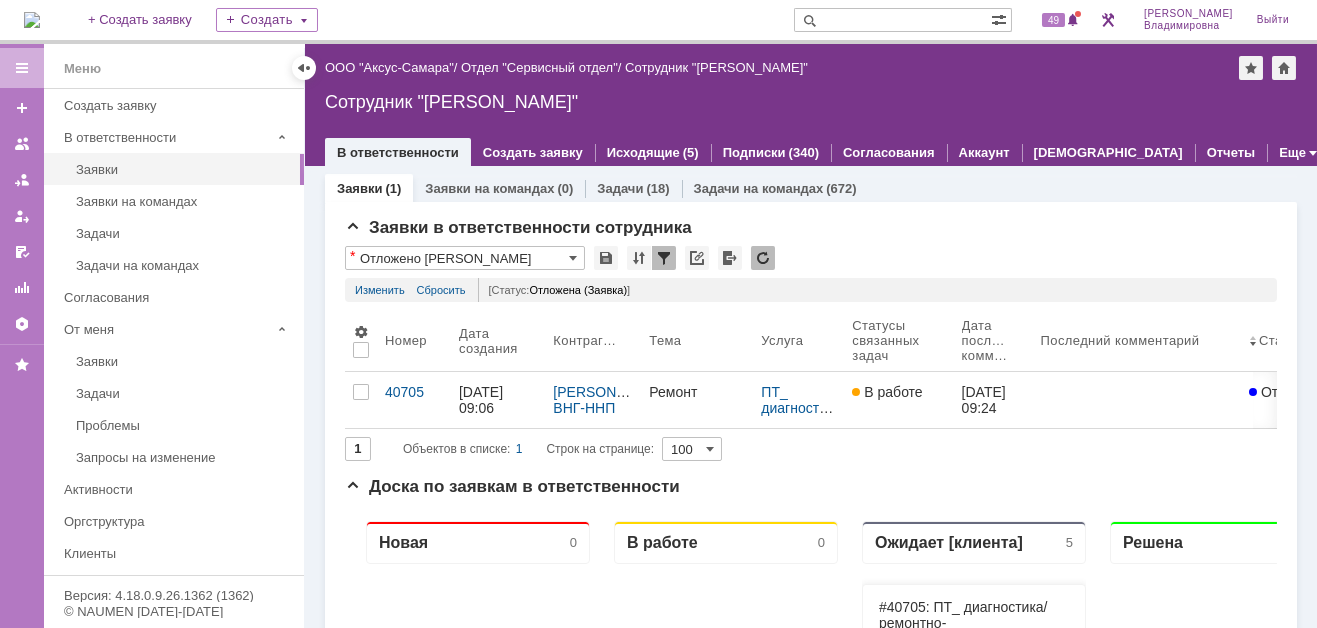 scroll, scrollTop: 0, scrollLeft: 0, axis: both 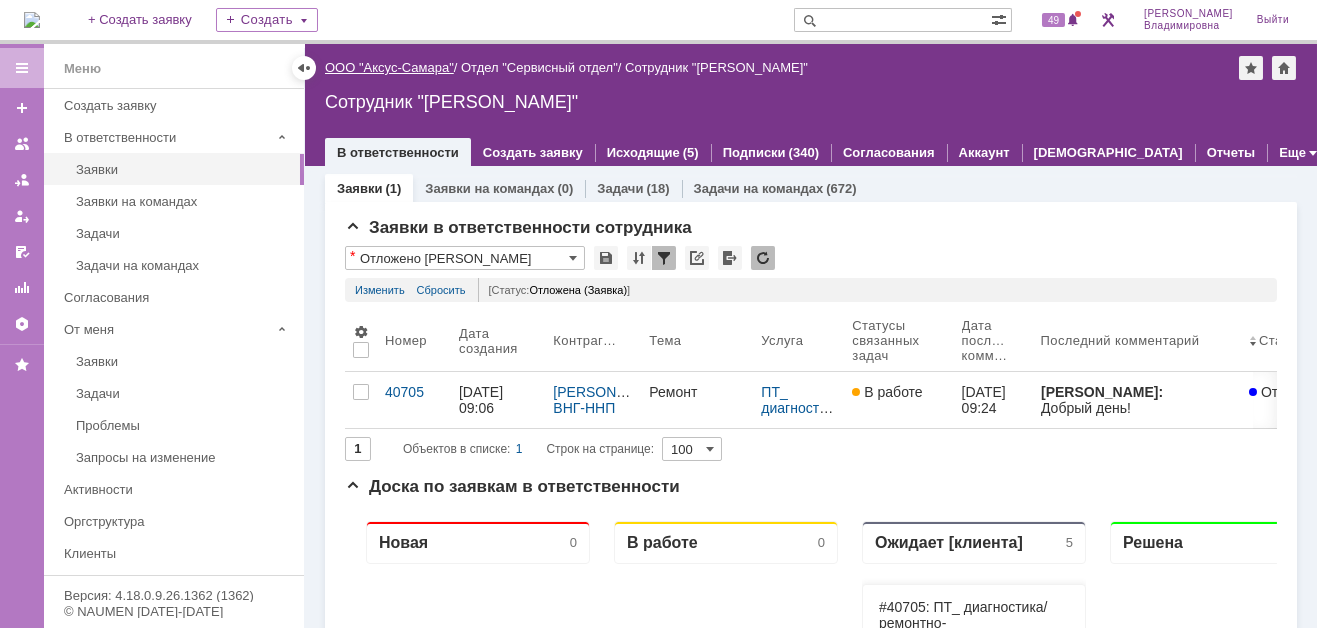 click on "ООО "Аксус-Самара"" at bounding box center (389, 67) 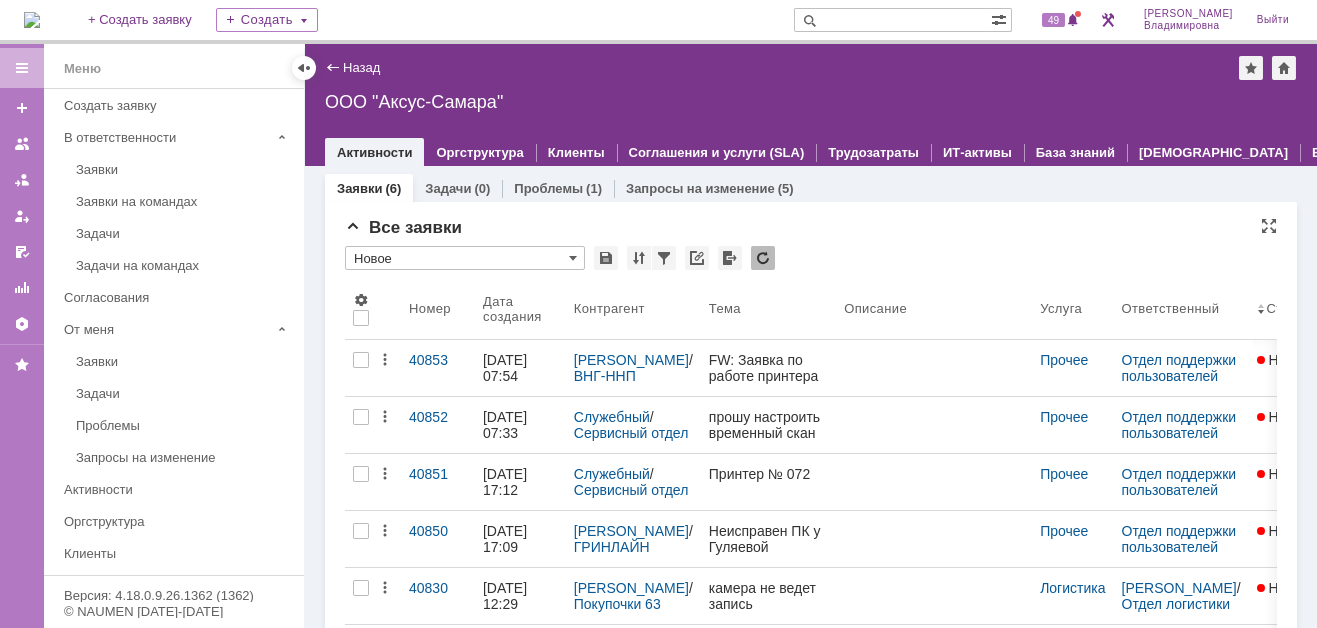 scroll, scrollTop: 0, scrollLeft: 0, axis: both 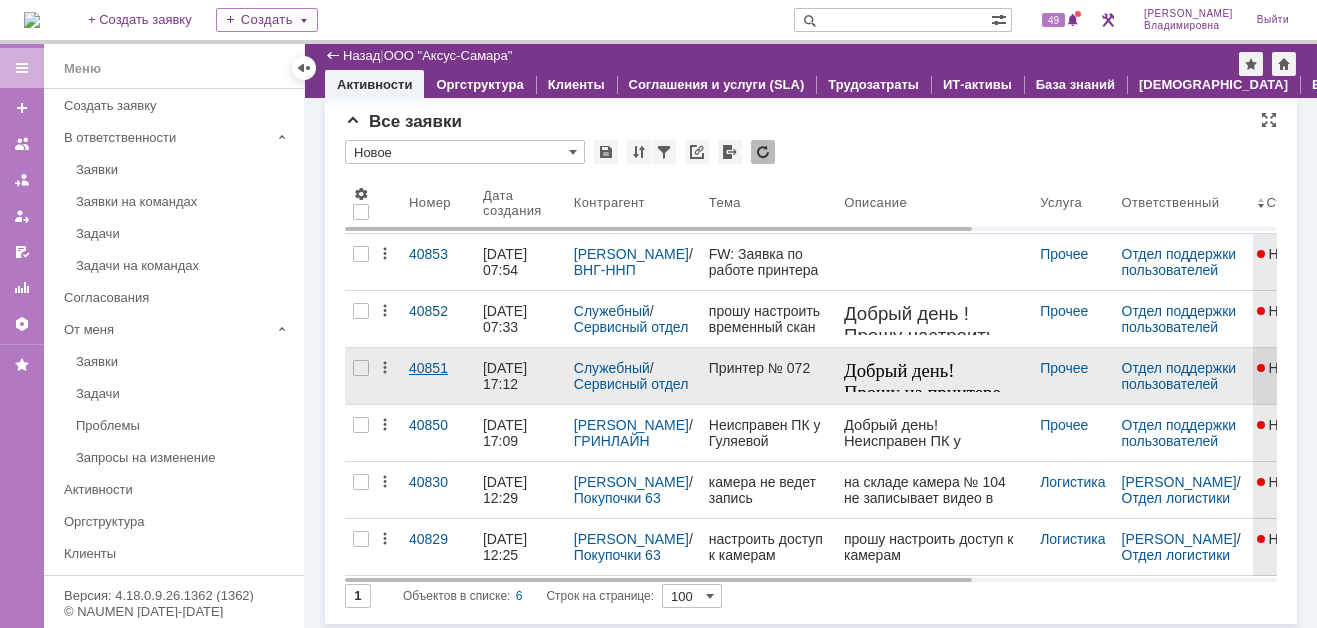 click on "40851" at bounding box center [438, 368] 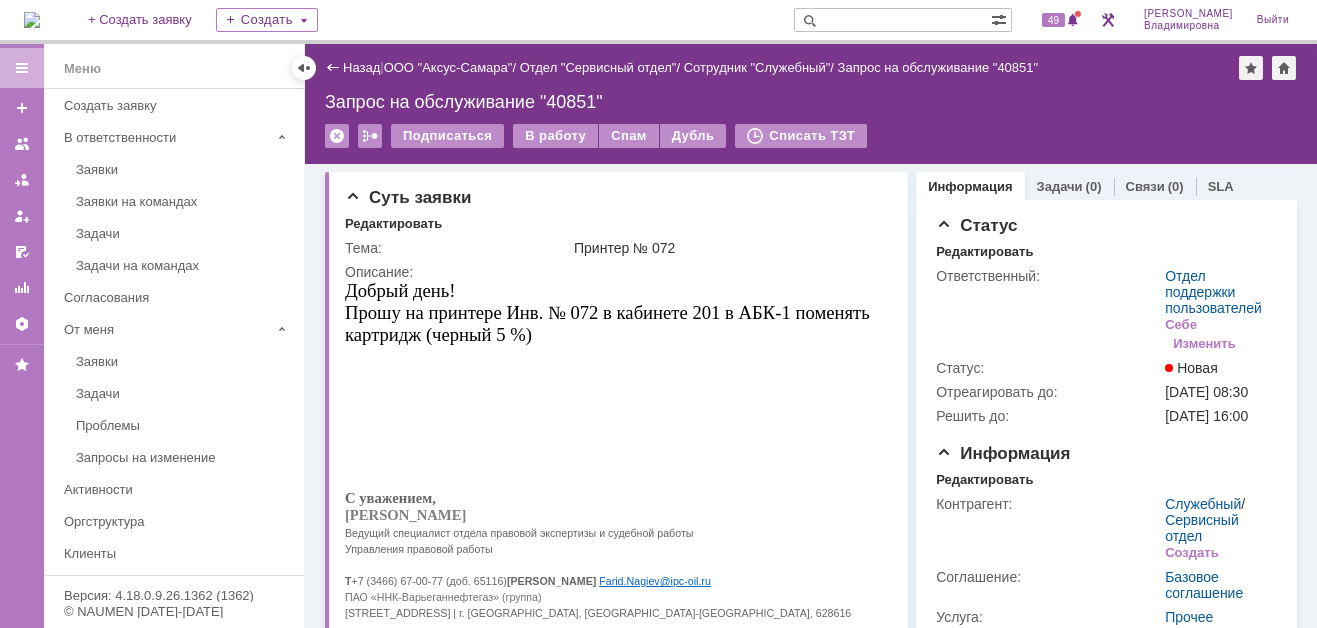 scroll, scrollTop: 0, scrollLeft: 0, axis: both 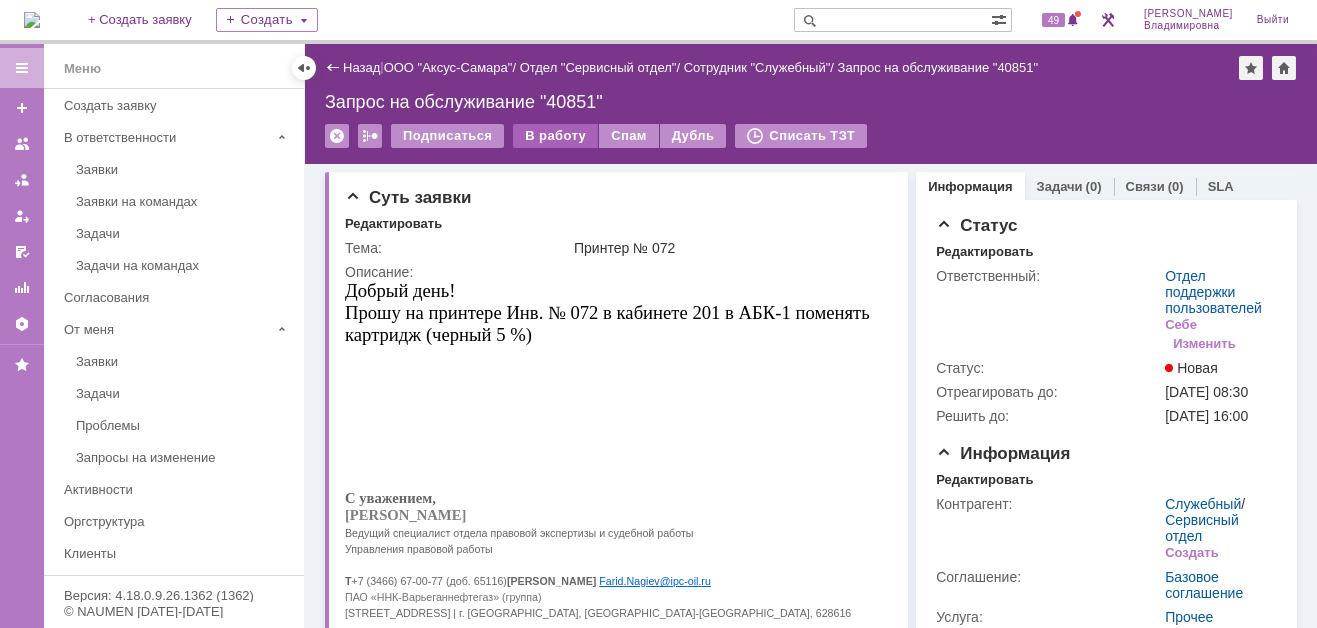 click on "В работу" at bounding box center [555, 136] 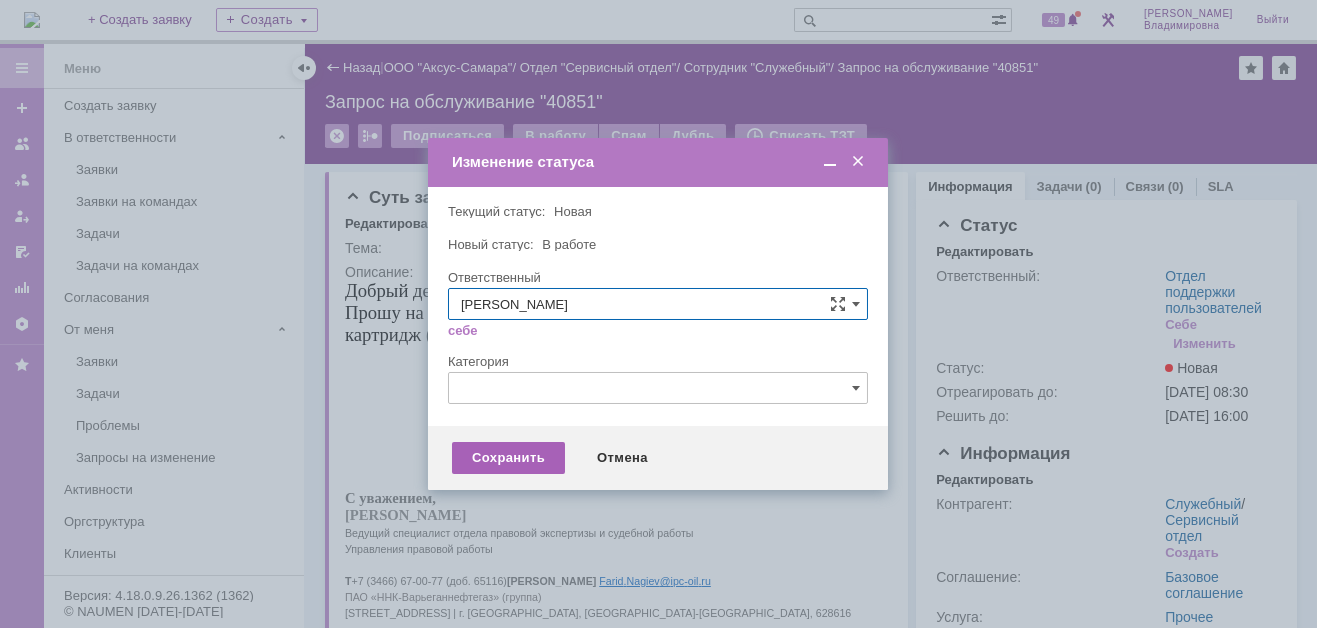 click on "Сохранить" at bounding box center (508, 458) 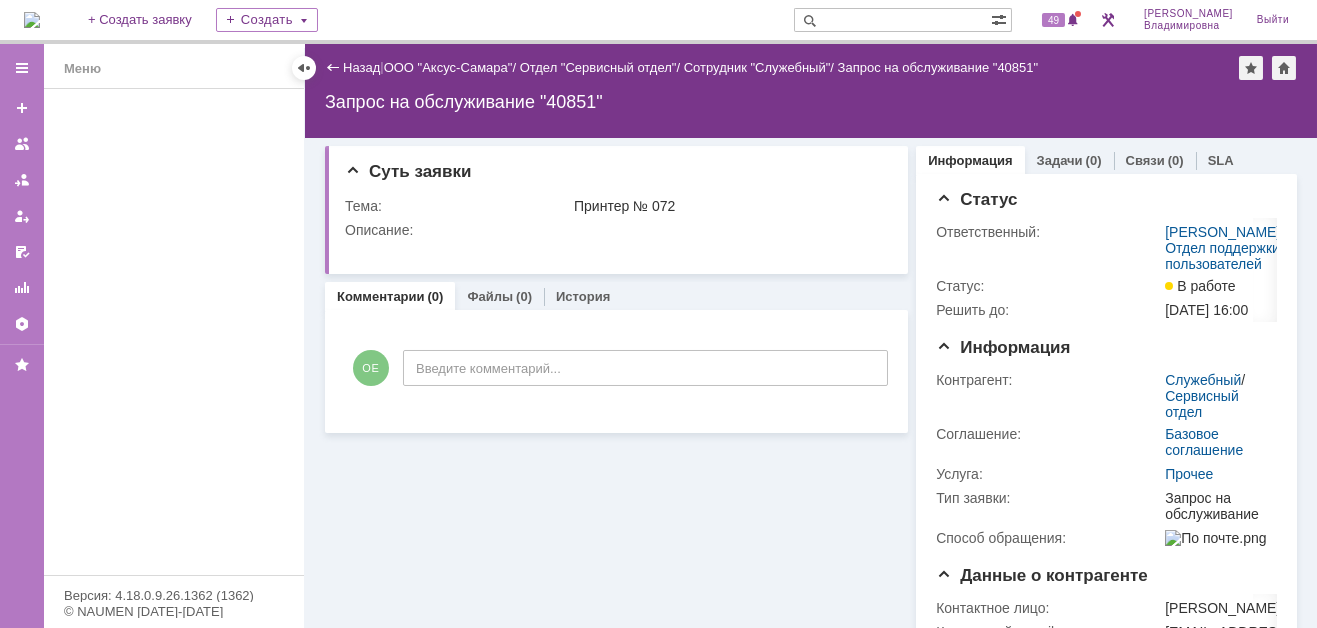 scroll, scrollTop: 0, scrollLeft: 0, axis: both 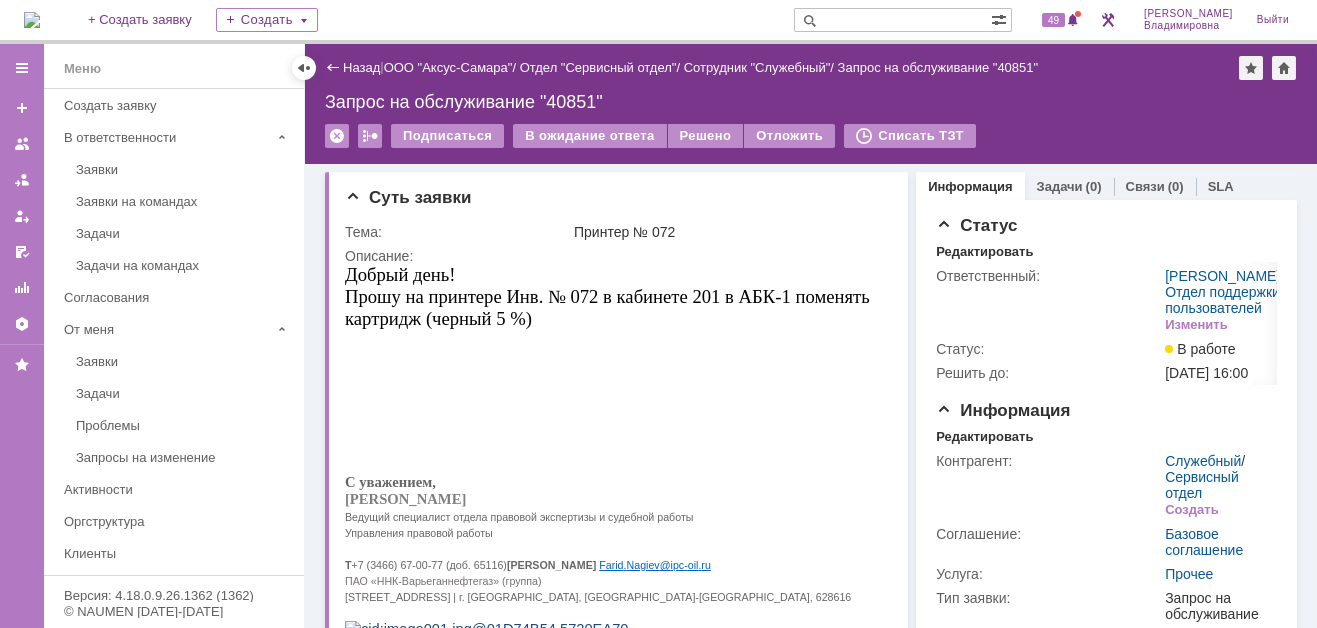 click at bounding box center [32, 20] 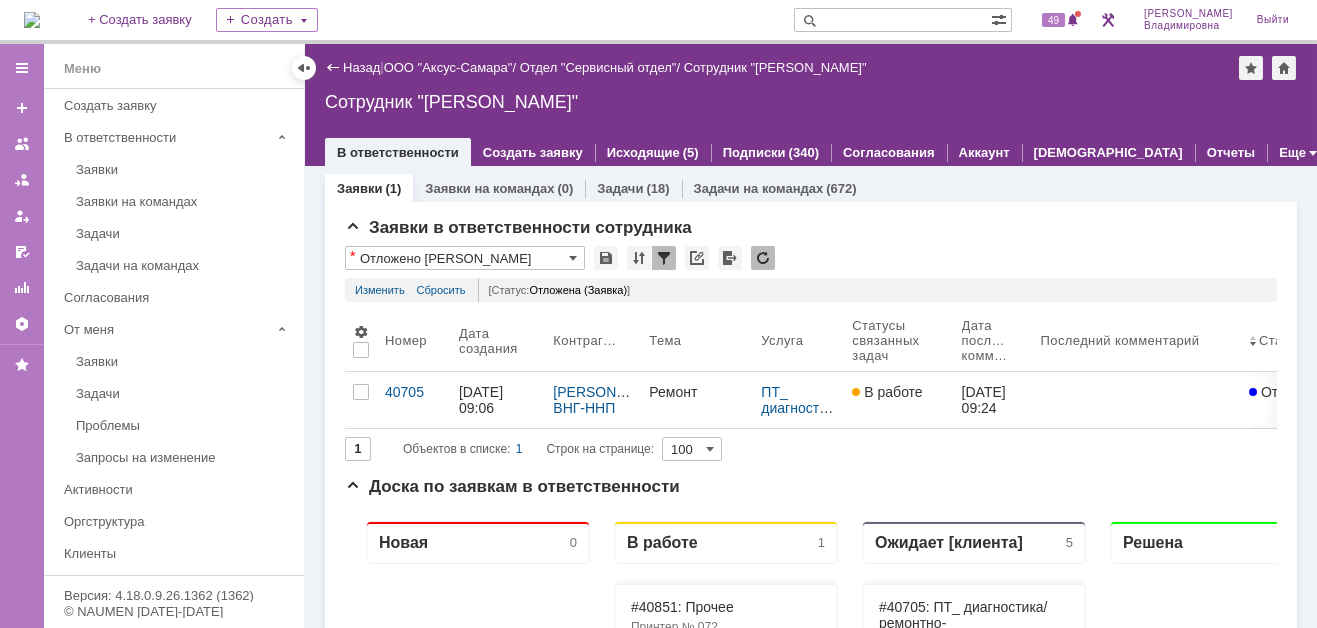 scroll, scrollTop: 0, scrollLeft: 0, axis: both 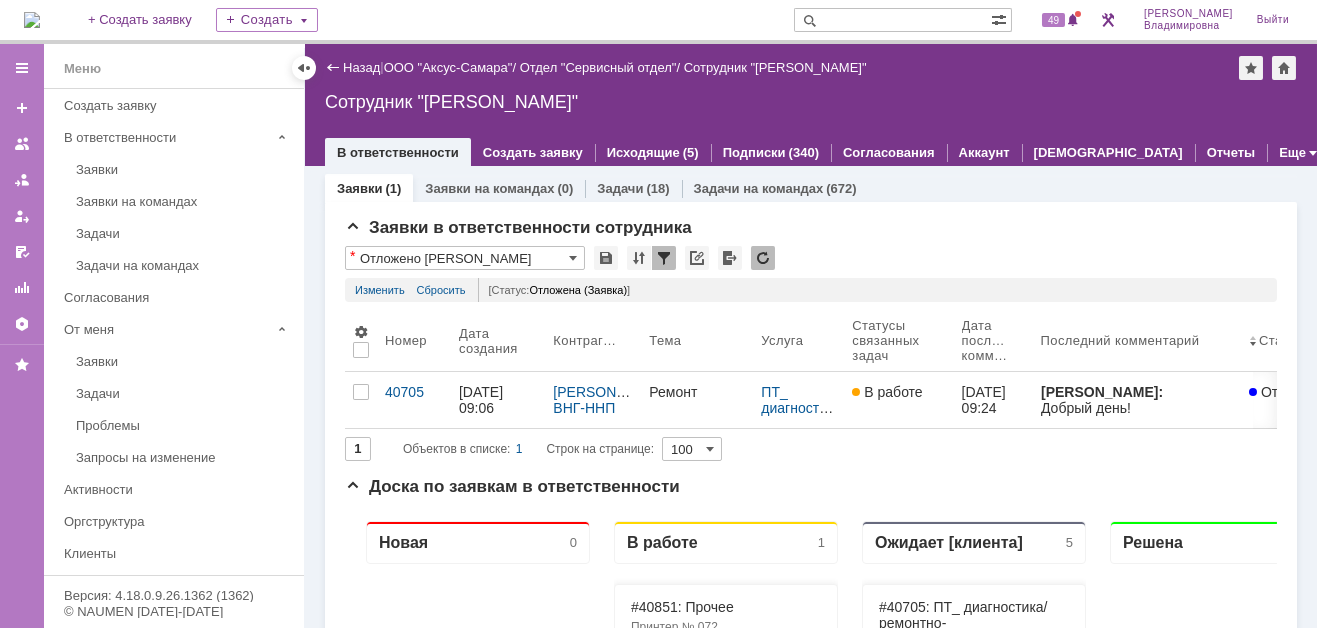 click at bounding box center [32, 20] 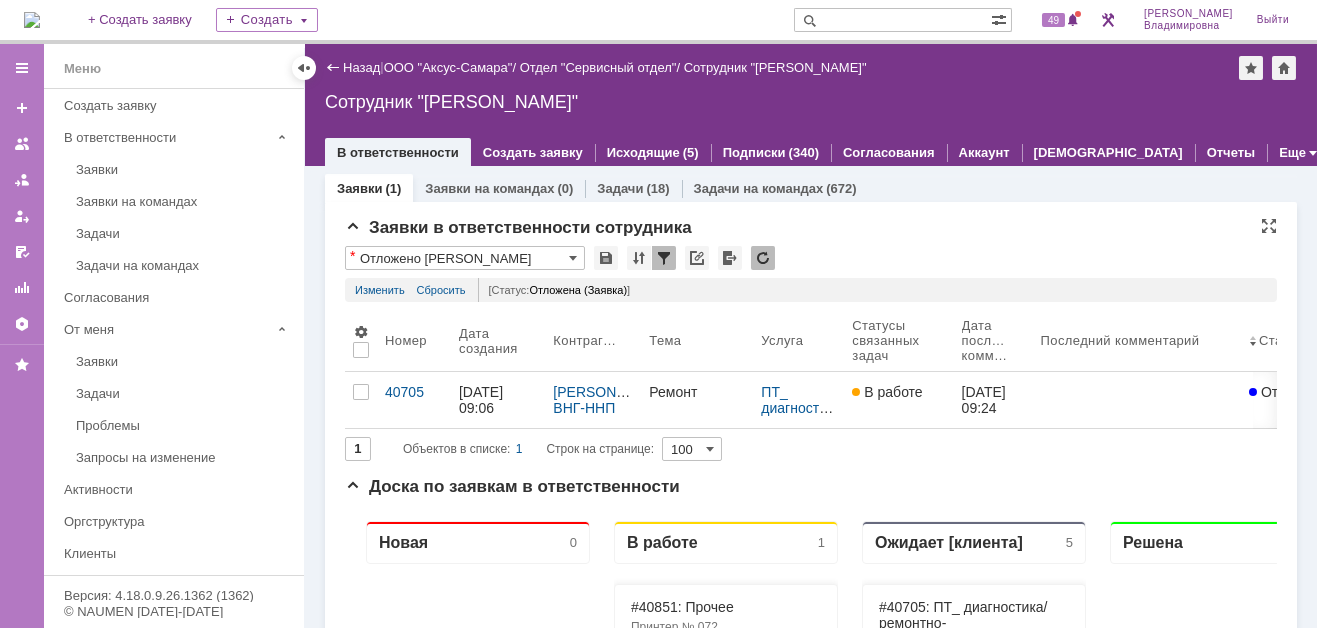 scroll, scrollTop: 0, scrollLeft: 0, axis: both 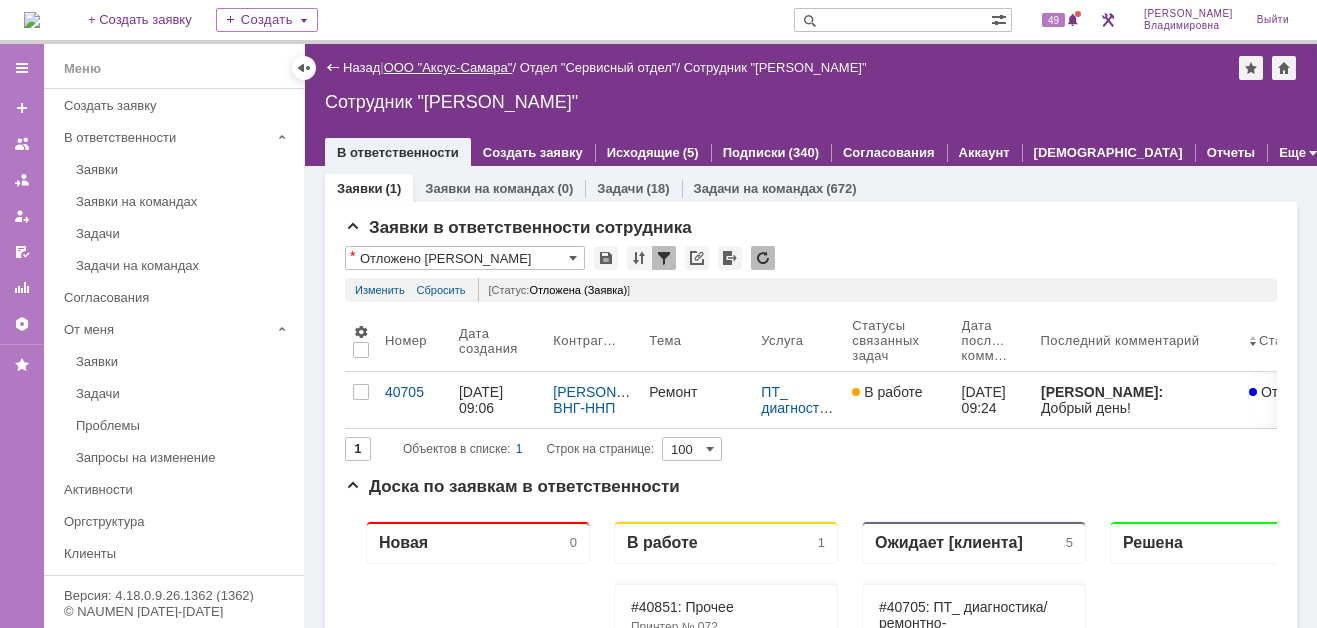 click on "ООО "Аксус-Самара"" at bounding box center (448, 67) 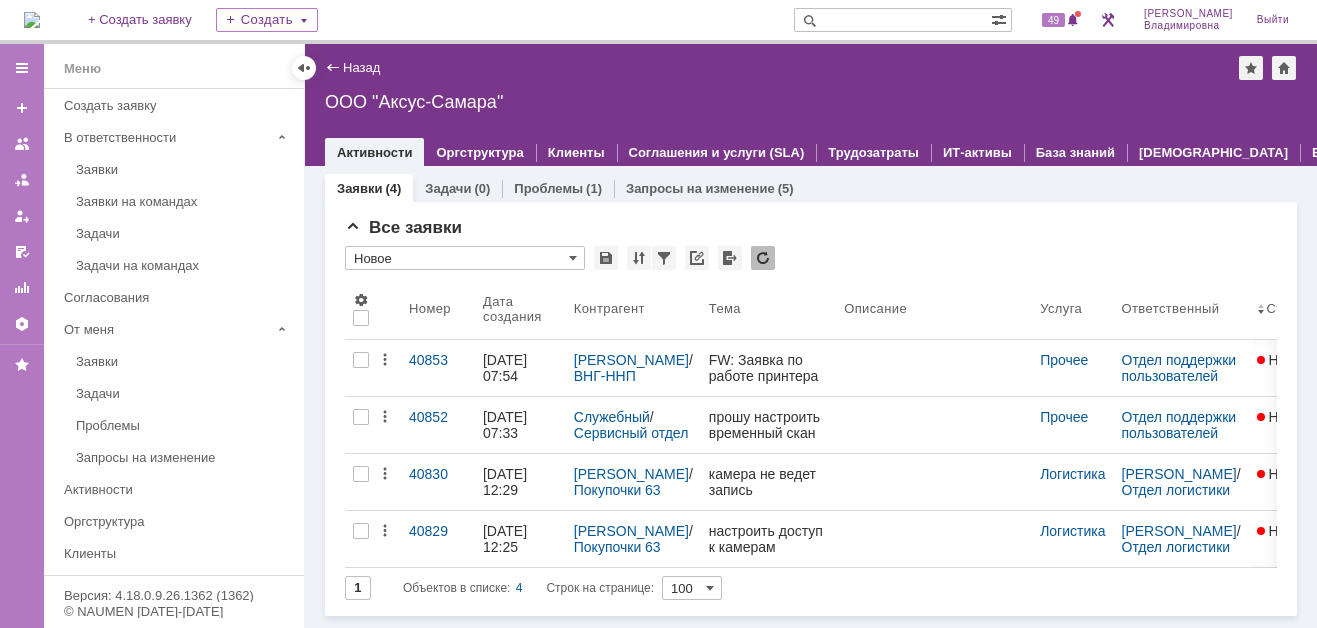 scroll, scrollTop: 0, scrollLeft: 0, axis: both 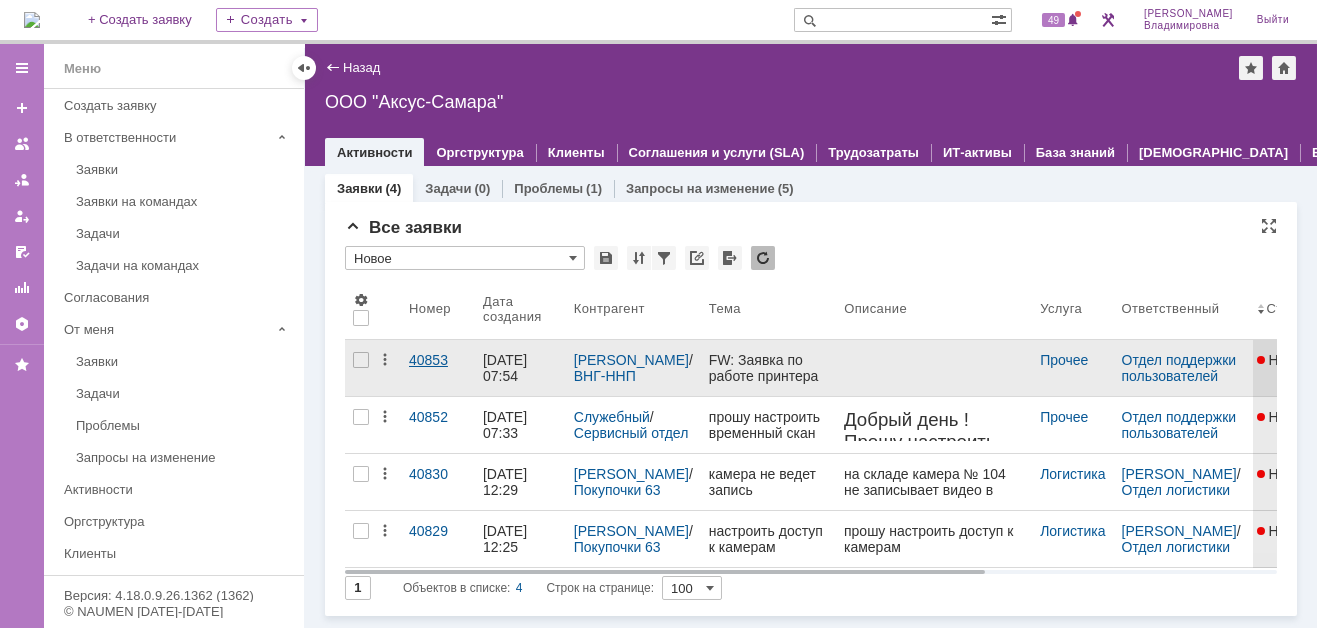 click on "40853" at bounding box center [438, 360] 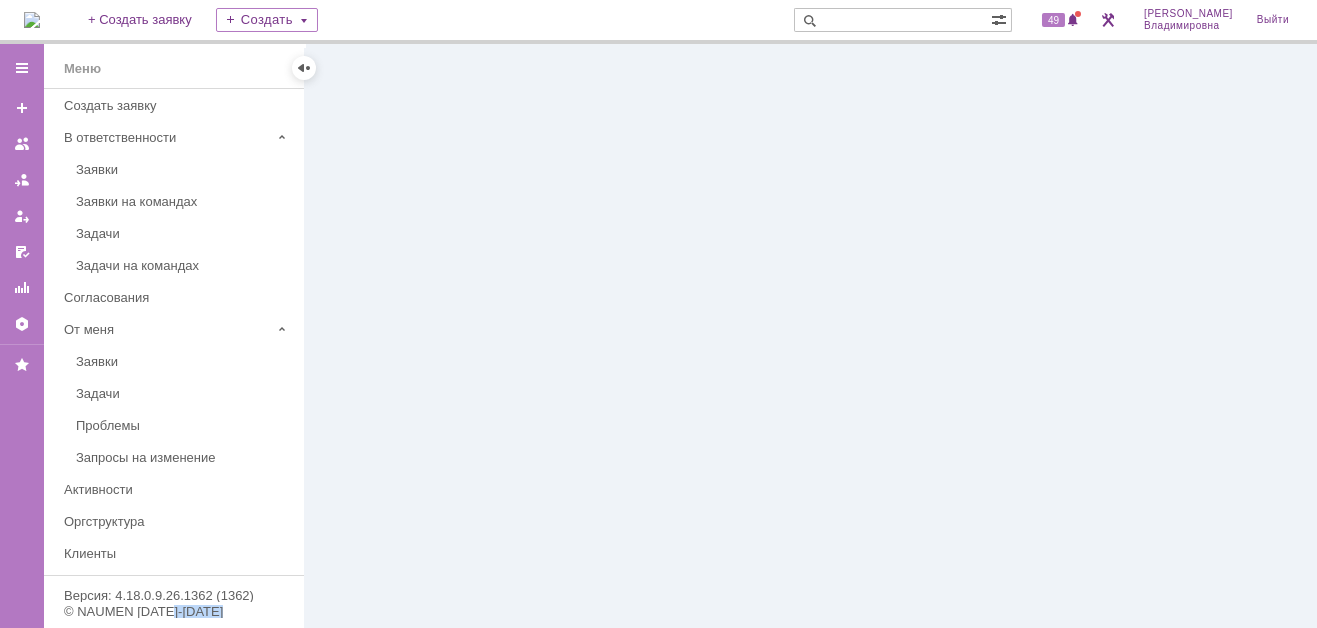 click at bounding box center [811, 336] 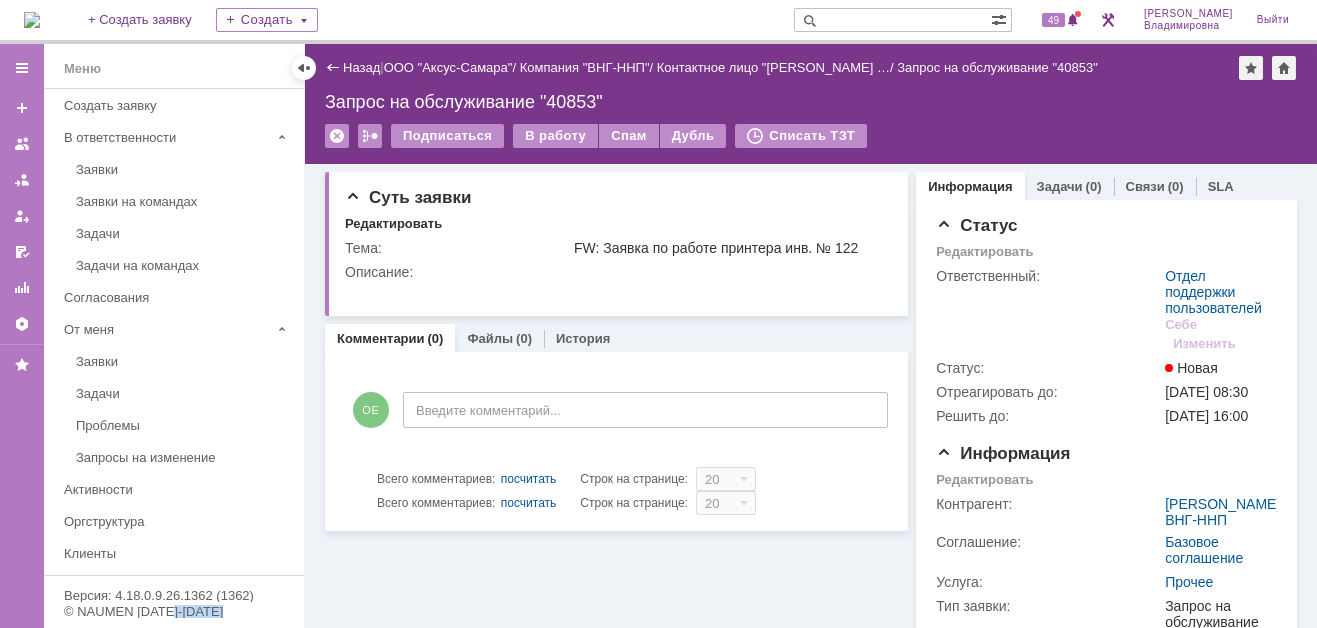 scroll, scrollTop: 0, scrollLeft: 0, axis: both 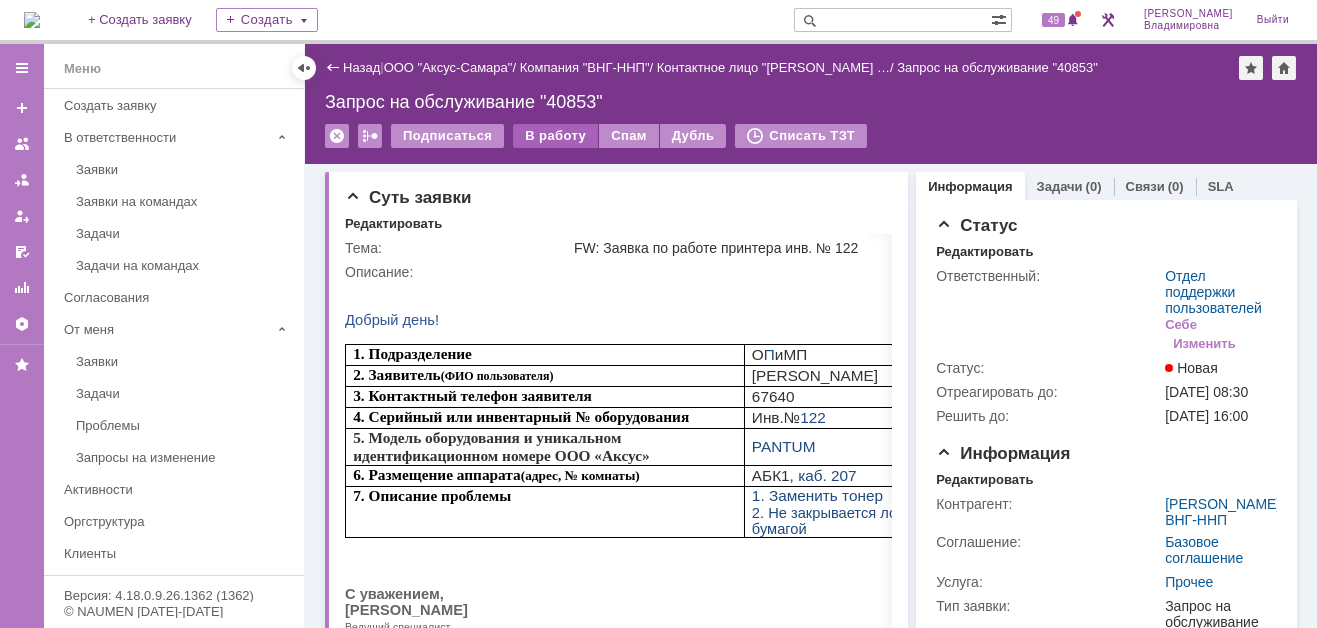 click on "В работу" at bounding box center (555, 136) 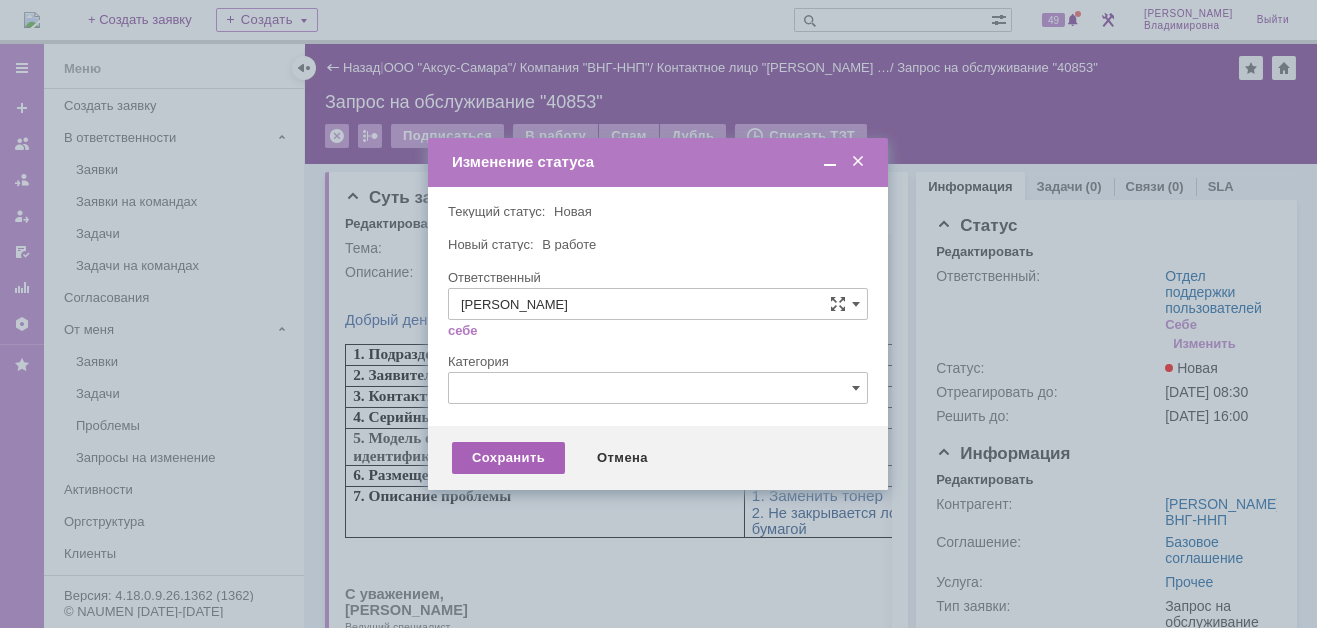 click on "Сохранить" at bounding box center (508, 458) 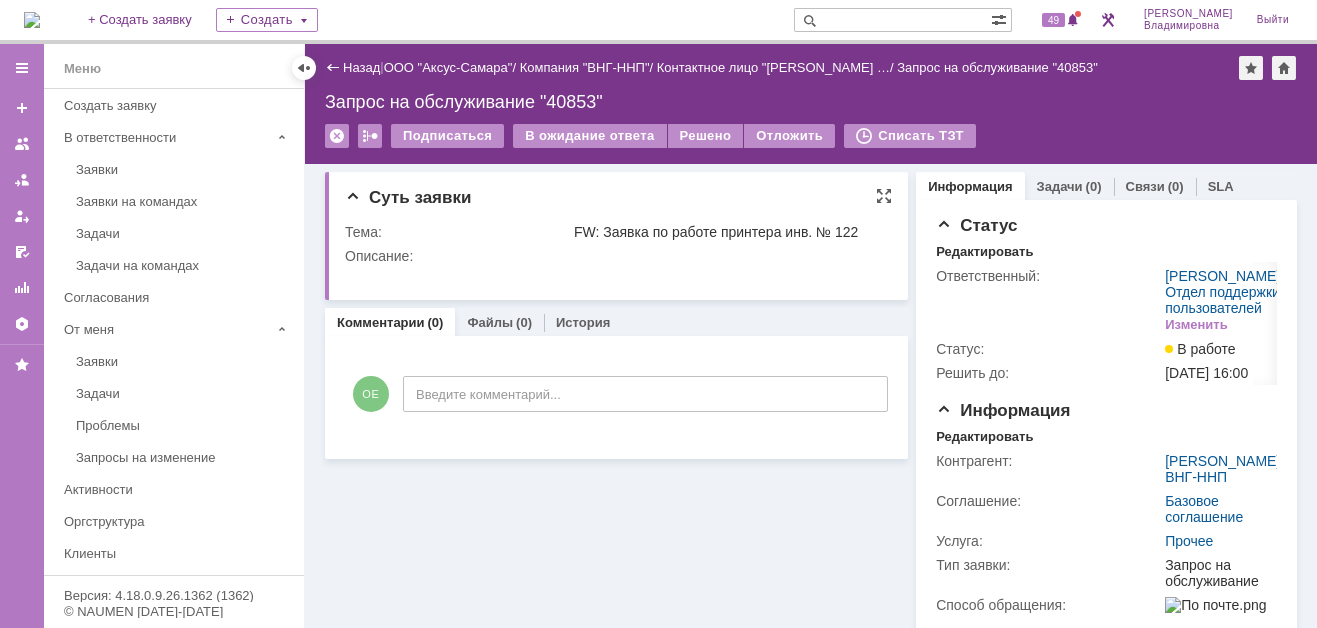 scroll, scrollTop: 0, scrollLeft: 0, axis: both 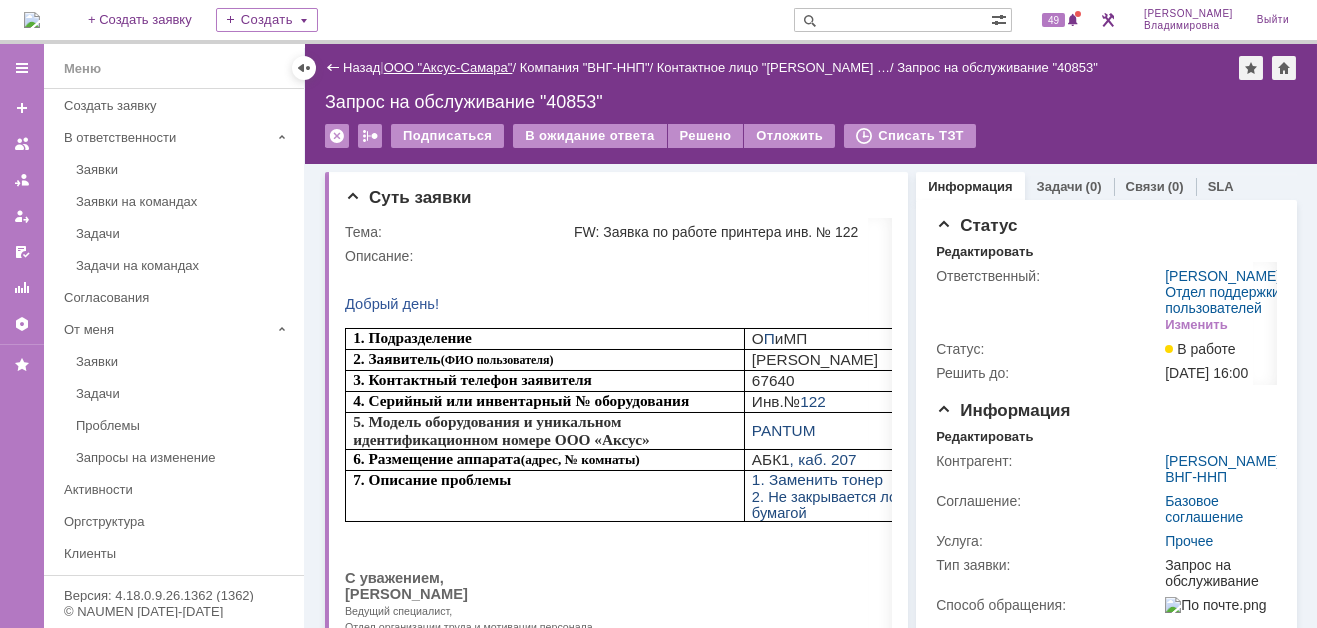 click on "ООО "Аксус-Самара"" at bounding box center (448, 67) 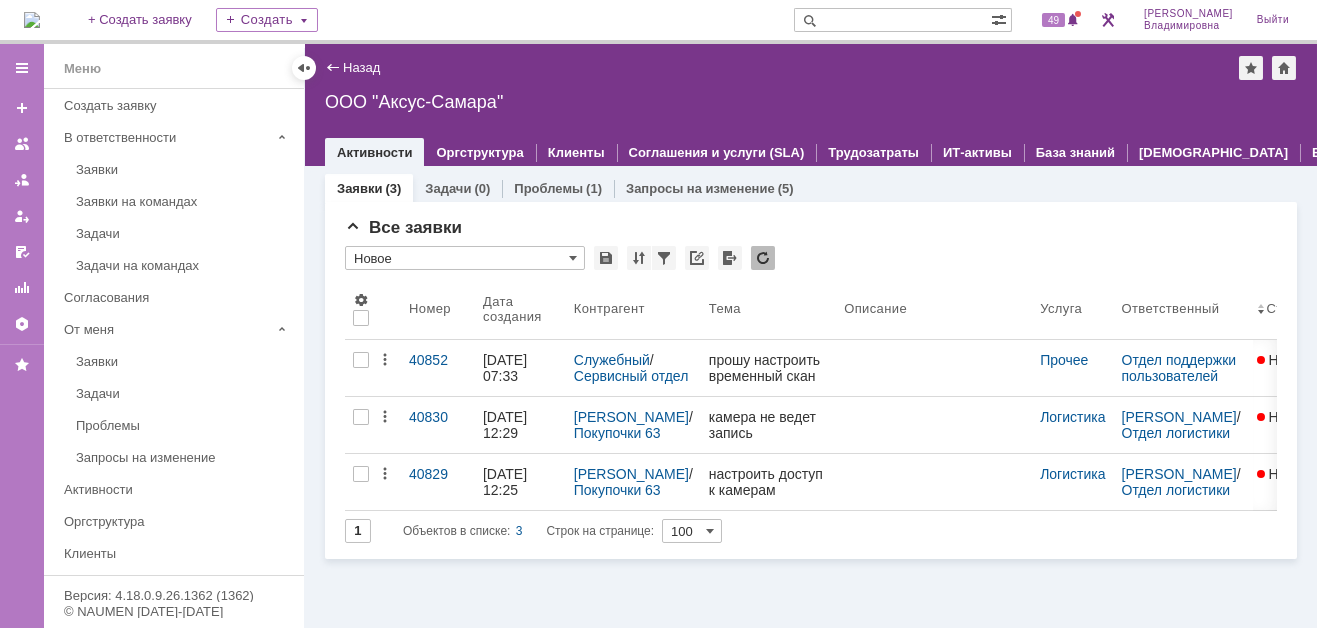 scroll, scrollTop: 0, scrollLeft: 0, axis: both 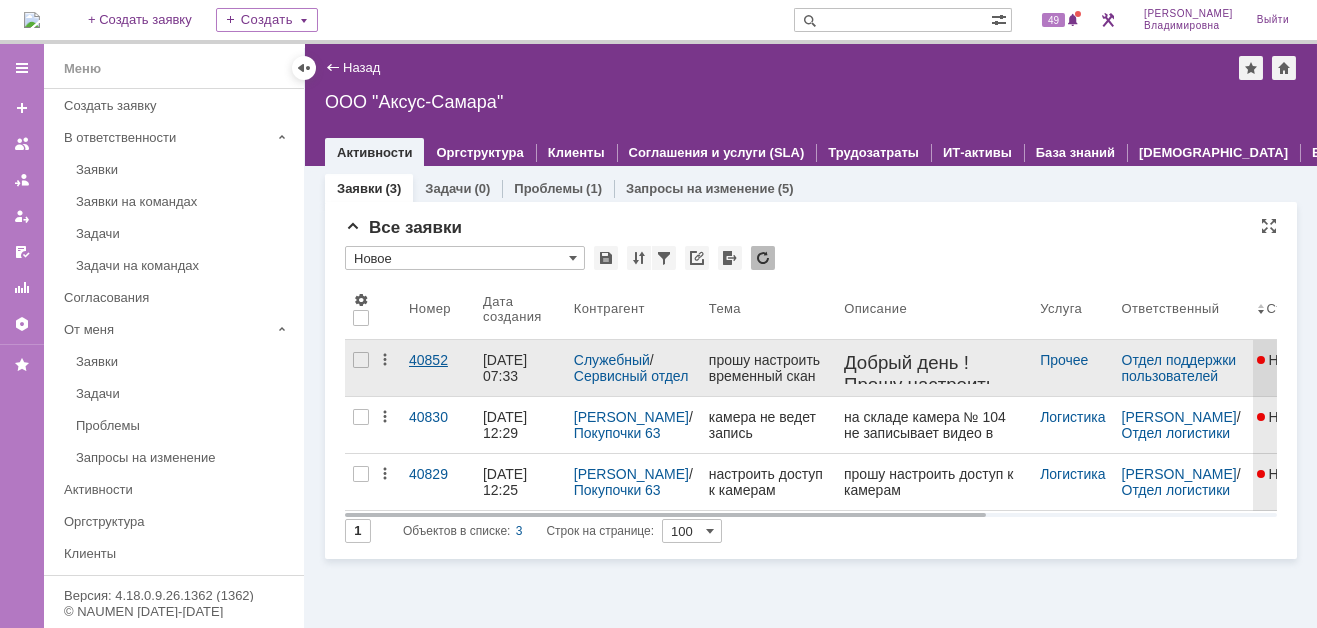 click on "40852" at bounding box center (438, 360) 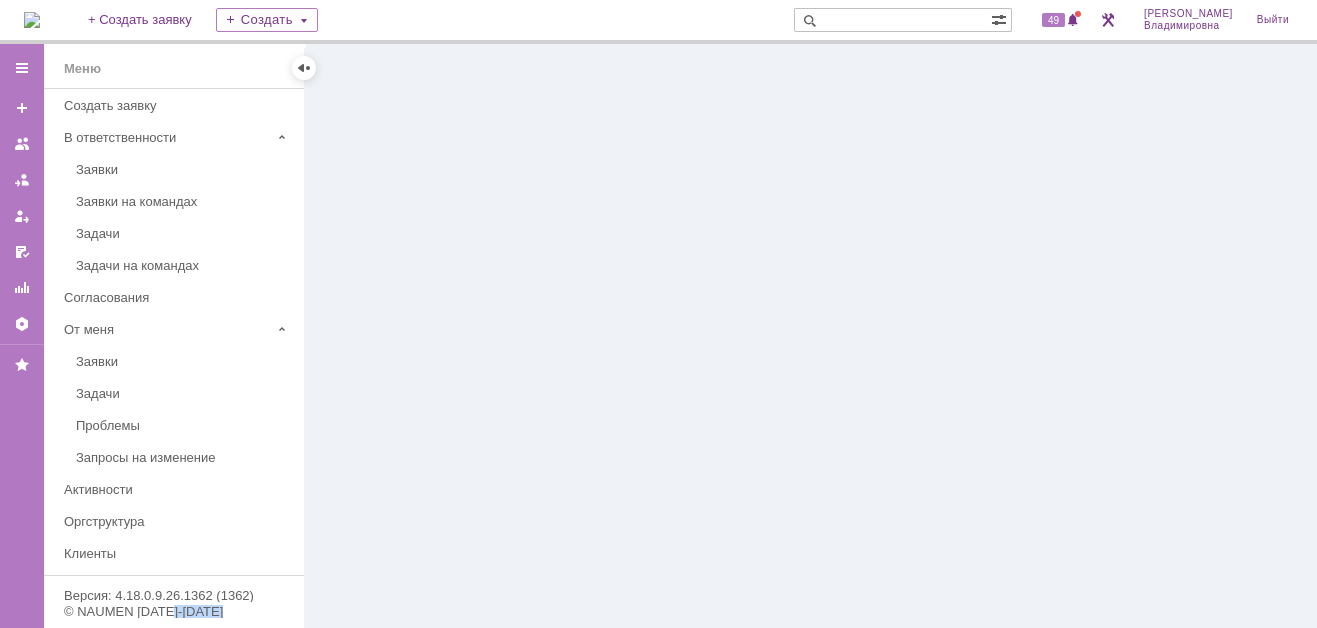 click at bounding box center (811, 336) 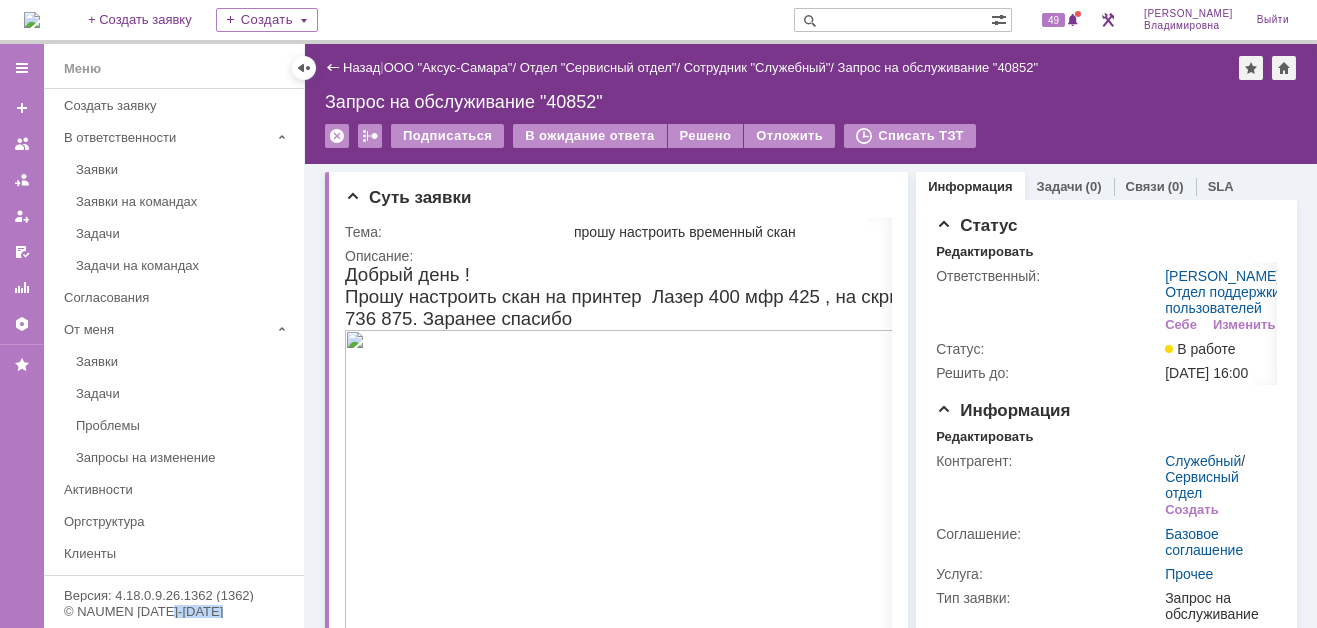 scroll, scrollTop: 0, scrollLeft: 0, axis: both 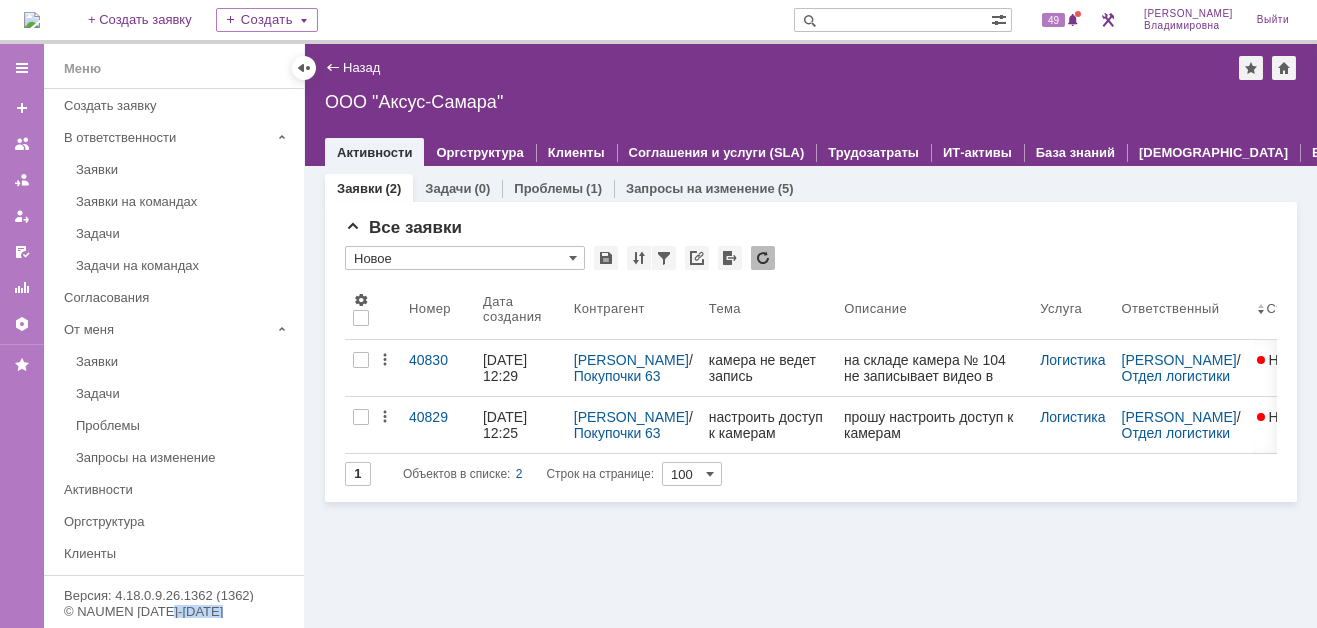click at bounding box center [32, 20] 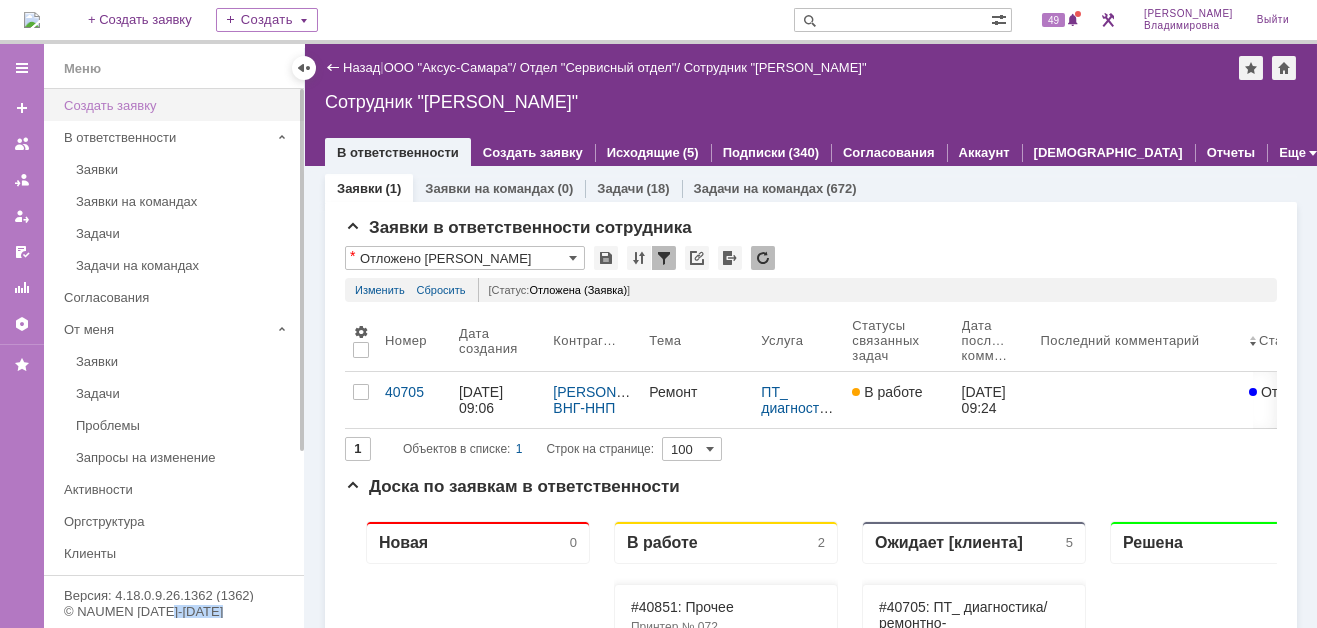scroll, scrollTop: 0, scrollLeft: 0, axis: both 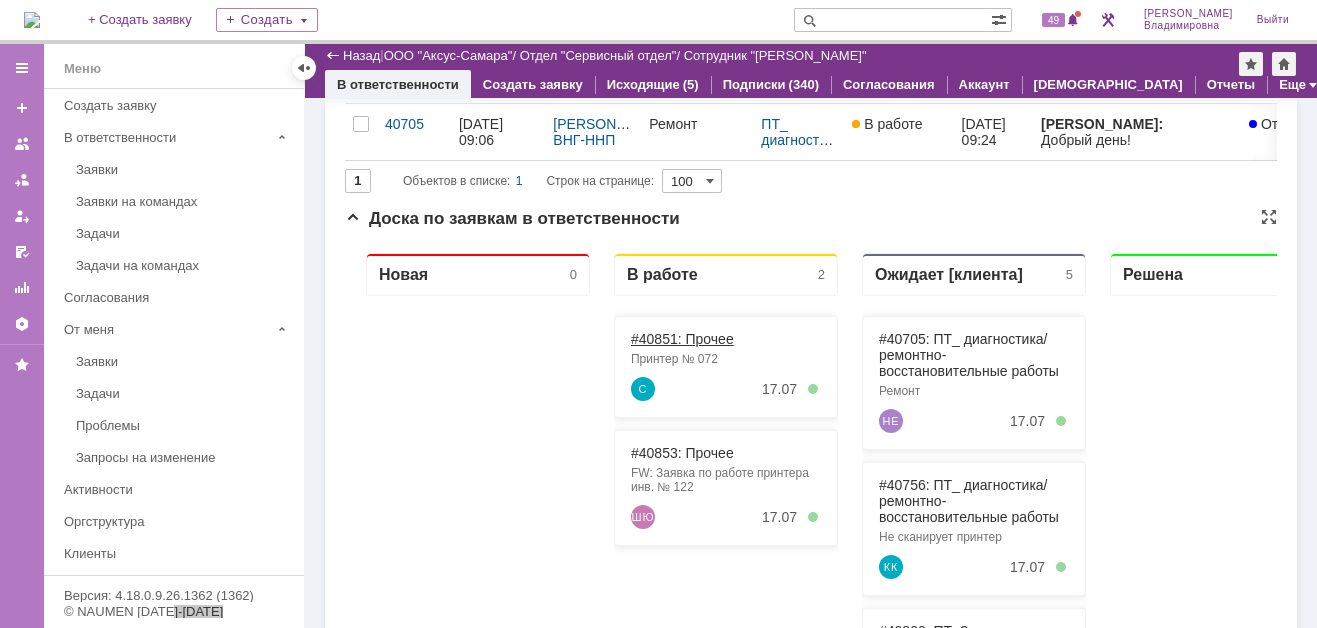 click on "#40851: Прочее" at bounding box center [682, 339] 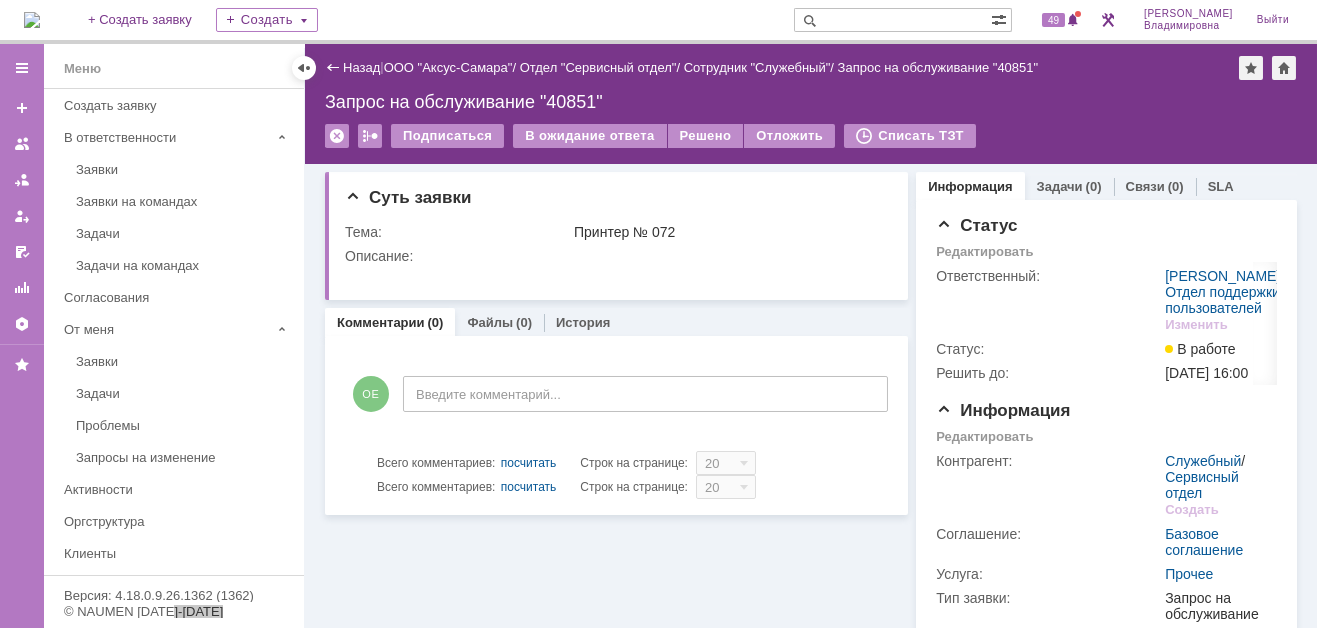 scroll, scrollTop: 0, scrollLeft: 0, axis: both 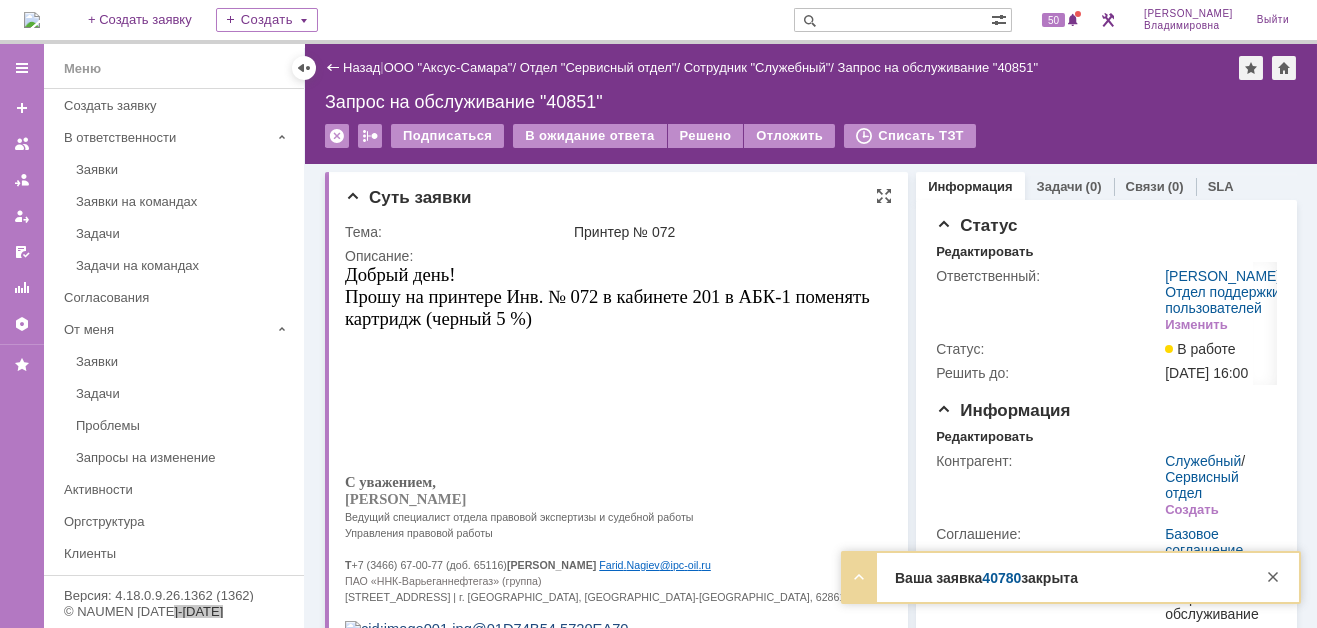 click at bounding box center [611, 434] 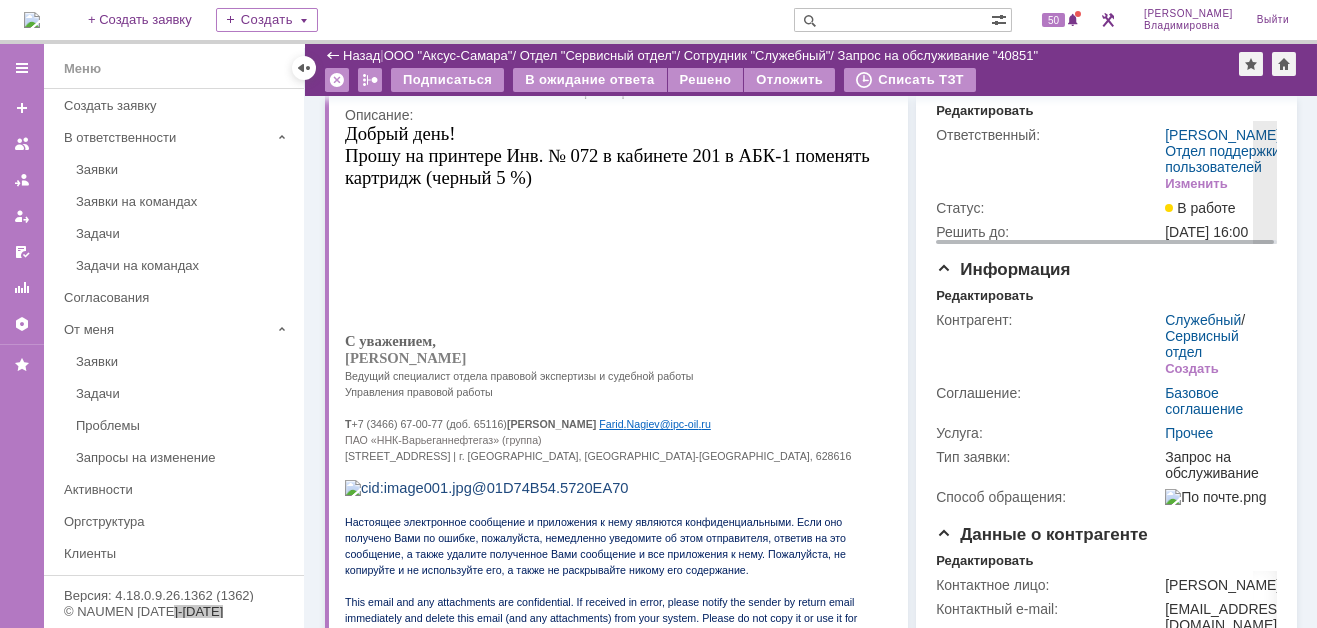 scroll, scrollTop: 100, scrollLeft: 0, axis: vertical 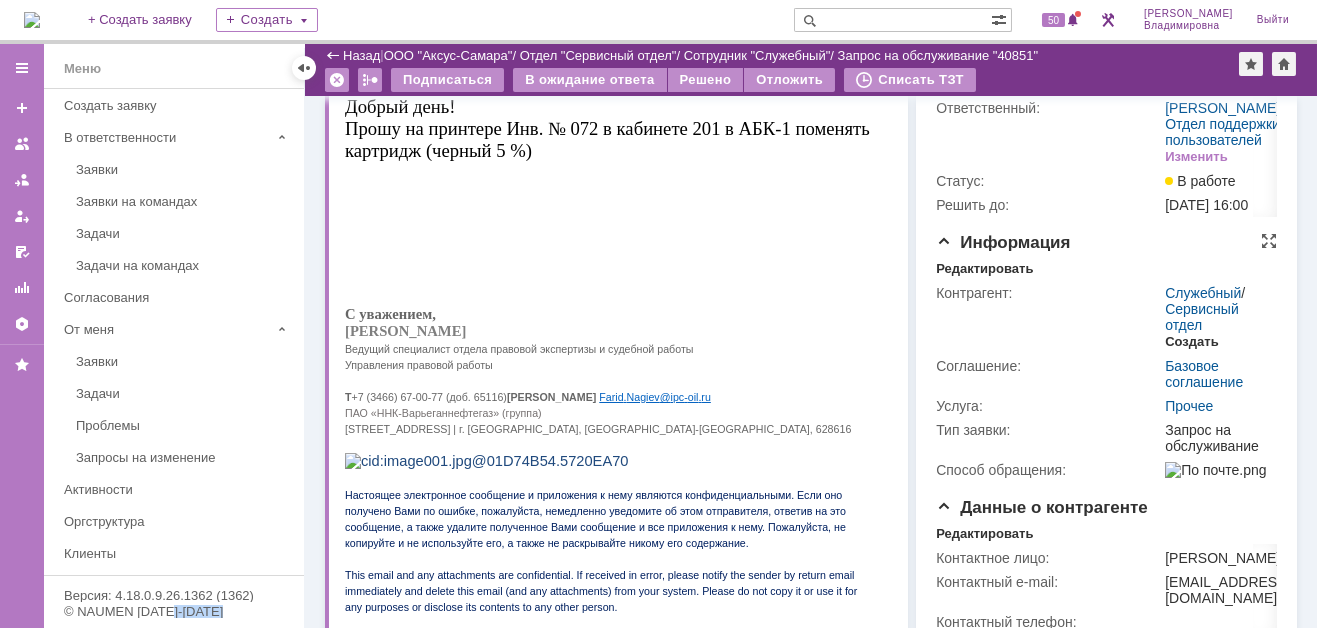 click on "Создать" at bounding box center [1191, 342] 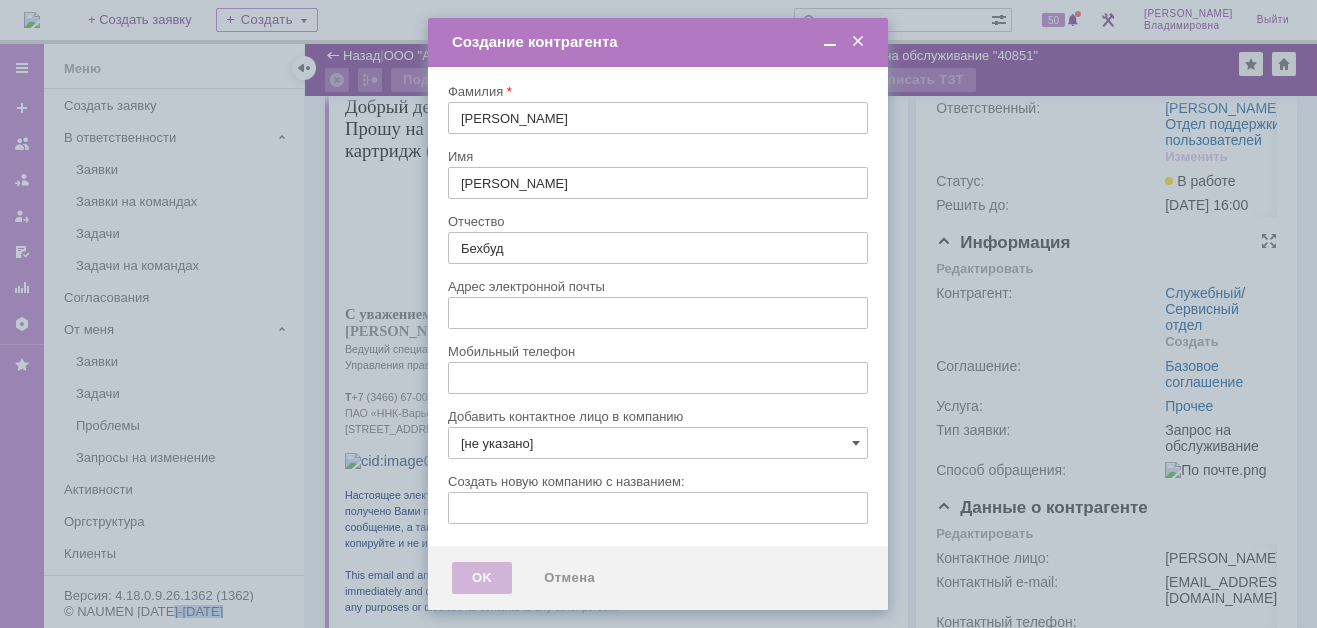 type on "[EMAIL_ADDRESS][DOMAIN_NAME]" 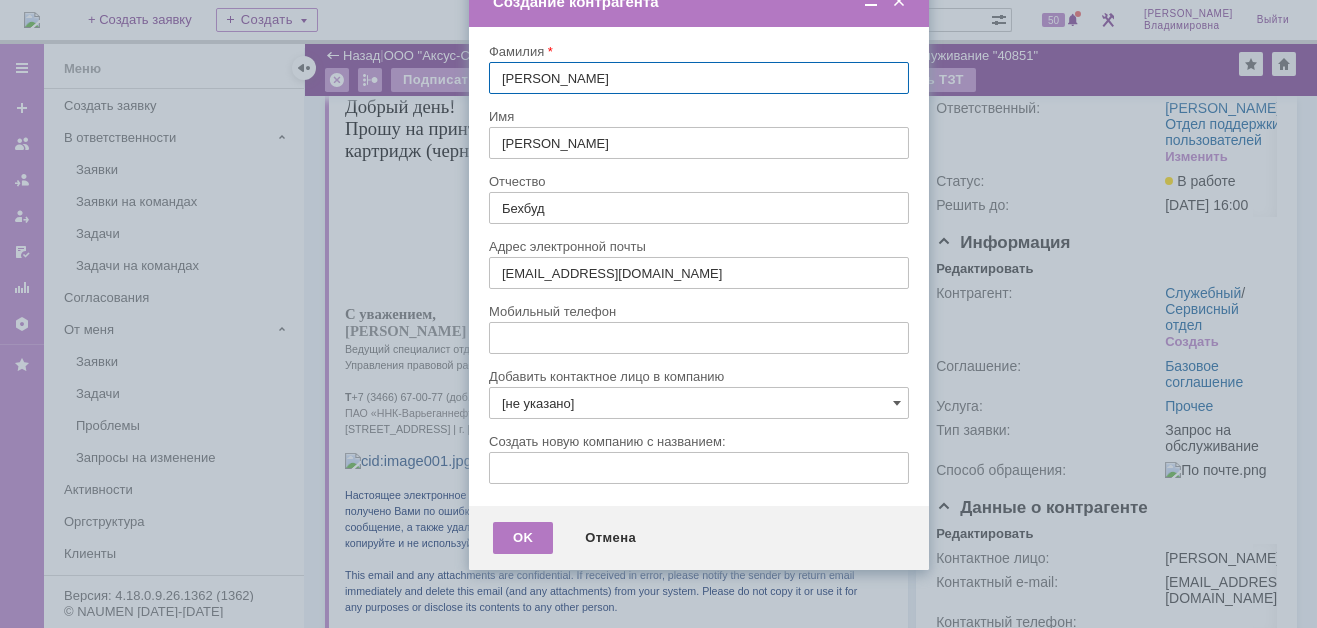 drag, startPoint x: 601, startPoint y: 40, endPoint x: 596, endPoint y: -67, distance: 107.11676 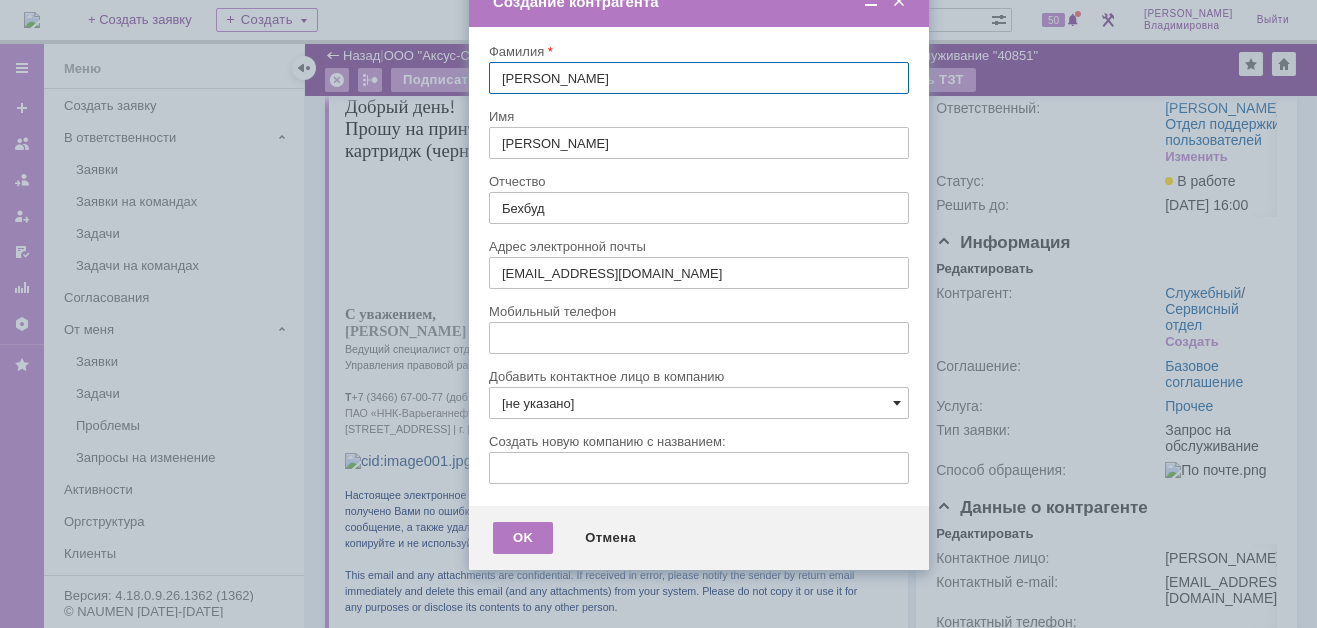 click at bounding box center (897, 403) 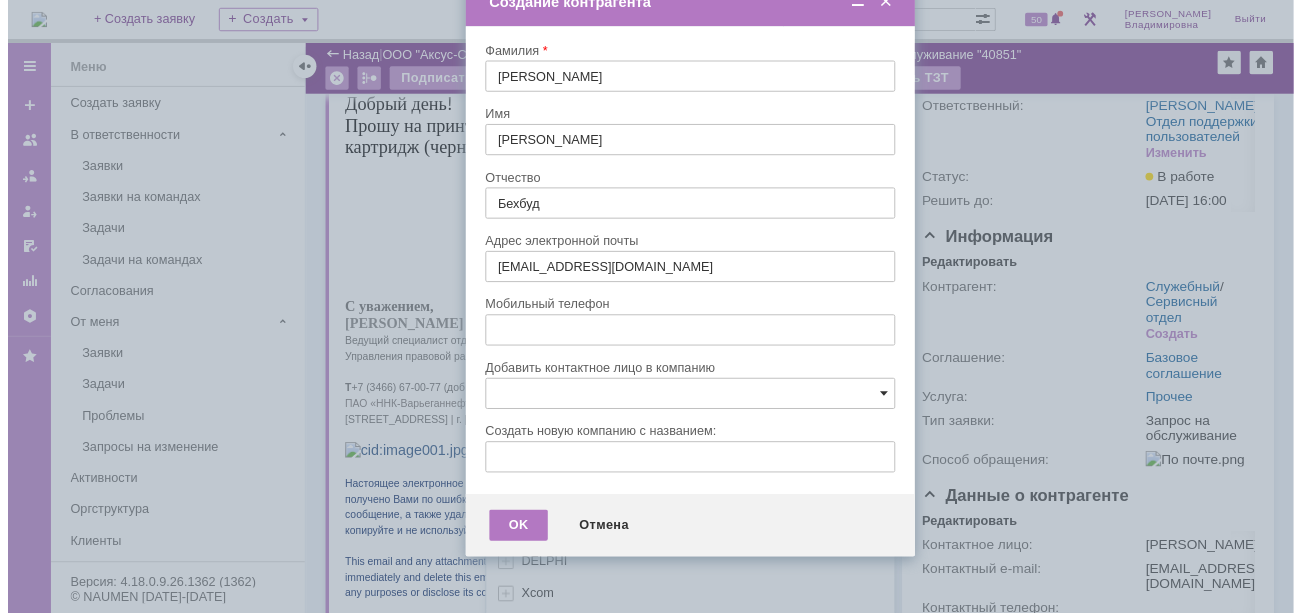 scroll, scrollTop: 73, scrollLeft: 0, axis: vertical 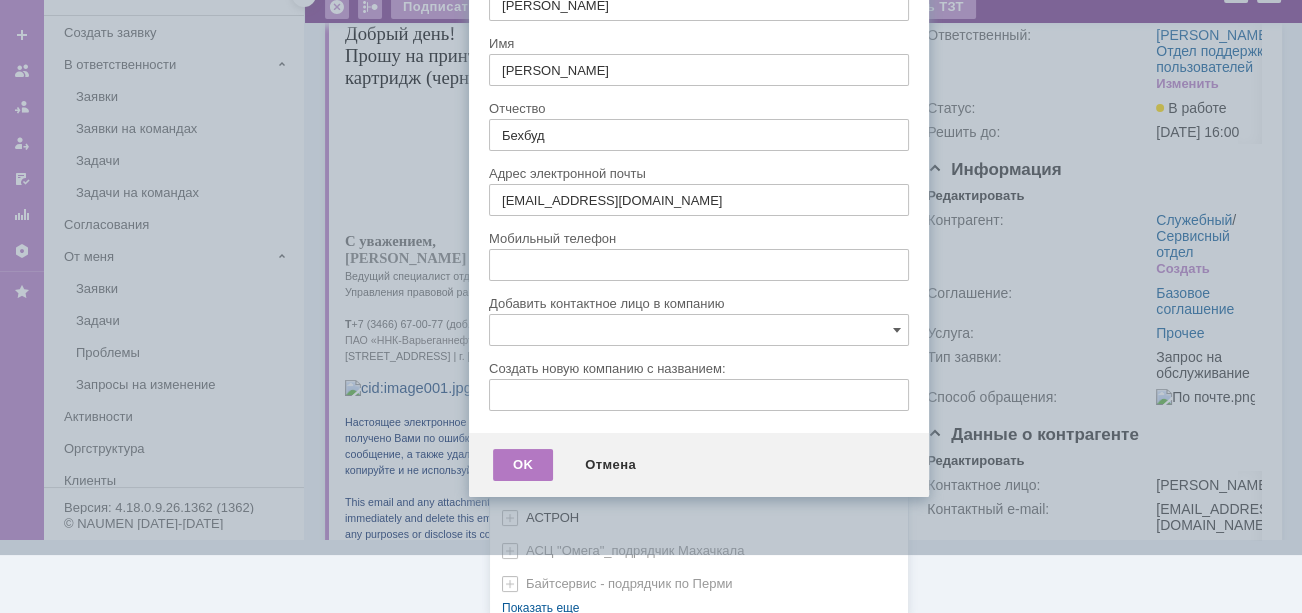 click on "[не указано] AVON AXUS Axus Computers DELPHI Xcom АВТОВАЗ Автоматизация успеха Автоматизация Успеха Автоматизация успеха-подрядчик по 1С Гринлайн АГЕНТСТВО БЕЗОПАСНОСТИ АГЕНТСТВО БЕЗОПАСНОСТИ - АСБиО «Агентство безопасности», АГРОНИК Адвокатское бюро "РБЛ" АйтиКонсалт Аксус Сервис Самара АЛЬФА СТРАХОВАНИЯ - Медицина АльфаСтрахования АО Самарский трансформатор АО "Уральский завод гражданской авиации" АО  Экотехнопарк «Зелененький» АсАвто на Алма-Атинской Аскон-Самара АСТРОН АСЦ "Омега"_подрядчик Махачкала Байтсервис - подрядчик по Перми Пусто Показать еще" at bounding box center (699, 187) 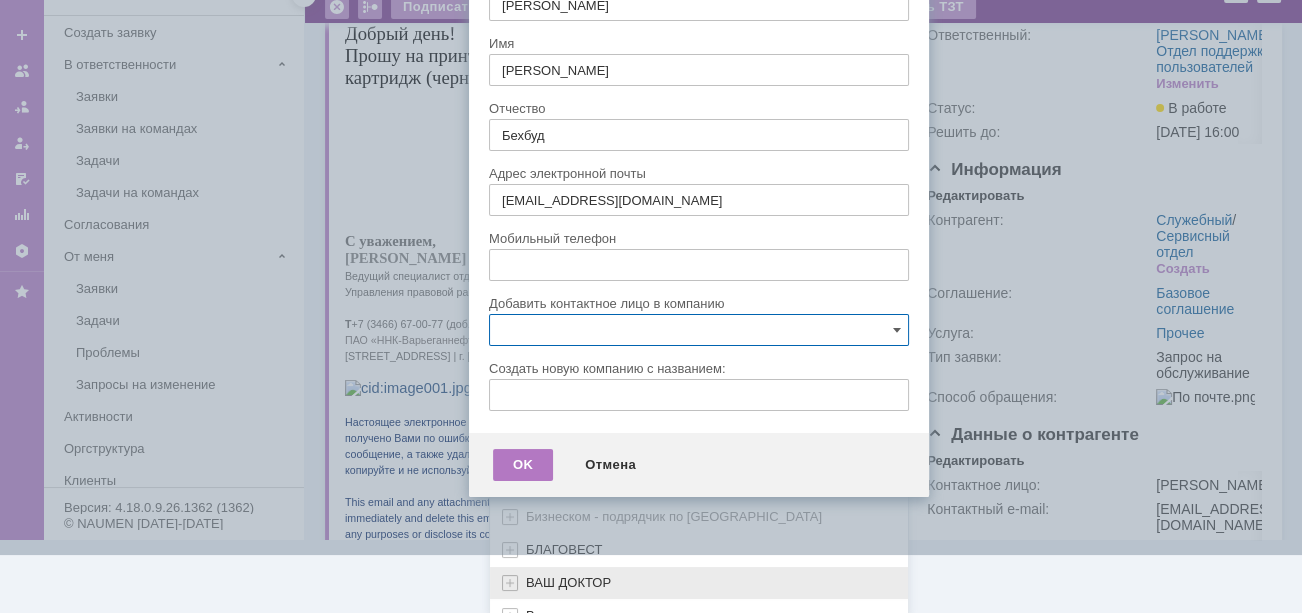 scroll, scrollTop: 794, scrollLeft: 0, axis: vertical 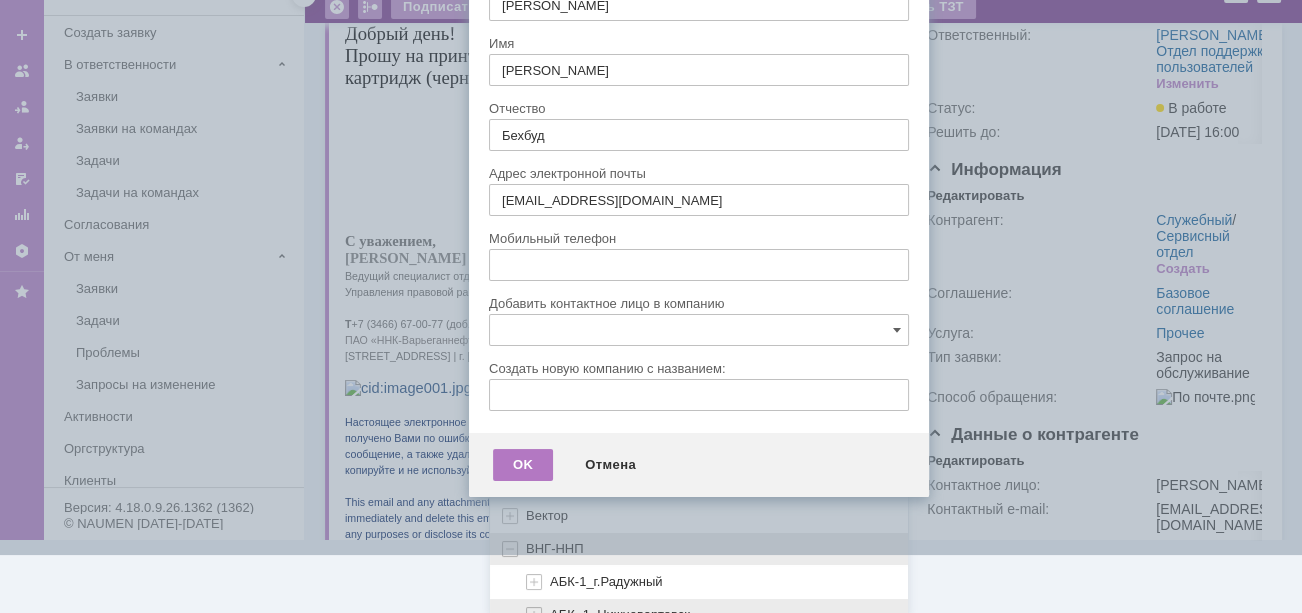 click on "АБК -1_Нижневартовск" at bounding box center (620, 614) 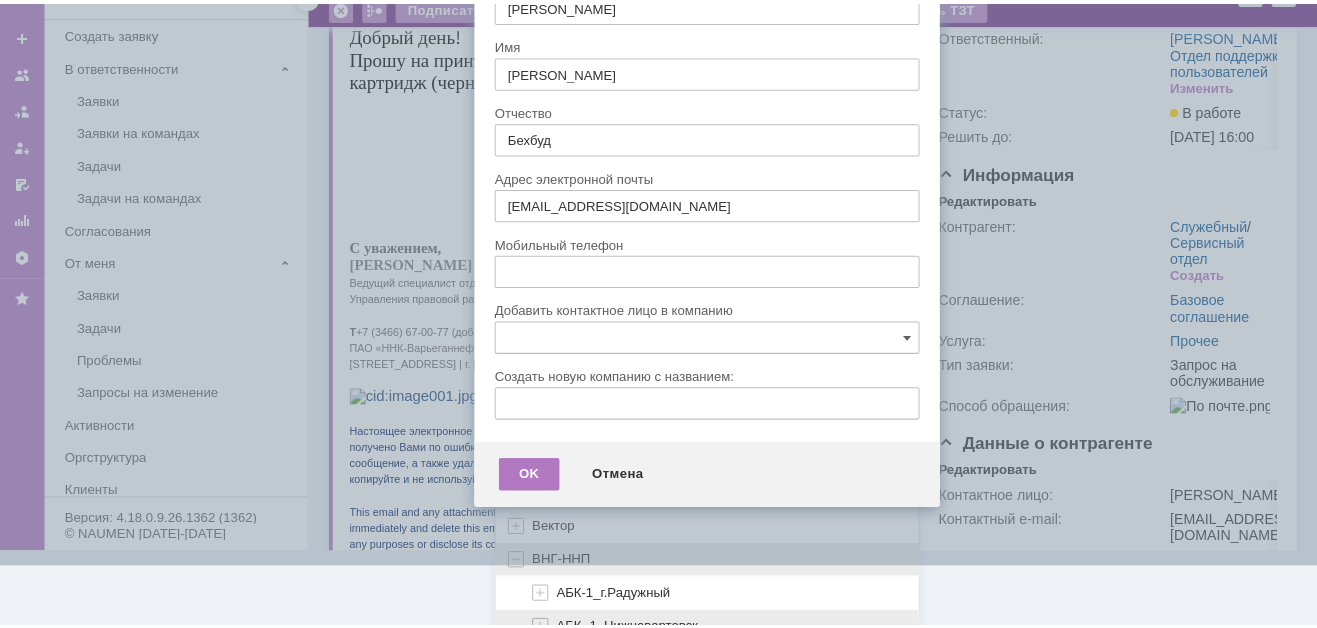 scroll, scrollTop: 0, scrollLeft: 0, axis: both 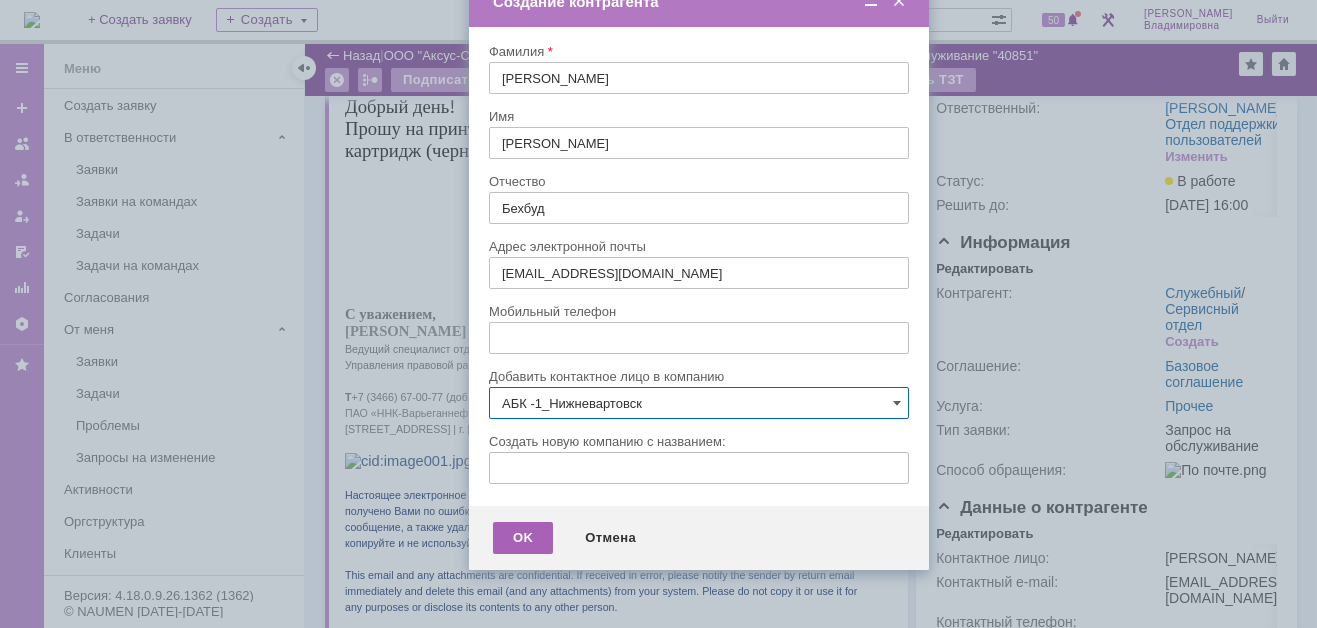 click on "OK" at bounding box center (523, 538) 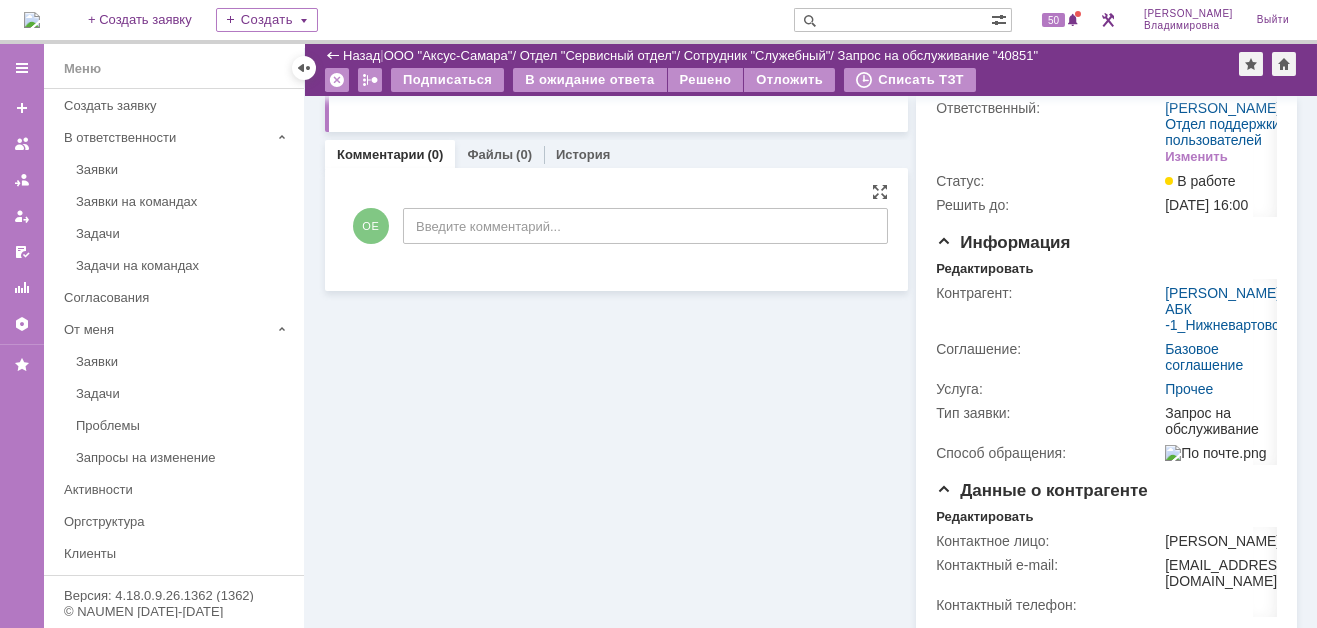 scroll, scrollTop: 0, scrollLeft: 0, axis: both 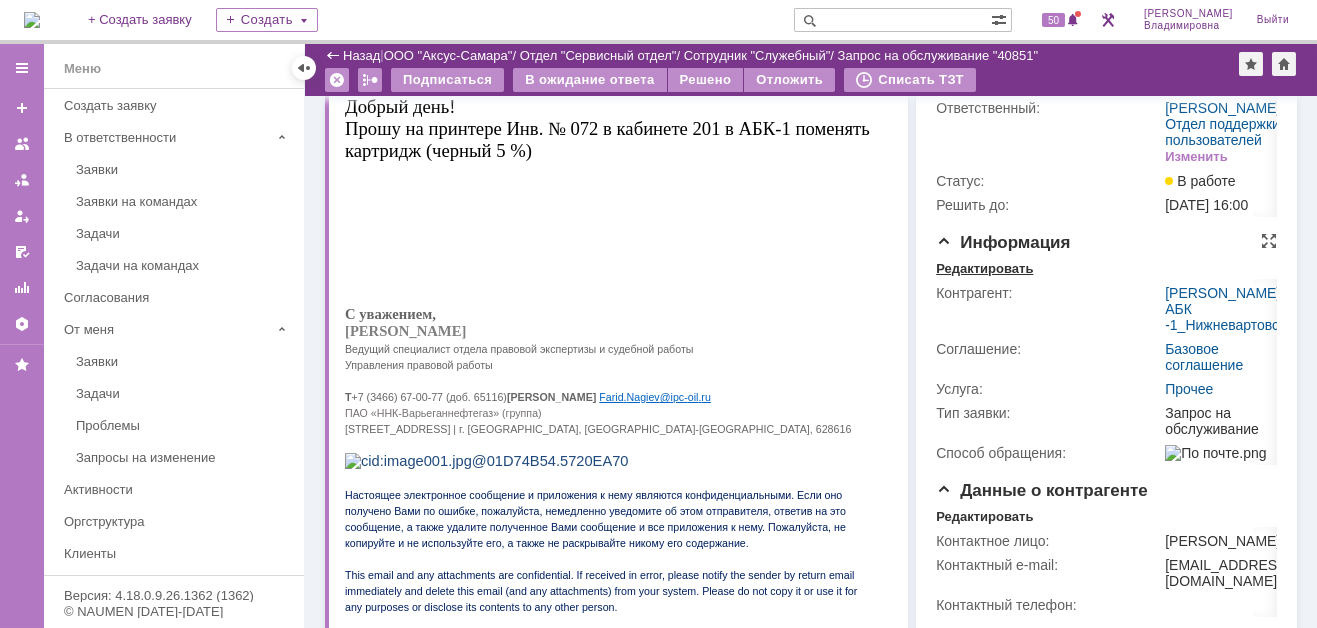 click on "Редактировать" at bounding box center [984, 269] 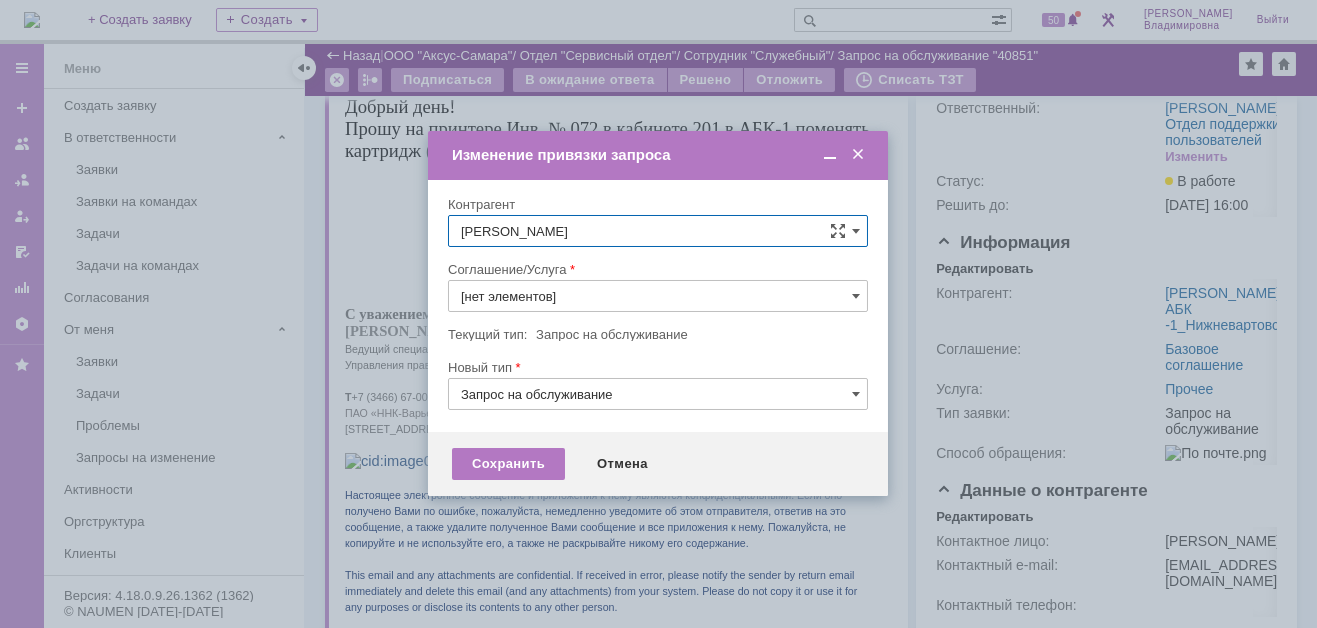 type on "Прочее" 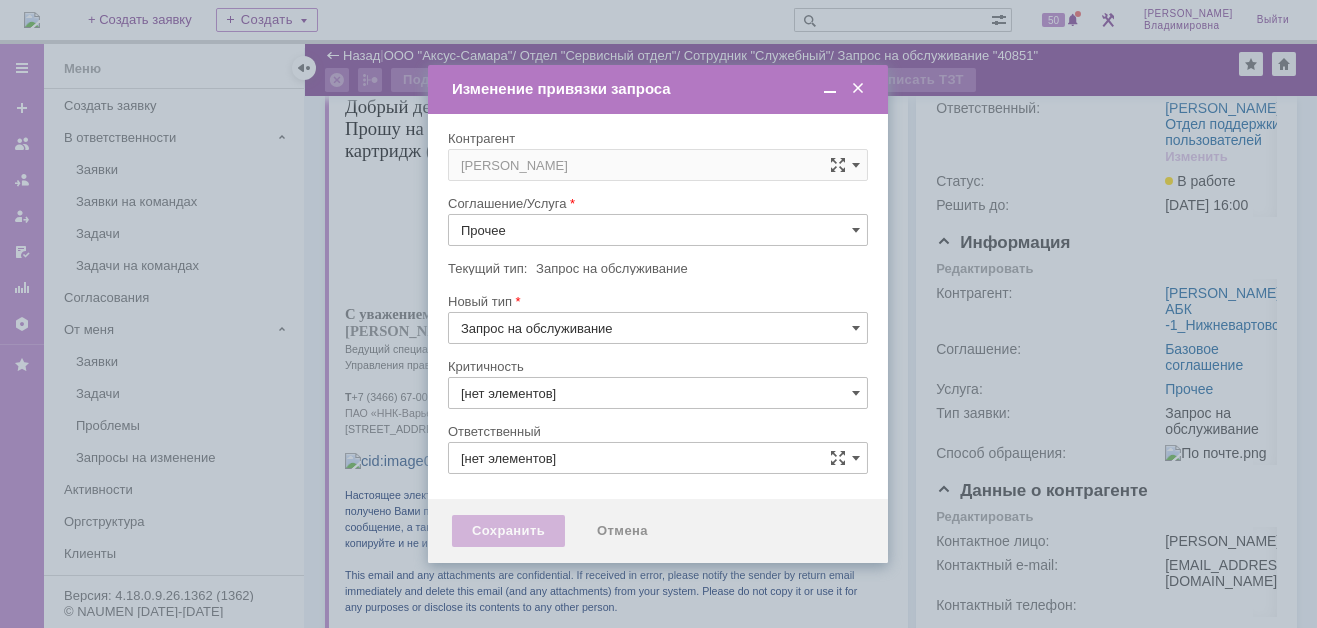 type on "3. Низкая" 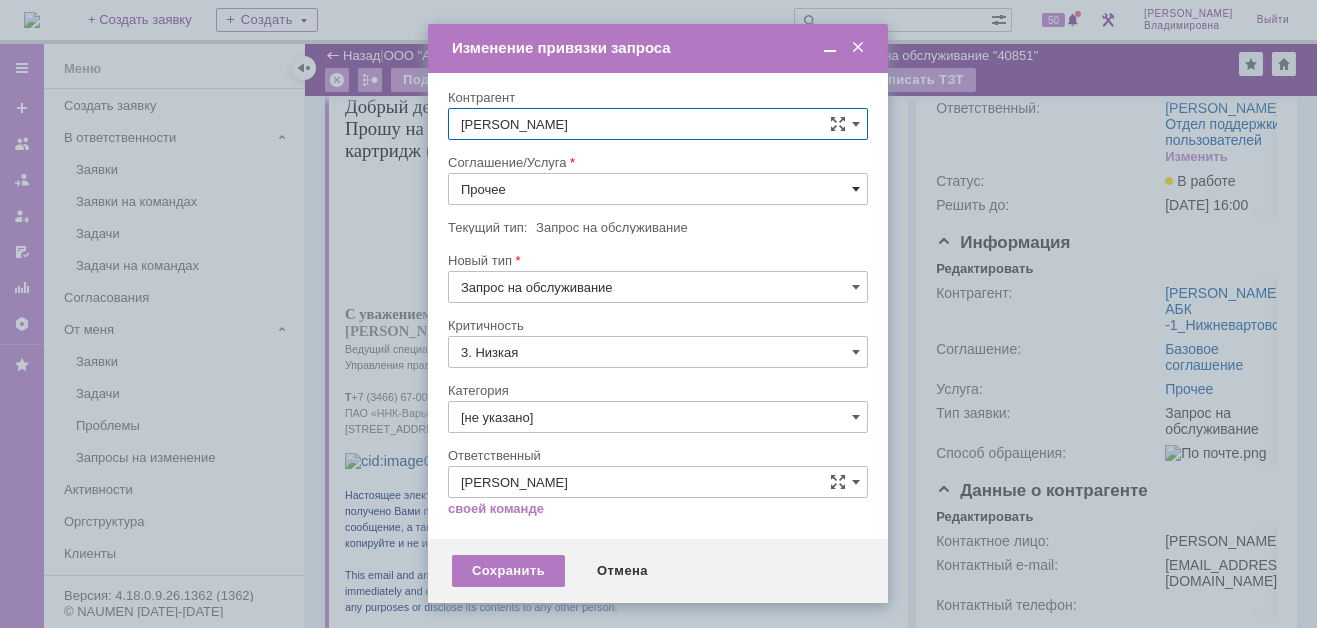 click at bounding box center [856, 189] 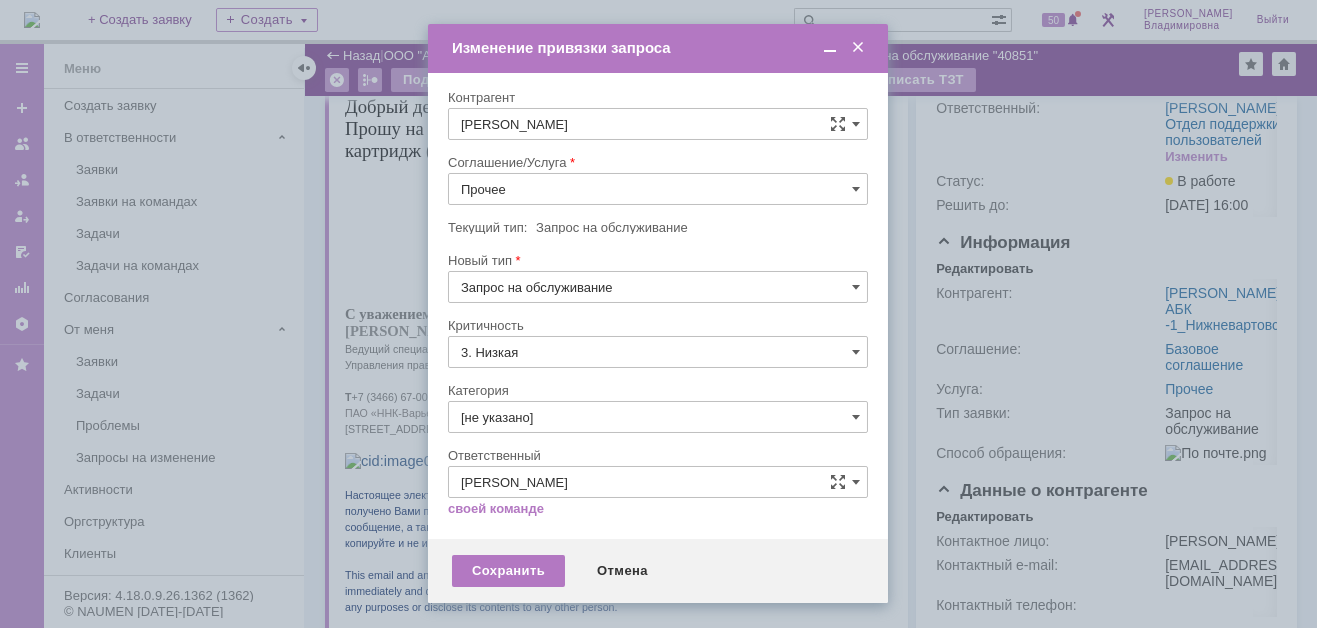 scroll, scrollTop: 121, scrollLeft: 0, axis: vertical 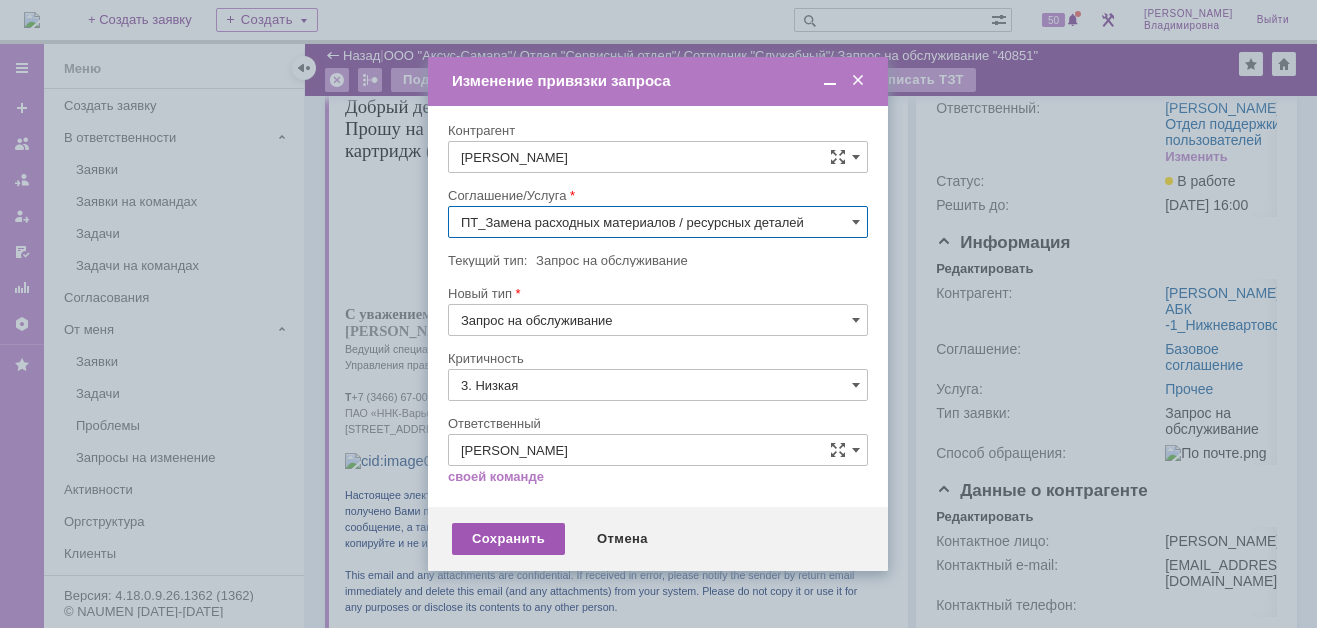type on "ПТ_Замена расходных материалов / ресурсных деталей" 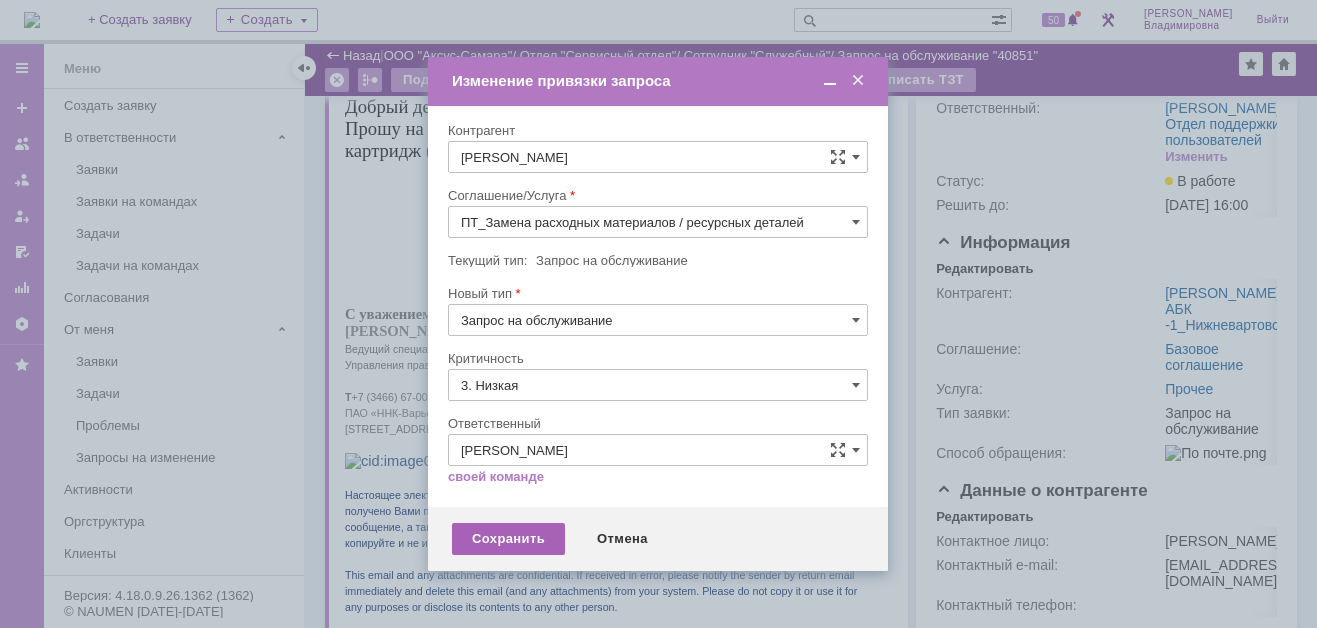click on "Сохранить" at bounding box center (508, 539) 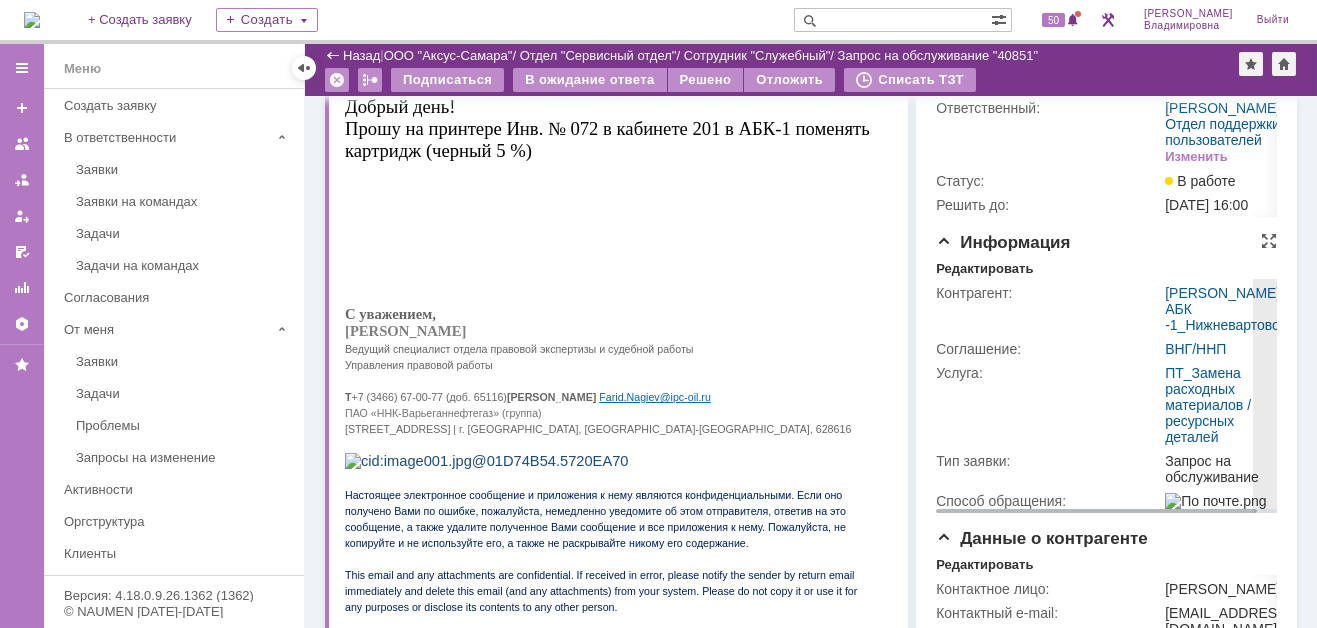 scroll, scrollTop: 384, scrollLeft: 0, axis: vertical 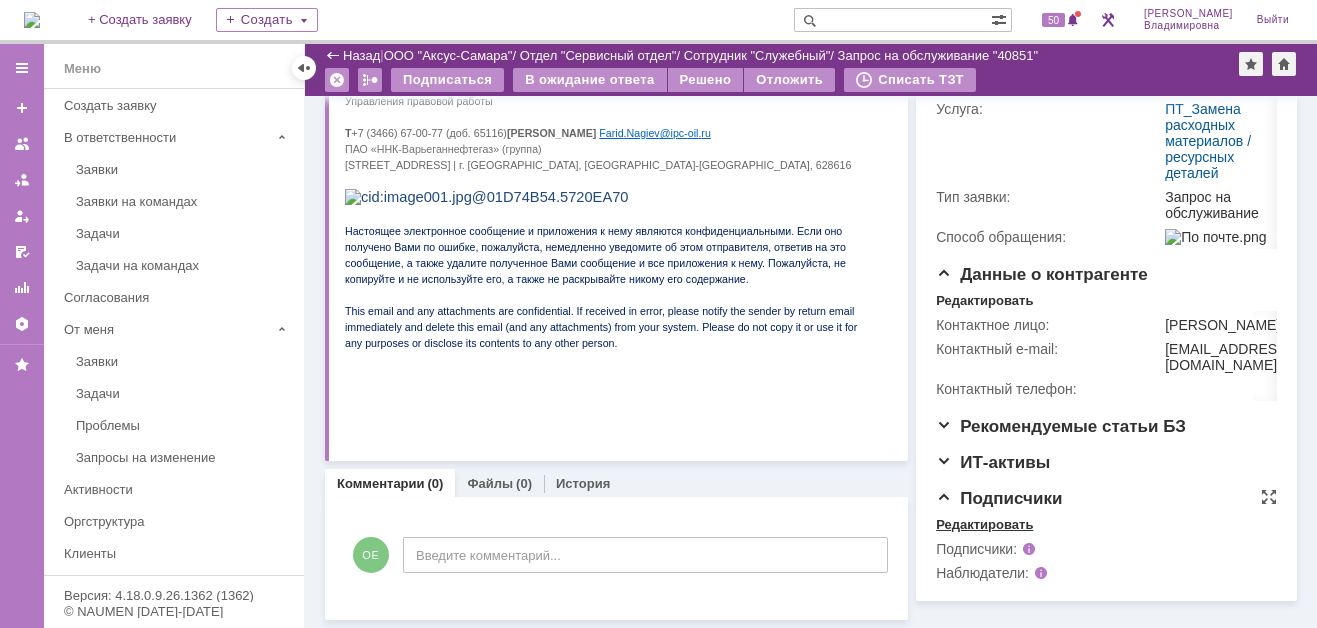 click on "Редактировать" at bounding box center (984, 525) 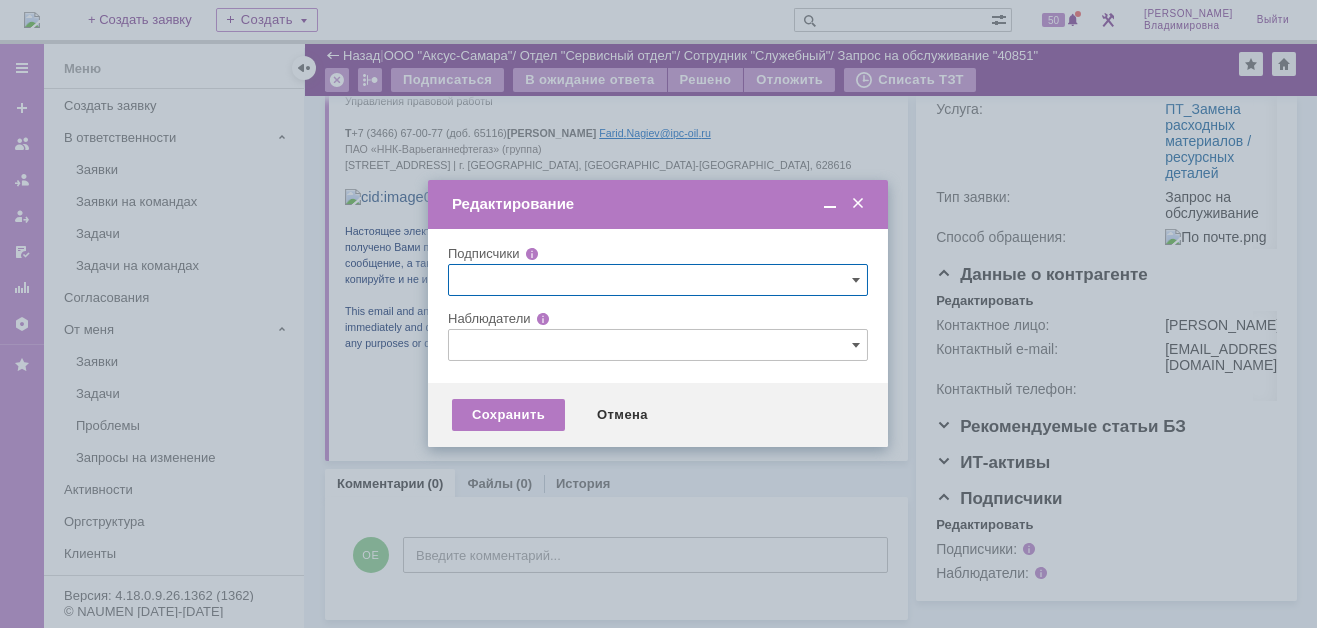 click at bounding box center [658, 345] 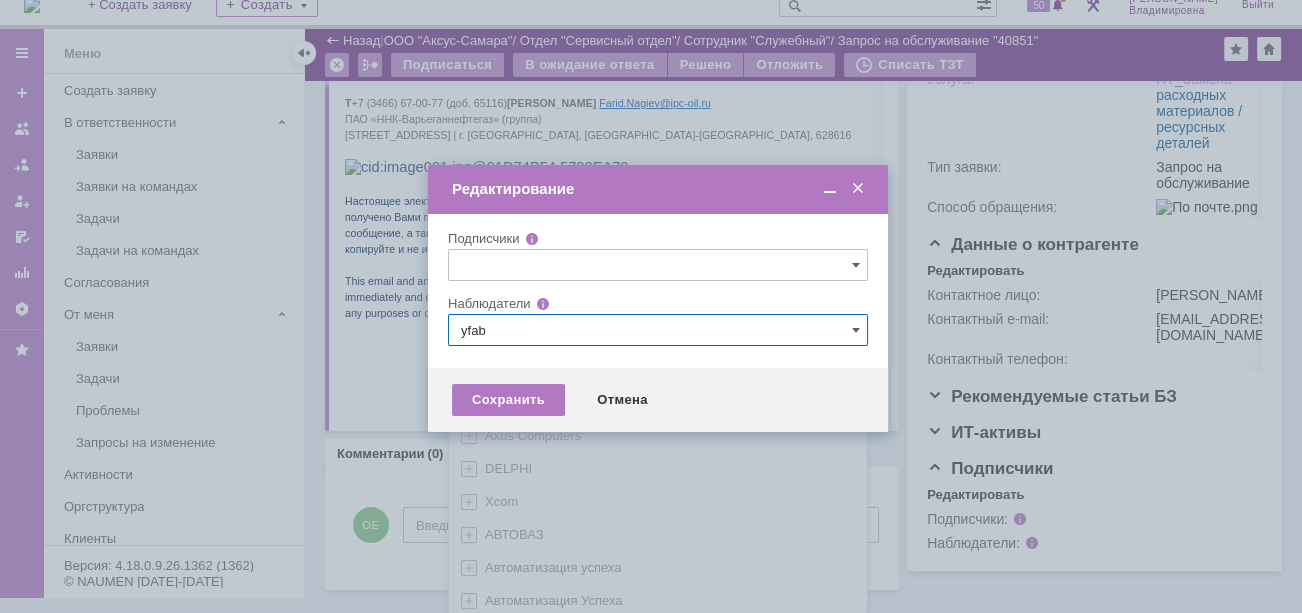 scroll, scrollTop: 0, scrollLeft: 0, axis: both 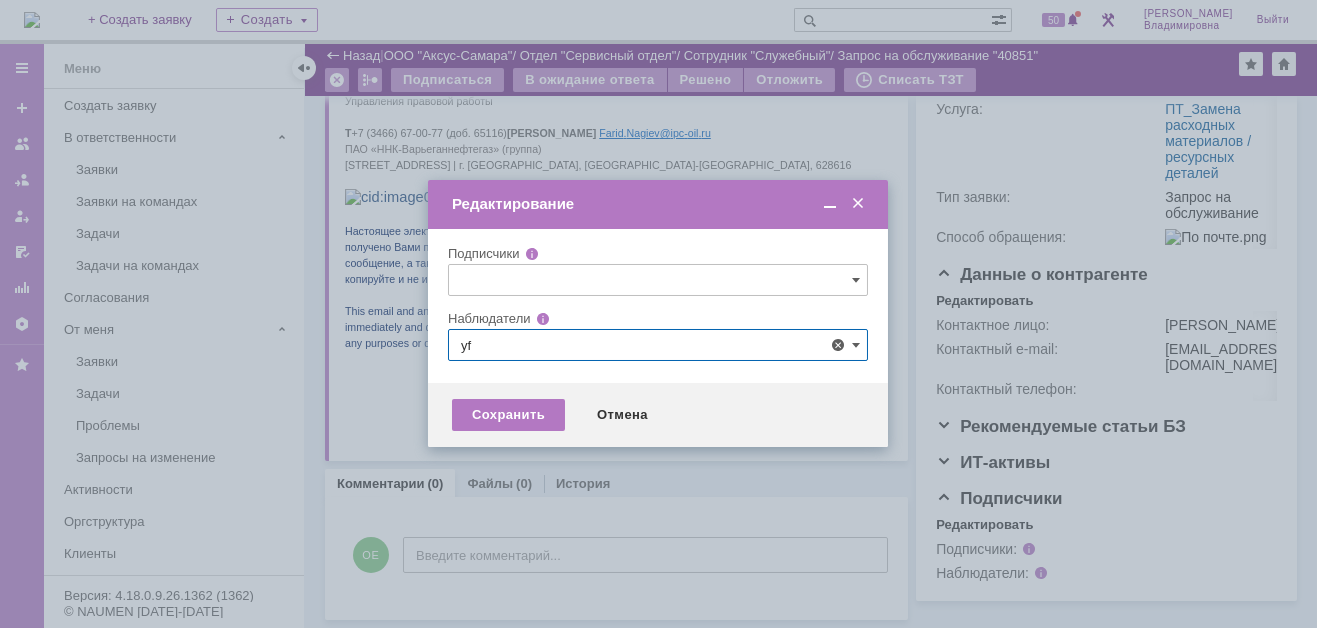 type on "y" 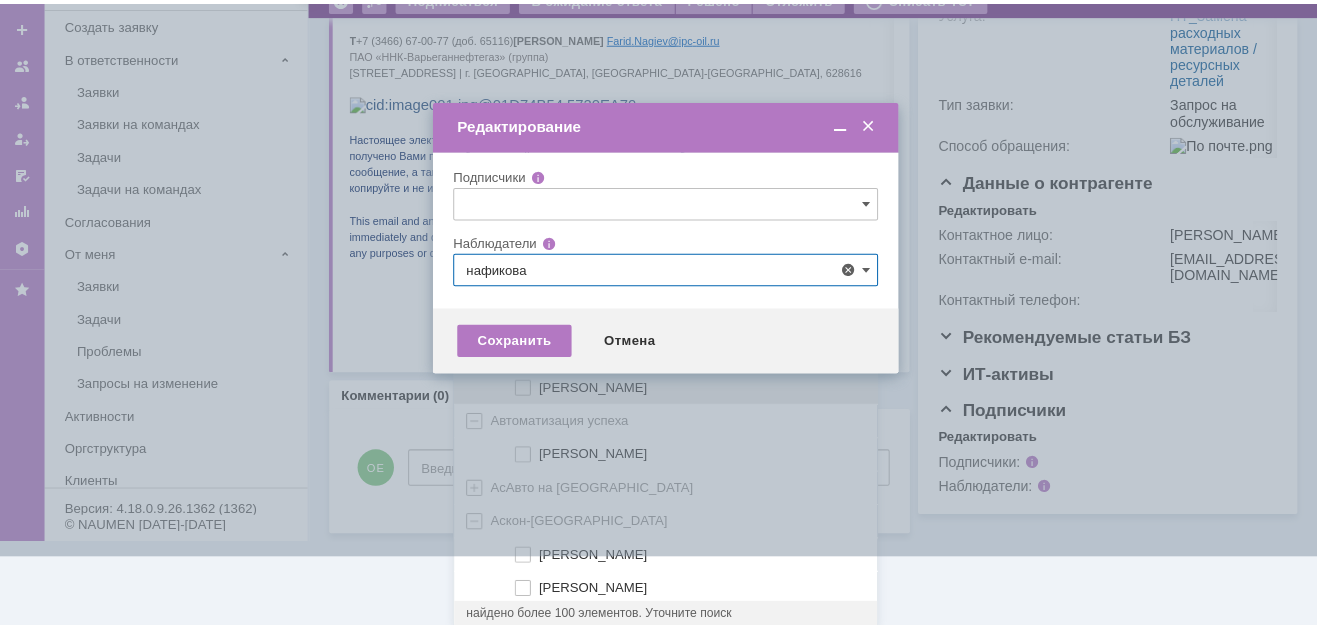 scroll, scrollTop: 0, scrollLeft: 0, axis: both 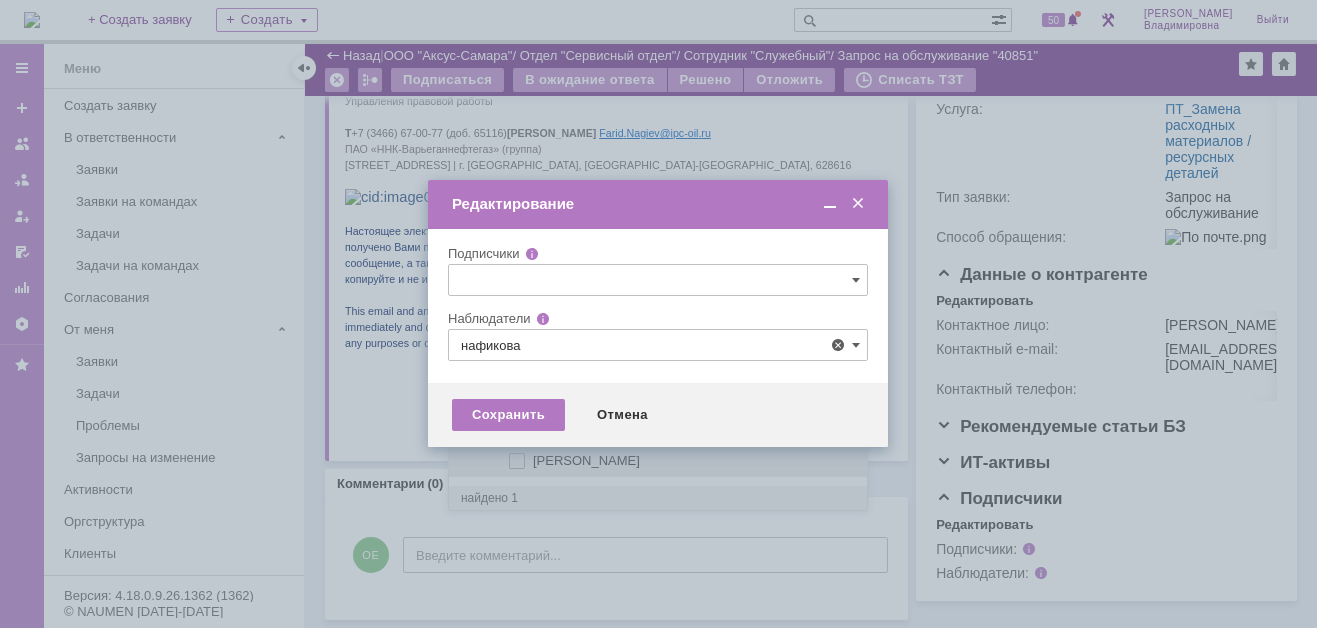 click at bounding box center (533, 458) 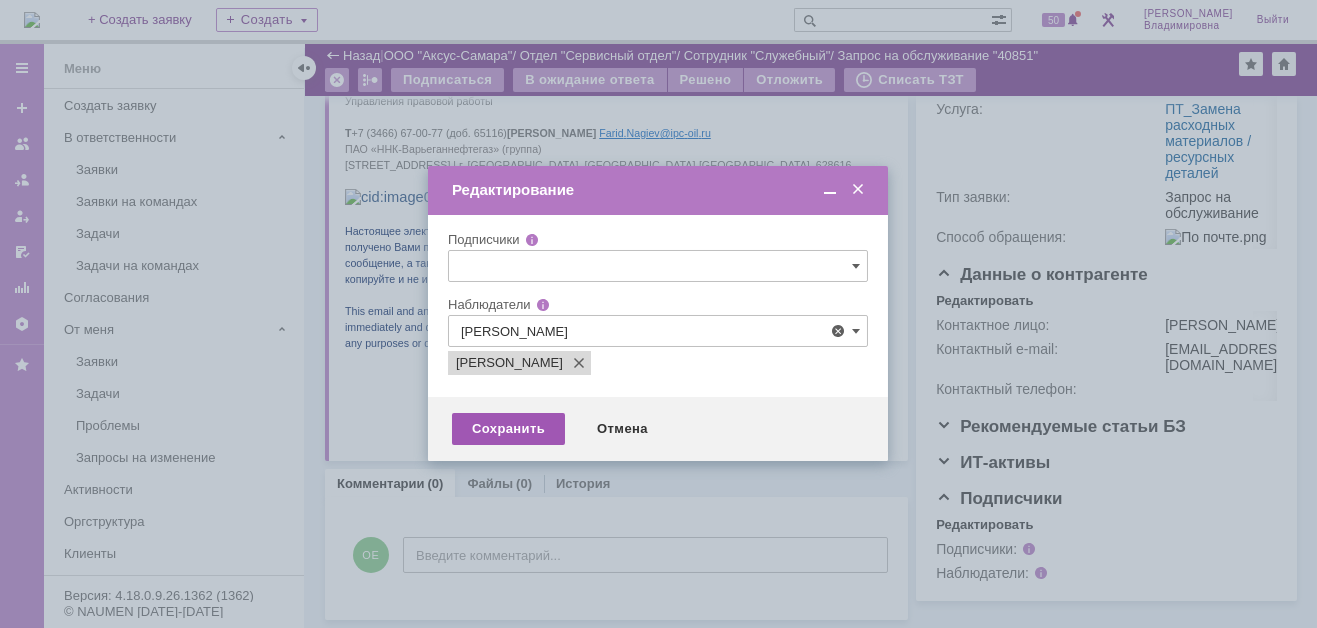 click on "содержащие... Нафикова Евгения ВНГ-ННП Нафикова Евгения Пусто Показать еще Пусто Показать еще" at bounding box center (658, 388) 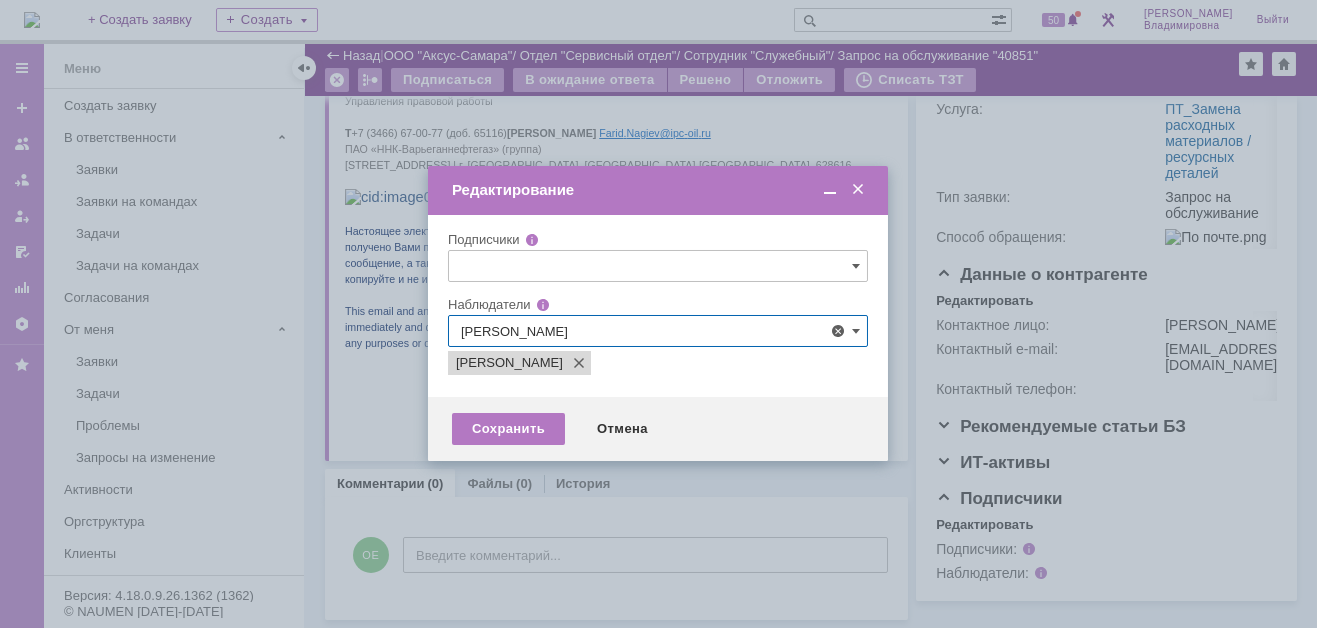 drag, startPoint x: 447, startPoint y: 532, endPoint x: 627, endPoint y: 546, distance: 180.54362 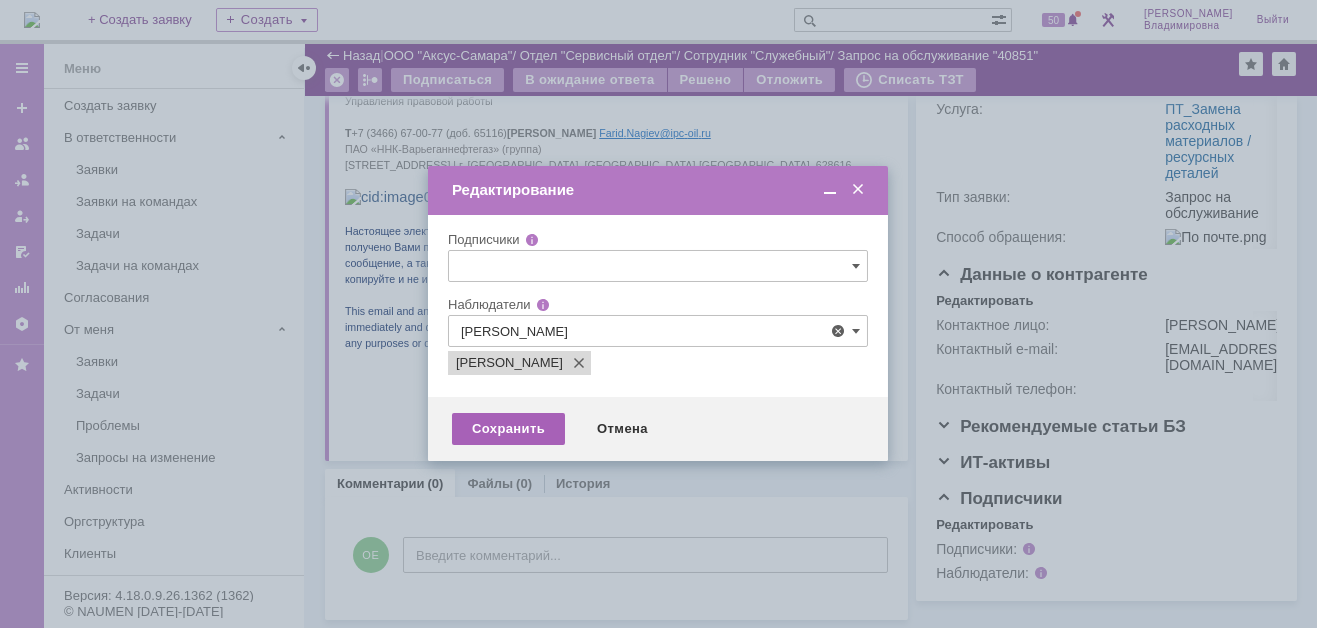click on "Сохранить" at bounding box center (508, 429) 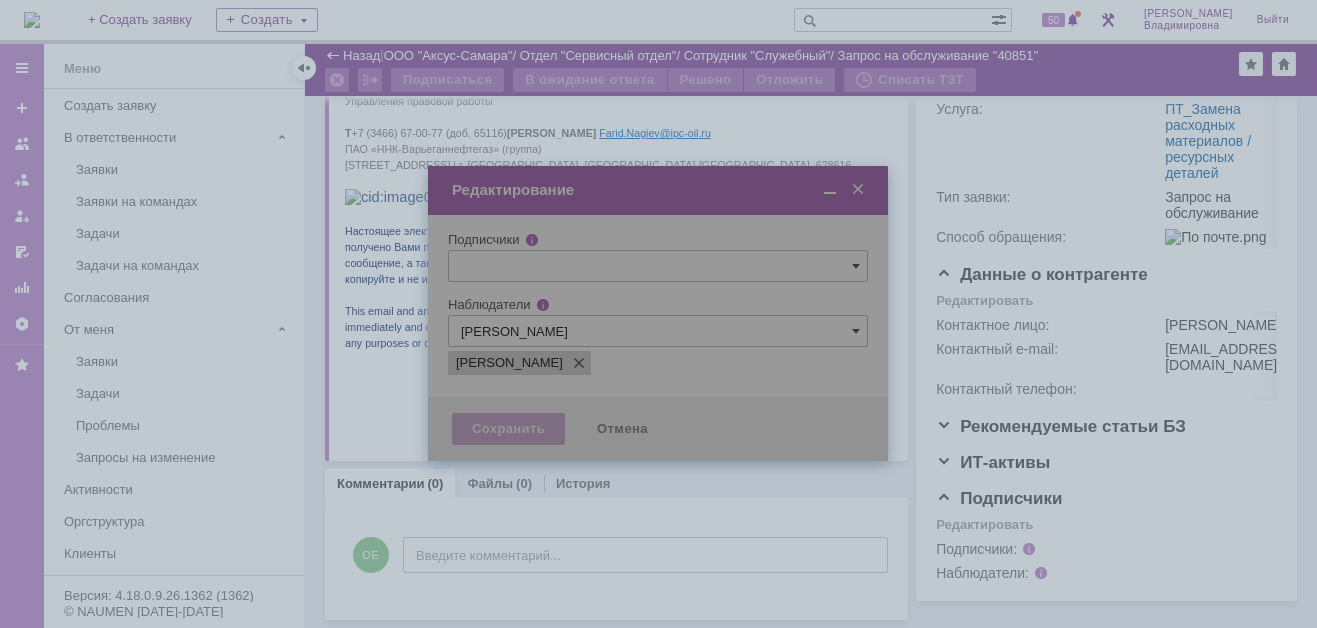 scroll, scrollTop: 420, scrollLeft: 0, axis: vertical 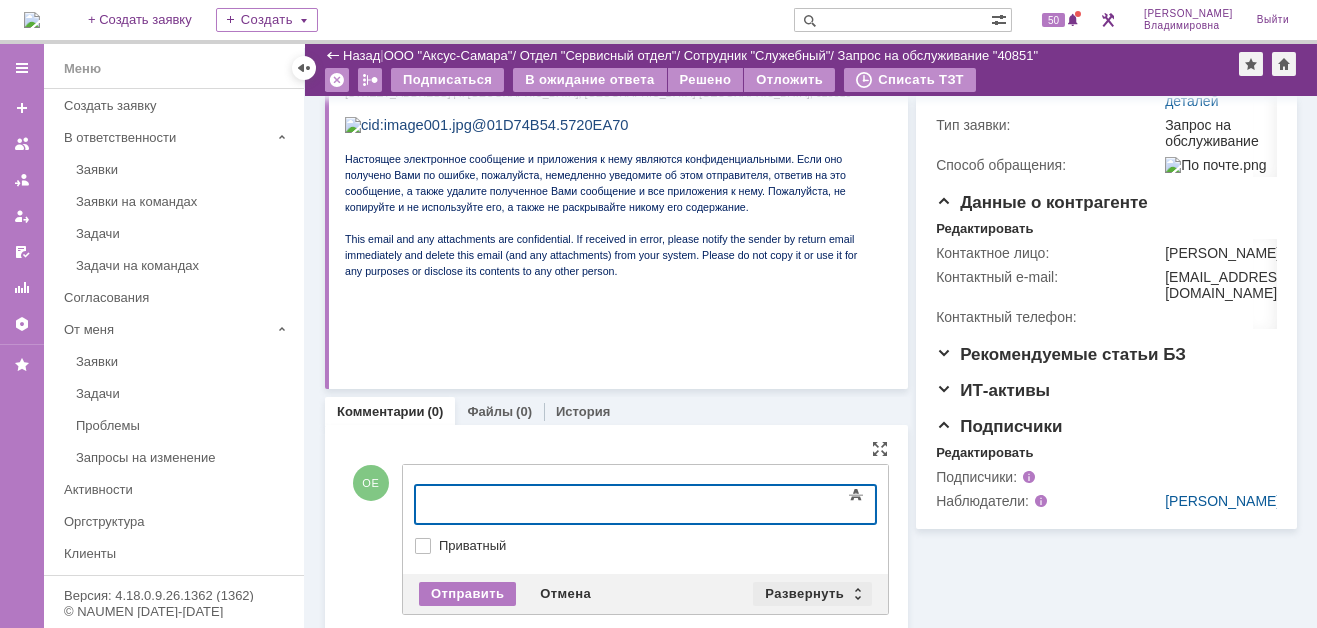 click on "Развернуть" at bounding box center [812, 594] 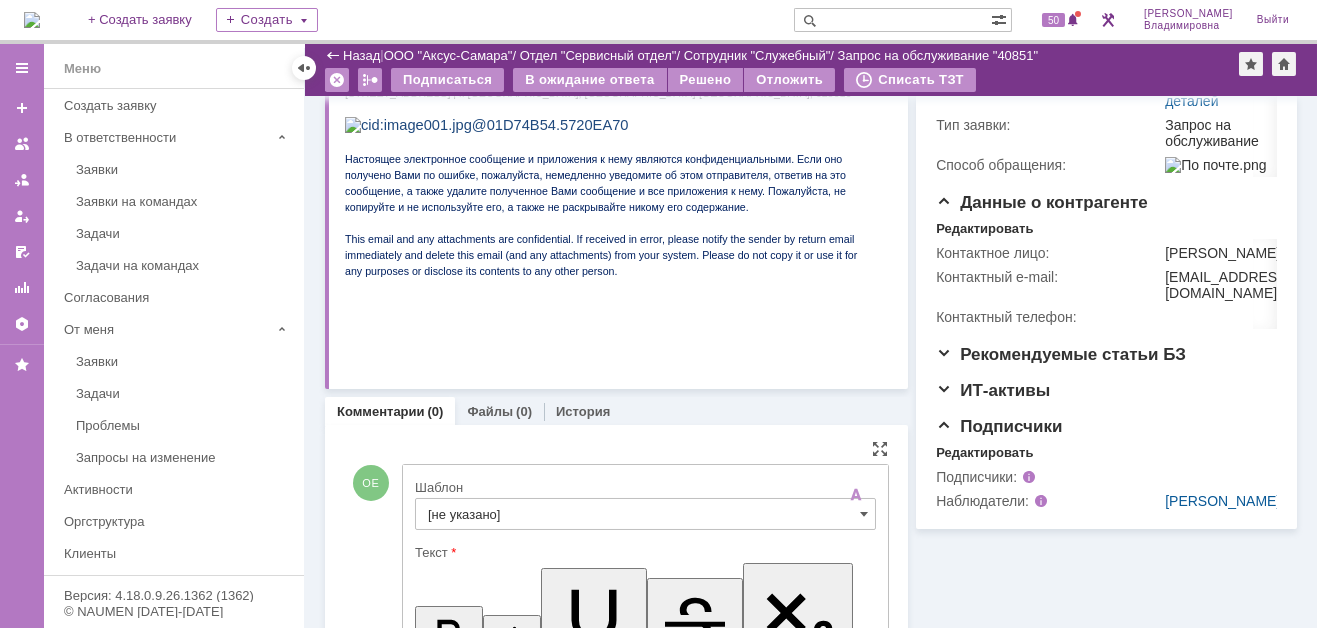 scroll, scrollTop: 0, scrollLeft: 0, axis: both 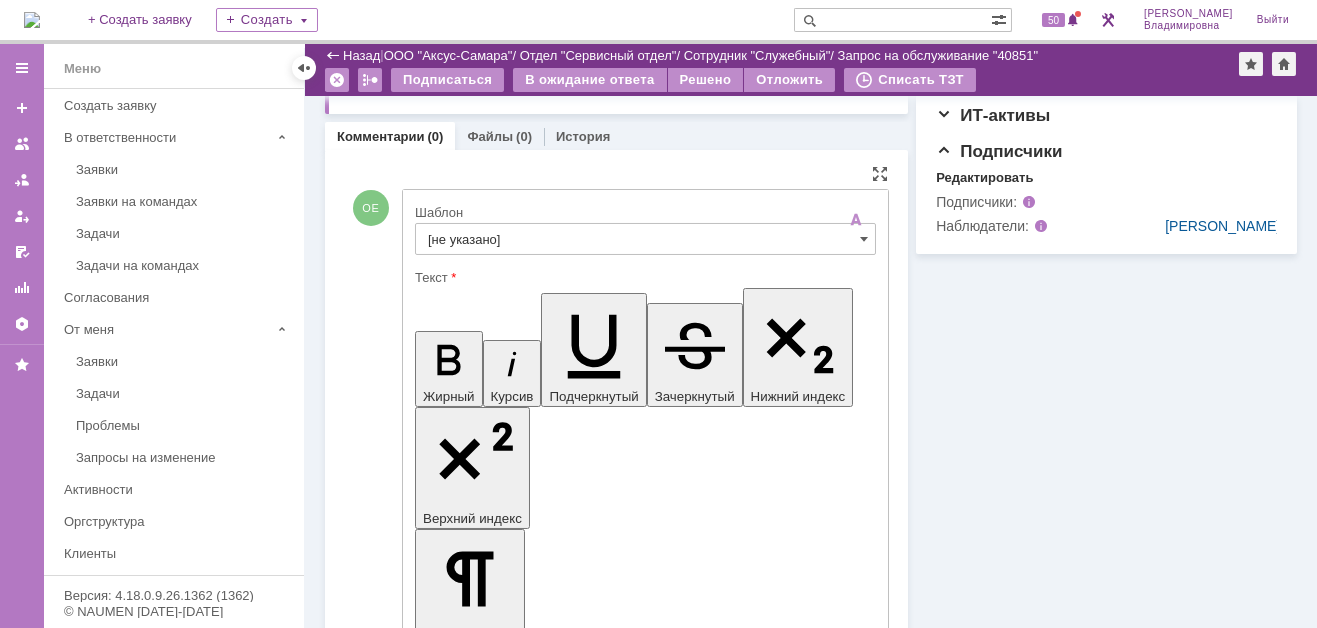 click on "Приватный" at bounding box center (655, 4543) 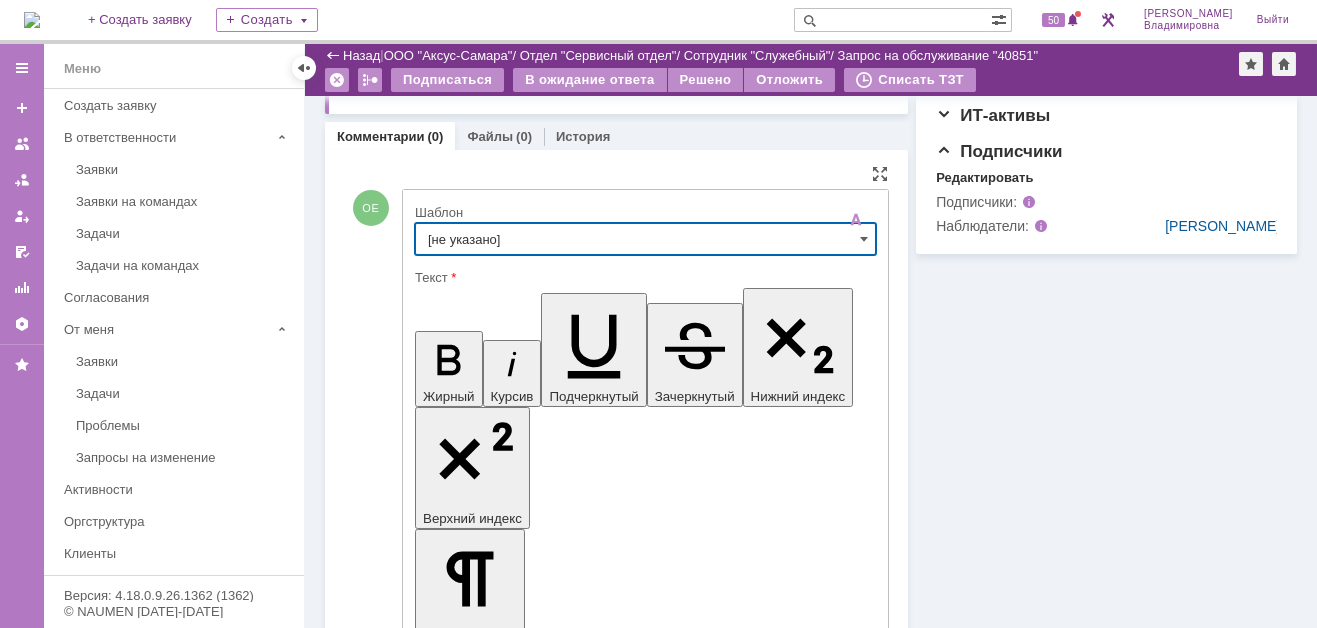 click on "[не указано]" at bounding box center (645, 239) 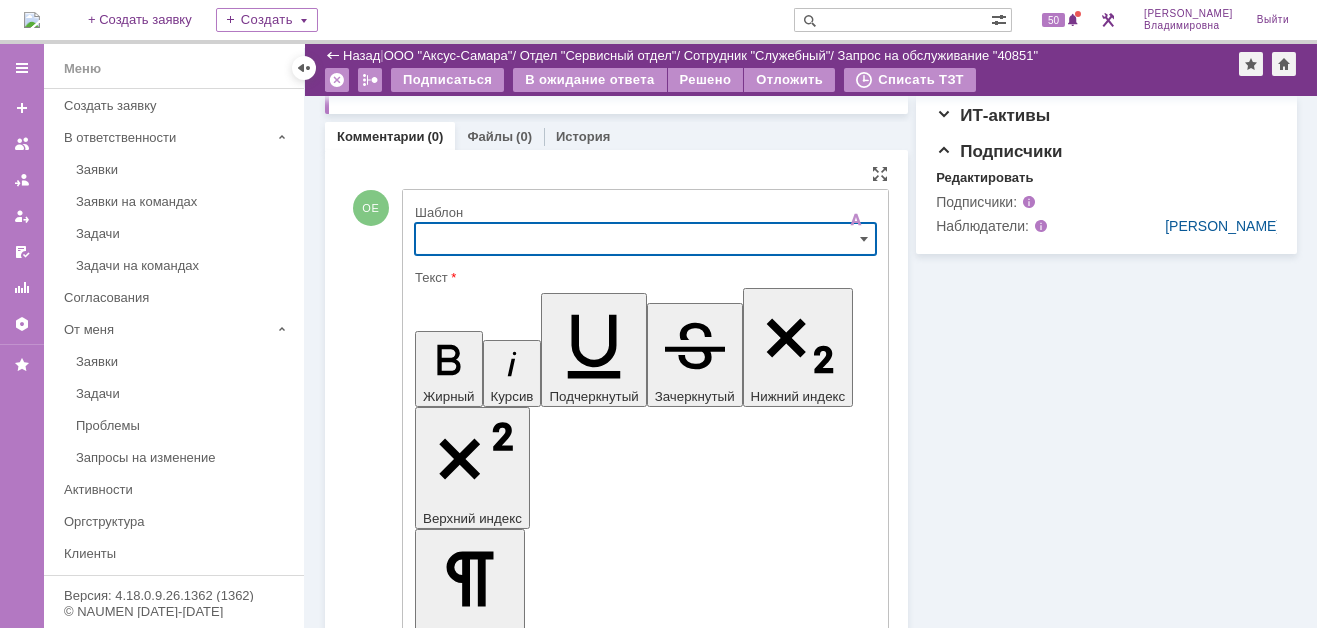 scroll, scrollTop: 711, scrollLeft: 0, axis: vertical 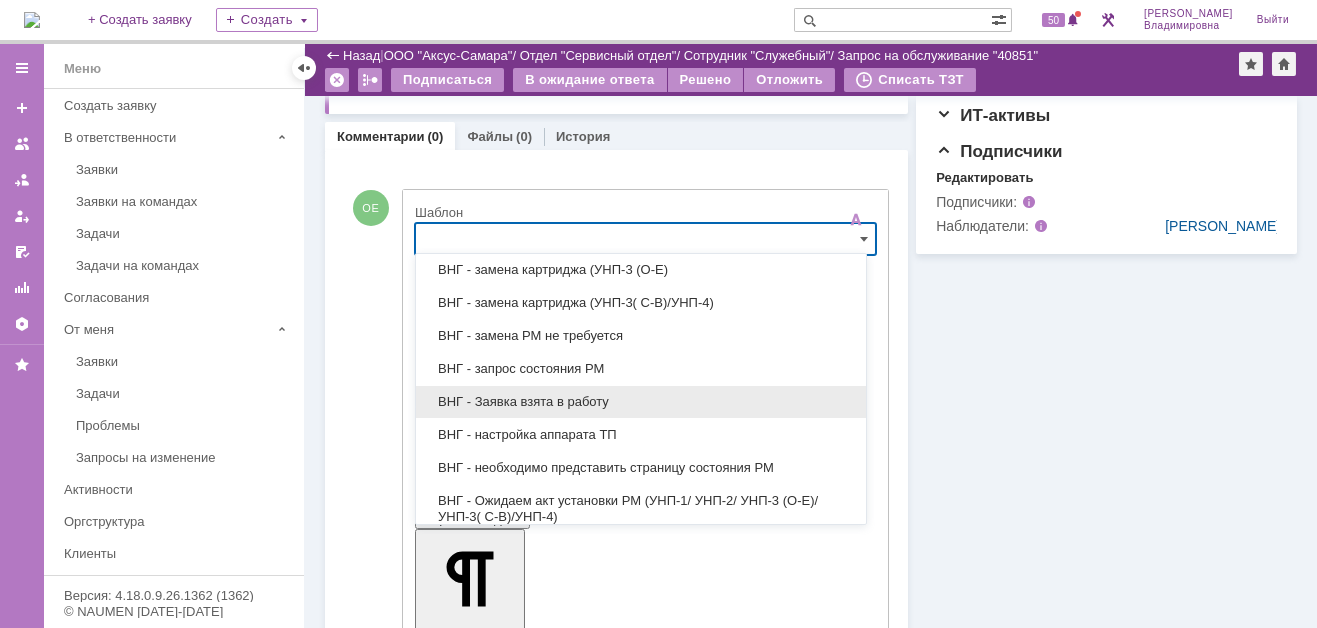 click on "ВНГ - Заявка взята в работу" at bounding box center (641, 402) 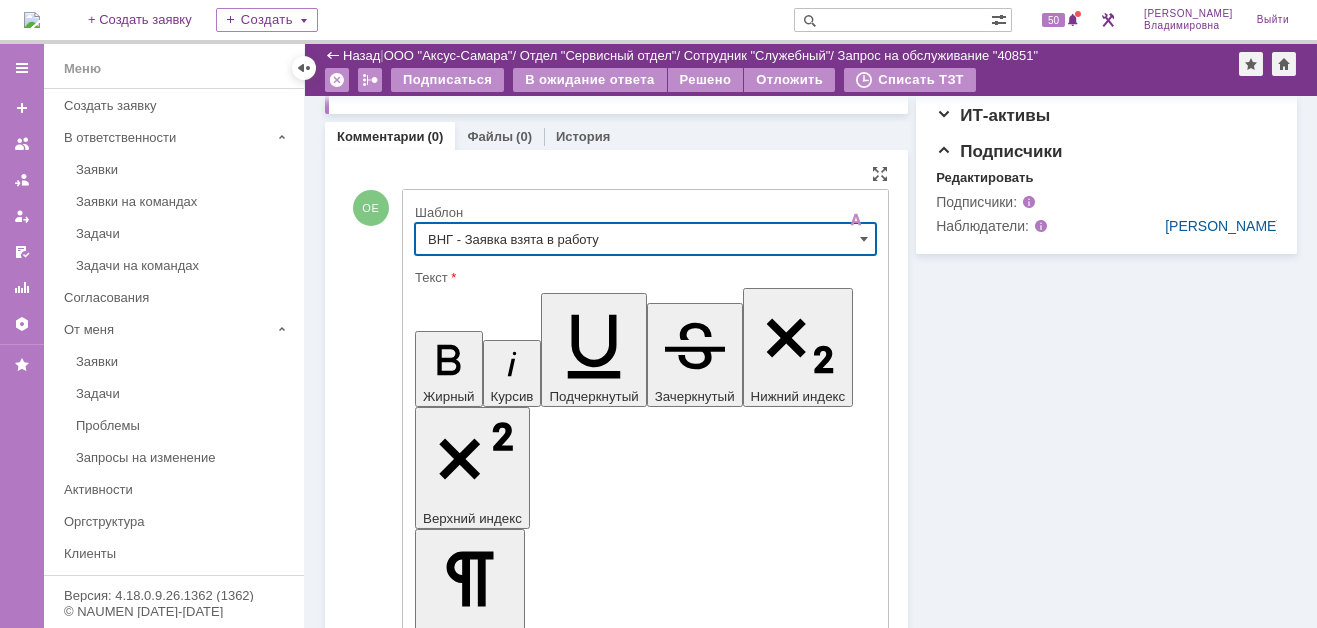type on "ВНГ - Заявка взята в работу" 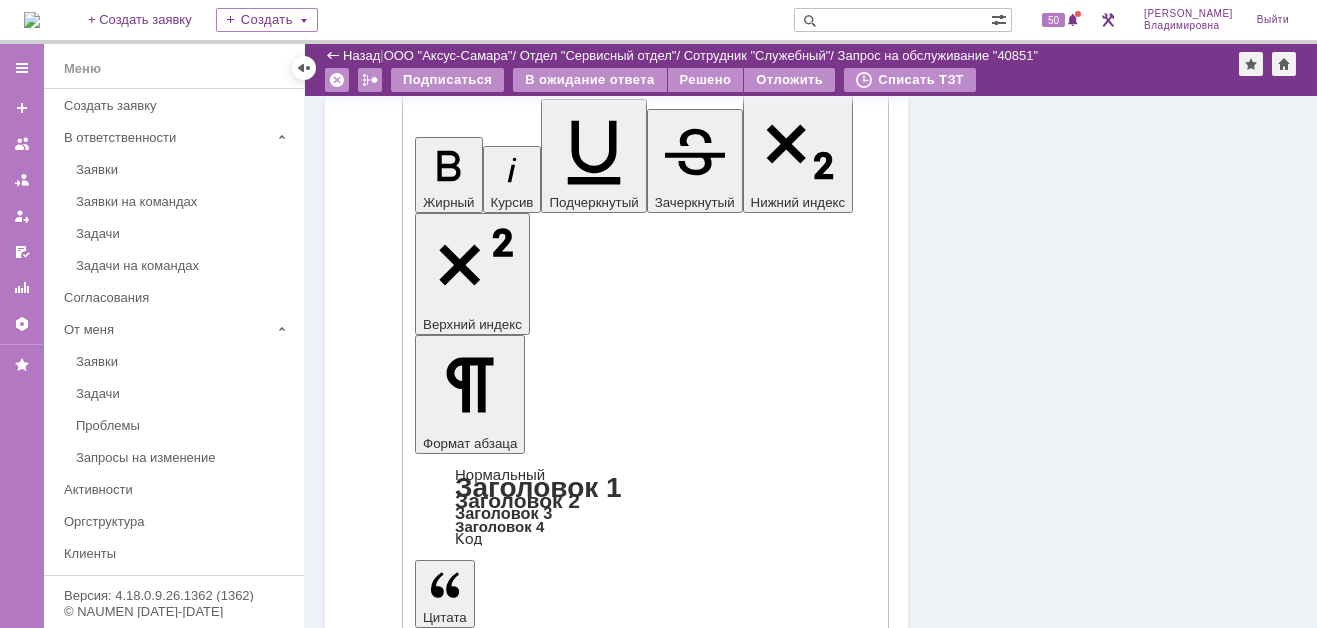 scroll, scrollTop: 951, scrollLeft: 0, axis: vertical 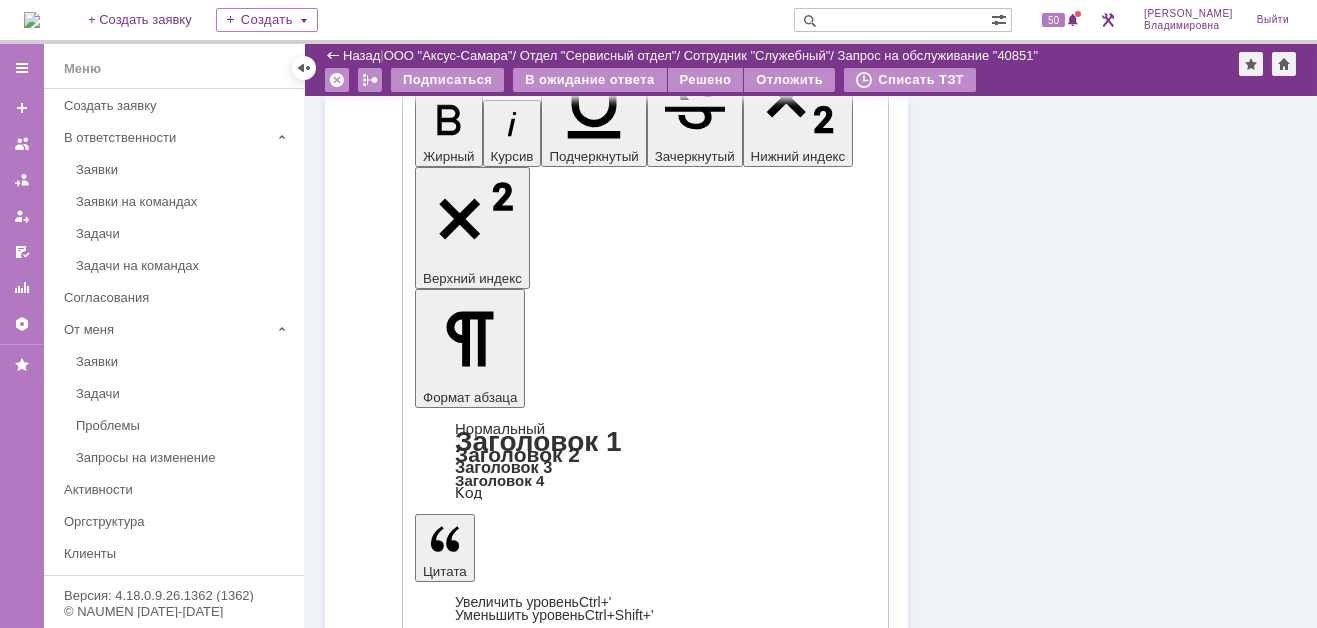 click on "Отправить" at bounding box center [467, 4582] 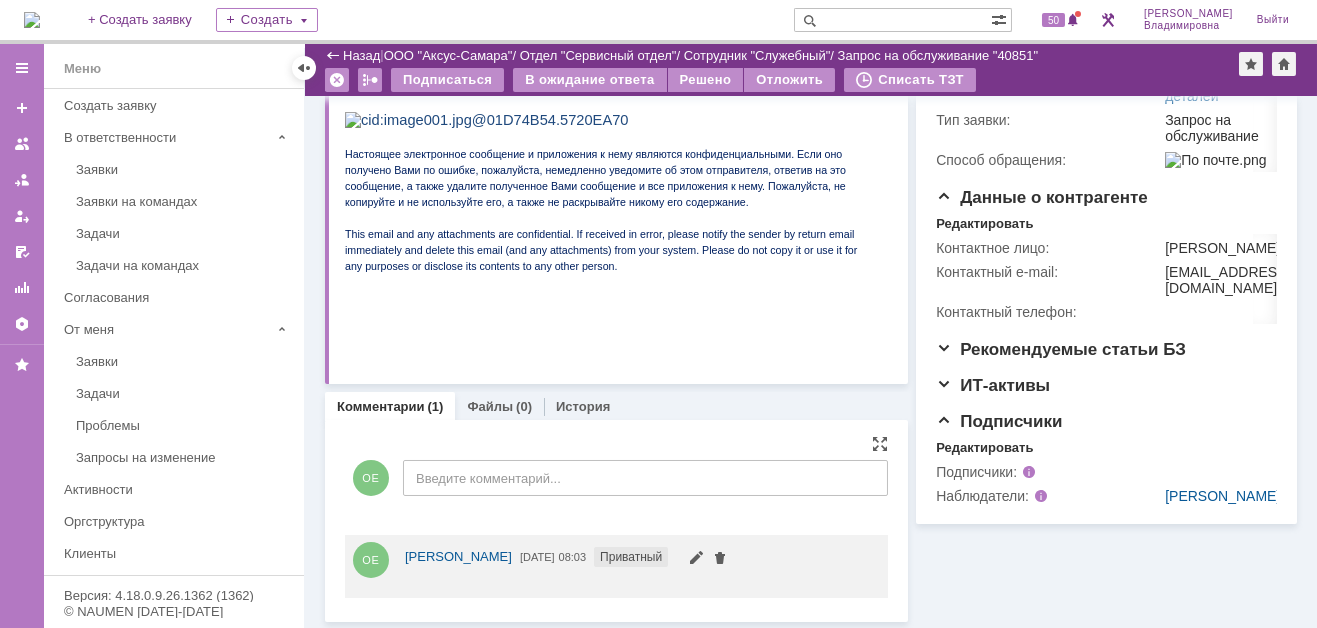 scroll, scrollTop: 0, scrollLeft: 0, axis: both 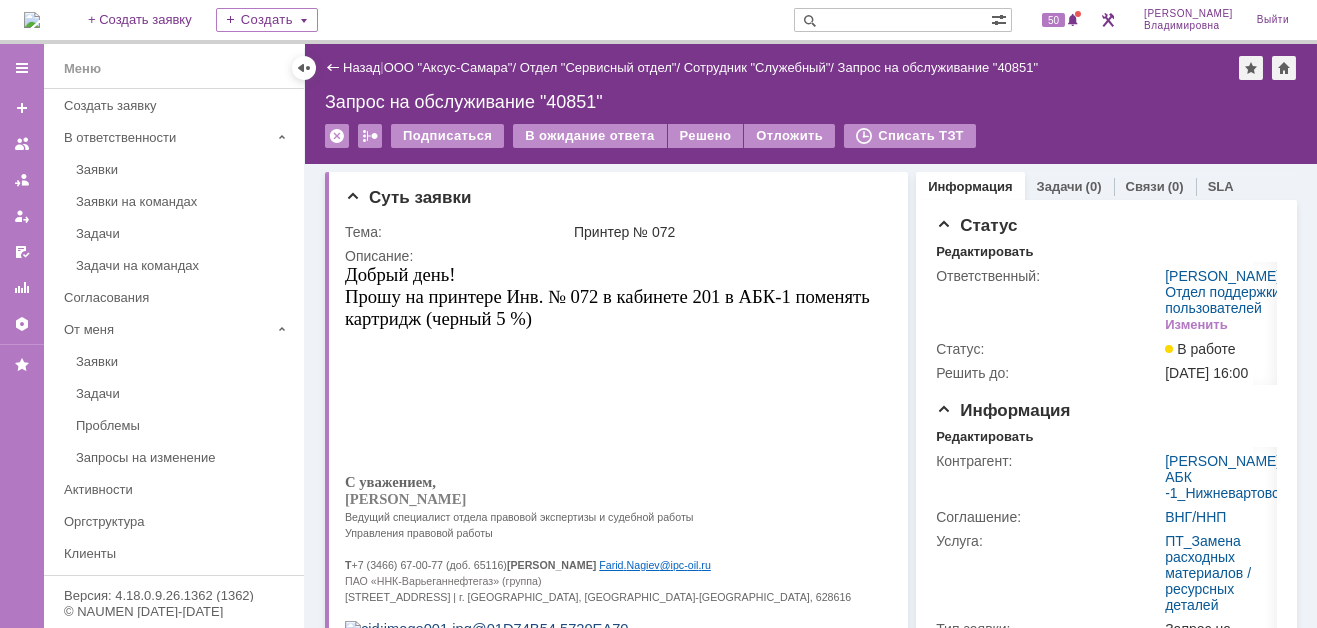 click on "Запрос на обслуживание "40851"" at bounding box center (811, 102) 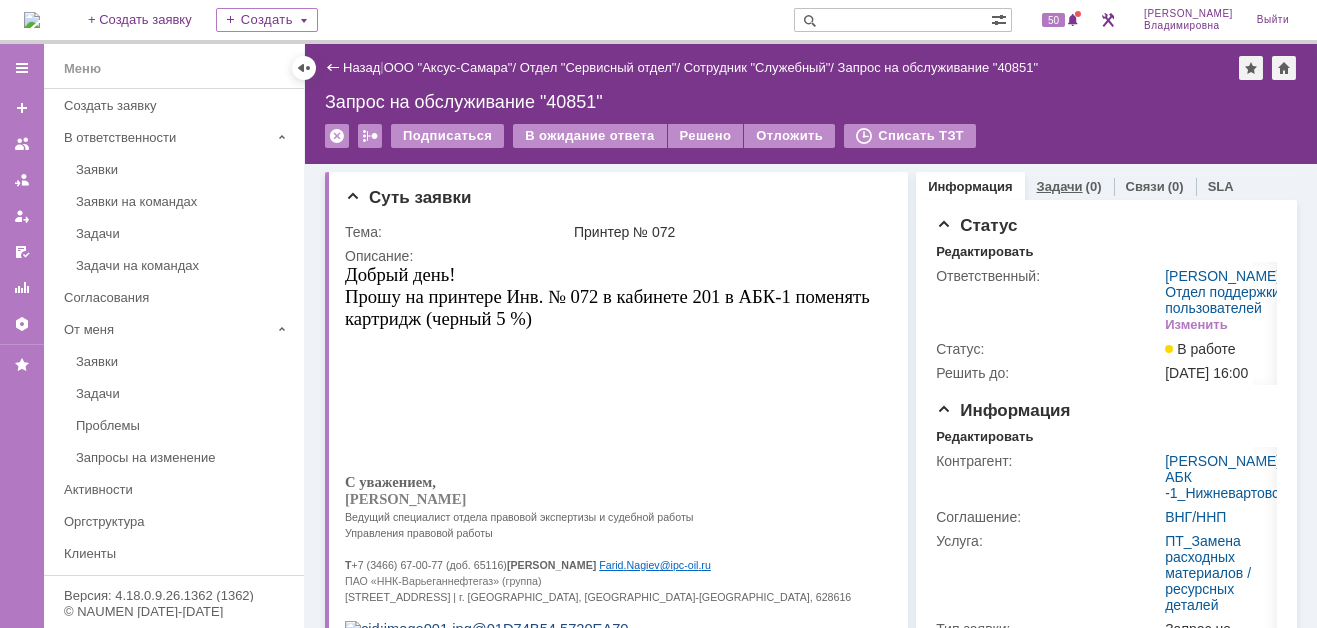 click on "Задачи" at bounding box center [1060, 186] 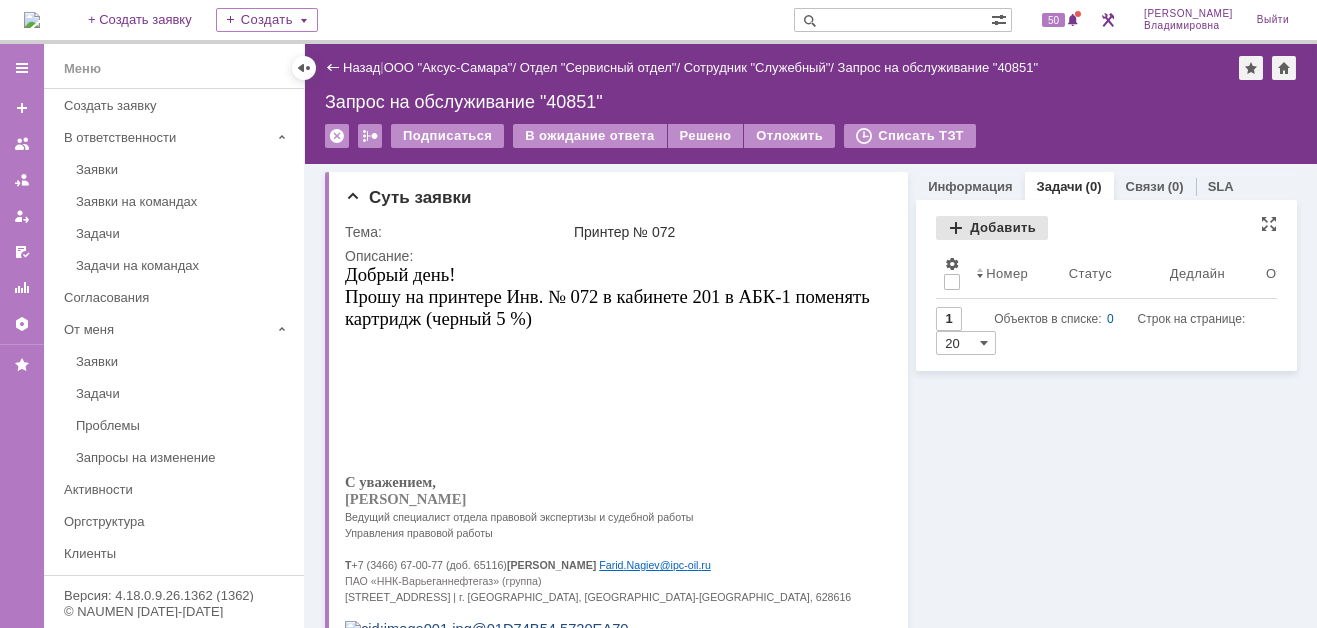 click on "Добавить" at bounding box center (992, 228) 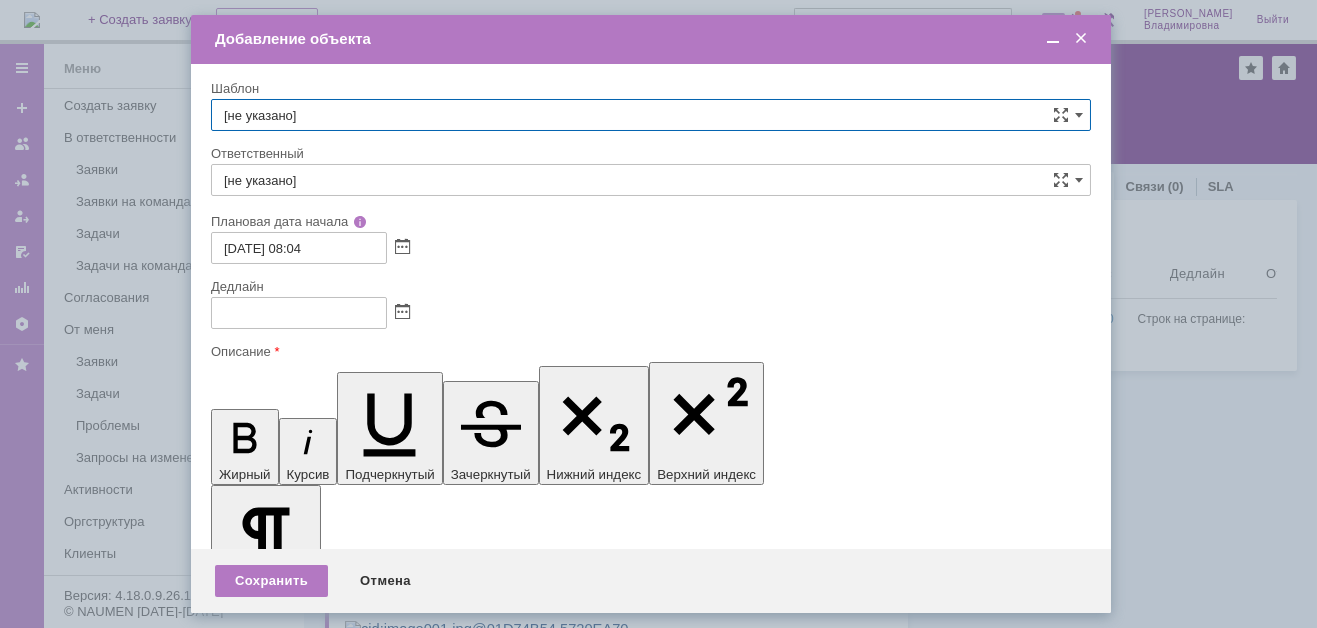 scroll, scrollTop: 0, scrollLeft: 0, axis: both 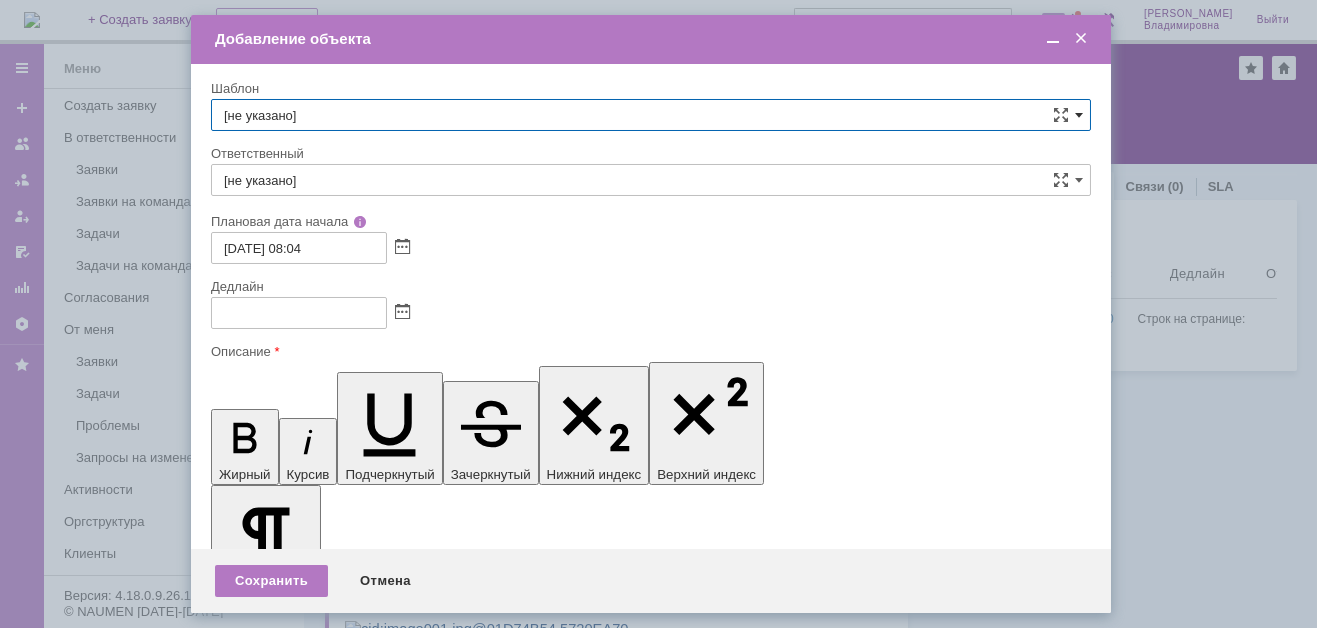 click at bounding box center [1079, 115] 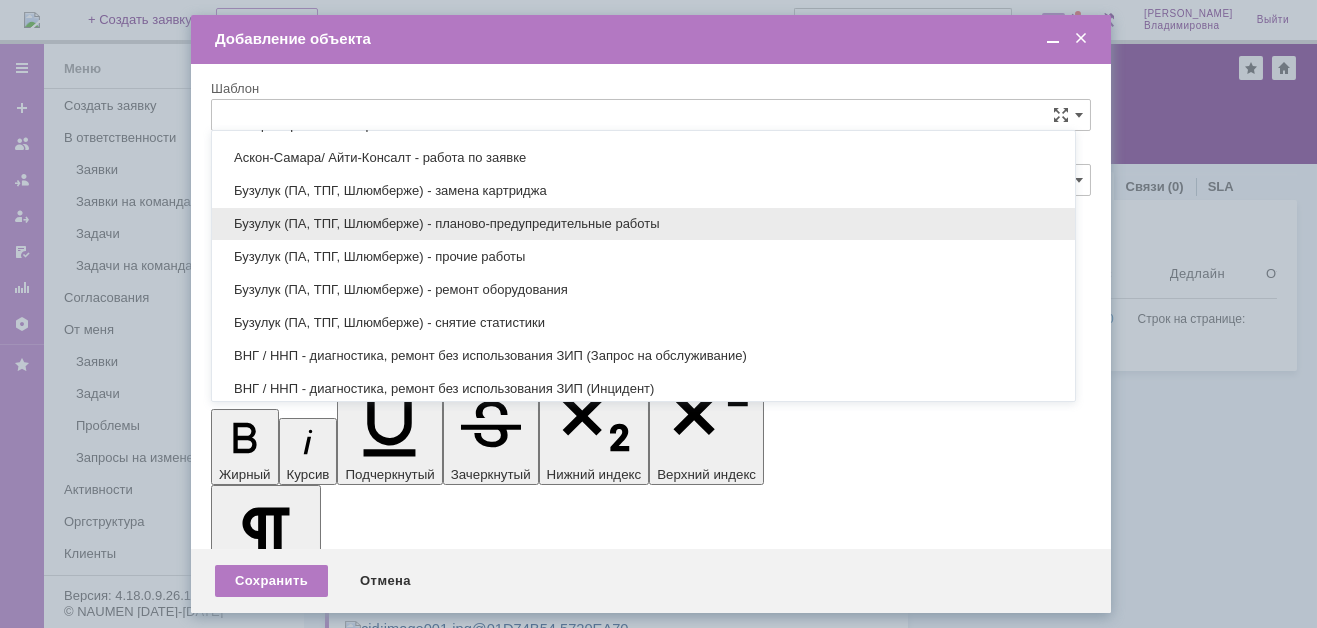 scroll, scrollTop: 579, scrollLeft: 0, axis: vertical 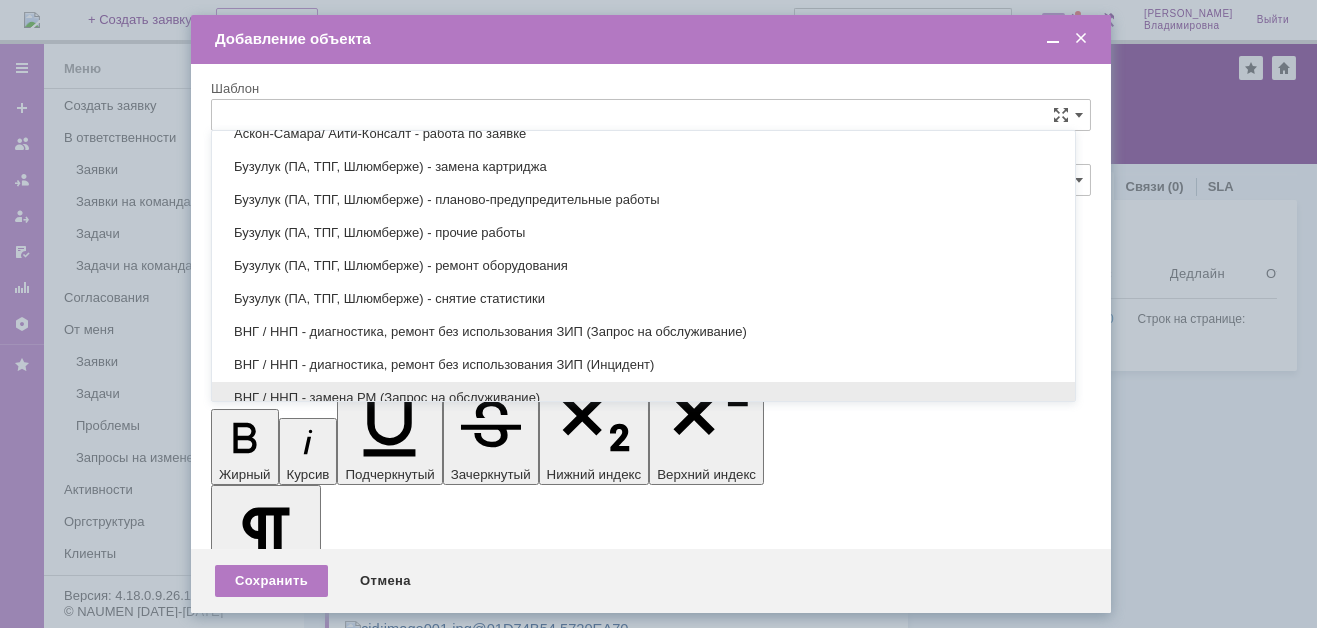 click on "ВНГ / ННП - замена РМ (Запрос на обслуживание)" at bounding box center [643, 398] 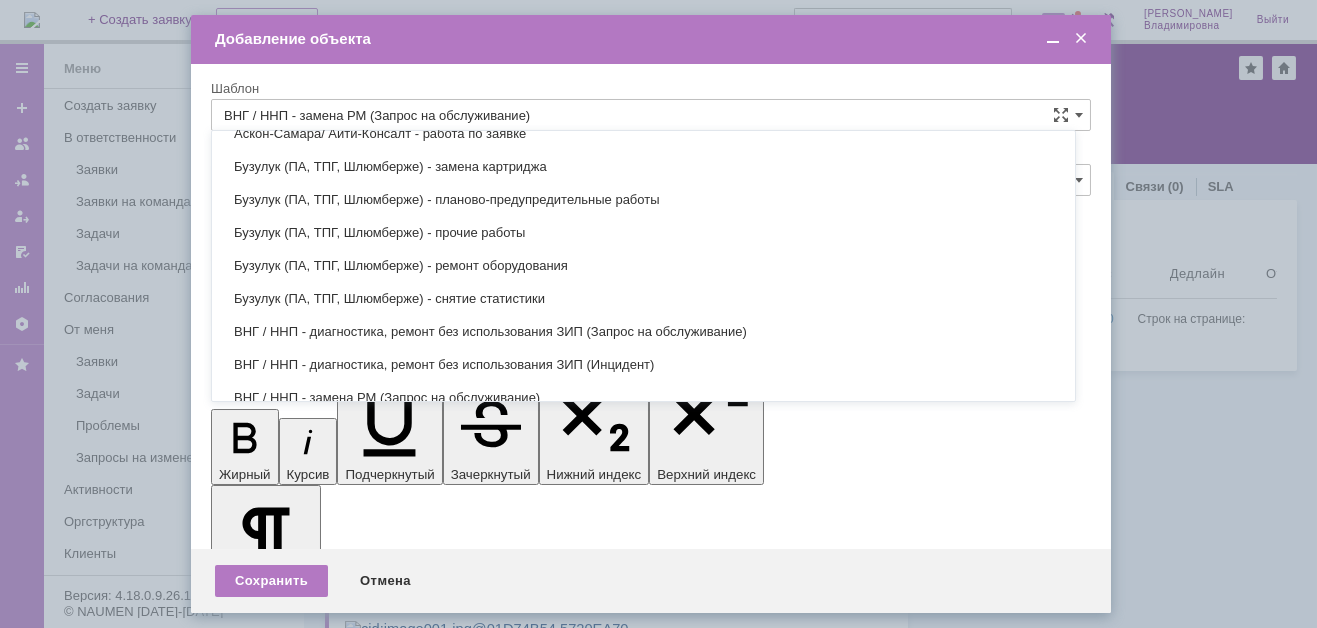 type on "Сидоров Евгений" 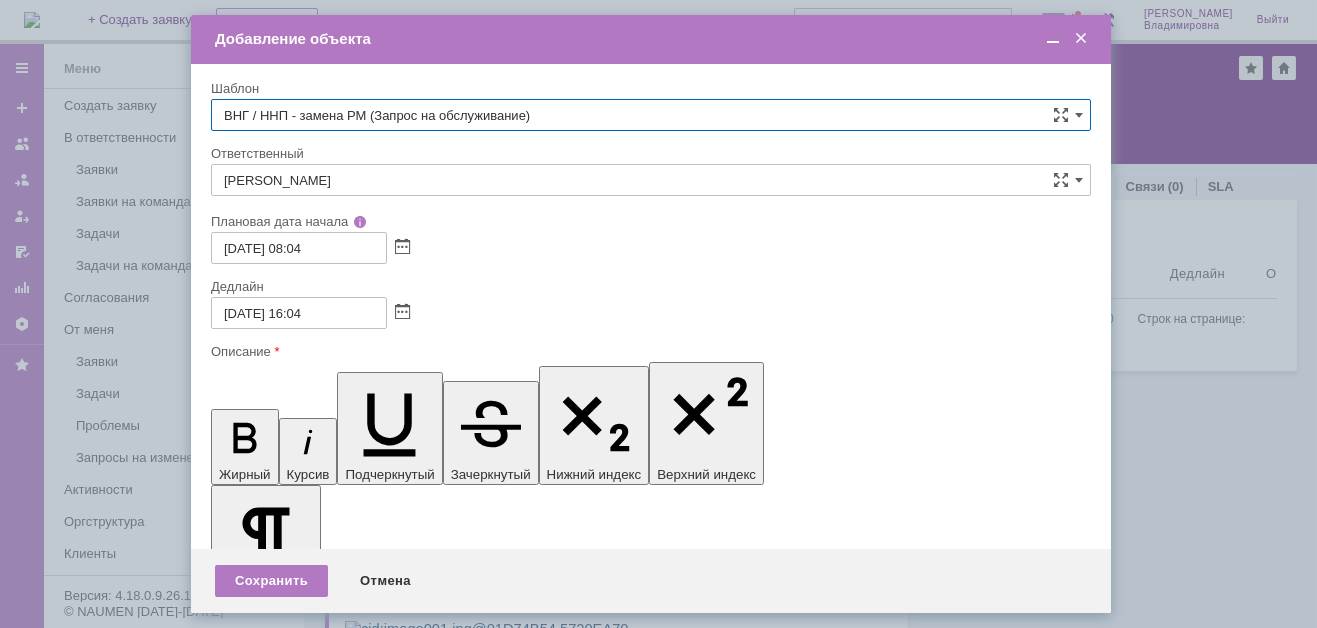 type on "ВНГ / ННП - замена РМ (Запрос на обслуживание)" 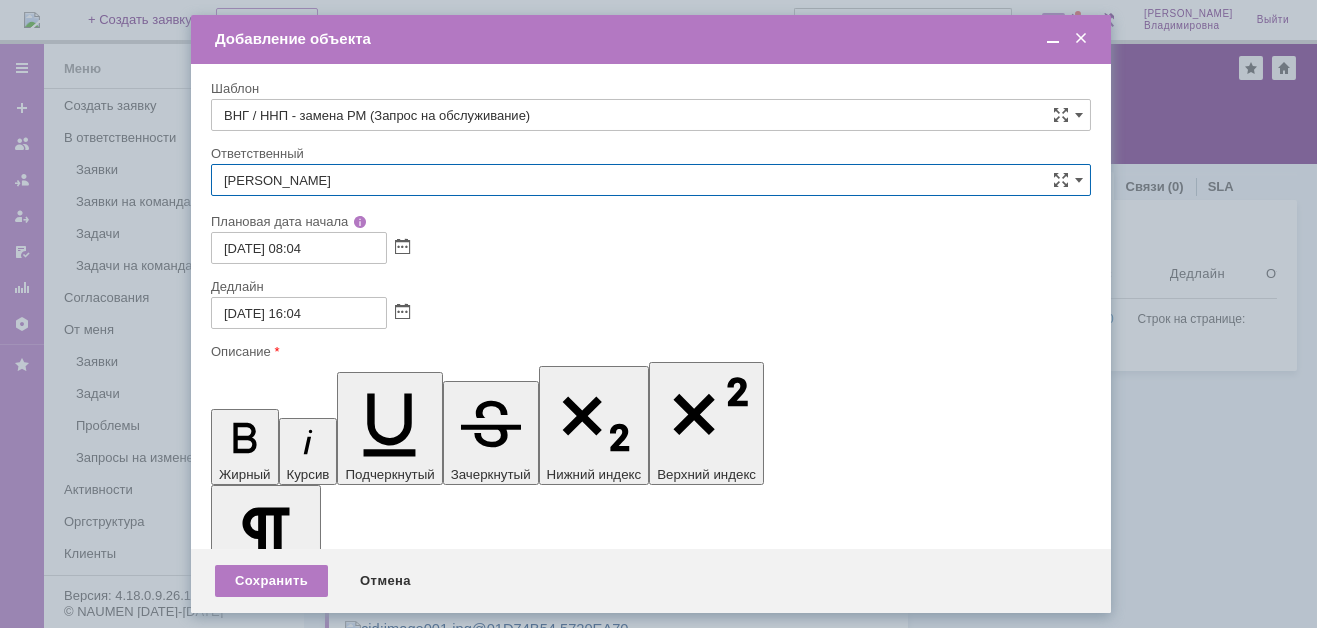 click on "Сидоров Евгений" at bounding box center (651, 180) 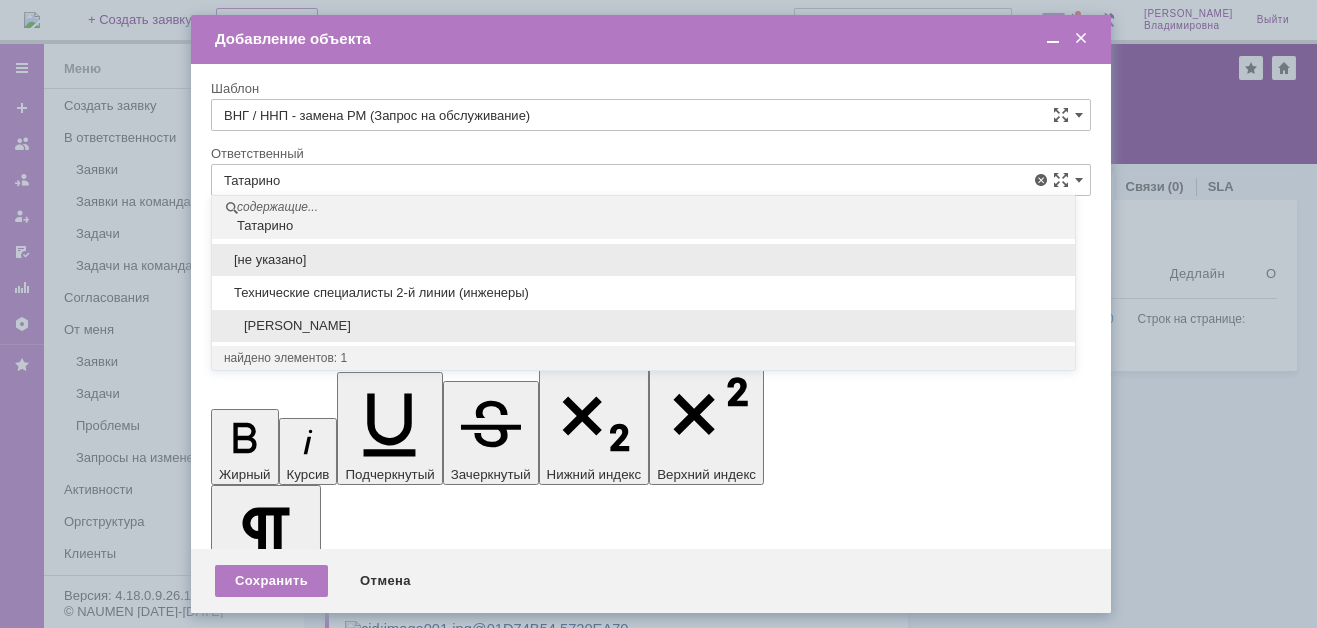 click on "[PERSON_NAME]" at bounding box center [643, 326] 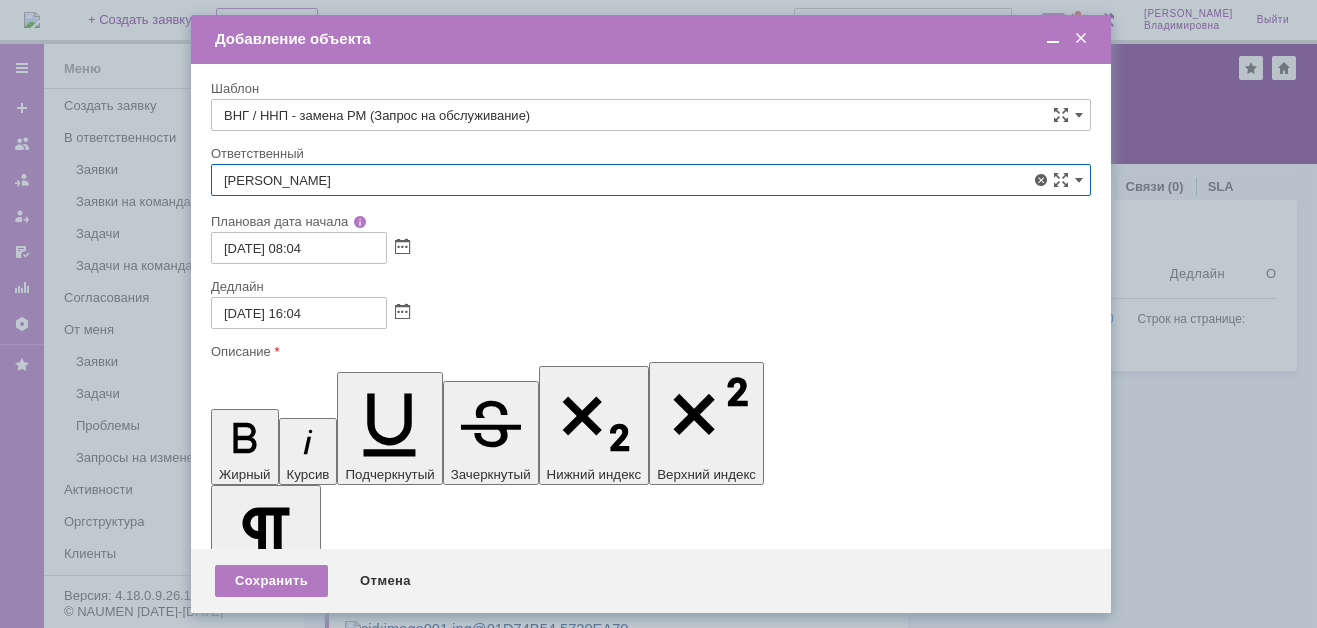 type on "[PERSON_NAME]" 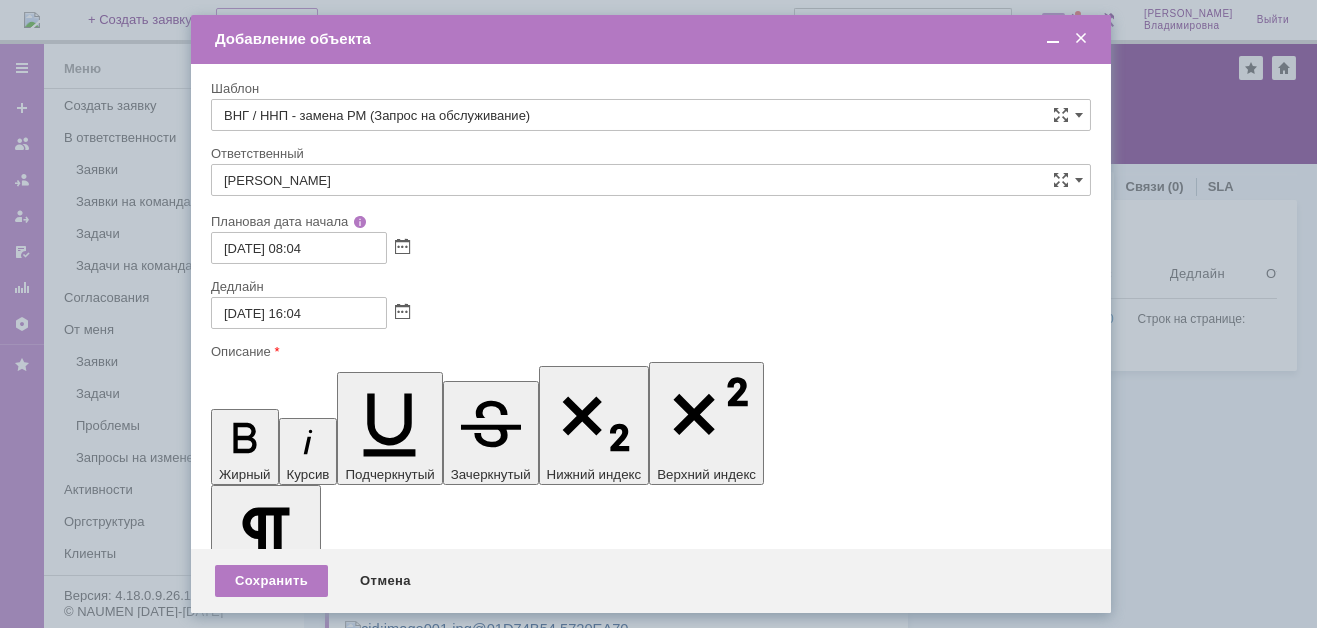 click on "К заявке в Service Desk должен быть прикреплён скан Акта в течение указанного в регламенте срока, что будет являться подтверждением выполнения работ __________________________________________________________________________________________" at bounding box center (374, 5988) 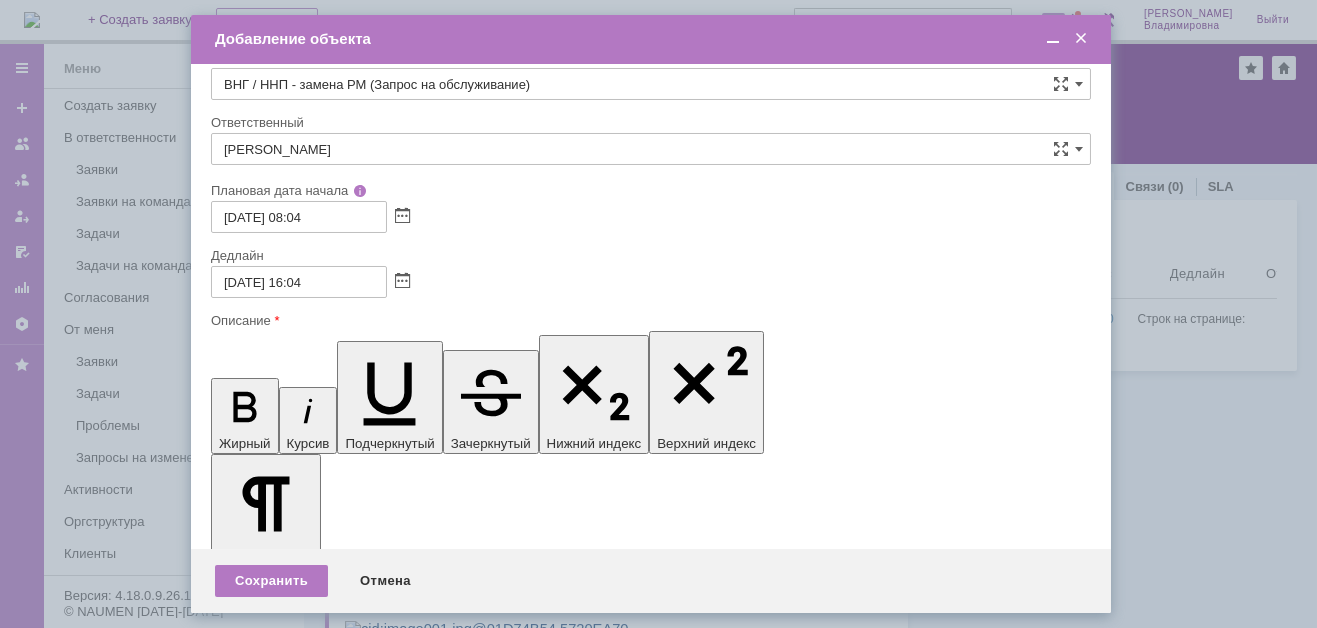 scroll, scrollTop: 200, scrollLeft: 0, axis: vertical 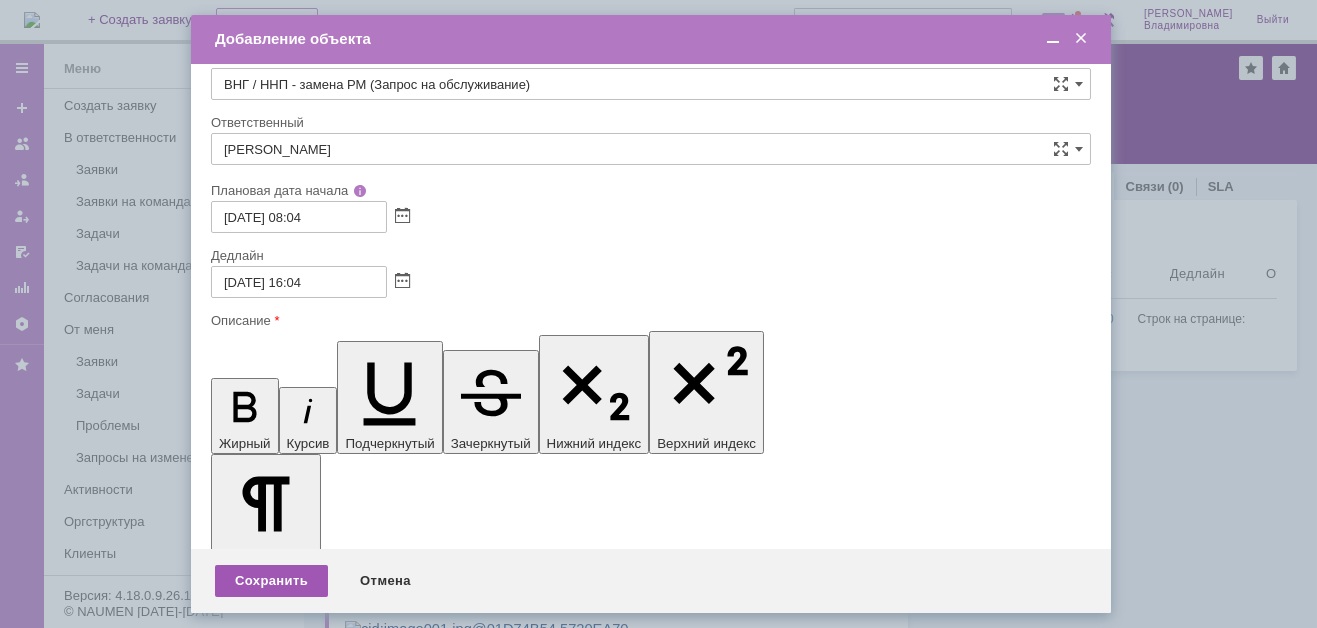 click on "Сохранить" at bounding box center (271, 581) 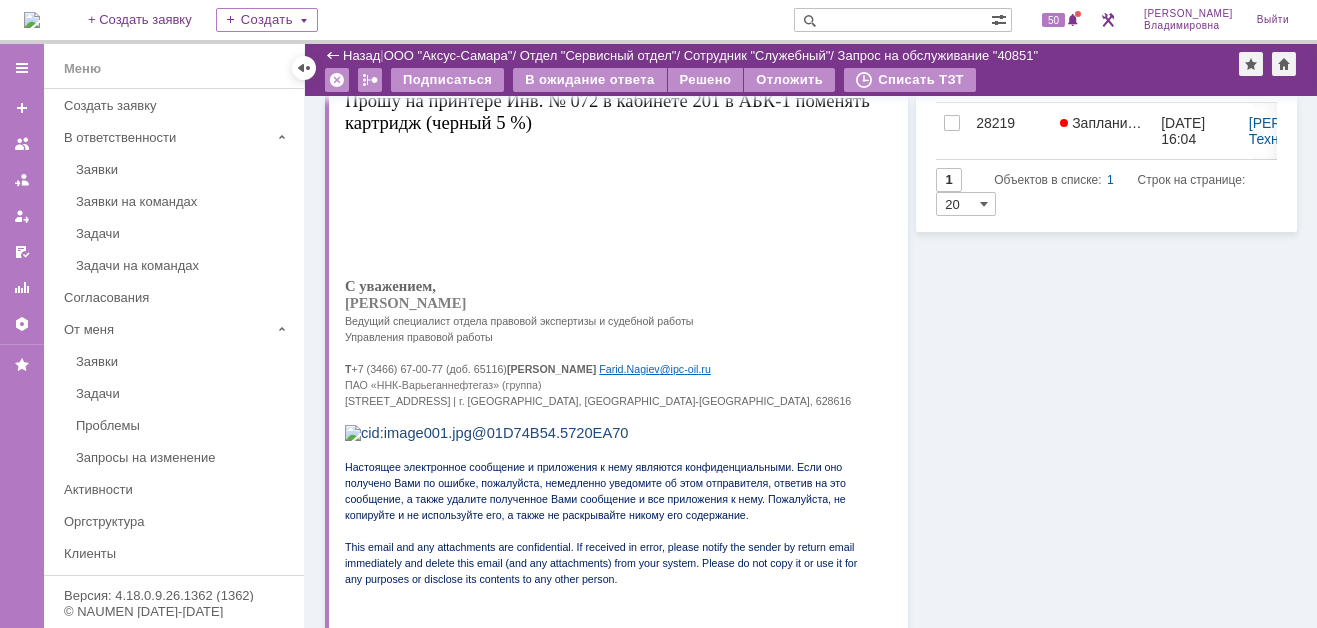 scroll, scrollTop: 0, scrollLeft: 0, axis: both 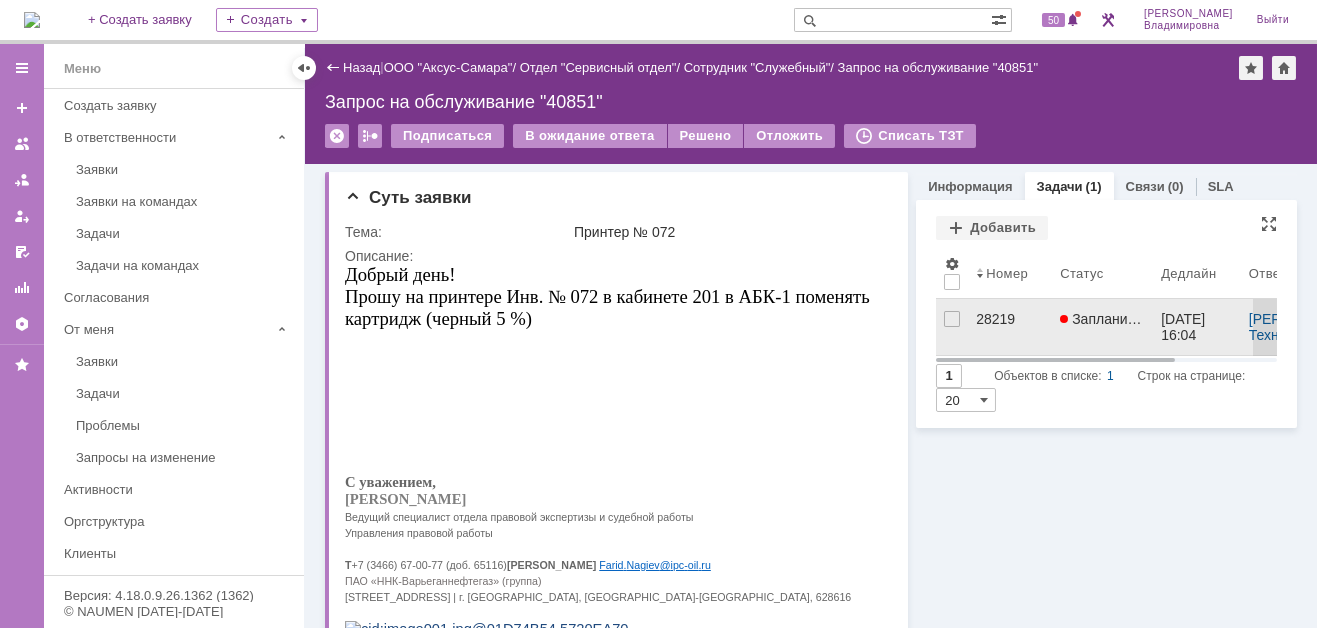 click on "28219" at bounding box center (1010, 319) 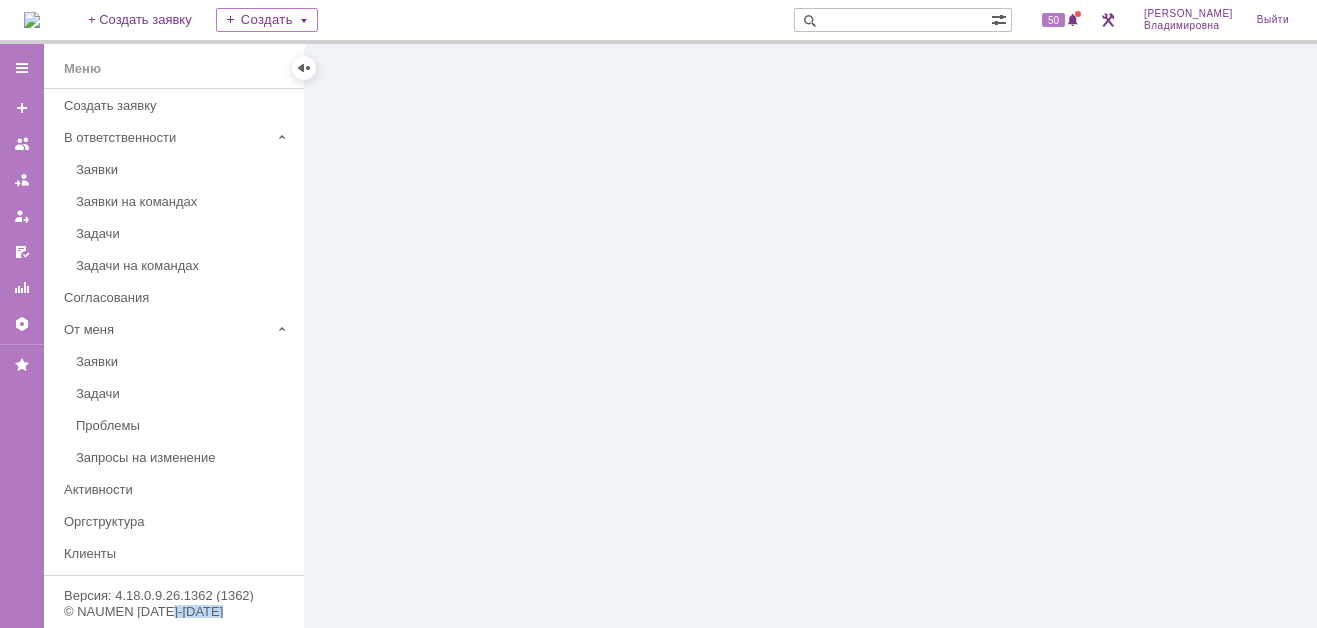 click at bounding box center [811, 336] 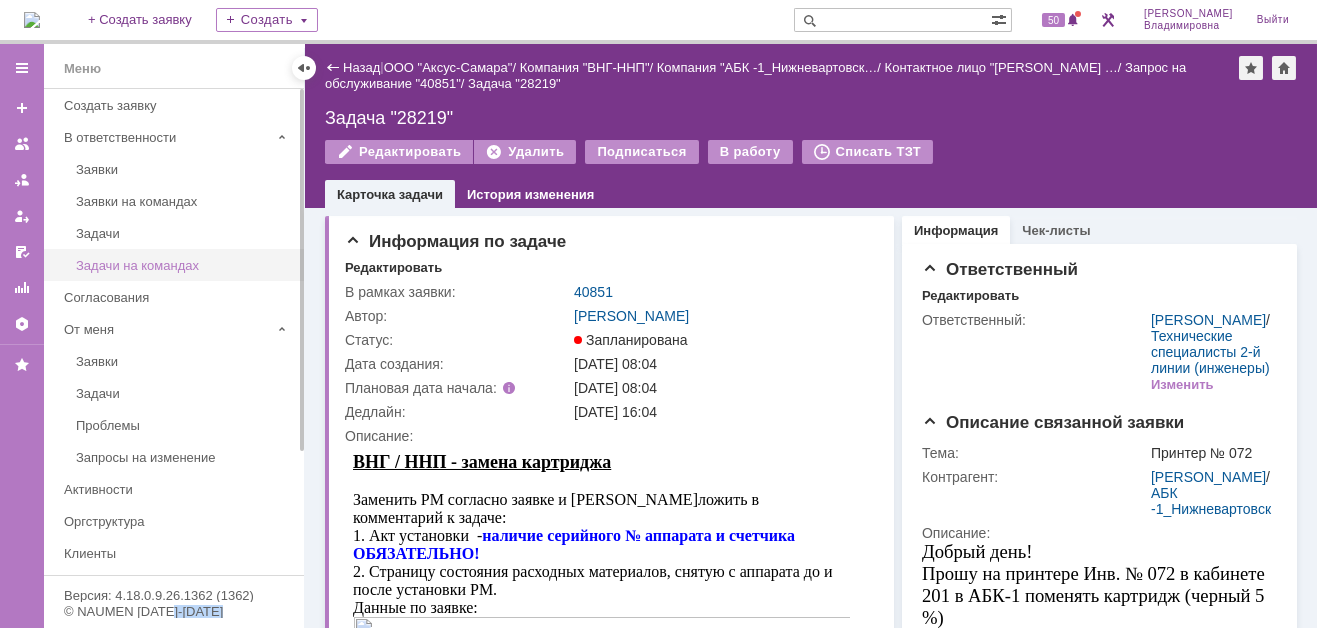 scroll, scrollTop: 0, scrollLeft: 0, axis: both 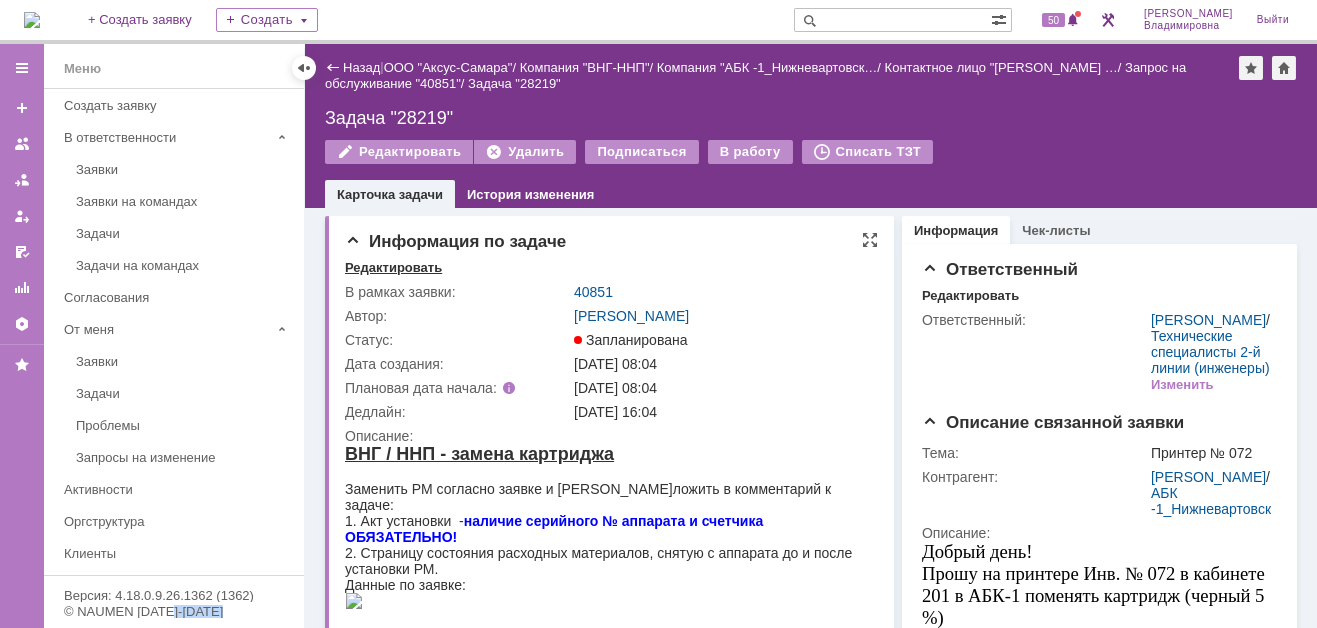 click on "Редактировать" at bounding box center (393, 268) 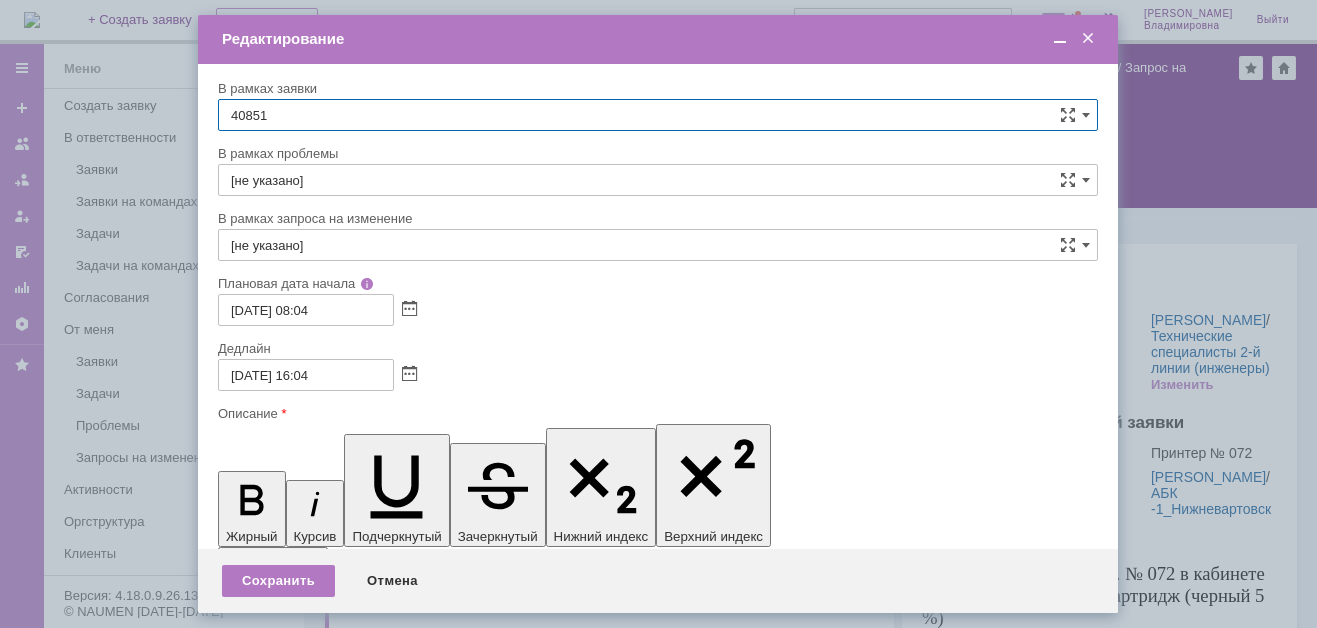 scroll, scrollTop: 0, scrollLeft: 0, axis: both 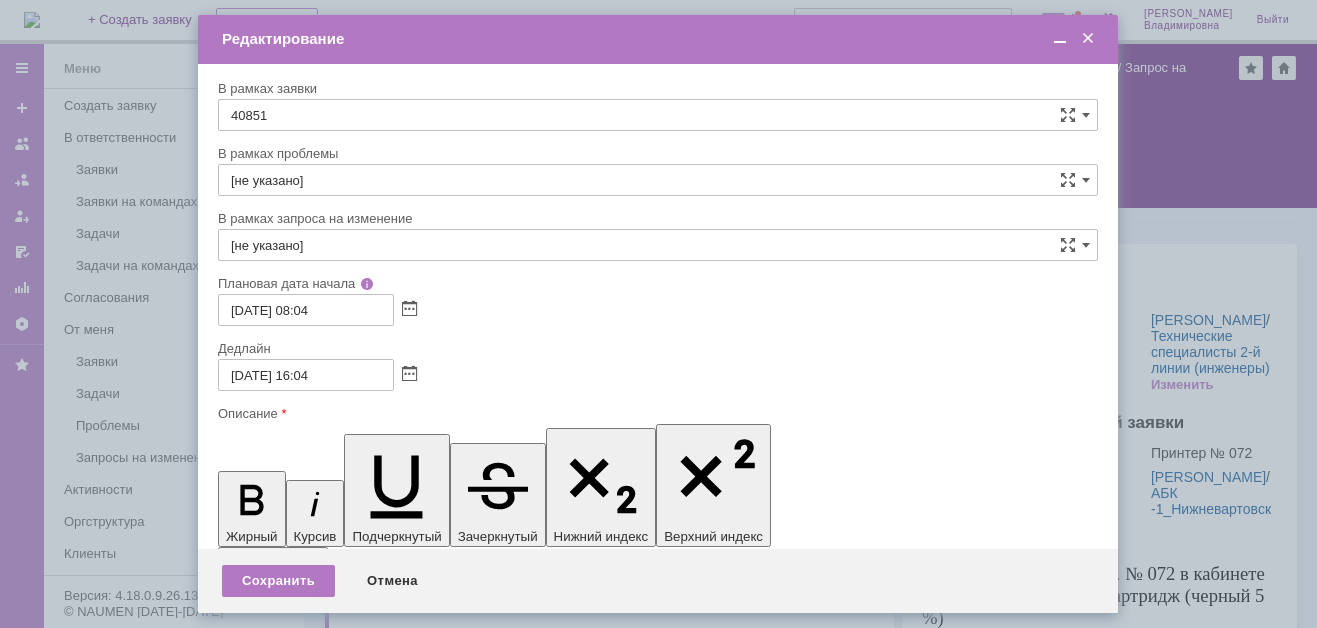 click on "ВНГ / ННП - замена картриджа" at bounding box center [381, 5783] 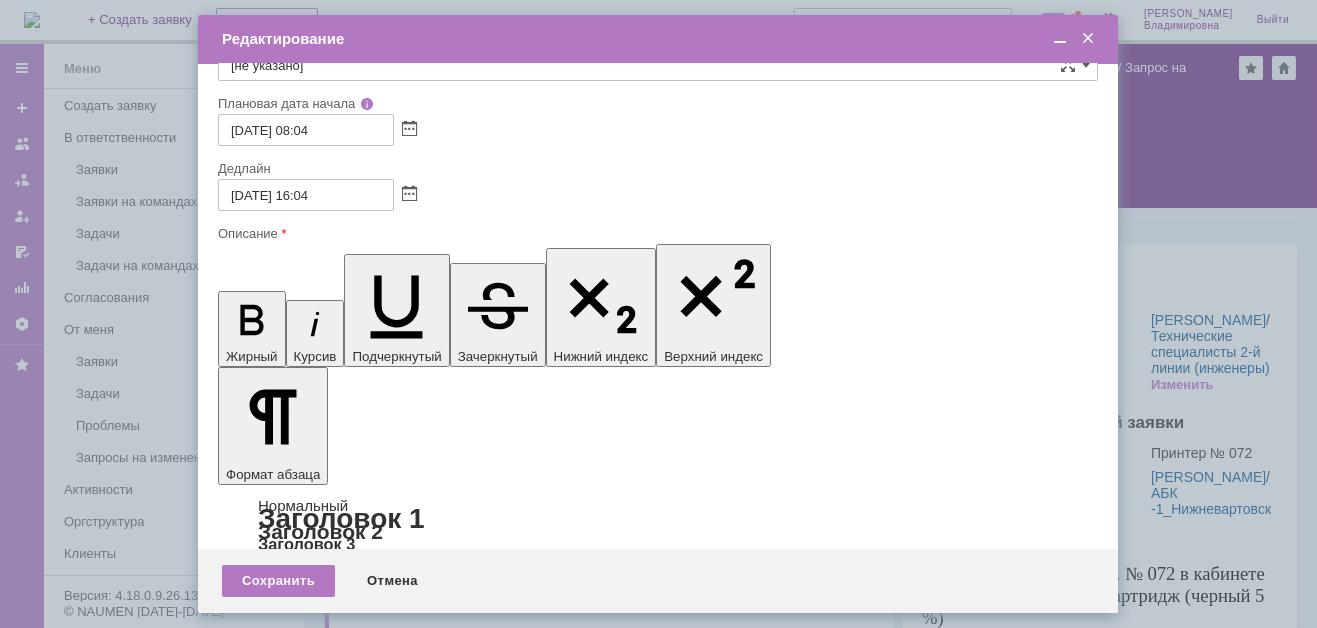 scroll, scrollTop: 200, scrollLeft: 0, axis: vertical 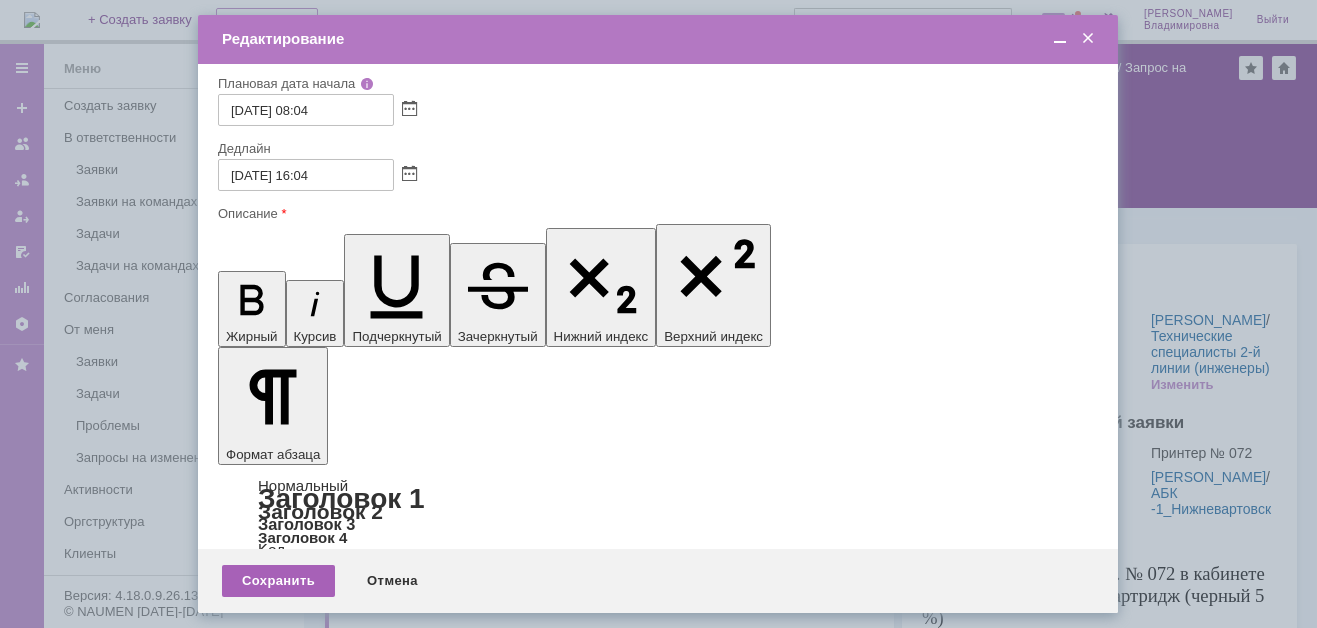 click on "Сохранить" at bounding box center [278, 581] 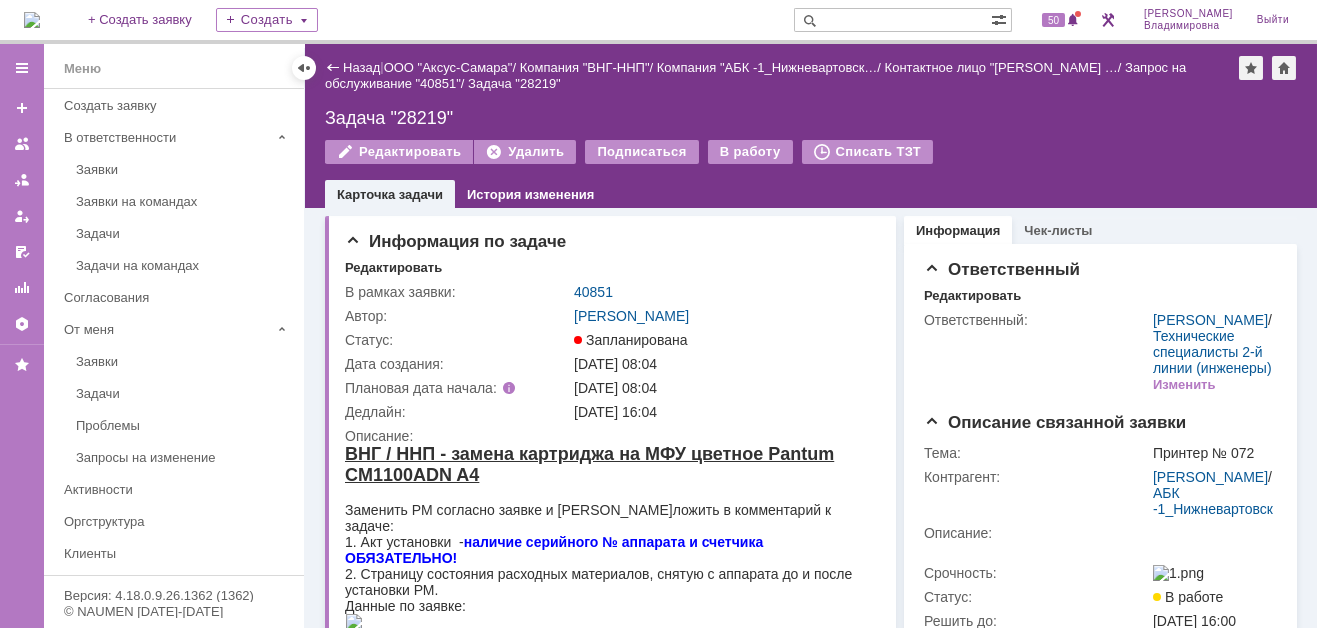 scroll, scrollTop: 0, scrollLeft: 0, axis: both 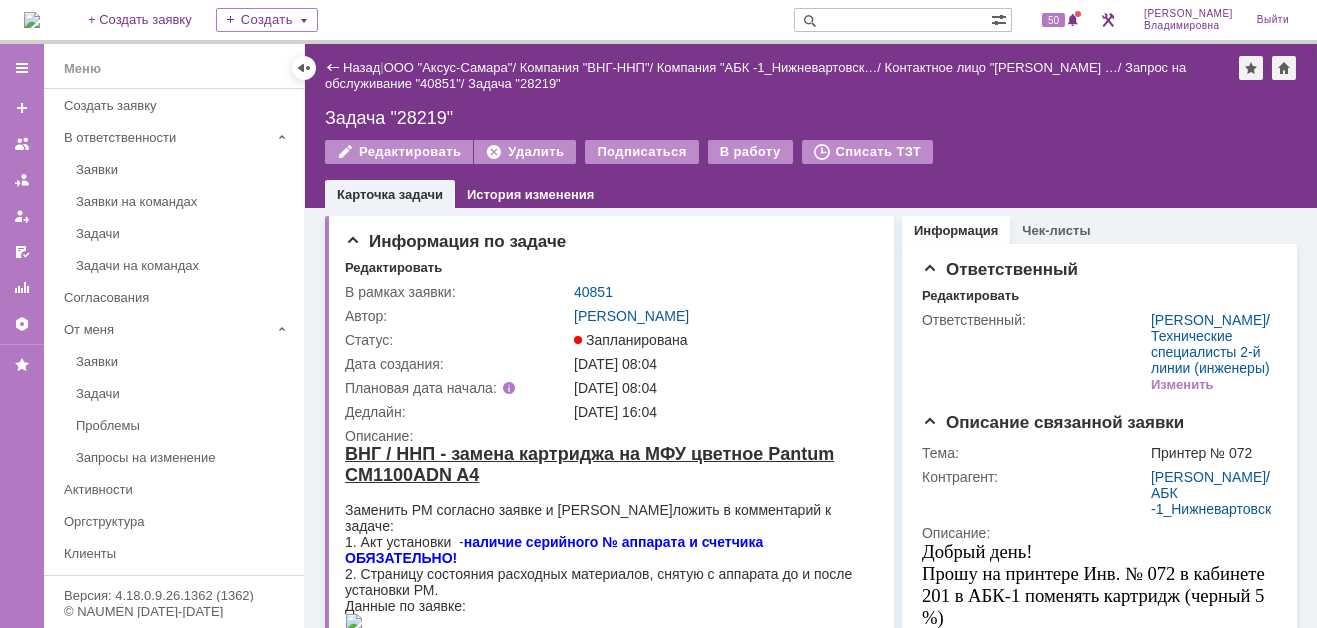 click at bounding box center [32, 20] 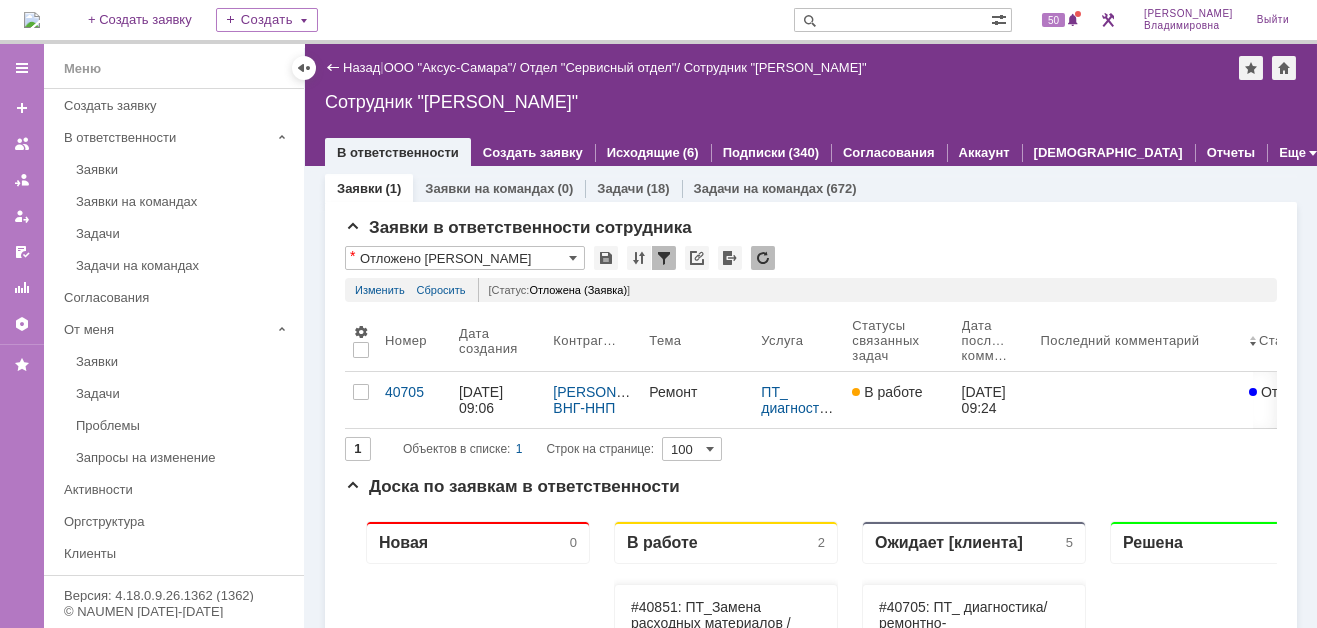 scroll, scrollTop: 0, scrollLeft: 0, axis: both 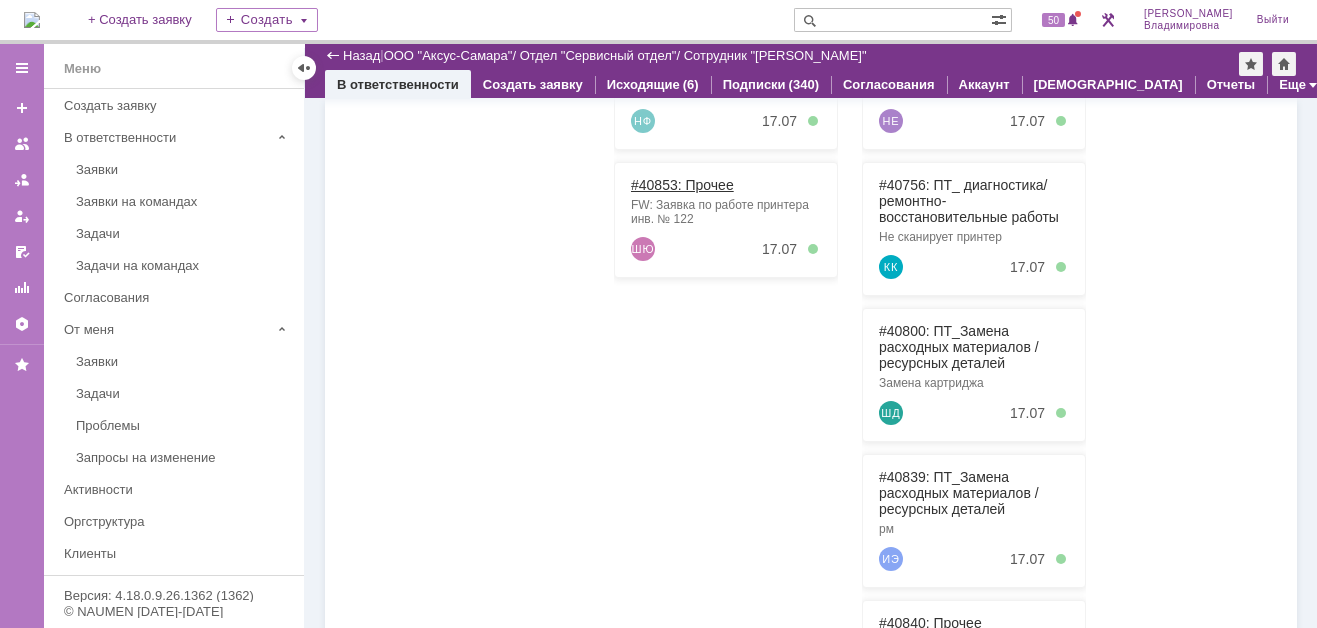 click on "#40853: Прочее" at bounding box center [682, 185] 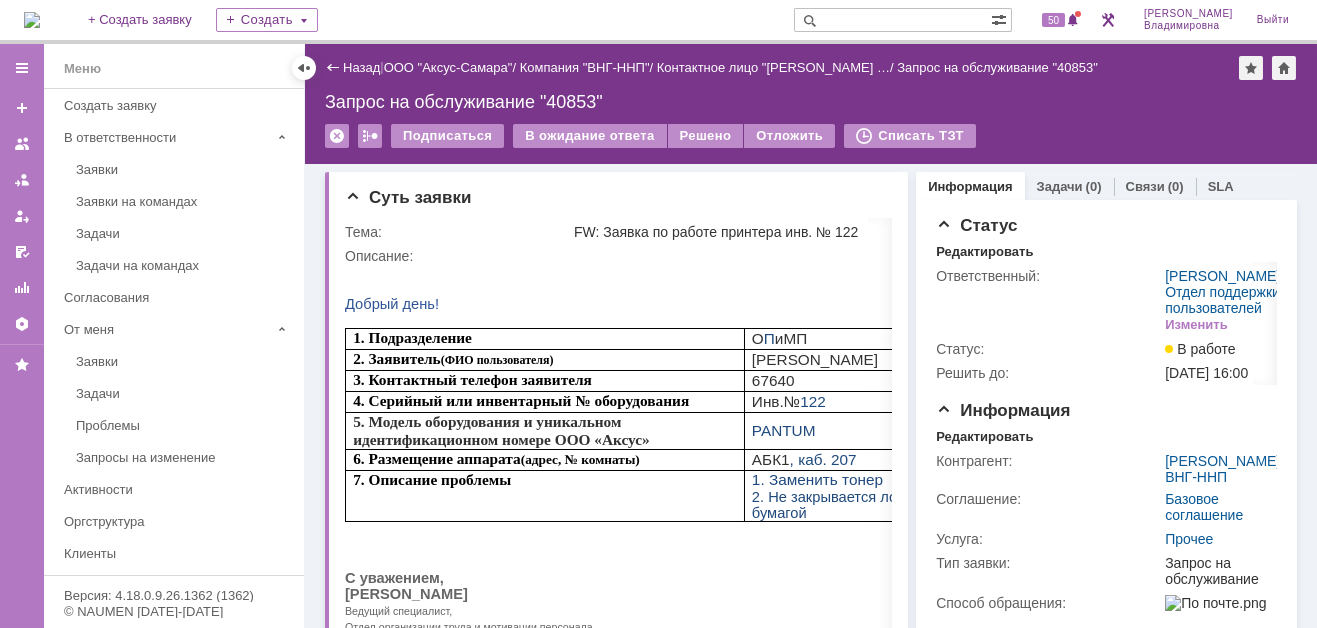 scroll, scrollTop: 0, scrollLeft: 0, axis: both 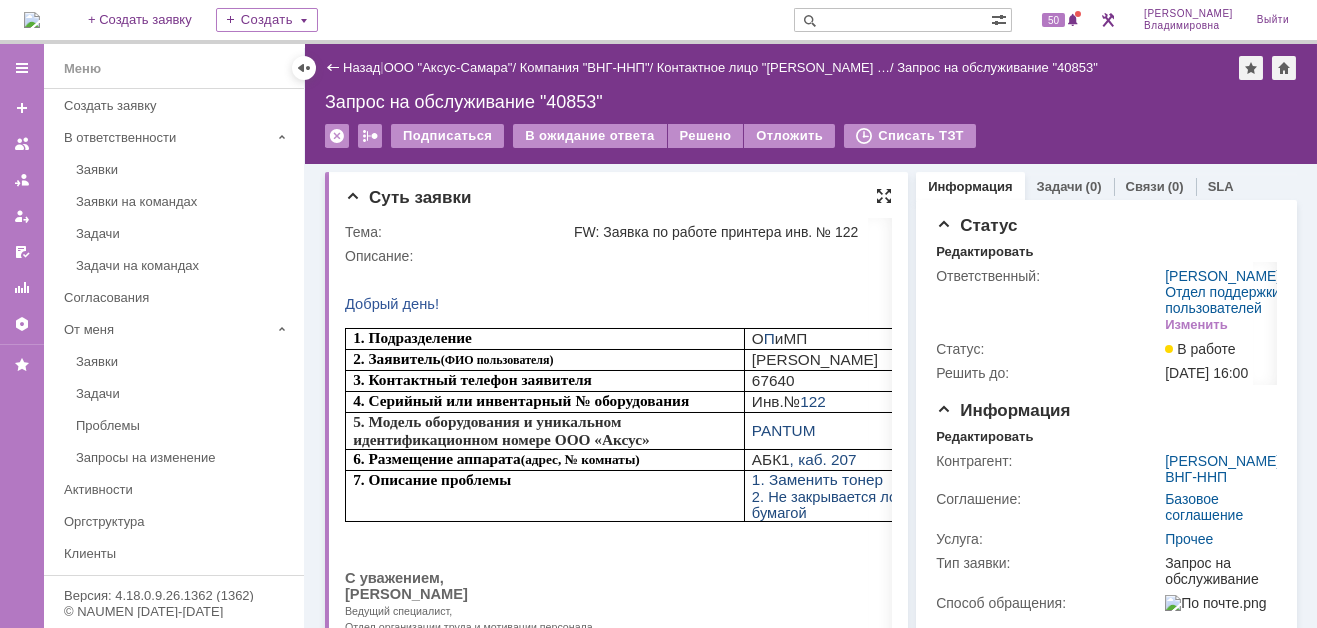 click at bounding box center [884, 196] 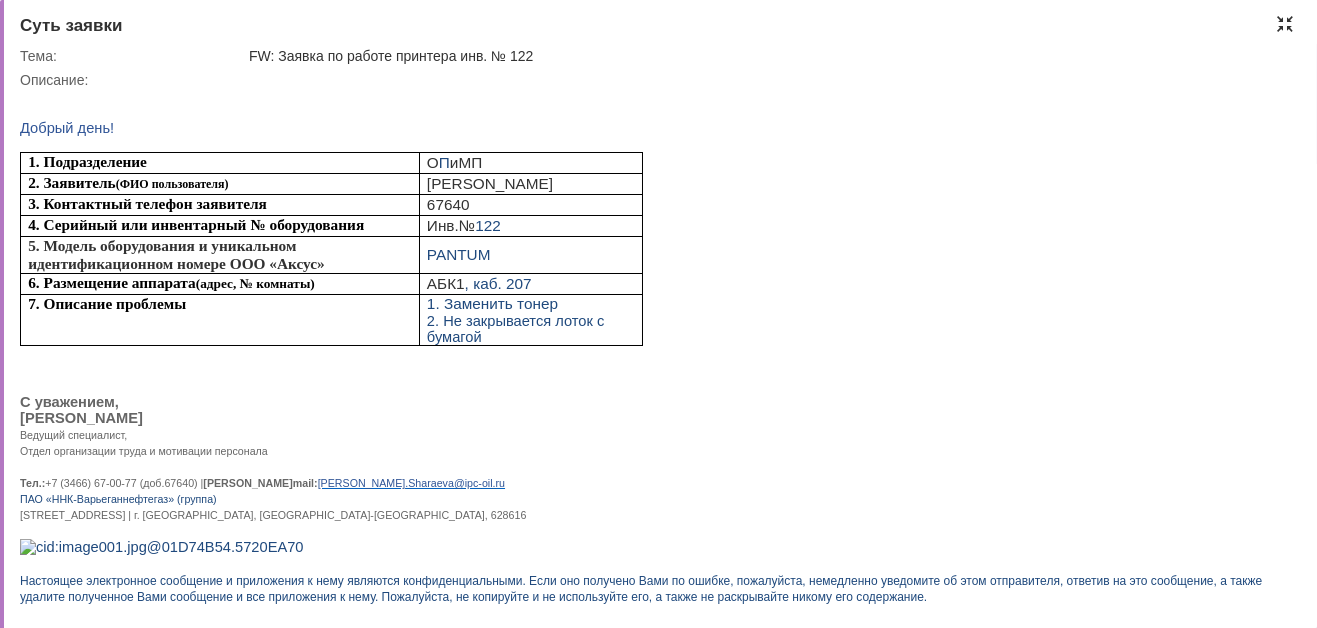 click at bounding box center [1285, 24] 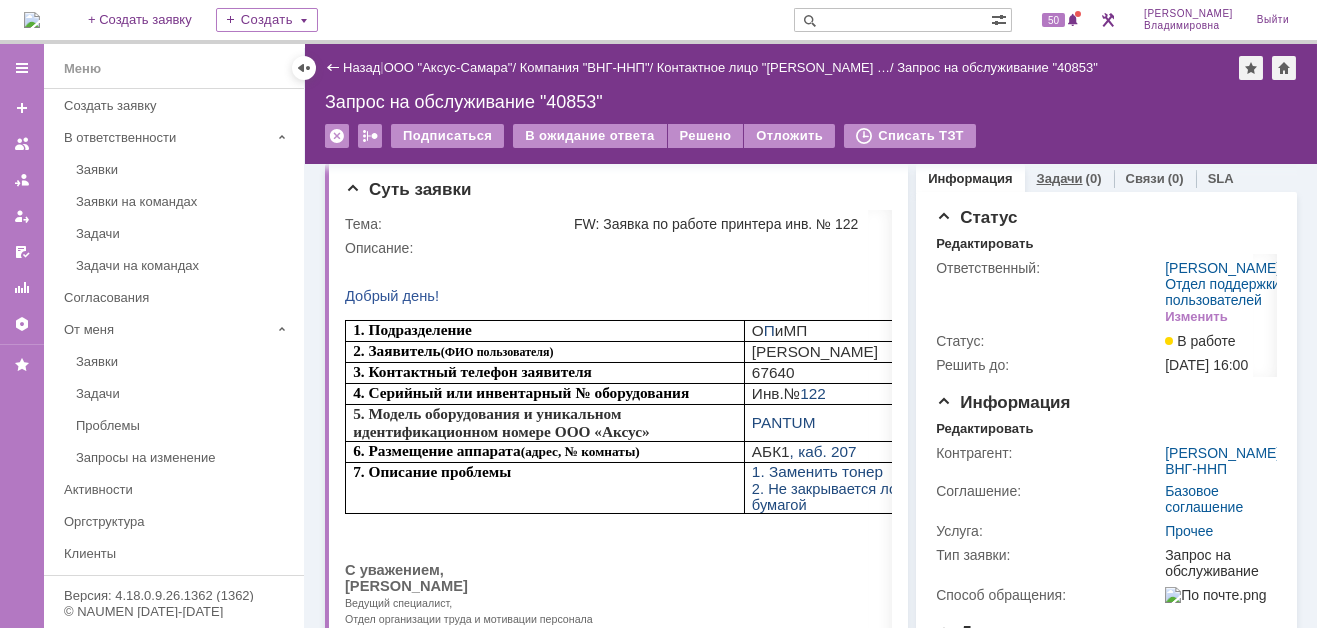 click on "Задачи" at bounding box center (1060, 178) 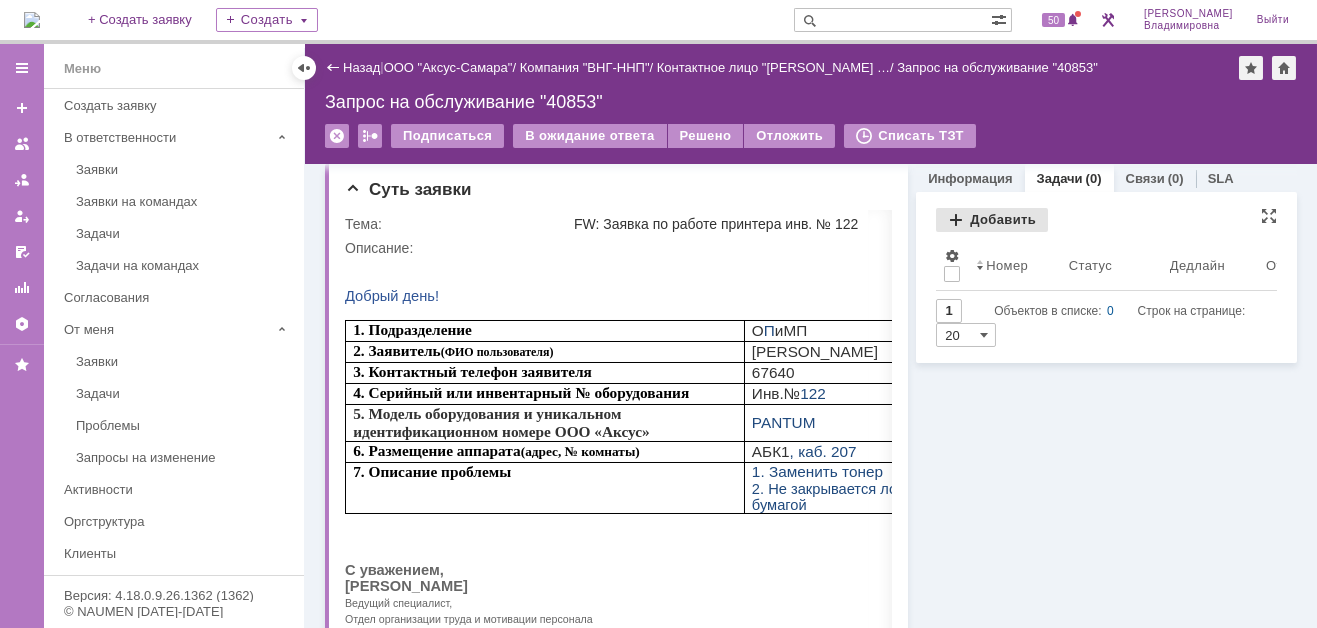 click on "Добавить" at bounding box center [992, 220] 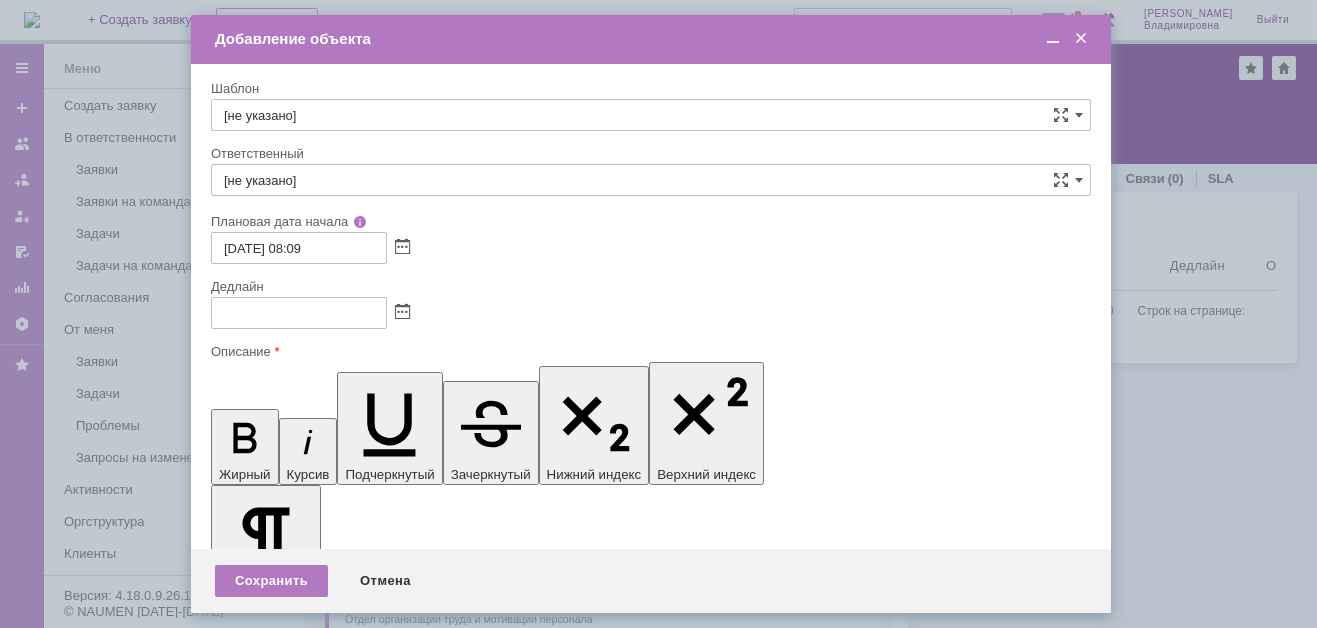 scroll, scrollTop: 0, scrollLeft: 0, axis: both 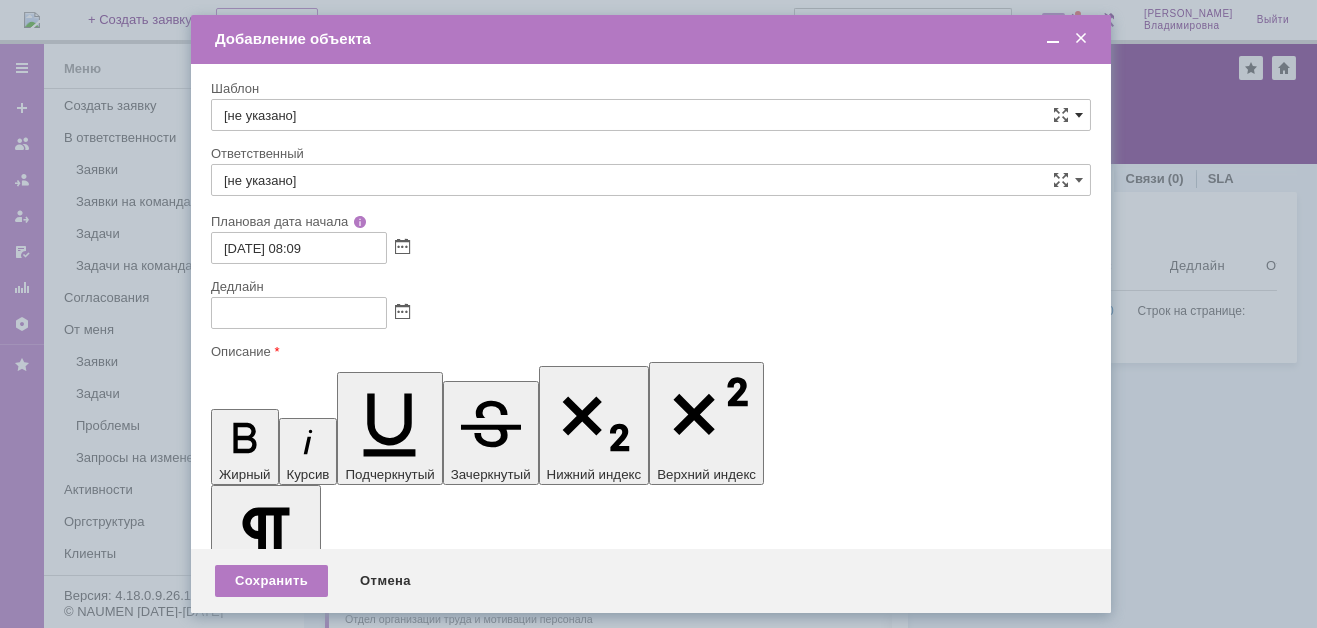 click at bounding box center (1079, 115) 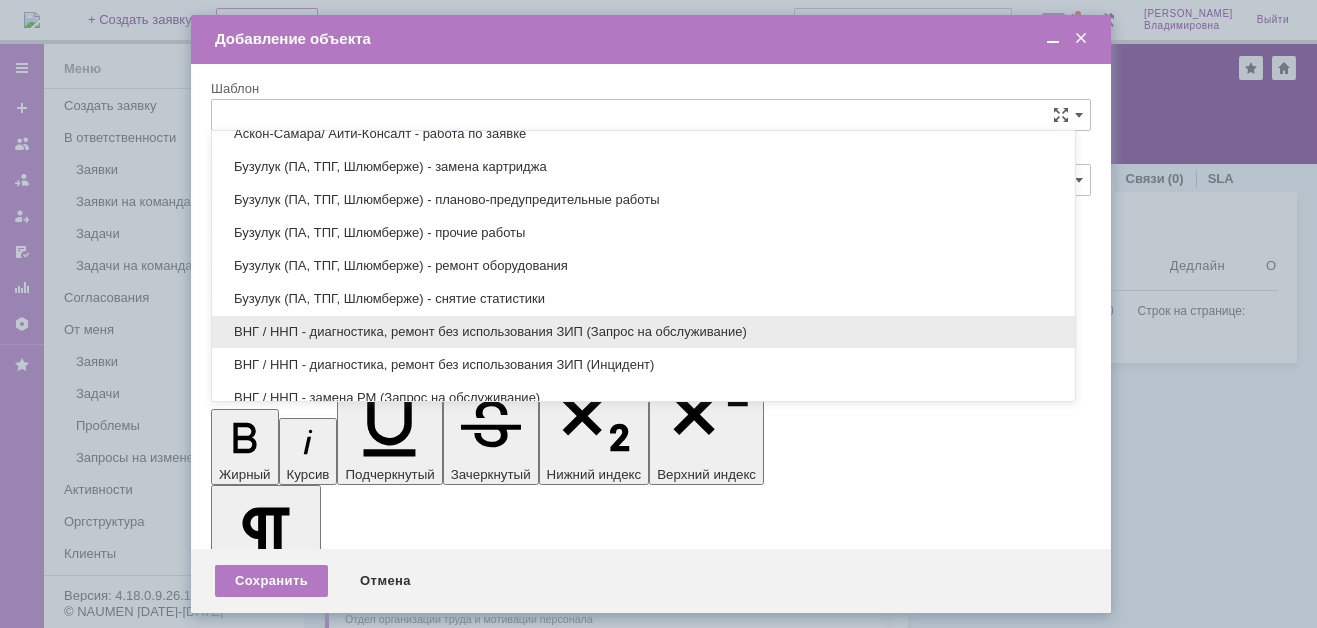 scroll, scrollTop: 679, scrollLeft: 0, axis: vertical 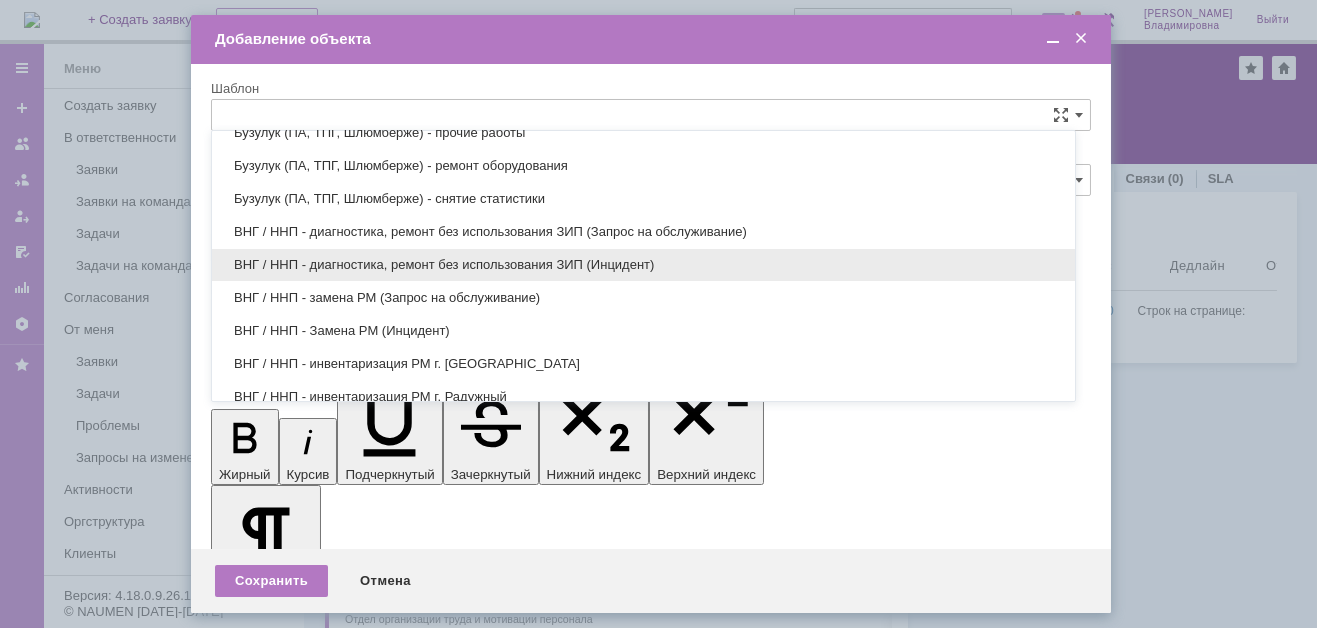 click on "ВНГ / ННП - диагностика, ремонт без использования ЗИП (Инцидент)" at bounding box center [643, 265] 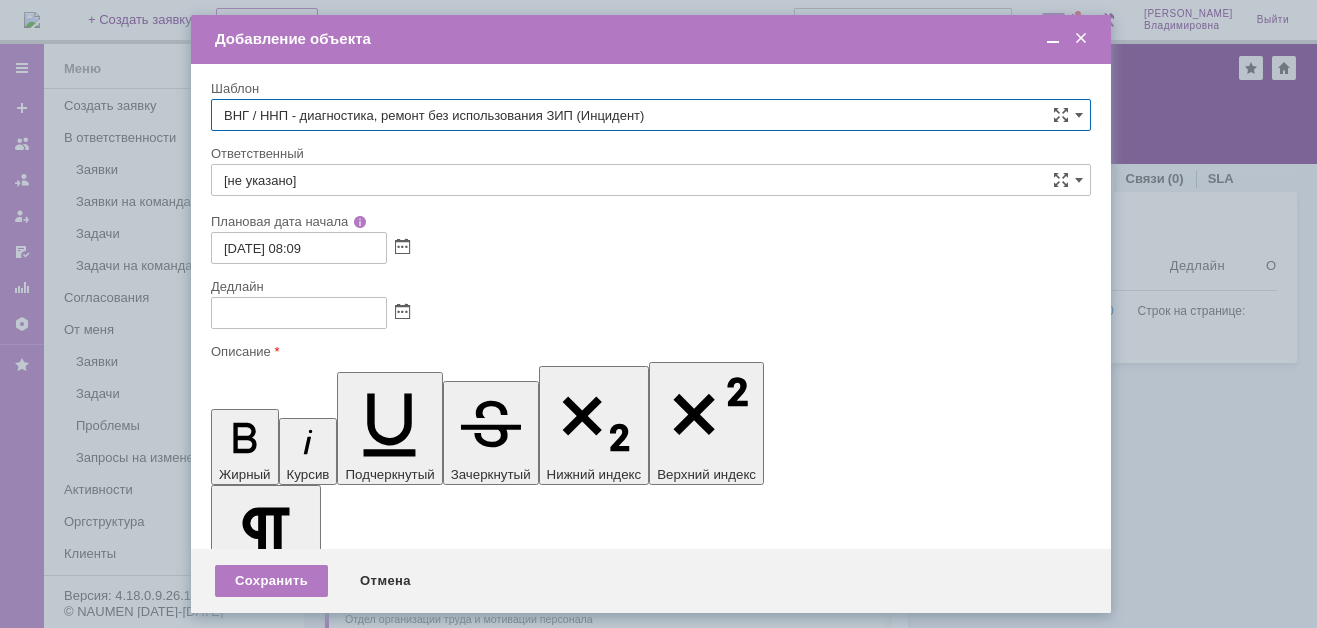 type on "[PERSON_NAME]" 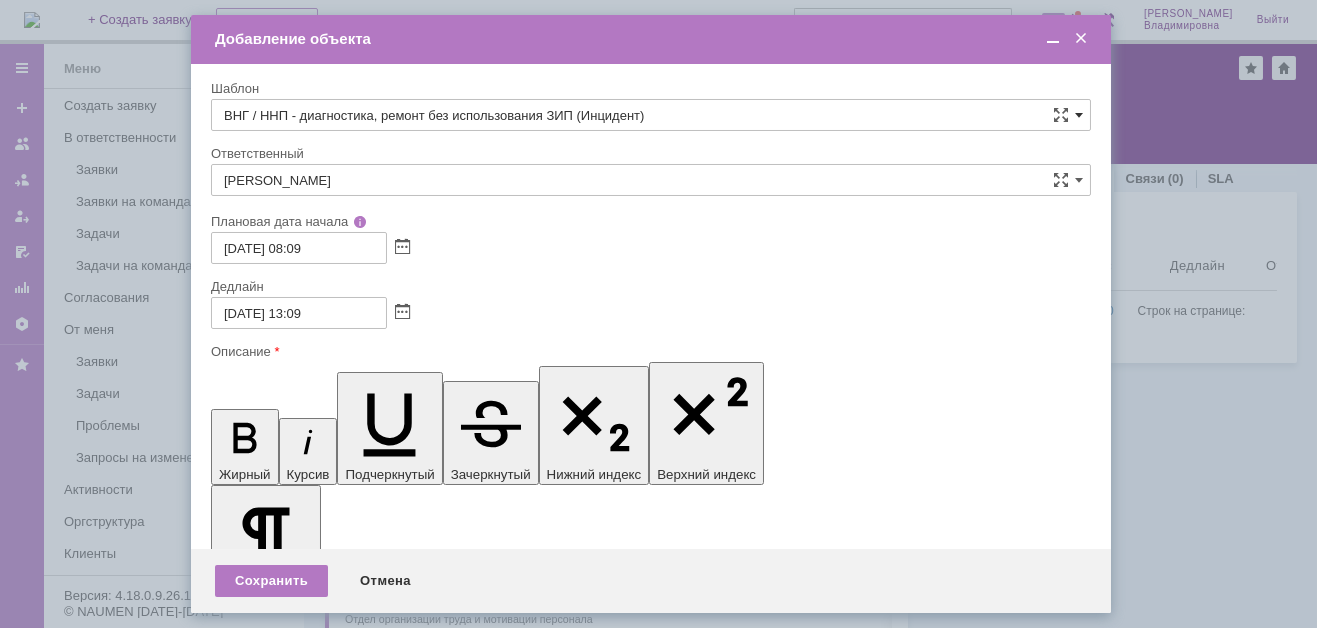 click at bounding box center [1079, 115] 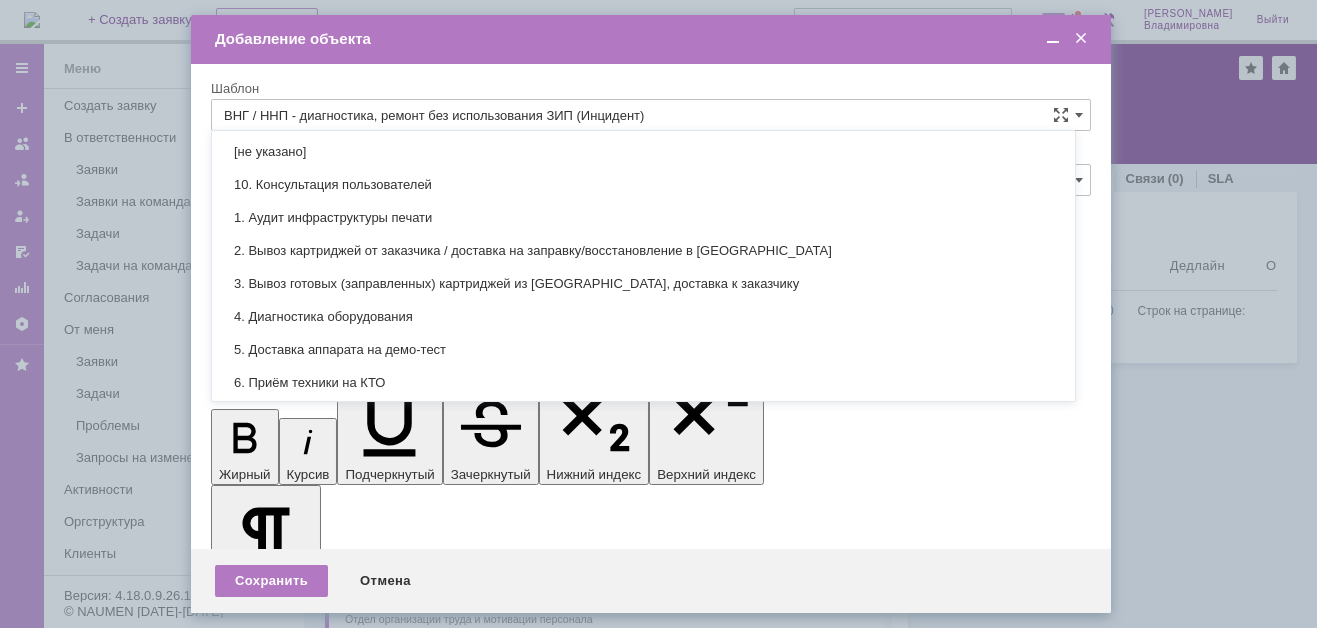 scroll, scrollTop: 787, scrollLeft: 0, axis: vertical 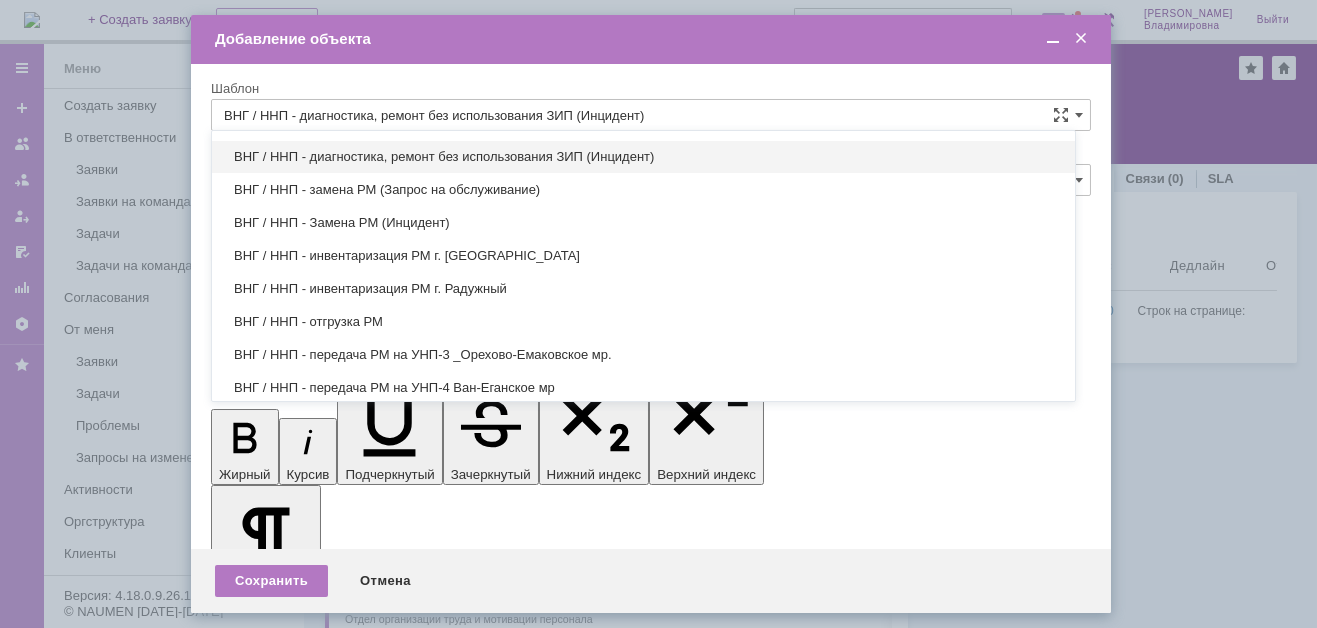 click on "ВНГ / ННП - диагностика, ремонт без использования ЗИП (Инцидент)" at bounding box center (643, 157) 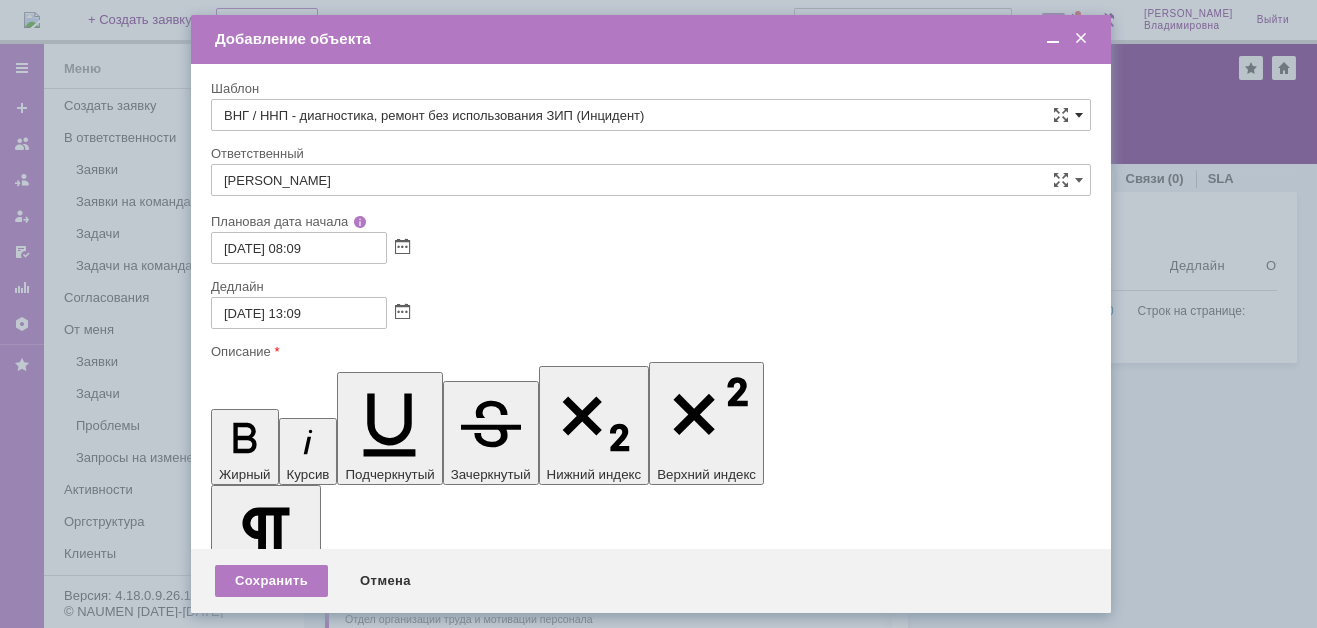 click at bounding box center (1079, 115) 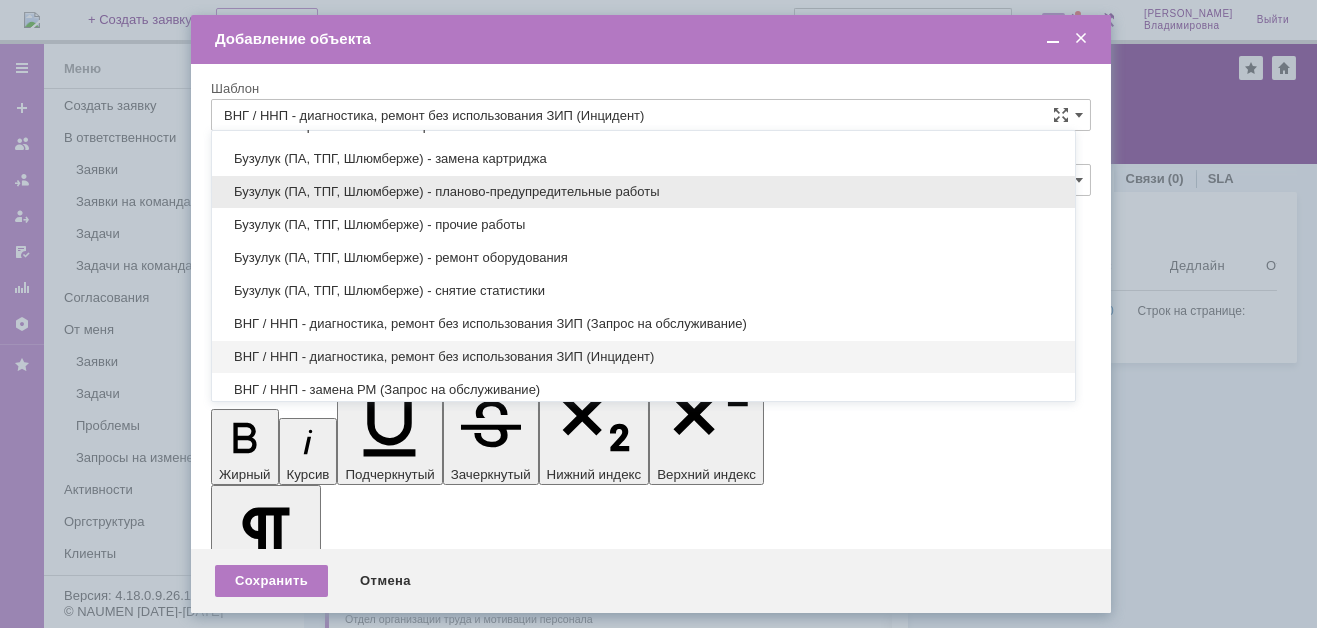 scroll, scrollTop: 687, scrollLeft: 0, axis: vertical 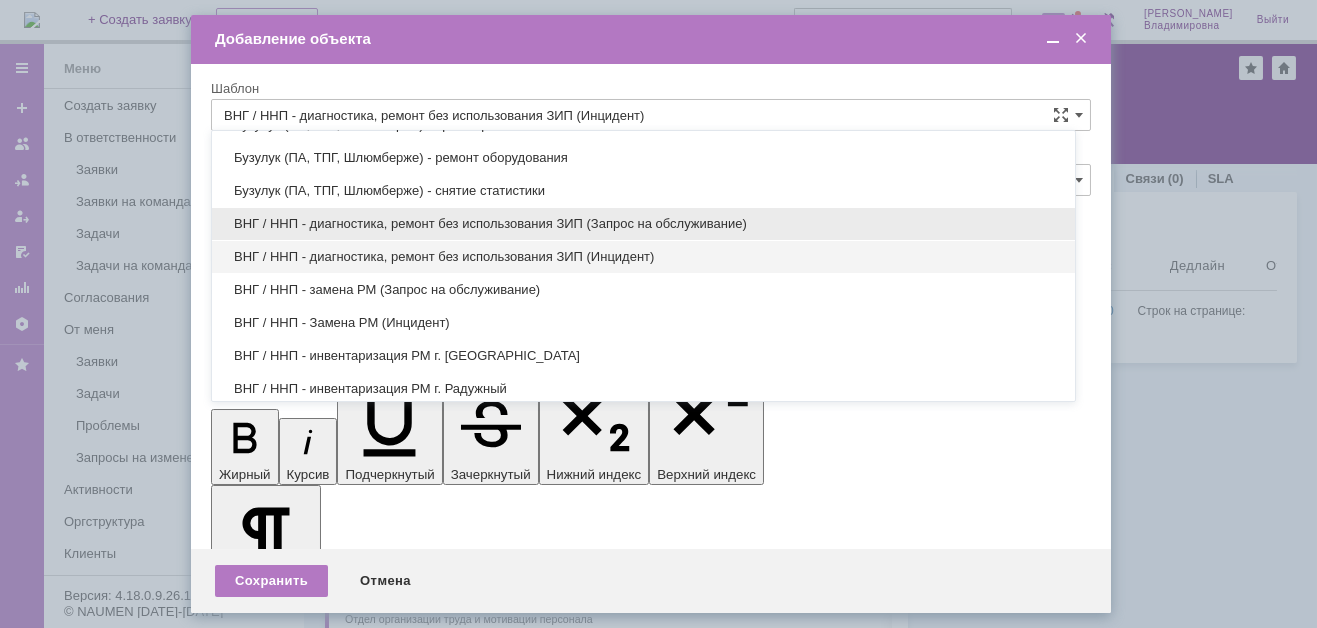 click on "ВНГ / ННП - диагностика, ремонт без использования ЗИП (Запрос на обслуживание)" at bounding box center (643, 224) 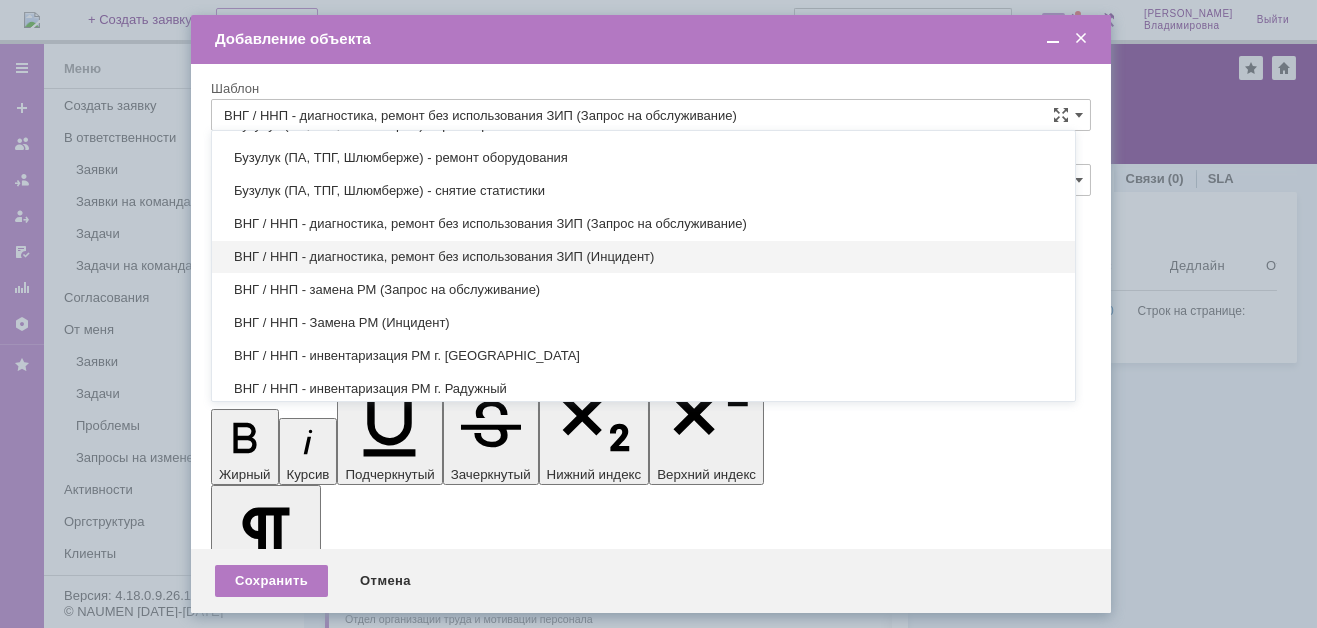 type on "17.07.2025 16:09" 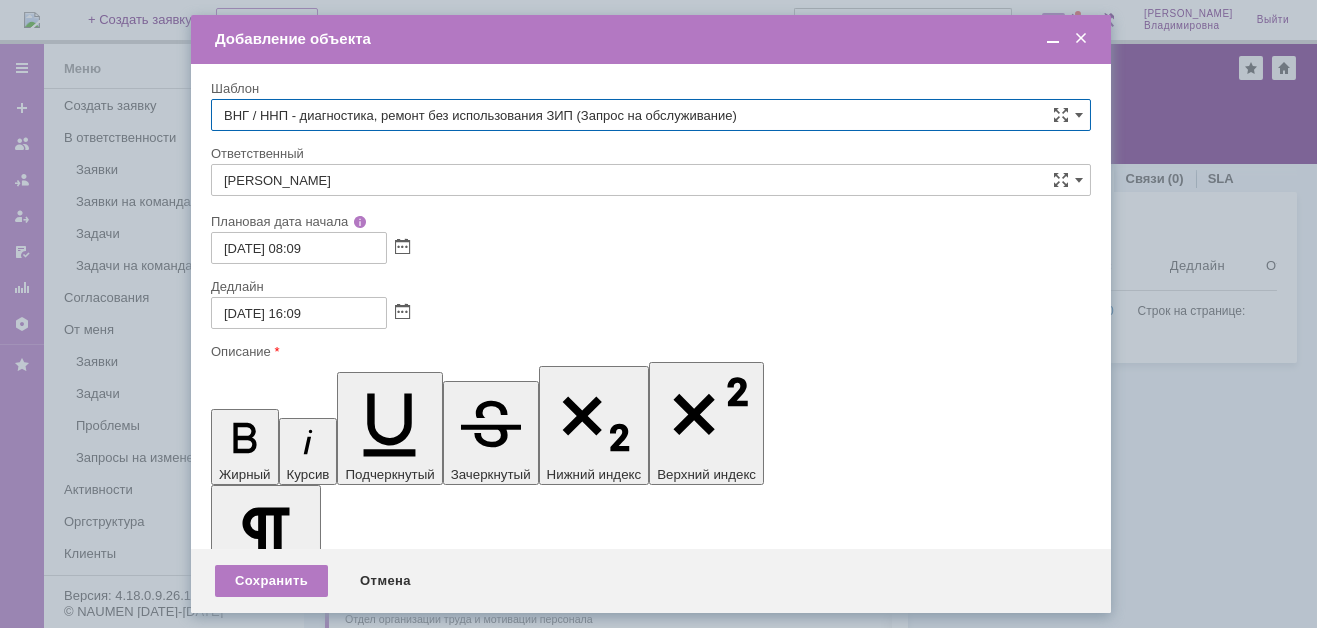 type on "ВНГ / ННП - диагностика, ремонт без использования ЗИП (Запрос на обслуживание)" 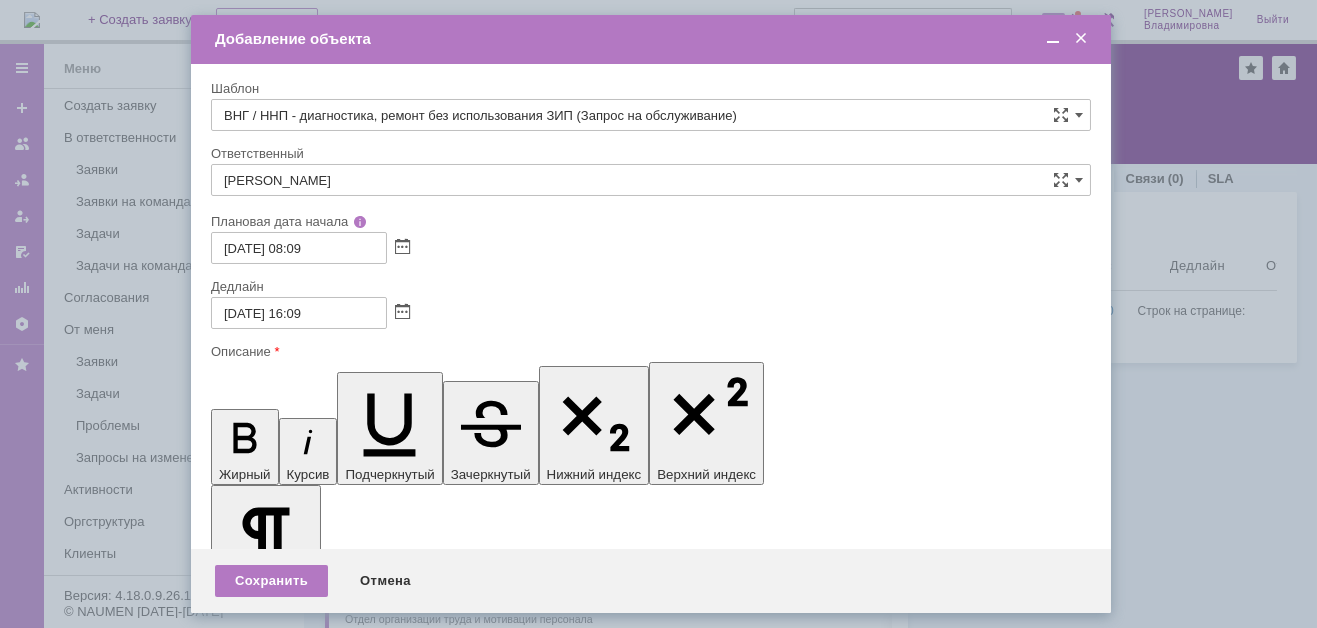 click at bounding box center [374, 5767] 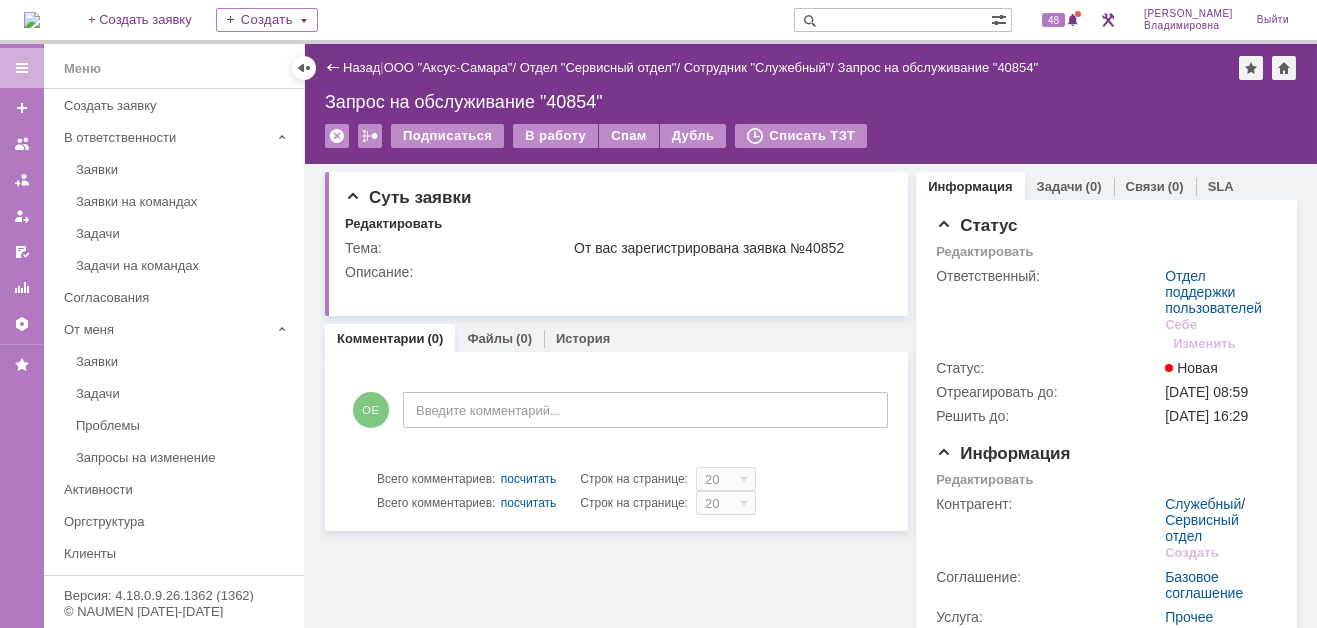 scroll, scrollTop: 0, scrollLeft: 0, axis: both 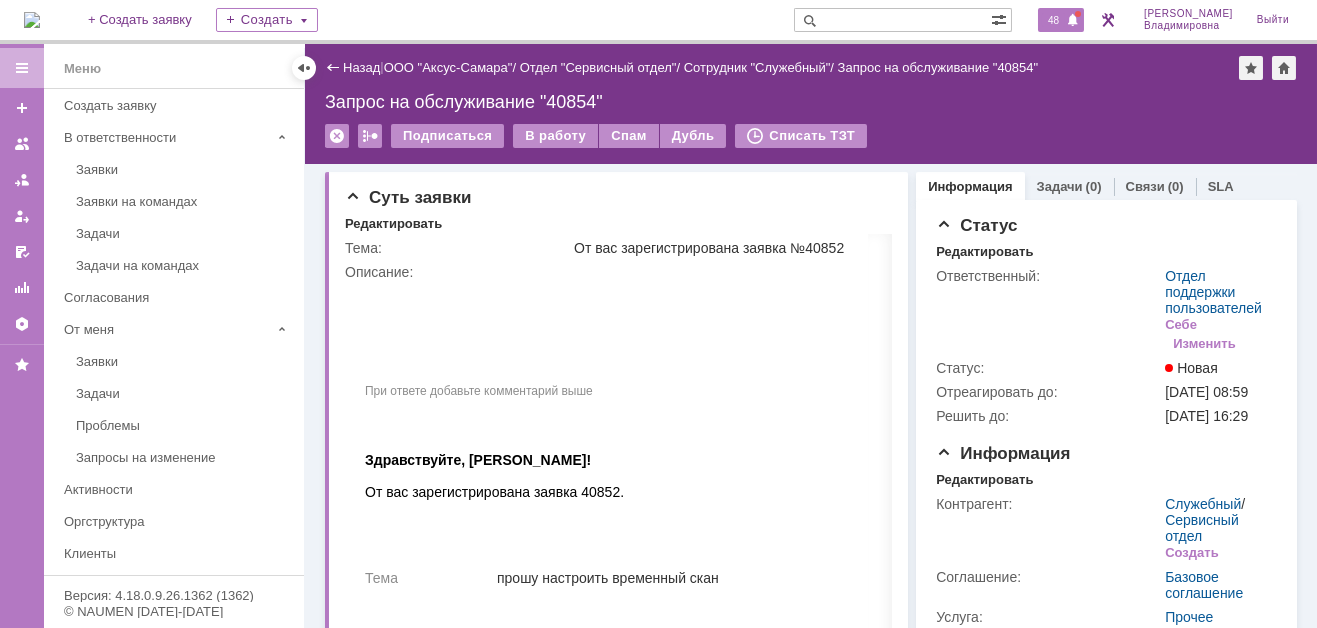 click on "48" at bounding box center (1053, 20) 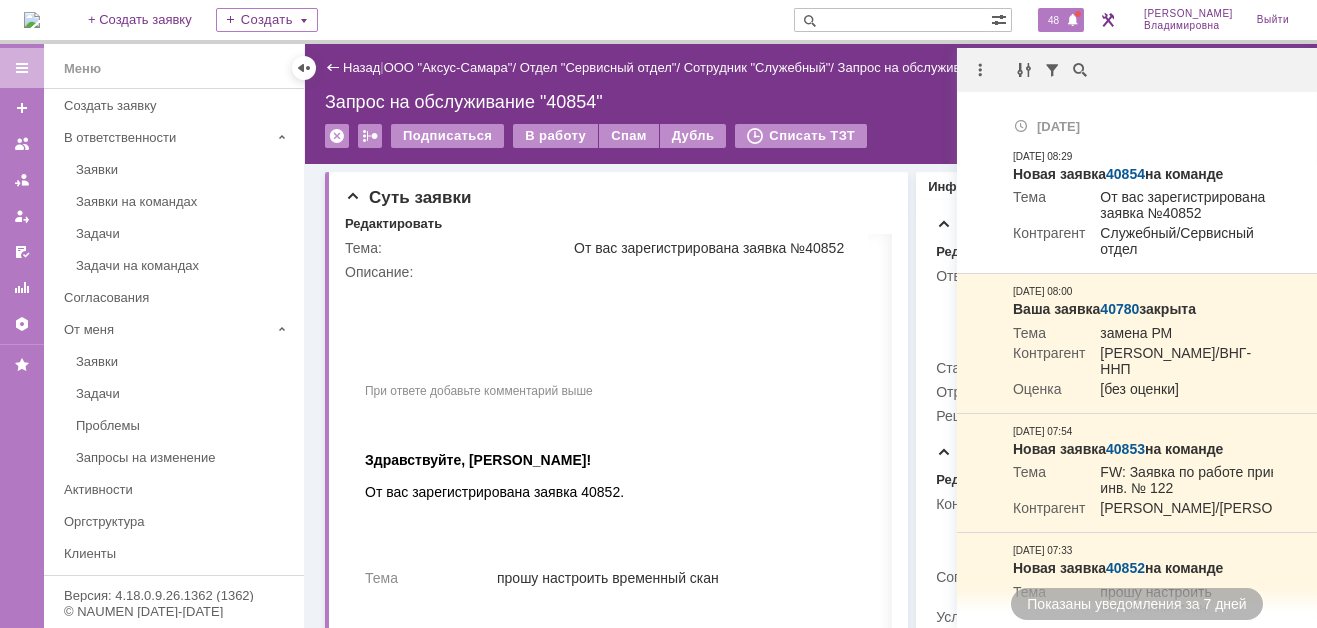 click on "Назад   |   ООО "Аксус-Самара"  /   Отдел "Сервисный отдел"  /   Сотрудник "Служебный"  /   Запрос на обслуживание "40854" Запрос на обслуживание "40854"
Подписаться В работу Спам Дубль Списать ТЗТ serviceCall$45552685 Карточка заявки" at bounding box center (811, 104) 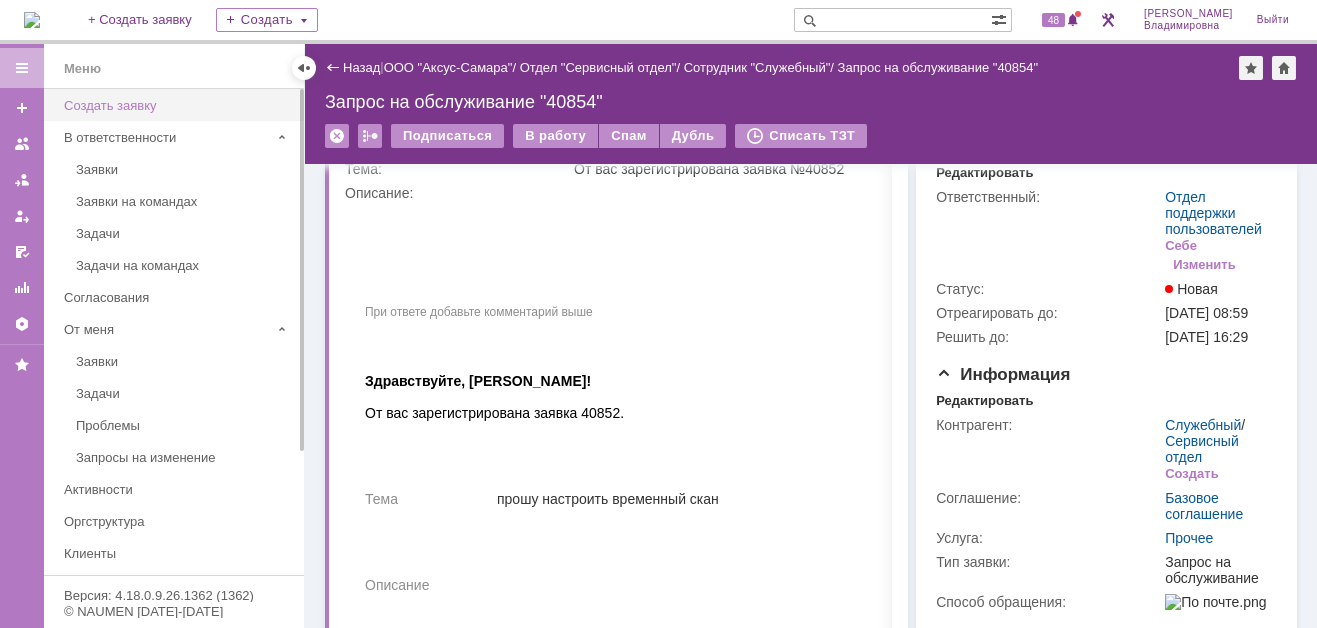 scroll, scrollTop: 0, scrollLeft: 0, axis: both 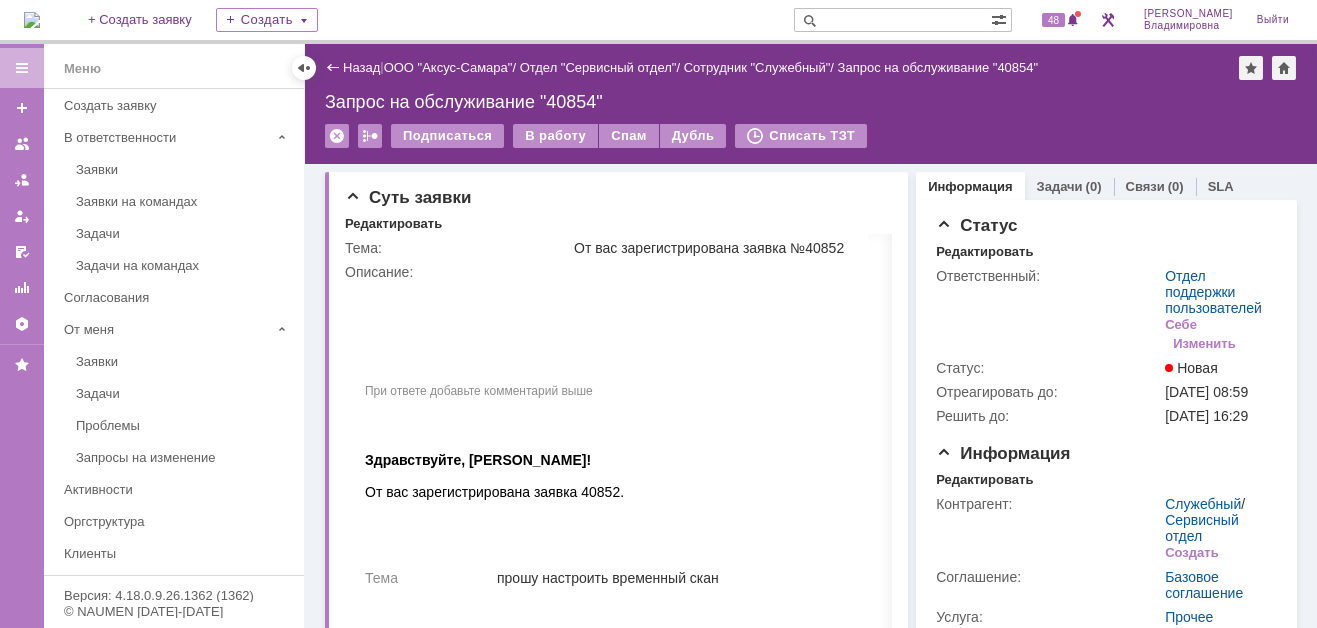 click at bounding box center [32, 20] 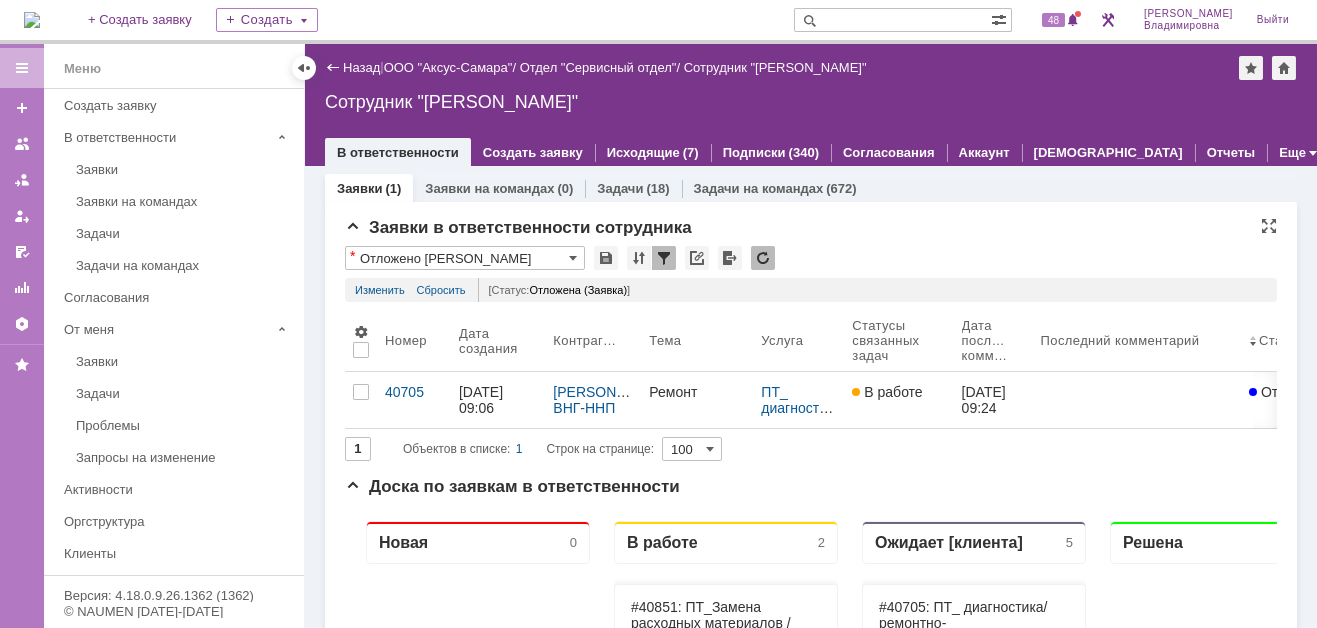 scroll, scrollTop: 0, scrollLeft: 0, axis: both 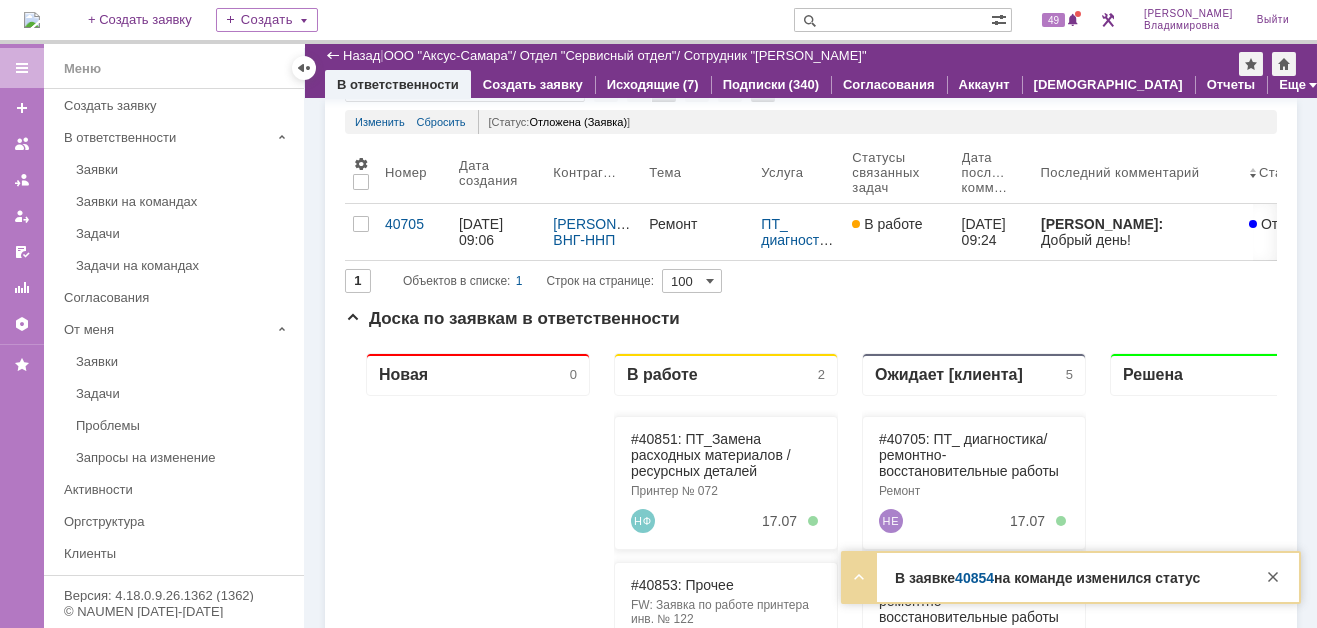 click on "40854" at bounding box center [974, 578] 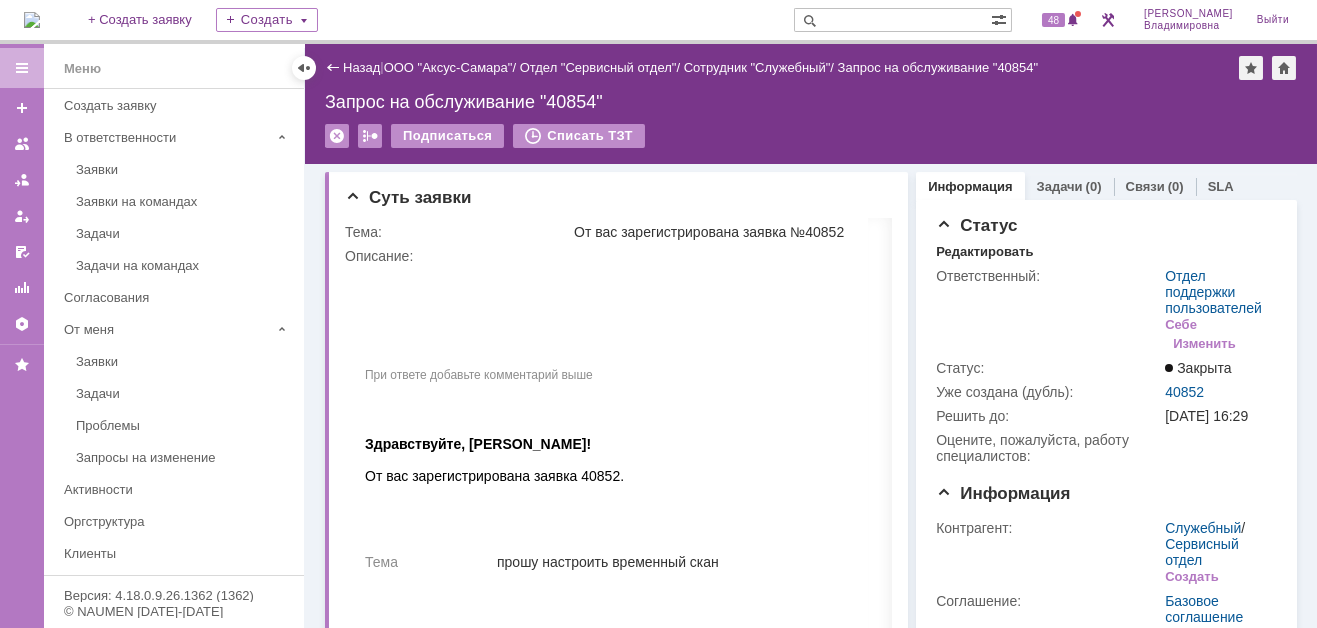 scroll, scrollTop: 0, scrollLeft: 0, axis: both 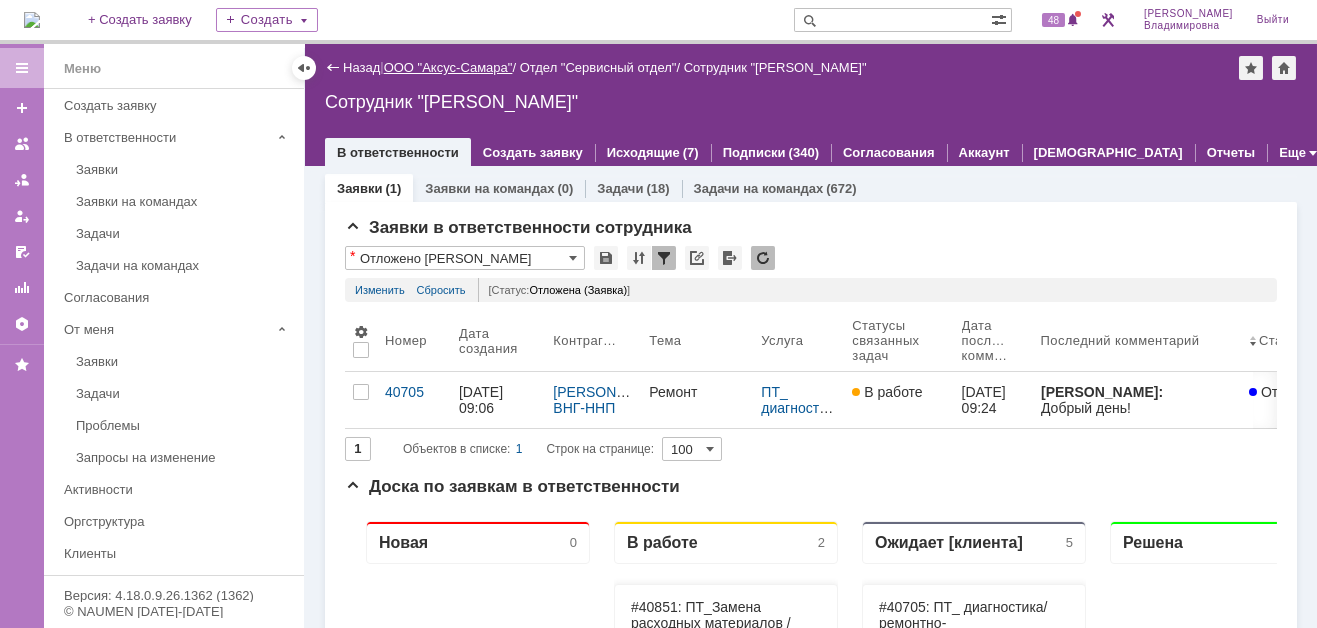click on "ООО "Аксус-Самара"" at bounding box center [448, 67] 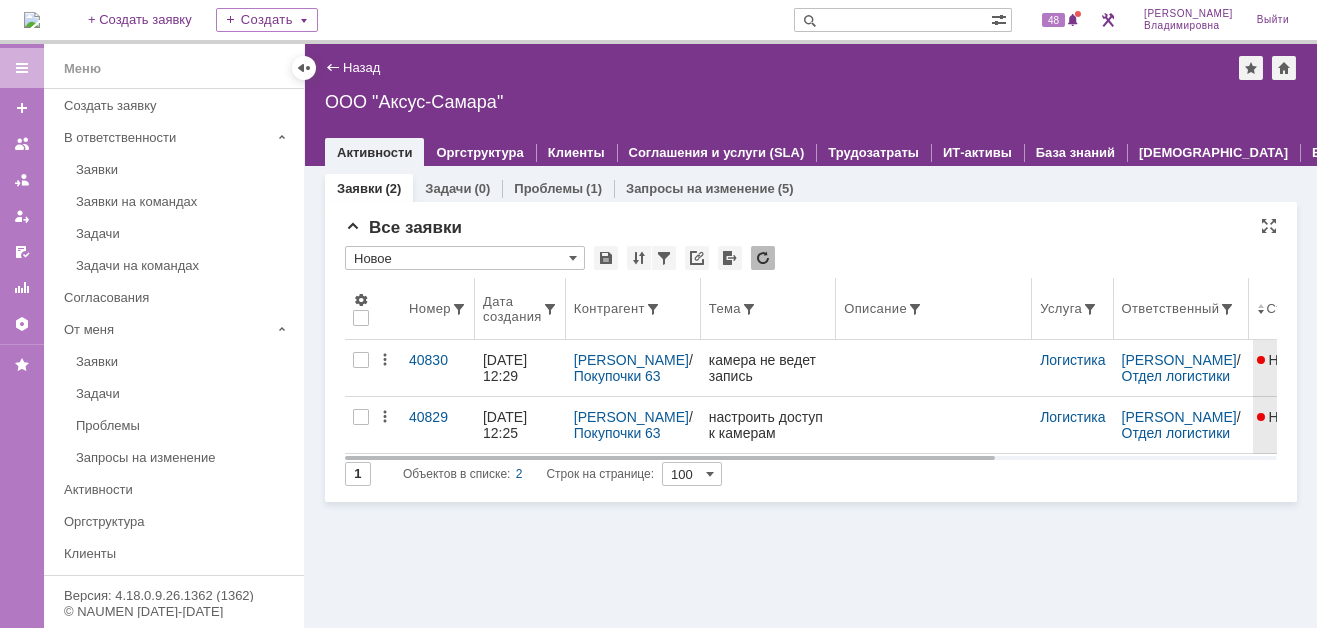 scroll, scrollTop: 0, scrollLeft: 0, axis: both 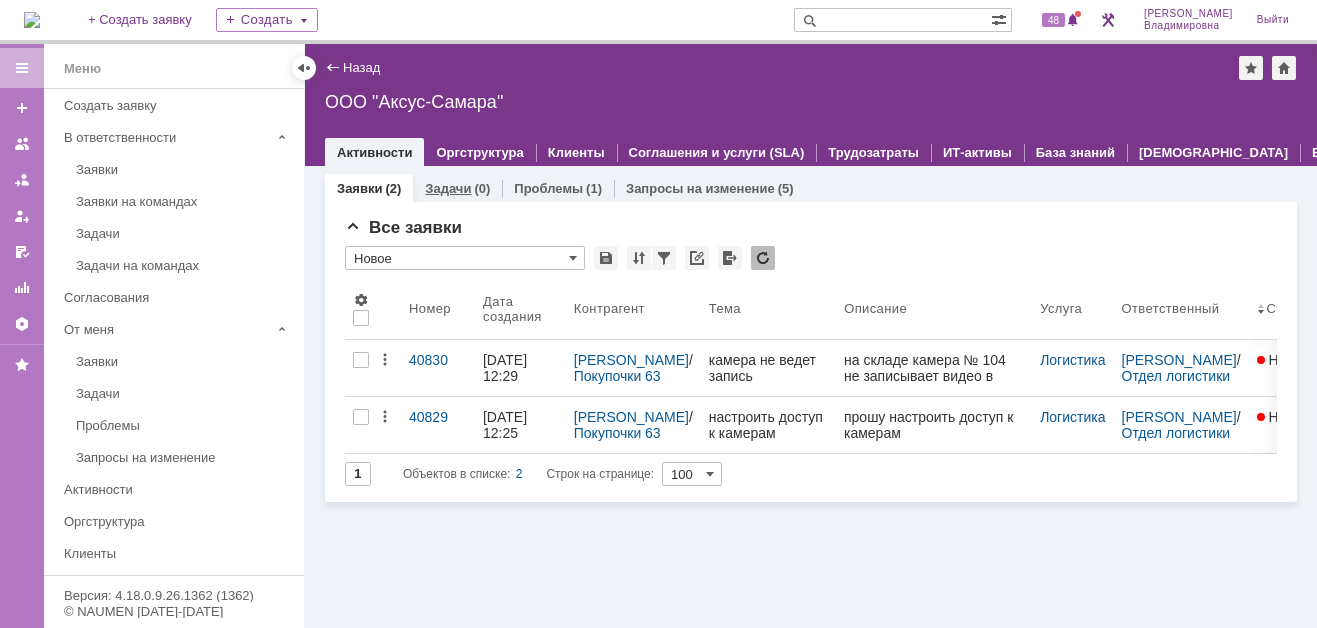 click on "Задачи" at bounding box center [448, 188] 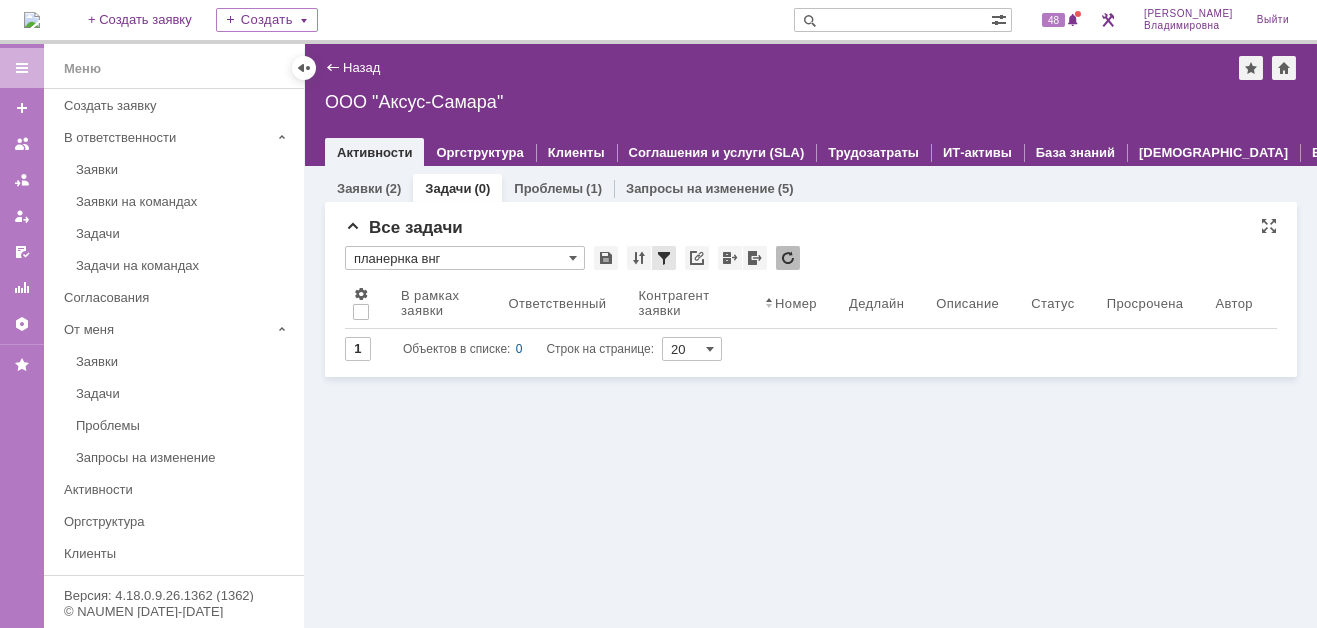 click at bounding box center (664, 258) 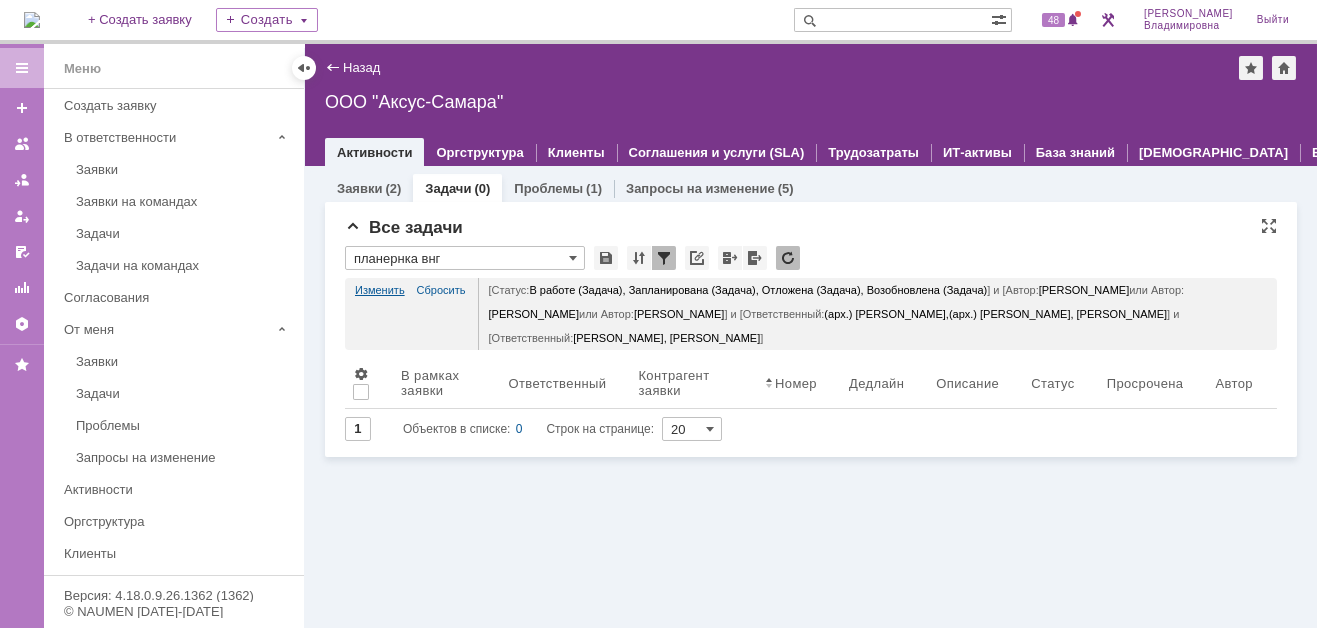 click on "Изменить" at bounding box center (380, 290) 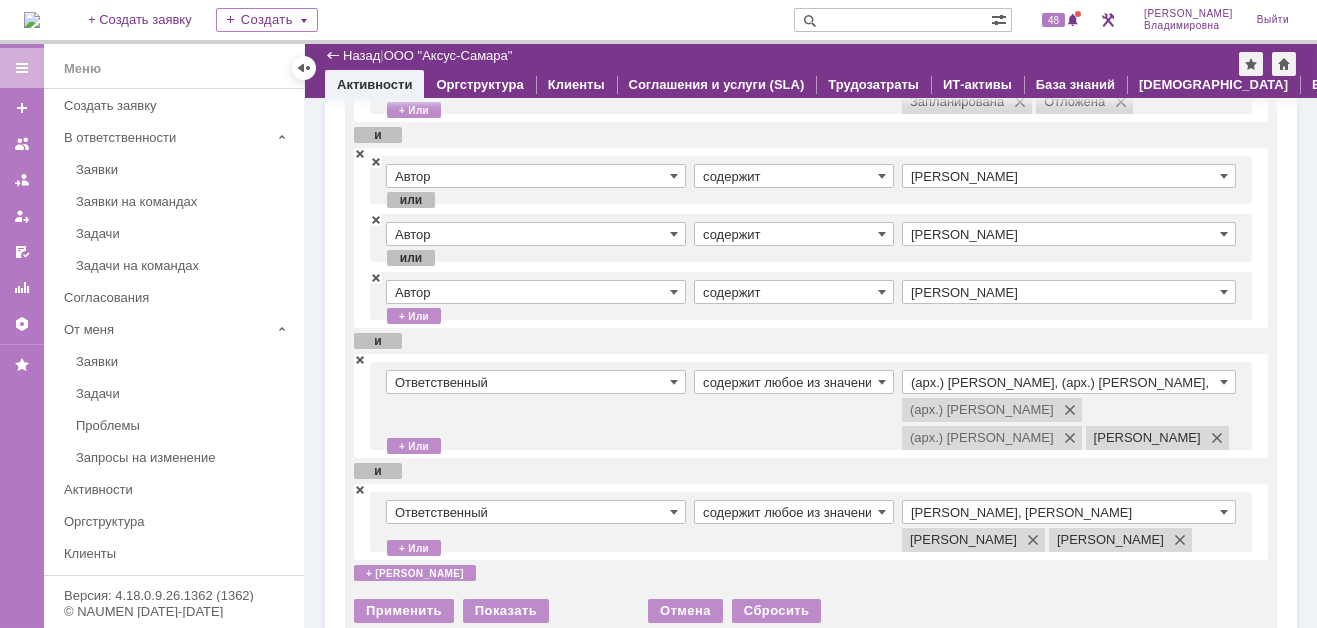 scroll, scrollTop: 300, scrollLeft: 0, axis: vertical 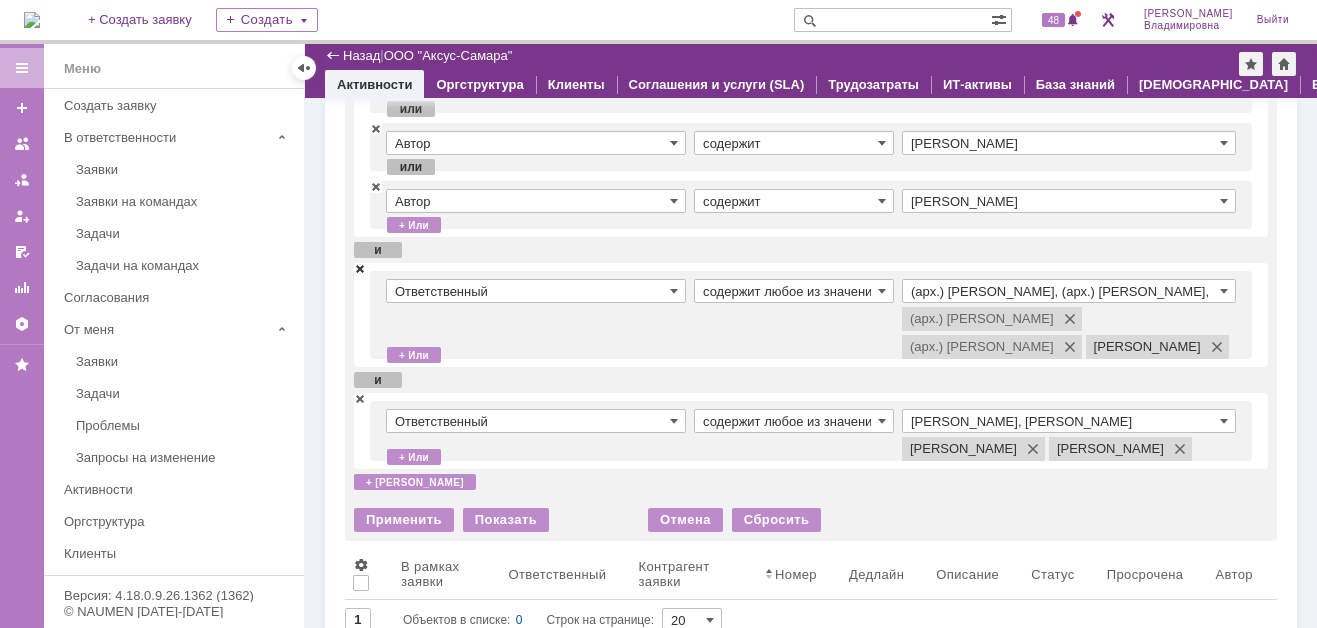 click at bounding box center [360, 268] 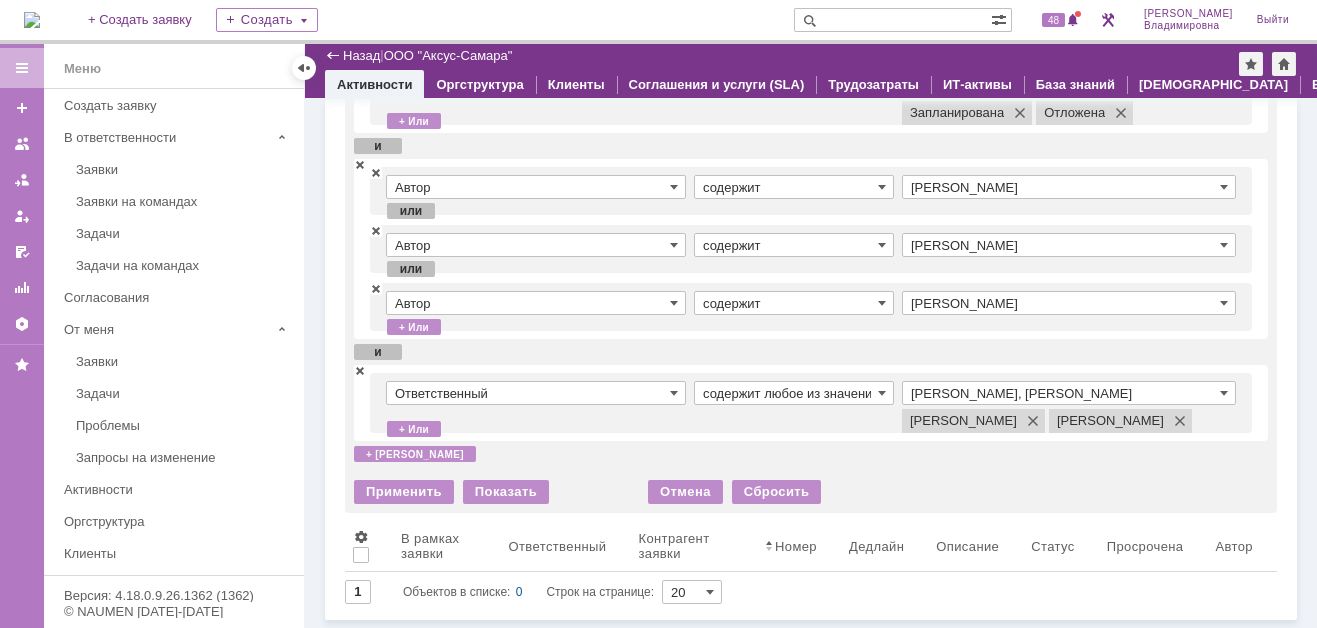 scroll, scrollTop: 224, scrollLeft: 0, axis: vertical 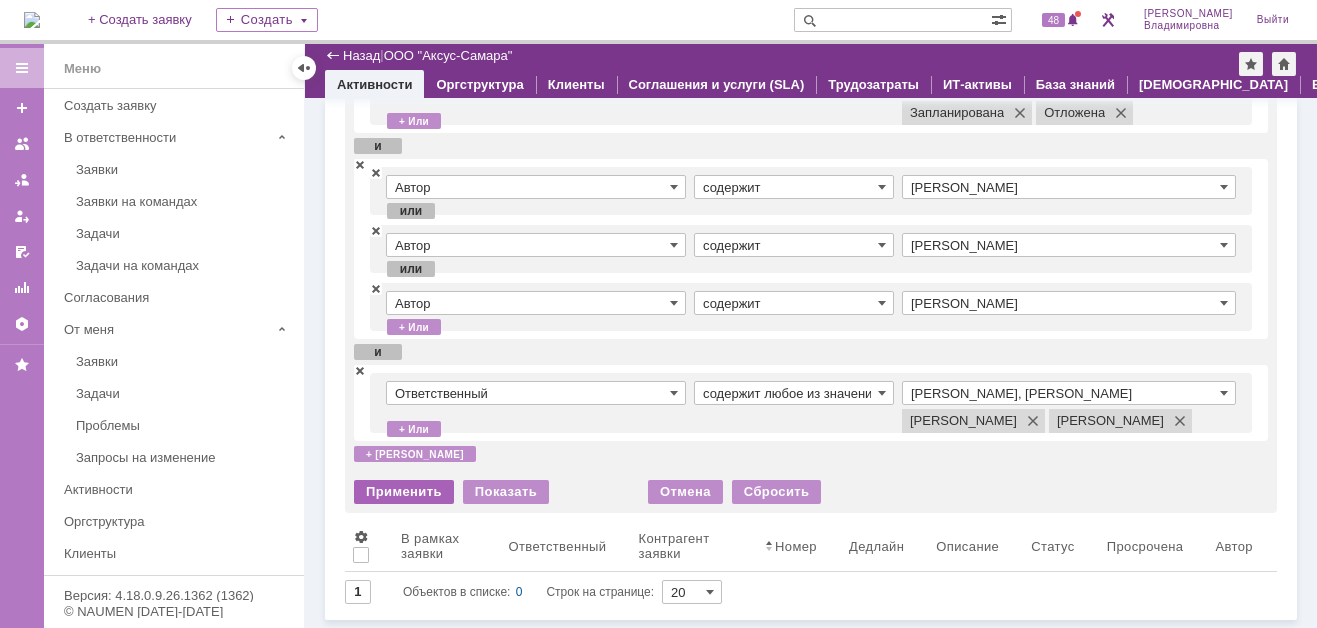 click on "Применить" at bounding box center (404, 492) 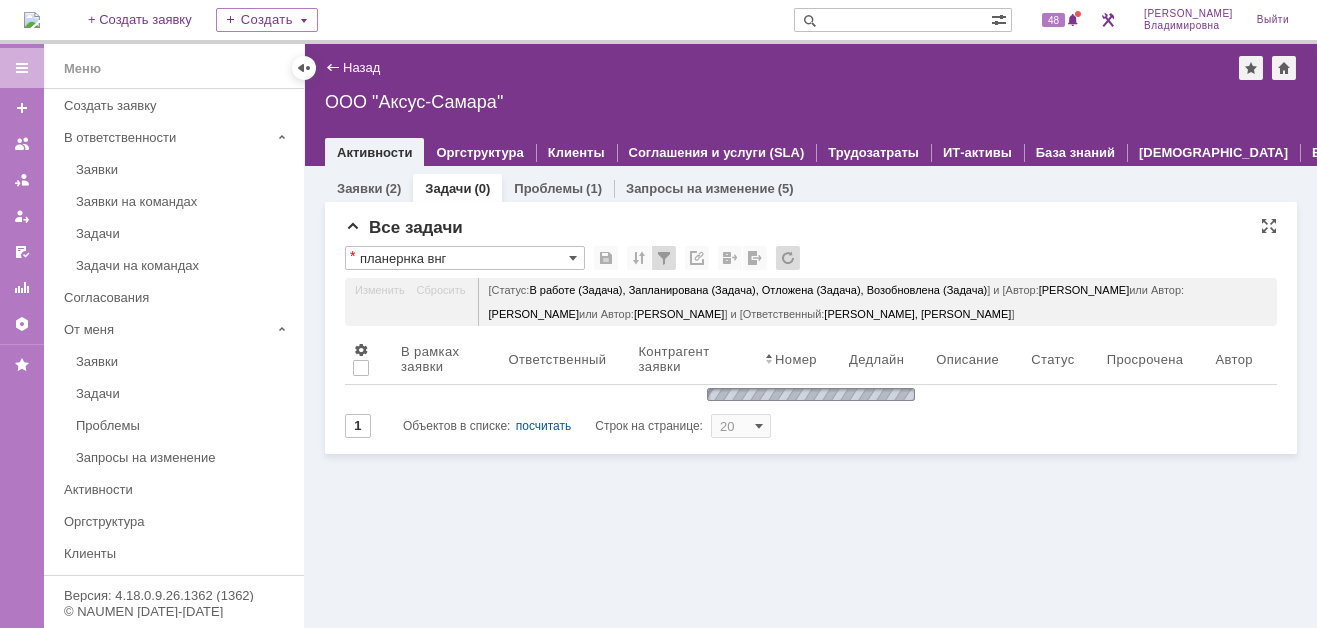 scroll, scrollTop: 0, scrollLeft: 0, axis: both 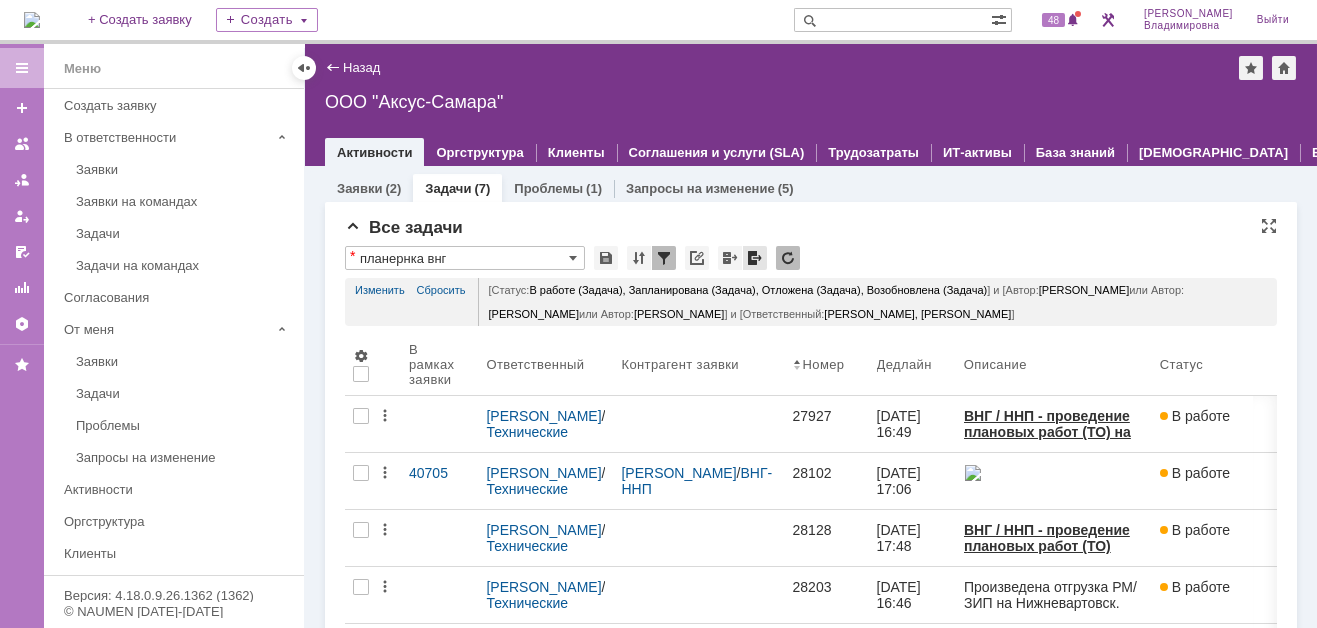 click at bounding box center [755, 258] 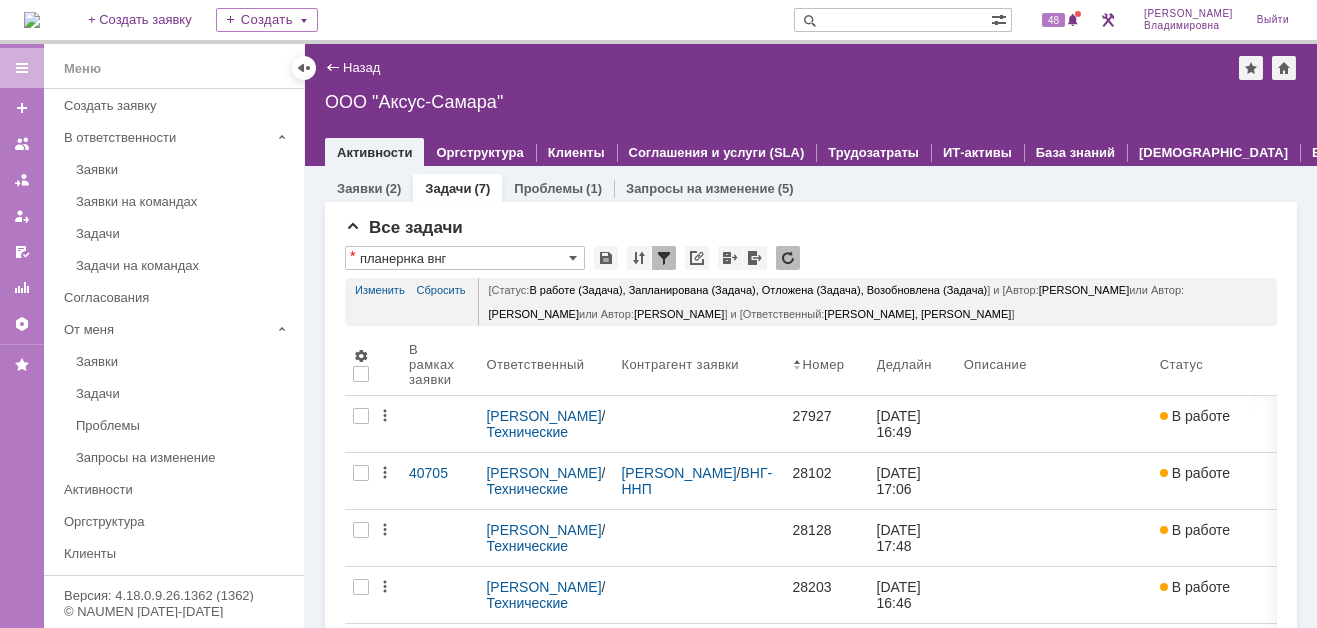 scroll, scrollTop: 0, scrollLeft: 0, axis: both 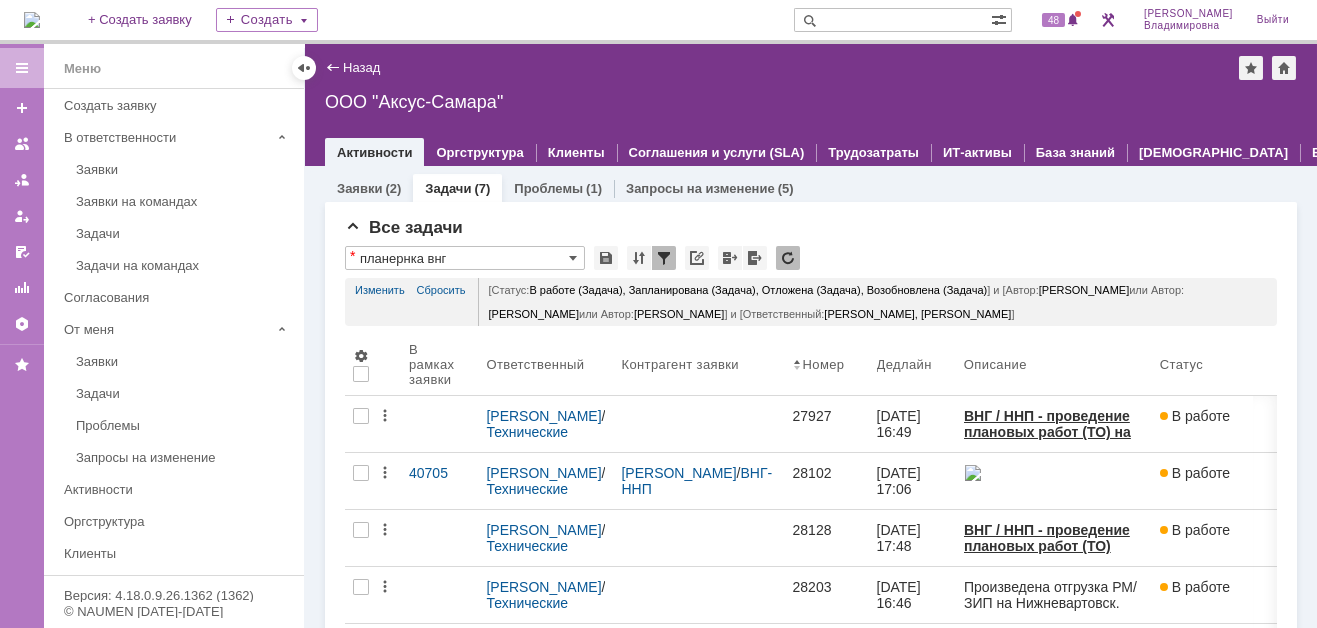 click at bounding box center [892, 20] 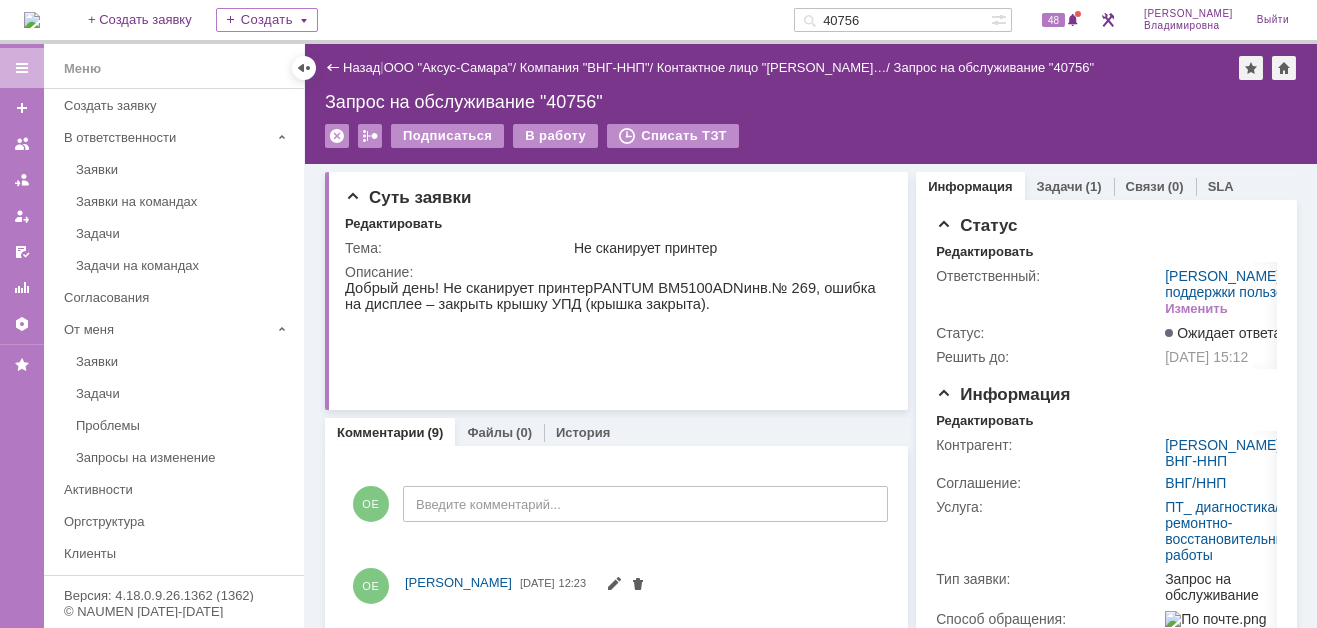 scroll, scrollTop: 0, scrollLeft: 0, axis: both 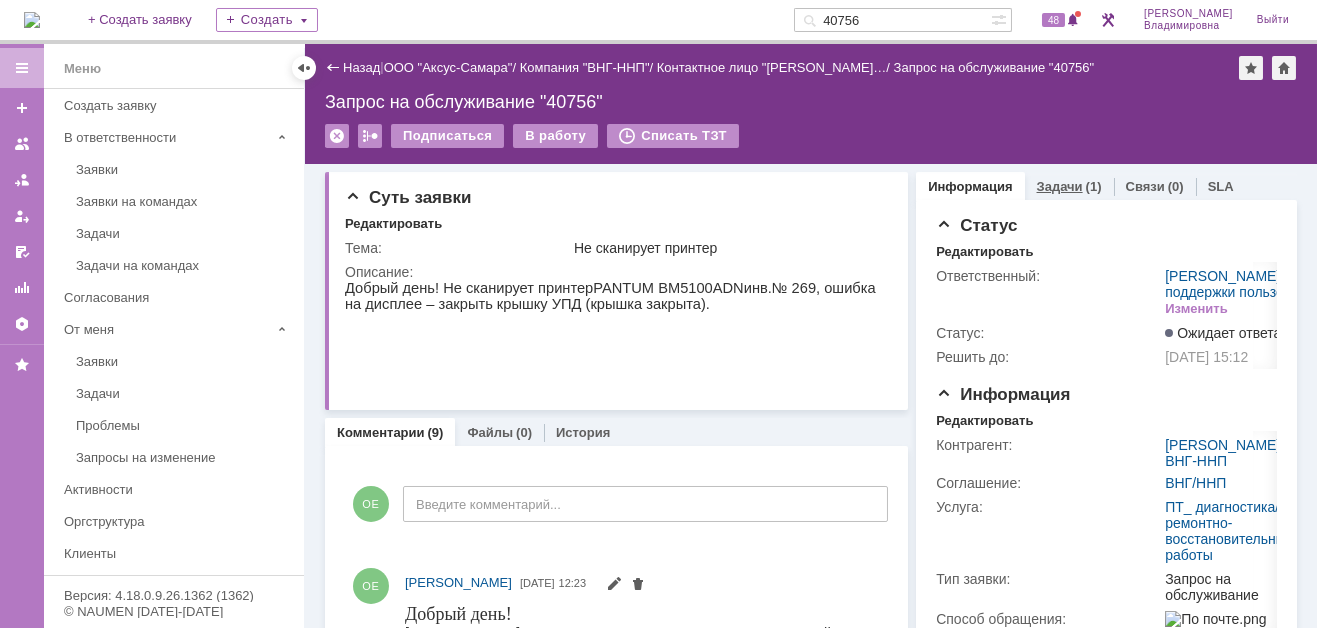 click on "Задачи" at bounding box center (1060, 186) 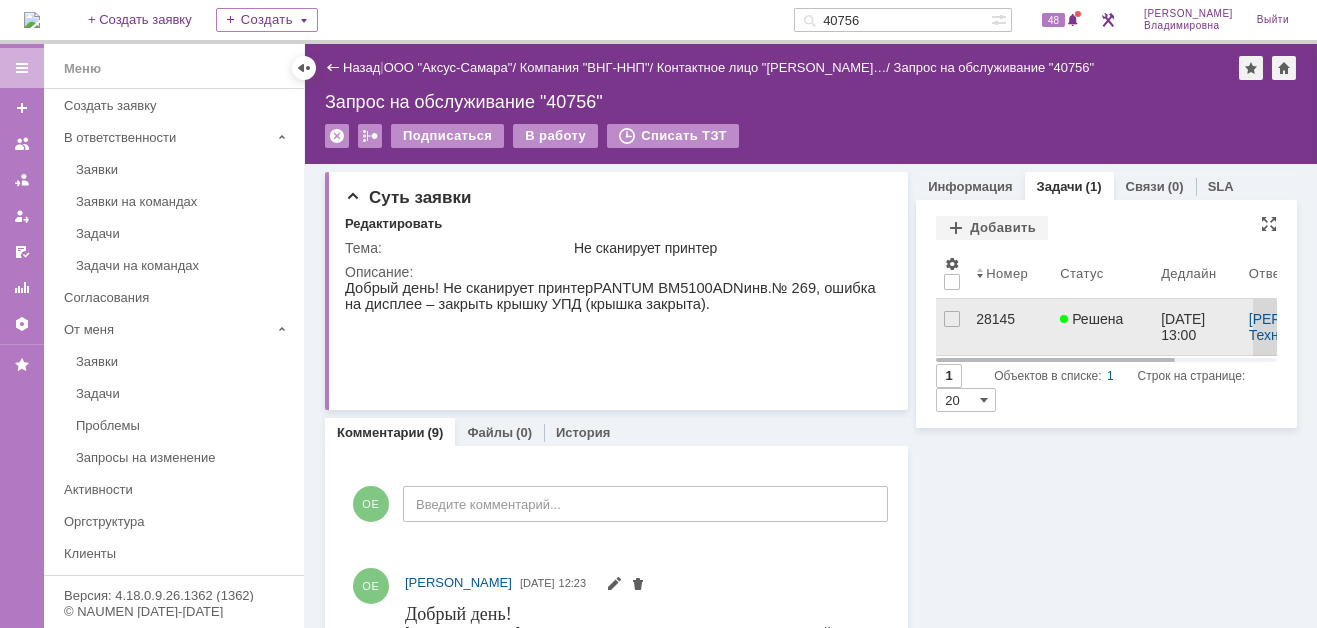 click on "28145" at bounding box center (1010, 319) 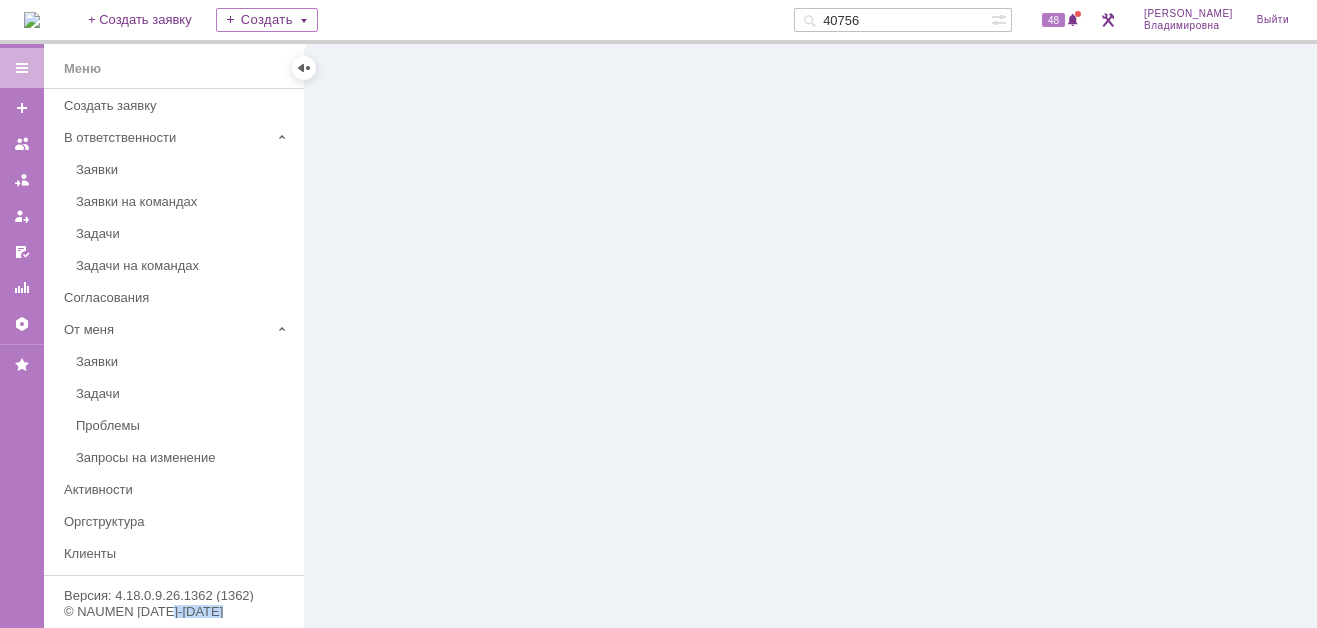 click at bounding box center (811, 336) 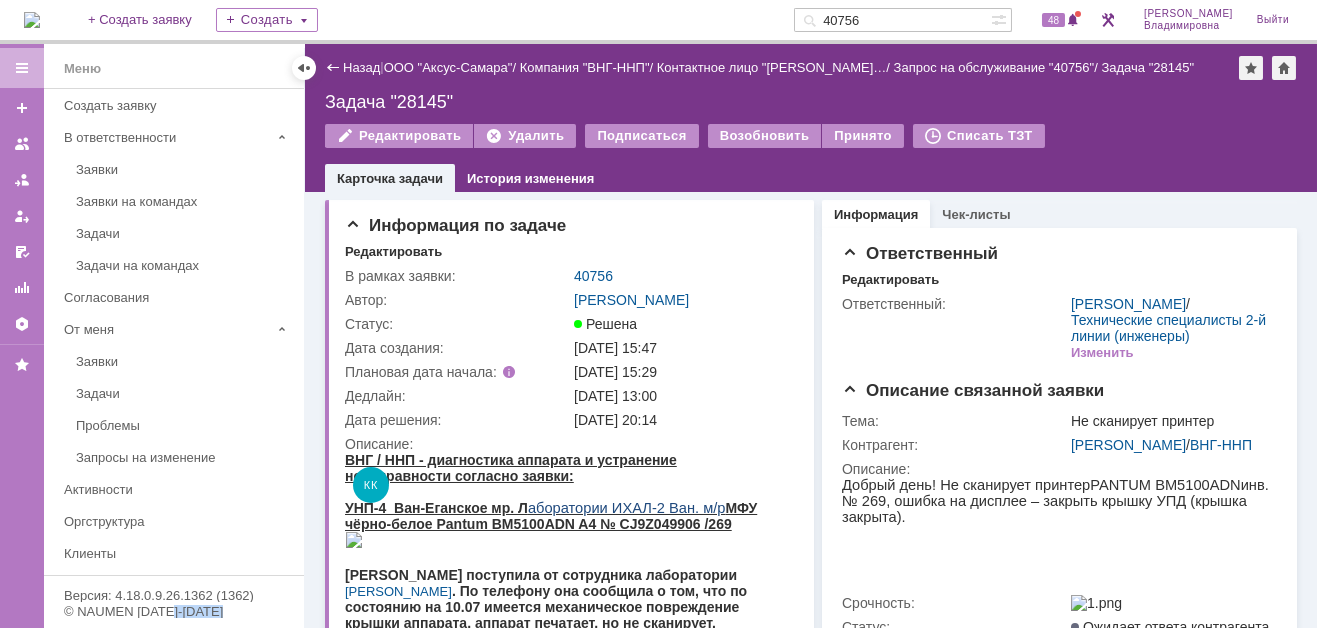scroll, scrollTop: 0, scrollLeft: 0, axis: both 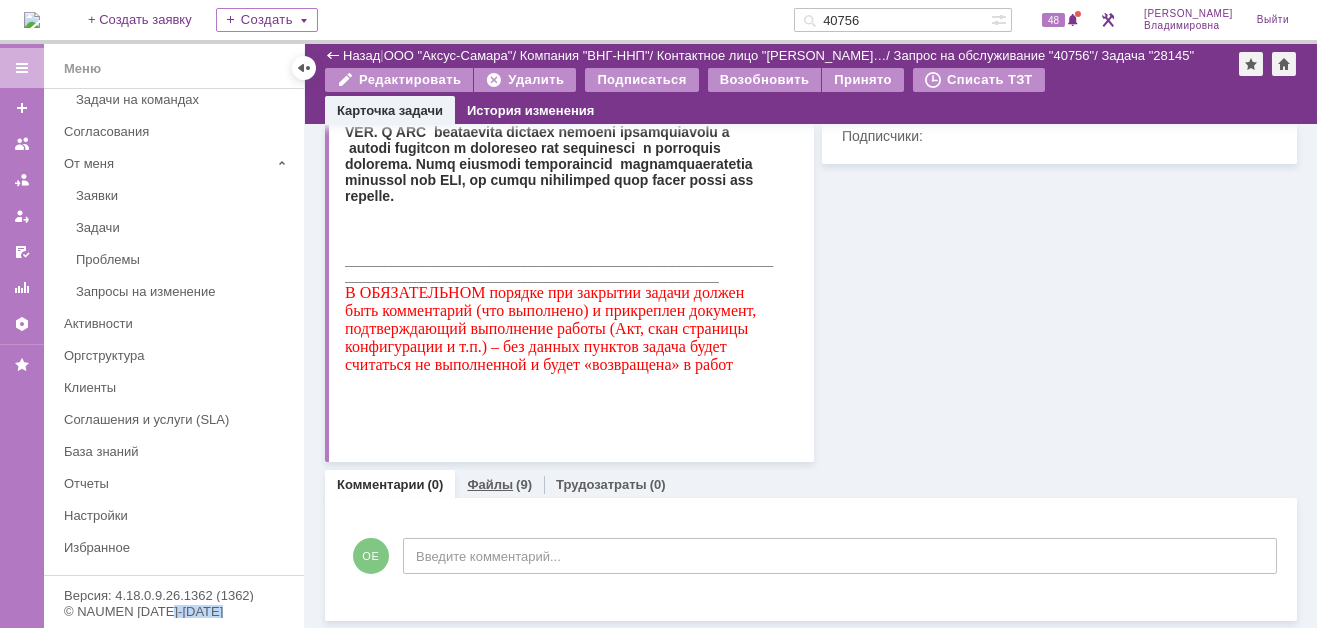drag, startPoint x: 501, startPoint y: 482, endPoint x: 157, endPoint y: 527, distance: 346.93082 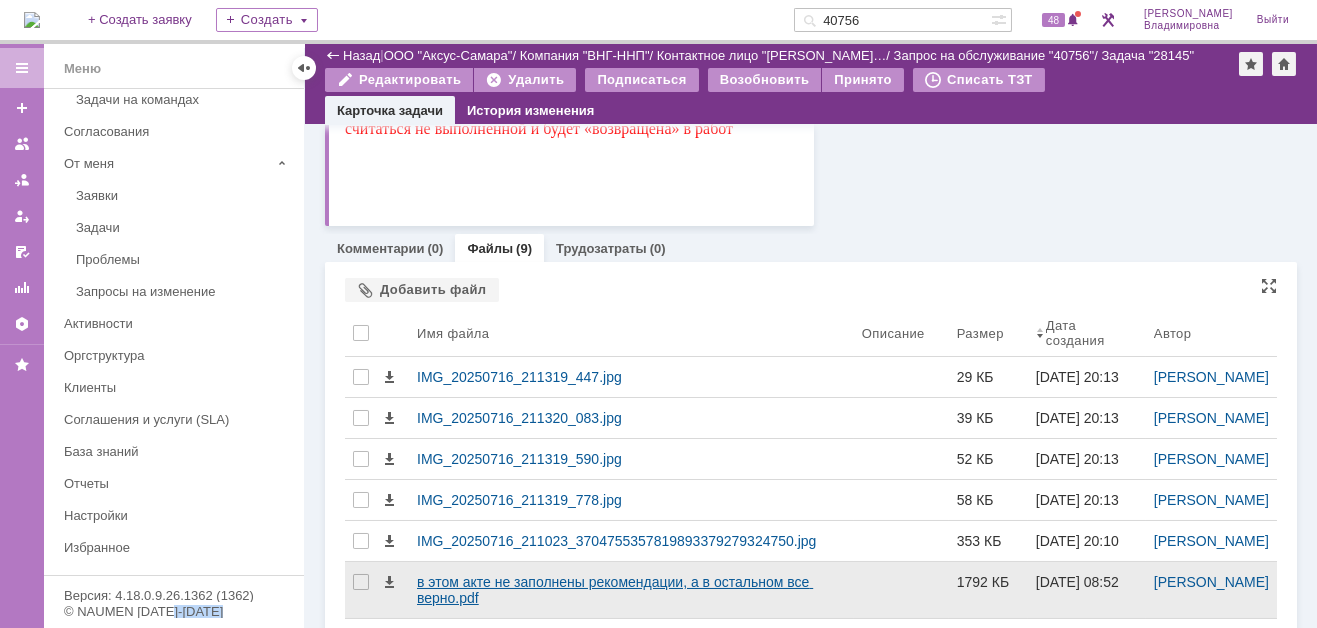 scroll, scrollTop: 935, scrollLeft: 0, axis: vertical 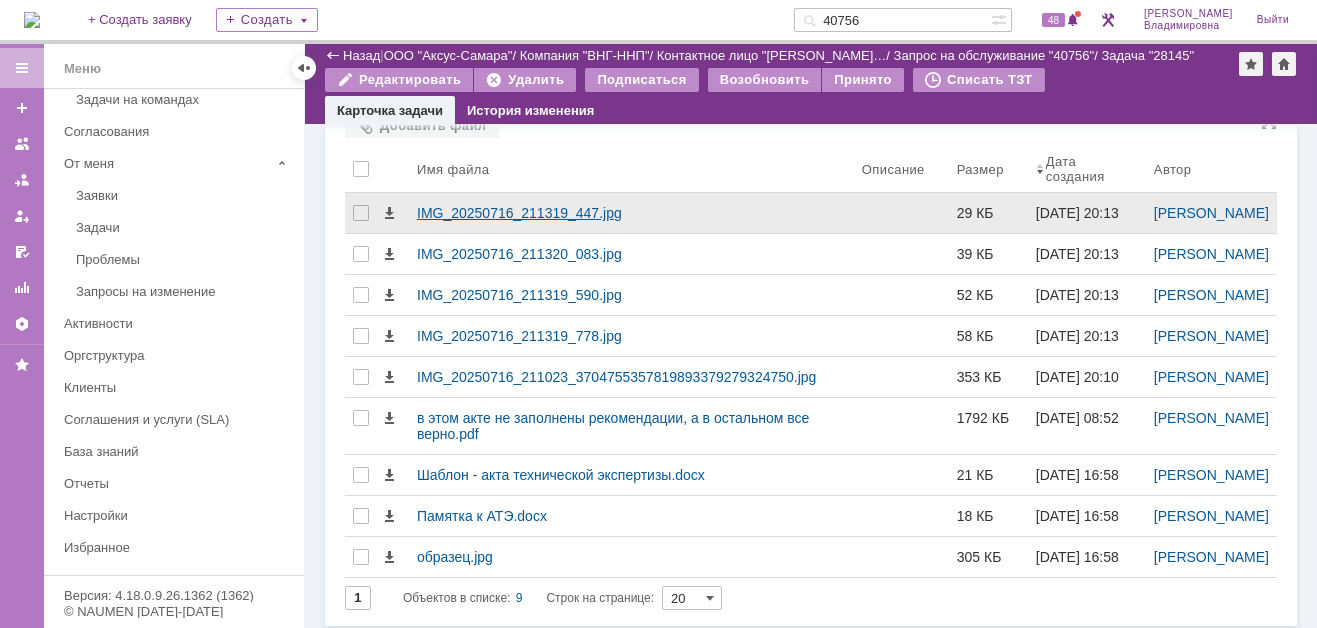 click on "IMG_20250716_211319_447.jpg" at bounding box center (631, 213) 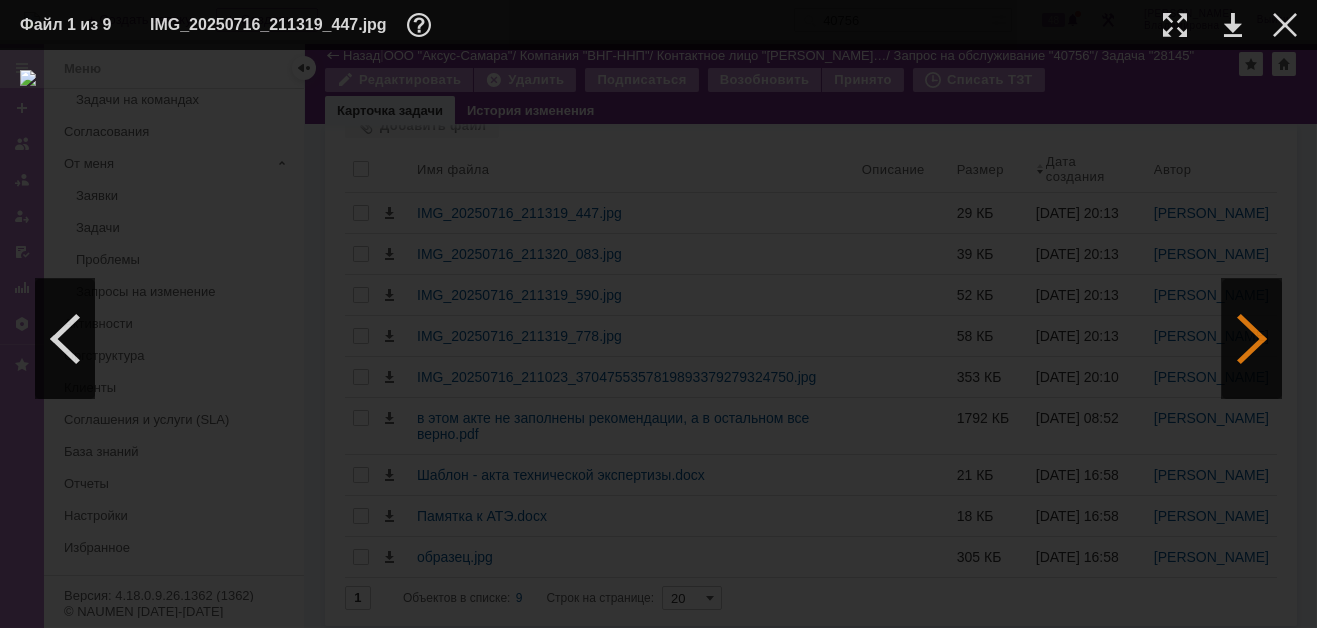 click at bounding box center [1252, 339] 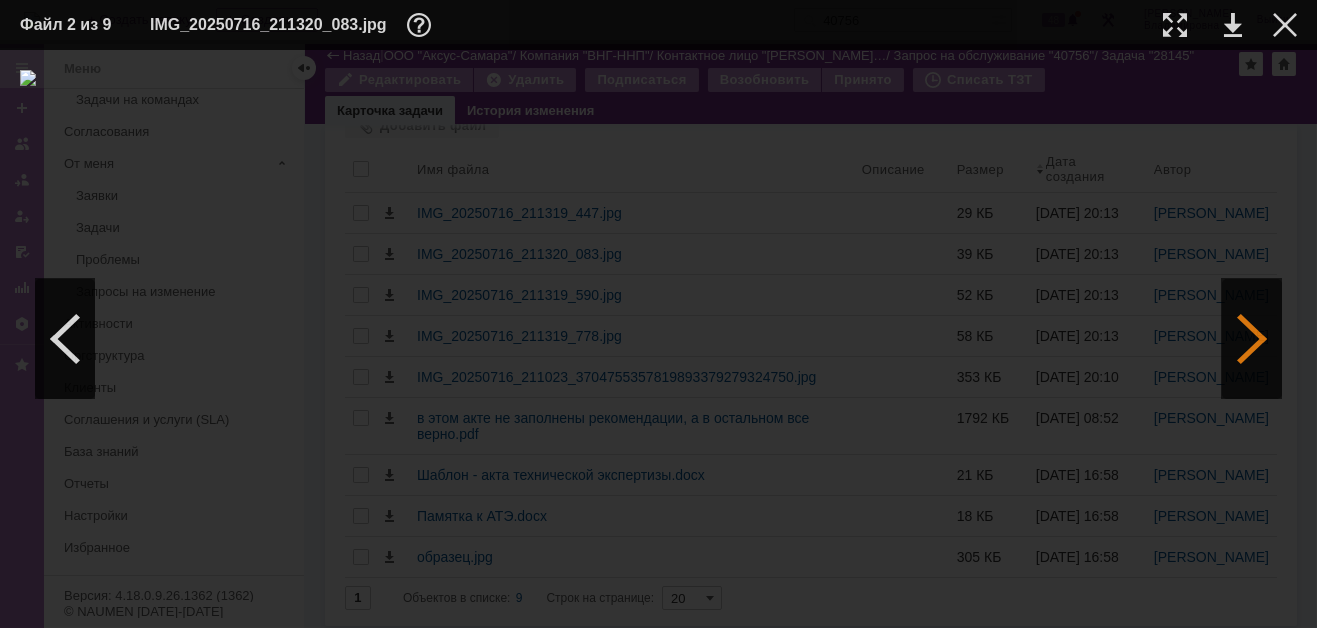 click at bounding box center (1252, 339) 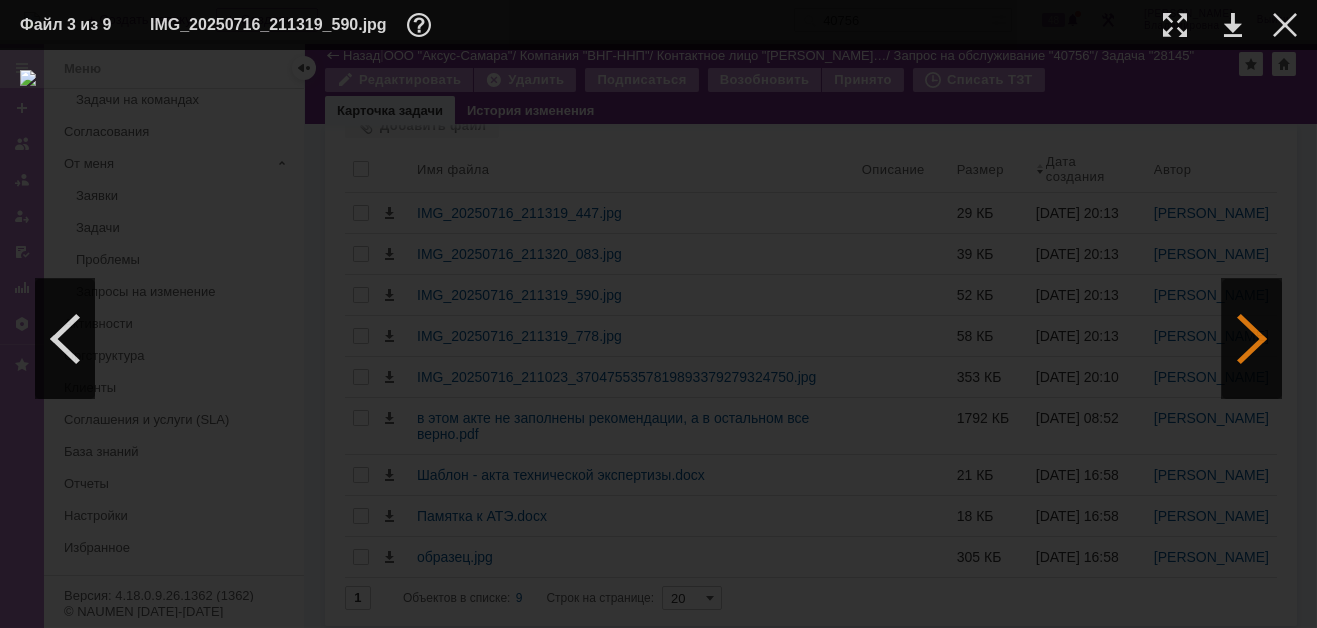 click at bounding box center (1252, 339) 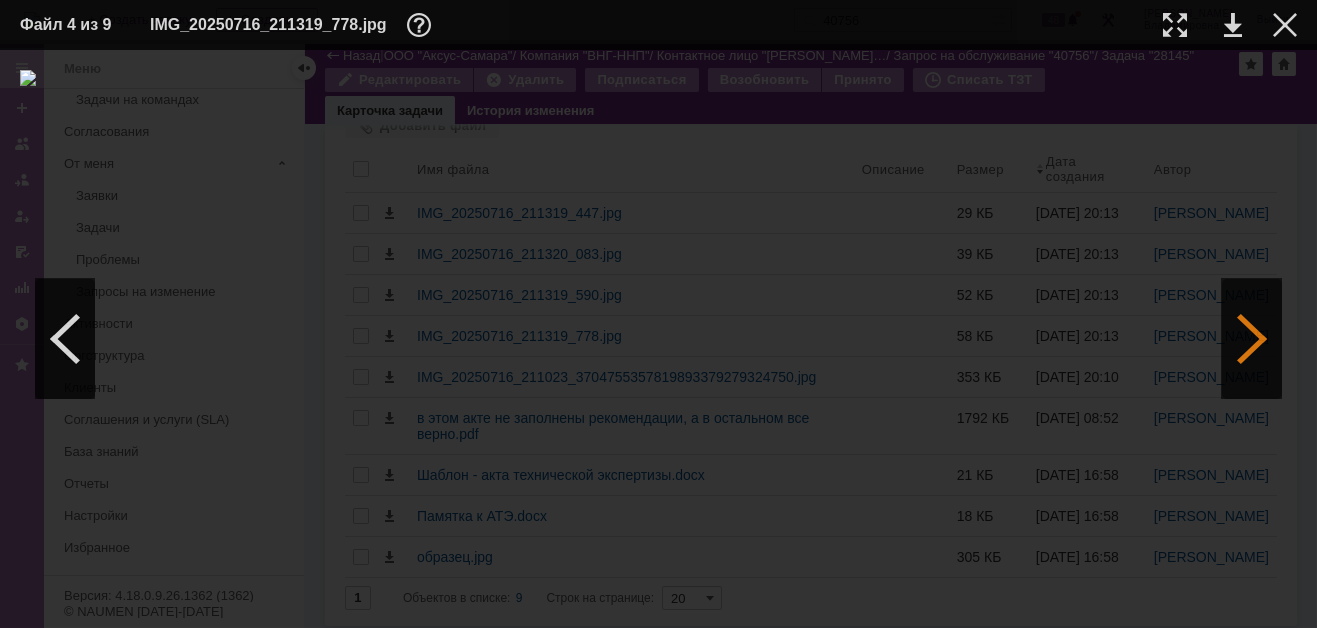 click at bounding box center [1252, 339] 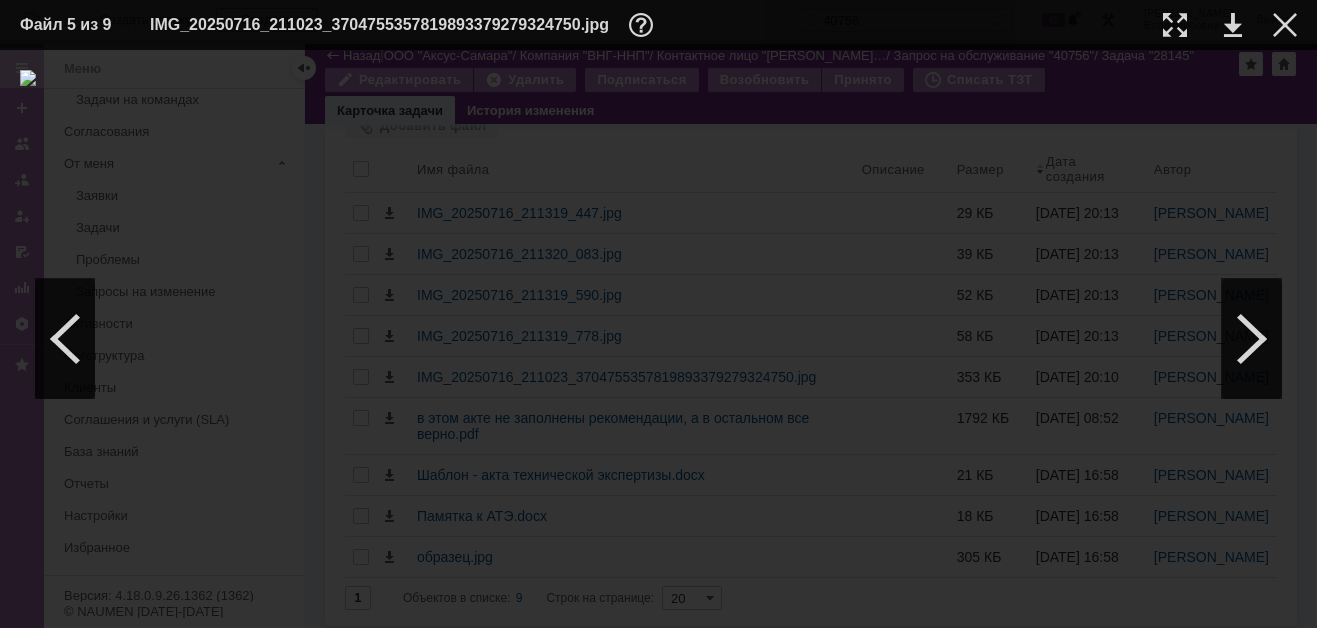 click at bounding box center (1269, 25) 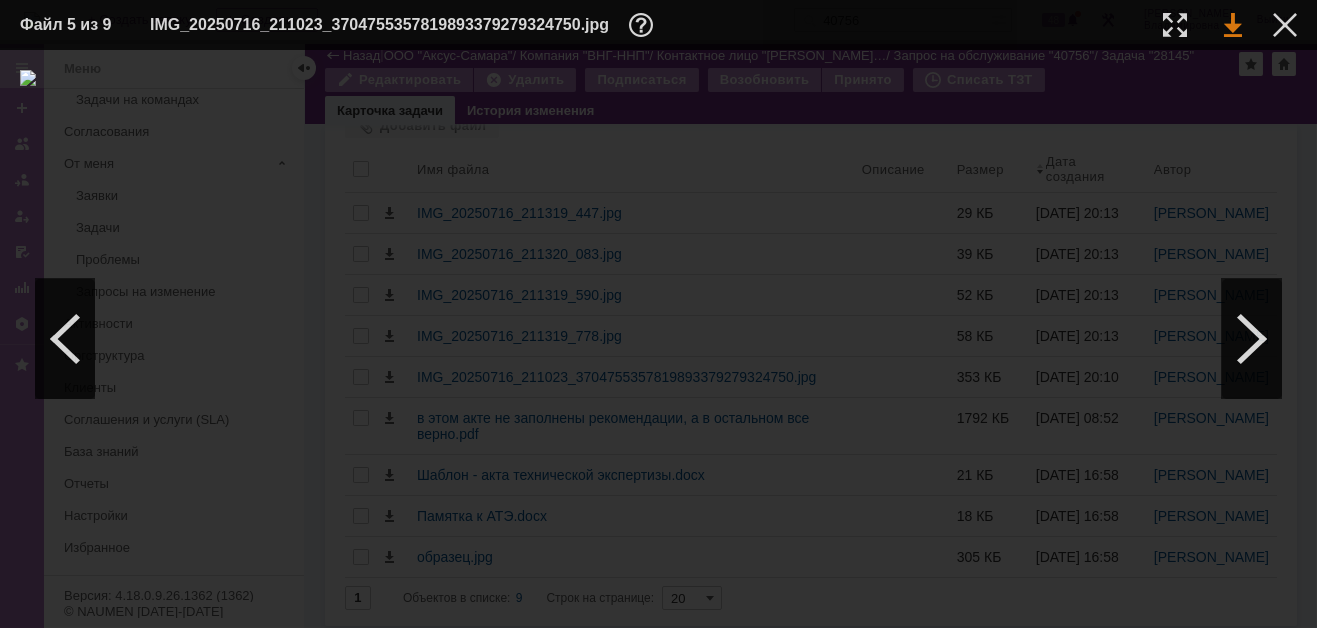 click at bounding box center (1233, 25) 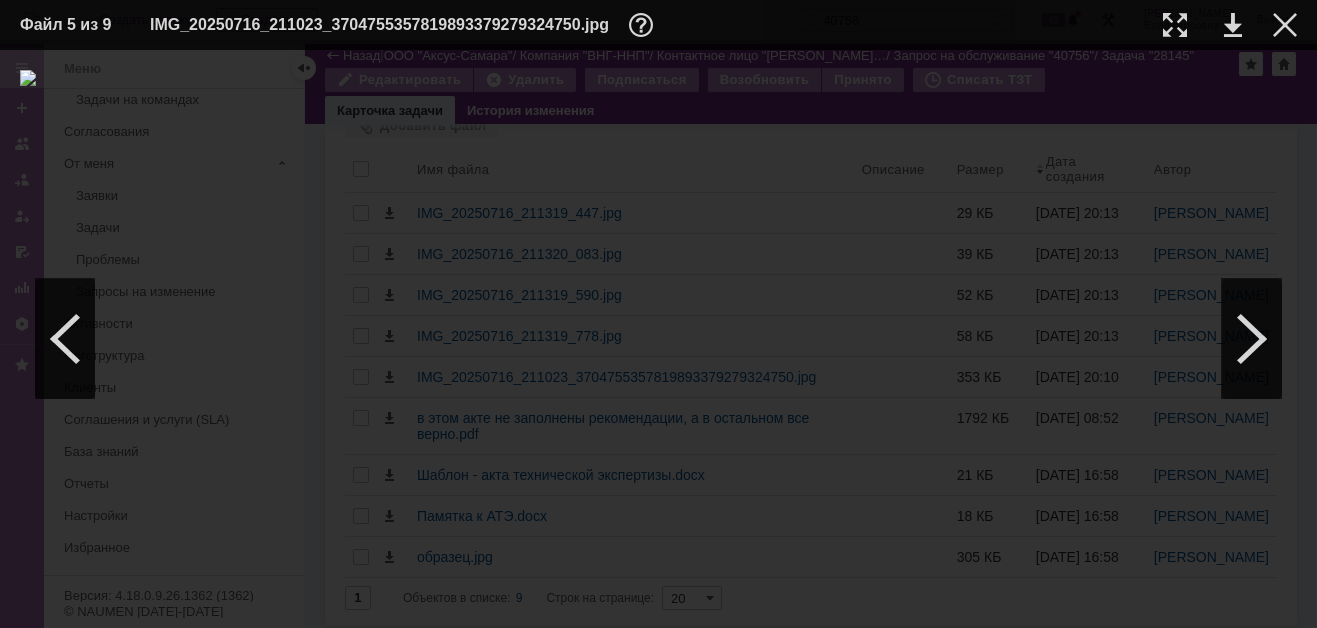 click at bounding box center (658, 339) 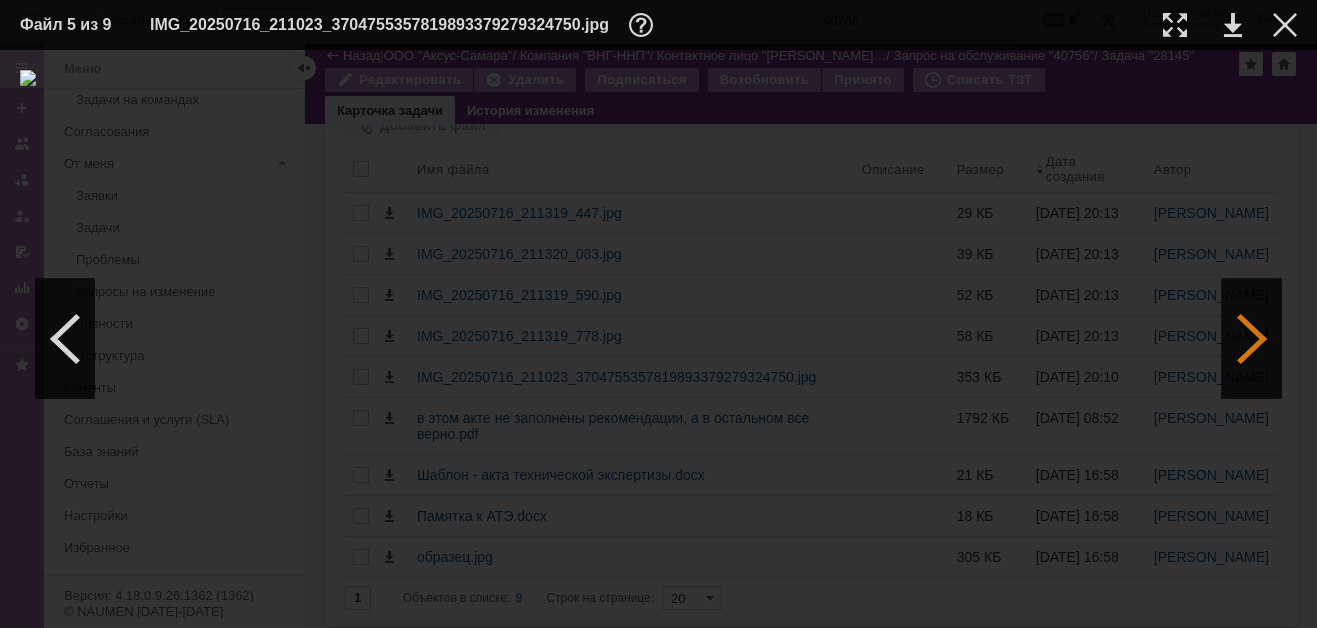 click at bounding box center [1252, 339] 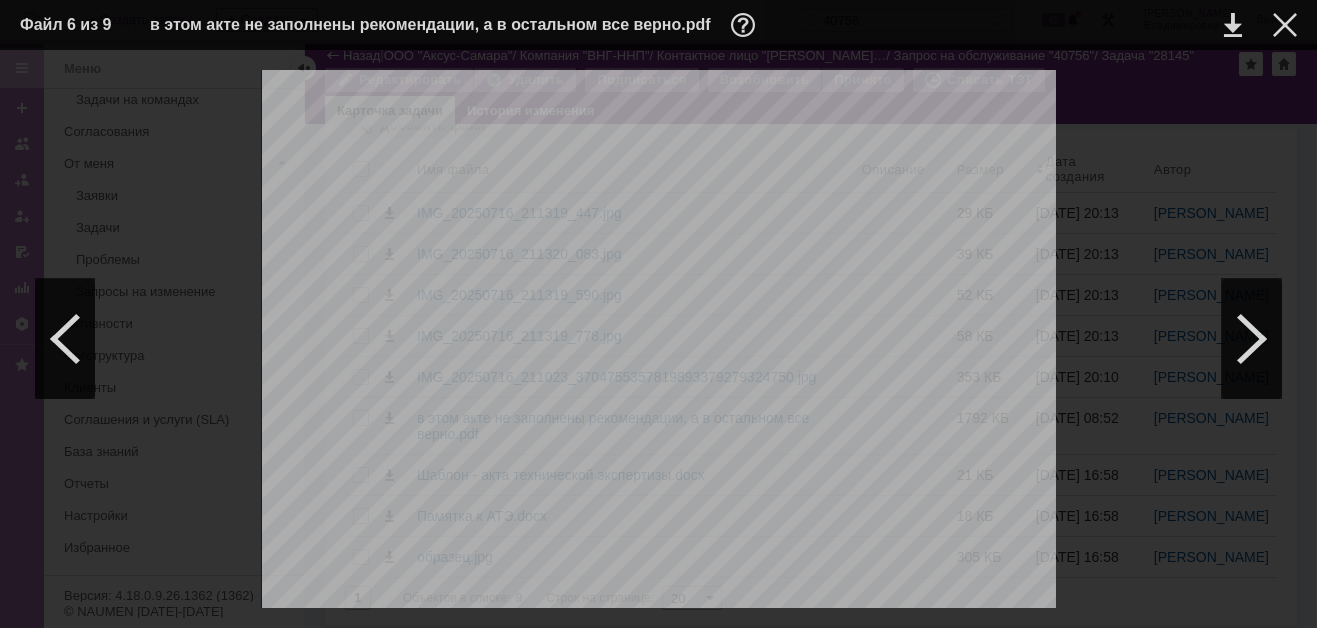 scroll, scrollTop: 100, scrollLeft: 0, axis: vertical 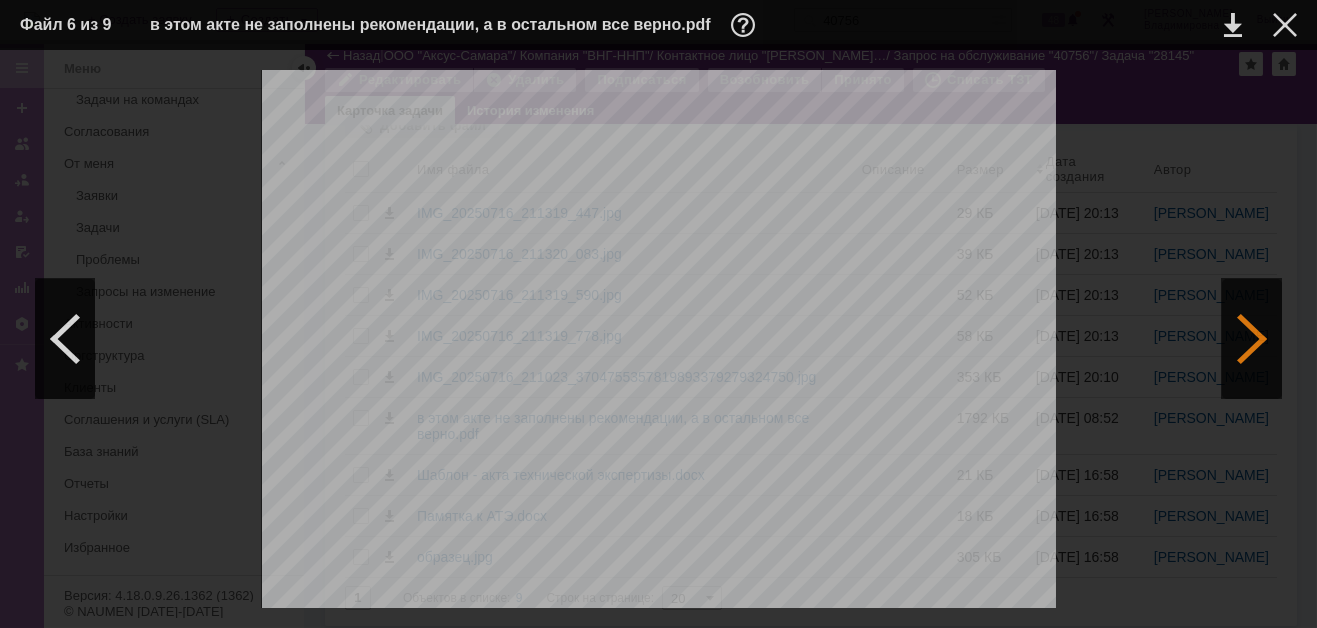 click at bounding box center (1252, 339) 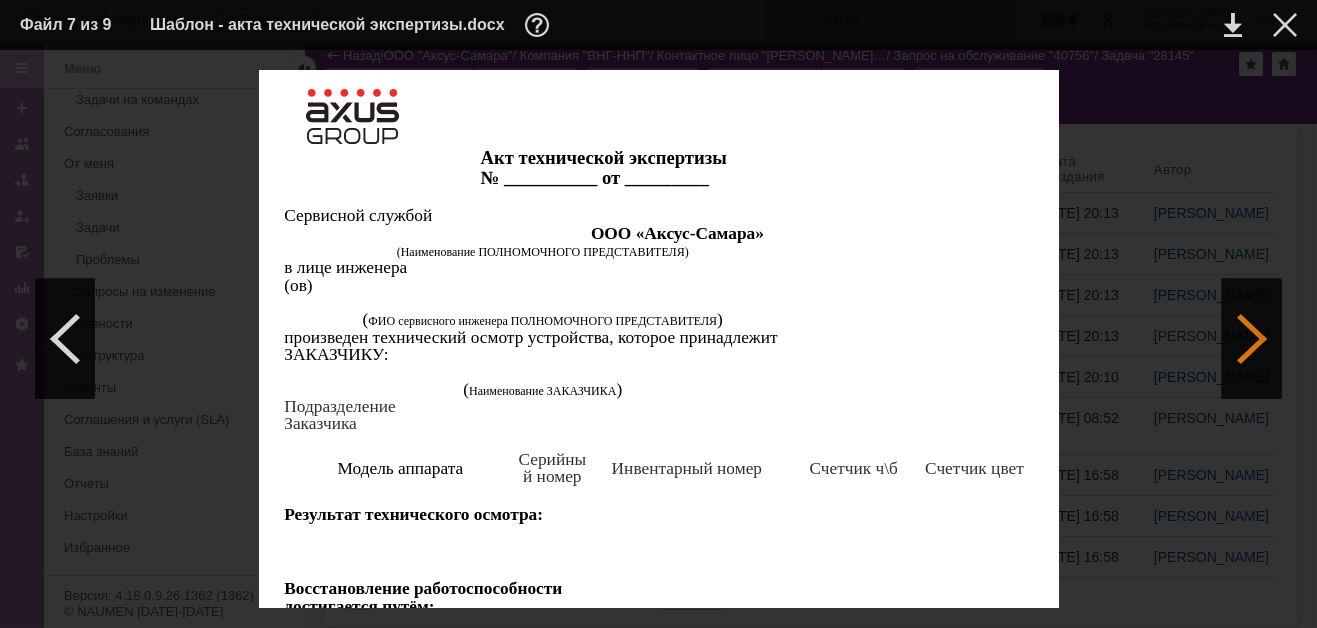 scroll, scrollTop: 0, scrollLeft: 0, axis: both 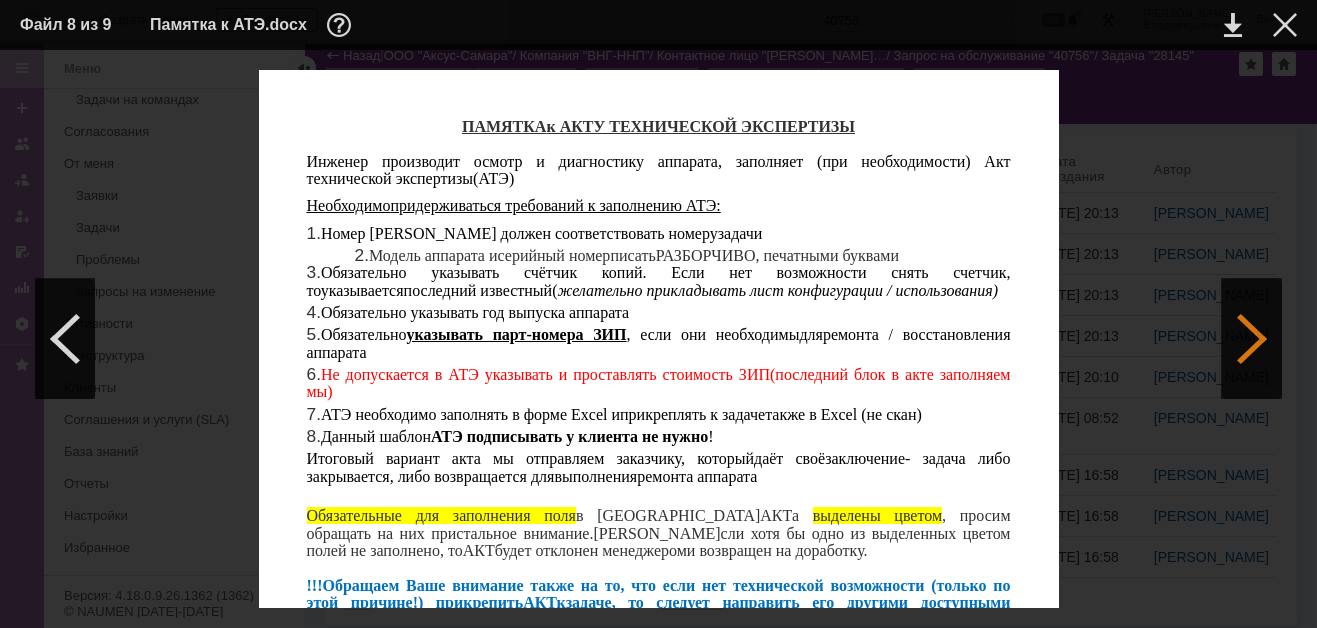 click at bounding box center (1252, 339) 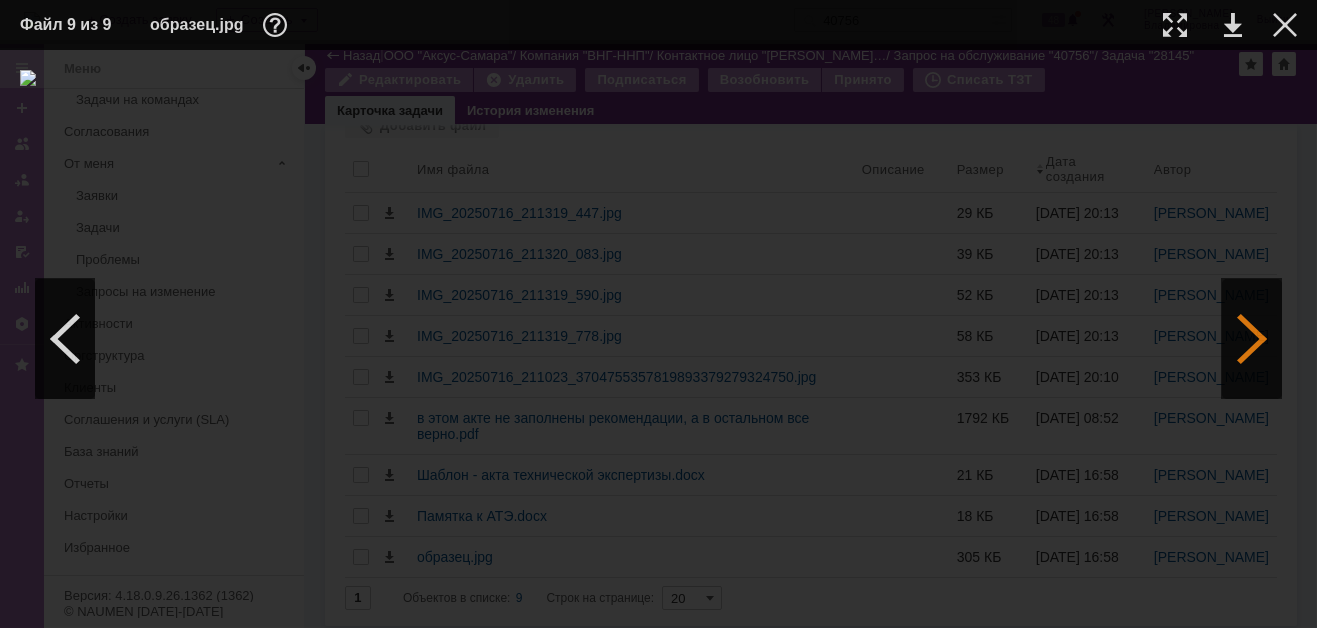 click at bounding box center [1252, 339] 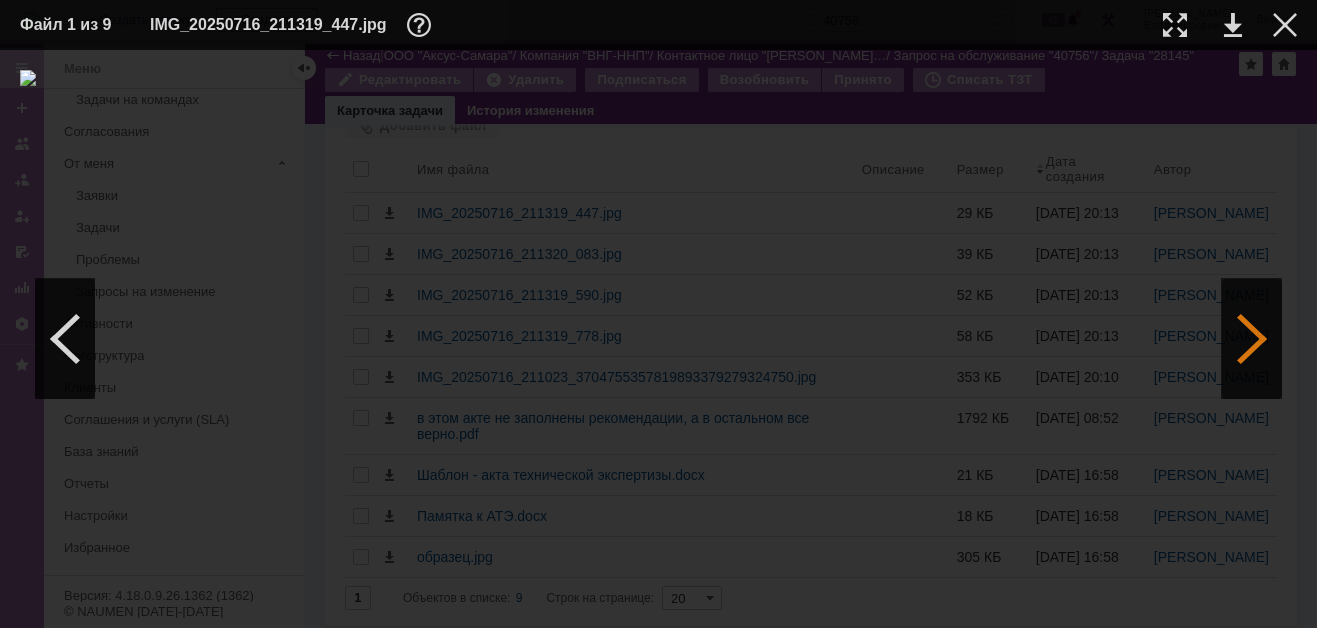 click at bounding box center [1252, 339] 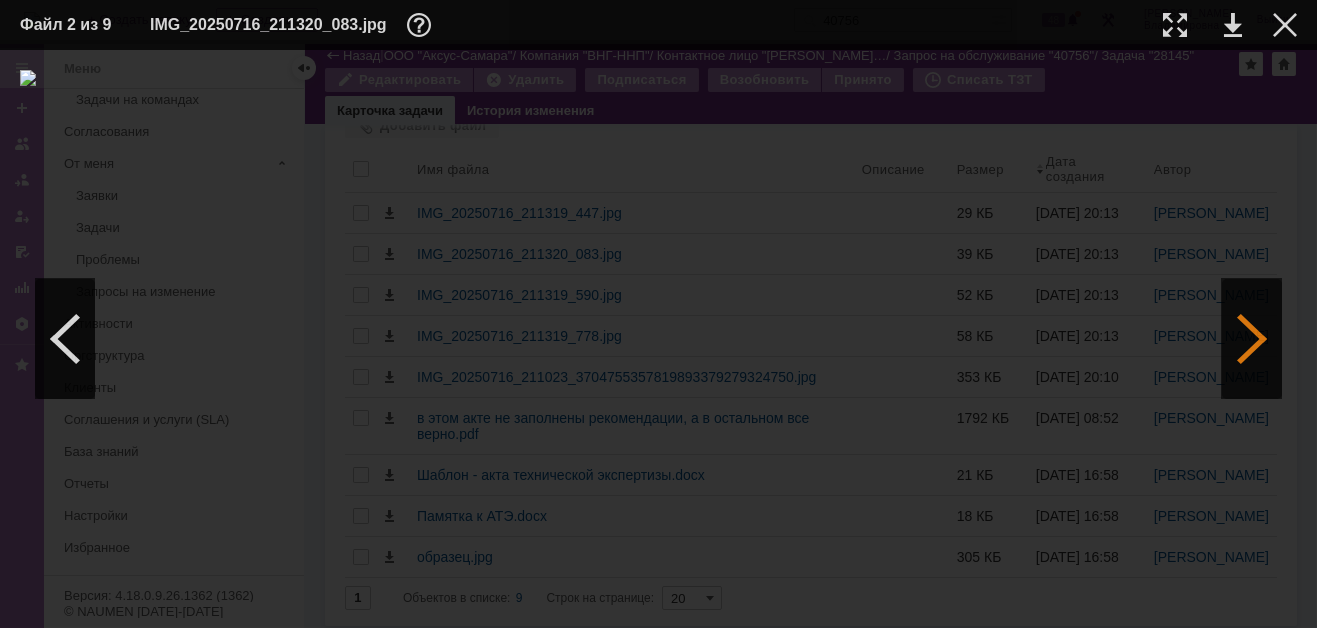 click at bounding box center (1252, 339) 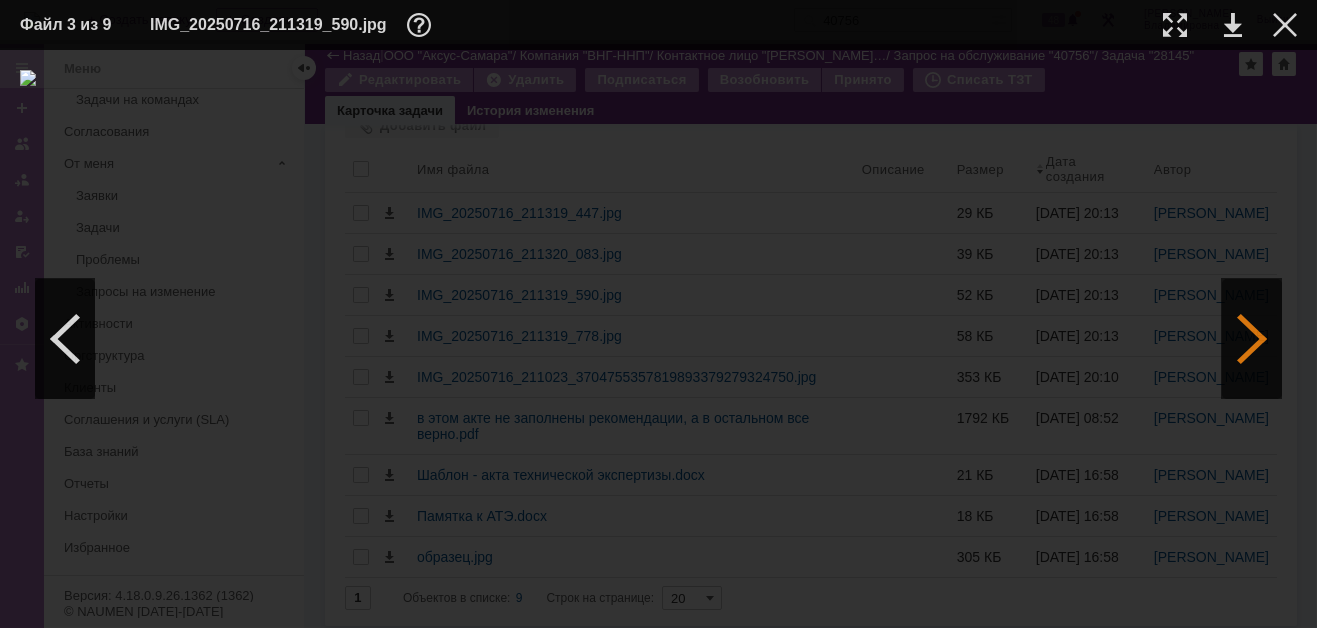click at bounding box center [1252, 339] 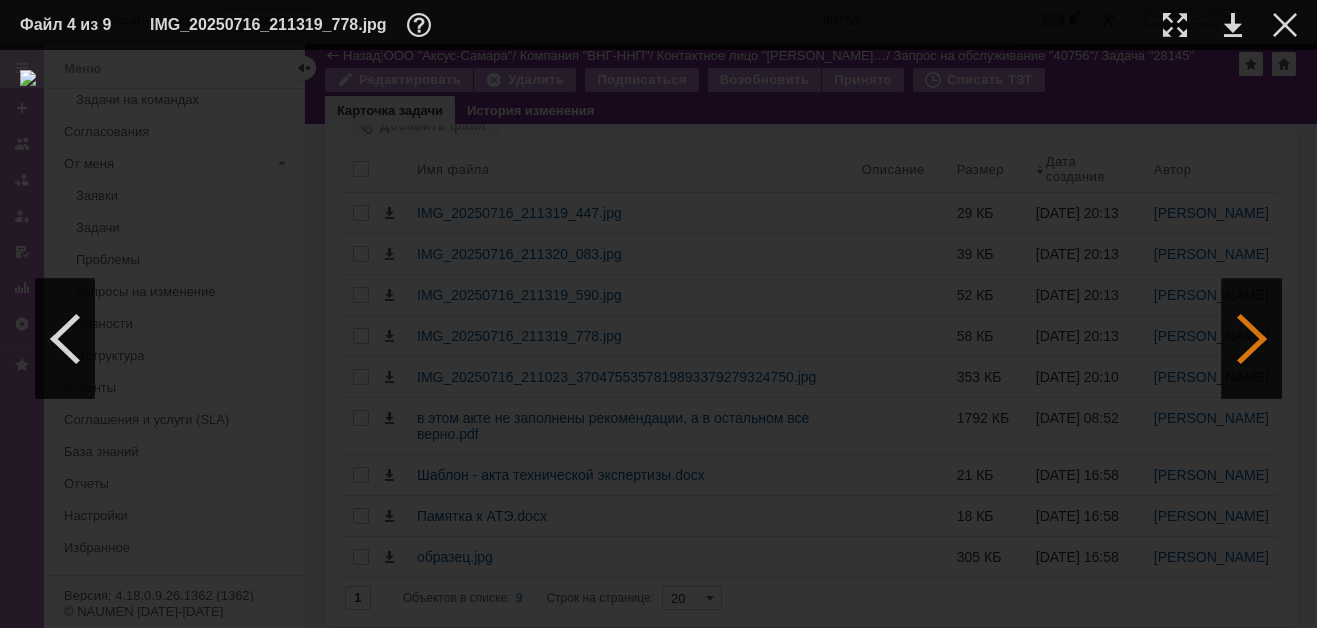 click at bounding box center (1252, 339) 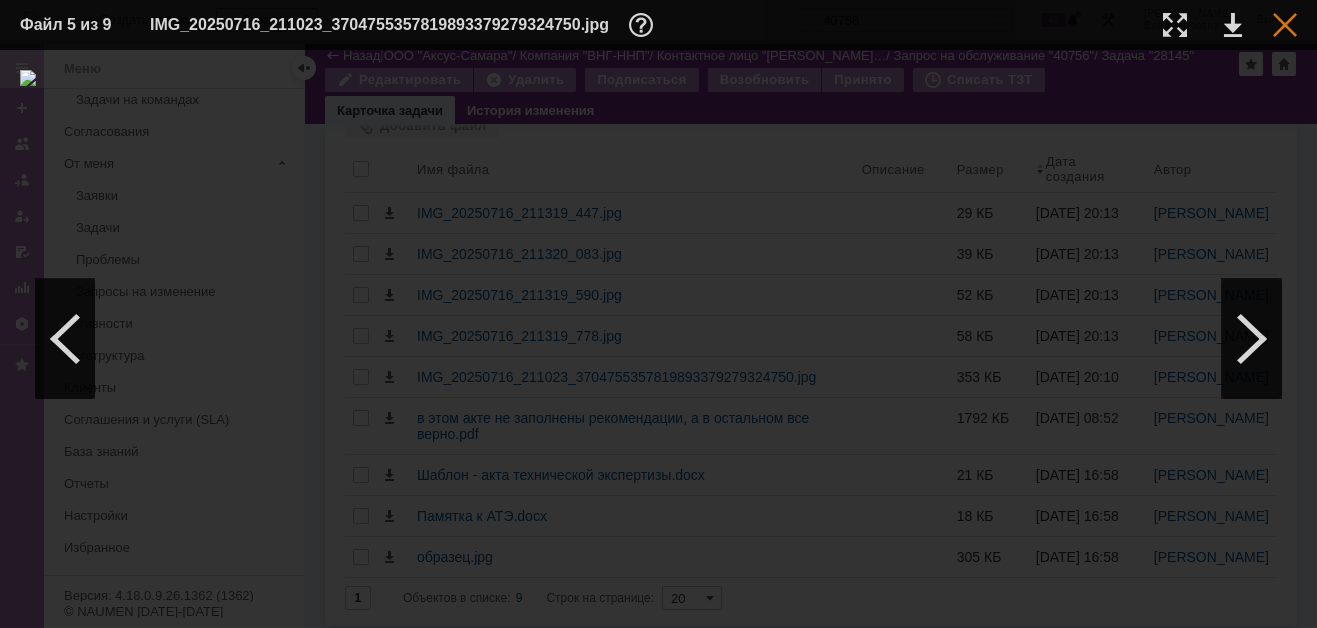 click at bounding box center (1285, 25) 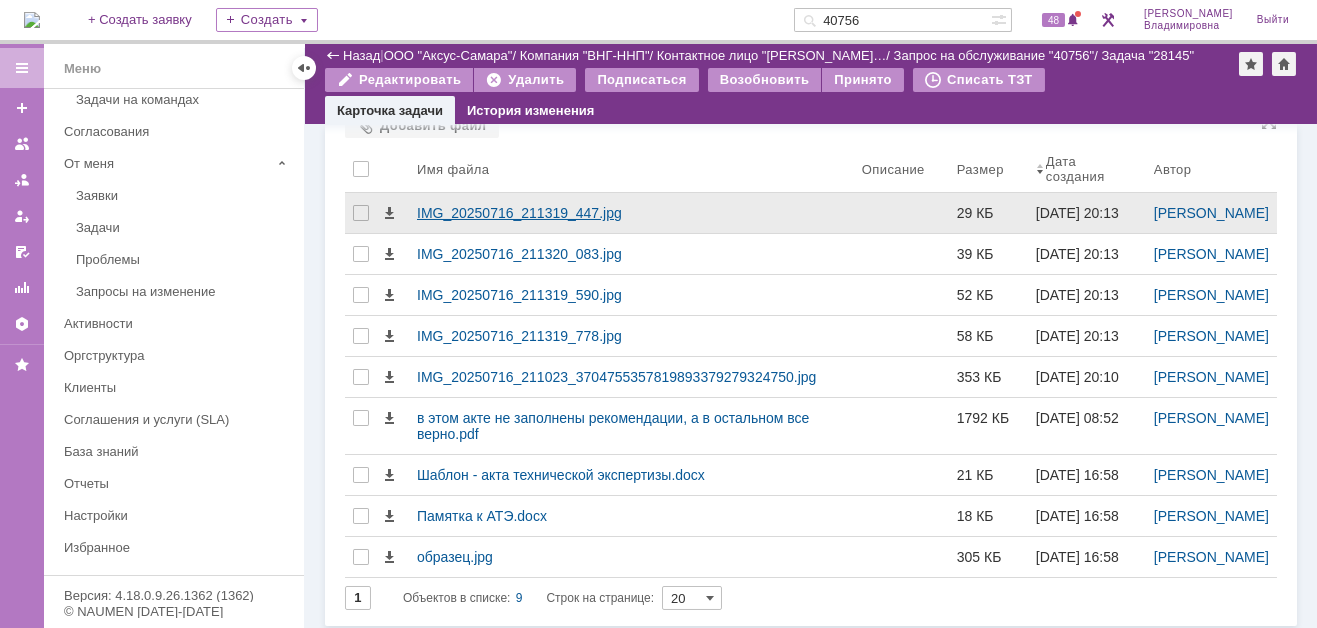 click on "IMG_20250716_211319_447.jpg" at bounding box center [631, 213] 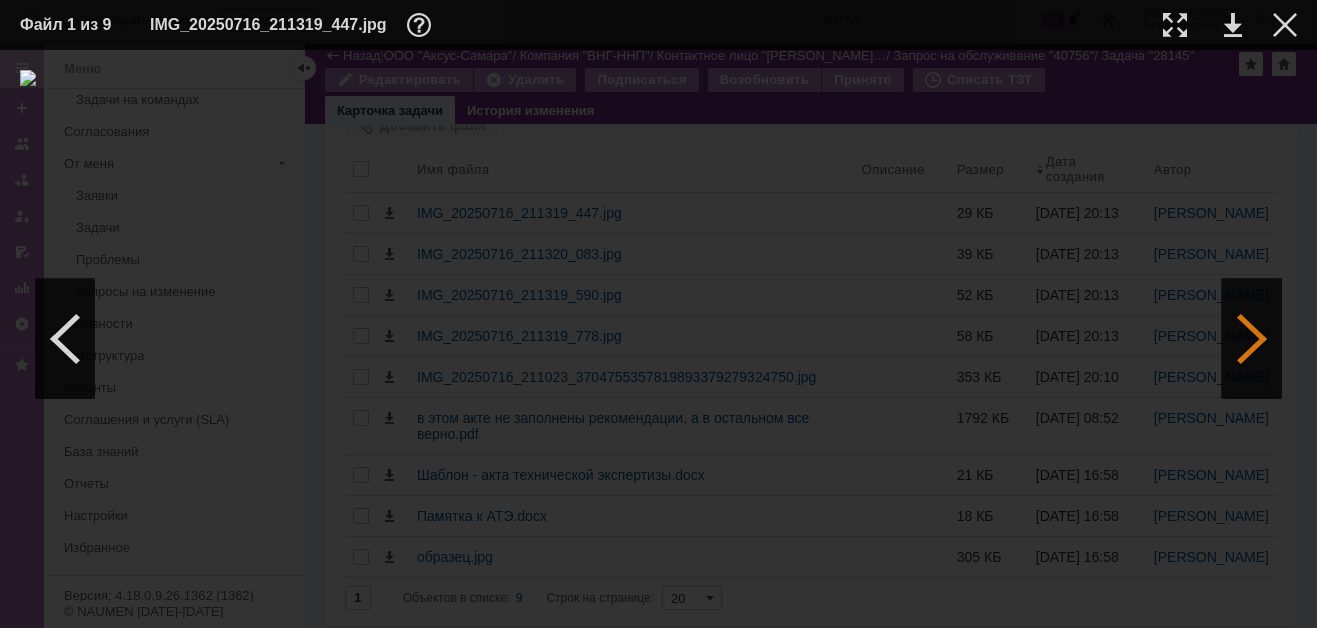 click at bounding box center (1252, 339) 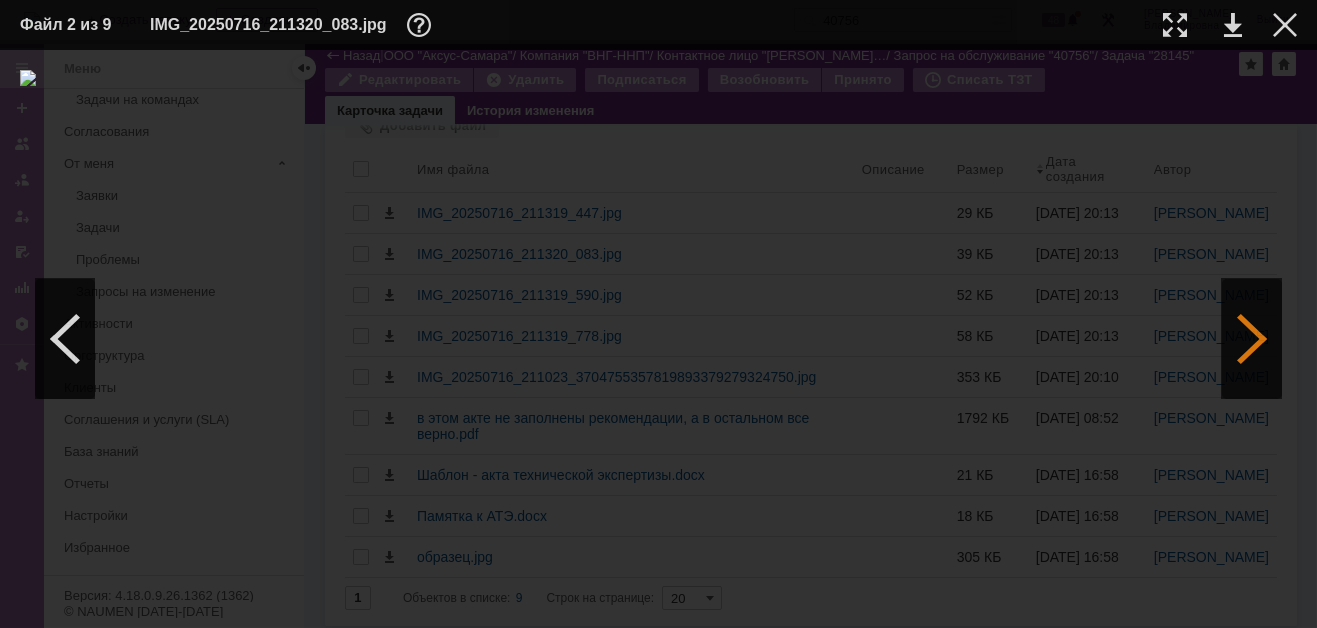 click at bounding box center (1252, 339) 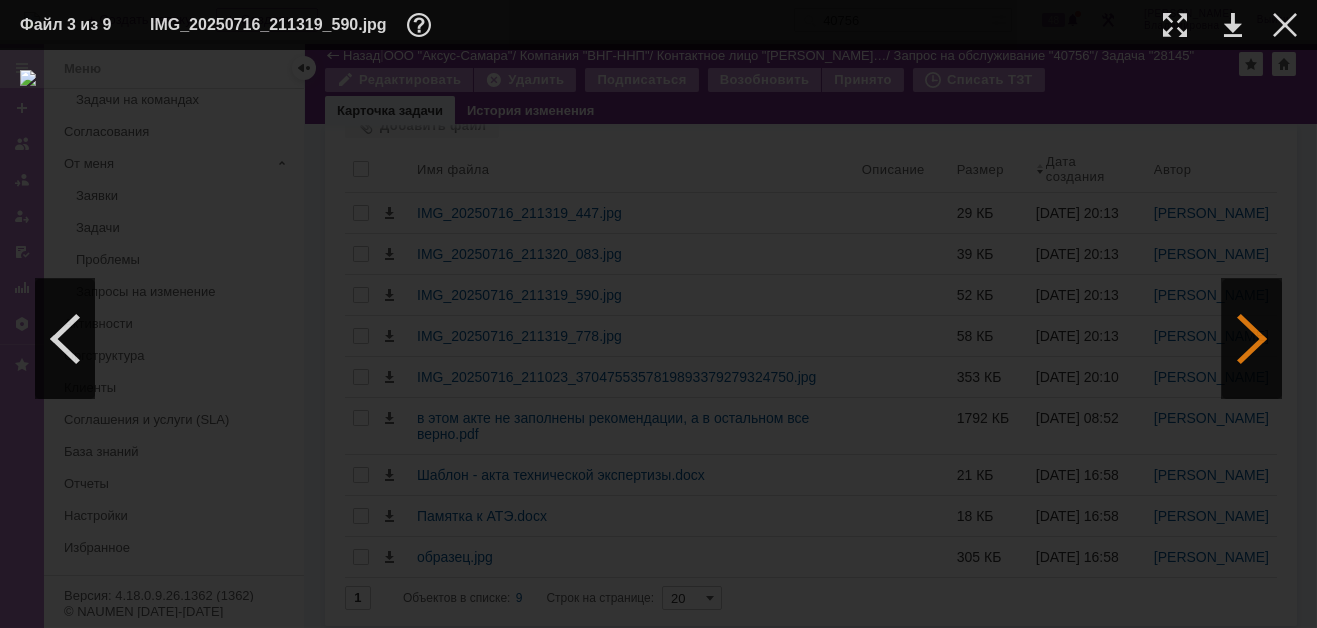 click at bounding box center [1252, 339] 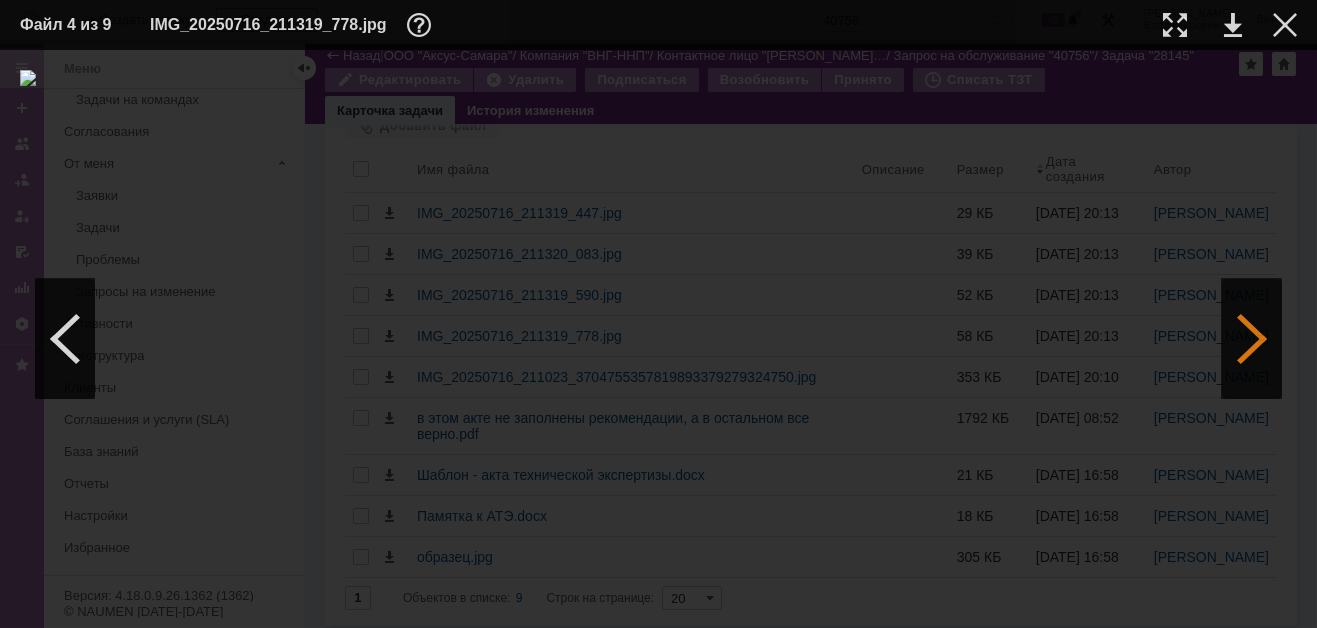 click at bounding box center [1252, 339] 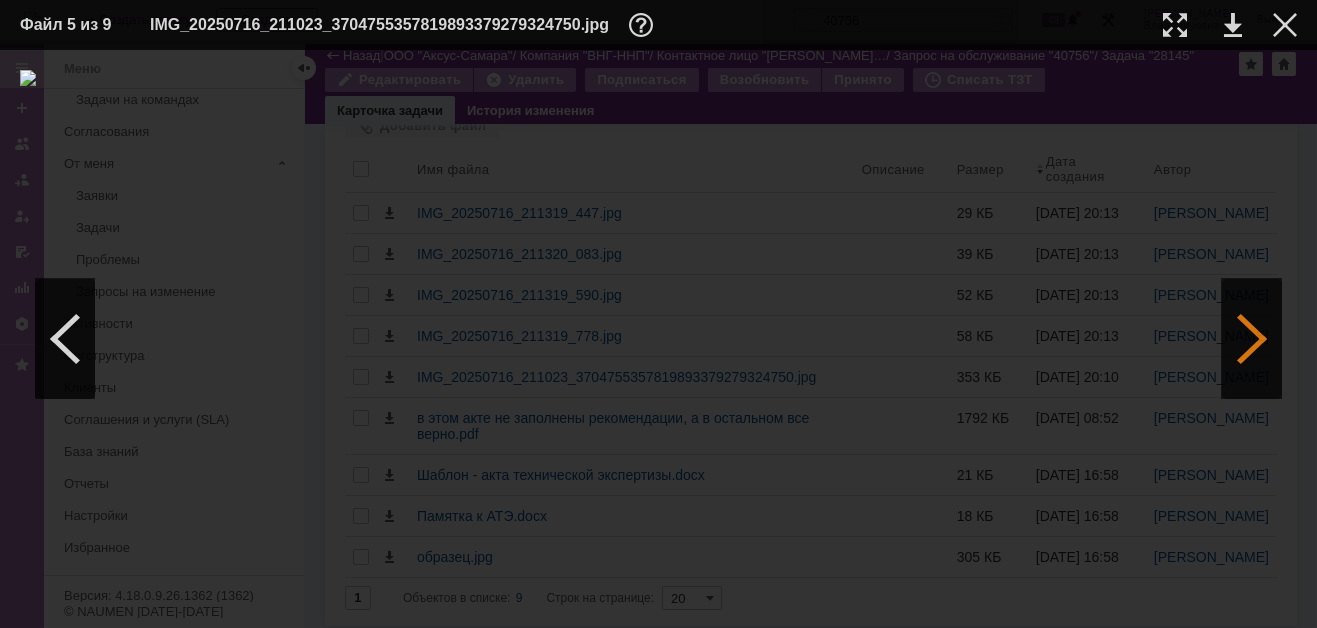click at bounding box center [1252, 339] 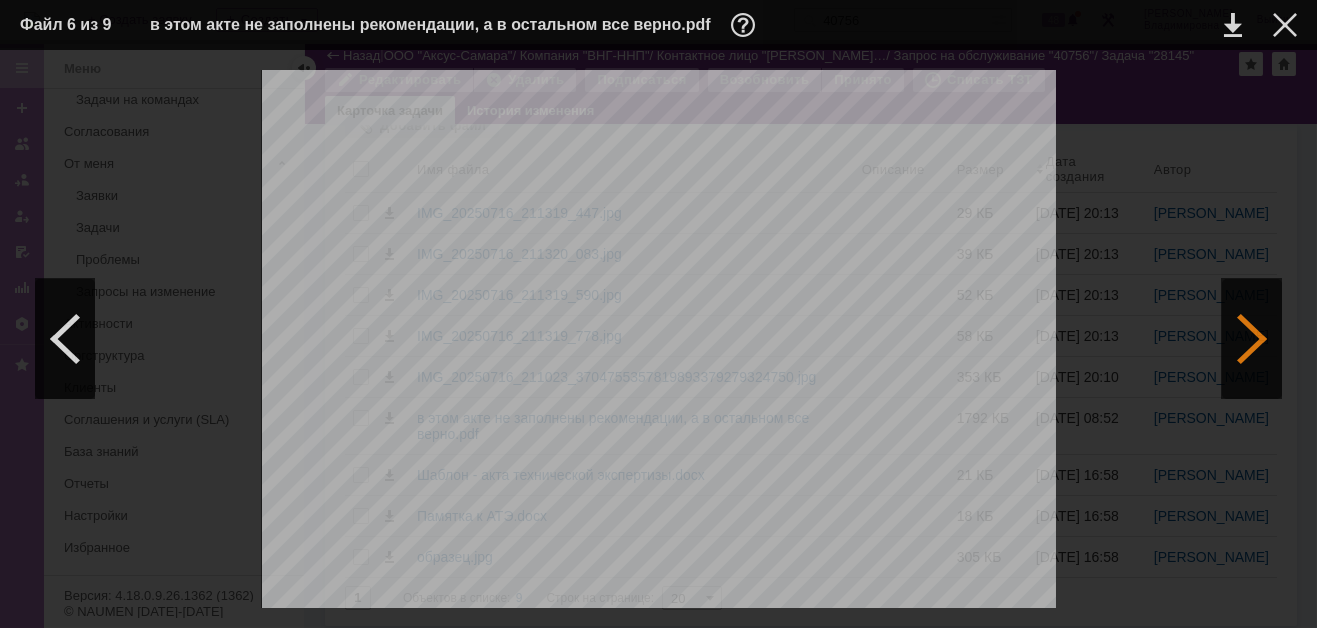 click at bounding box center [1252, 339] 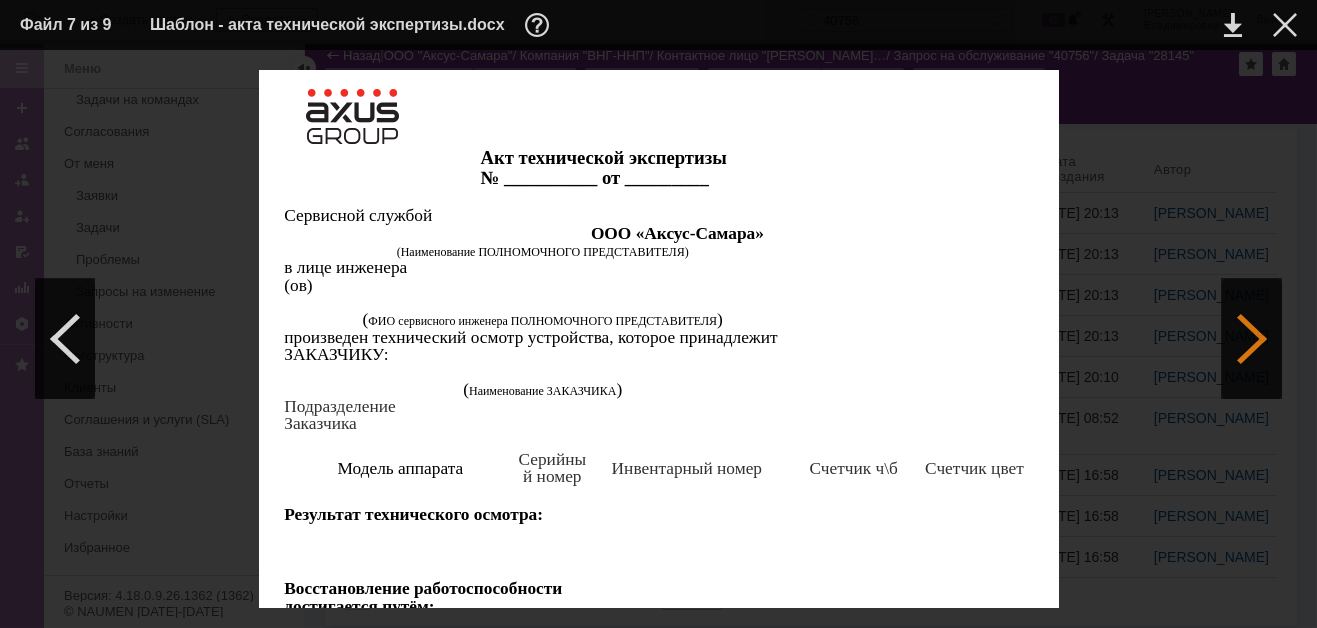click at bounding box center (1252, 339) 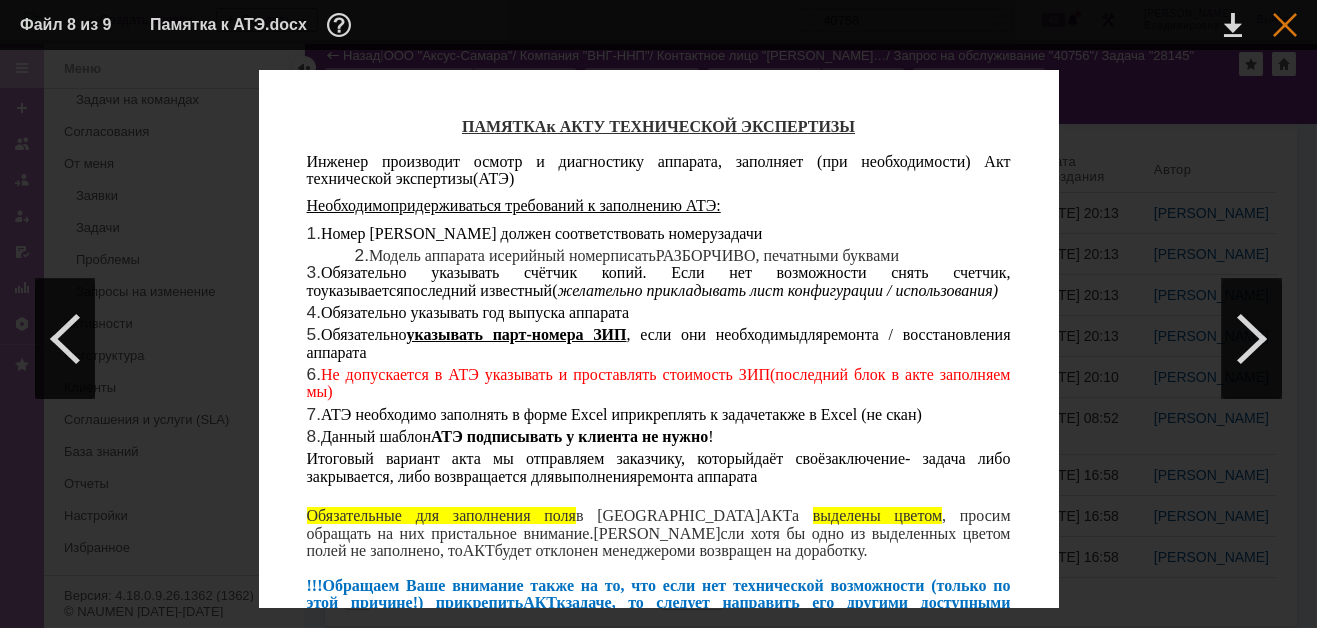 click at bounding box center [1285, 25] 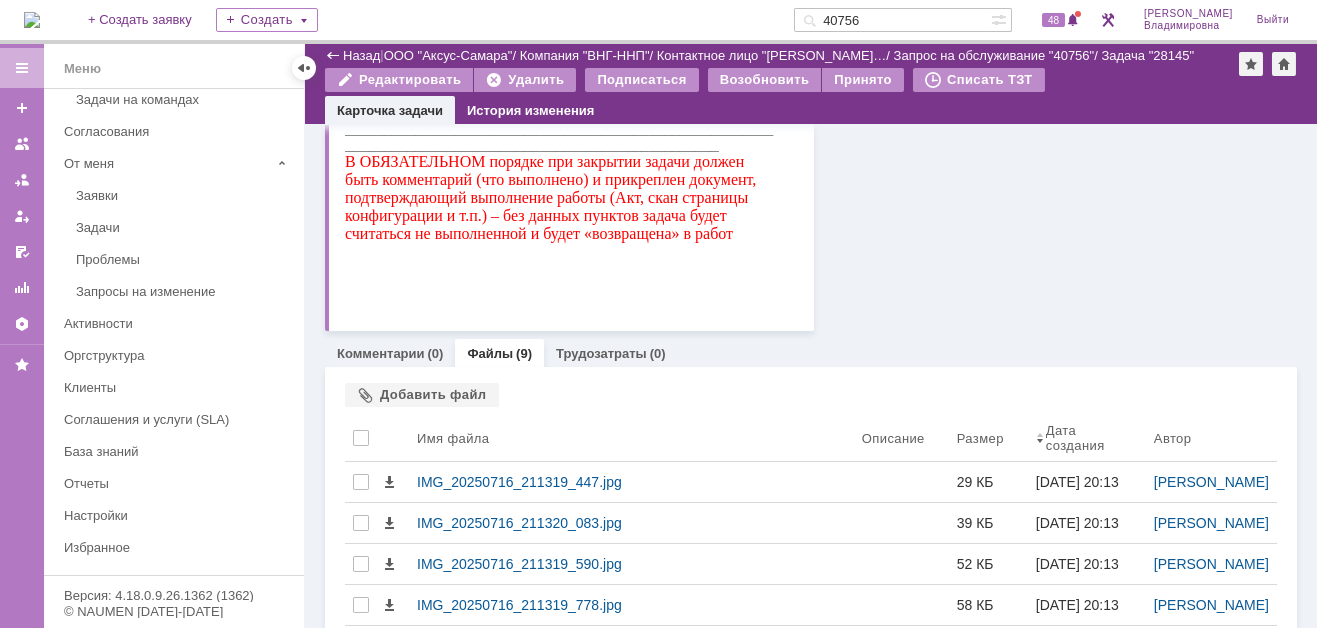 scroll, scrollTop: 665, scrollLeft: 0, axis: vertical 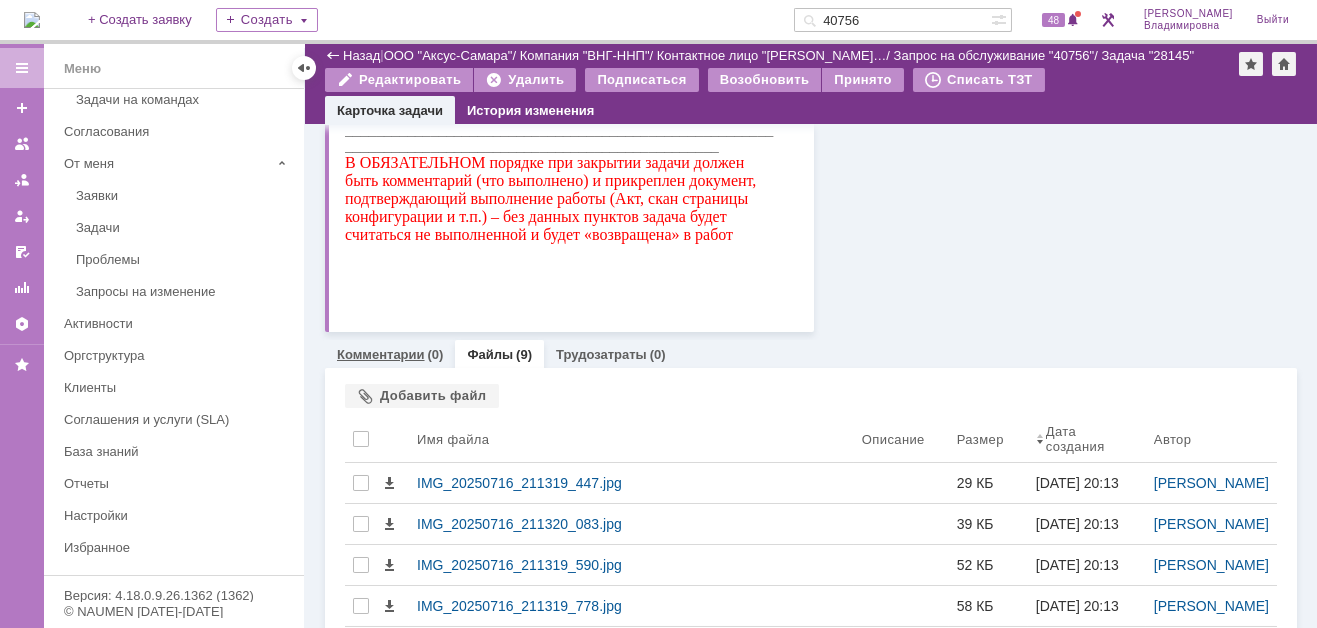 click on "Комментарии" at bounding box center (381, 354) 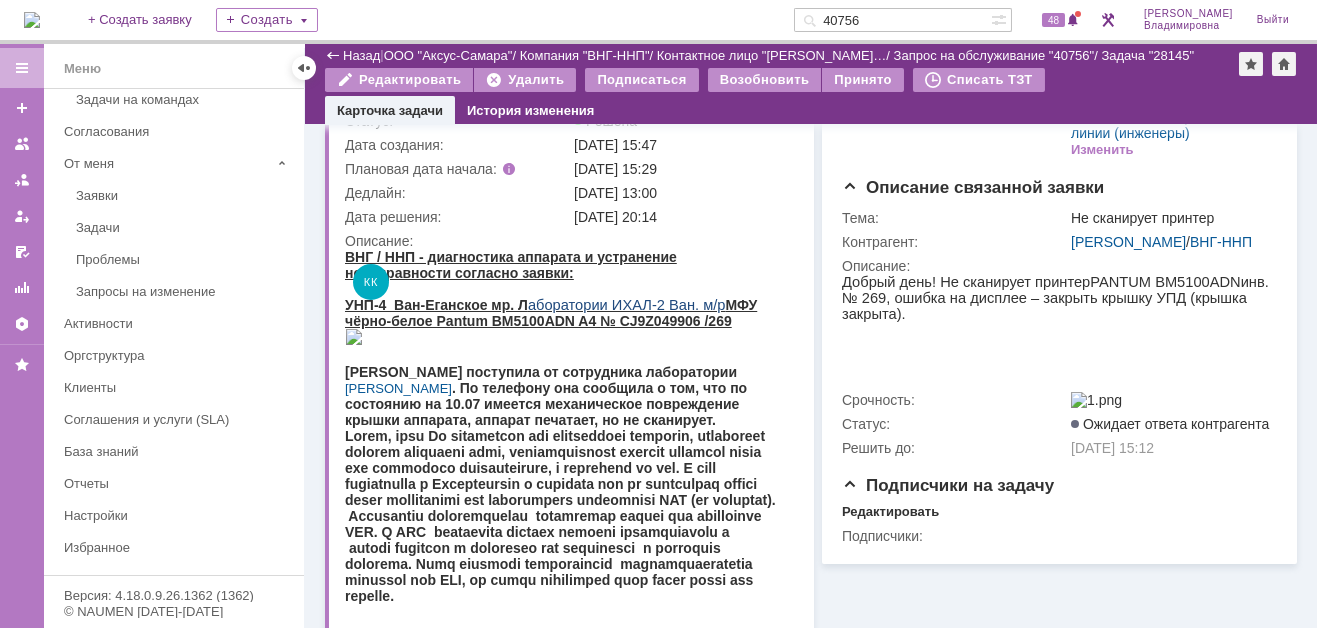 scroll, scrollTop: 0, scrollLeft: 0, axis: both 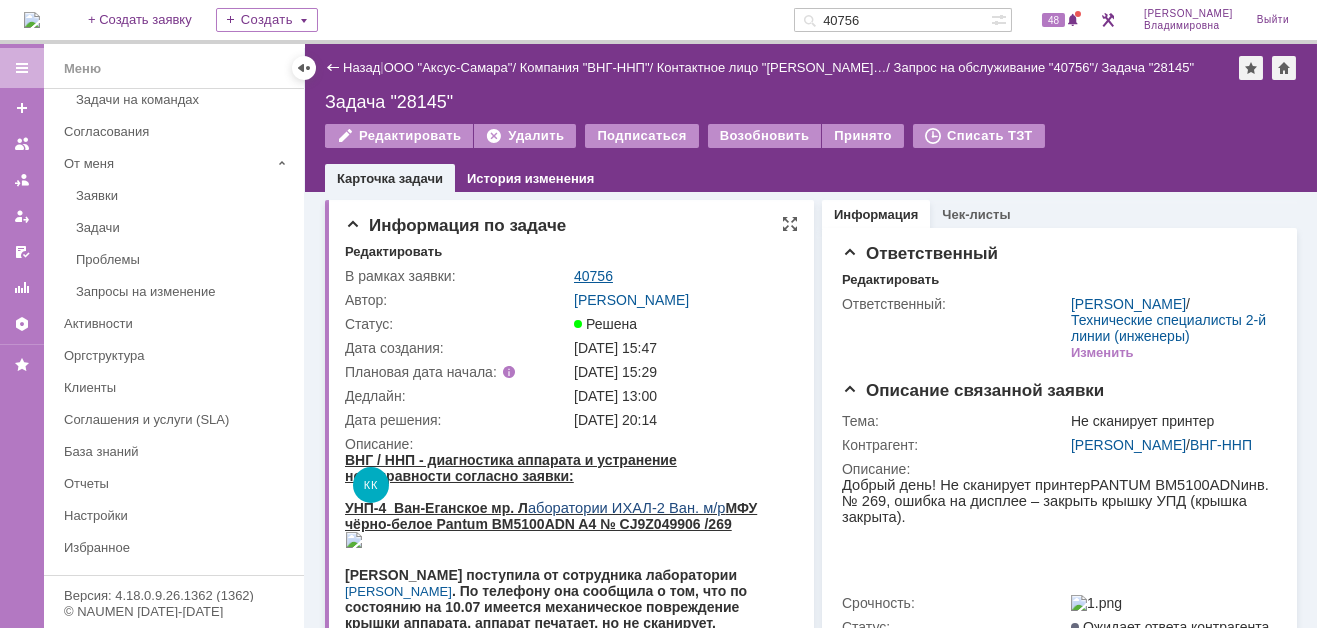 click on "40756" at bounding box center (593, 276) 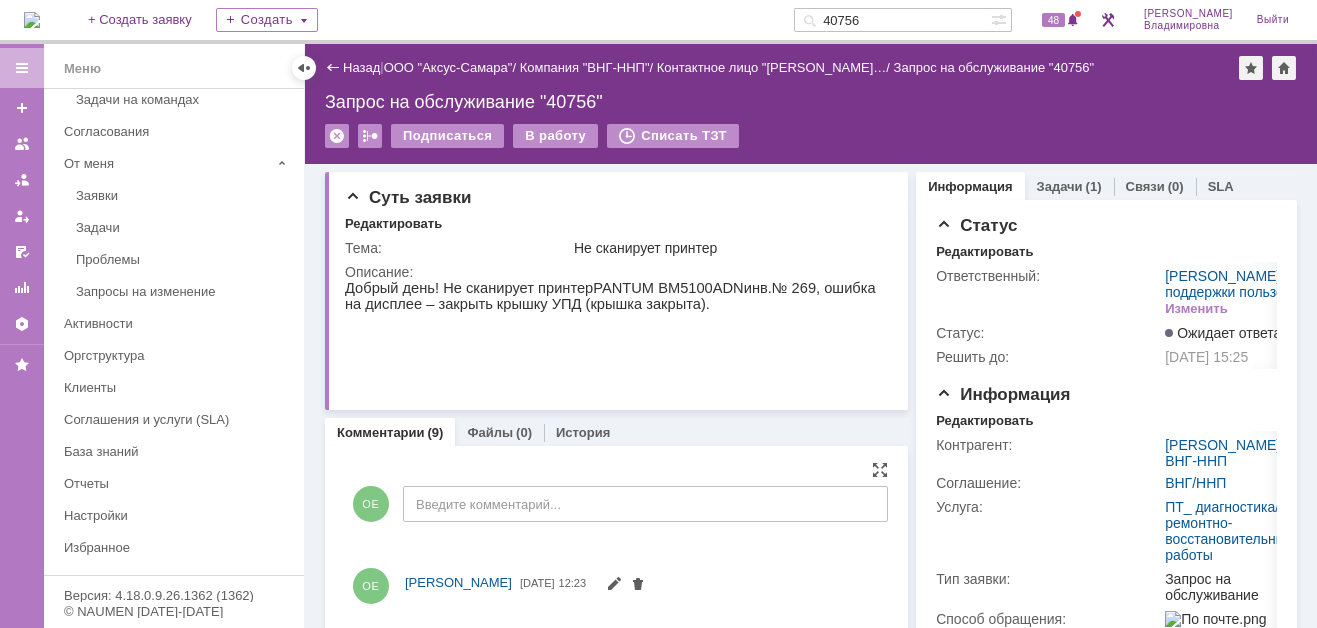 scroll, scrollTop: 0, scrollLeft: 0, axis: both 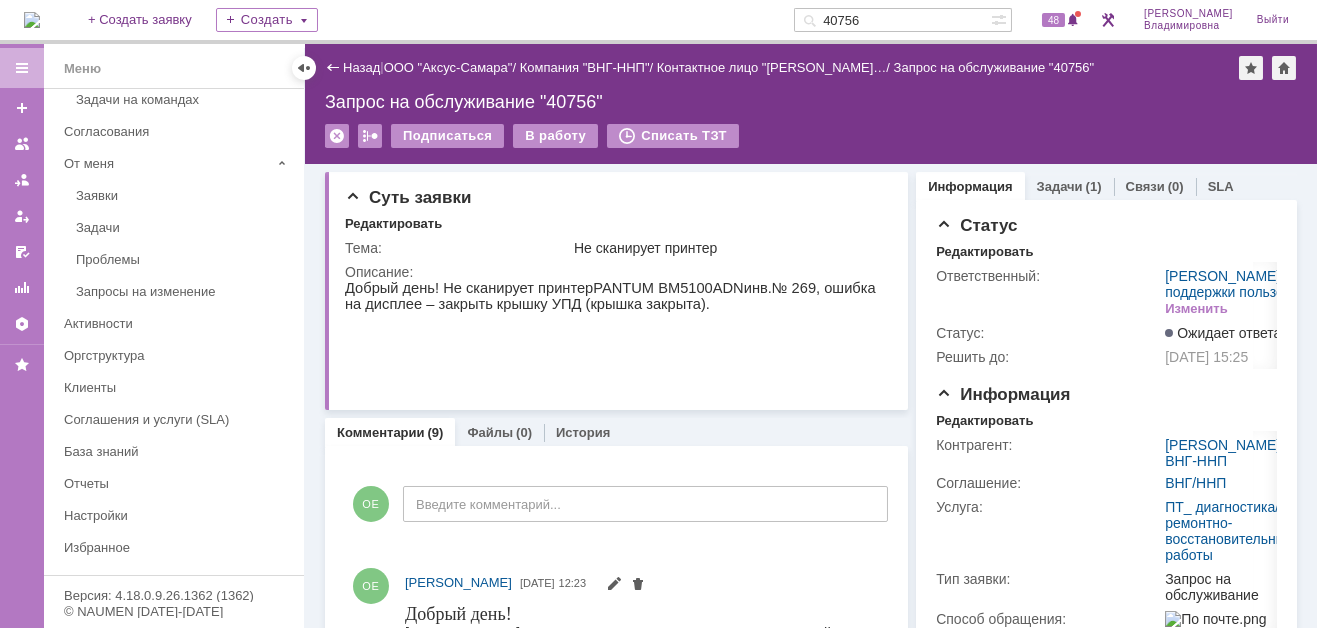 click at bounding box center [32, 20] 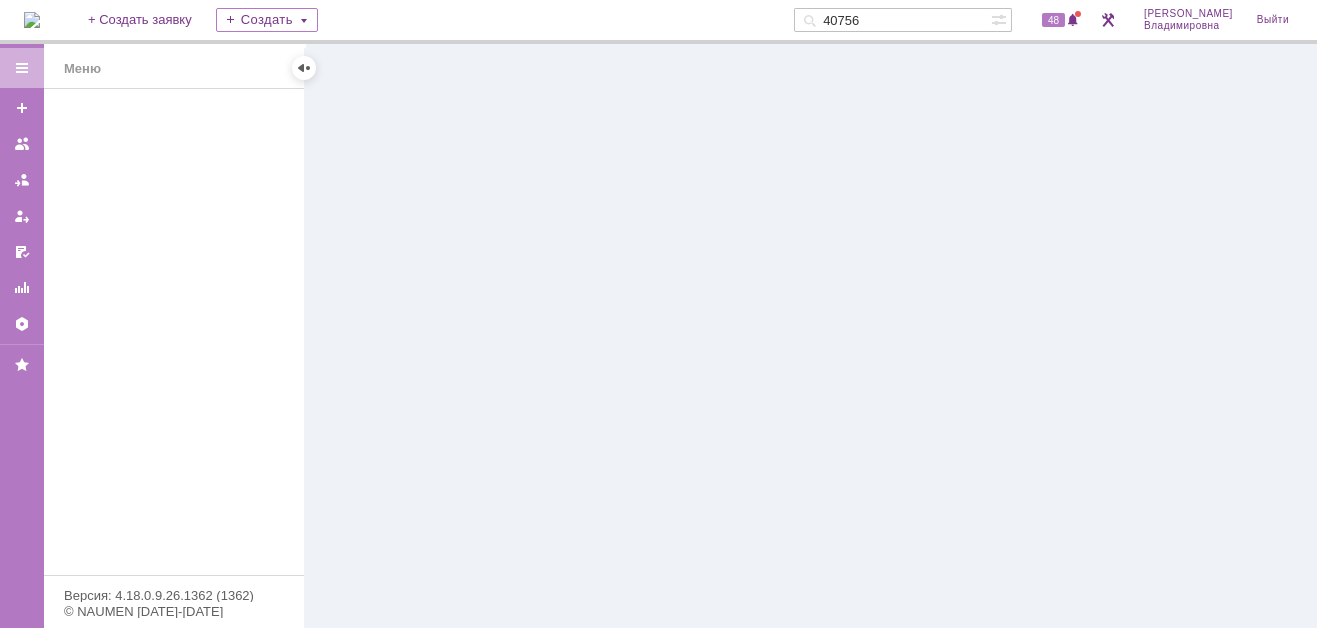 scroll, scrollTop: 0, scrollLeft: 0, axis: both 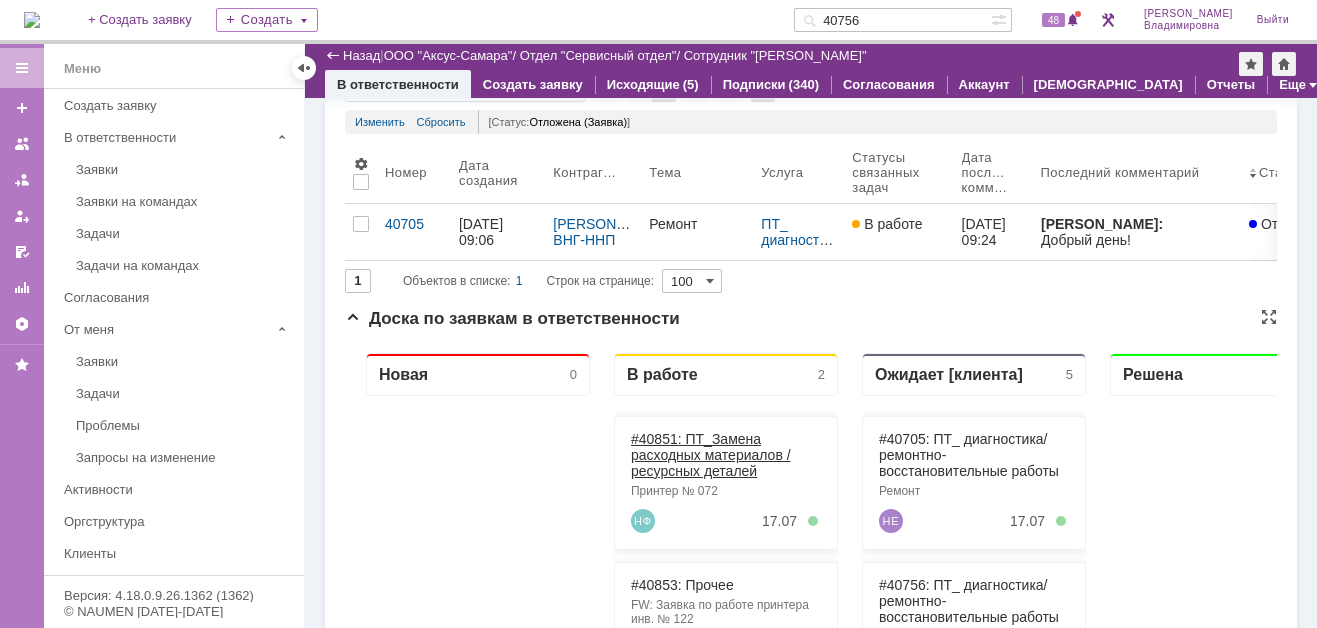 click on "#40851: ПТ_Замена расходных материалов / ресурсных деталей" at bounding box center [711, 455] 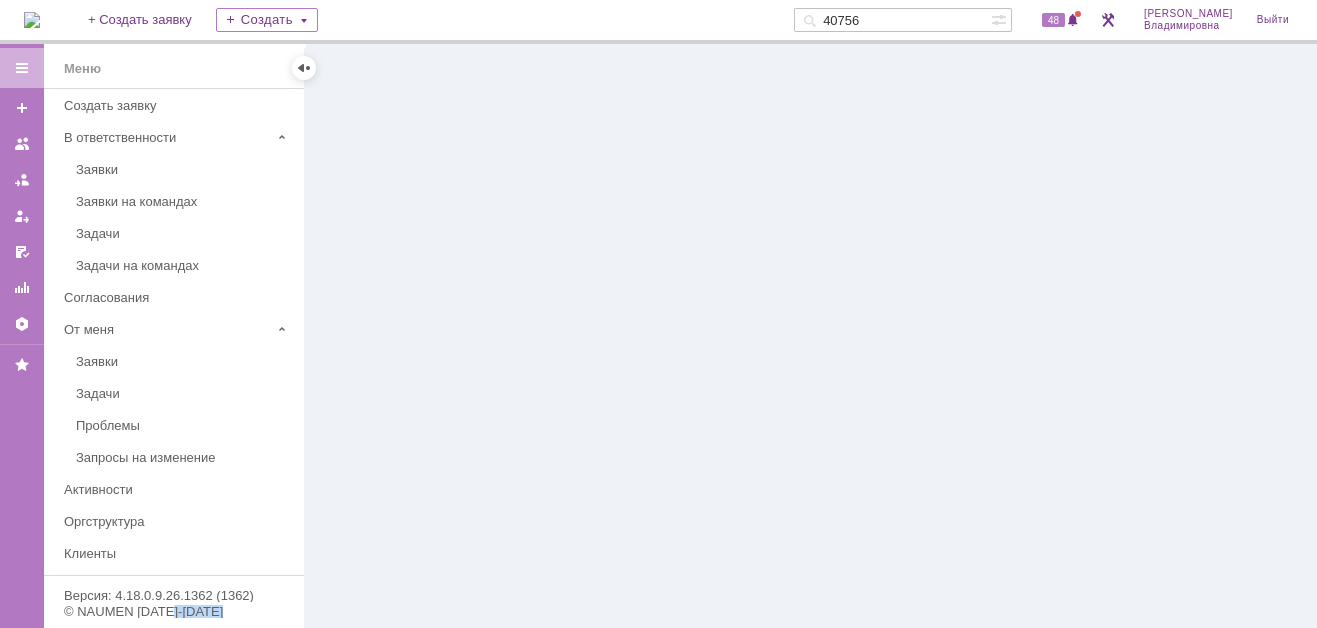 click at bounding box center (811, 336) 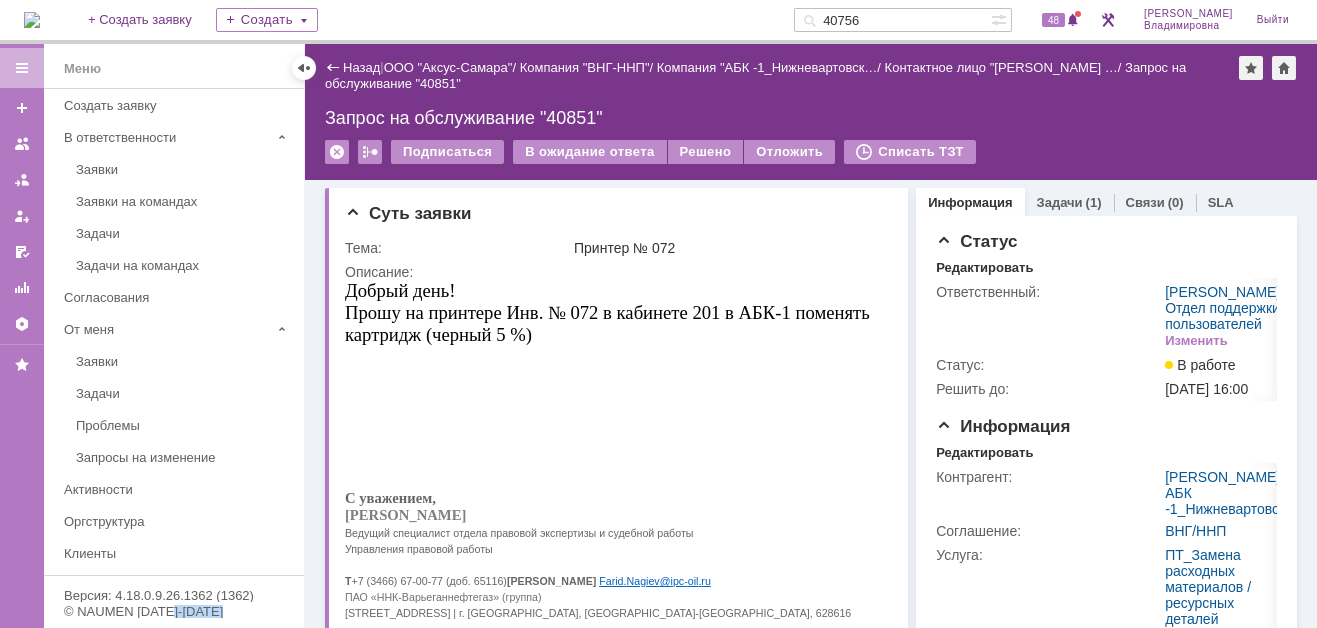 scroll, scrollTop: 0, scrollLeft: 0, axis: both 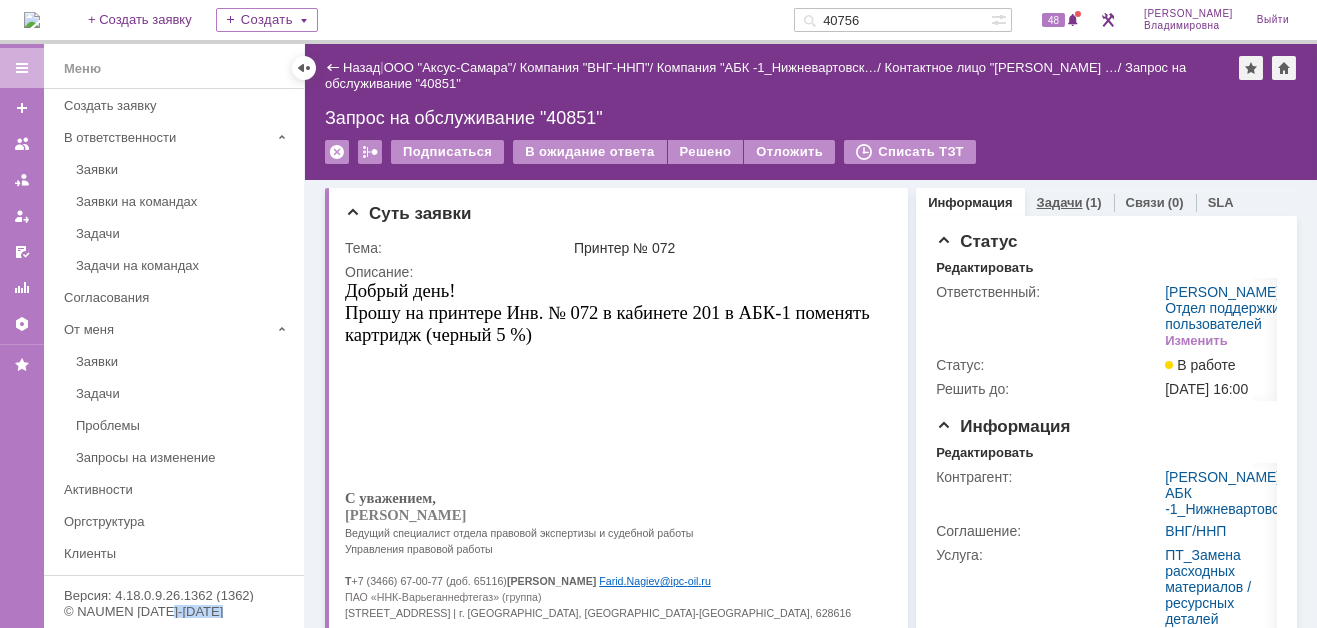 click on "Задачи" at bounding box center (1060, 202) 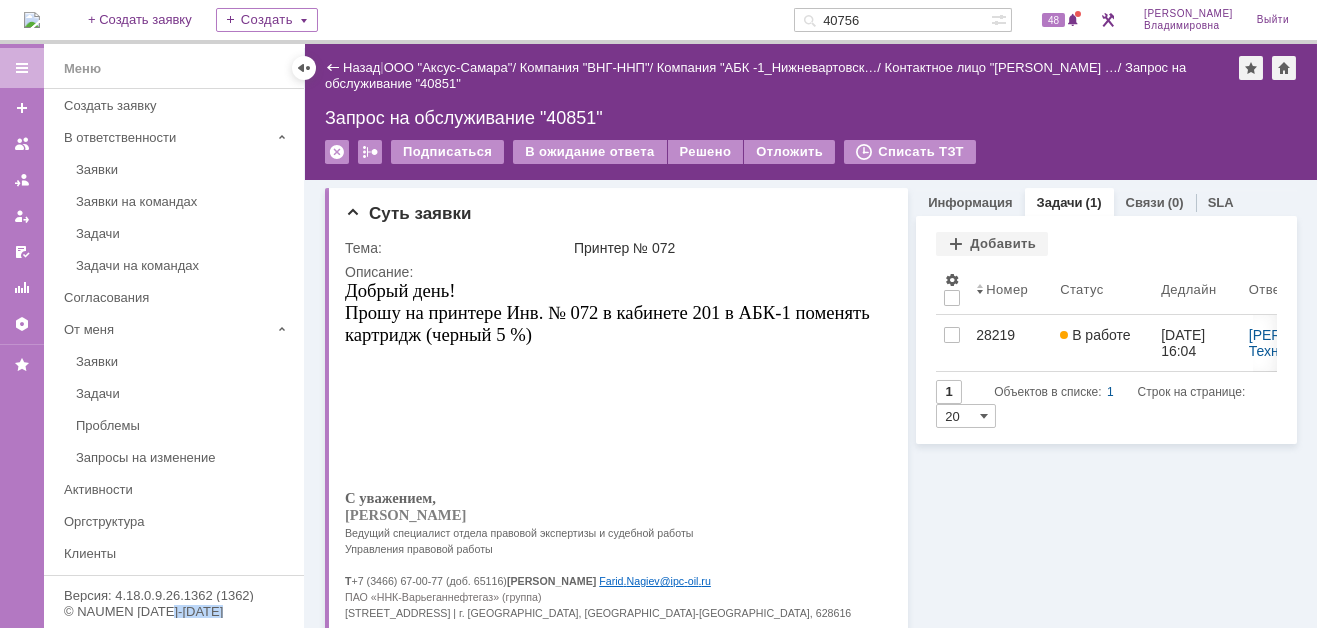 click at bounding box center (32, 20) 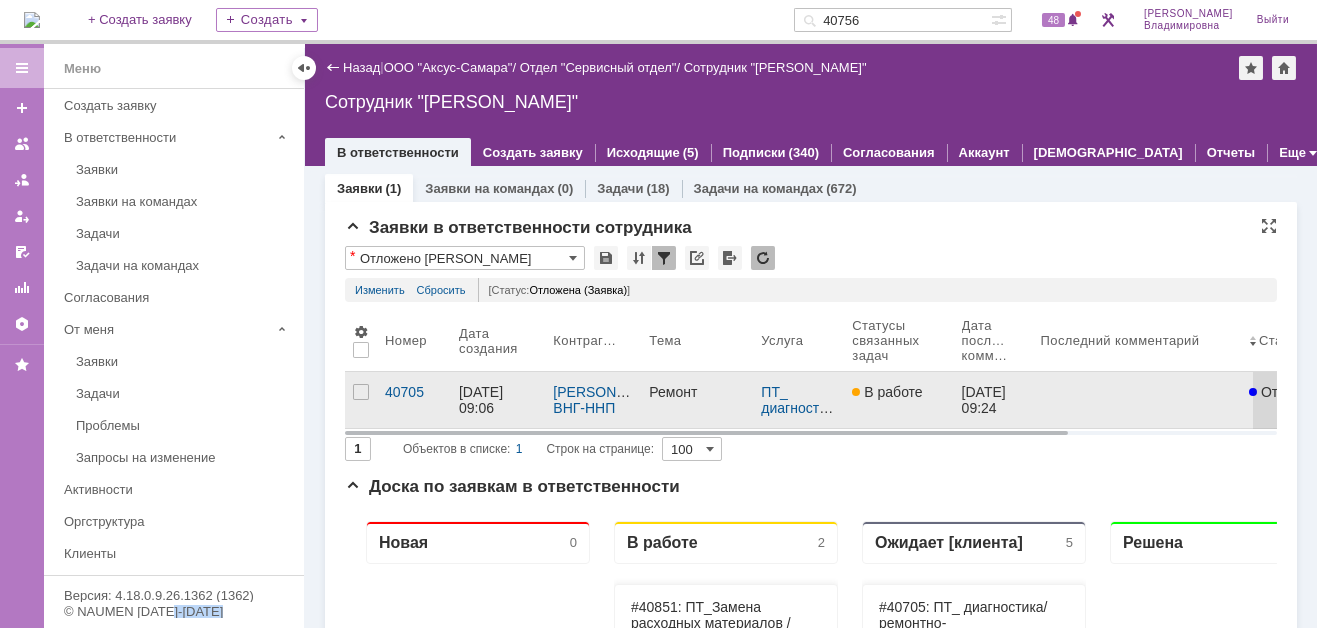 scroll, scrollTop: 0, scrollLeft: 0, axis: both 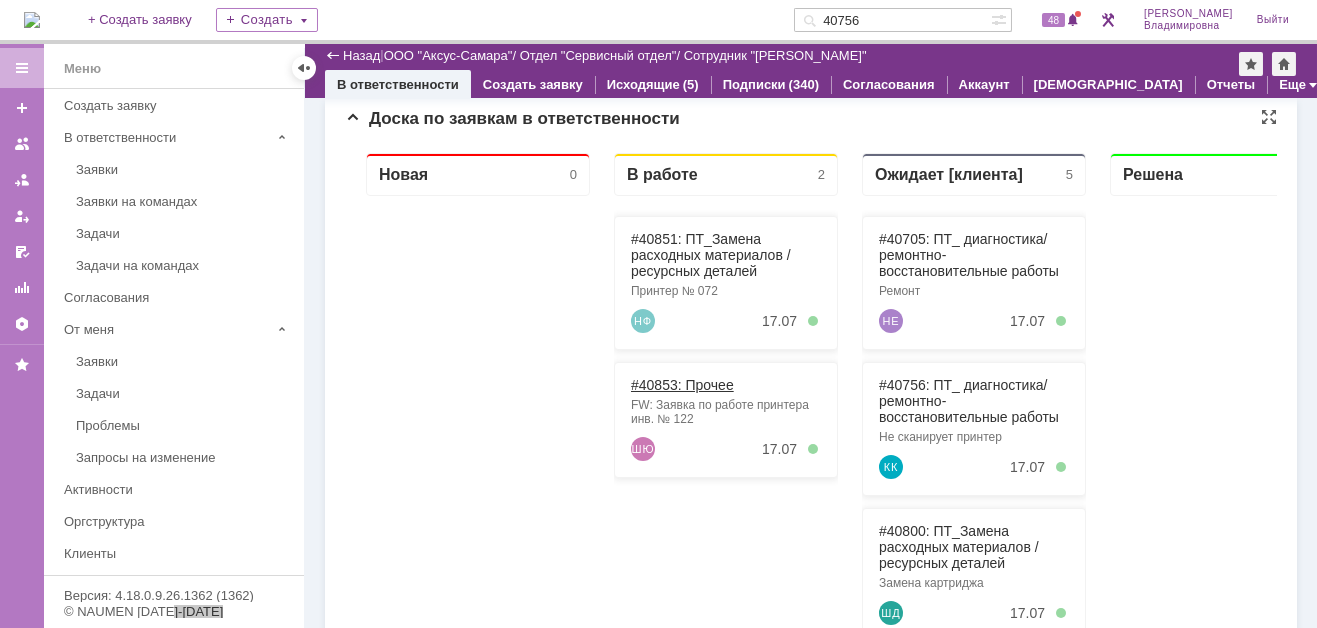 click on "#40853: Прочее" at bounding box center (682, 385) 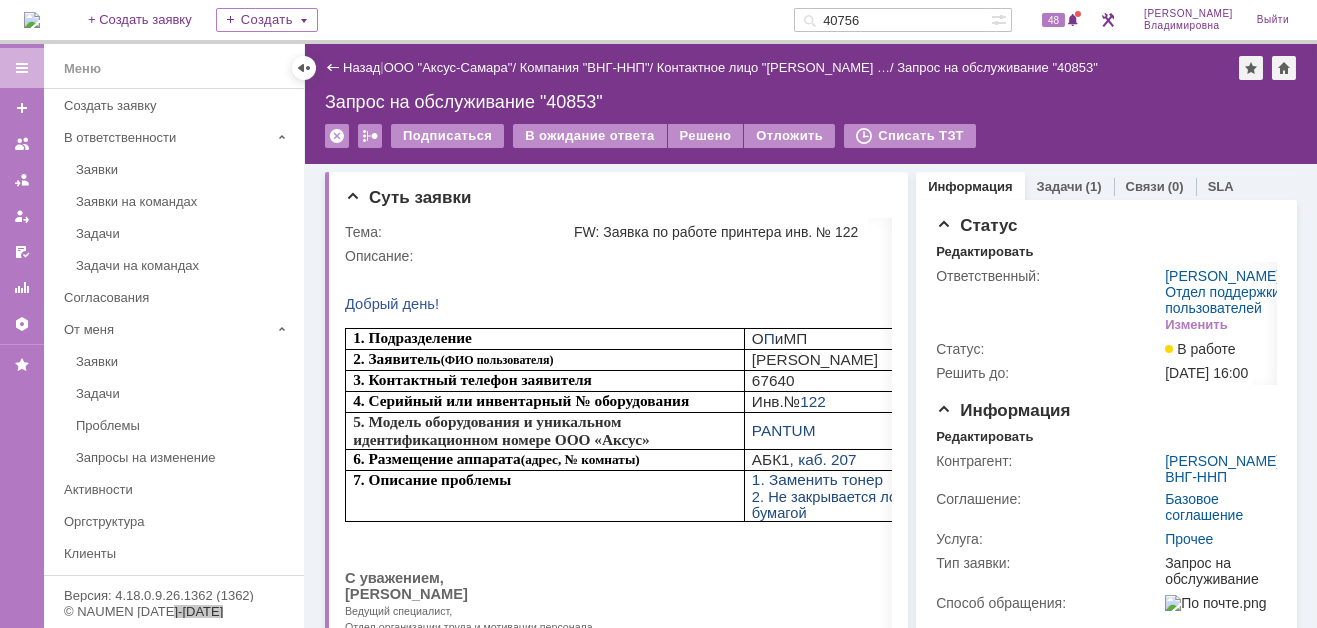 scroll, scrollTop: 0, scrollLeft: 0, axis: both 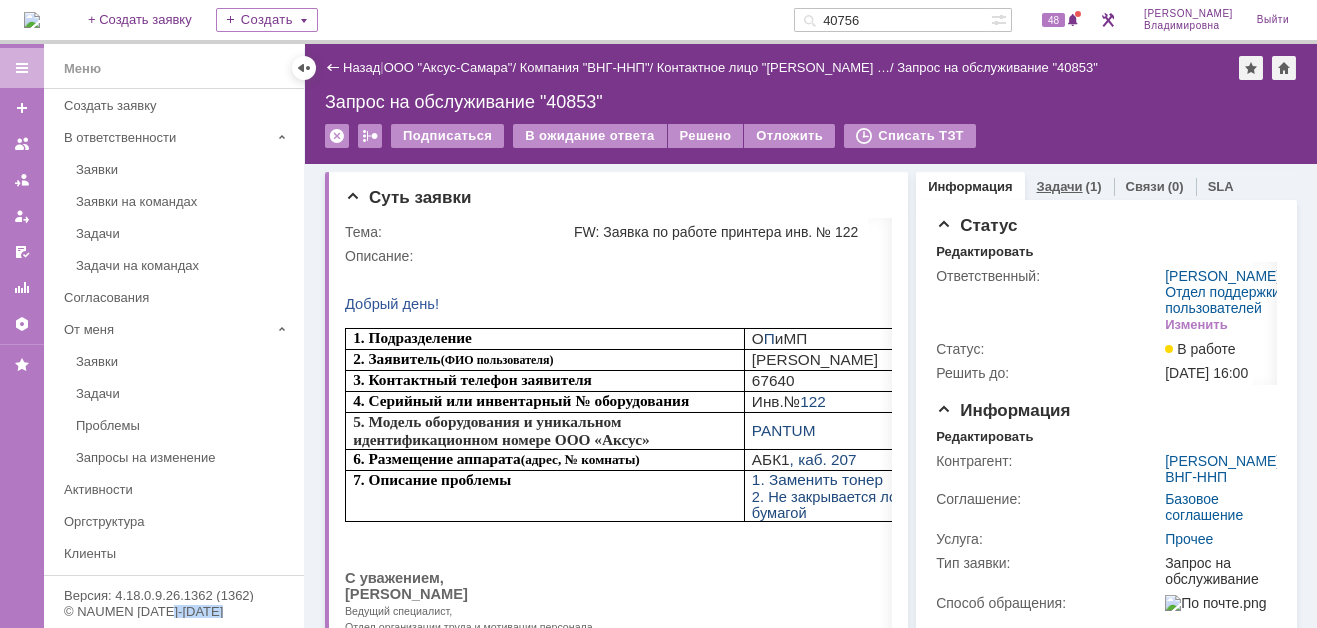 click on "Задачи" at bounding box center (1060, 186) 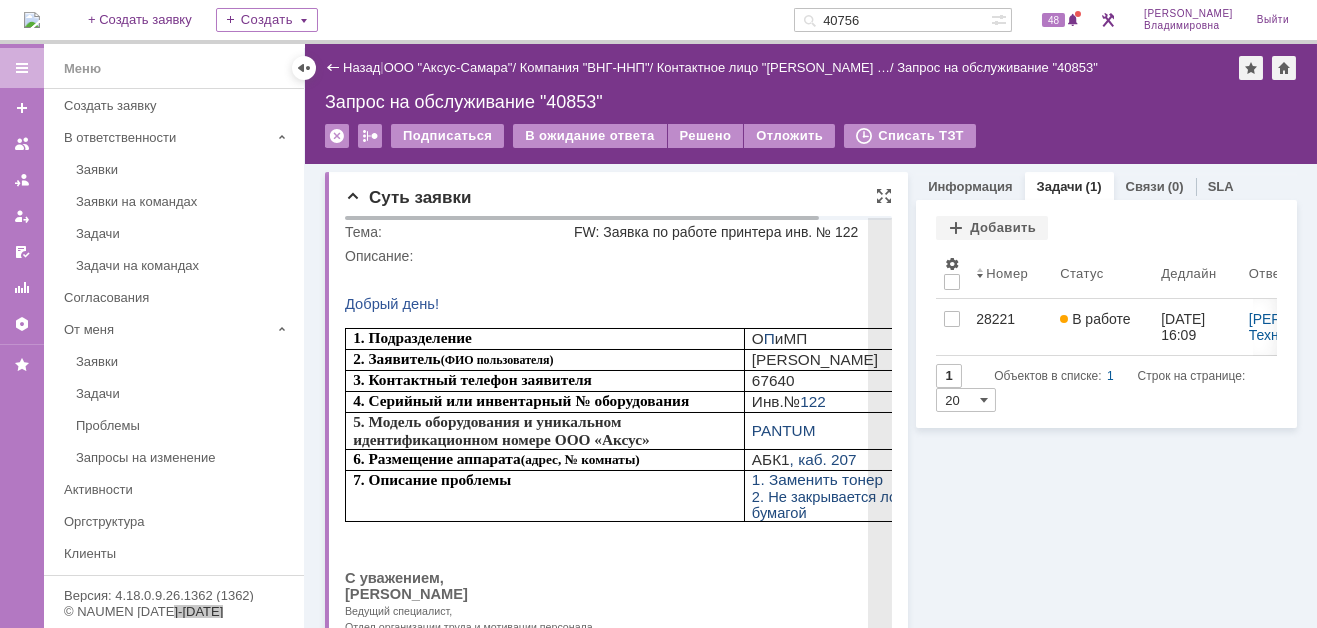 drag, startPoint x: 534, startPoint y: 285, endPoint x: 781, endPoint y: 437, distance: 290.0224 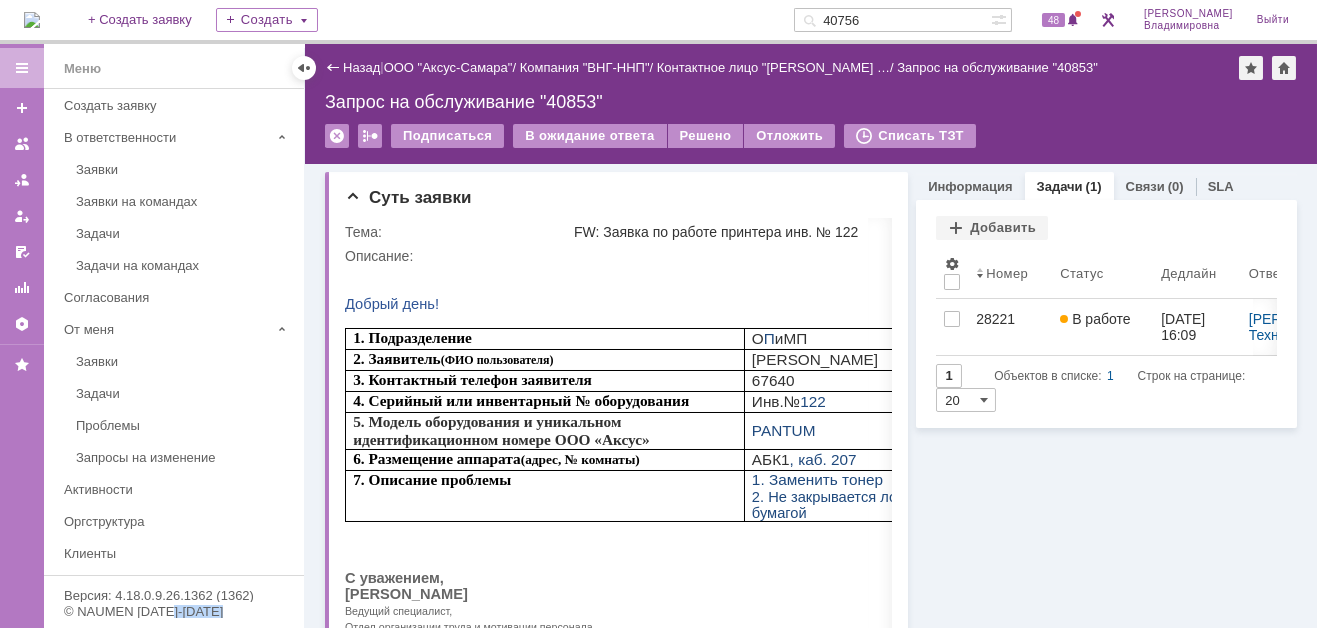 click at bounding box center [32, 20] 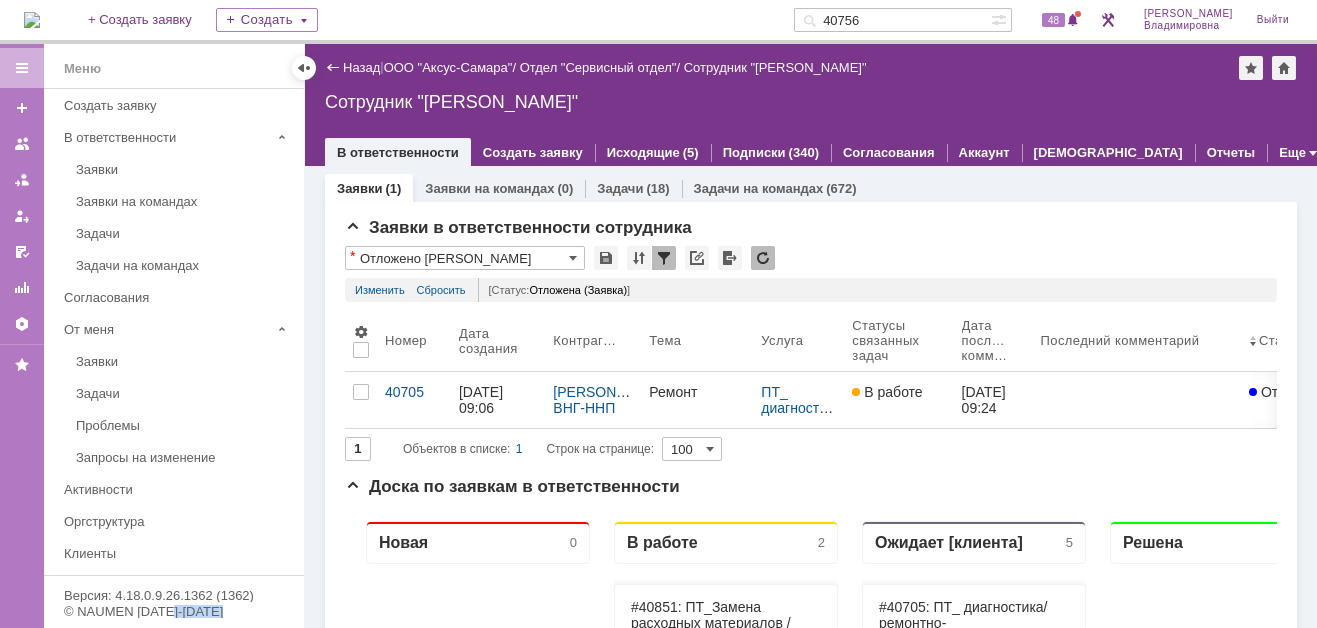 scroll, scrollTop: 0, scrollLeft: 0, axis: both 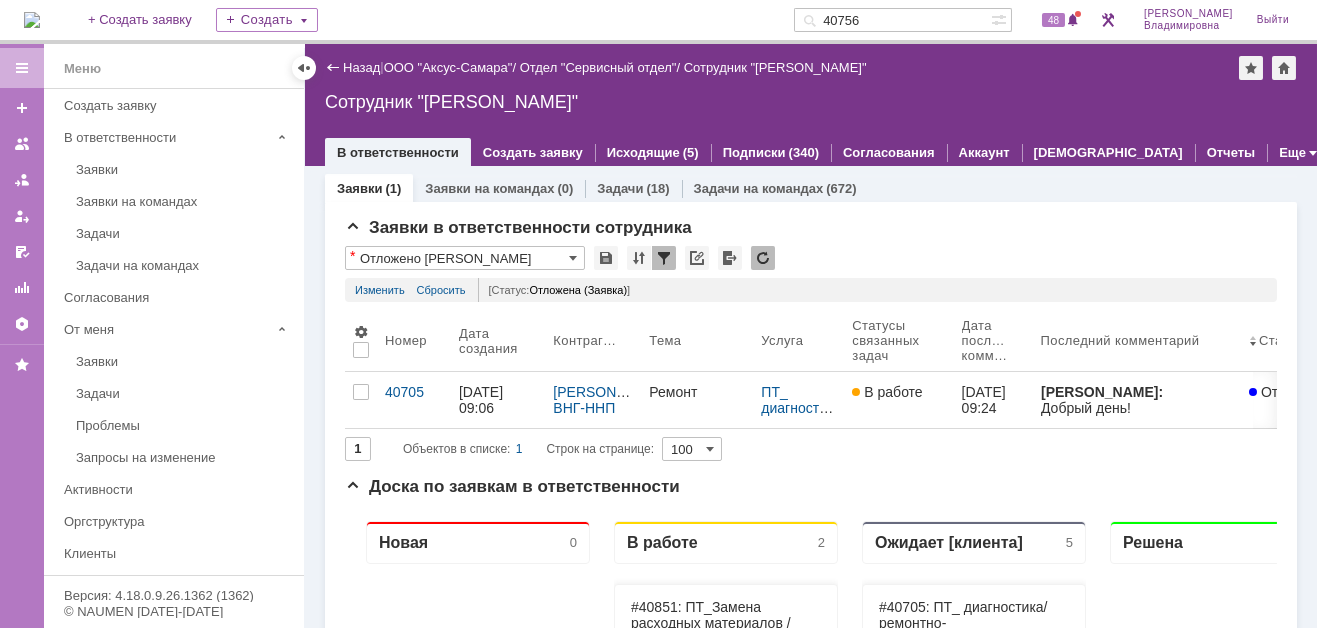 drag, startPoint x: 898, startPoint y: 21, endPoint x: 852, endPoint y: 20, distance: 46.010868 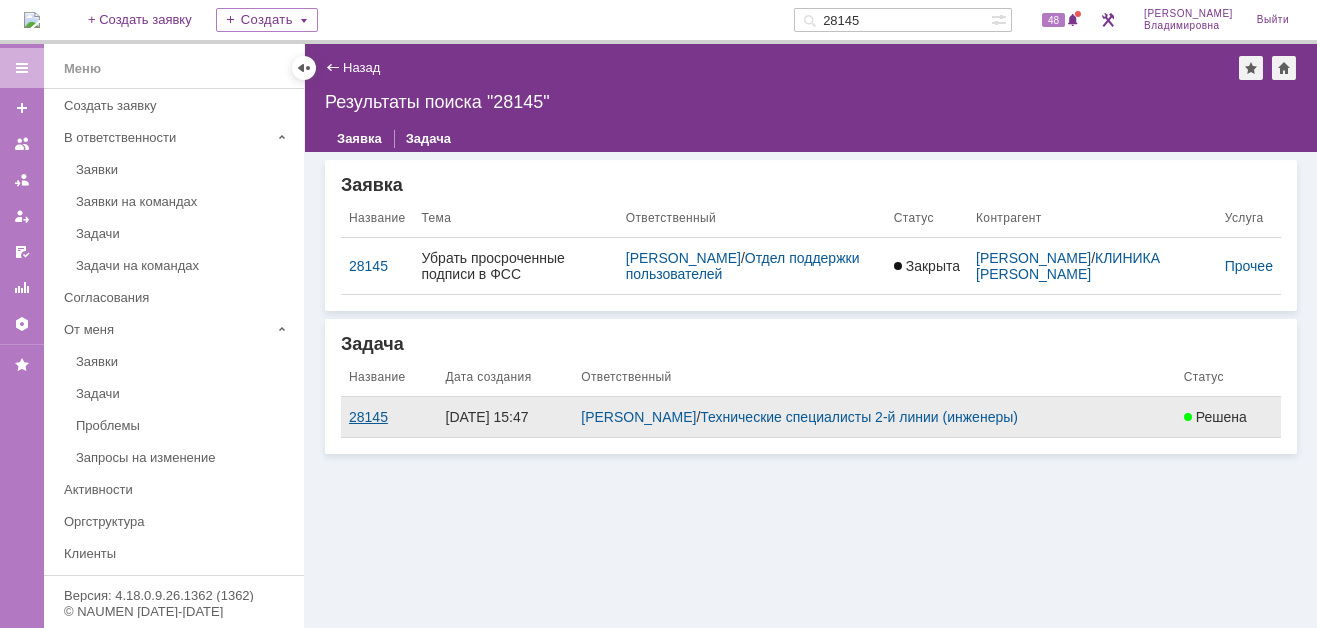 click on "28145" at bounding box center (389, 417) 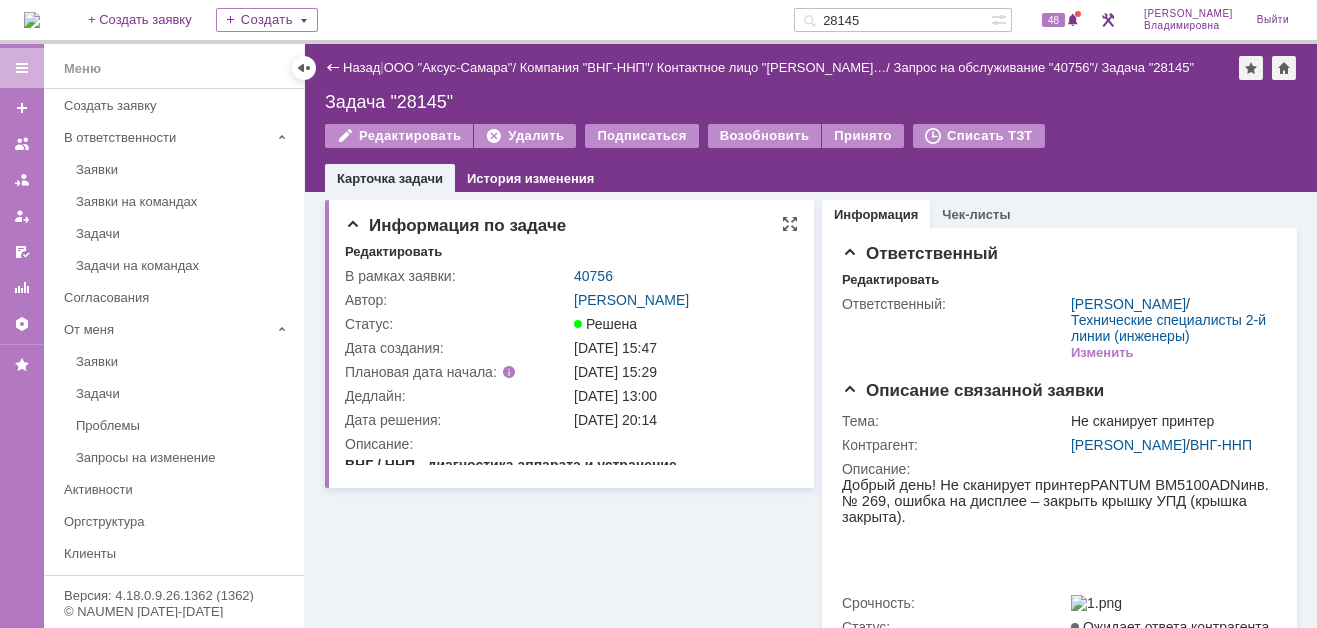 scroll, scrollTop: 0, scrollLeft: 0, axis: both 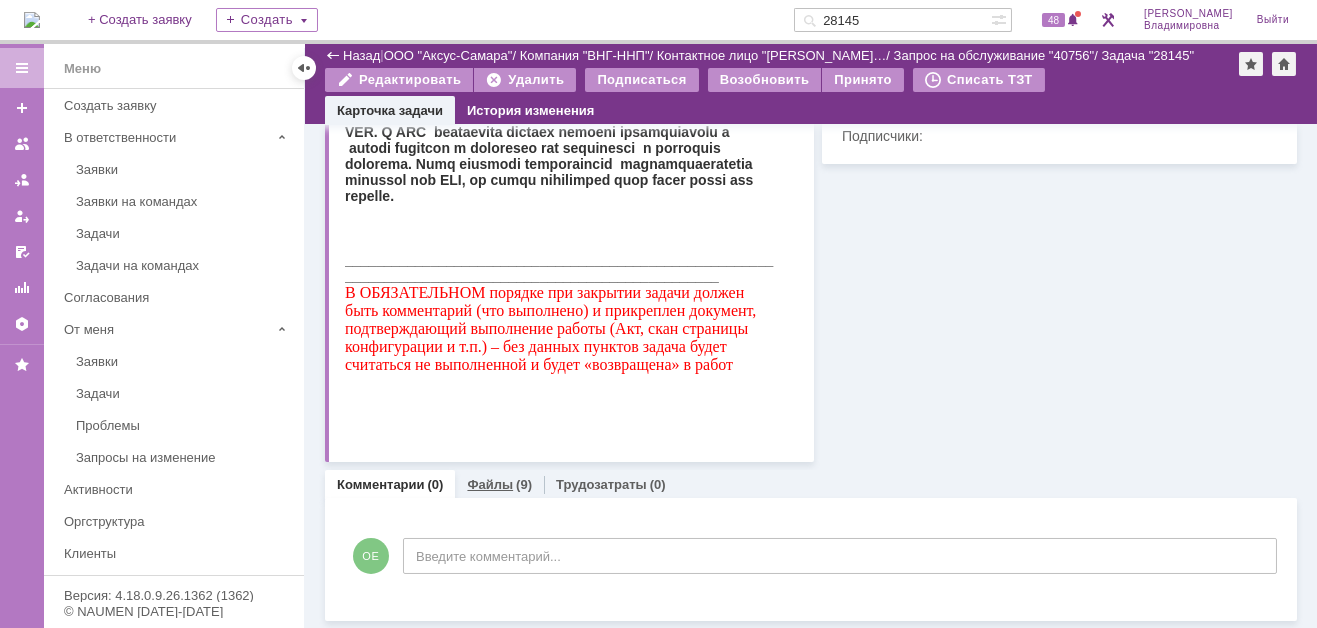 click on "Файлы" at bounding box center (490, 484) 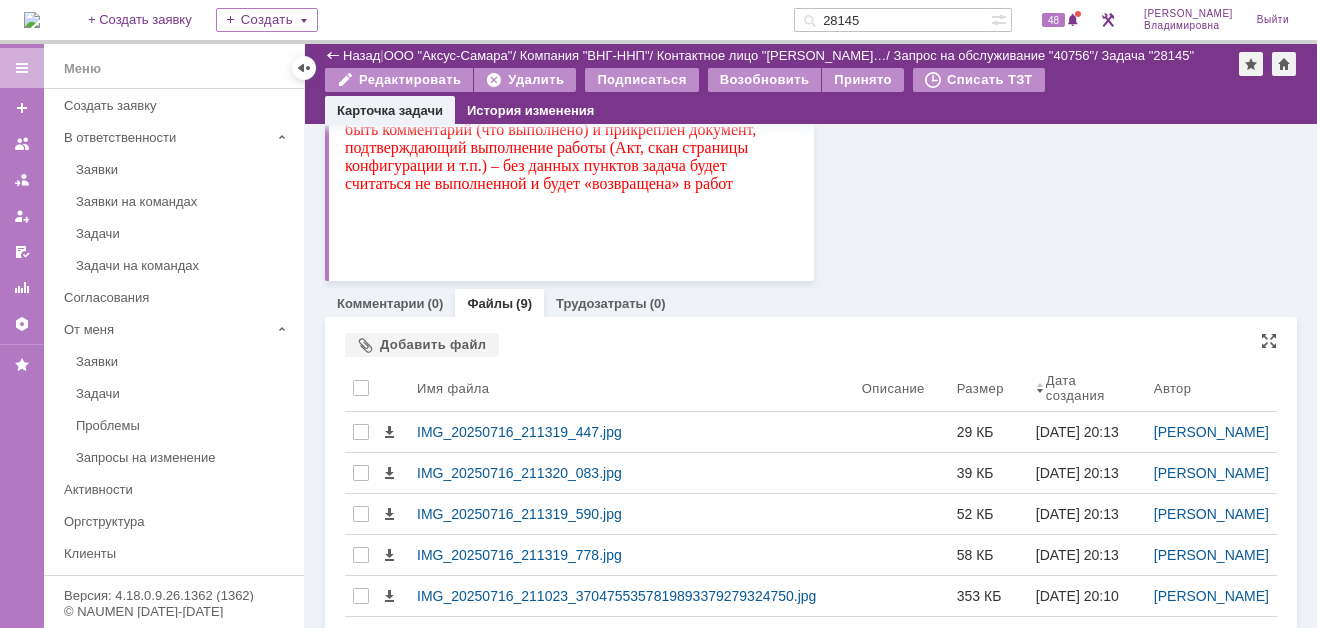 scroll, scrollTop: 835, scrollLeft: 0, axis: vertical 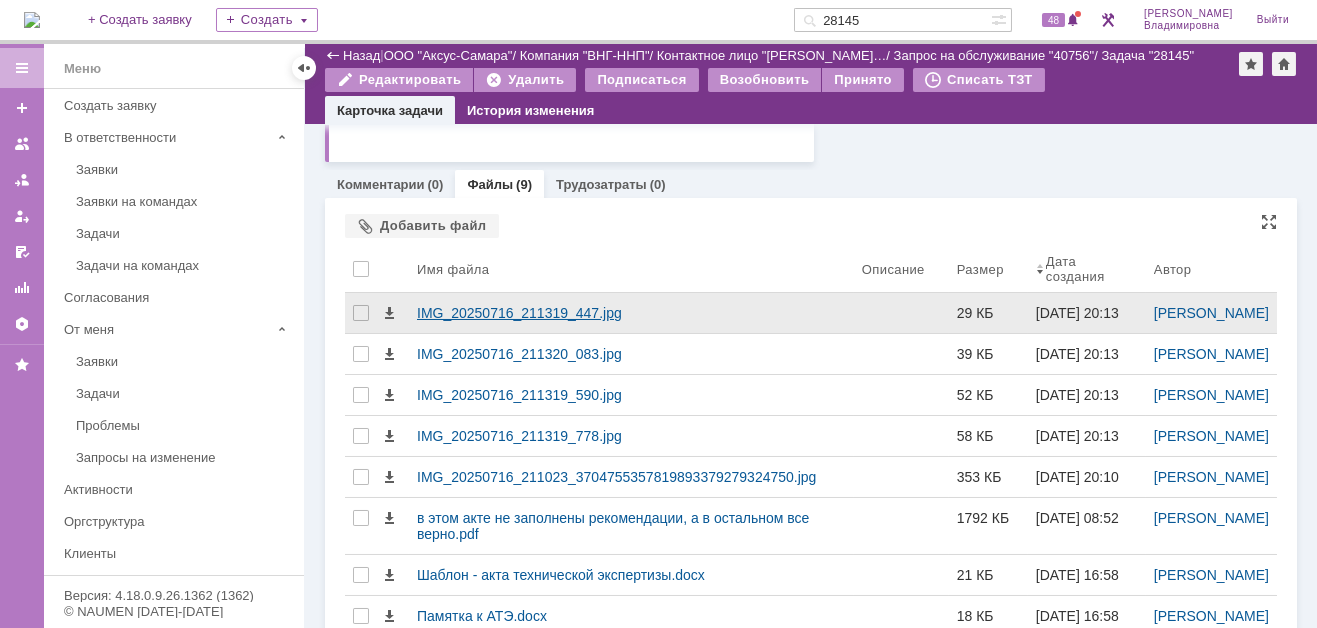 click on "IMG_20250716_211319_447.jpg" at bounding box center [631, 313] 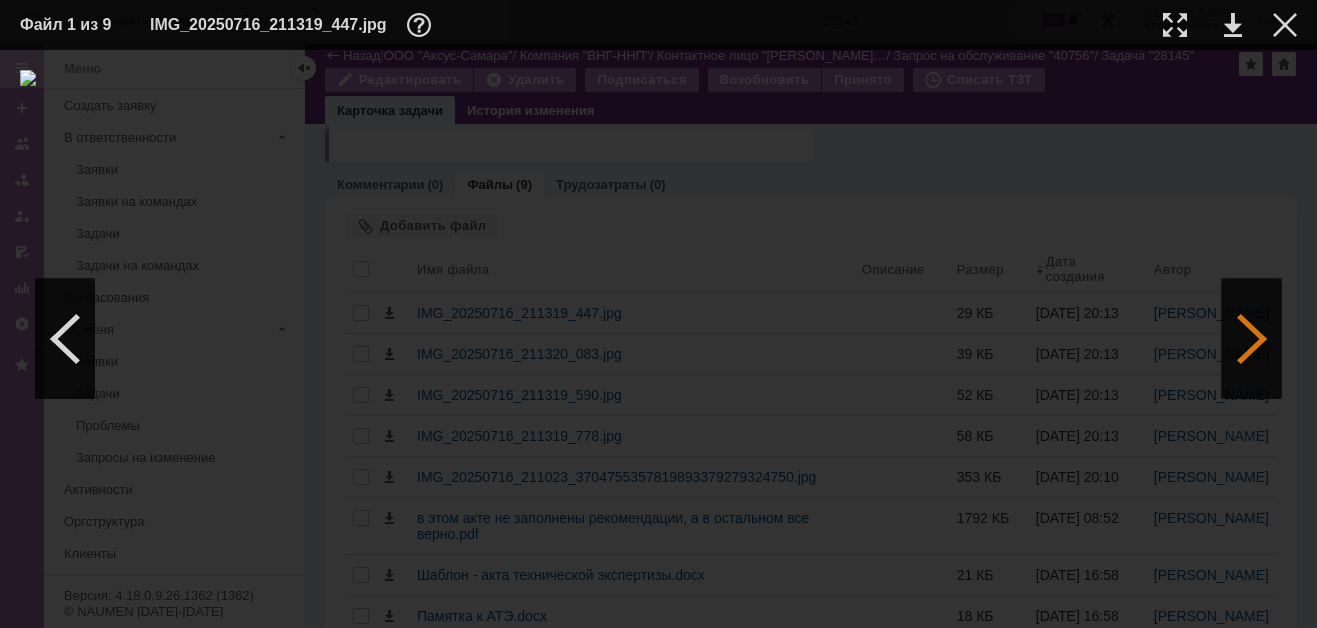 click at bounding box center [1252, 339] 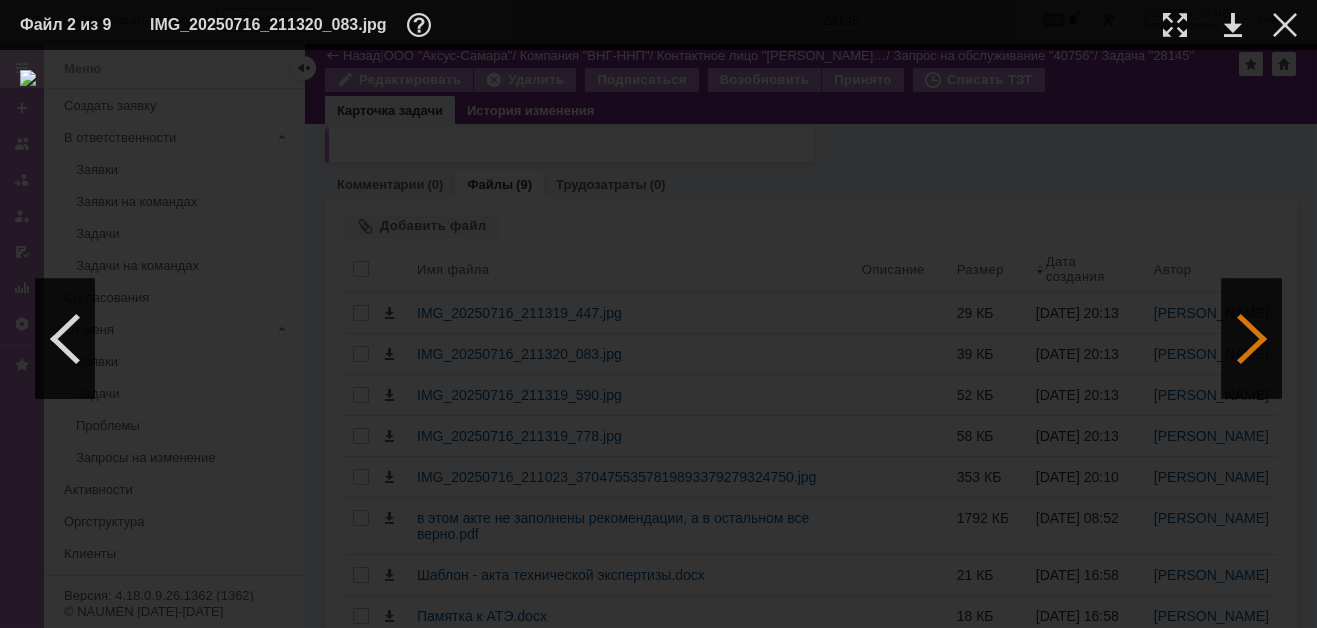 click at bounding box center (1252, 339) 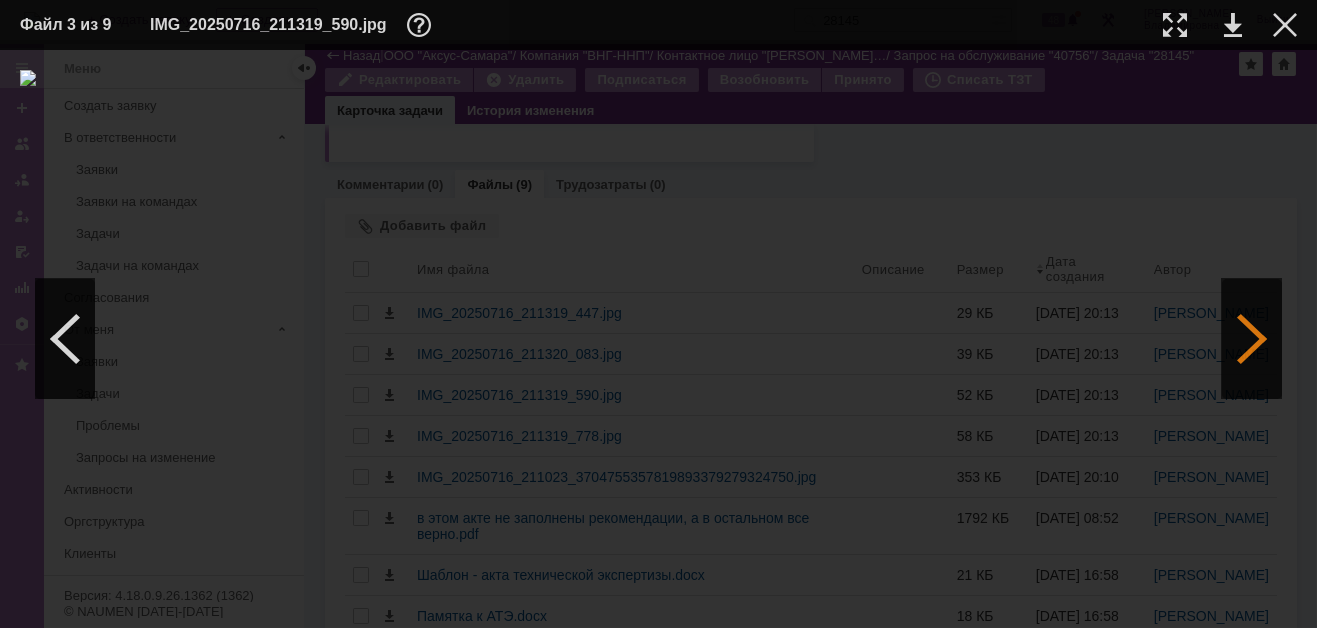 click at bounding box center (1252, 339) 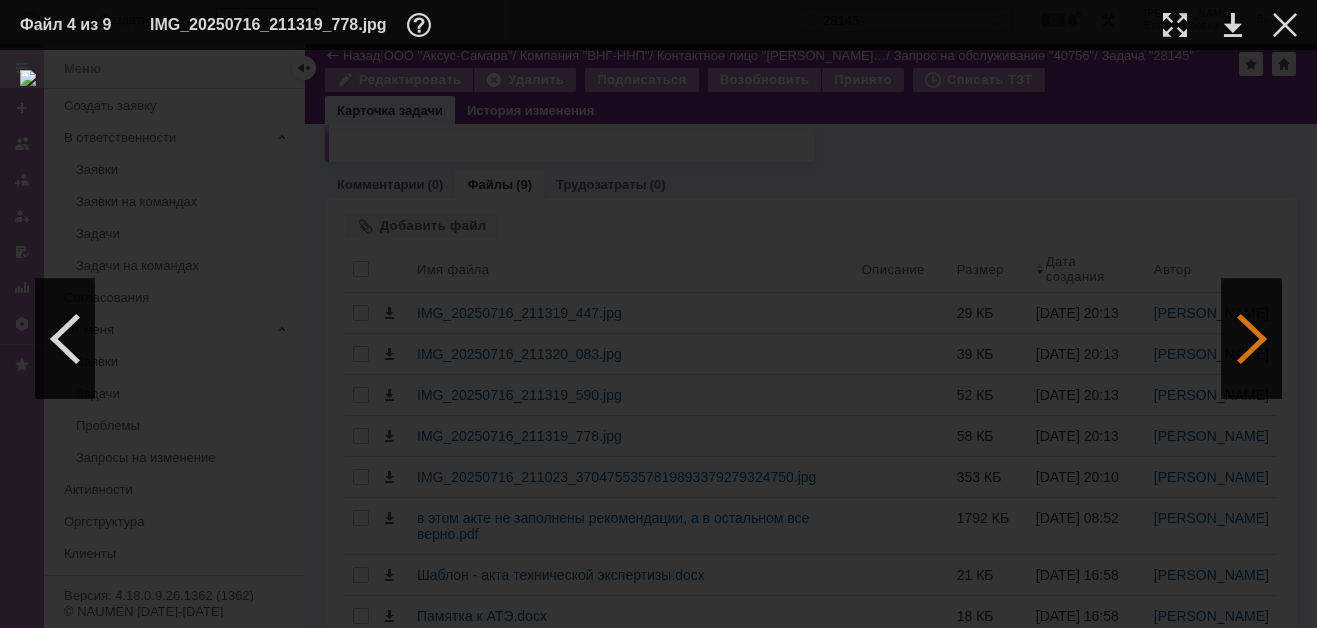 click at bounding box center (1252, 339) 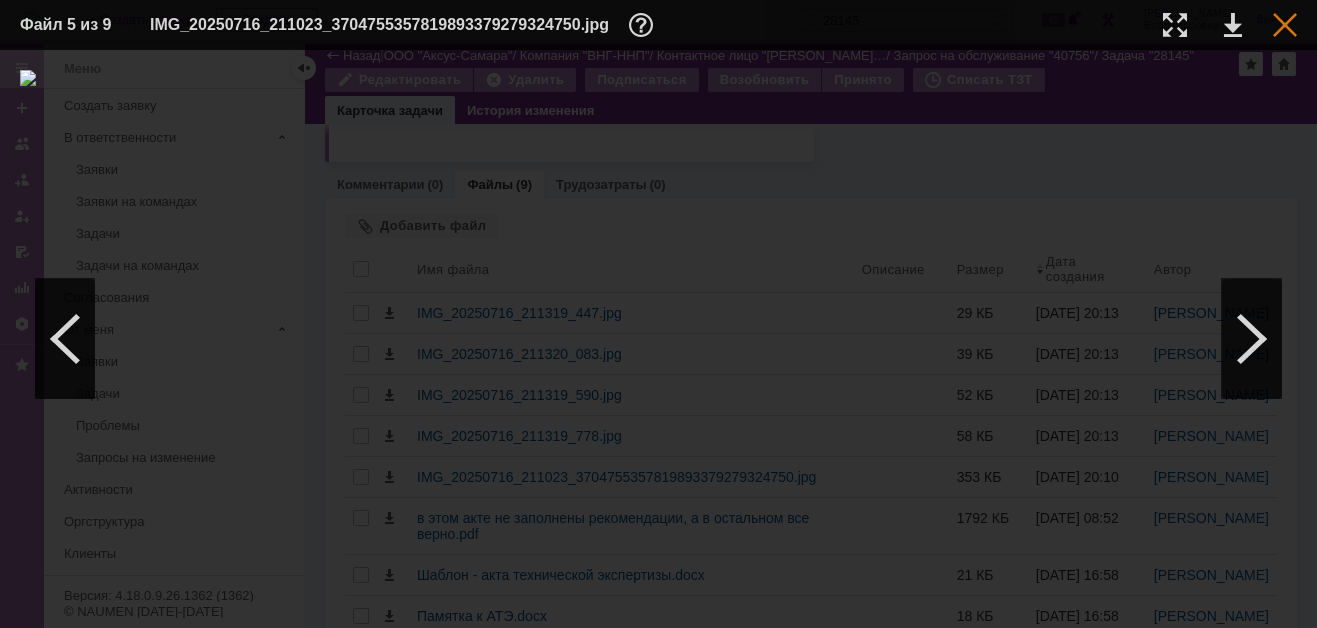 click at bounding box center (1285, 25) 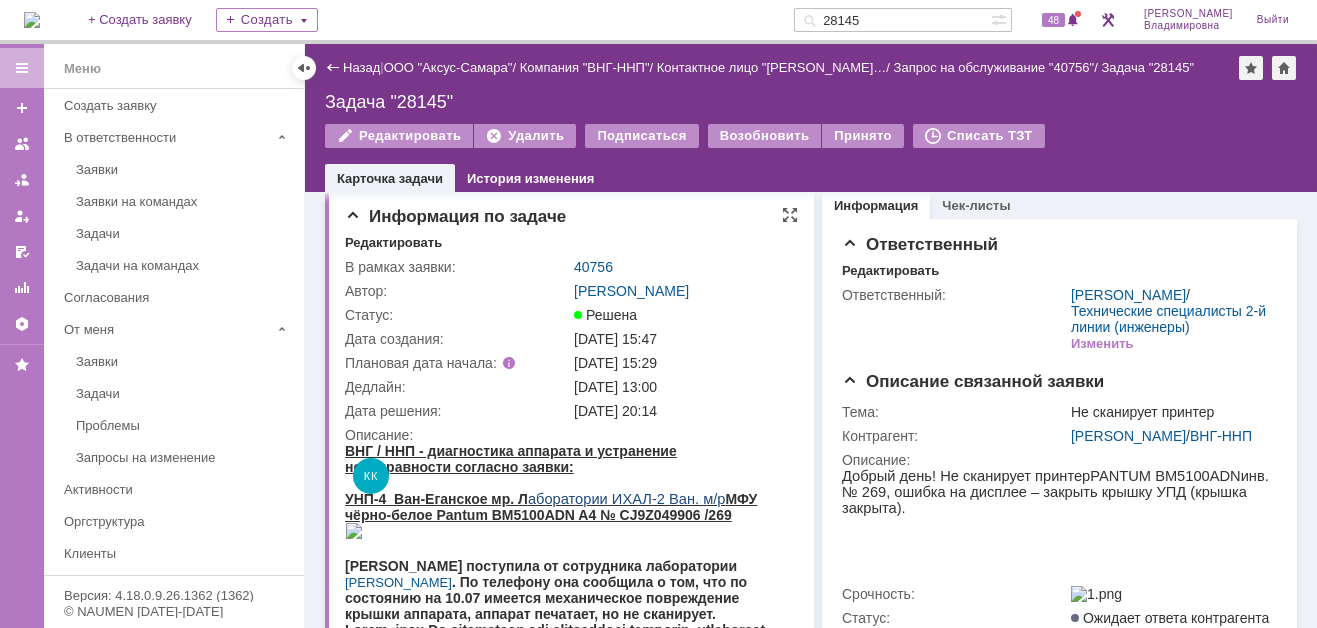 scroll, scrollTop: 0, scrollLeft: 0, axis: both 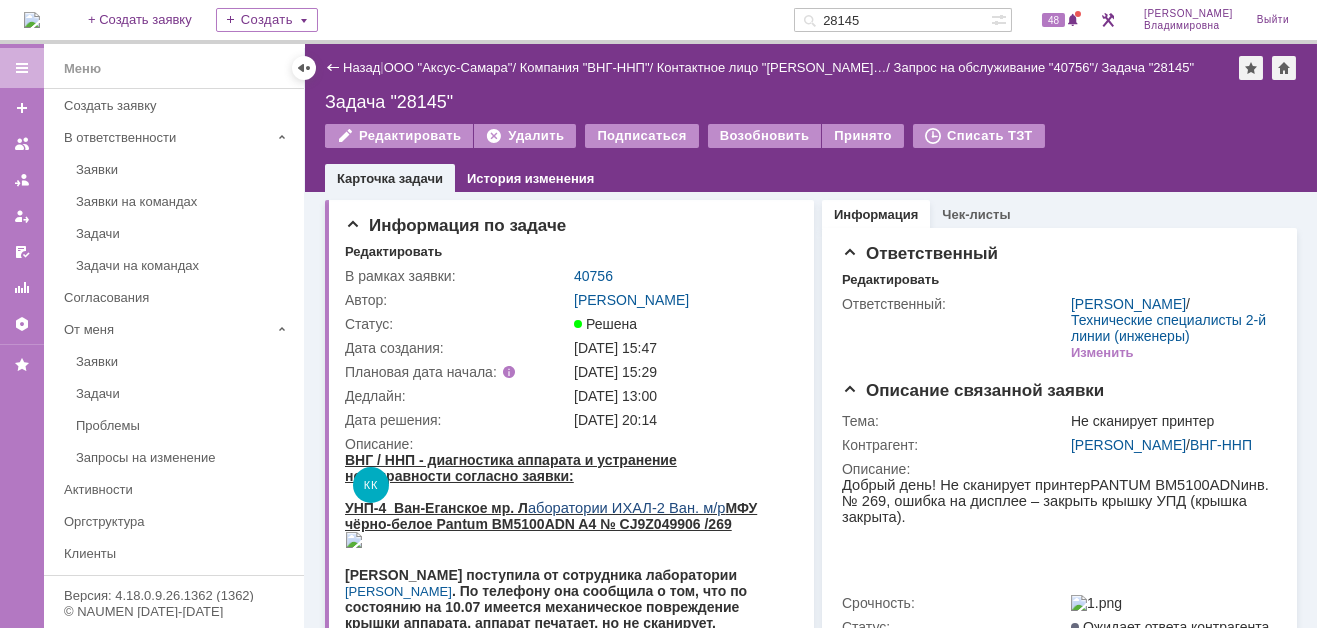 click on "40756" at bounding box center (593, 276) 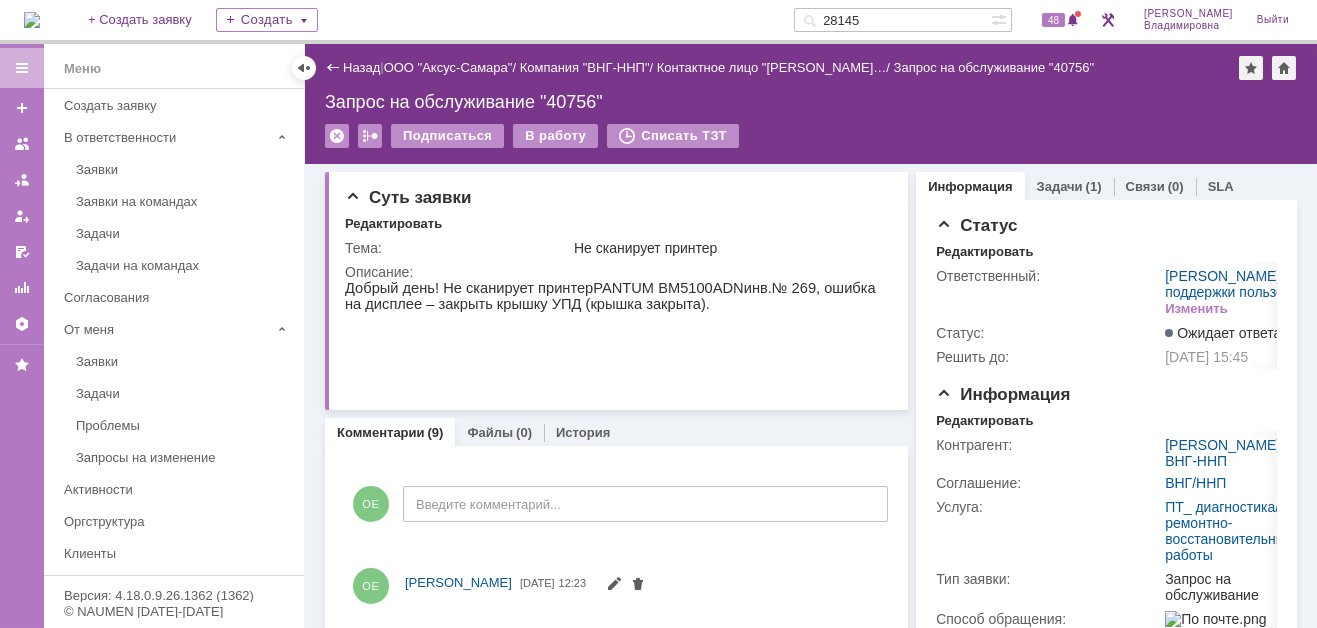 scroll, scrollTop: 0, scrollLeft: 0, axis: both 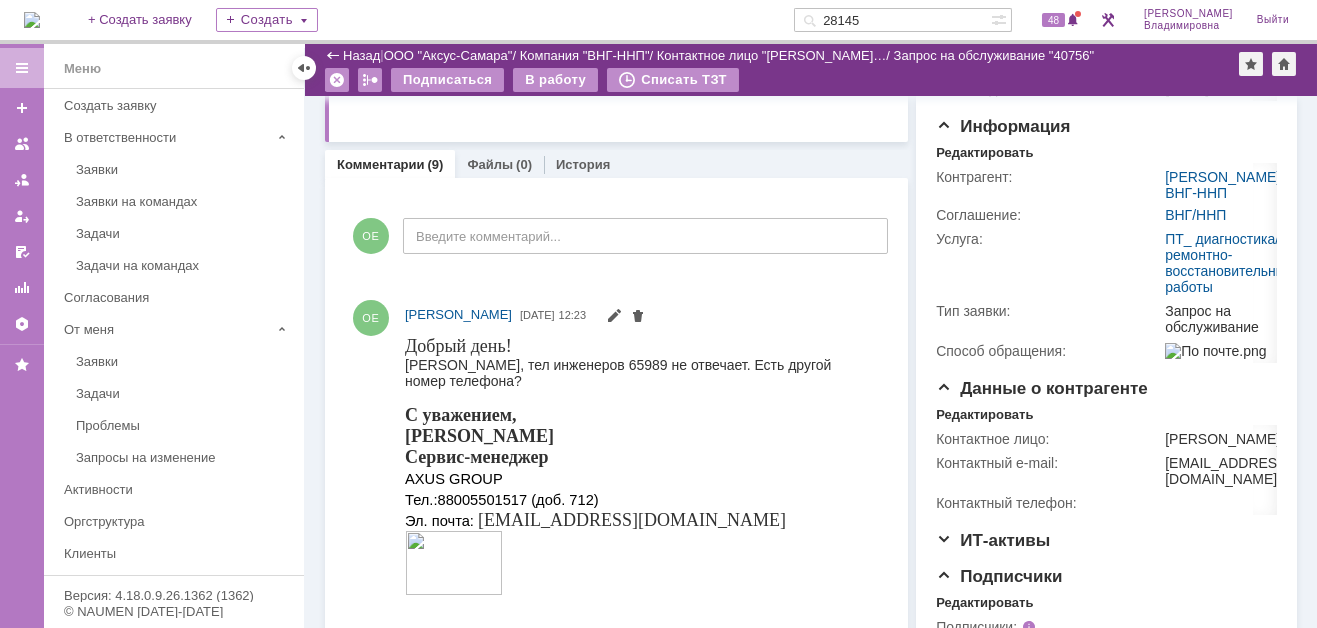 drag, startPoint x: 899, startPoint y: 18, endPoint x: 816, endPoint y: 18, distance: 83 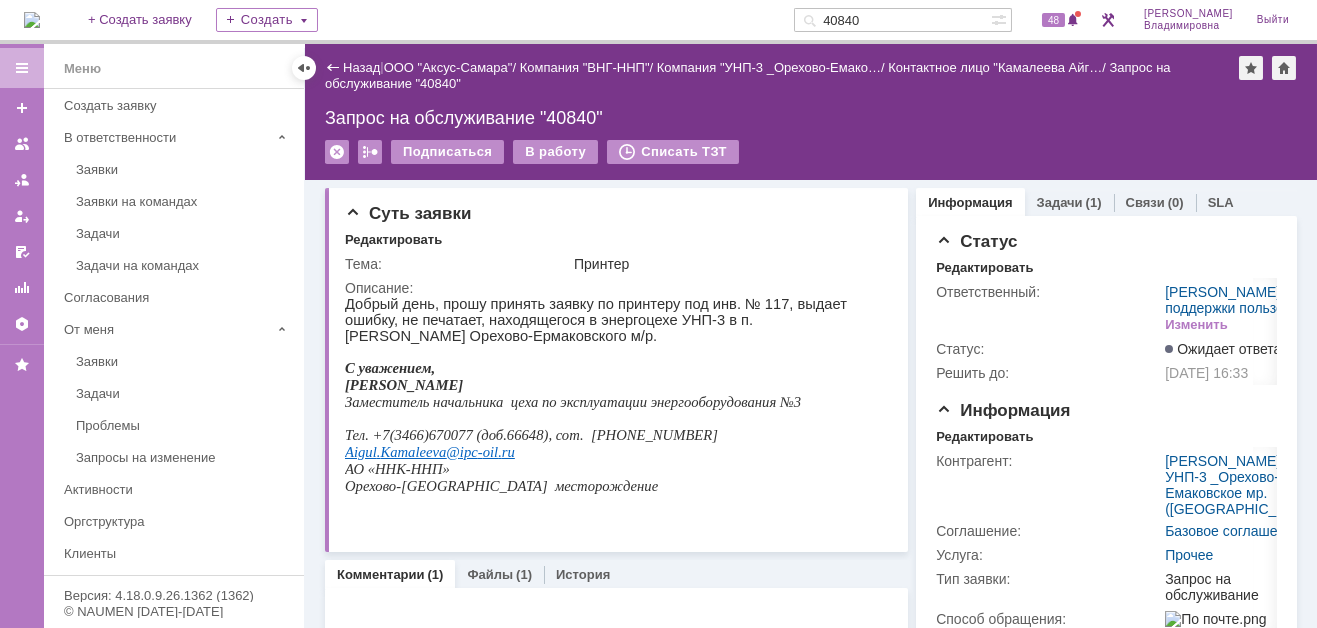 scroll, scrollTop: 0, scrollLeft: 0, axis: both 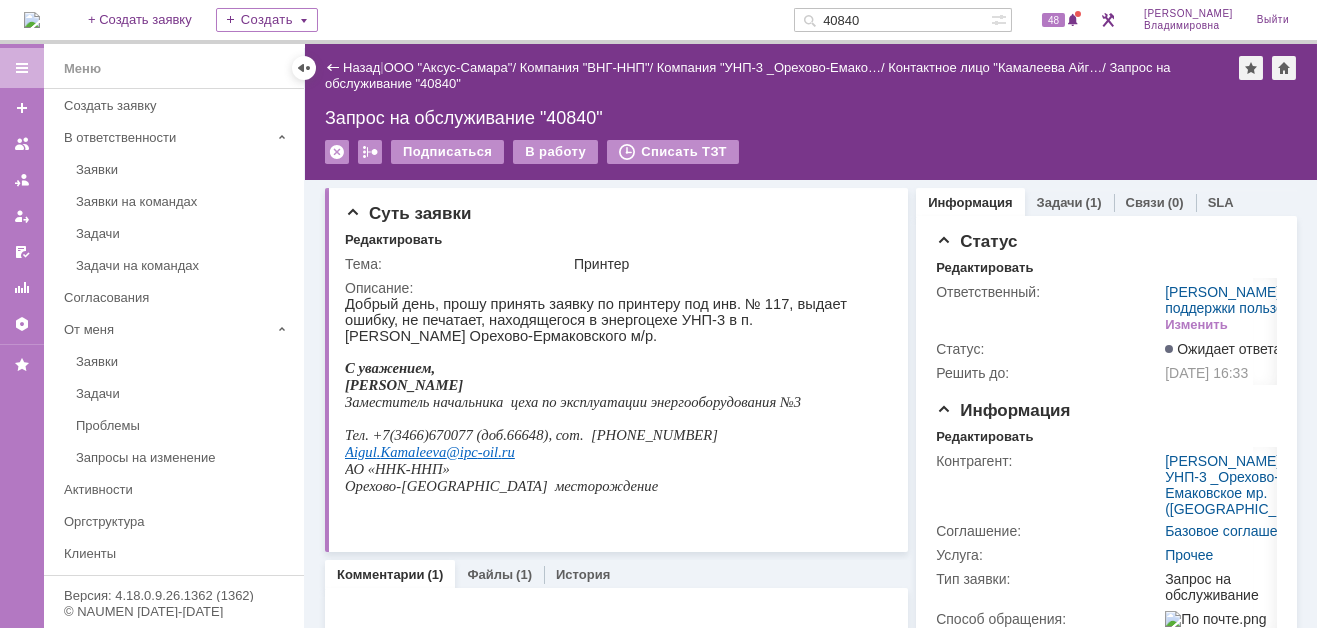 drag, startPoint x: 903, startPoint y: 18, endPoint x: 836, endPoint y: 21, distance: 67.06713 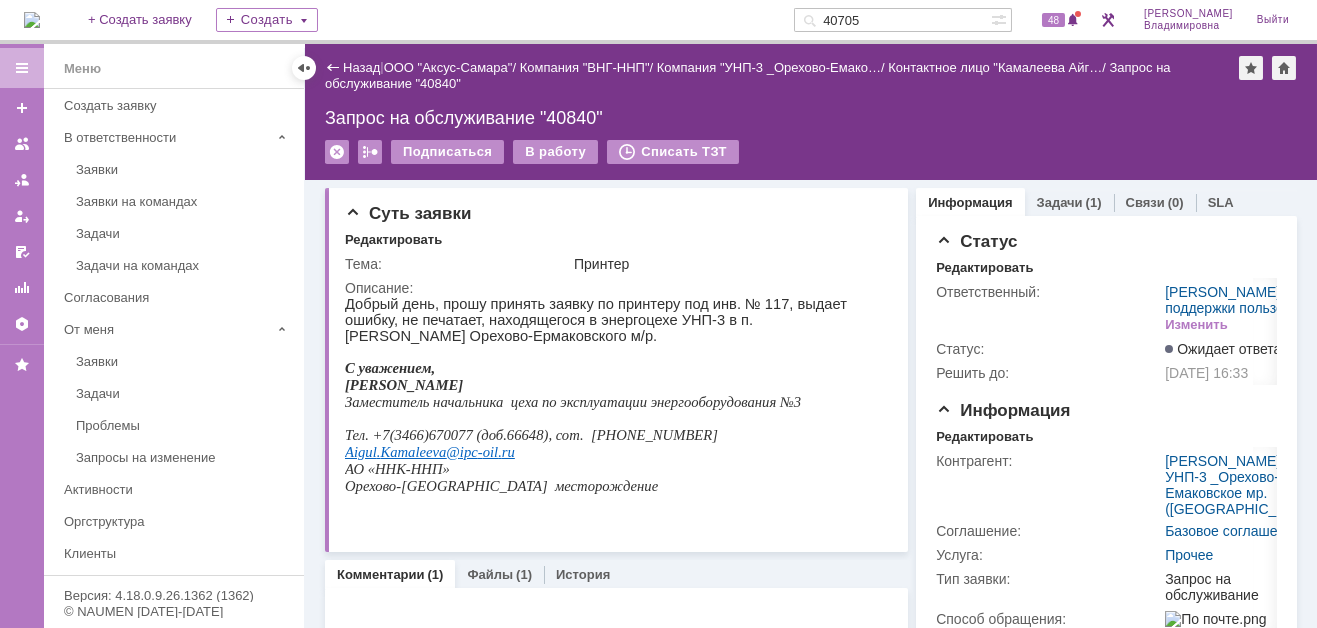 type on "40705" 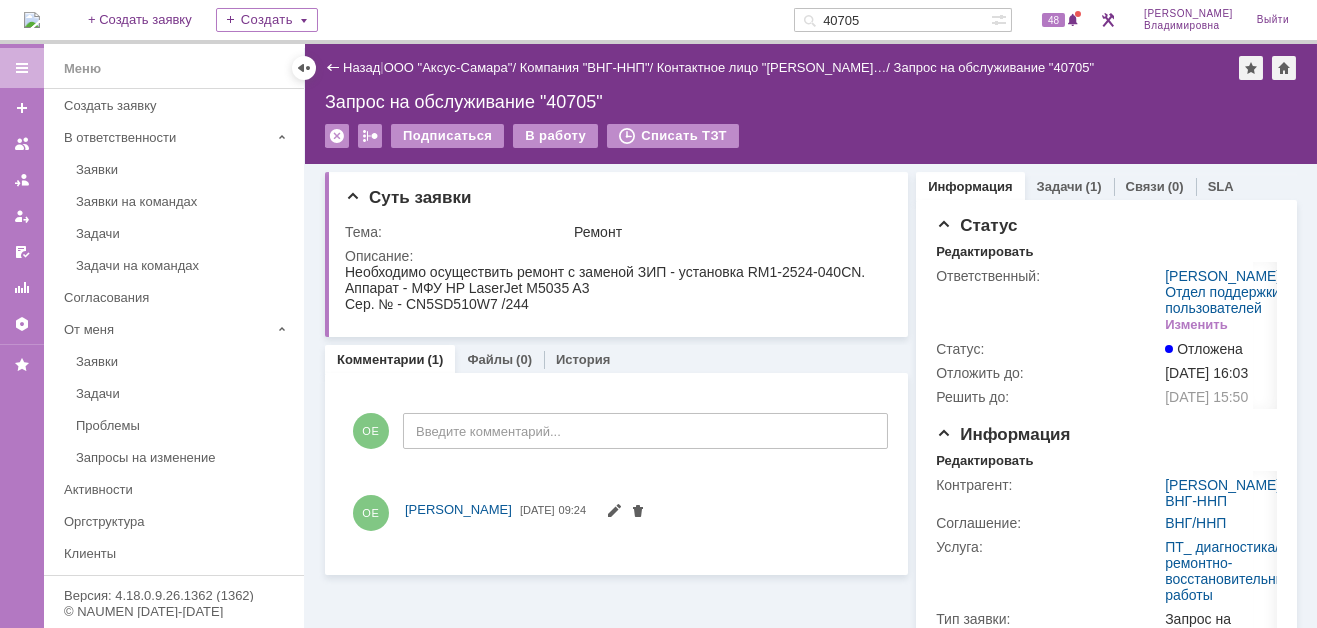 scroll, scrollTop: 0, scrollLeft: 0, axis: both 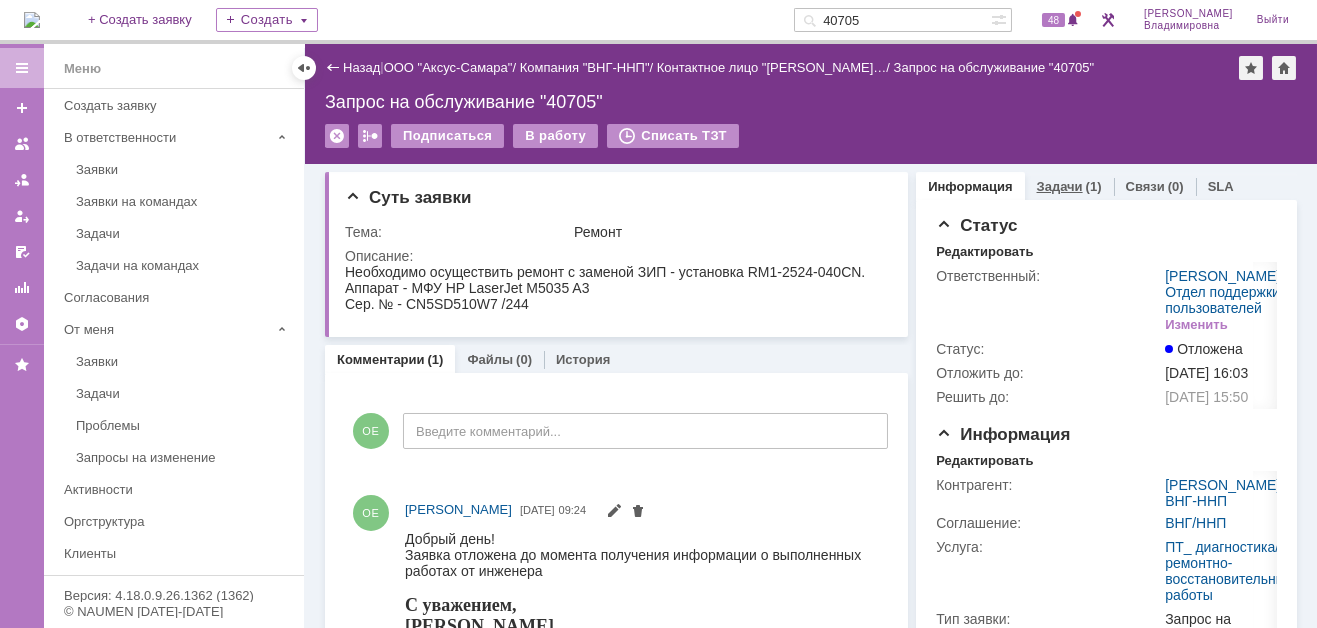 click on "Задачи (1)" at bounding box center (1069, 186) 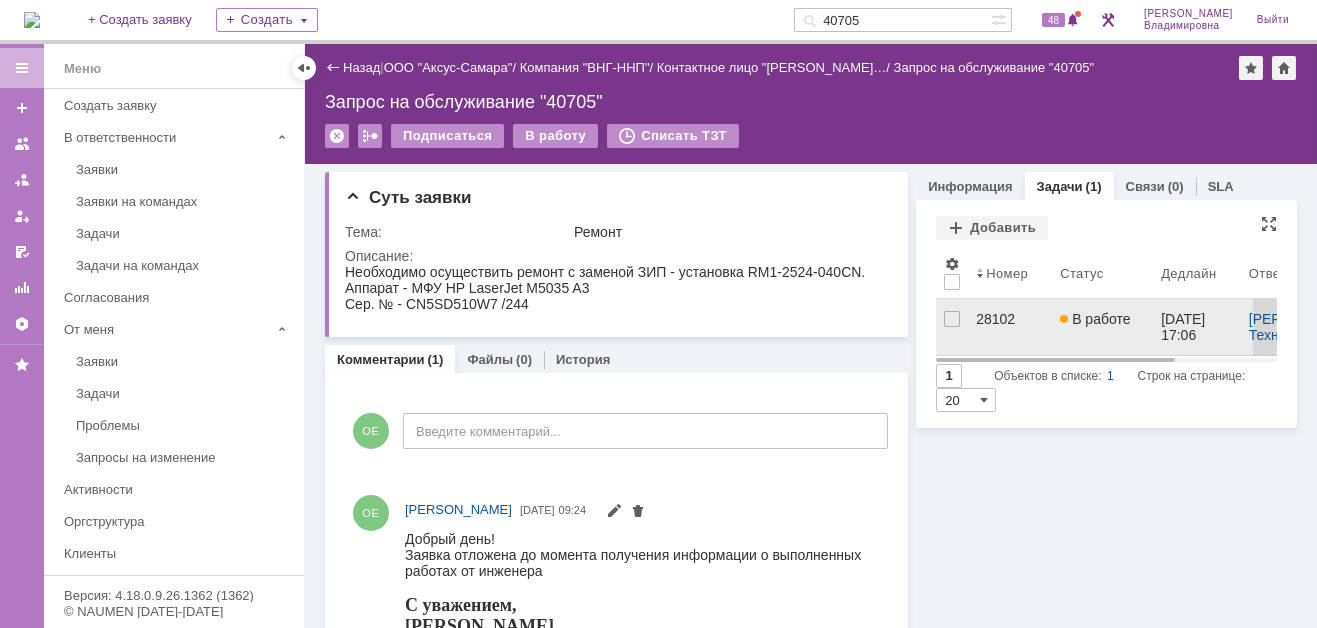 click on "28102" at bounding box center (1010, 319) 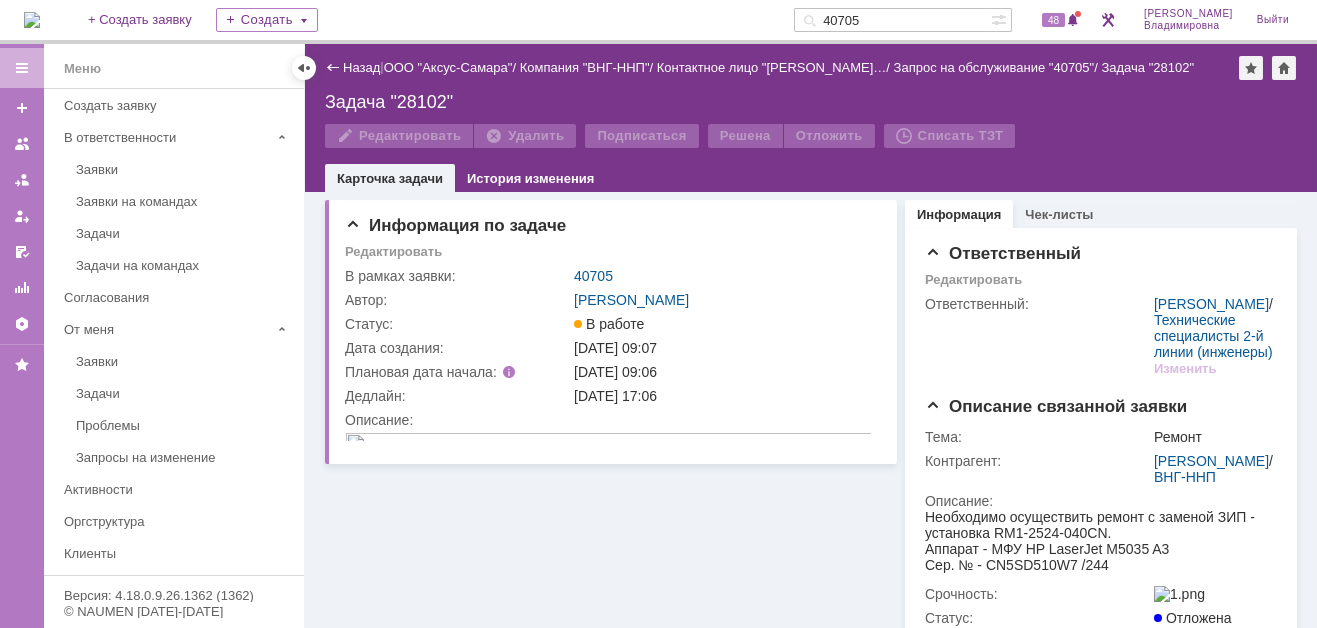 scroll, scrollTop: 0, scrollLeft: 0, axis: both 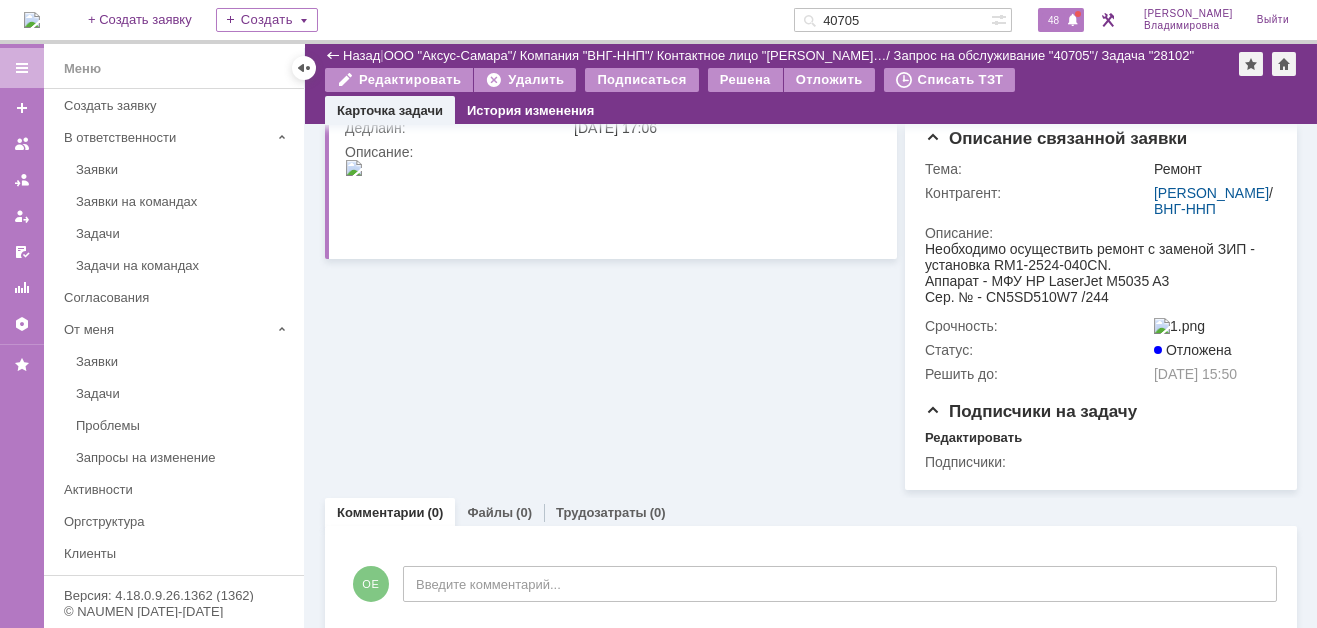 click on "48" at bounding box center (1061, 20) 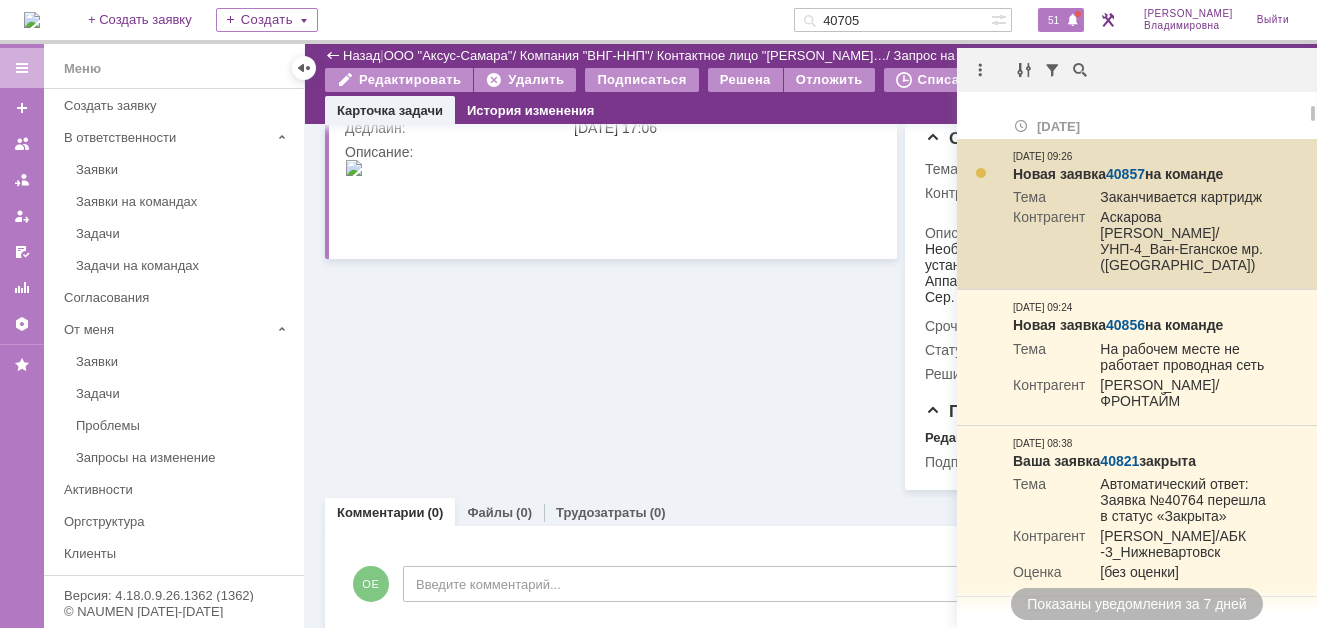 click on "Заканчивается картридж" at bounding box center [1179, 199] 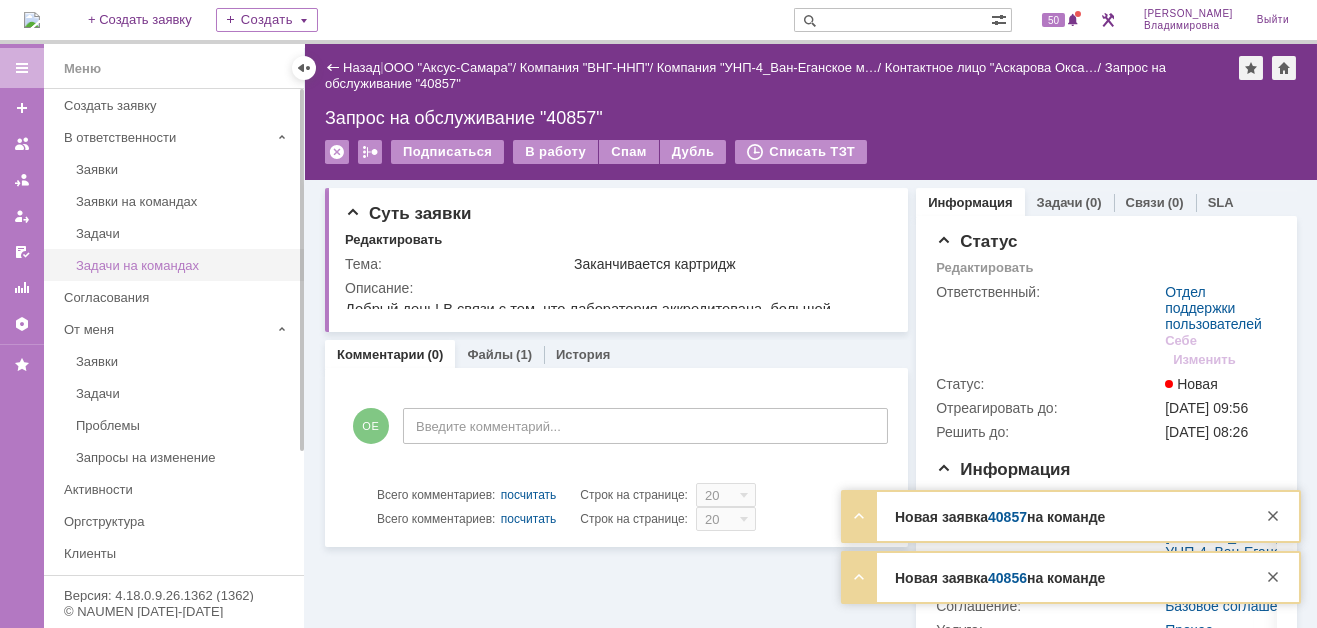 scroll, scrollTop: 0, scrollLeft: 0, axis: both 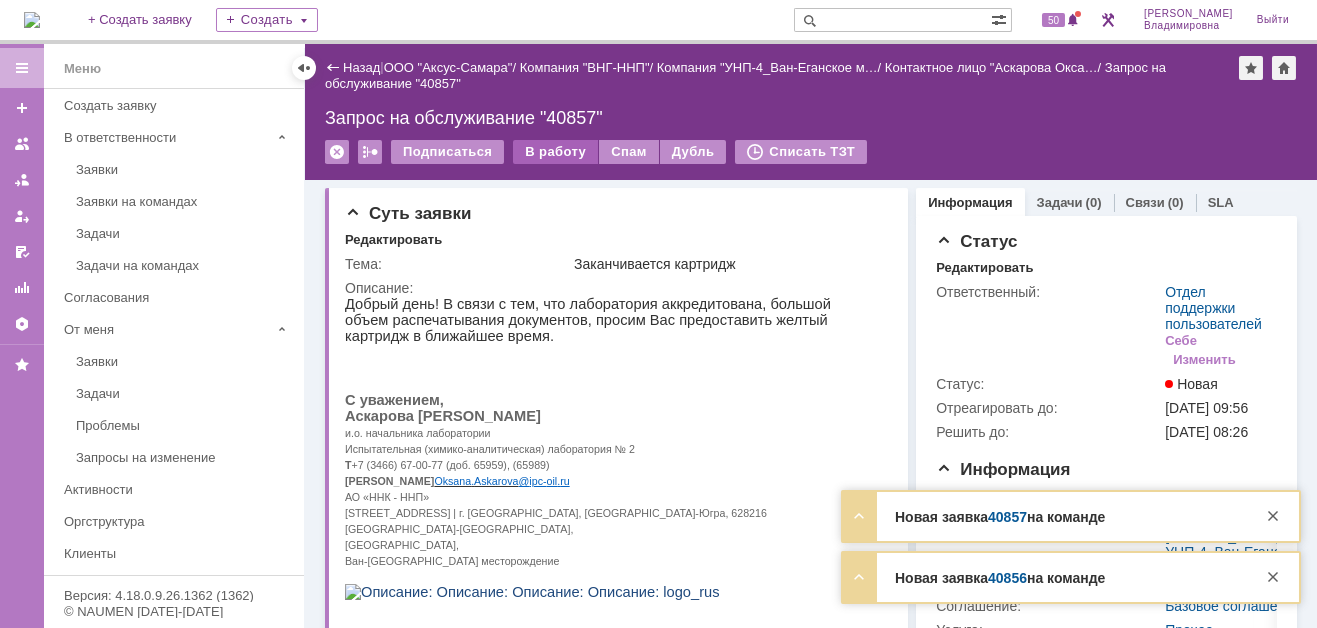 click on "В работу" at bounding box center [555, 152] 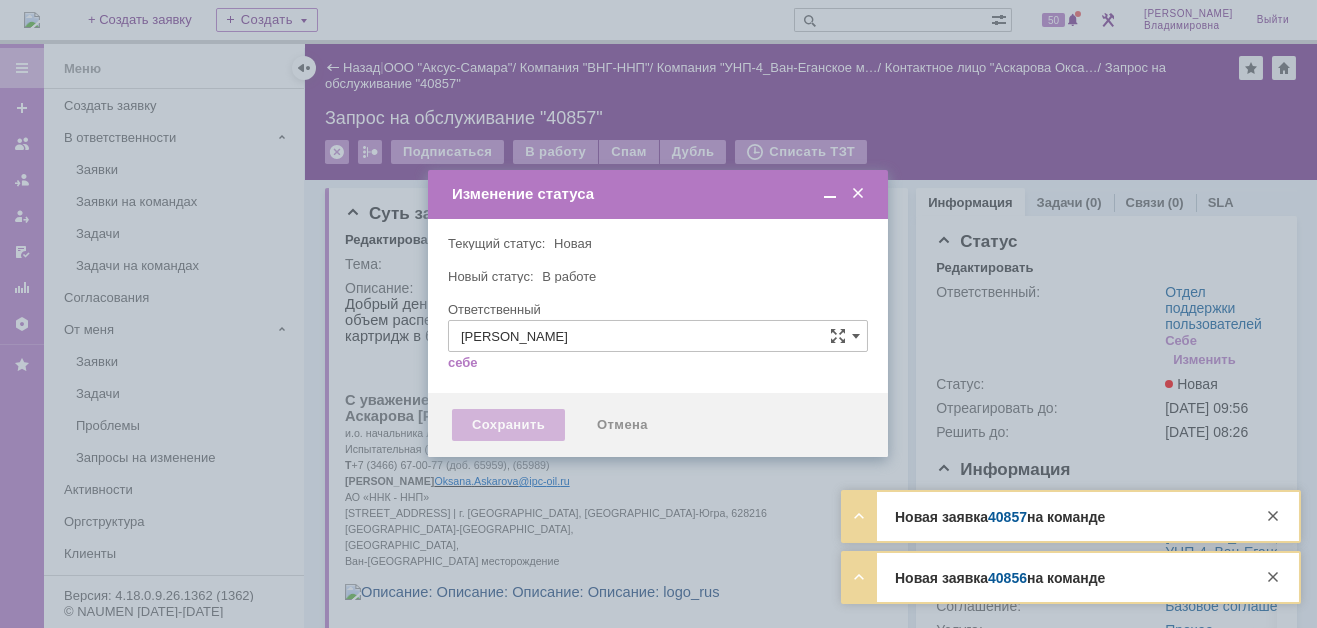 type 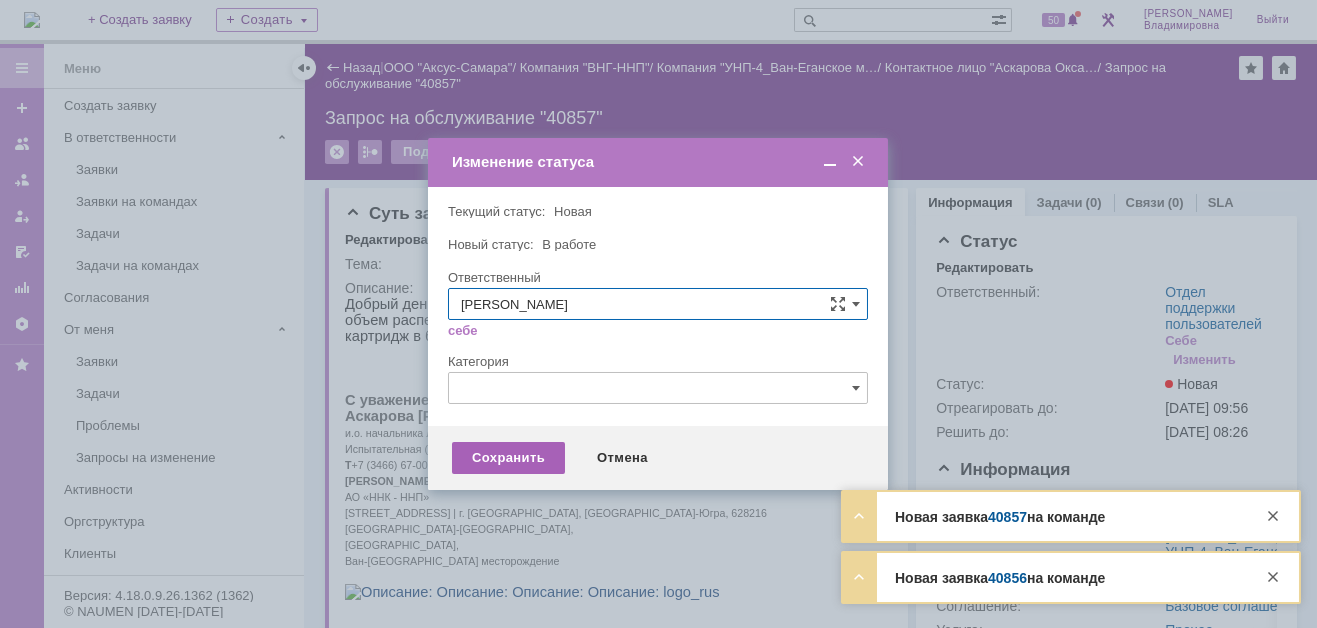 click on "Сохранить" at bounding box center [508, 458] 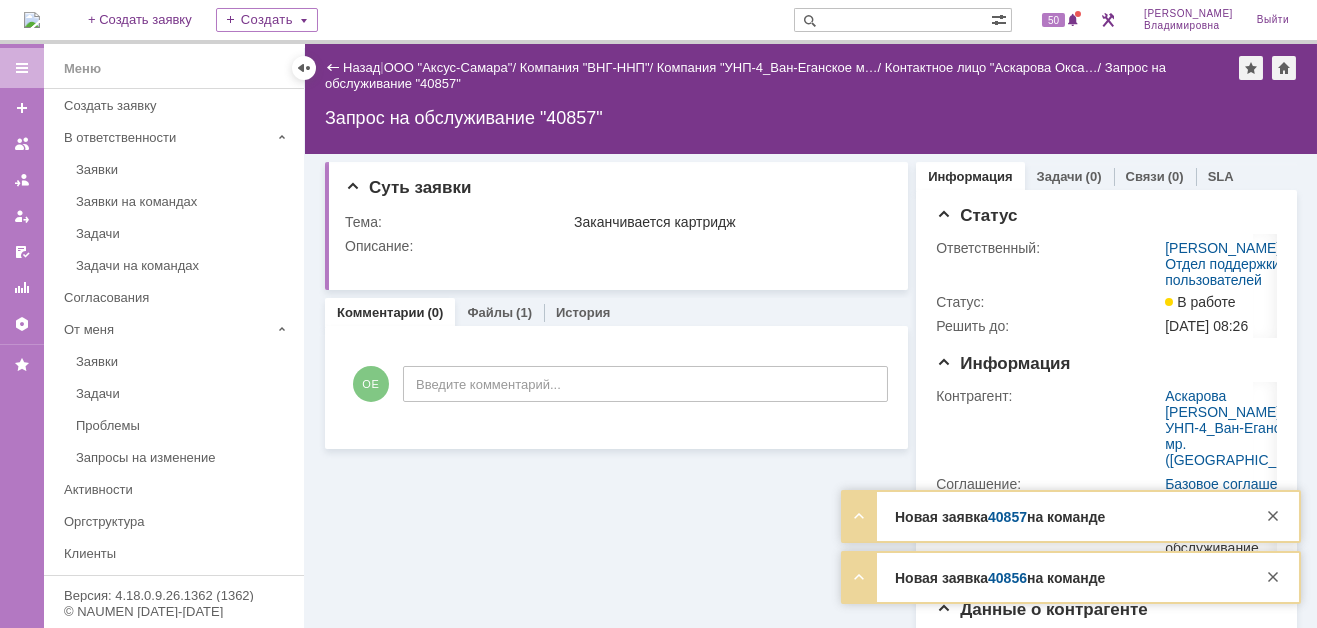 scroll, scrollTop: 0, scrollLeft: 0, axis: both 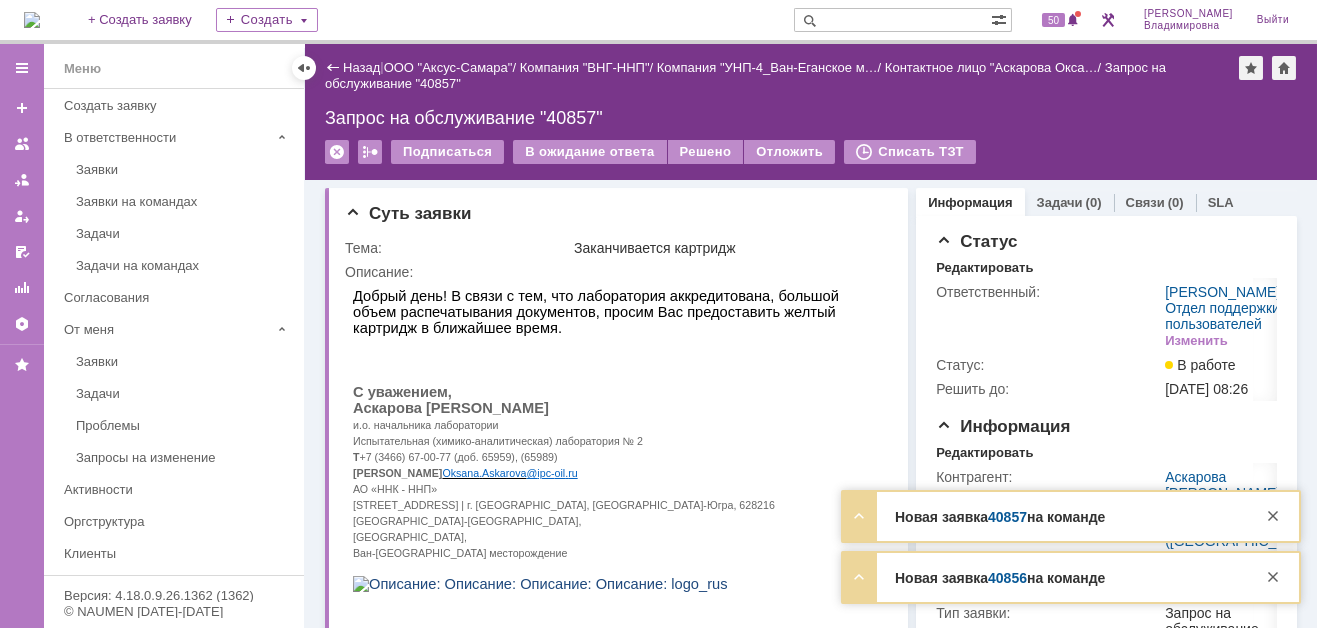 click on "40856" at bounding box center (1007, 578) 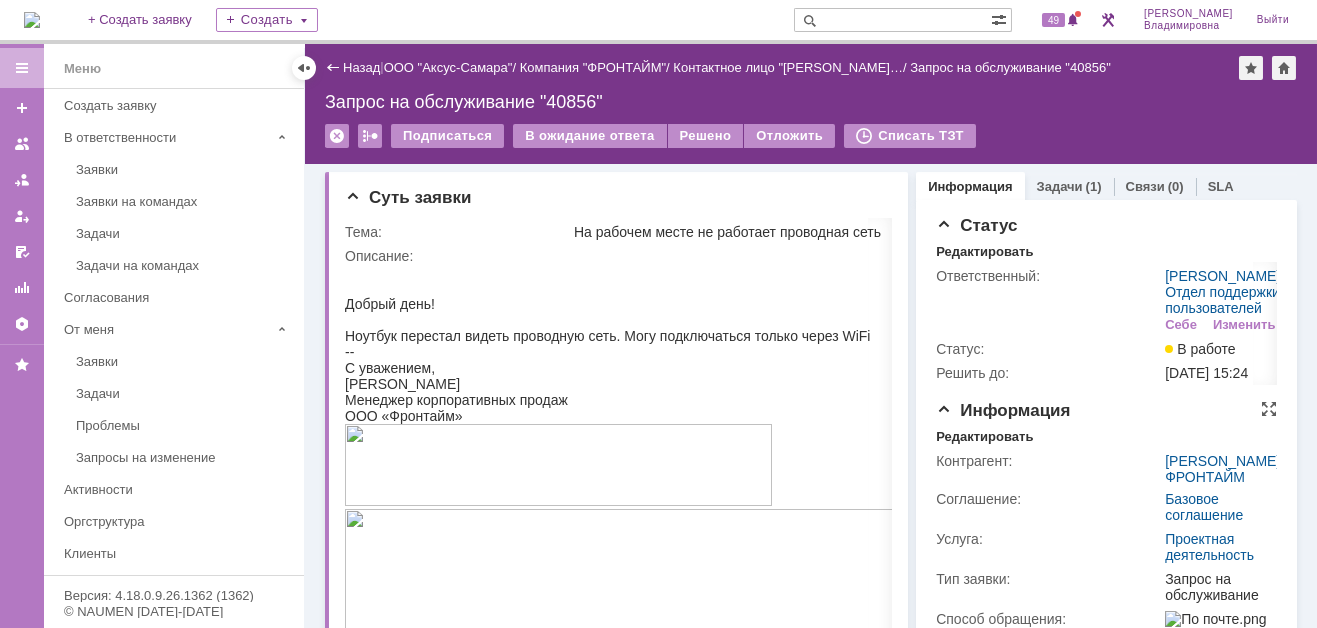 scroll, scrollTop: 0, scrollLeft: 0, axis: both 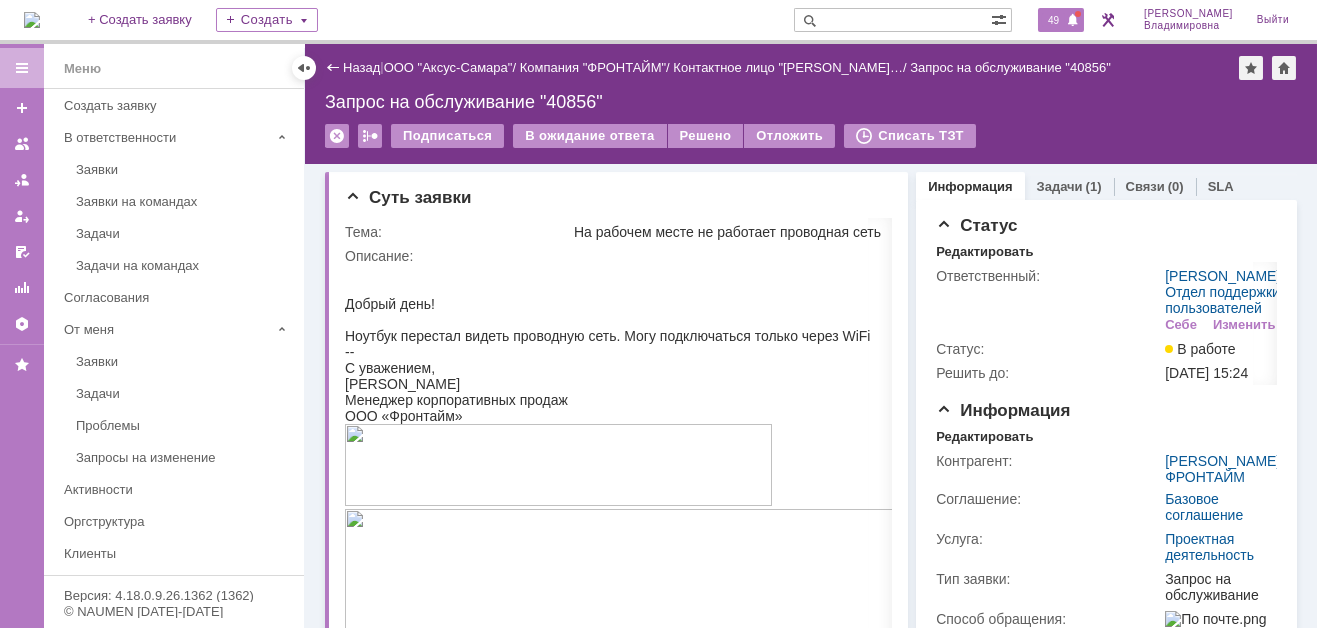 click on "49" at bounding box center (1053, 20) 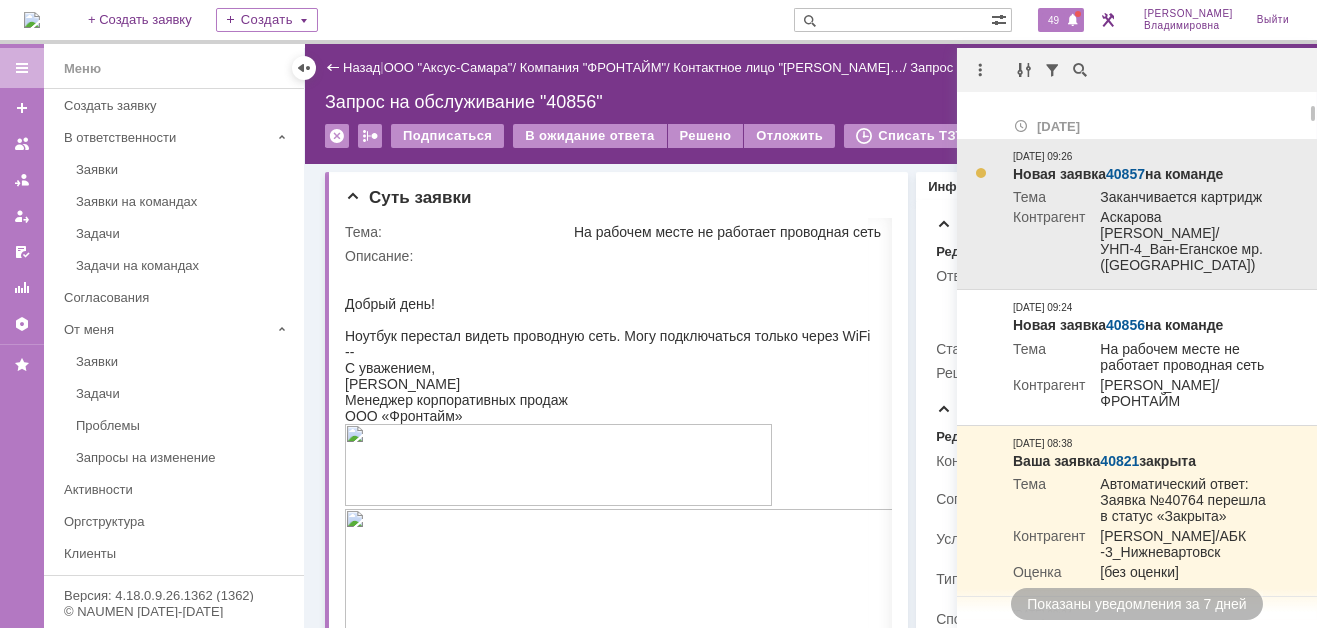 click on "40857" at bounding box center (1125, 174) 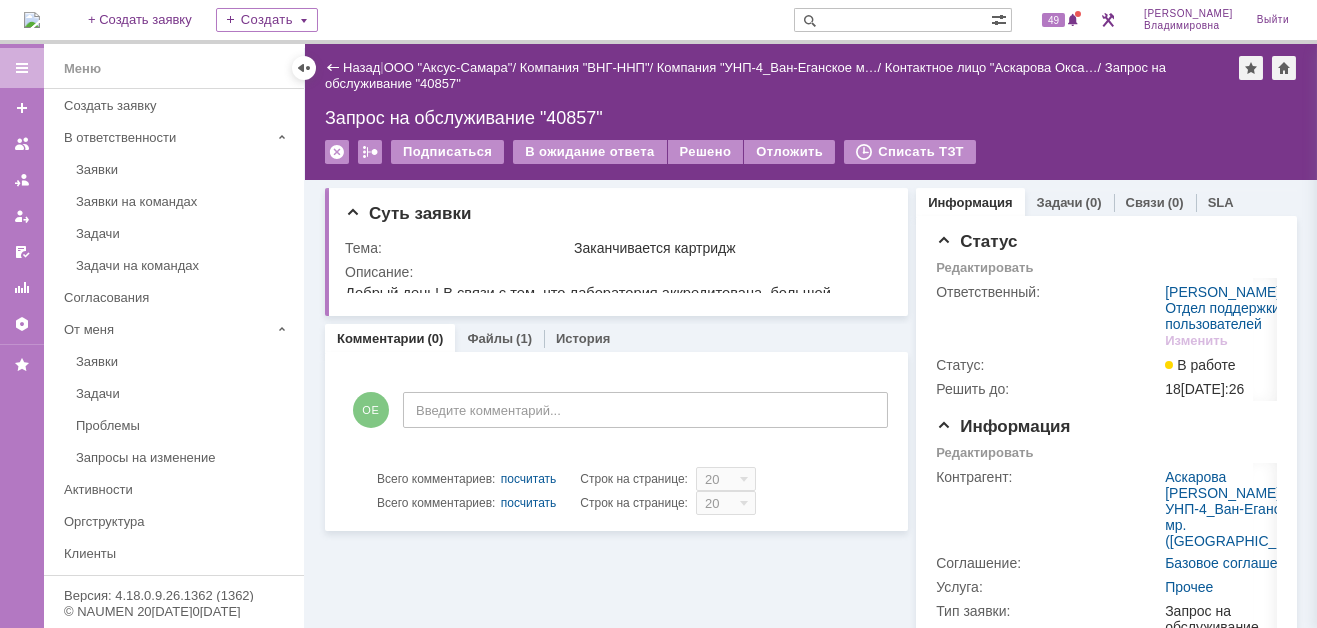 scroll, scrollTop: 0, scrollLeft: 0, axis: both 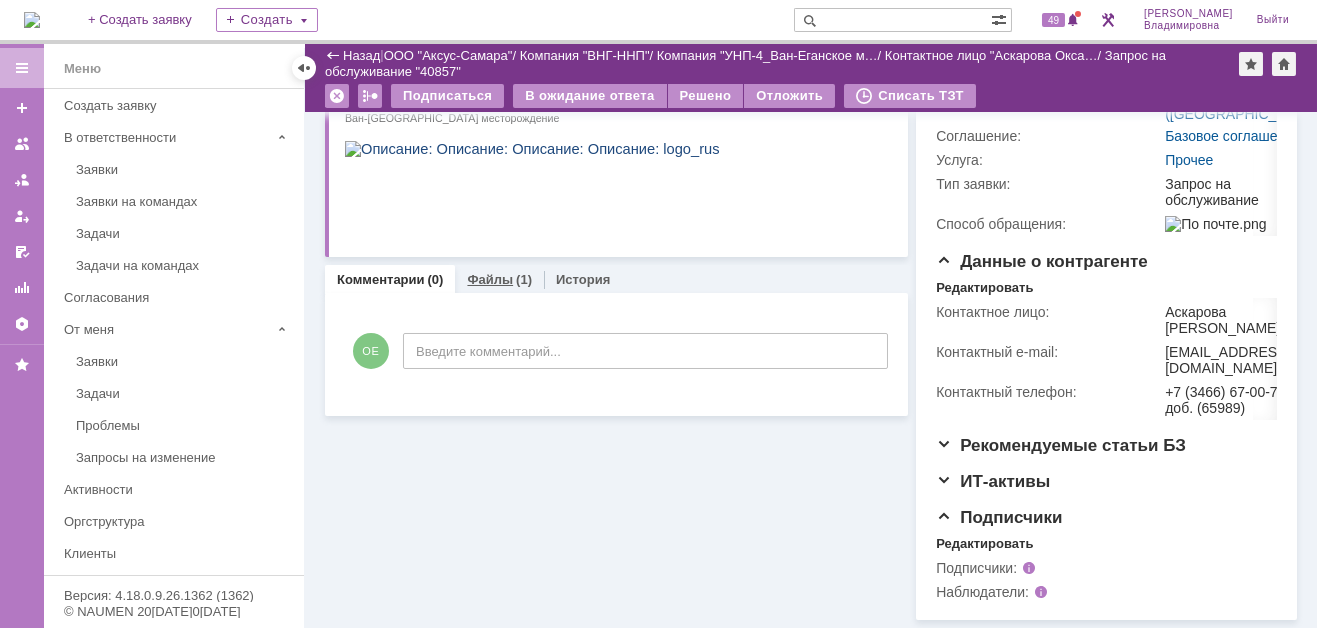 click on "Файлы" at bounding box center [490, 279] 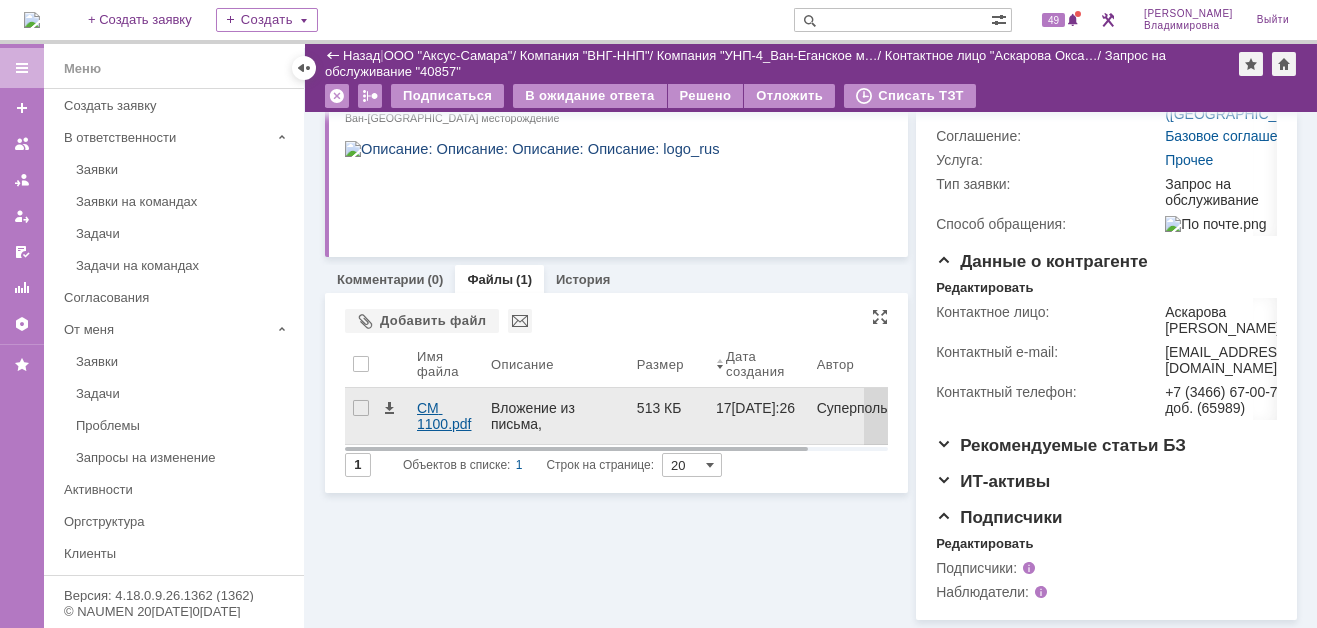 click on "СМ 1100.pdf" at bounding box center (446, 416) 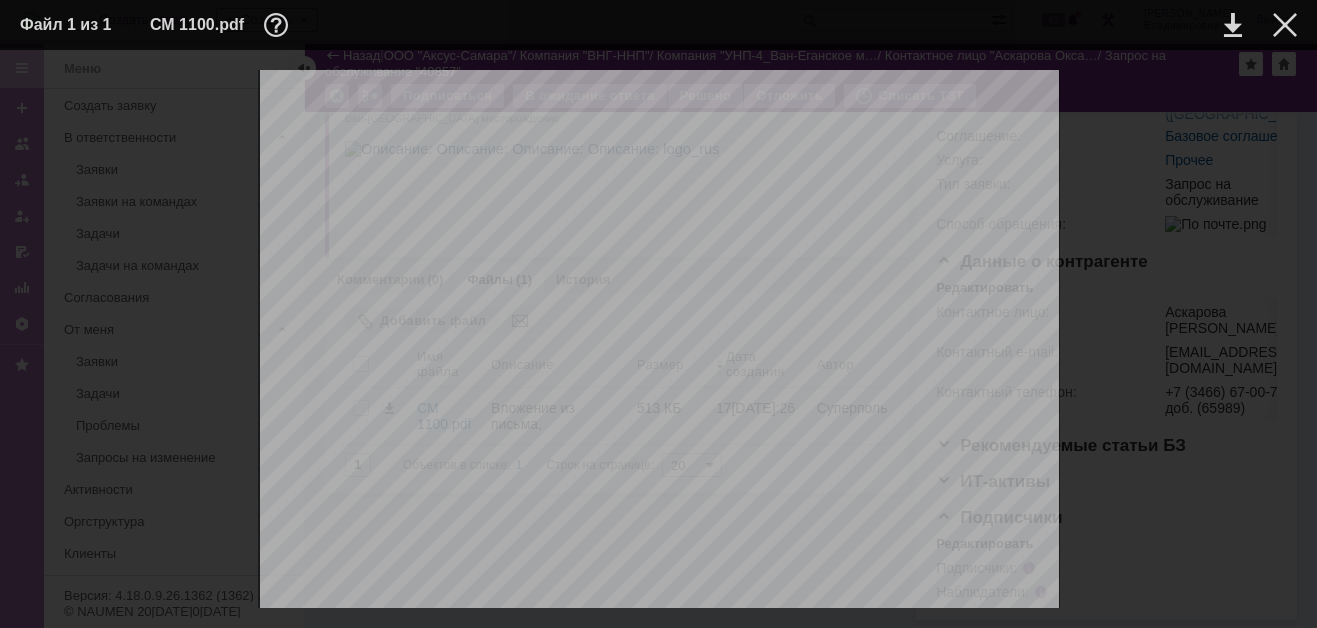 scroll, scrollTop: 300, scrollLeft: 0, axis: vertical 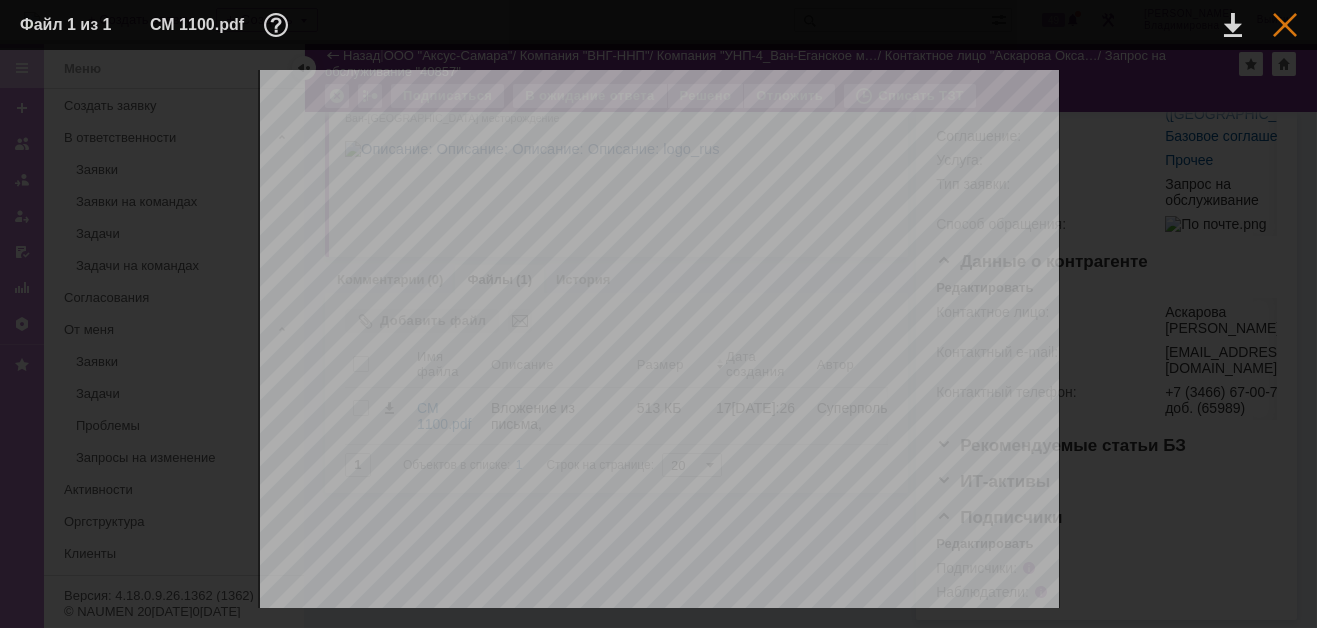 click at bounding box center (1285, 25) 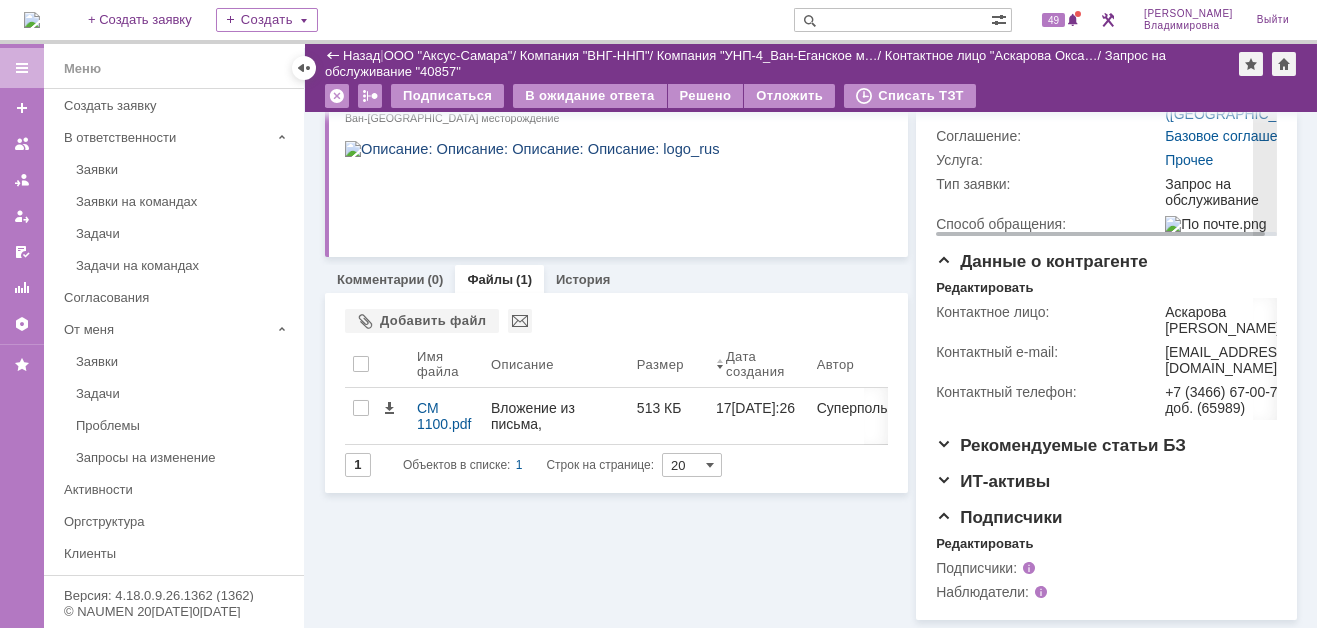 scroll, scrollTop: 100, scrollLeft: 0, axis: vertical 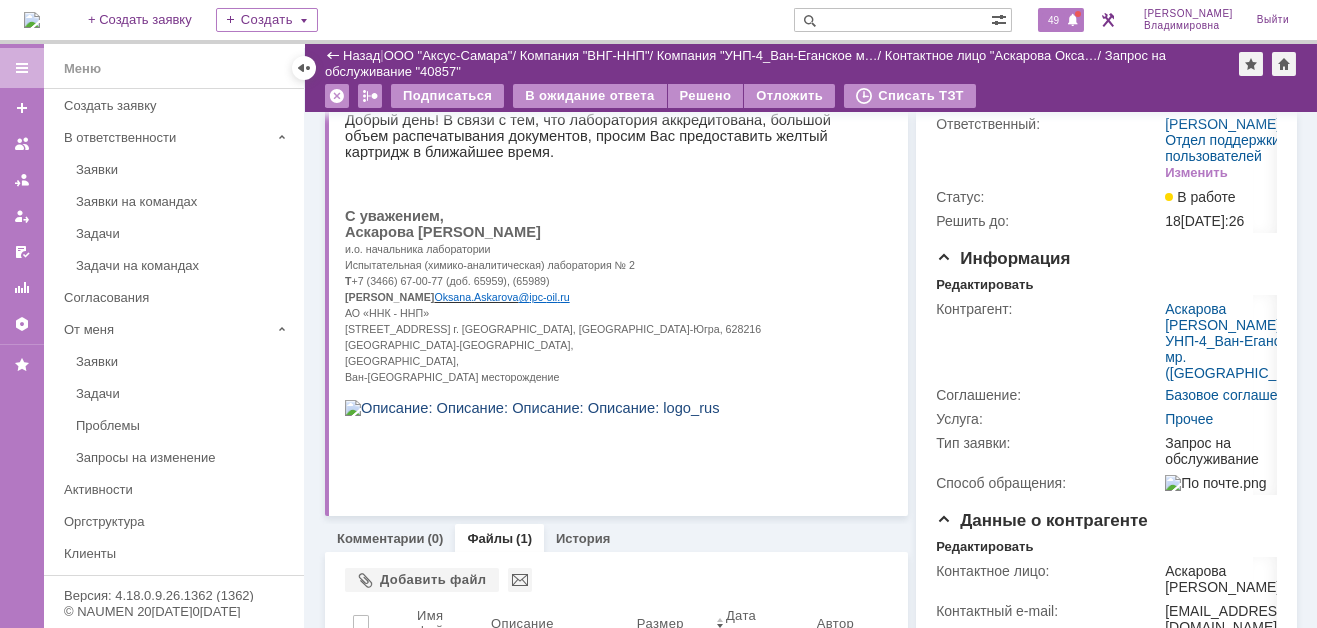 click on "49" at bounding box center [1053, 20] 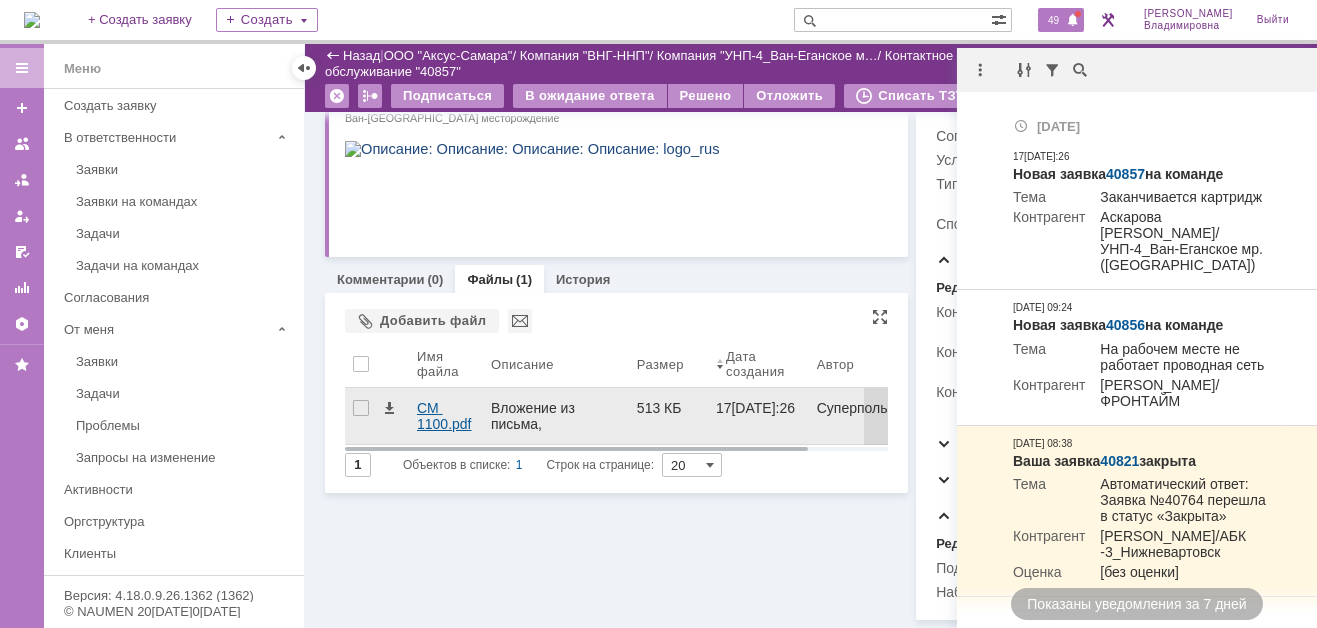 scroll, scrollTop: 450, scrollLeft: 0, axis: vertical 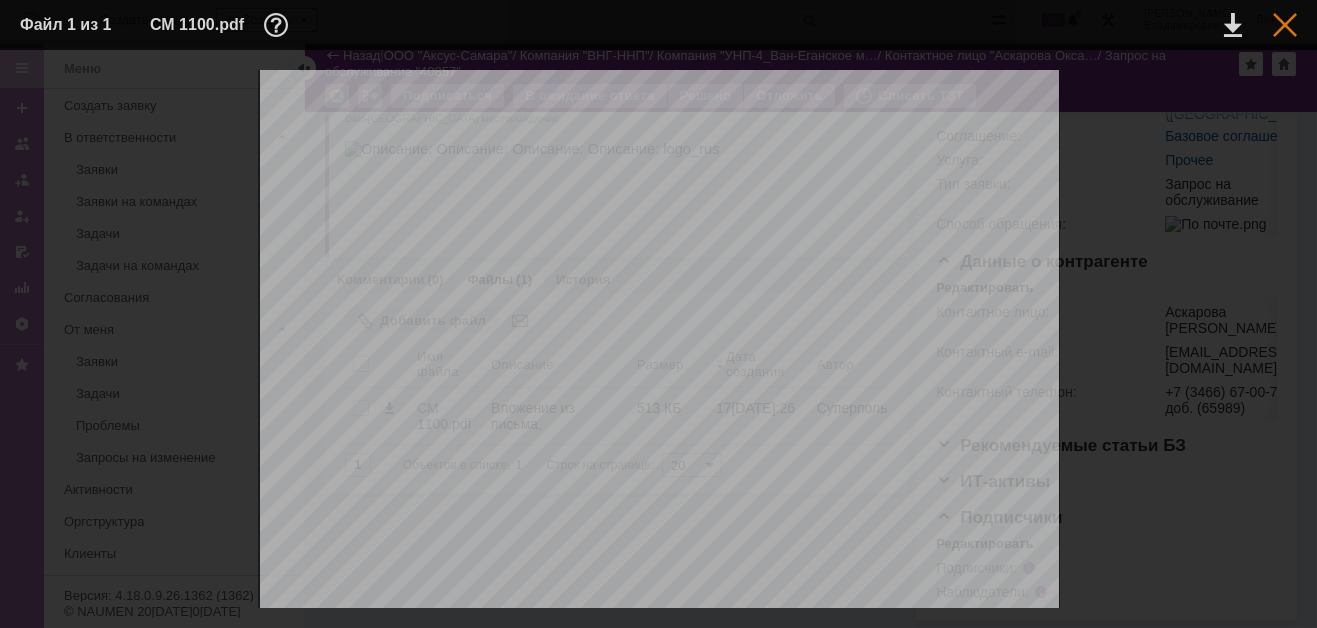 click at bounding box center (1285, 25) 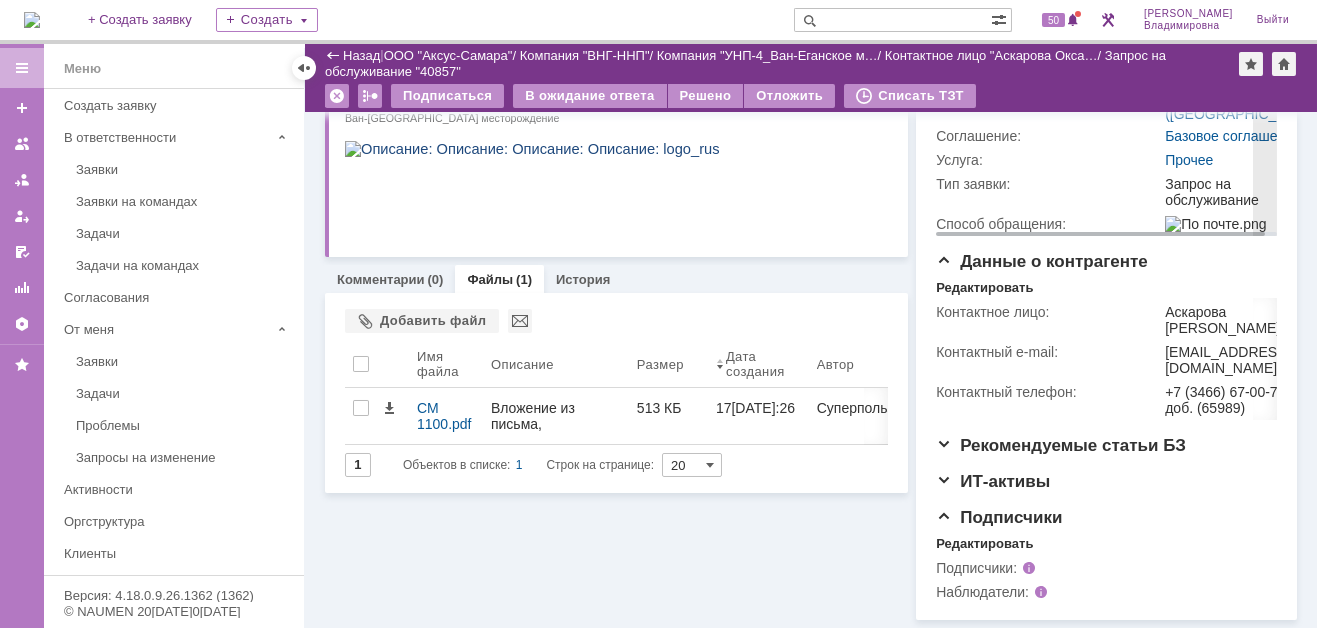 scroll, scrollTop: 450, scrollLeft: 0, axis: vertical 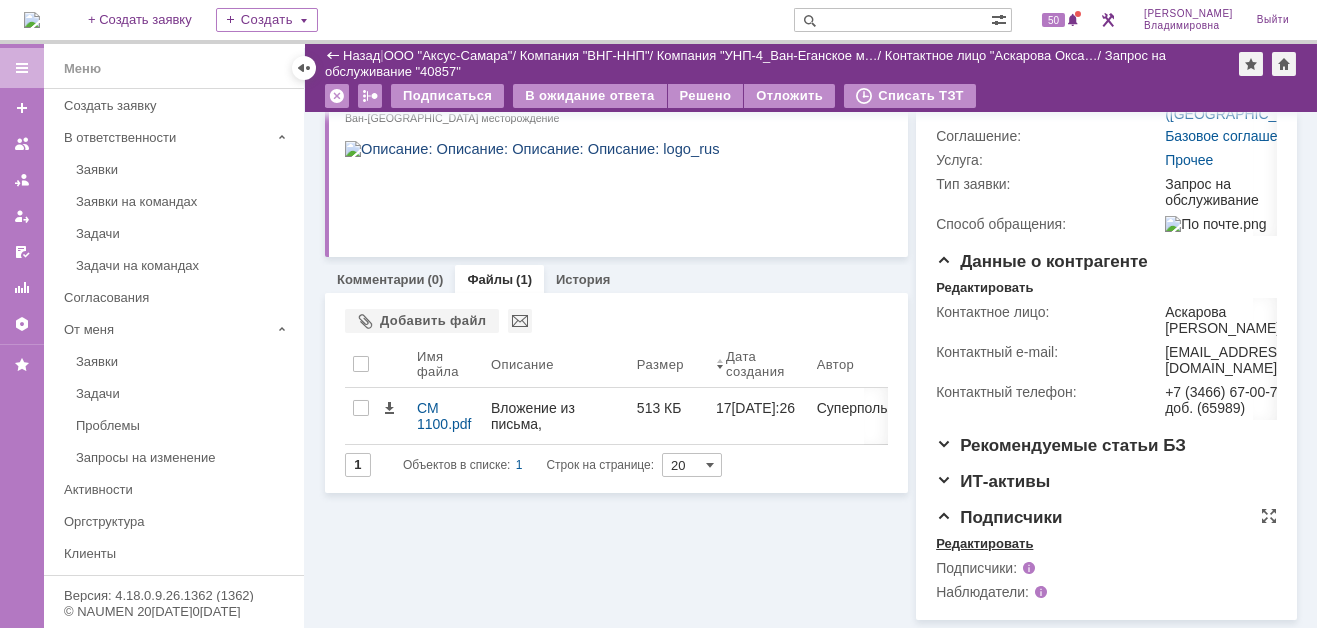 click on "Редактировать" at bounding box center [984, 544] 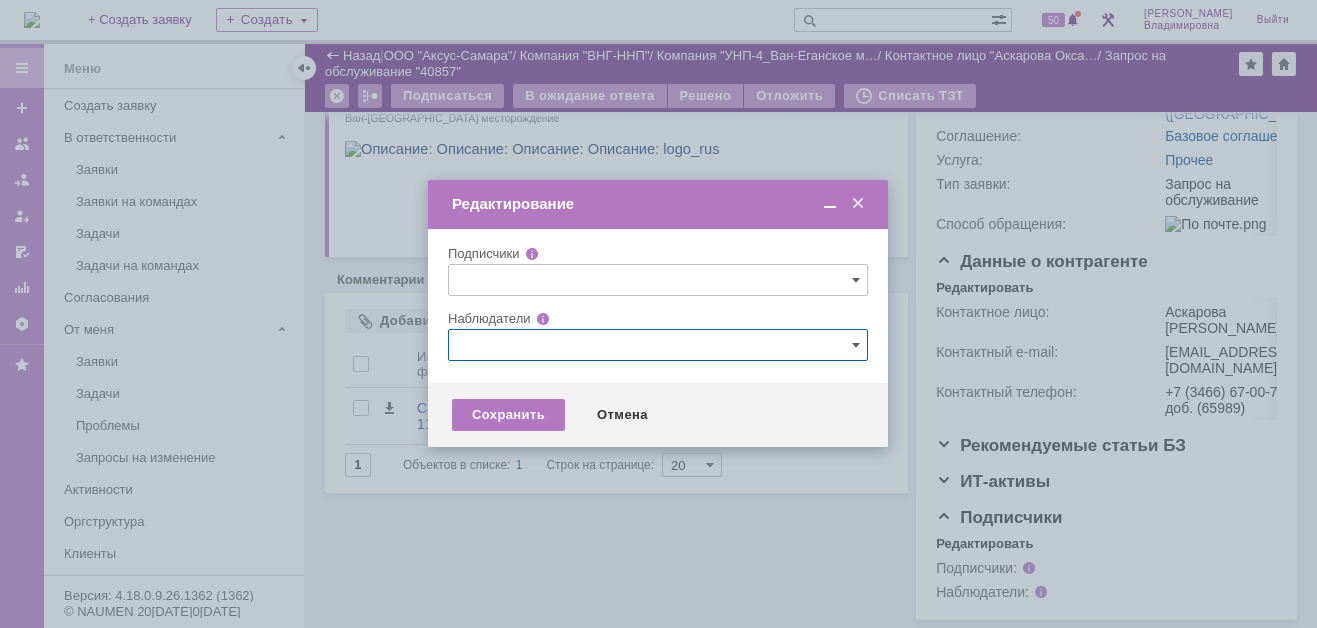 click at bounding box center (658, 345) 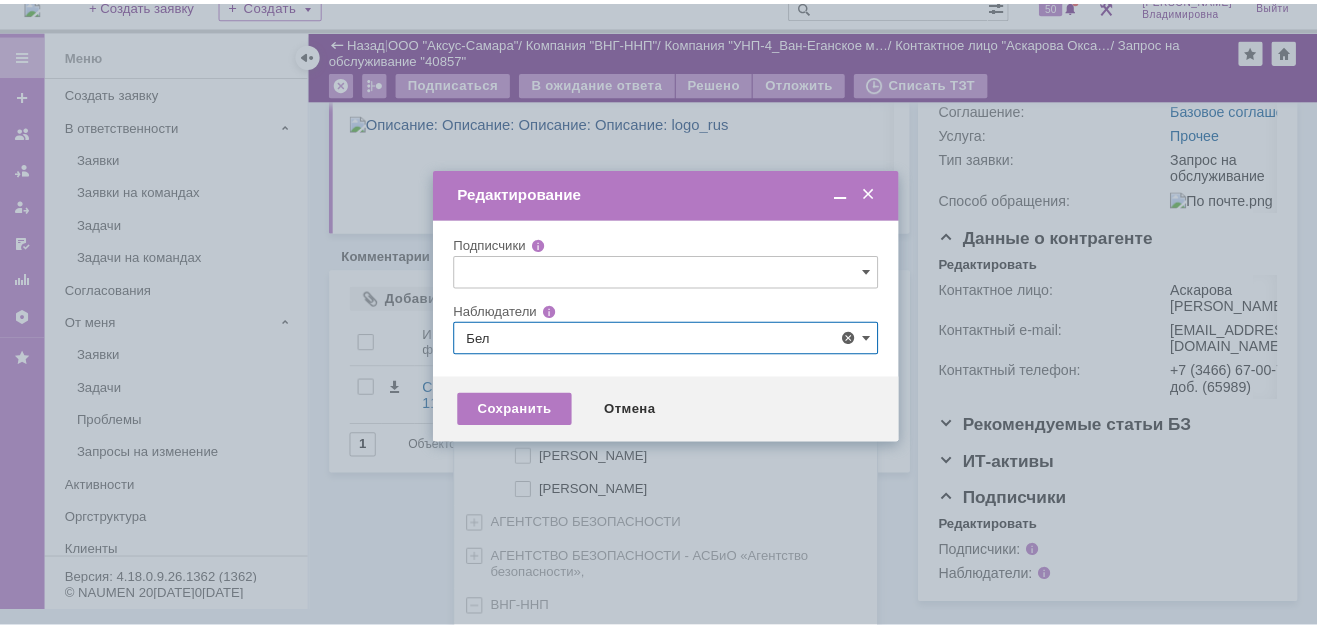 scroll, scrollTop: 0, scrollLeft: 0, axis: both 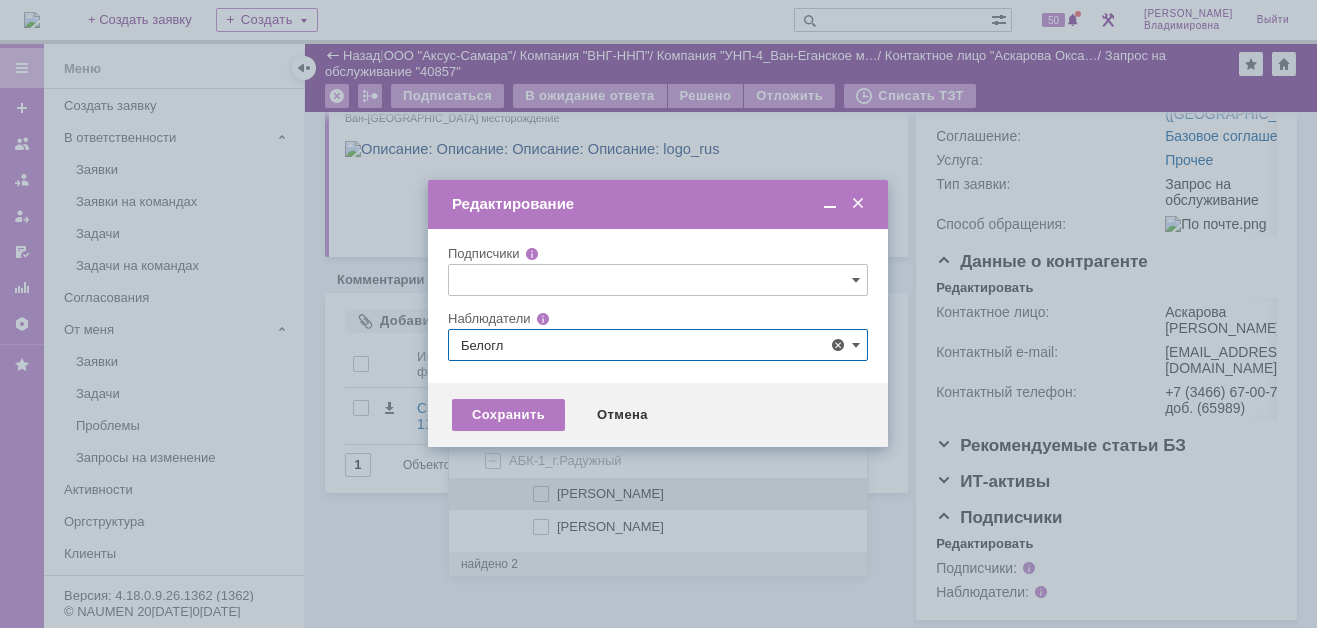 click at bounding box center (557, 491) 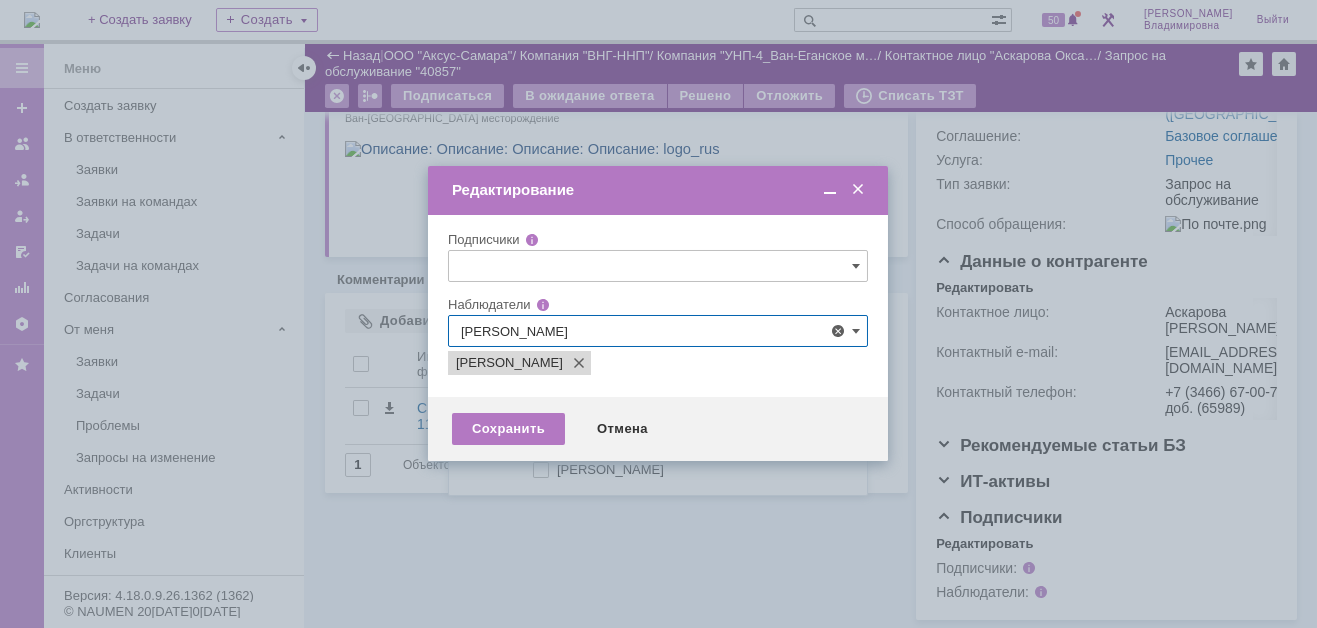 click at bounding box center [658, 314] 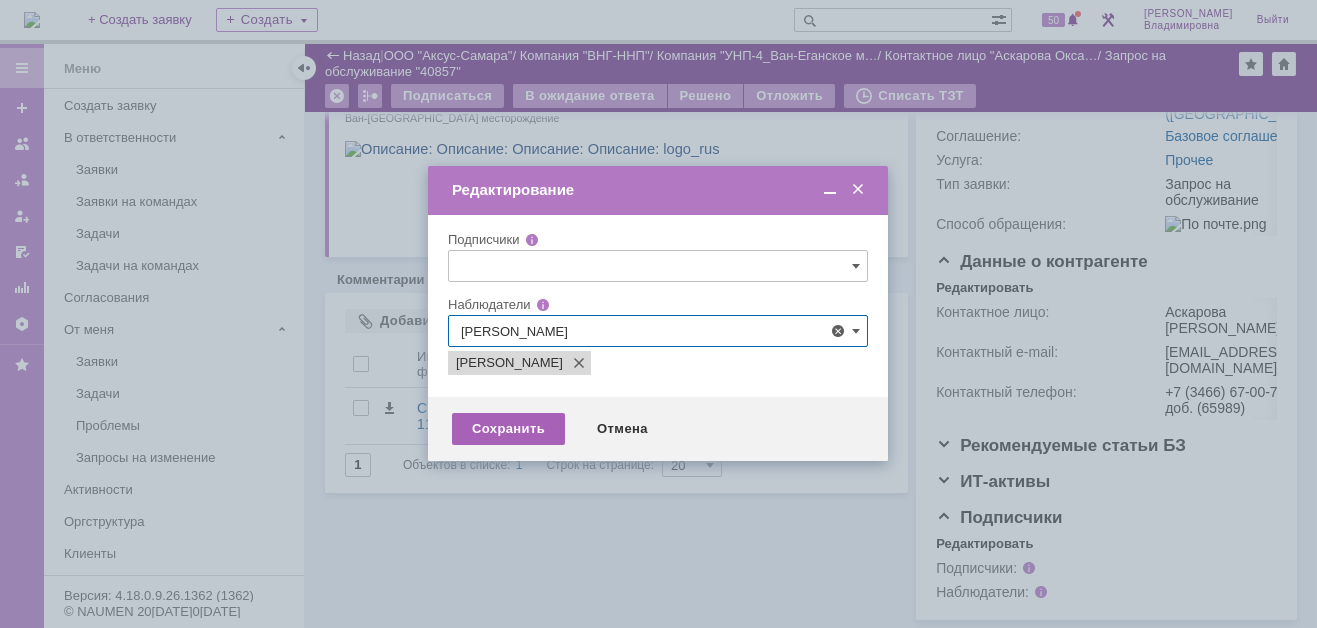 click on "Сохранить" at bounding box center [508, 429] 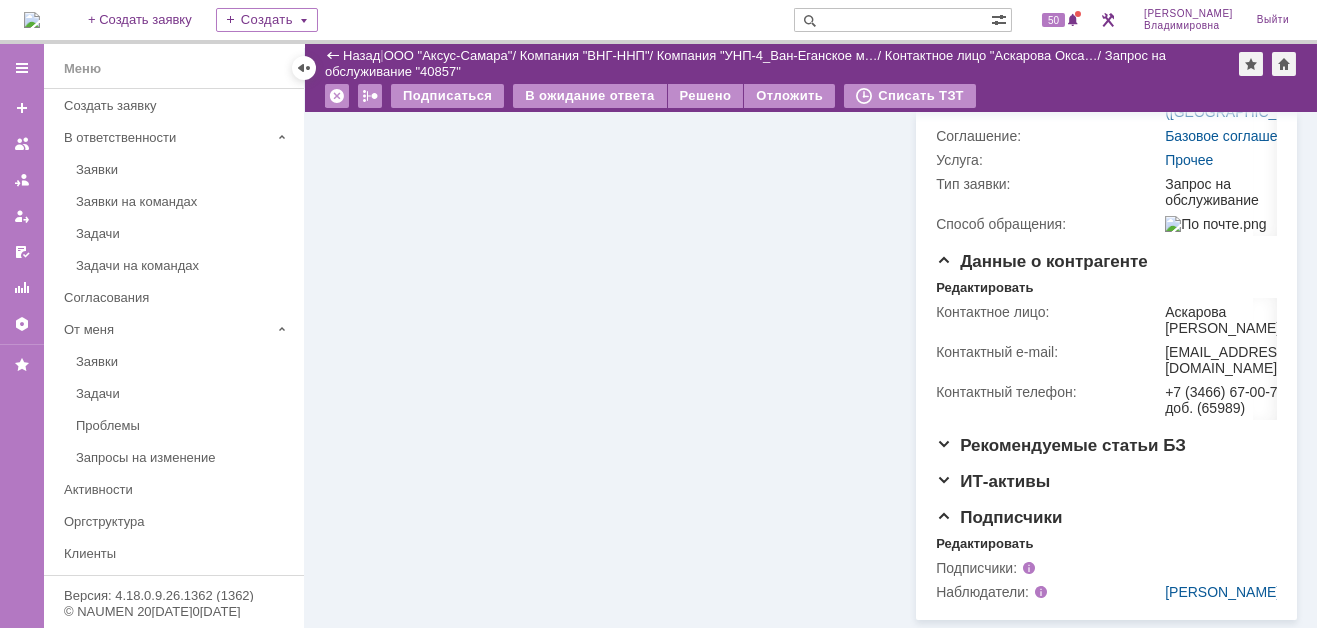 scroll, scrollTop: 450, scrollLeft: 0, axis: vertical 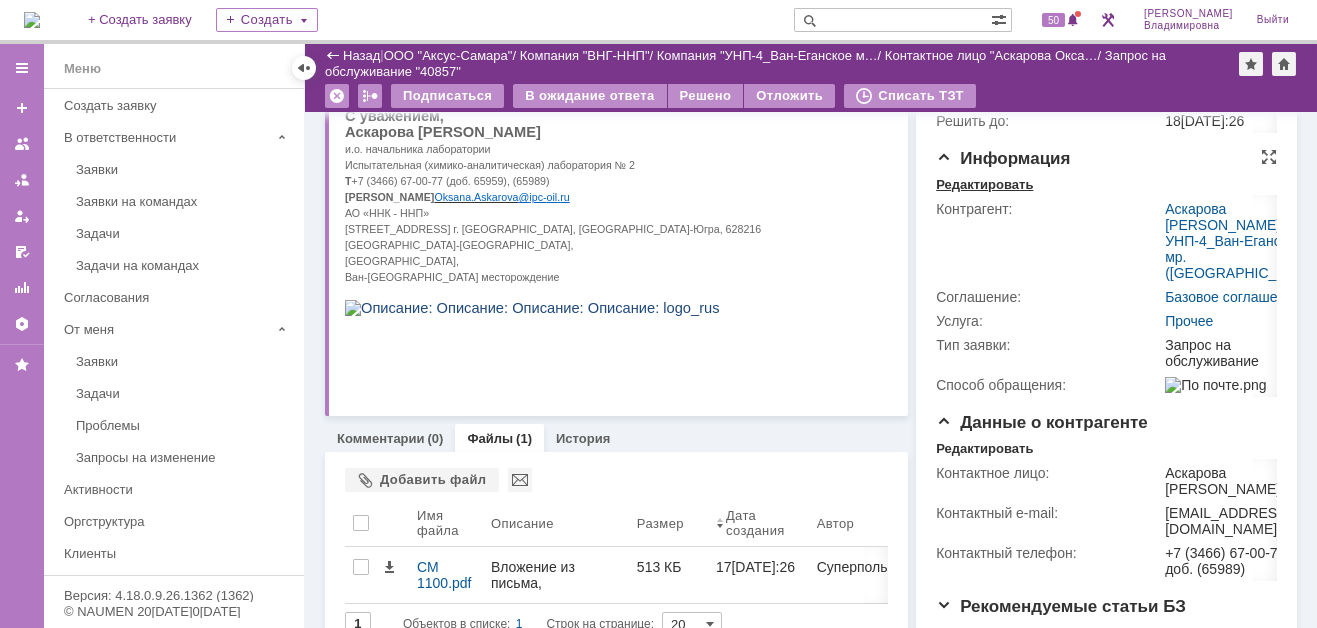 click on "Редактировать" at bounding box center (984, 185) 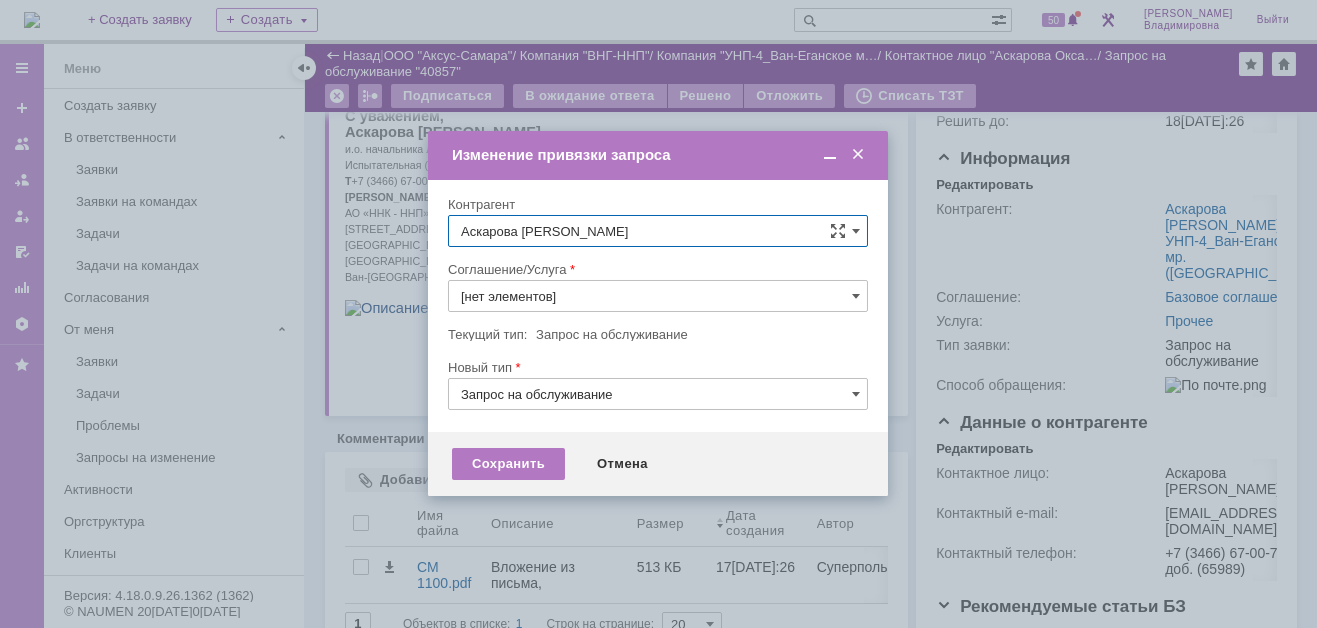type on "Прочее" 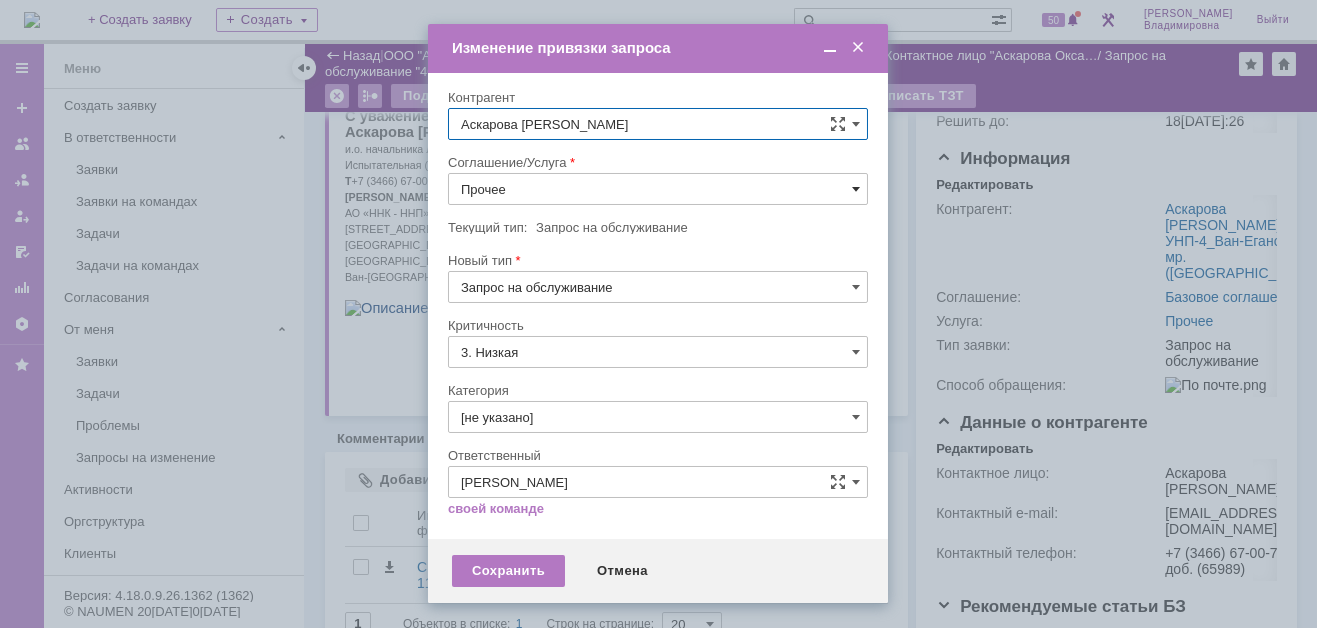 click at bounding box center (856, 189) 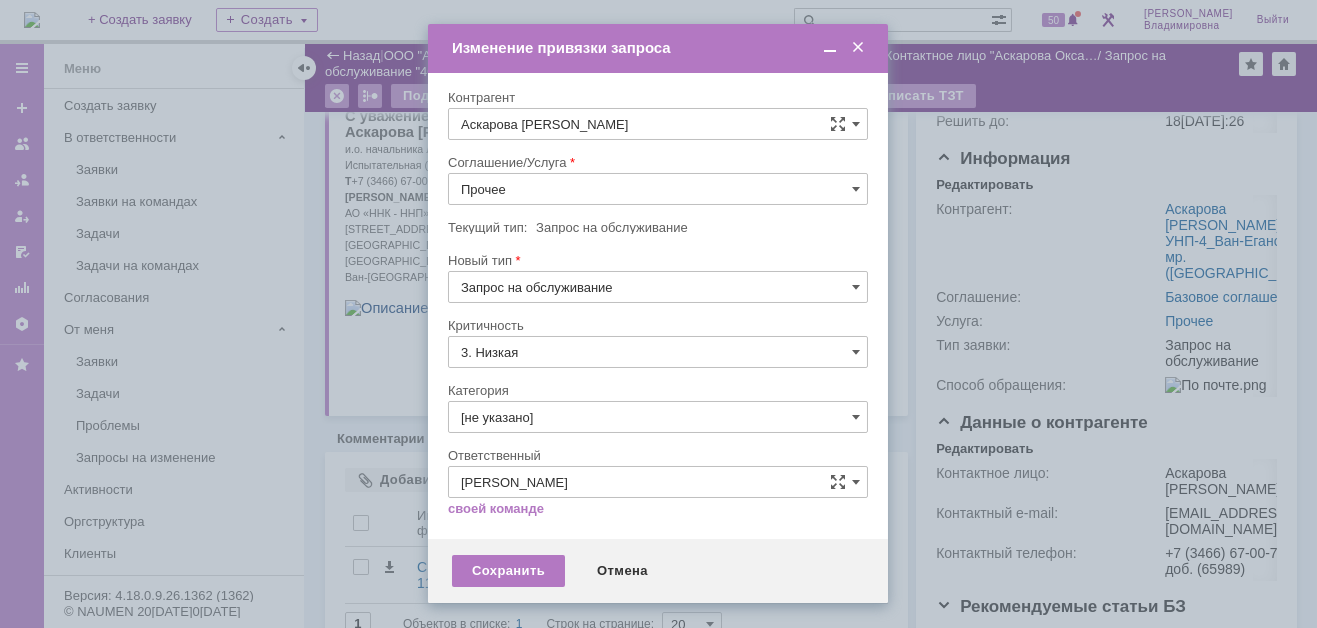 scroll, scrollTop: 121, scrollLeft: 0, axis: vertical 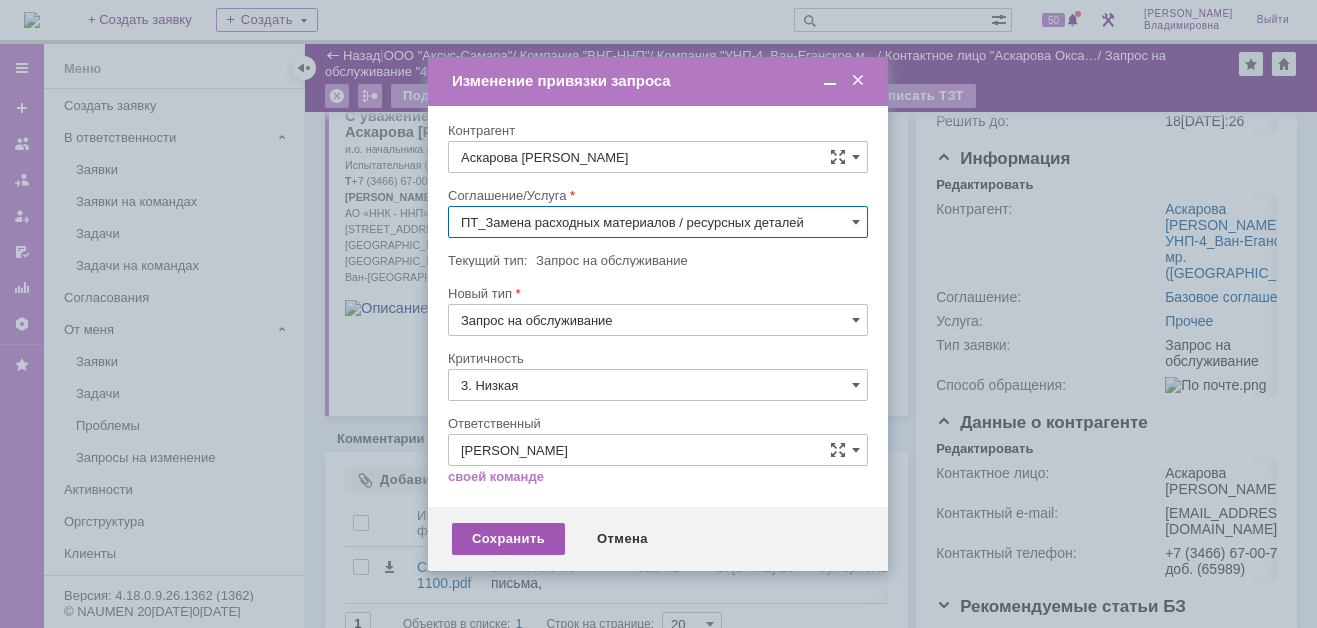 type on "ПТ_Замена расходных материалов / ресурсных деталей" 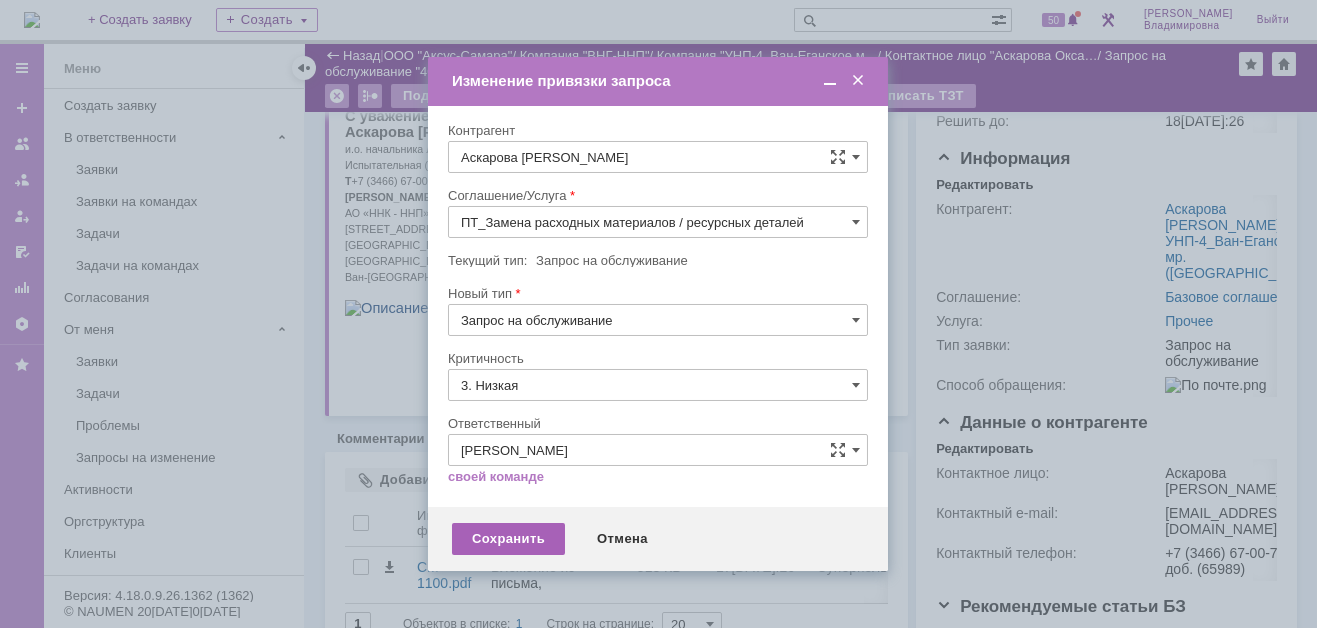 click on "Сохранить" at bounding box center (508, 539) 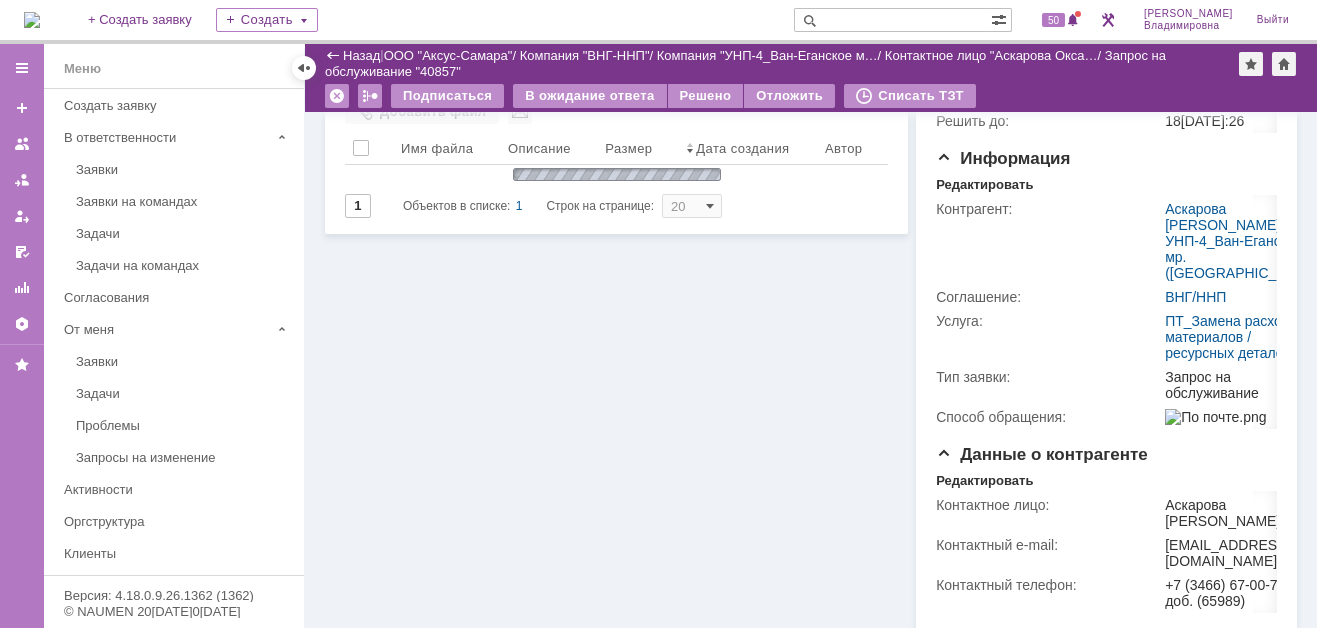 scroll, scrollTop: 0, scrollLeft: 0, axis: both 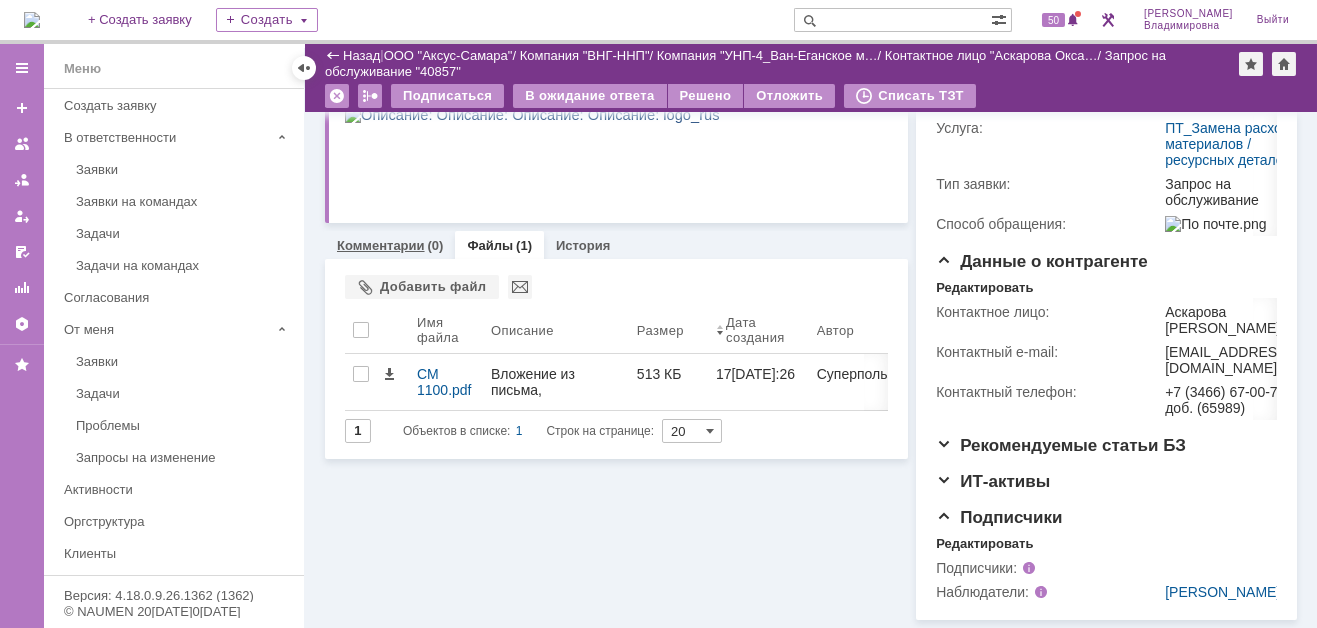 click on "Комментарии" at bounding box center (381, 245) 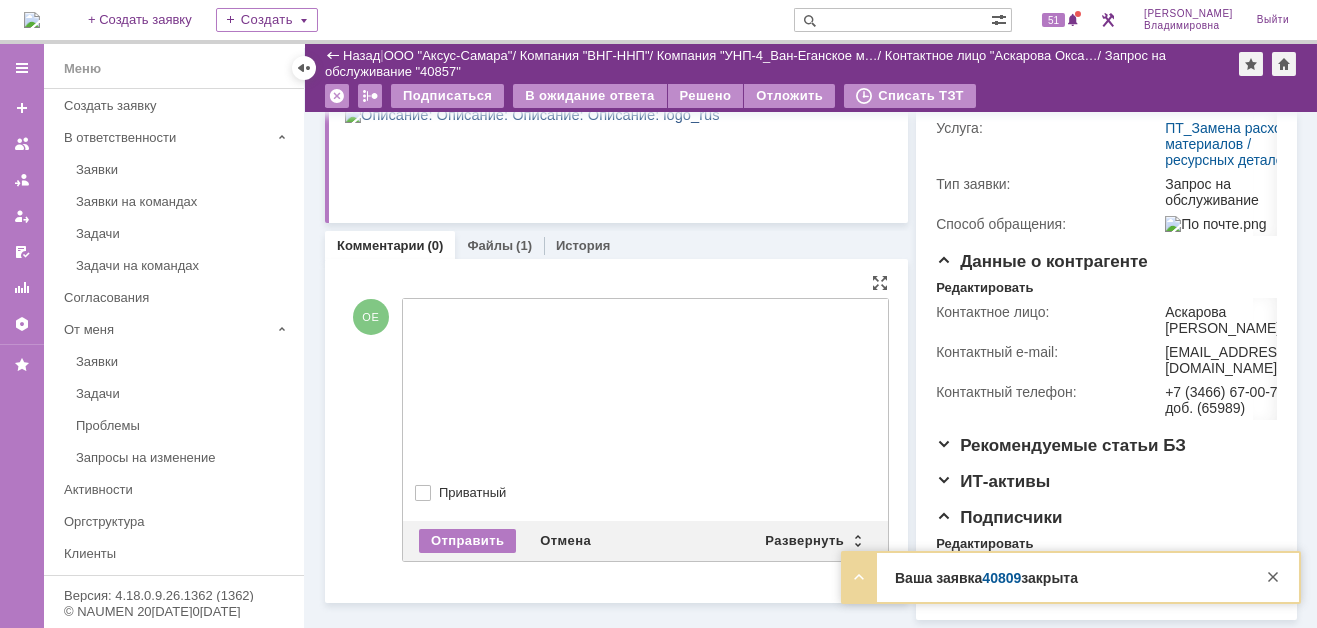 scroll, scrollTop: 0, scrollLeft: 0, axis: both 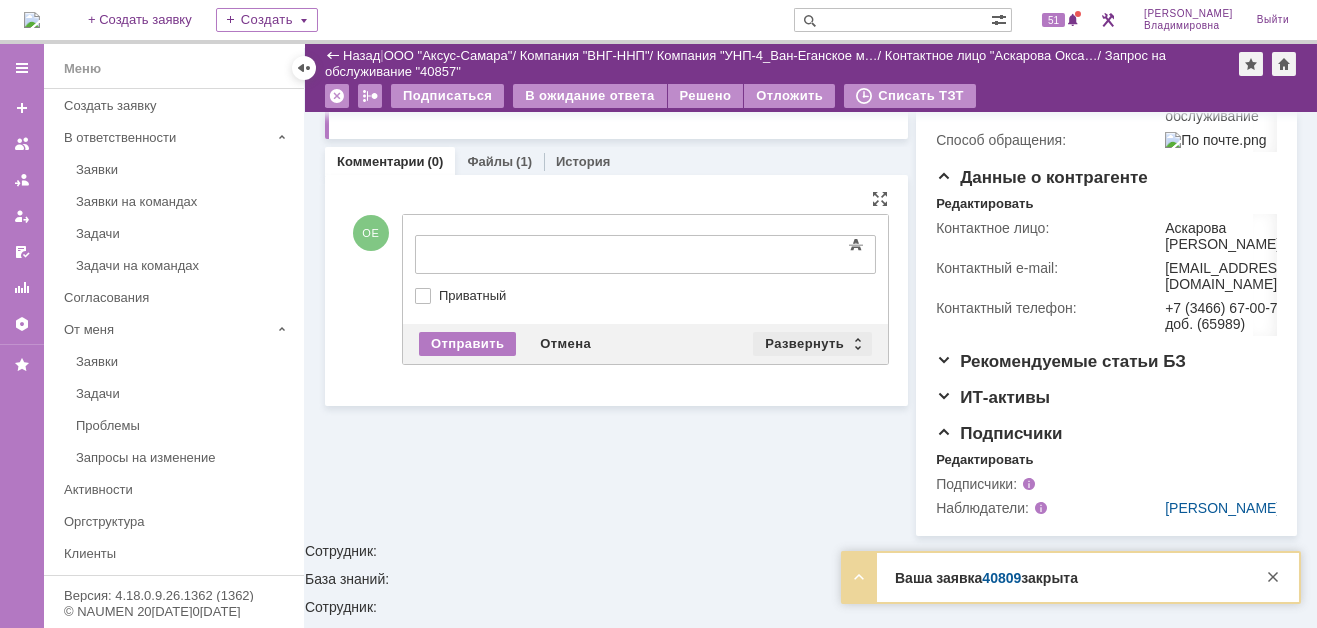 click on "Развернуть" at bounding box center [812, 344] 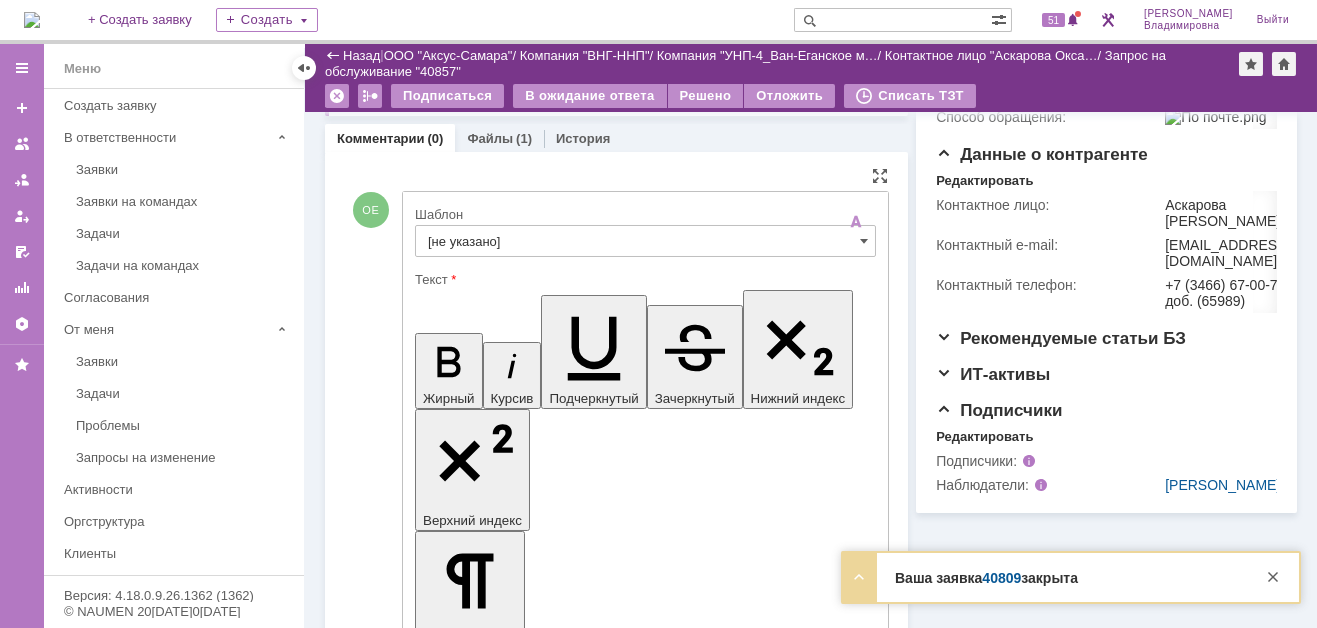 scroll, scrollTop: 0, scrollLeft: 0, axis: both 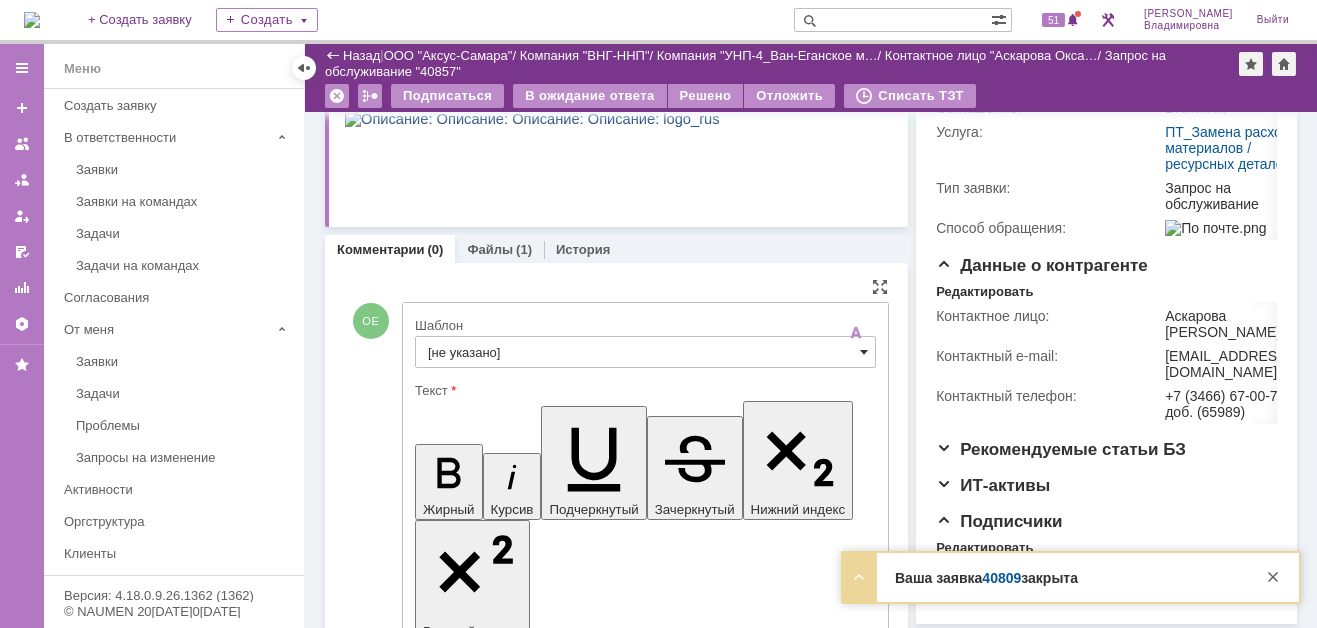 click at bounding box center (864, 352) 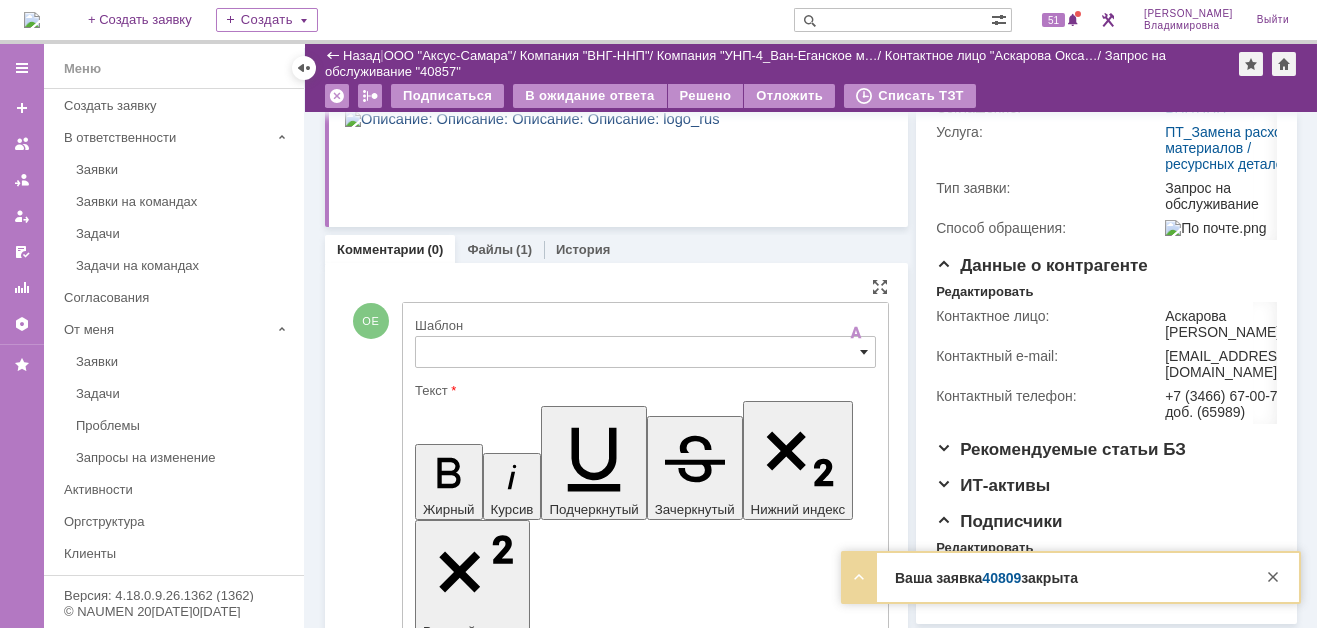 scroll, scrollTop: 416, scrollLeft: 0, axis: vertical 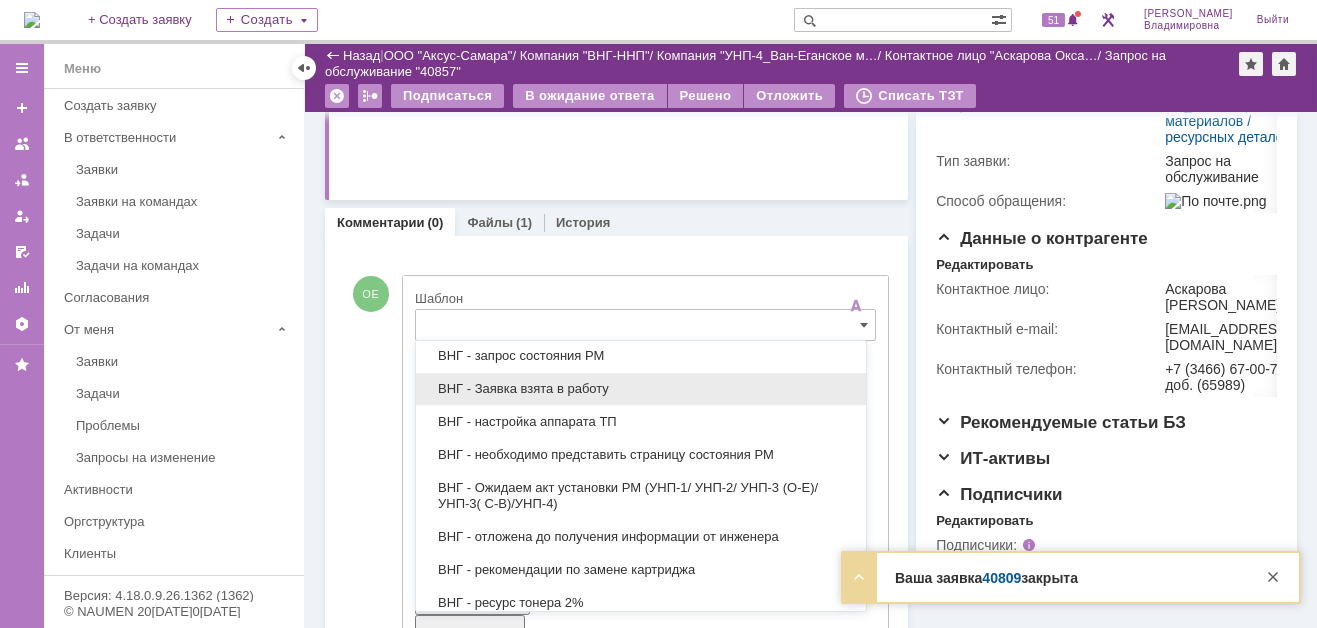 click on "ВНГ - Заявка взята в работу" at bounding box center [641, 389] 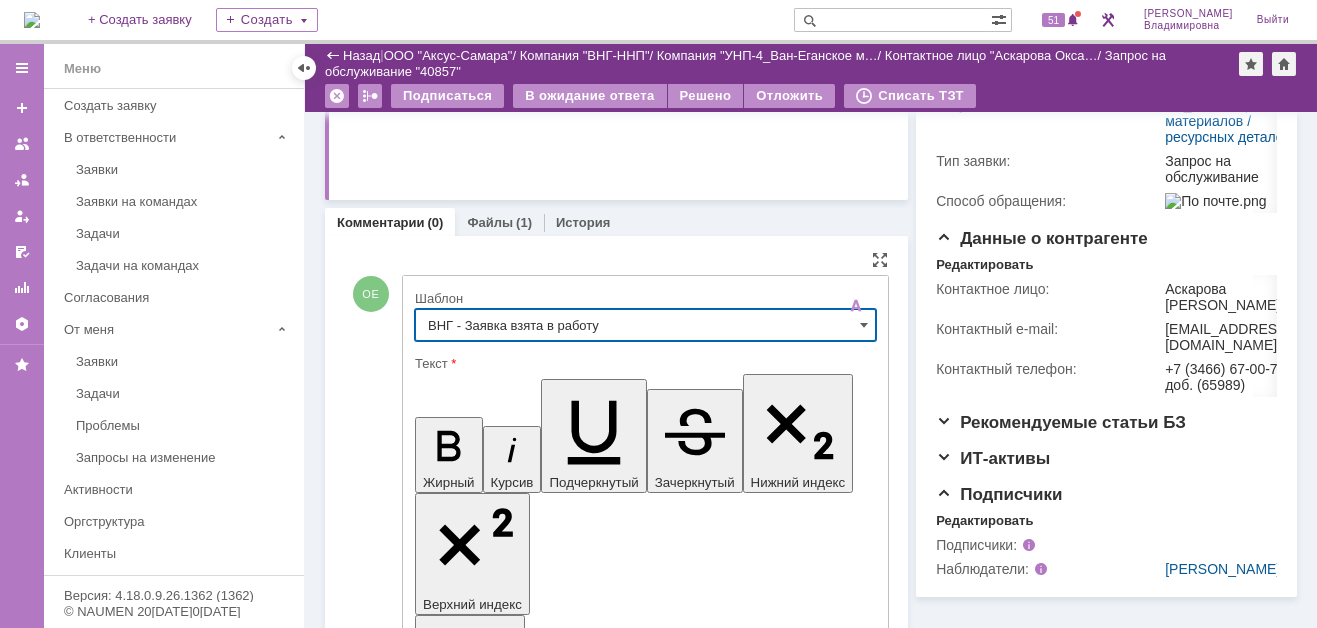 type on "ВНГ - Заявка взята в работу" 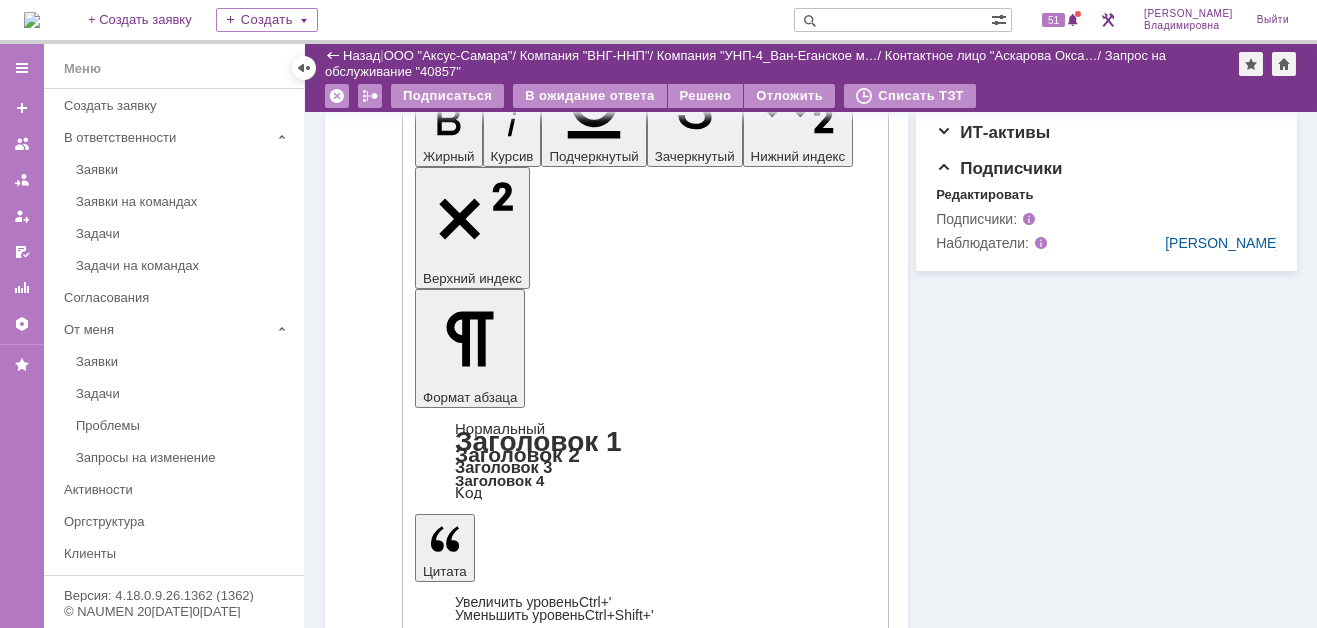 click on "Отправить" at bounding box center [467, 4582] 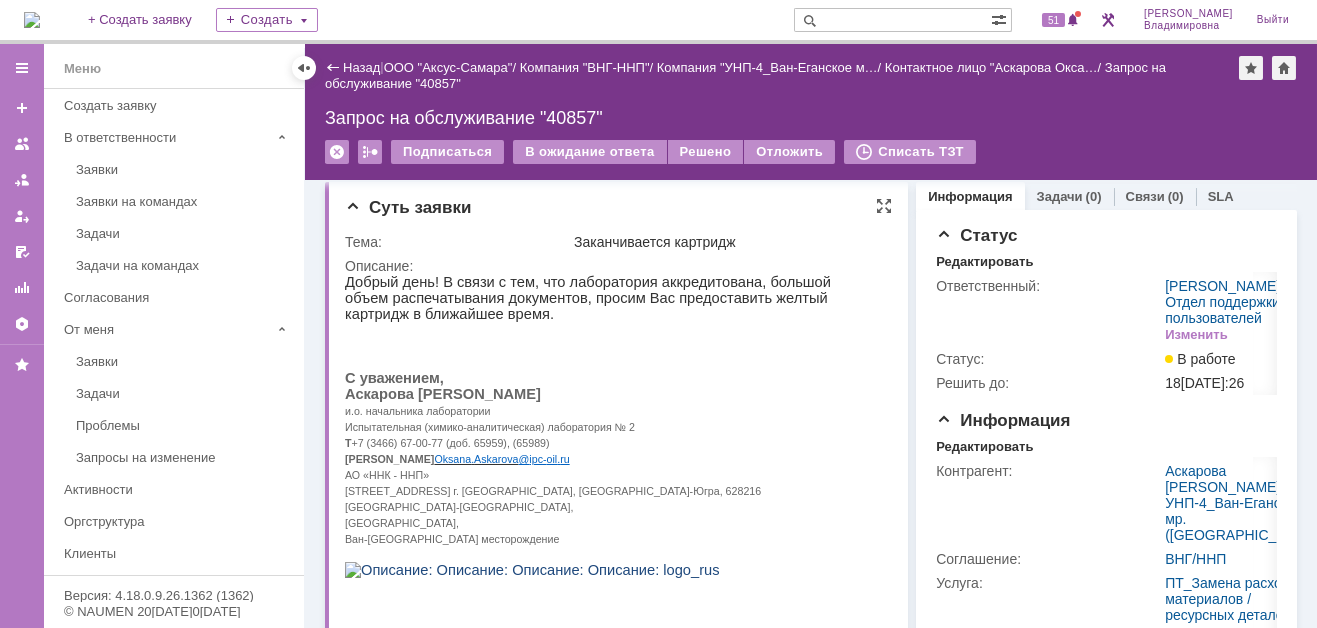 scroll, scrollTop: 0, scrollLeft: 0, axis: both 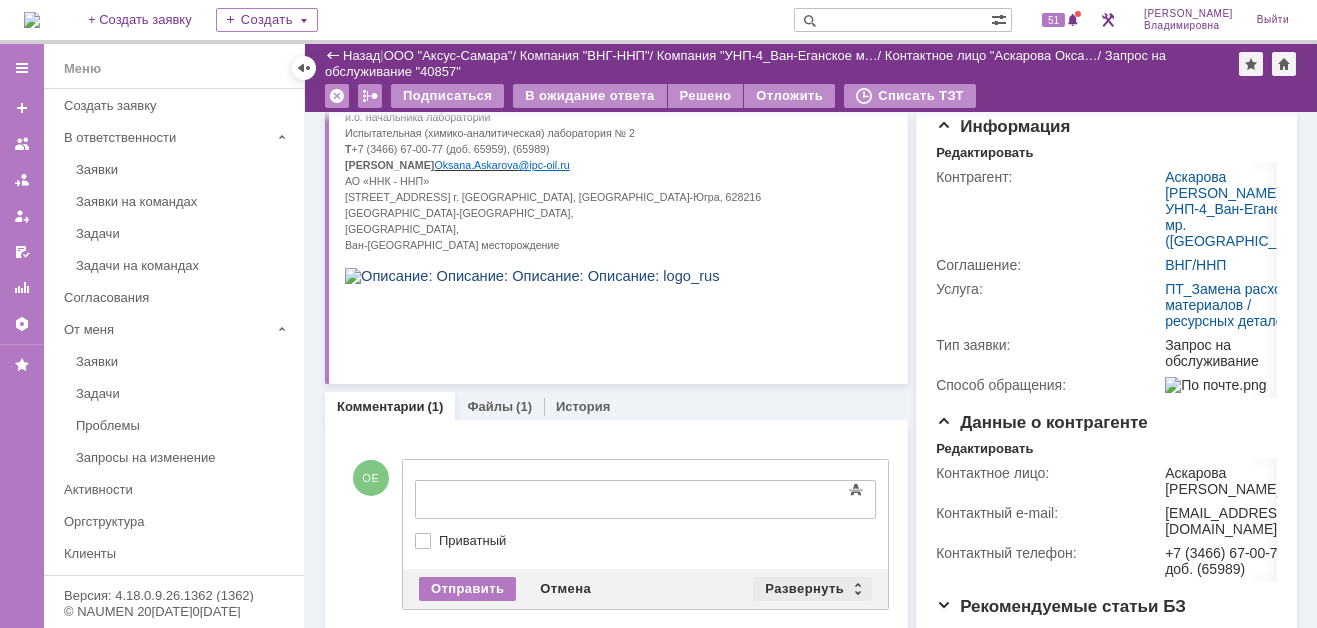 click on "Развернуть" at bounding box center (812, 589) 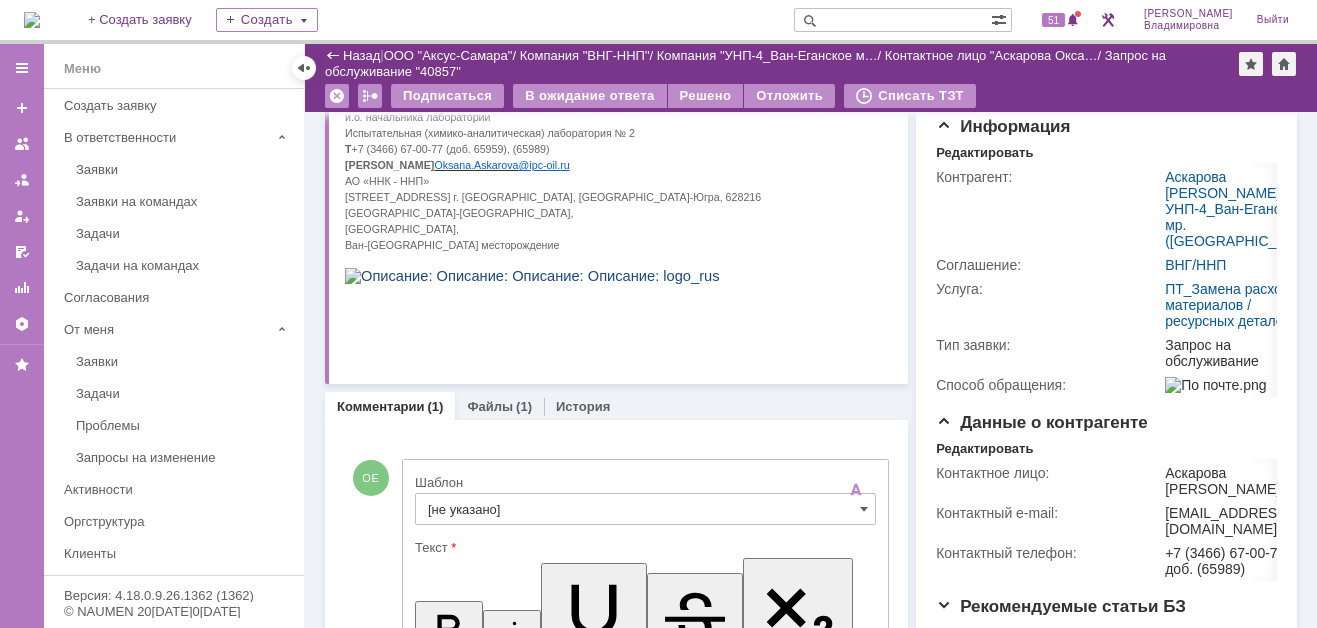 scroll, scrollTop: 0, scrollLeft: 0, axis: both 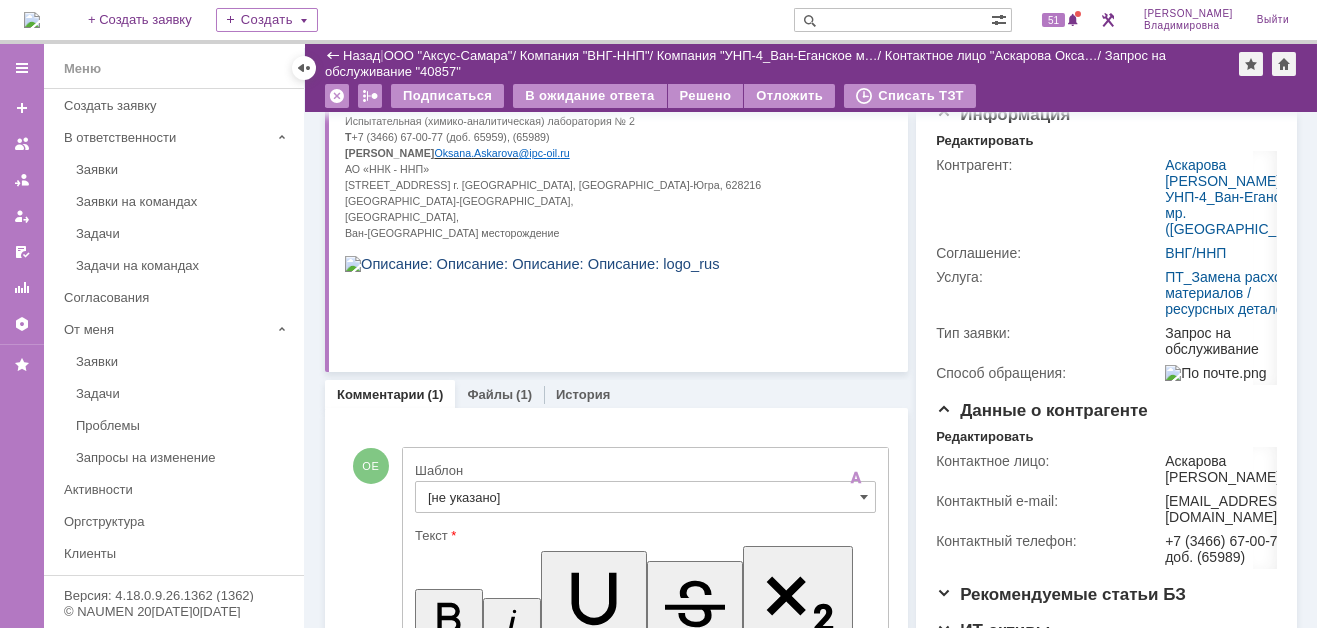 click on "[не указано]" at bounding box center (645, 497) 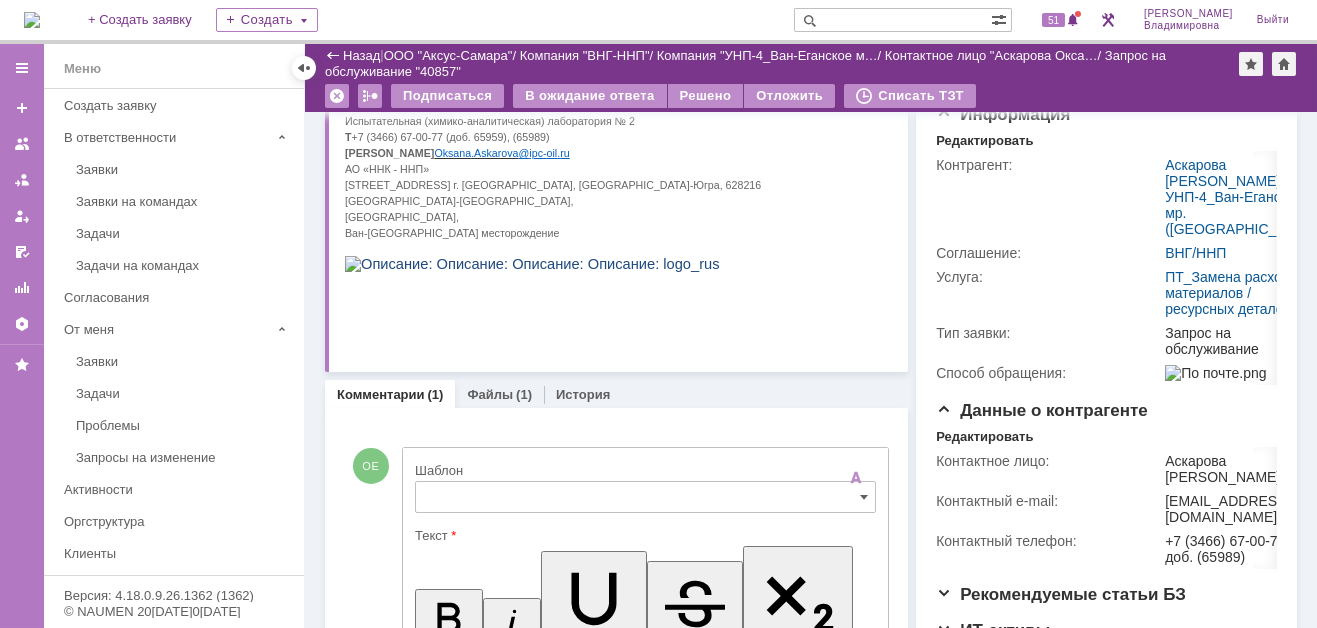 scroll, scrollTop: 416, scrollLeft: 0, axis: vertical 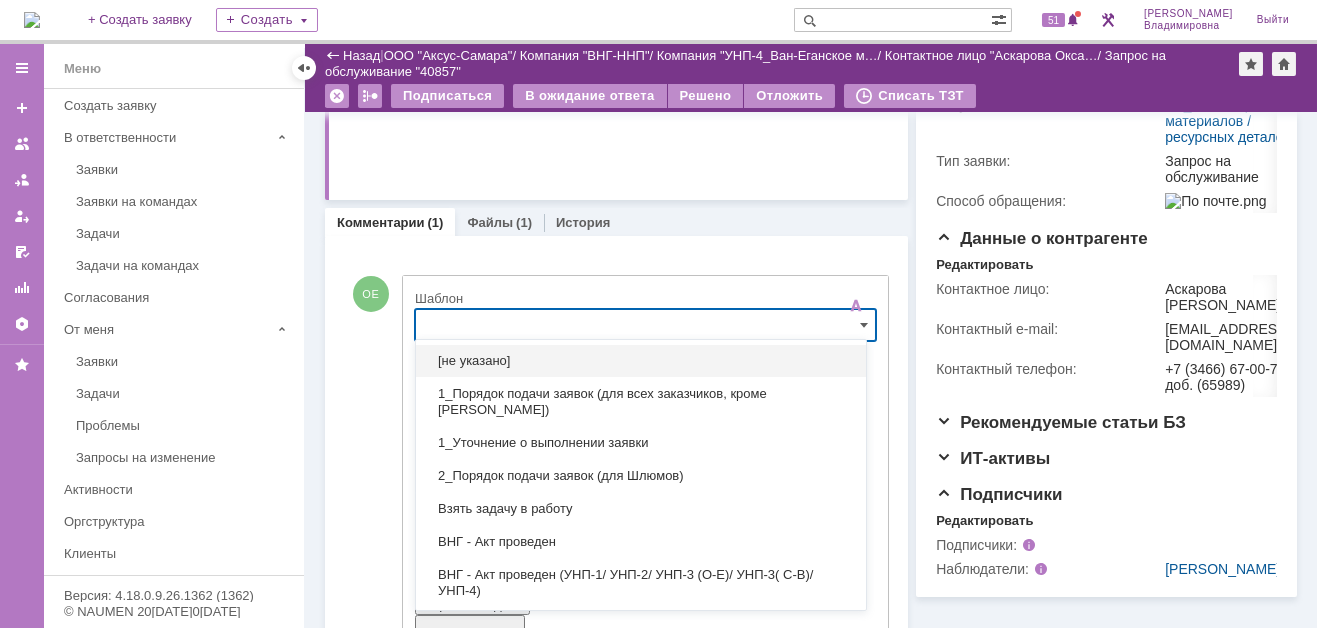 click at bounding box center (645, 325) 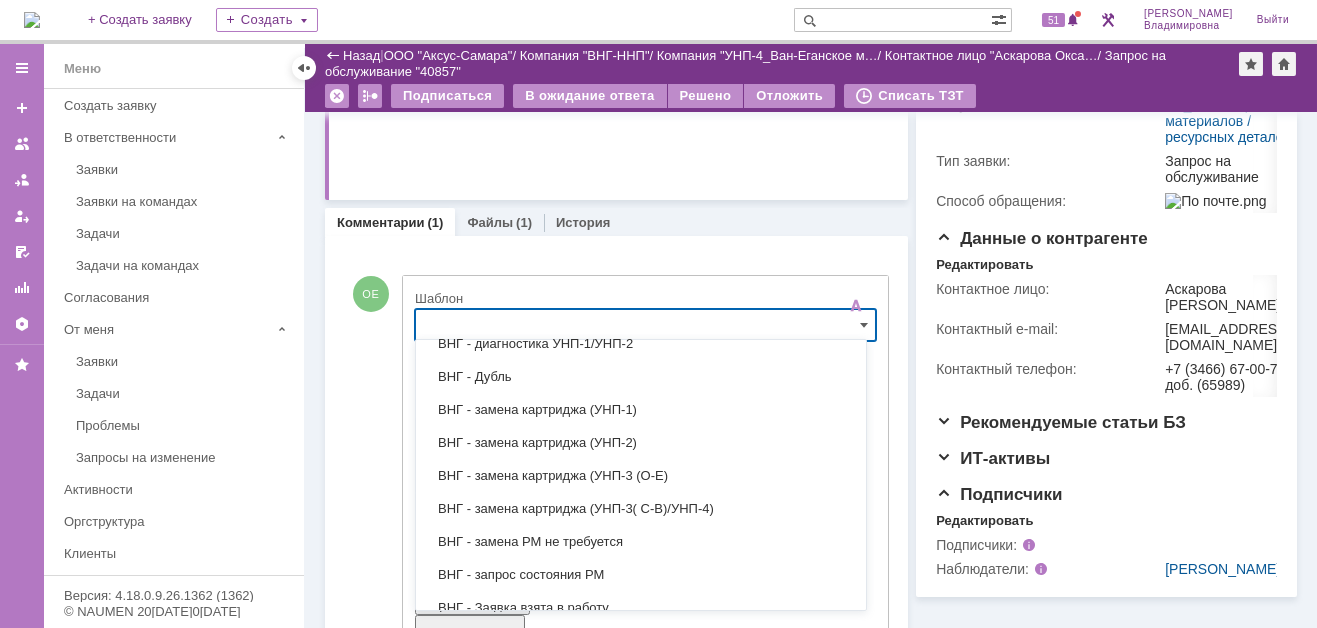 scroll, scrollTop: 300, scrollLeft: 0, axis: vertical 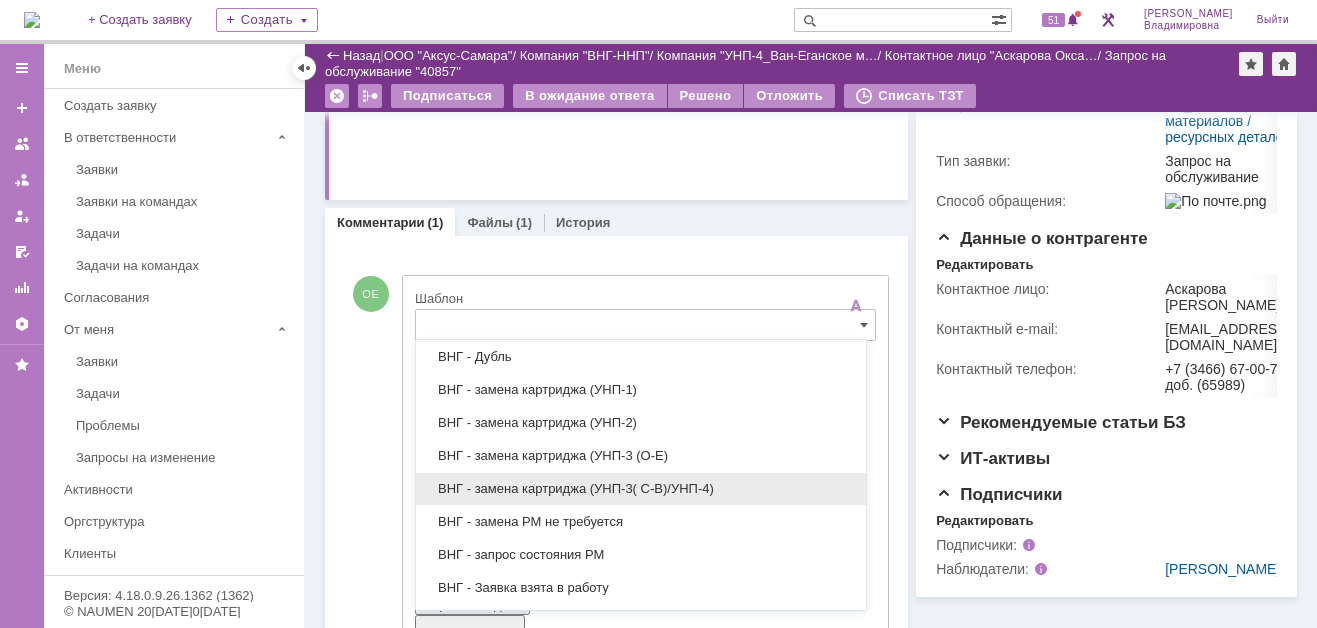 click on "ВНГ - замена картриджа (УНП-3( С-В)/УНП-4)" at bounding box center (641, 489) 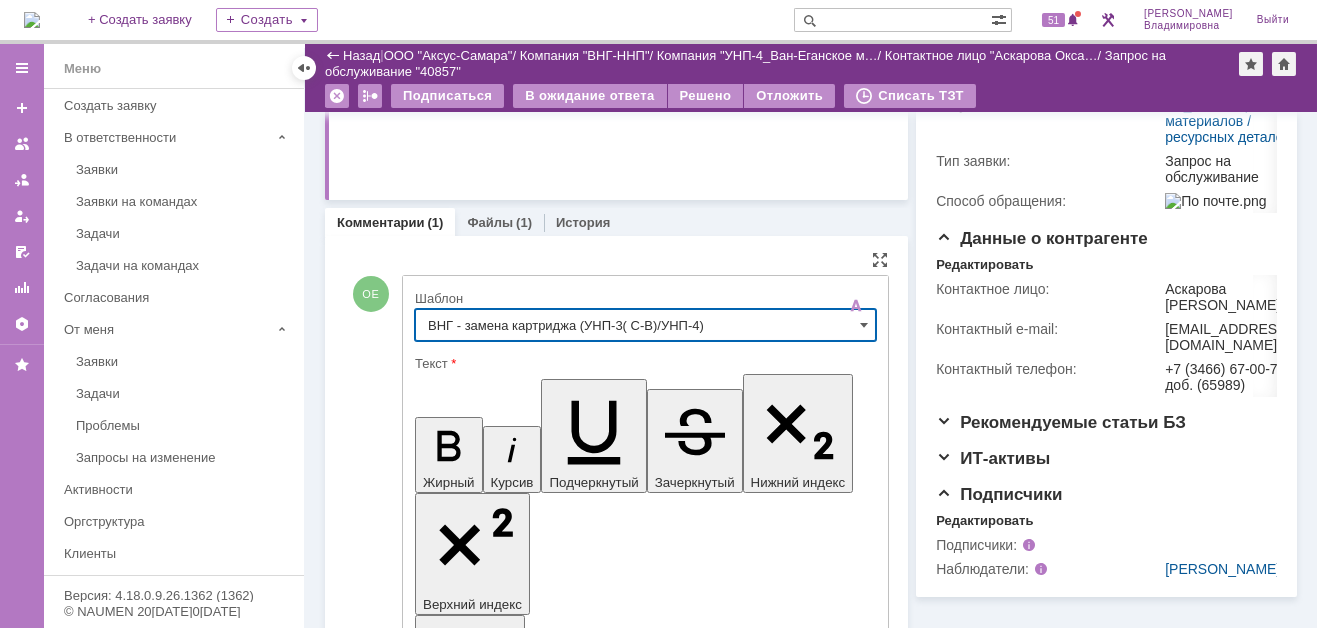 type on "ВНГ - замена картриджа (УНП-3( С-В)/УНП-4)" 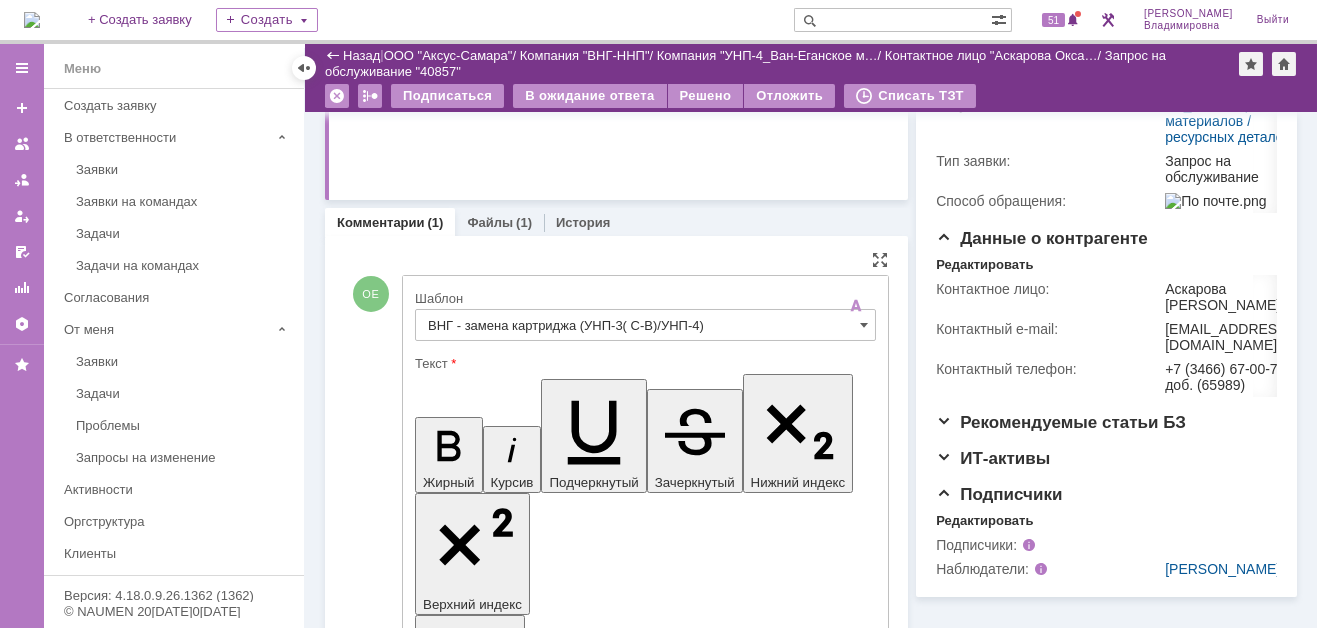 click on "Передача  РМ  осуществляется в г. Радужный." at bounding box center (577, 4544) 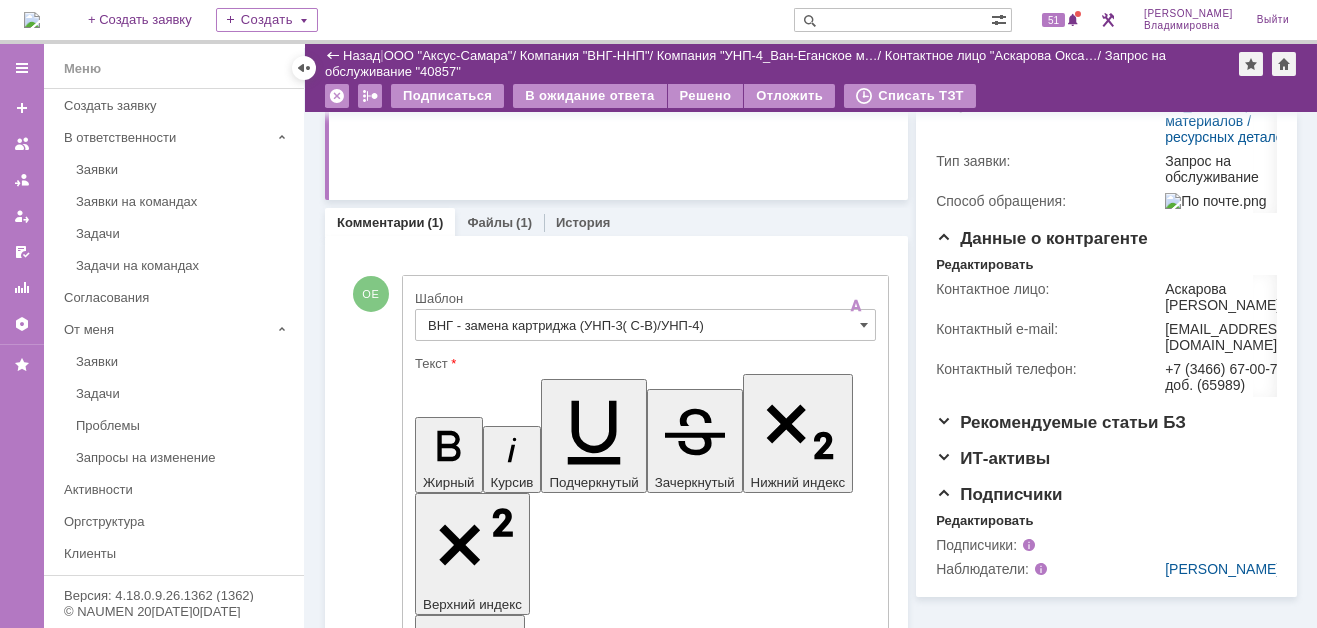 click on "Суть заявки Тема: Заканчивается картридж Описание: Комментарии (1) Файлы (1) История Комментарии
Добавить комментарий             ОЕ Добавление комментария       Внимание!                   Основные параметры Шаблон ВНГ - замена картриджа (УНП-3( С-В)/УНП-4) Текст Жирный Курсив Подчеркнутый Зачеркнутый Нижний индекс Верхний индекс Формат абзаца Нормальный Заголовок 1 Заголовок 2 Заголовок 3 Заголовок 4 Код Цитата Увеличить уровень Ctrl+' Уменьшить уровень Ctrl+Shift+' Выровнять по
По левому краю
По центру
По правому краю
По ширине Нумерованный список Шрифт Arial" at bounding box center [616, 2507] 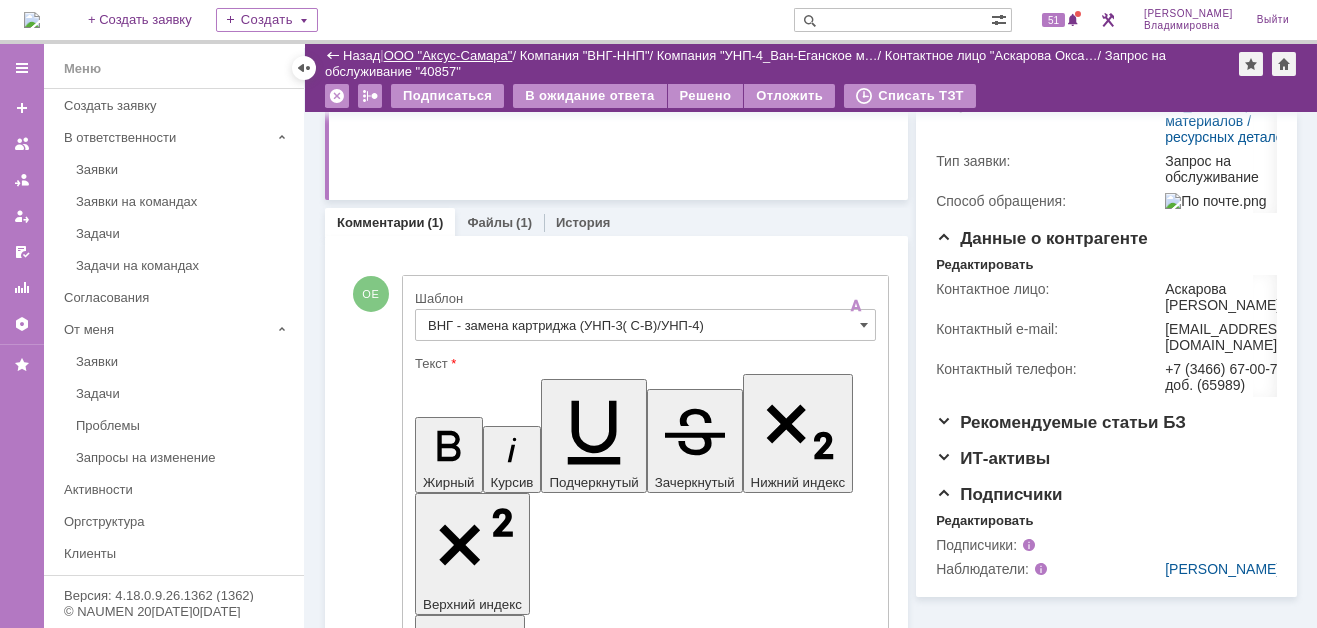 click on "ООО "Аксус-Самара"" at bounding box center (448, 55) 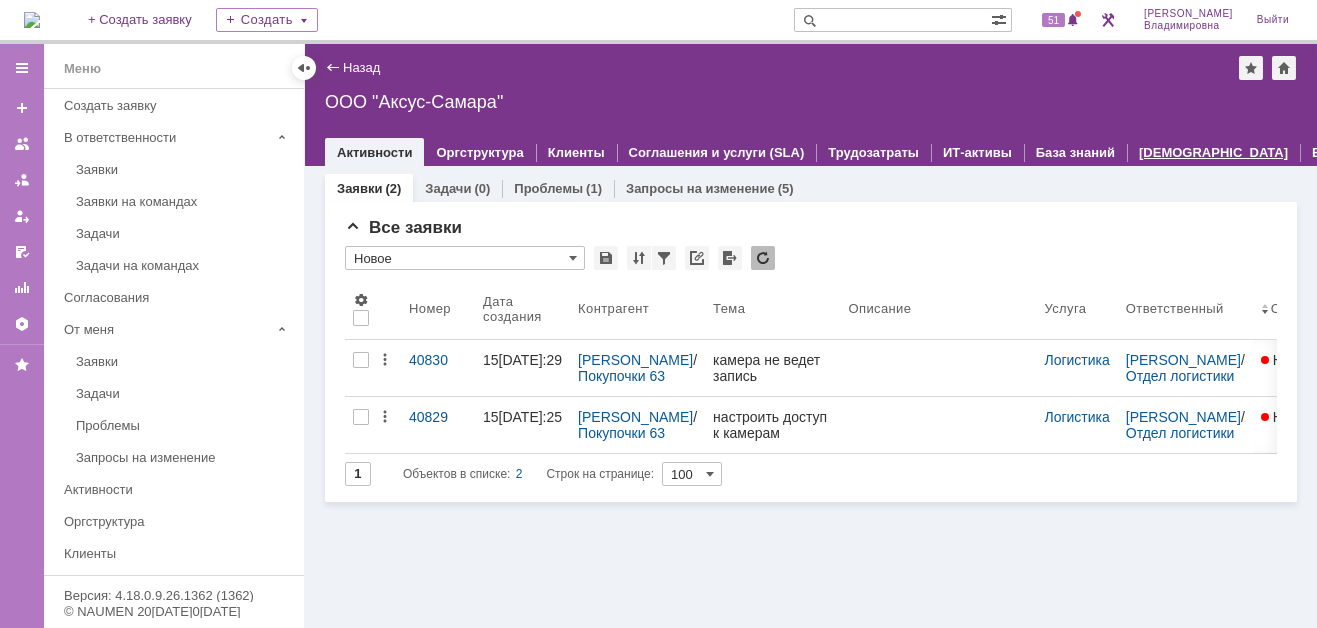 scroll, scrollTop: 0, scrollLeft: 0, axis: both 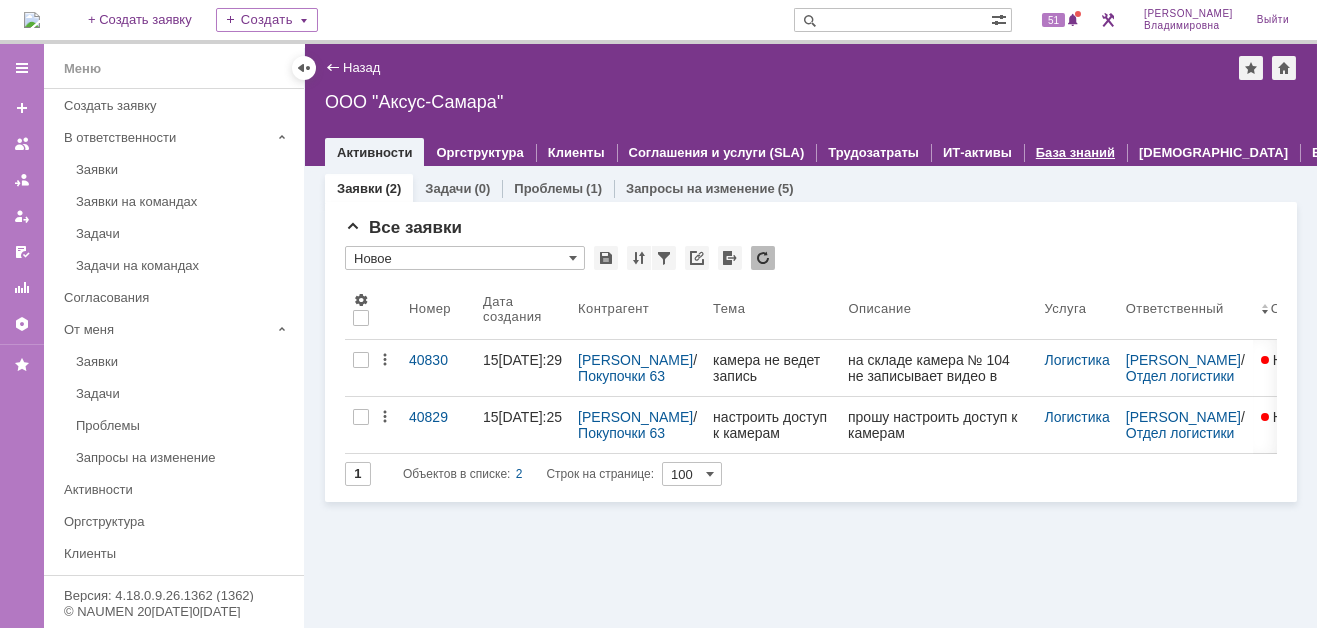 click on "База знаний" at bounding box center (1075, 152) 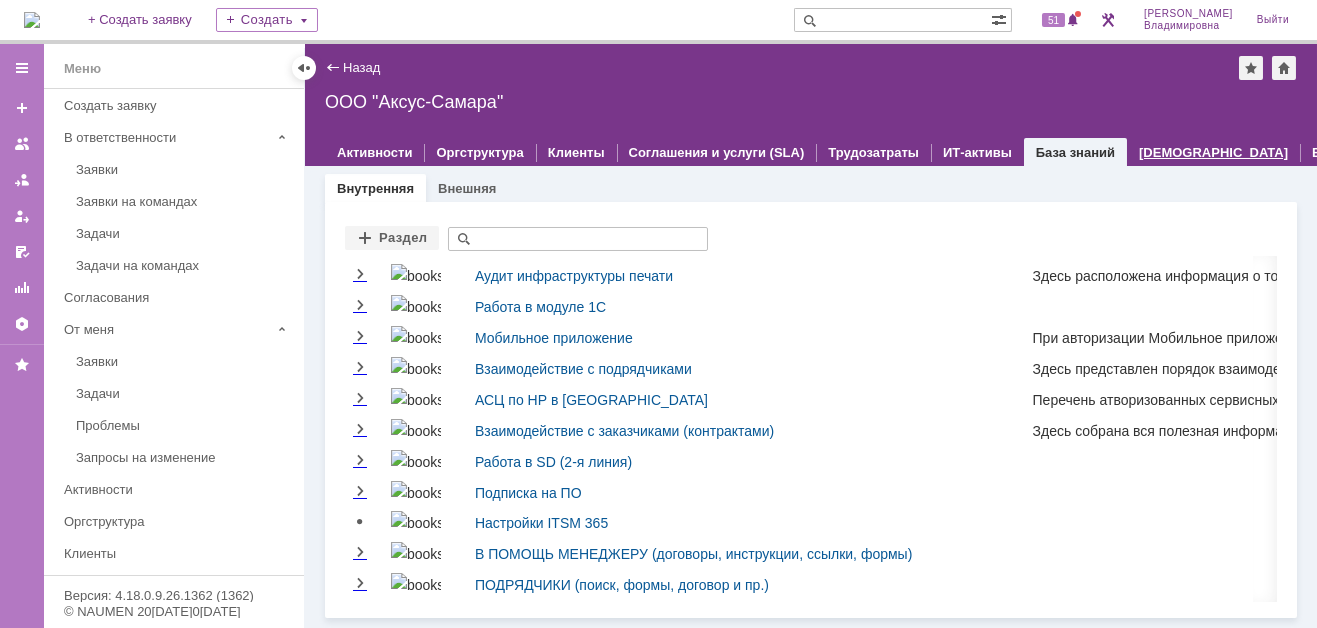click on "[DEMOGRAPHIC_DATA]" at bounding box center (1213, 152) 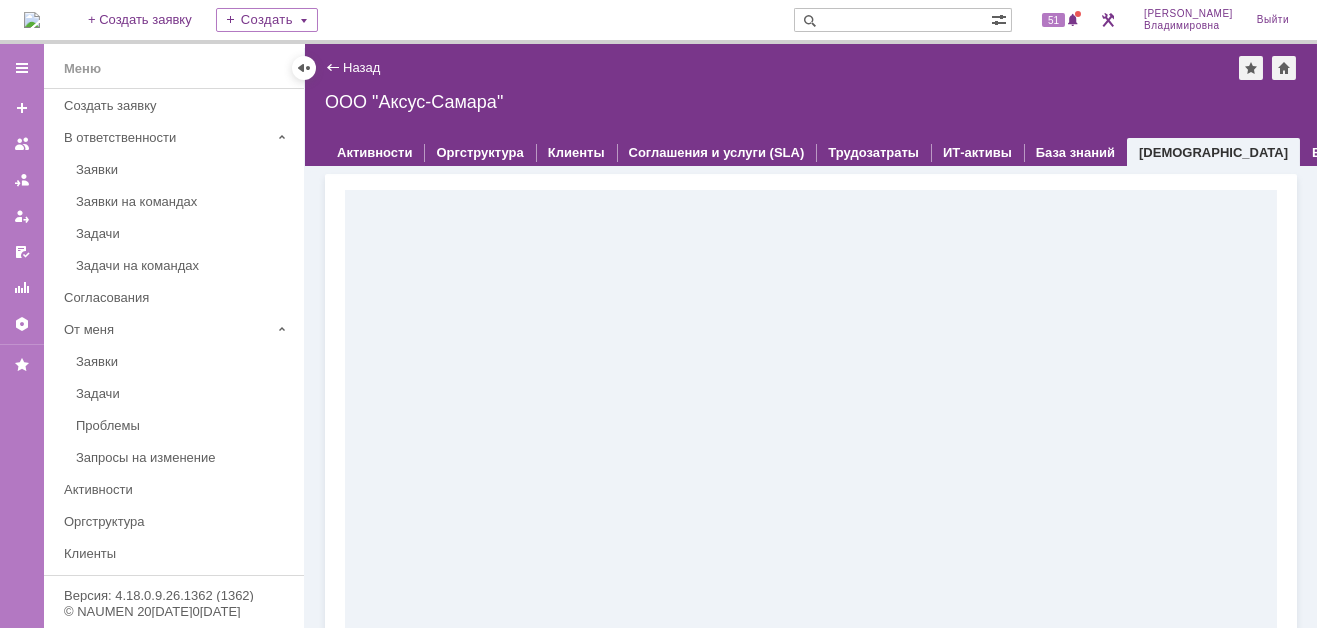 scroll, scrollTop: 0, scrollLeft: 0, axis: both 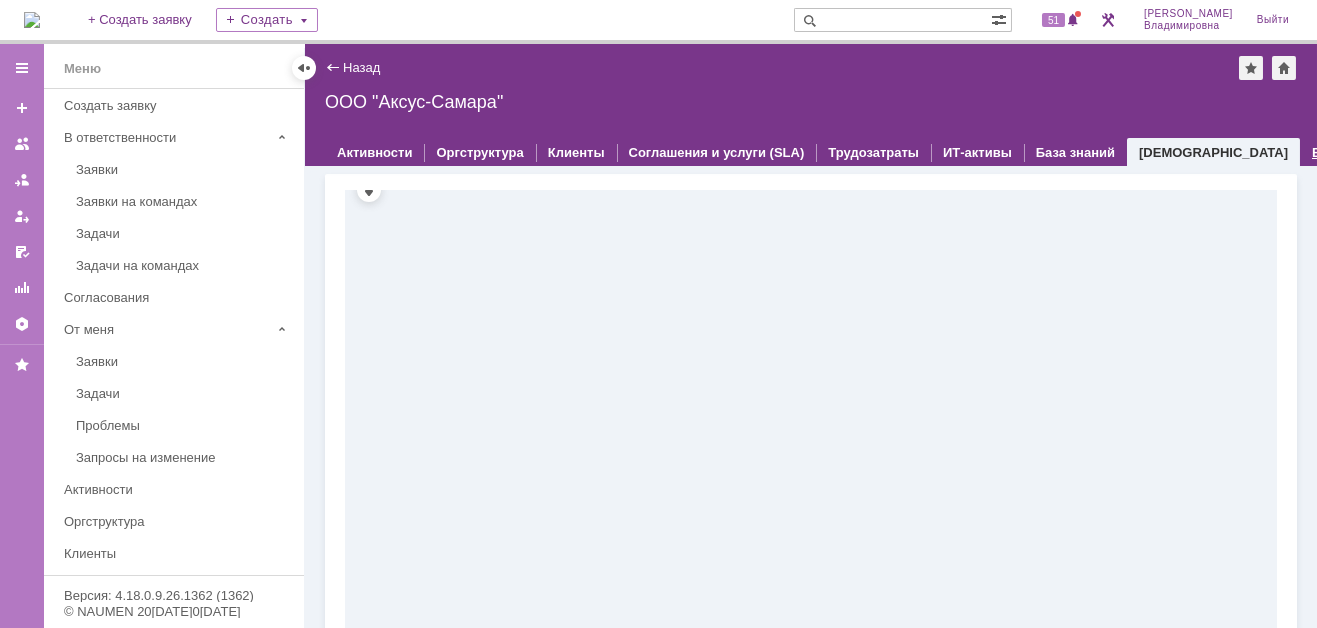 click on "Еще" at bounding box center [1325, 152] 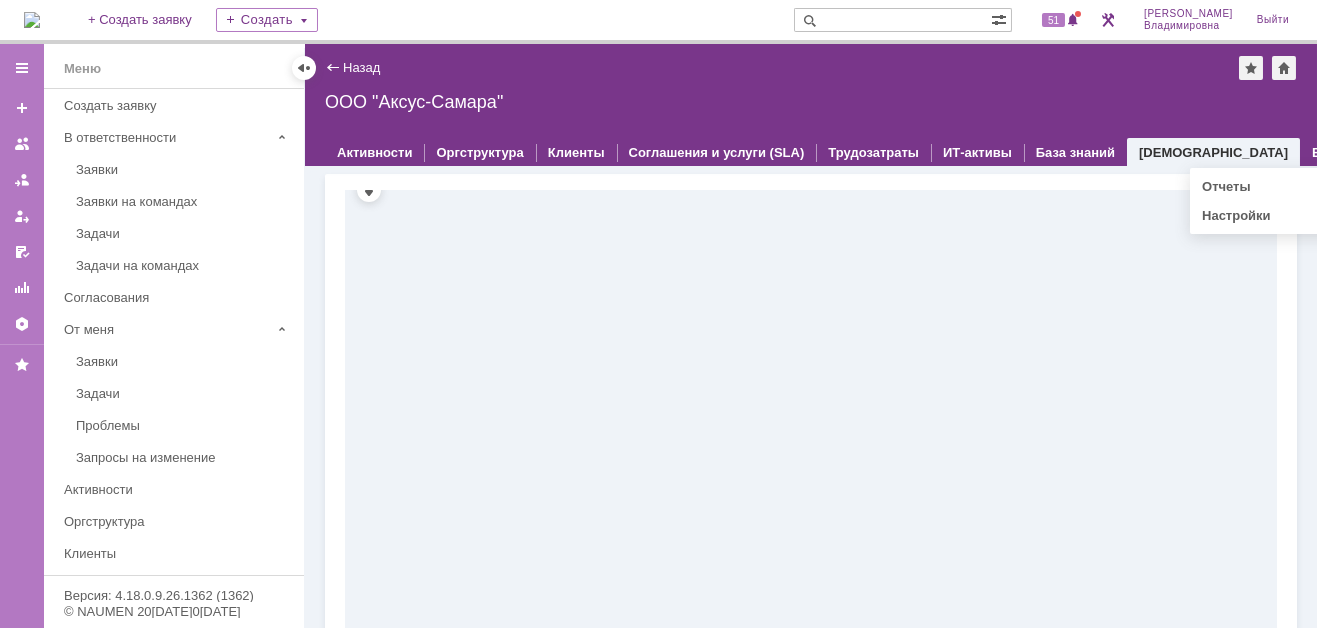 click on "Настройки" at bounding box center [1236, 215] 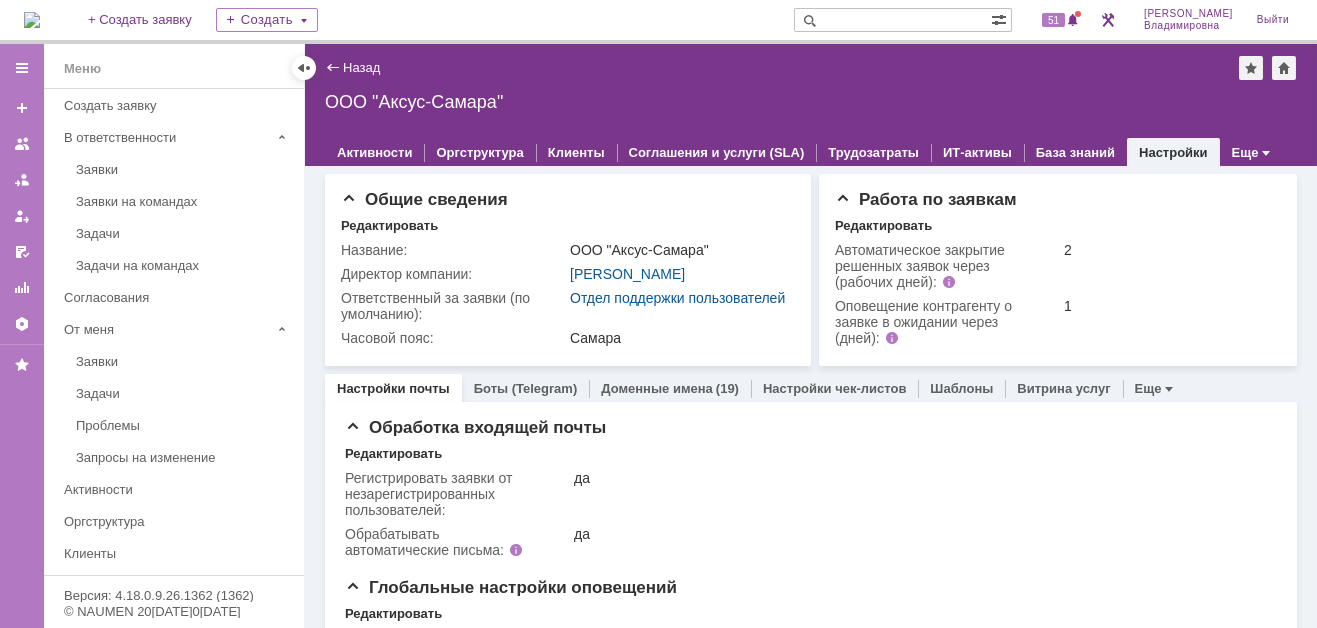 scroll, scrollTop: 0, scrollLeft: 0, axis: both 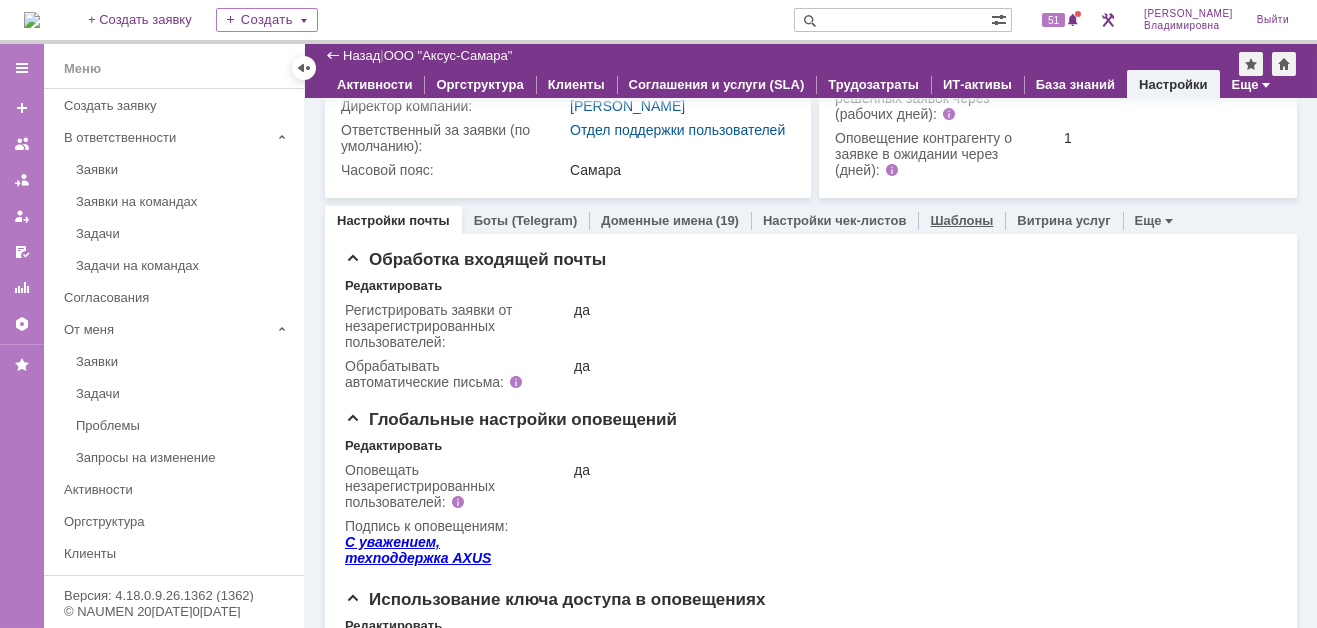 click on "Шаблоны" at bounding box center [961, 220] 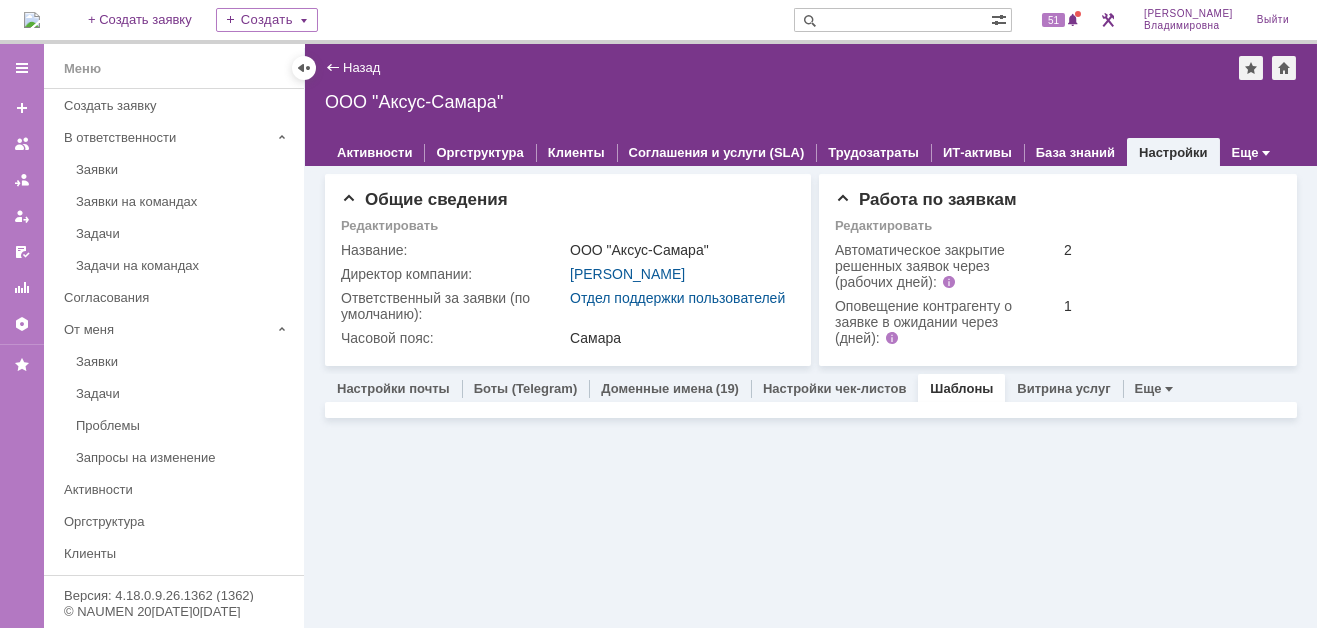 scroll, scrollTop: 0, scrollLeft: 0, axis: both 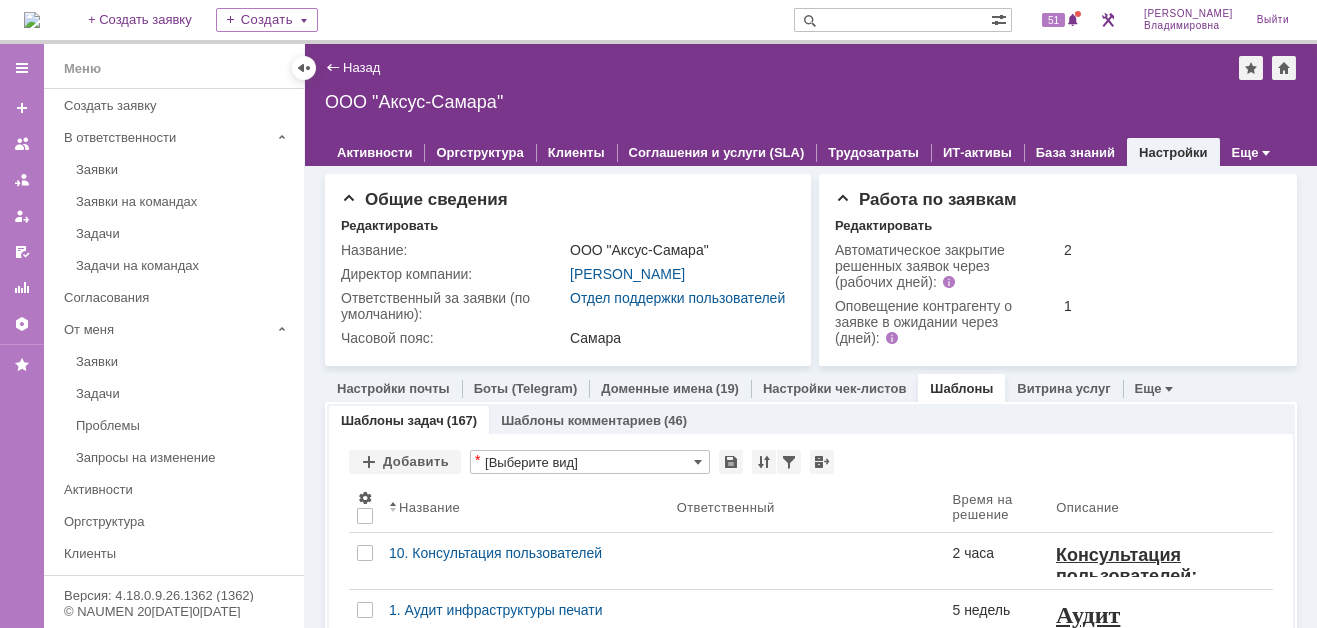 click on "Шаблоны задач" at bounding box center [392, 420] 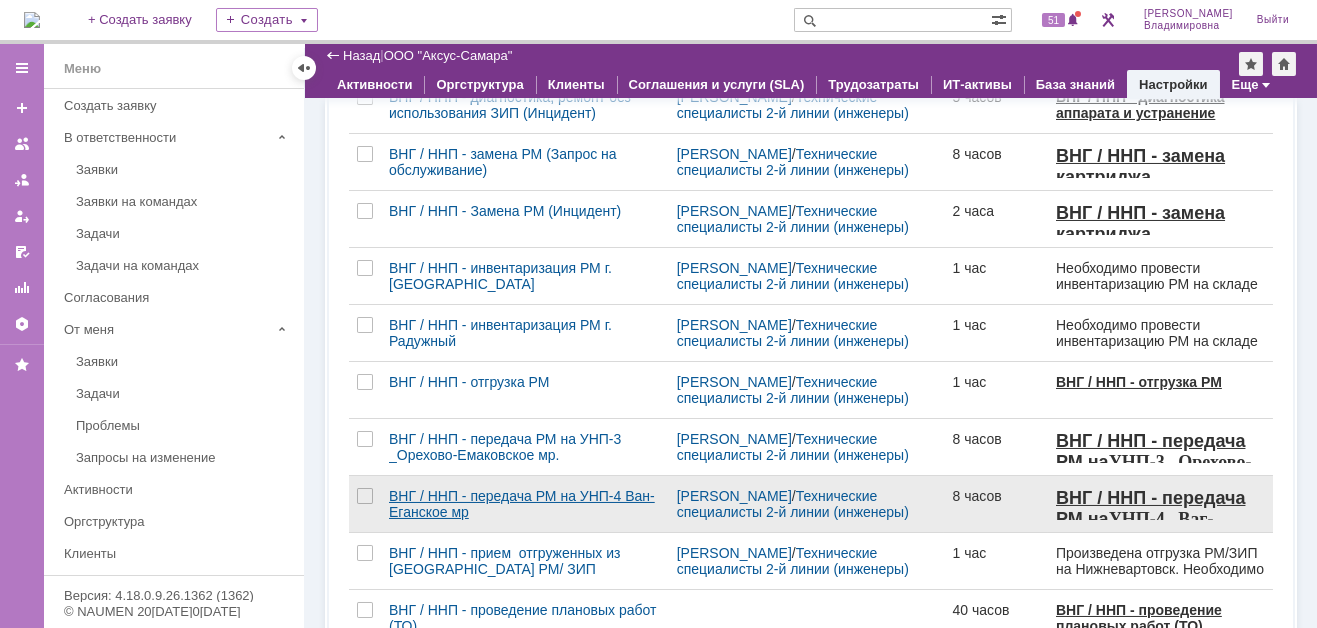 click on "ВНГ / ННП - передача РМ на УНП-4 Ван-Еганское мр" at bounding box center [525, 504] 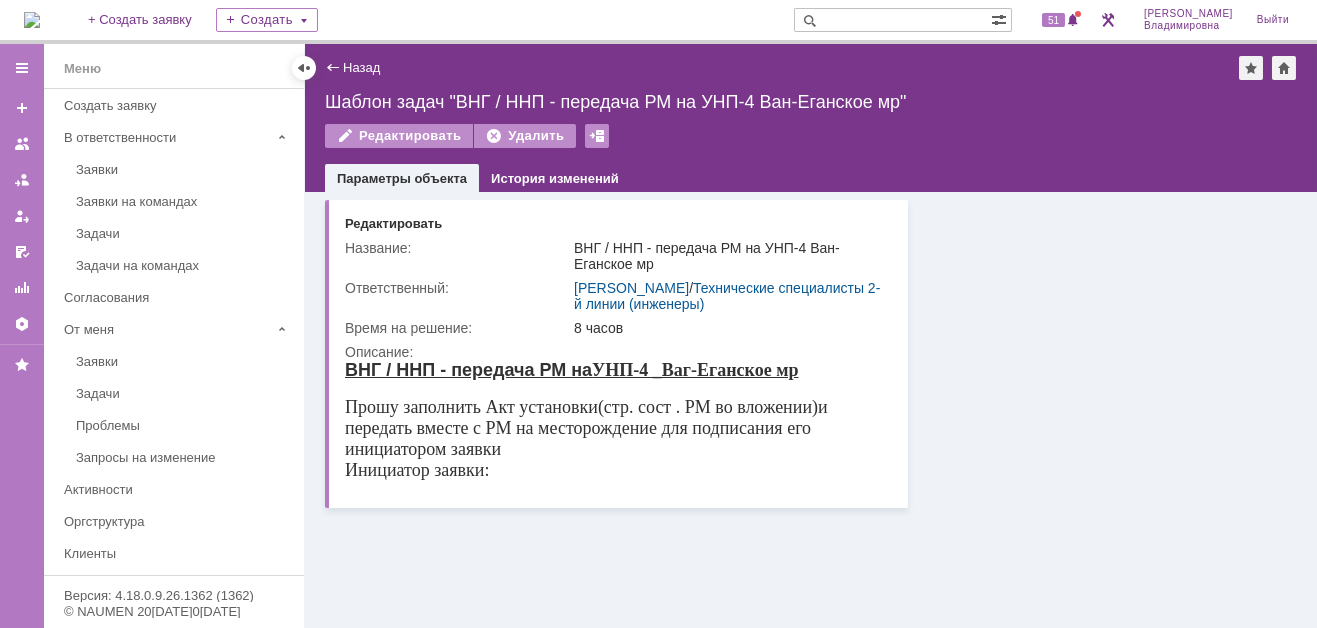 click on "Назад" at bounding box center [361, 67] 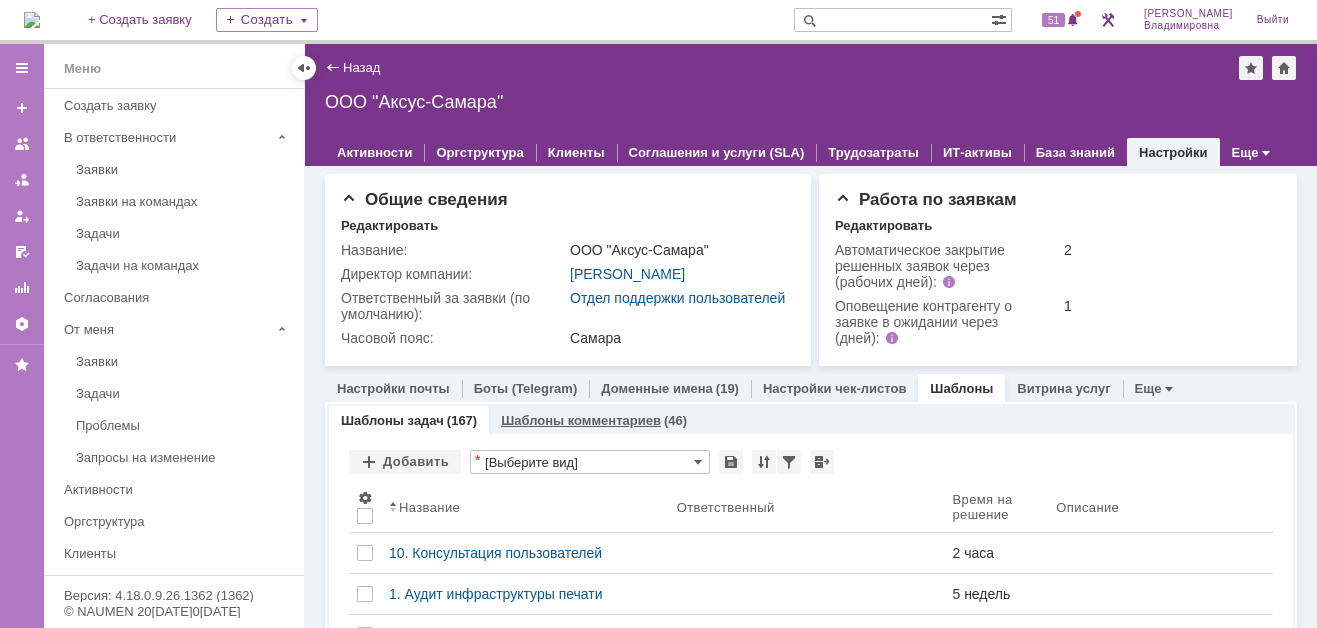 click on "Шаблоны комментариев" at bounding box center [581, 420] 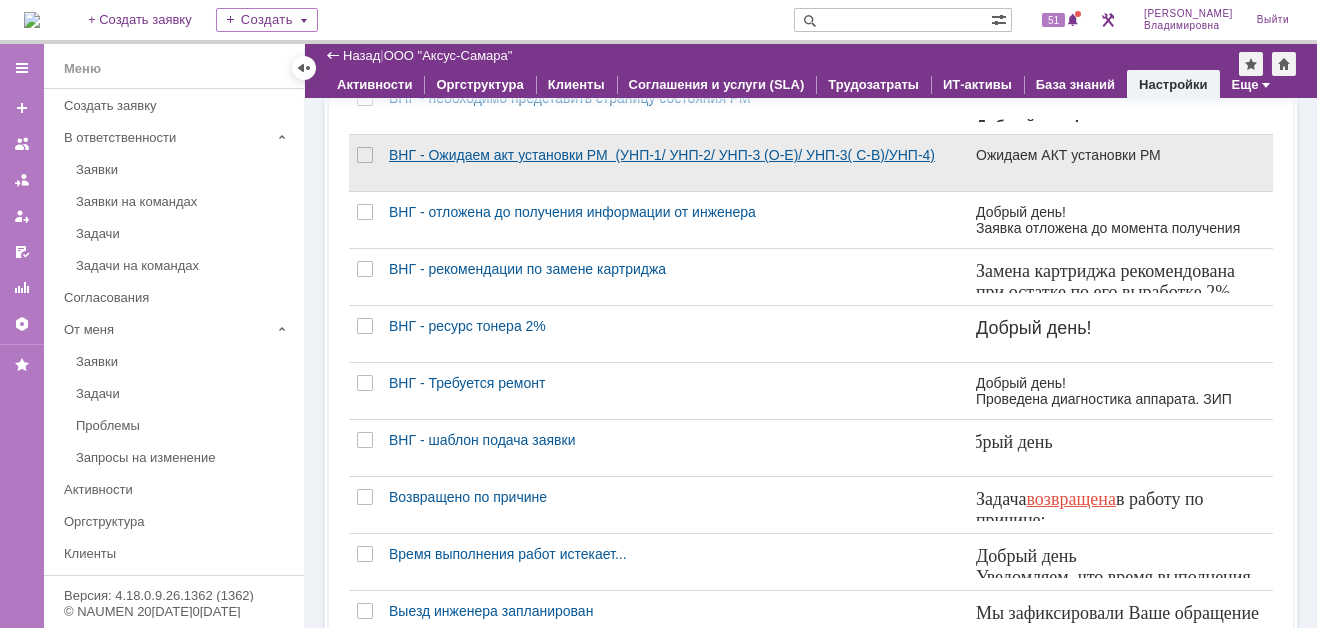 click on "ВНГ - Ожидаем акт установки РМ  (УНП-1/ УНП-2/ УНП-3 (О-Е)/ УНП-3( С-В)/УНП-4)" at bounding box center [674, 155] 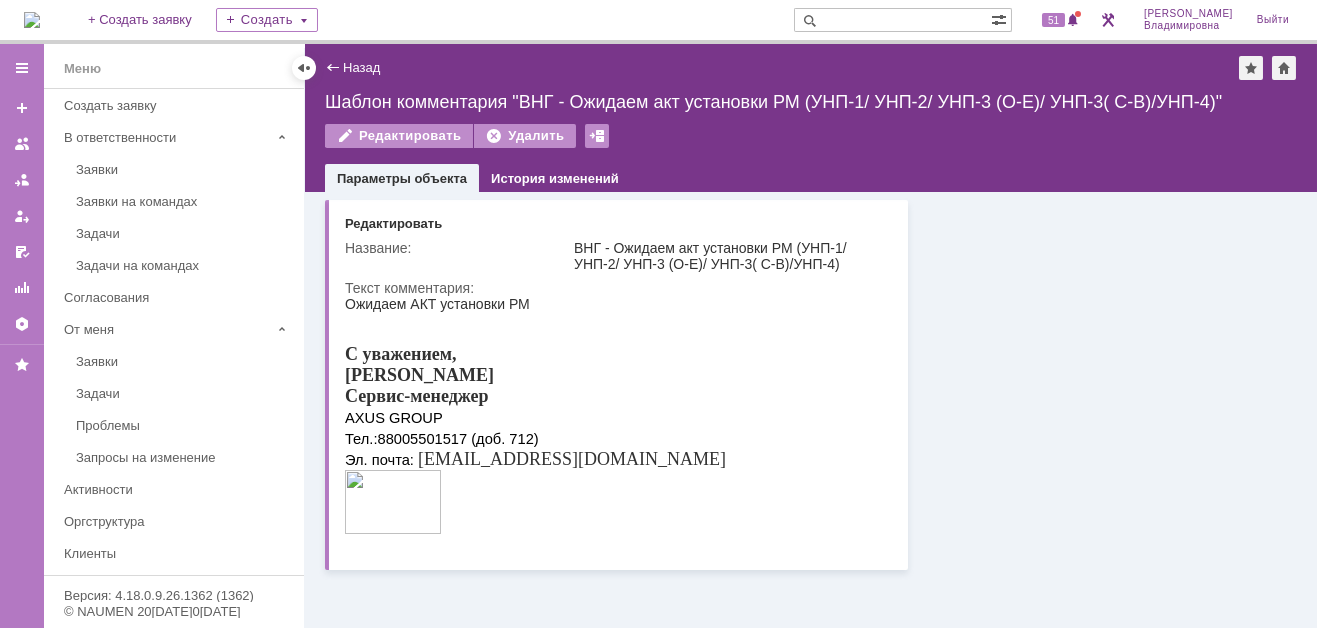click on "Назад" at bounding box center (352, 67) 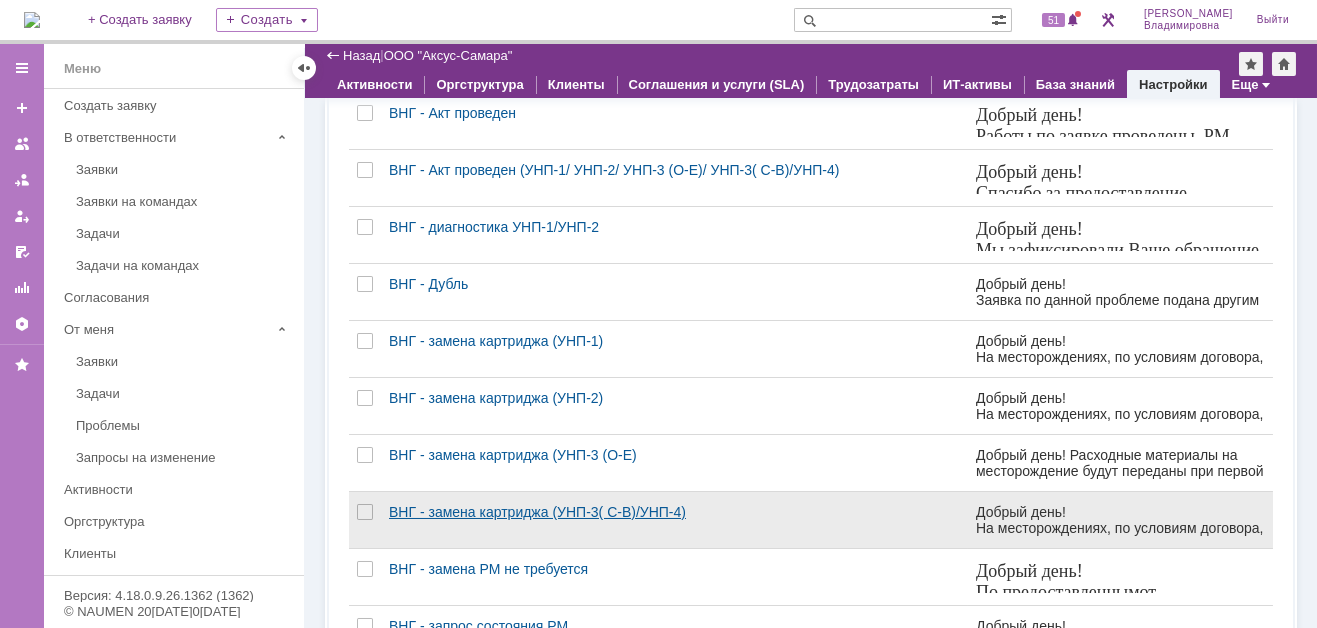 click on "ВНГ - замена картриджа (УНП-3( С-В)/УНП-4)" at bounding box center [674, 512] 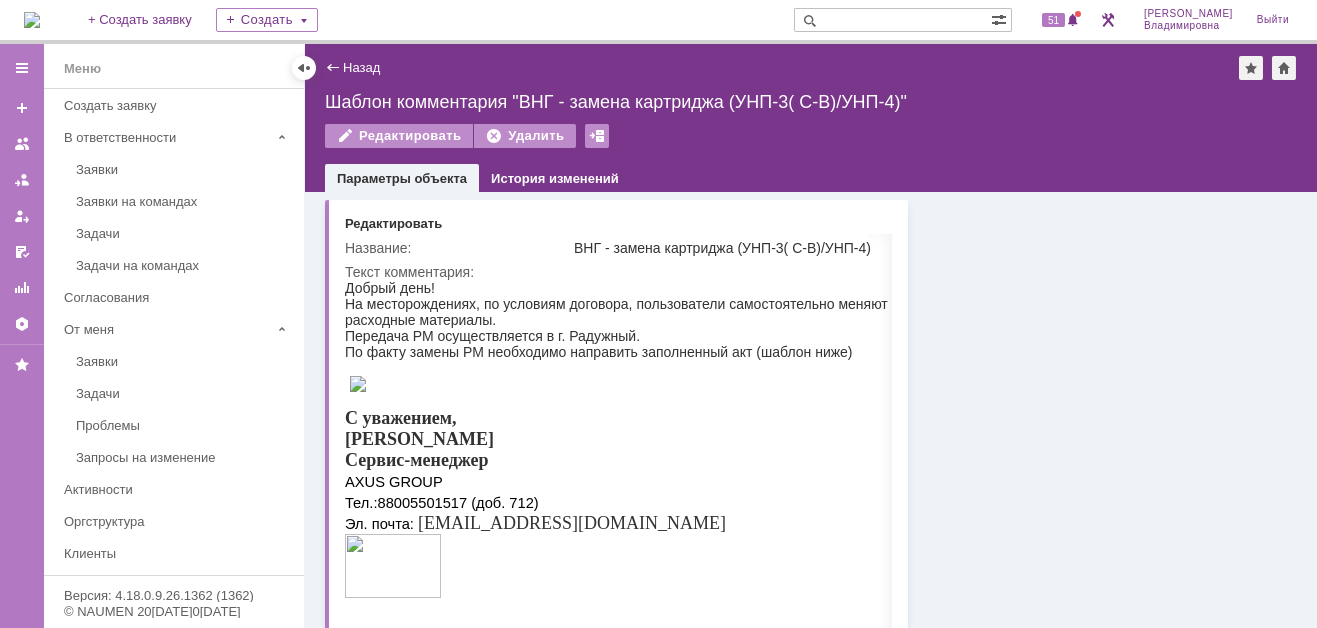 click on "Передача  РМ  осуществляется в г. Радужный." at bounding box center (636, 336) 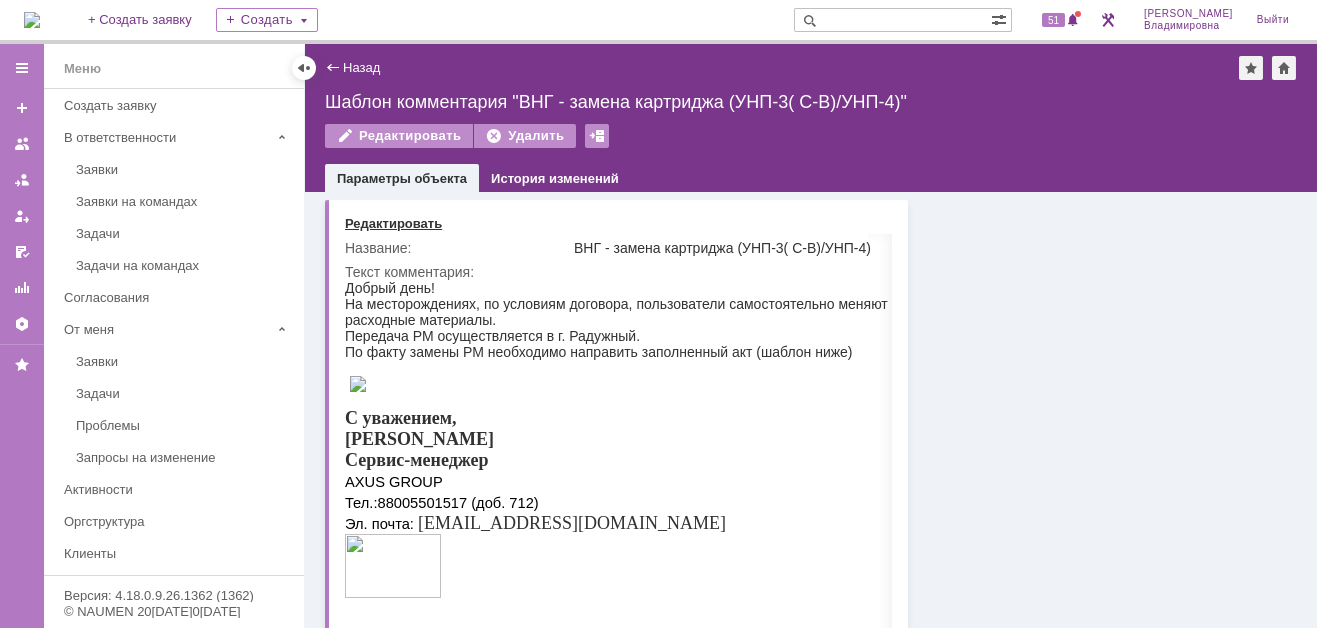 click on "Редактировать" at bounding box center [393, 224] 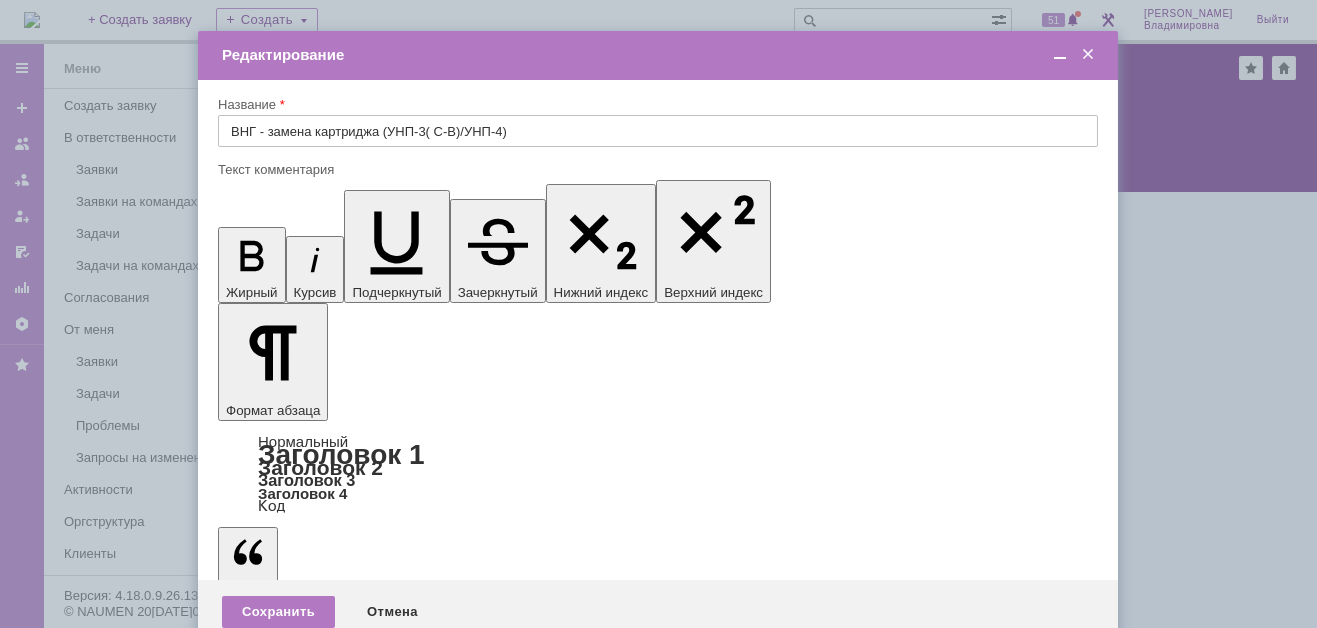 click on "Передача  РМ  осуществляется в г. Радужный." at bounding box center [381, 5609] 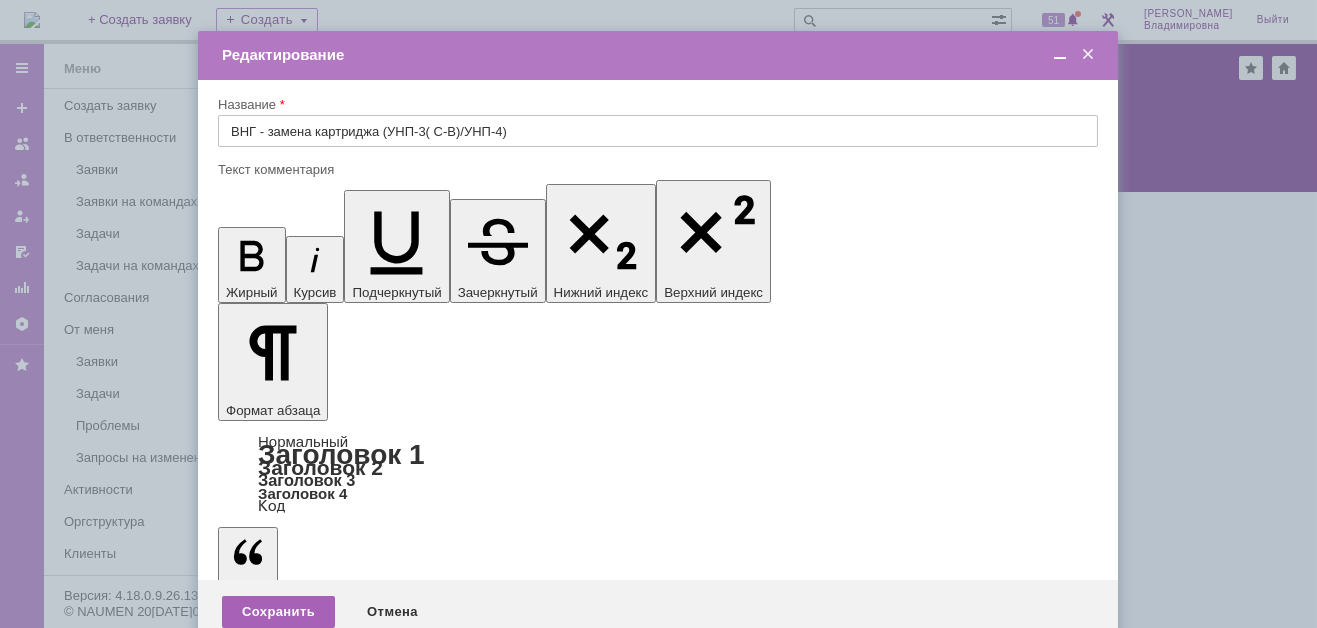 click on "Сохранить" at bounding box center [278, 612] 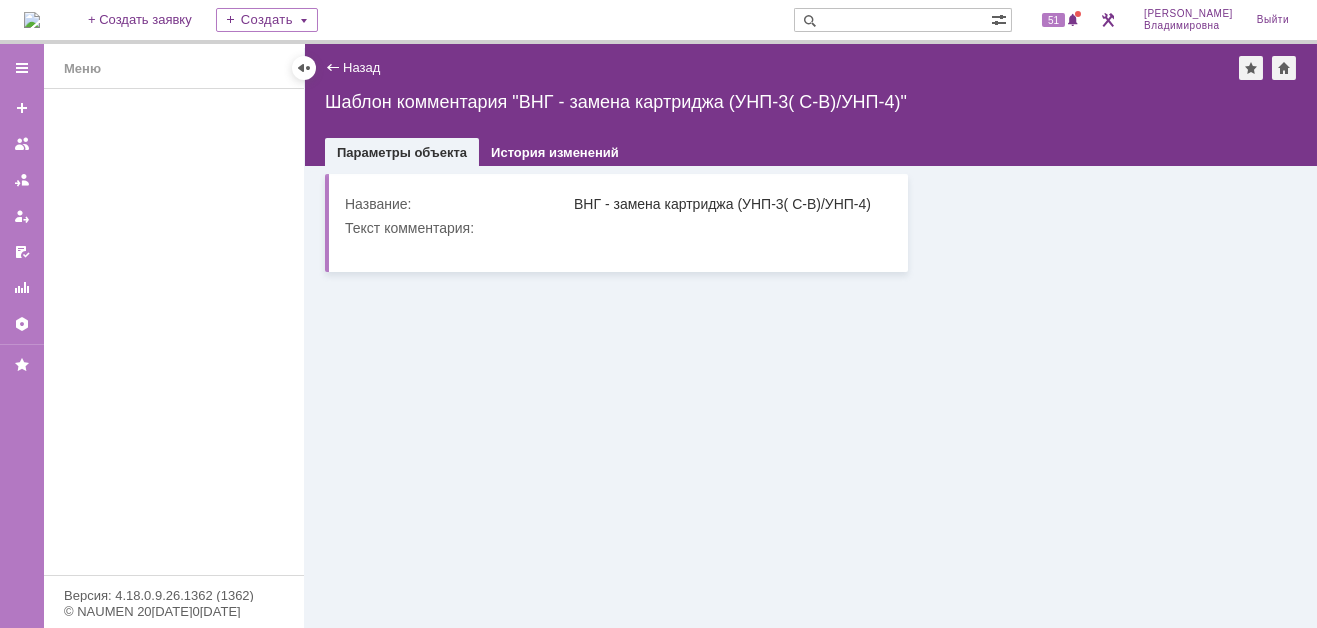 scroll, scrollTop: 0, scrollLeft: 0, axis: both 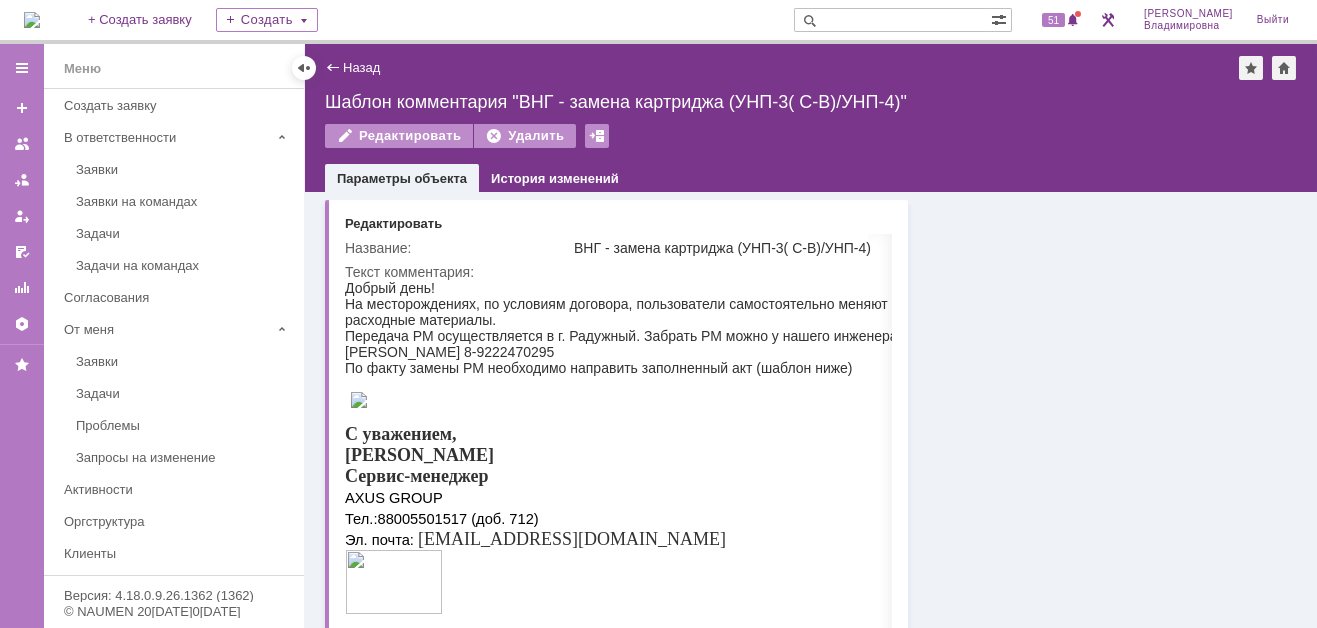 click at bounding box center [32, 20] 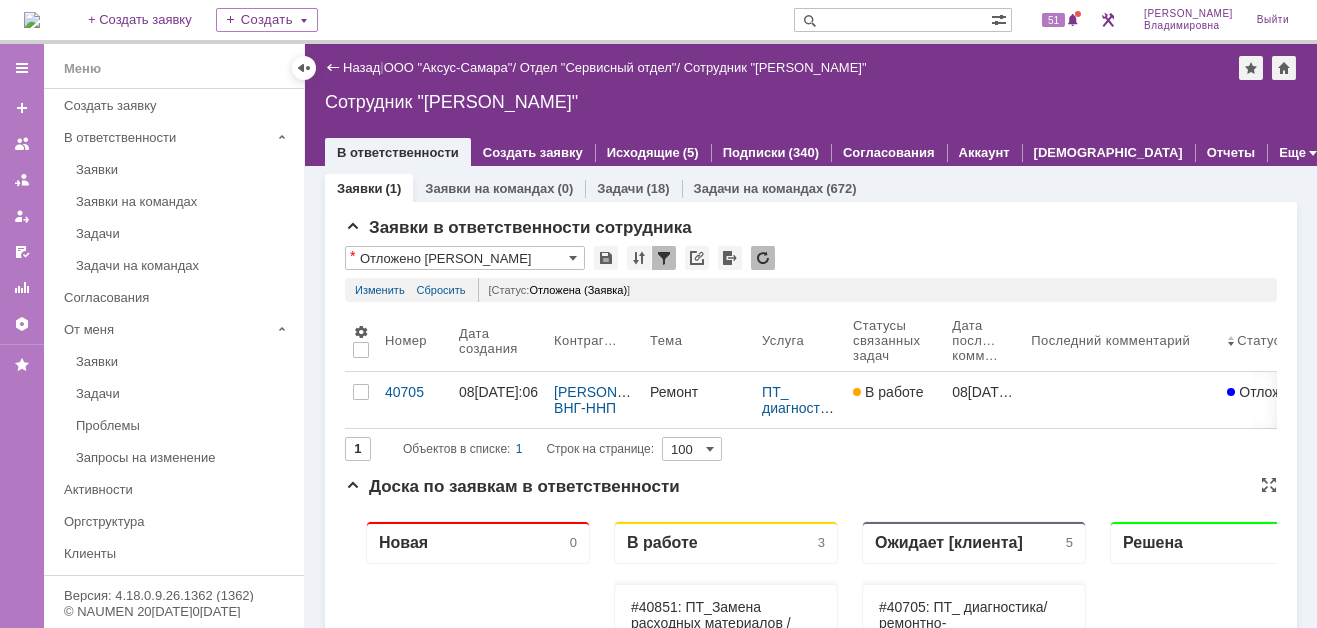 scroll, scrollTop: 0, scrollLeft: 0, axis: both 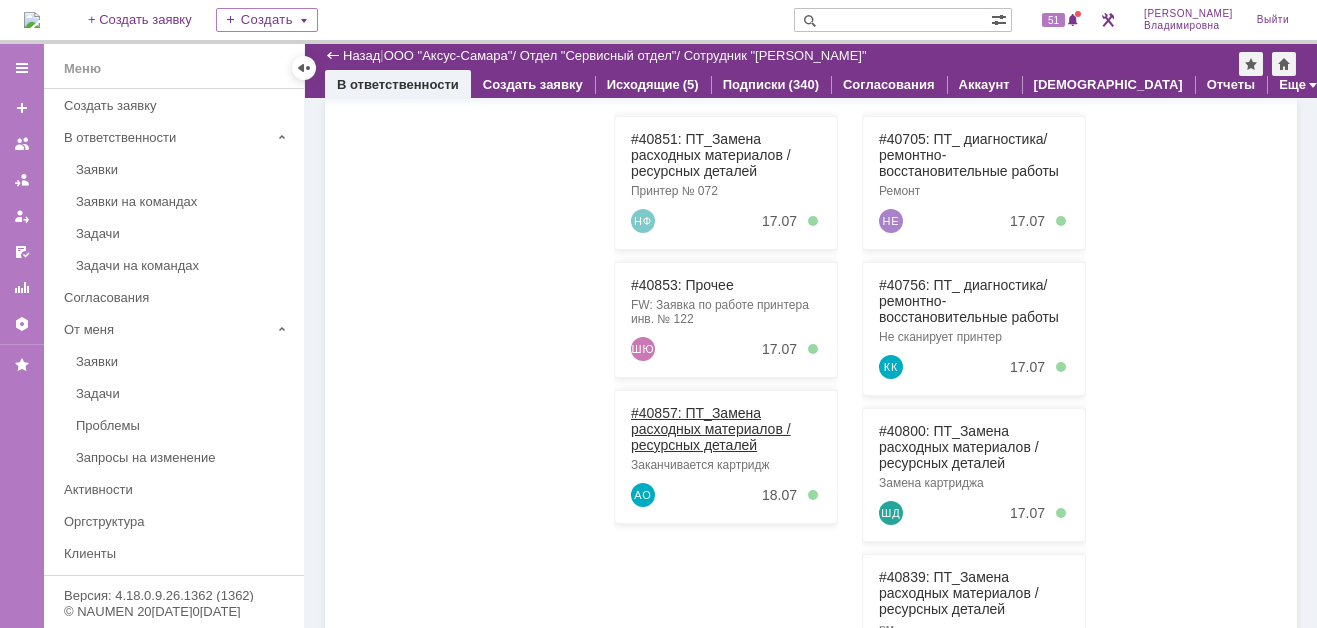 click on "#40857: ПТ_Замена расходных материалов / ресурсных деталей" at bounding box center (711, 429) 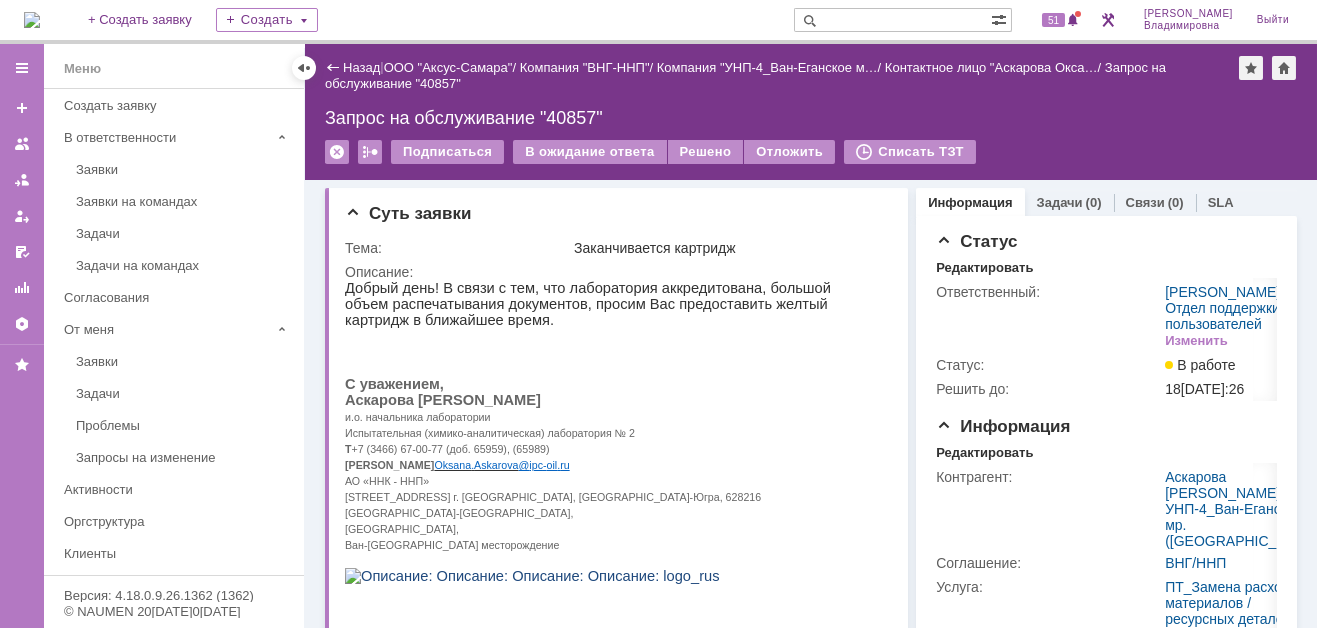 scroll, scrollTop: 0, scrollLeft: 0, axis: both 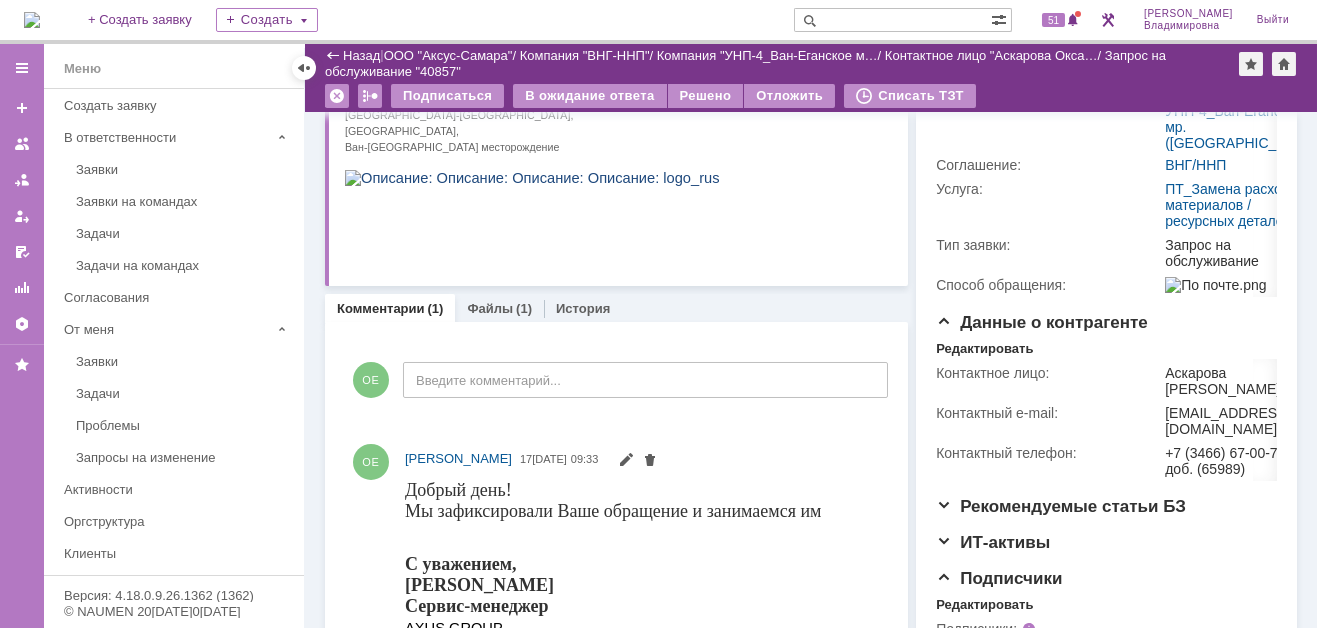 click on "Комментарии" at bounding box center (381, 308) 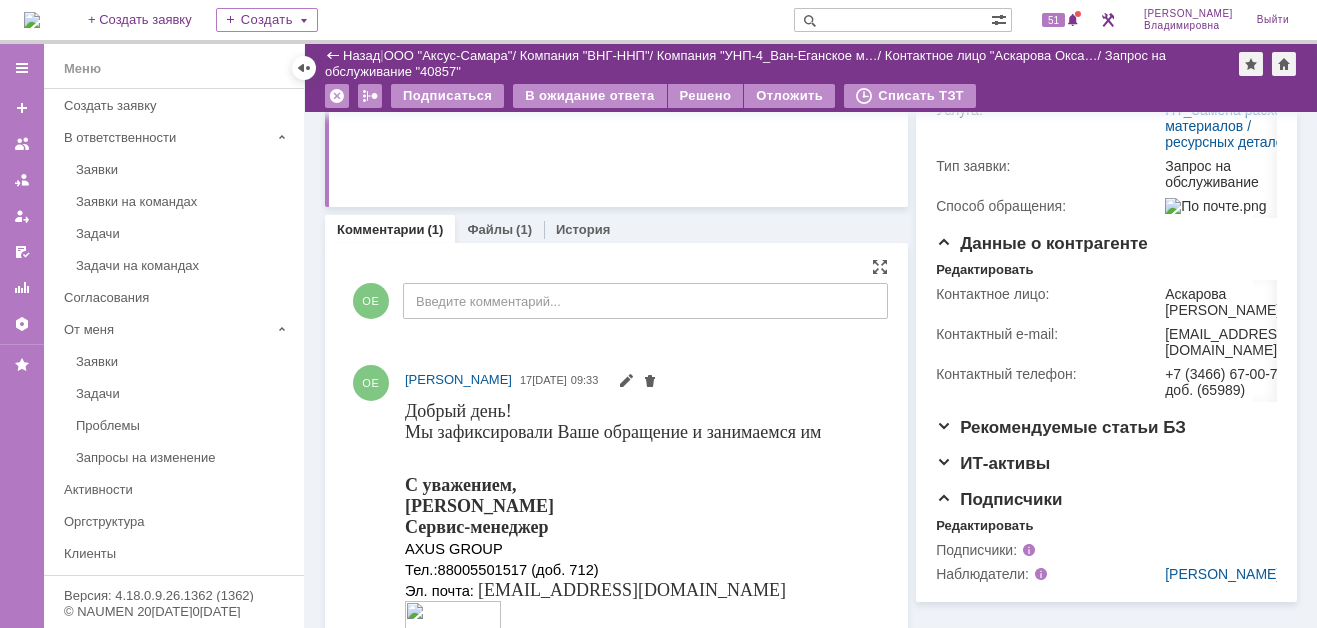 scroll, scrollTop: 530, scrollLeft: 0, axis: vertical 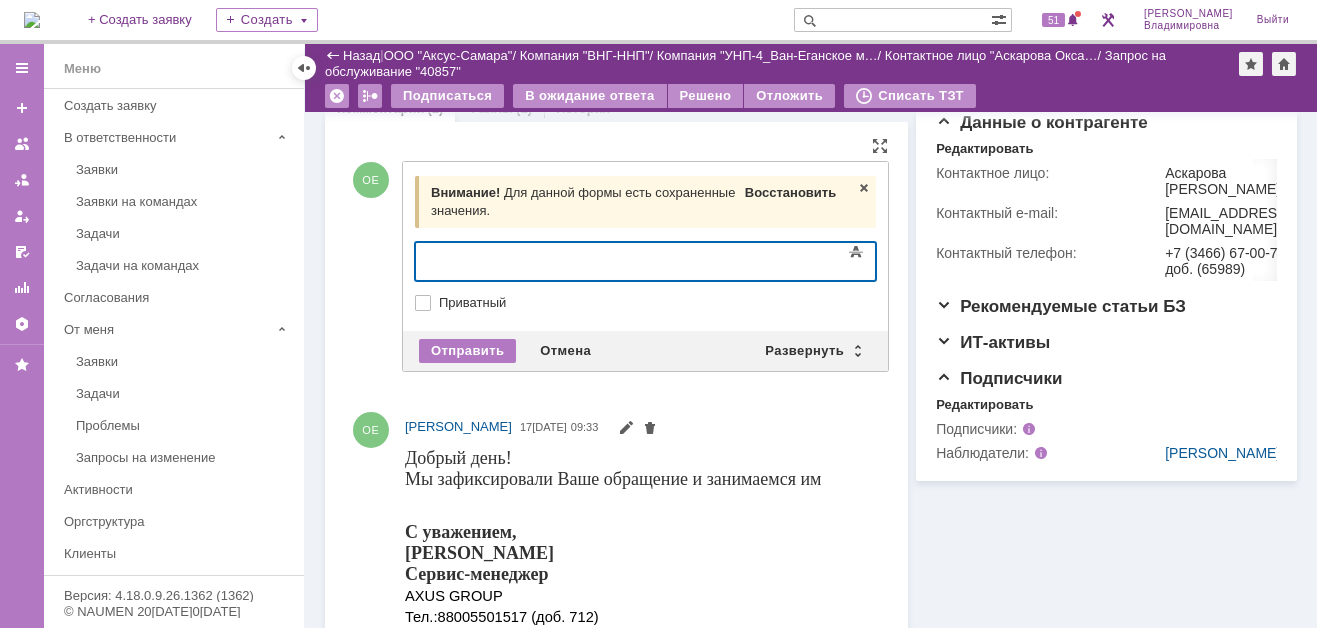 click on "Восстановить" at bounding box center (790, 192) 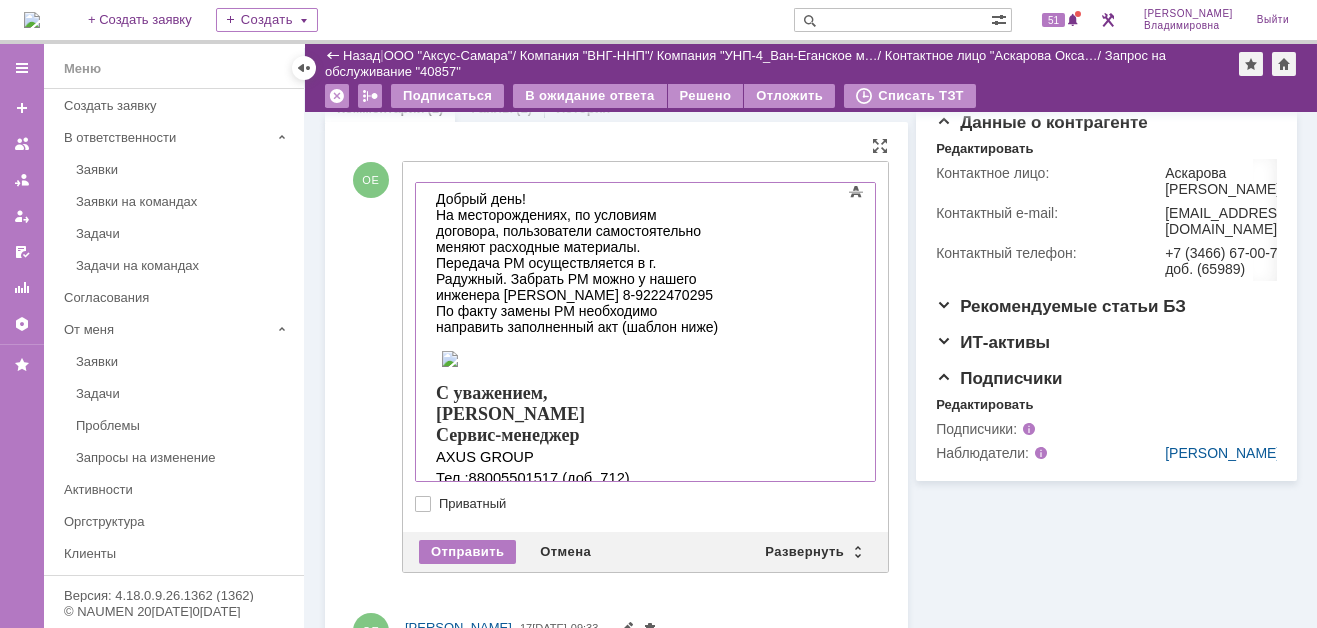 click on "Передача  РМ  осуществляется в г. Радужный. Забрать РМ можно у нашего инженера Константина т. 8-9222470295" at bounding box center (577, 279) 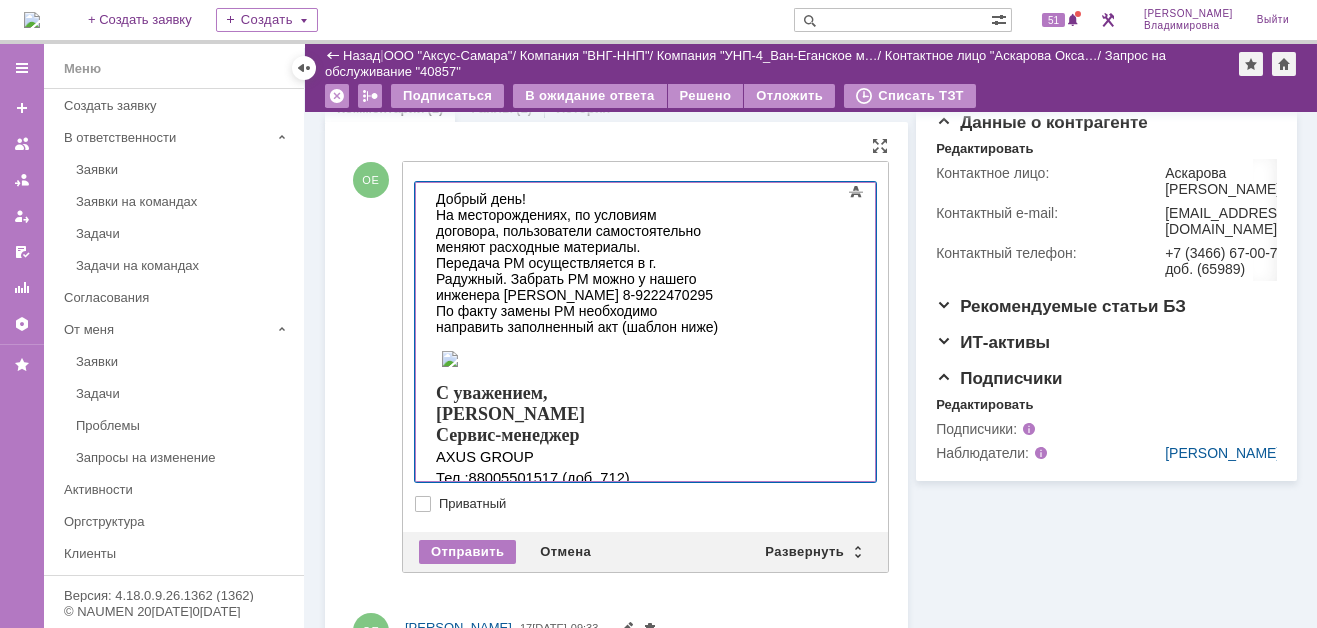 type 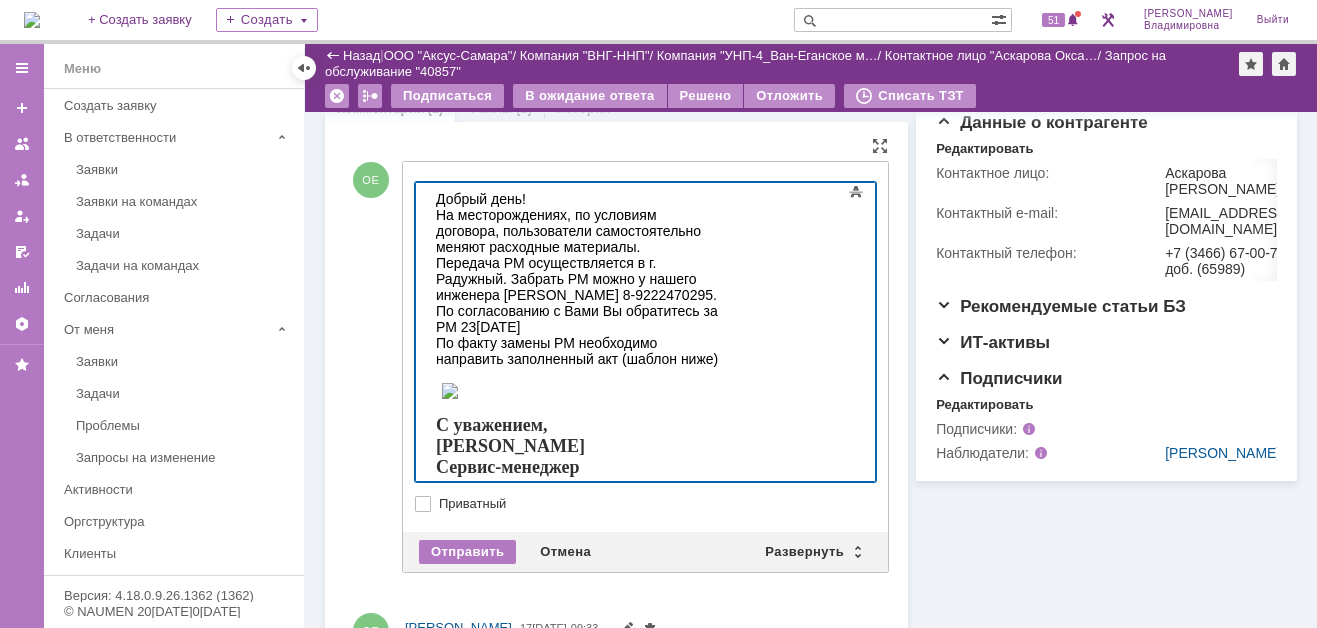 click on "По согласованию с Вами Вы обратитесь за РМ 23.07.25." at bounding box center [577, 319] 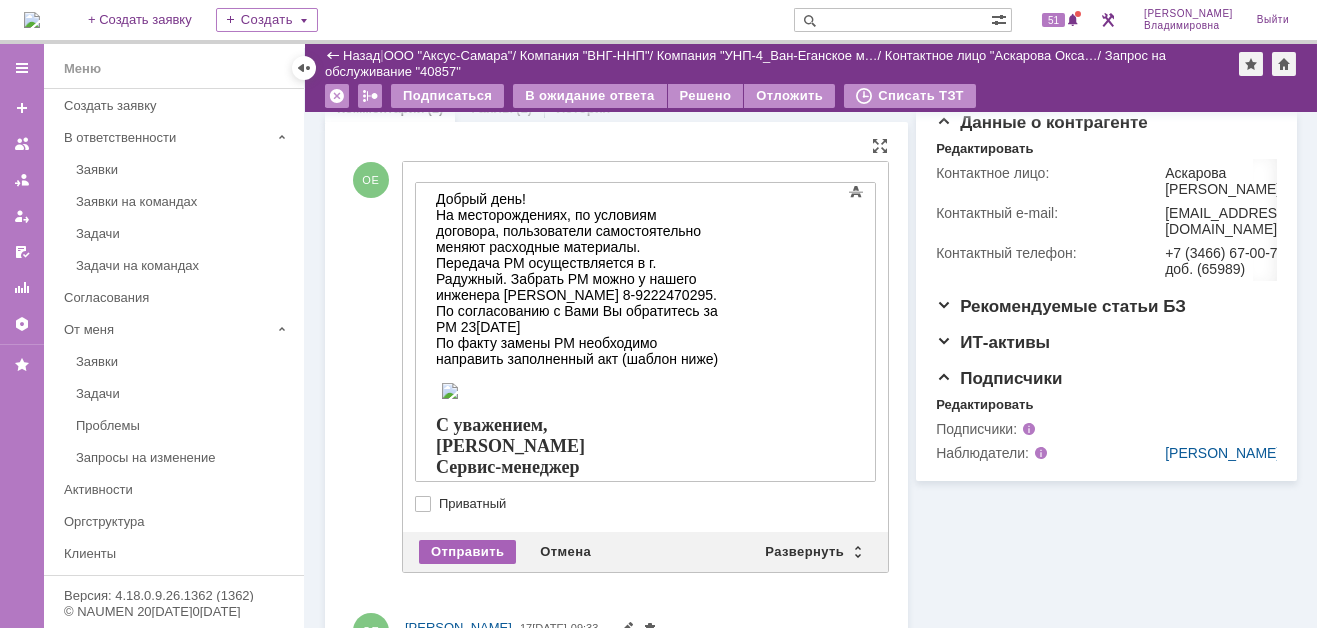 click on "Отправить" at bounding box center (467, 552) 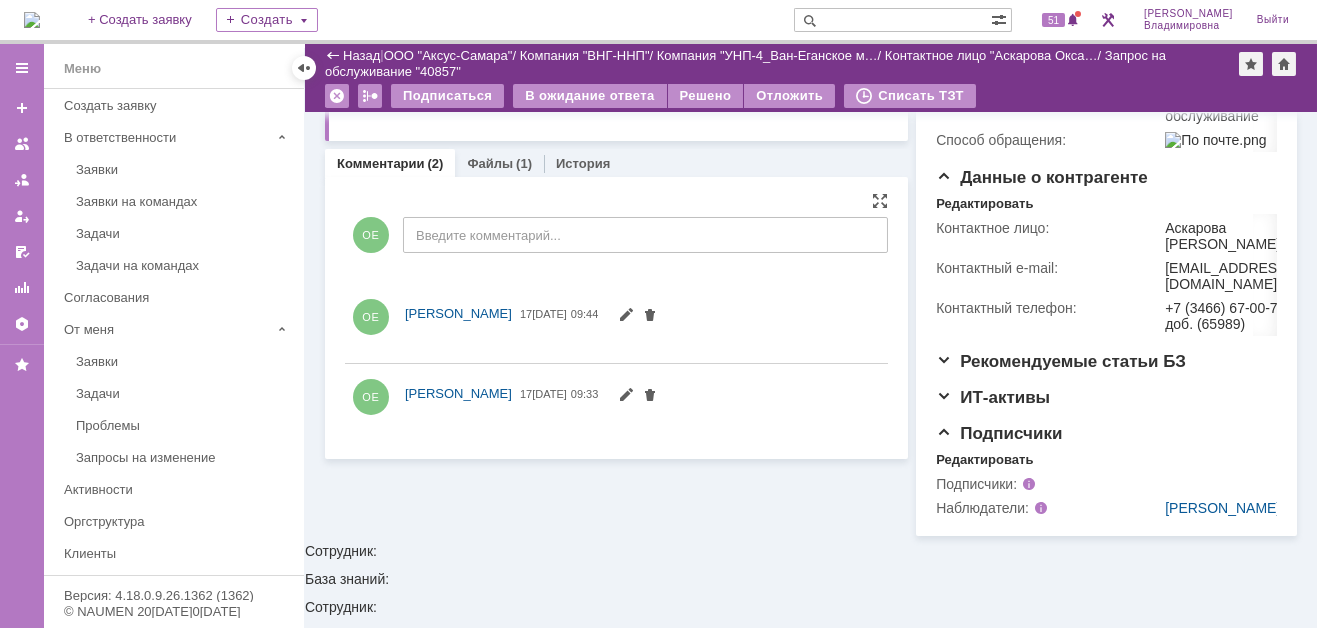 scroll, scrollTop: 0, scrollLeft: 0, axis: both 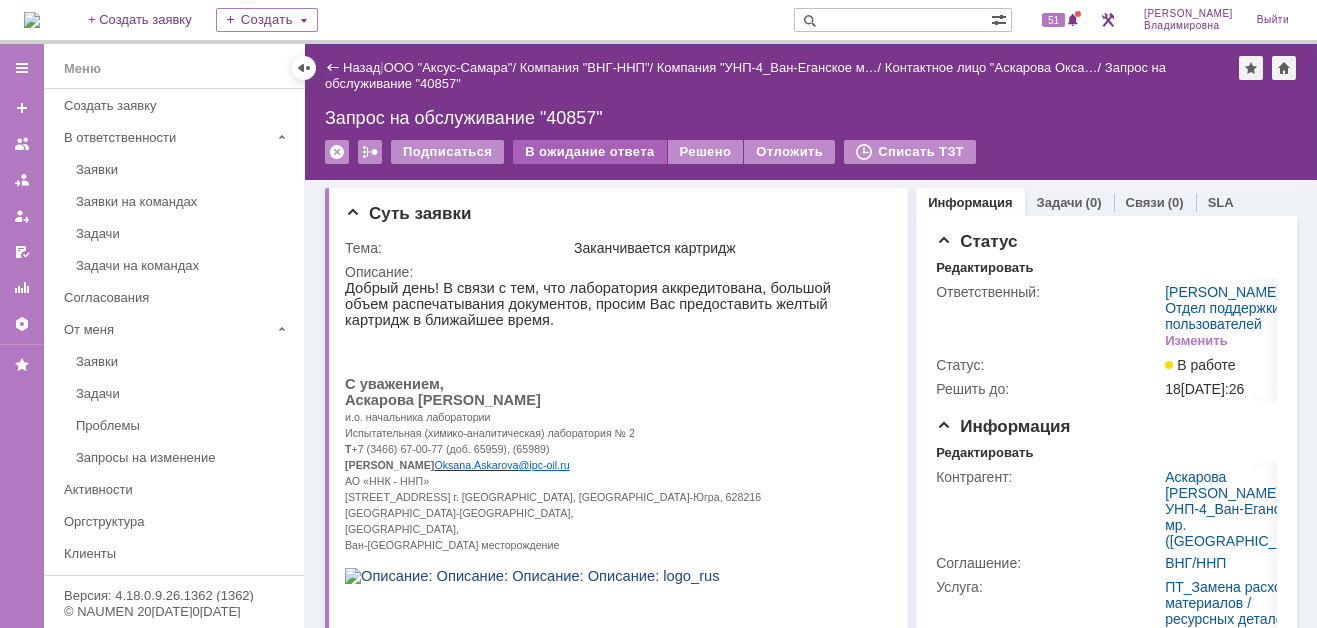 click on "В ожидание ответа" at bounding box center [589, 152] 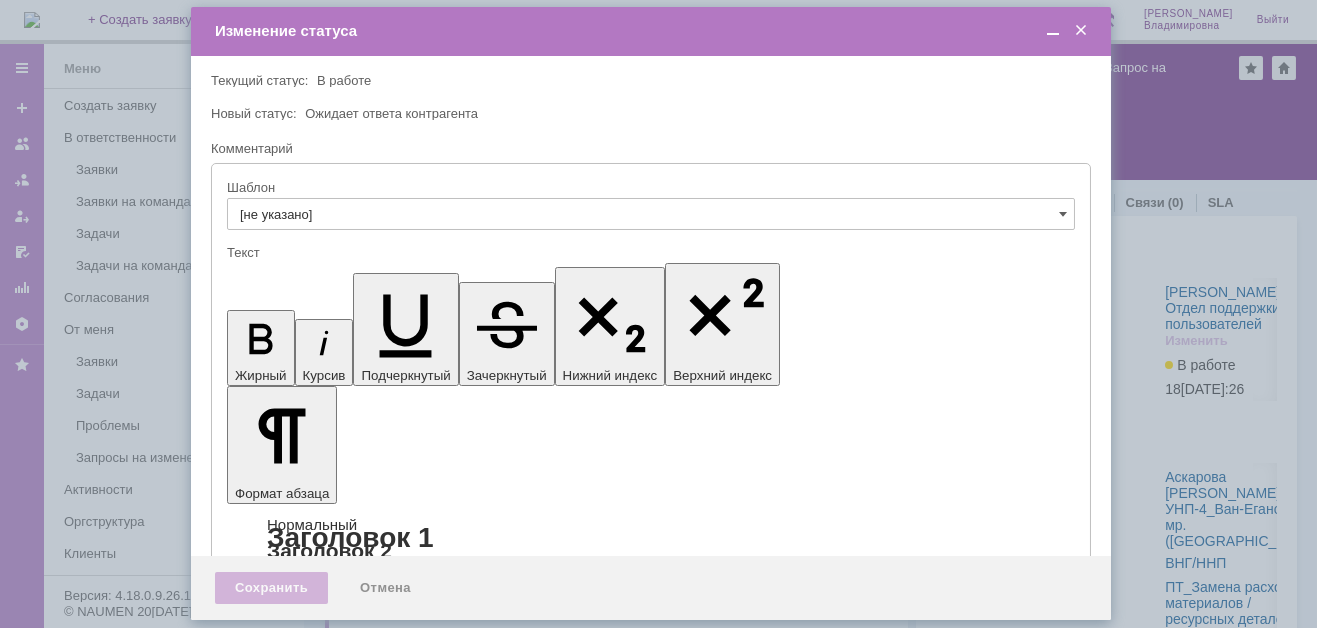 scroll, scrollTop: 0, scrollLeft: 0, axis: both 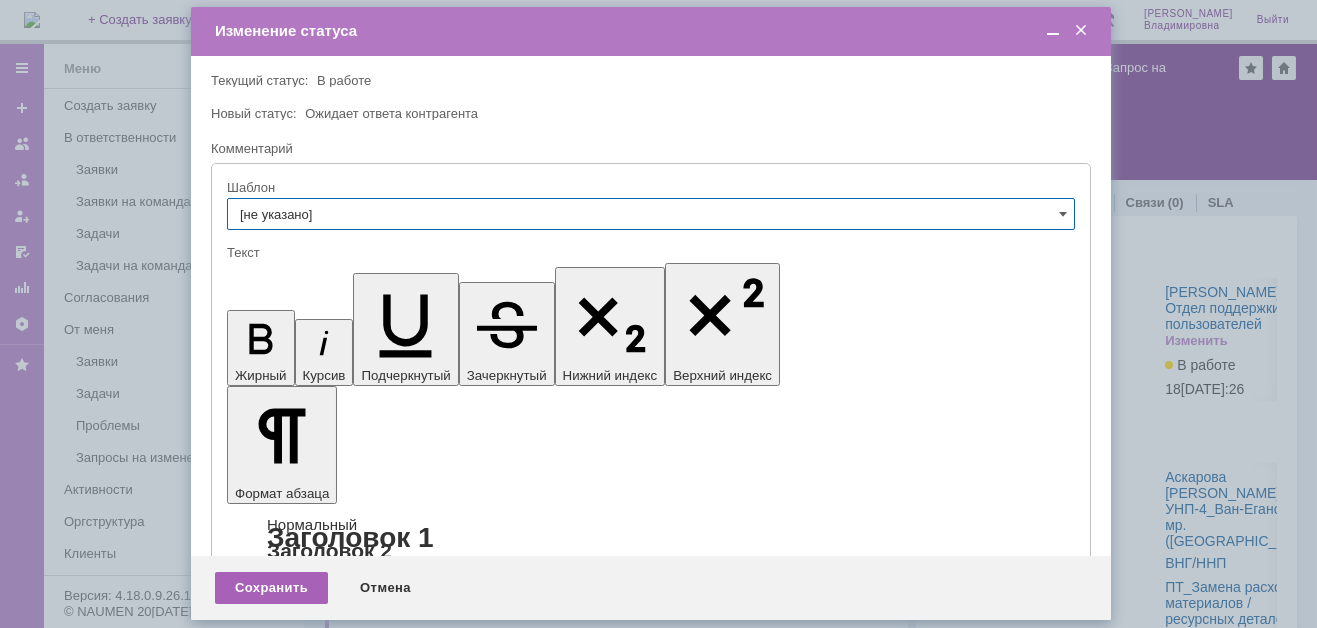 click on "Сохранить" at bounding box center [271, 588] 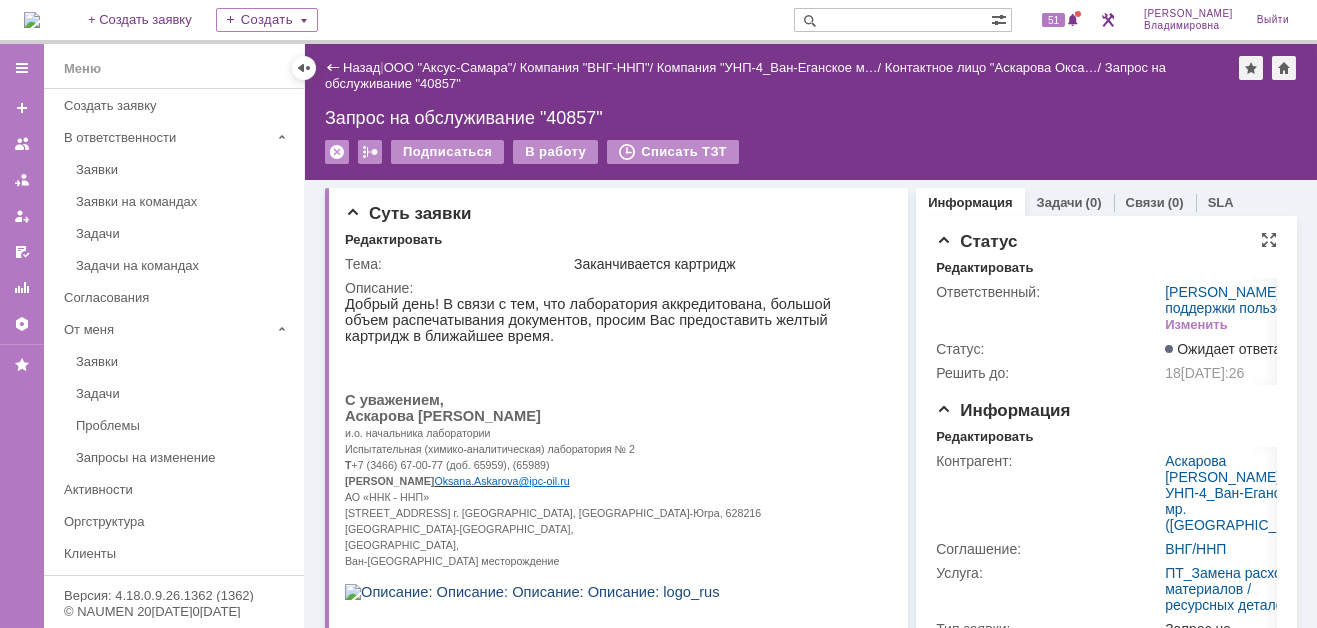scroll, scrollTop: 0, scrollLeft: 0, axis: both 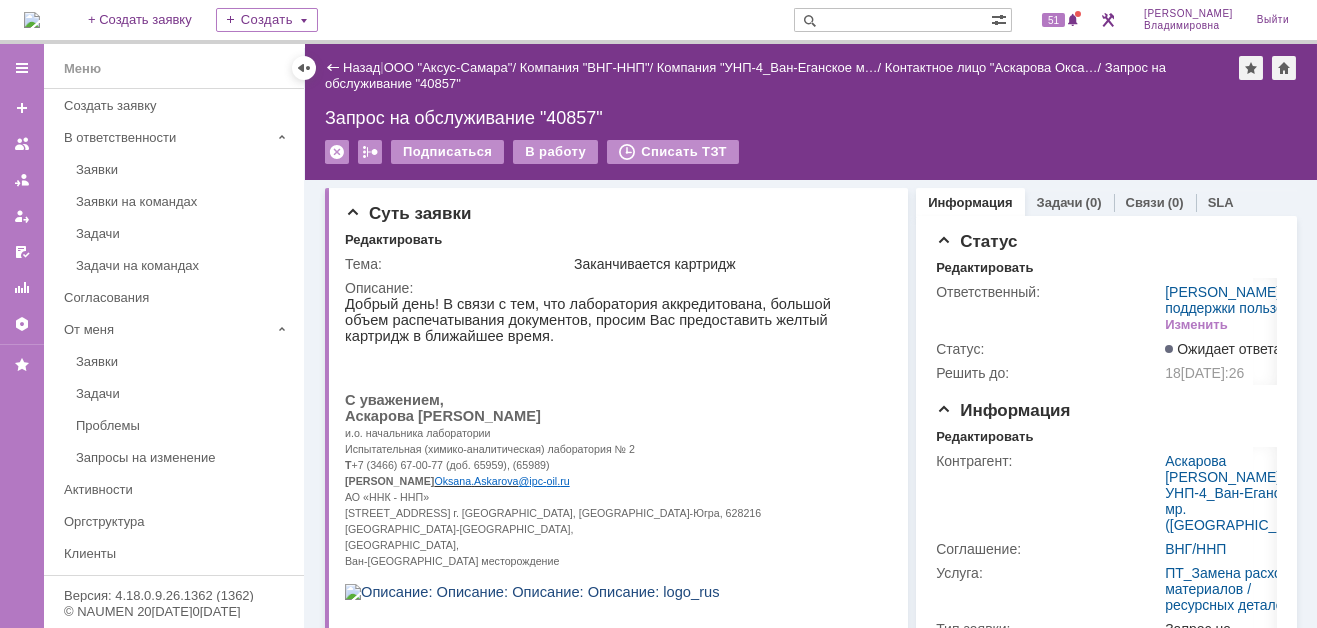 click at bounding box center (892, 20) 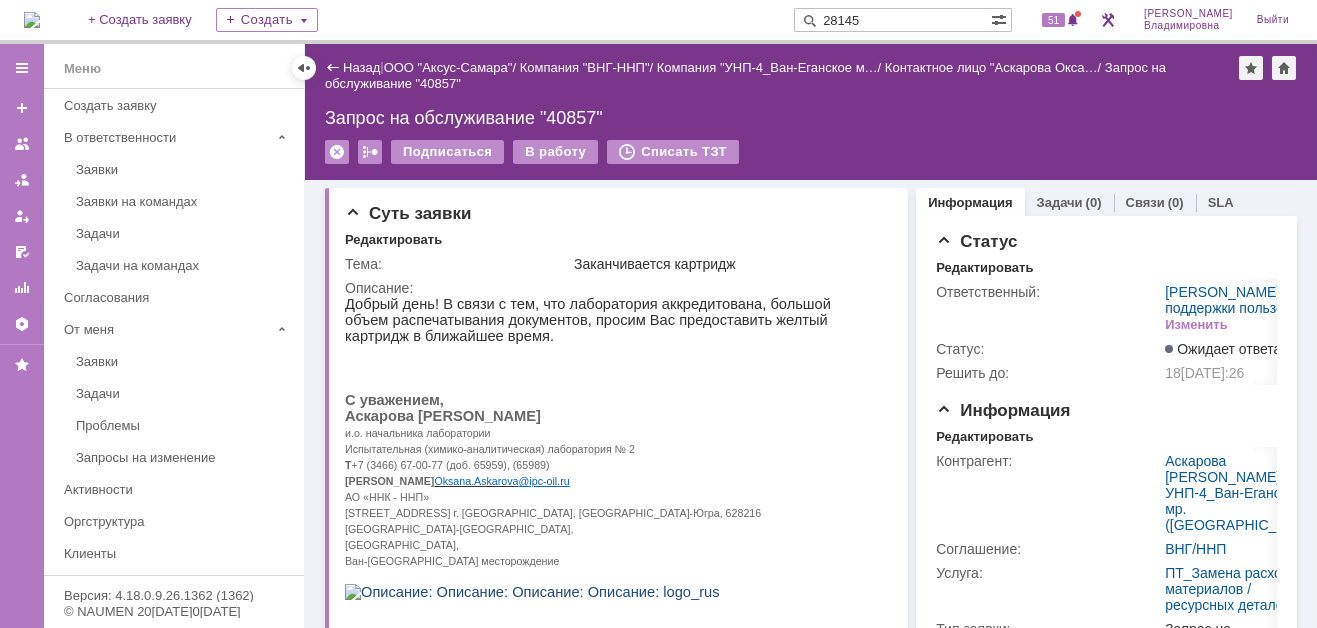 type on "28145" 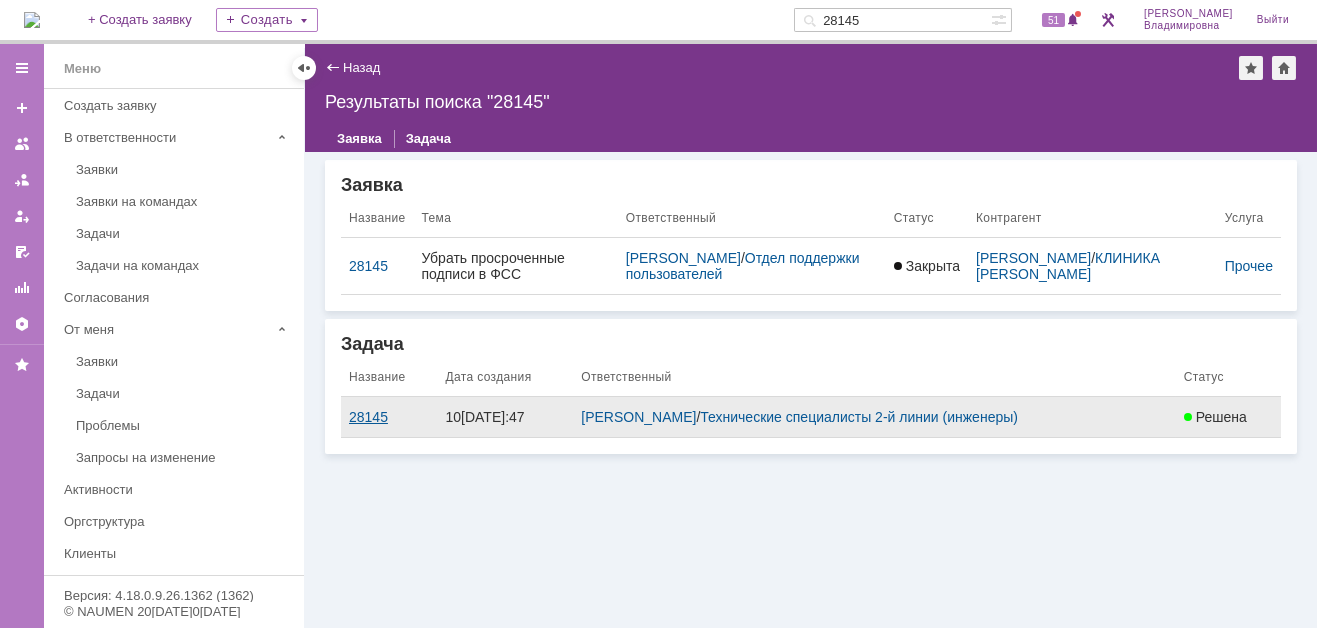 click on "28145" at bounding box center (389, 417) 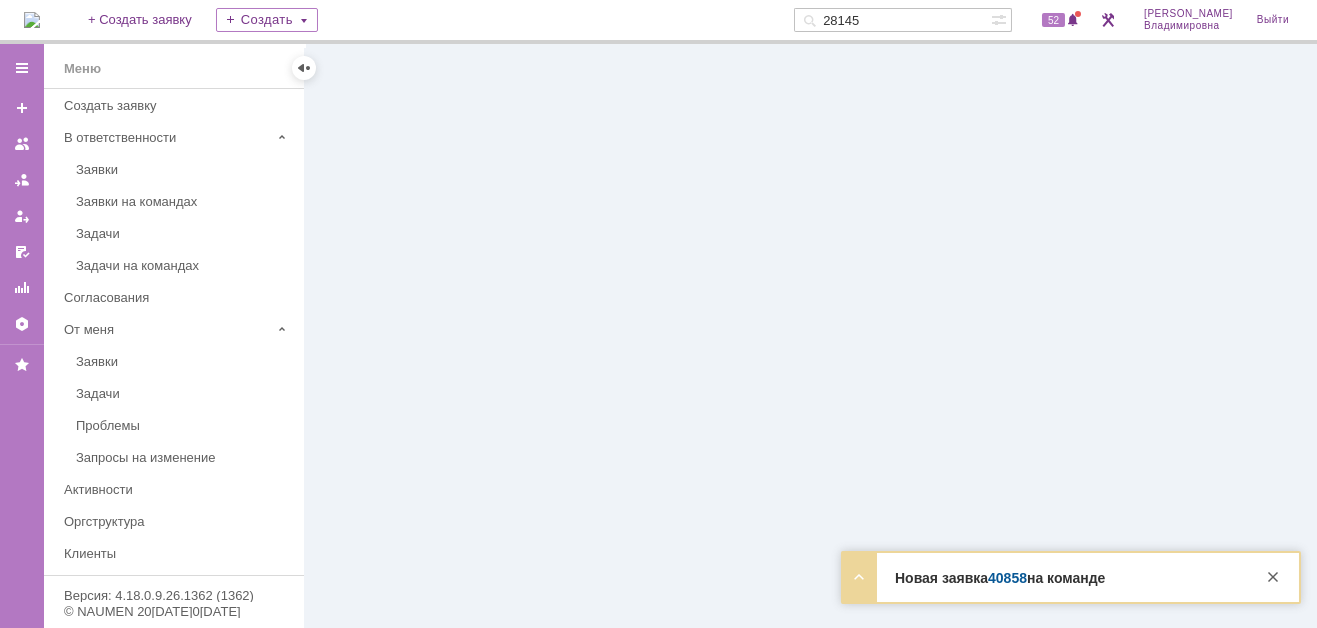 click at bounding box center (811, 336) 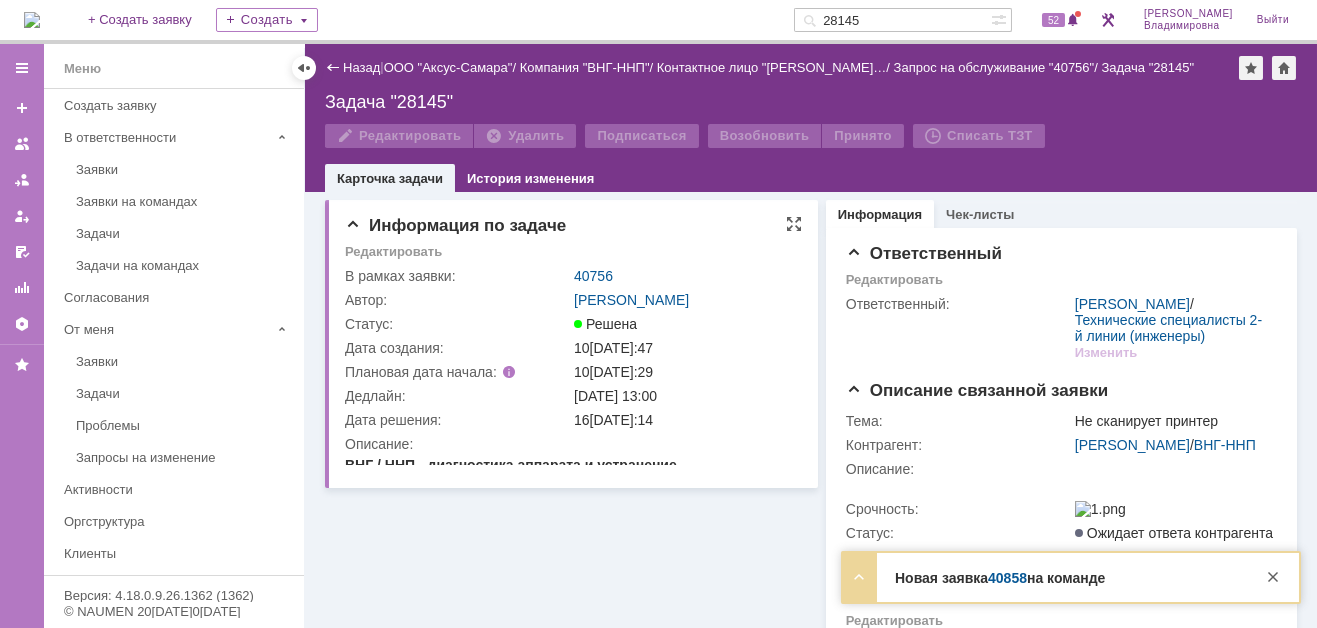 scroll, scrollTop: 0, scrollLeft: 0, axis: both 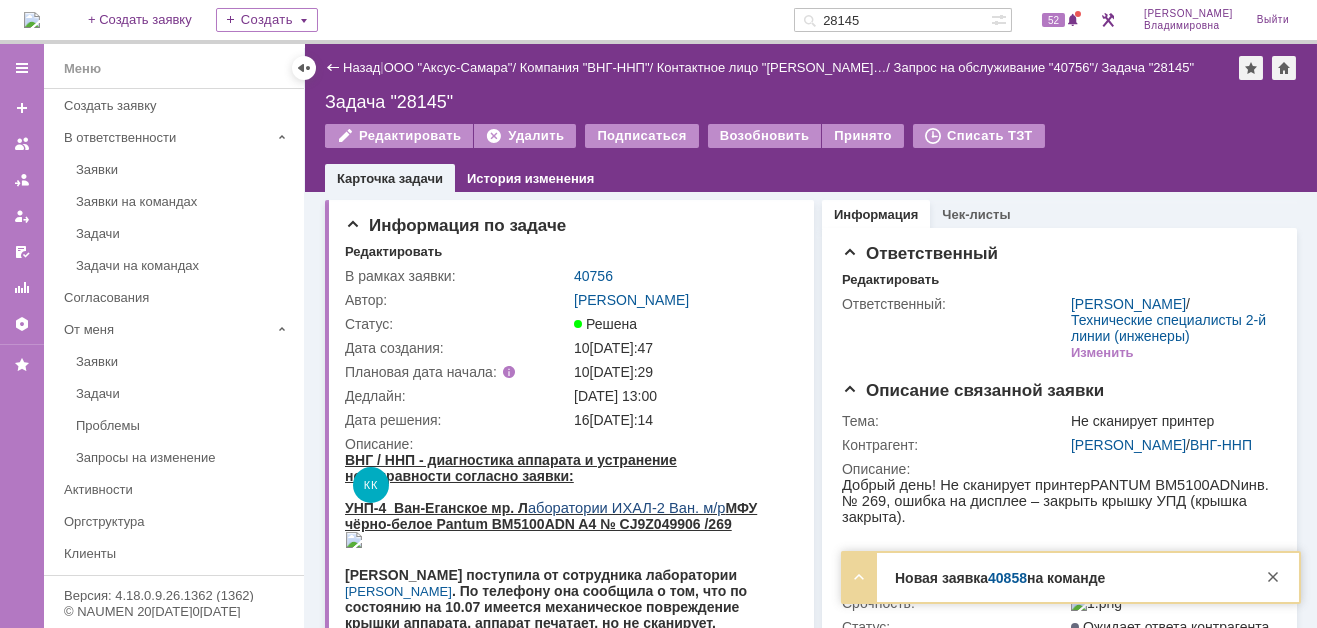 click on "40858" at bounding box center [1007, 578] 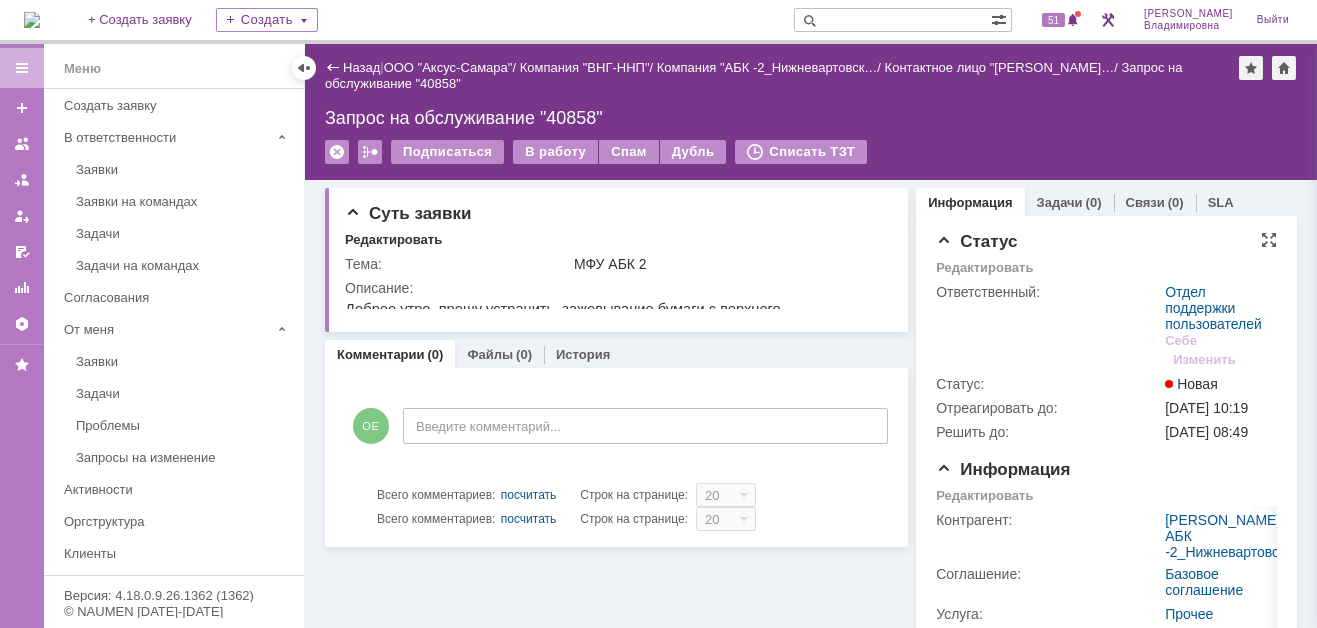 scroll, scrollTop: 0, scrollLeft: 0, axis: both 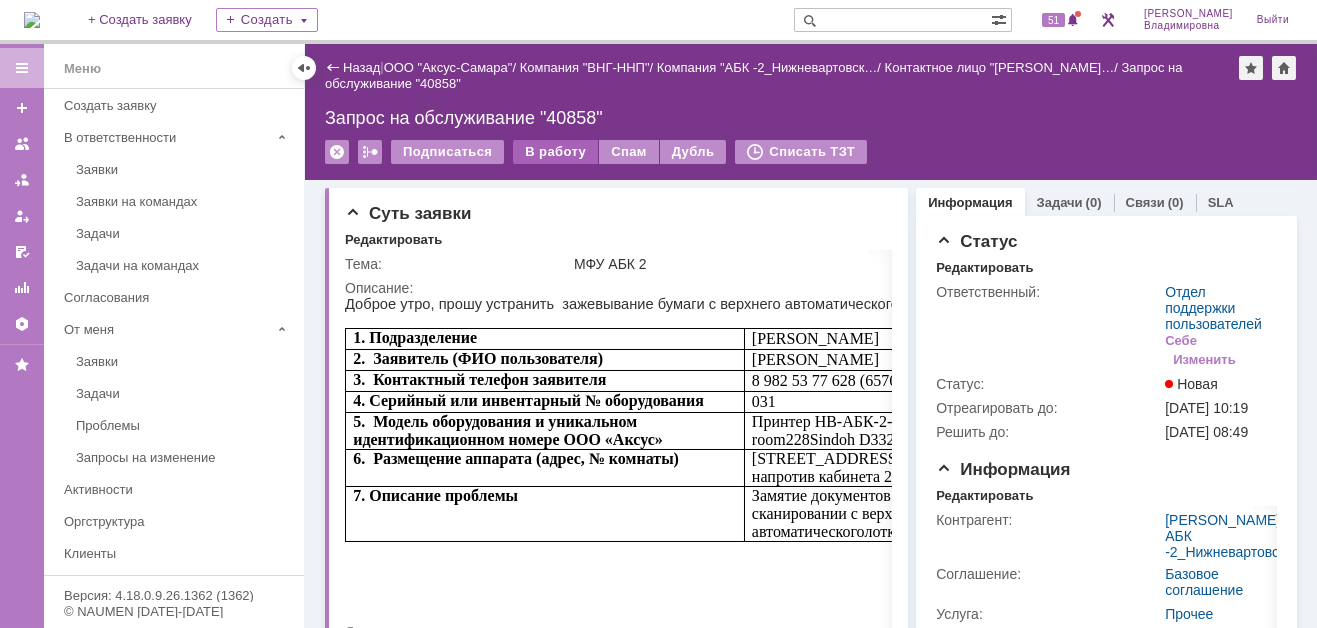 click on "В работу" at bounding box center [555, 152] 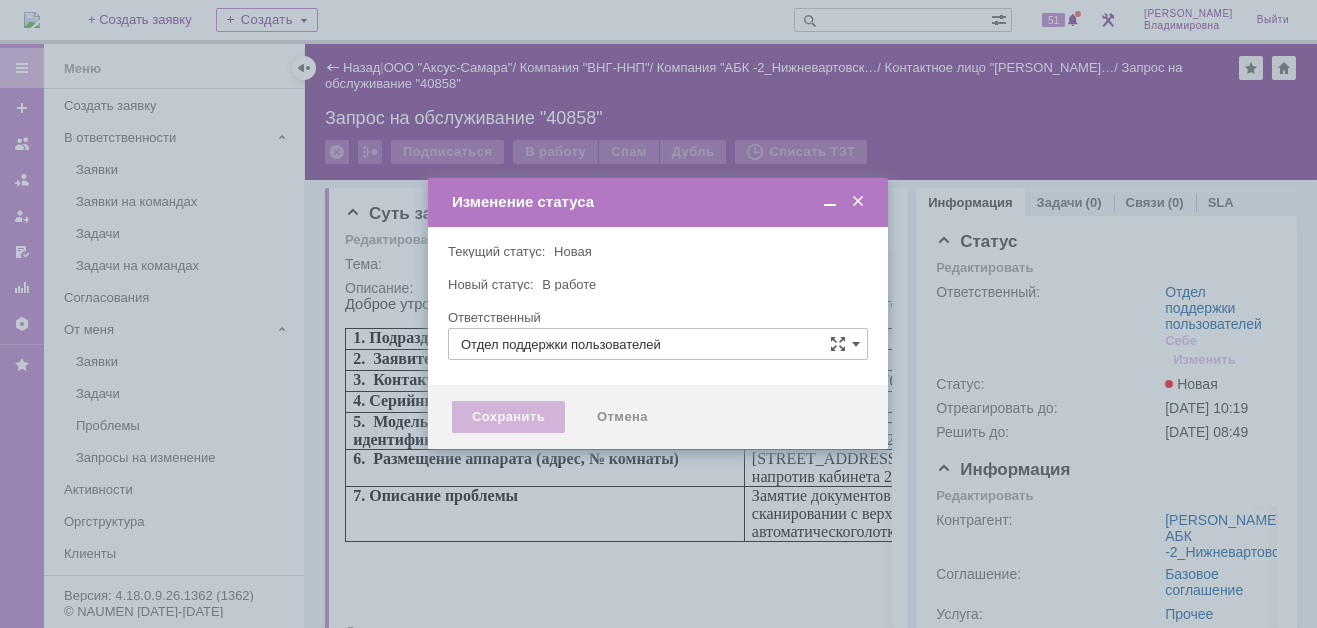type on "[PERSON_NAME]" 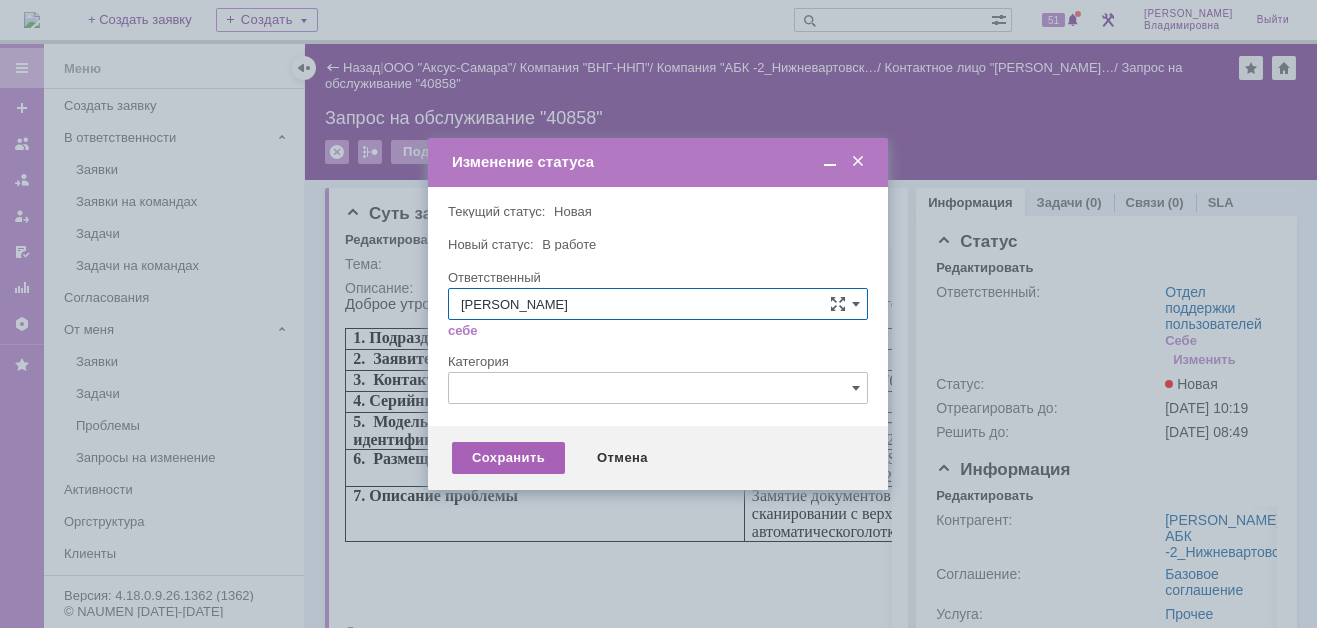 click on "Сохранить" at bounding box center (508, 458) 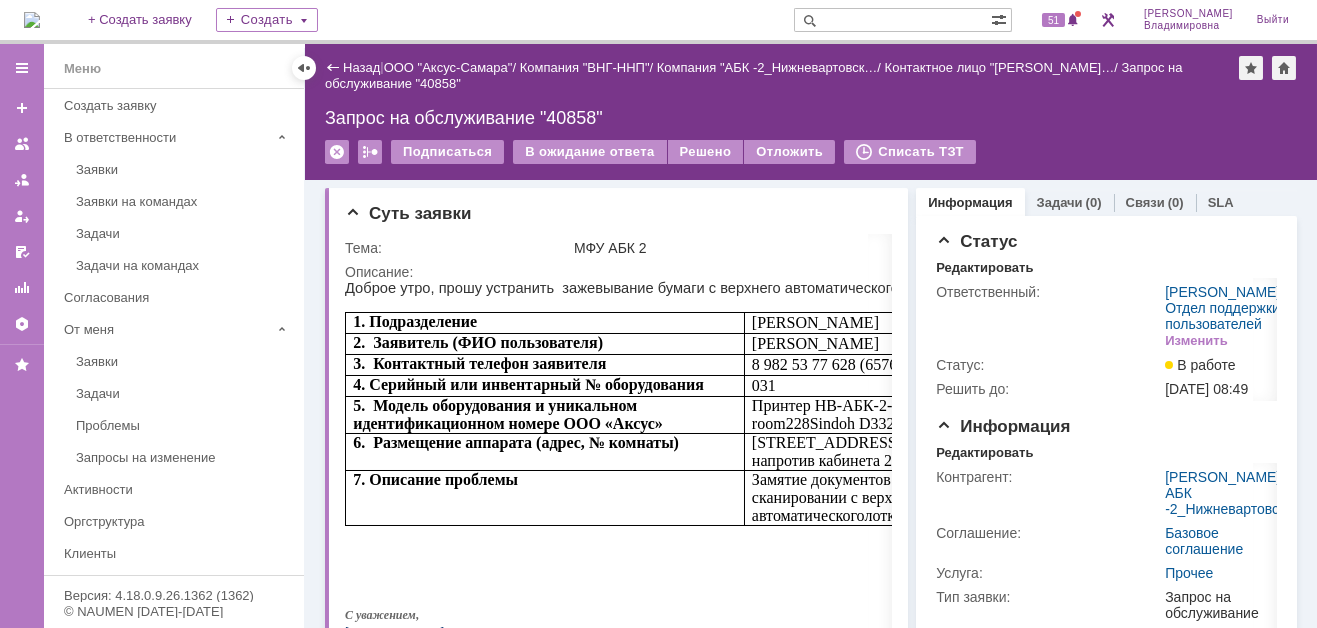 scroll, scrollTop: 0, scrollLeft: 0, axis: both 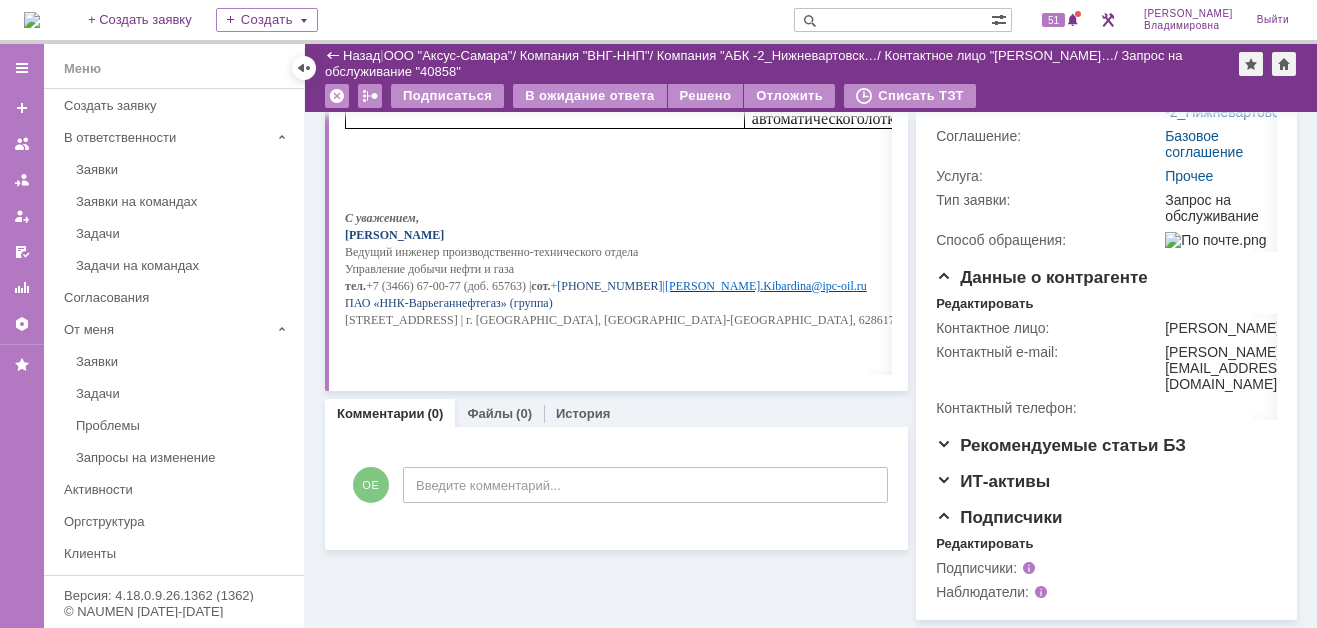 click at bounding box center (892, 20) 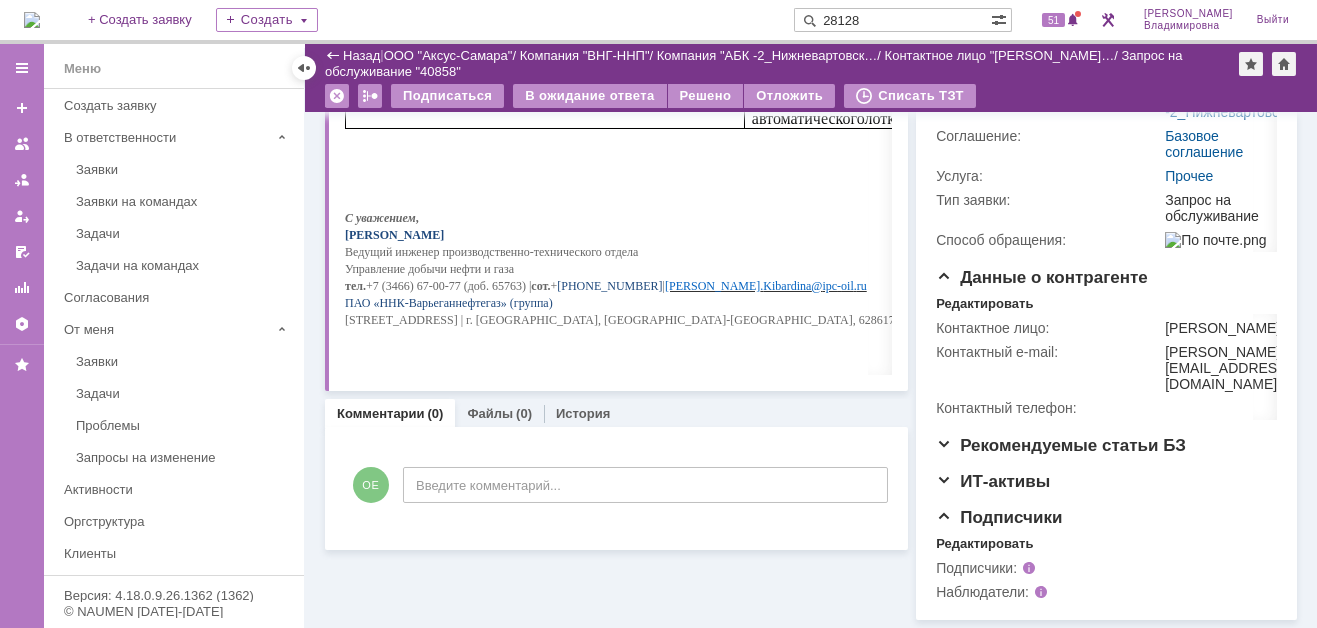 type on "28128" 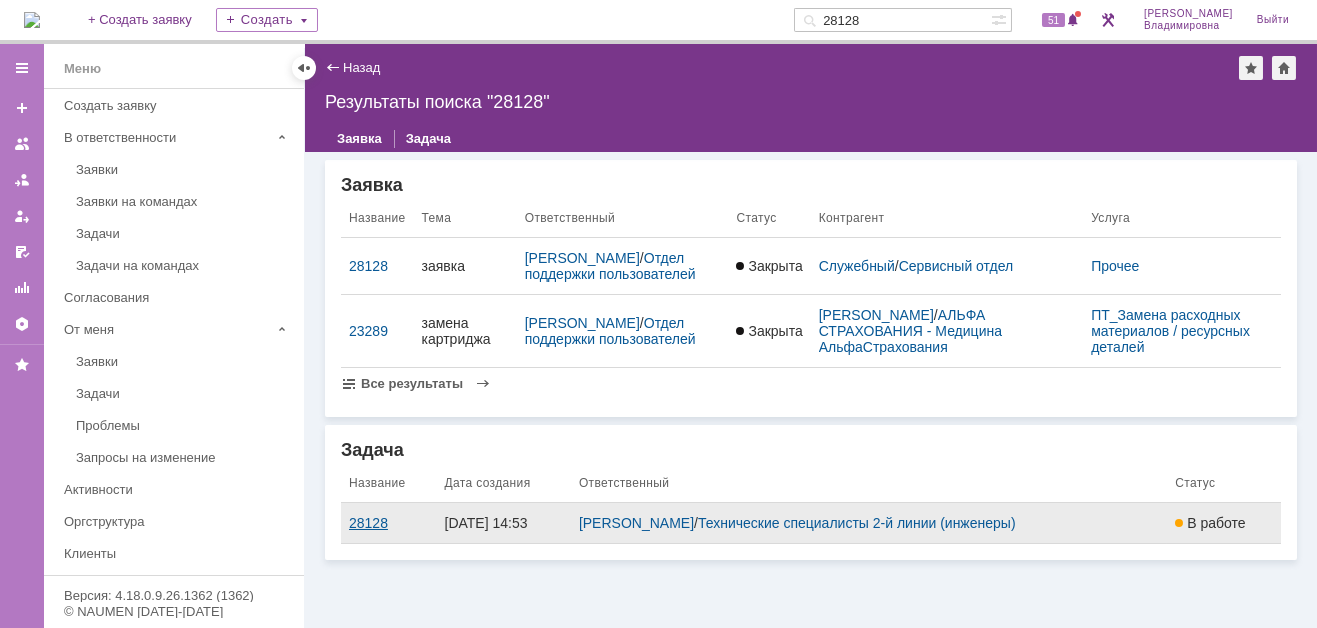 click on "28128" at bounding box center (389, 523) 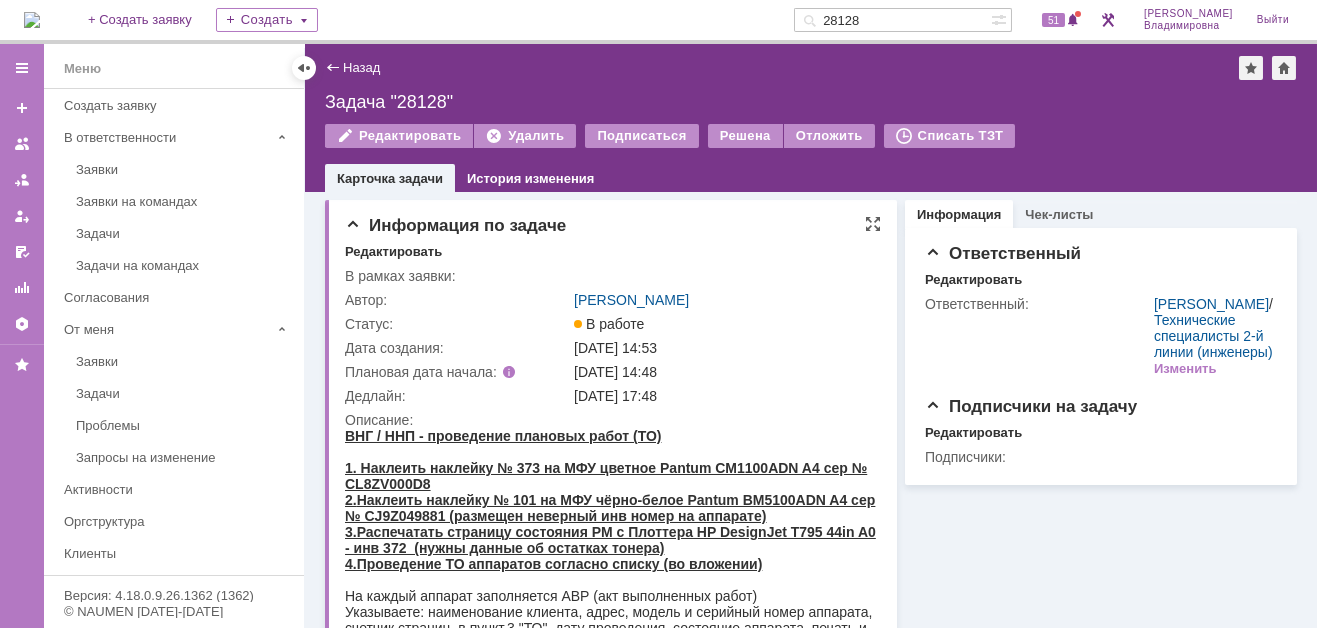 scroll, scrollTop: 0, scrollLeft: 0, axis: both 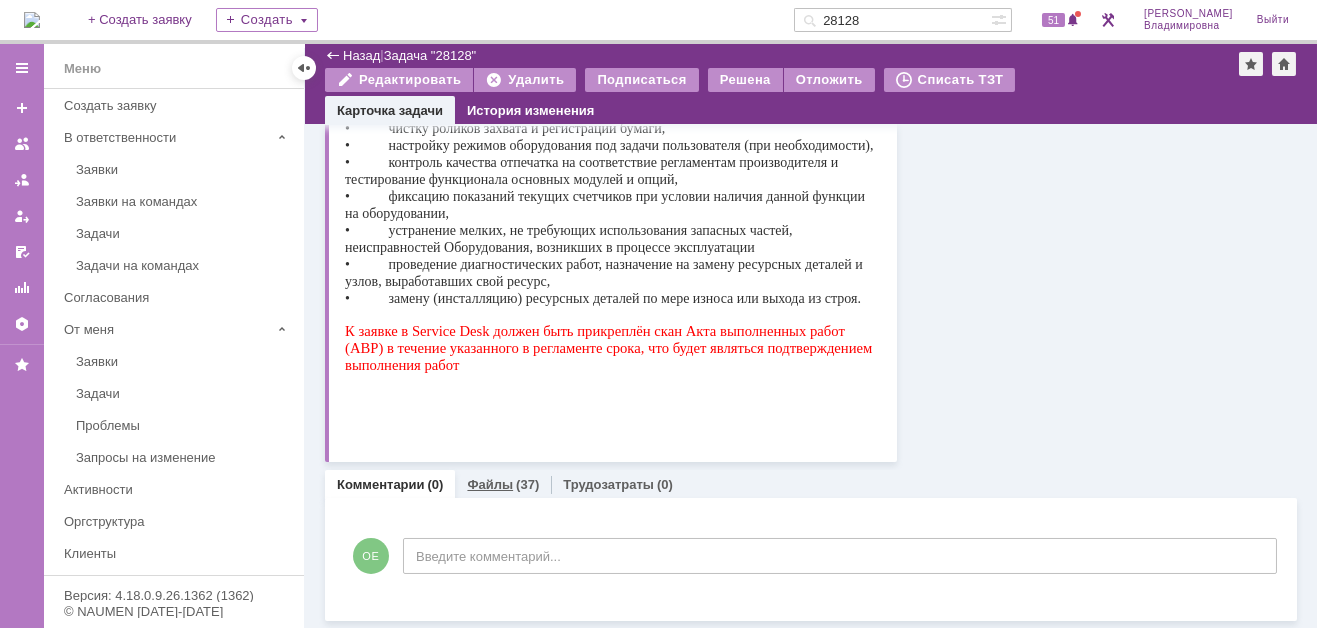 click on "Файлы" at bounding box center [490, 484] 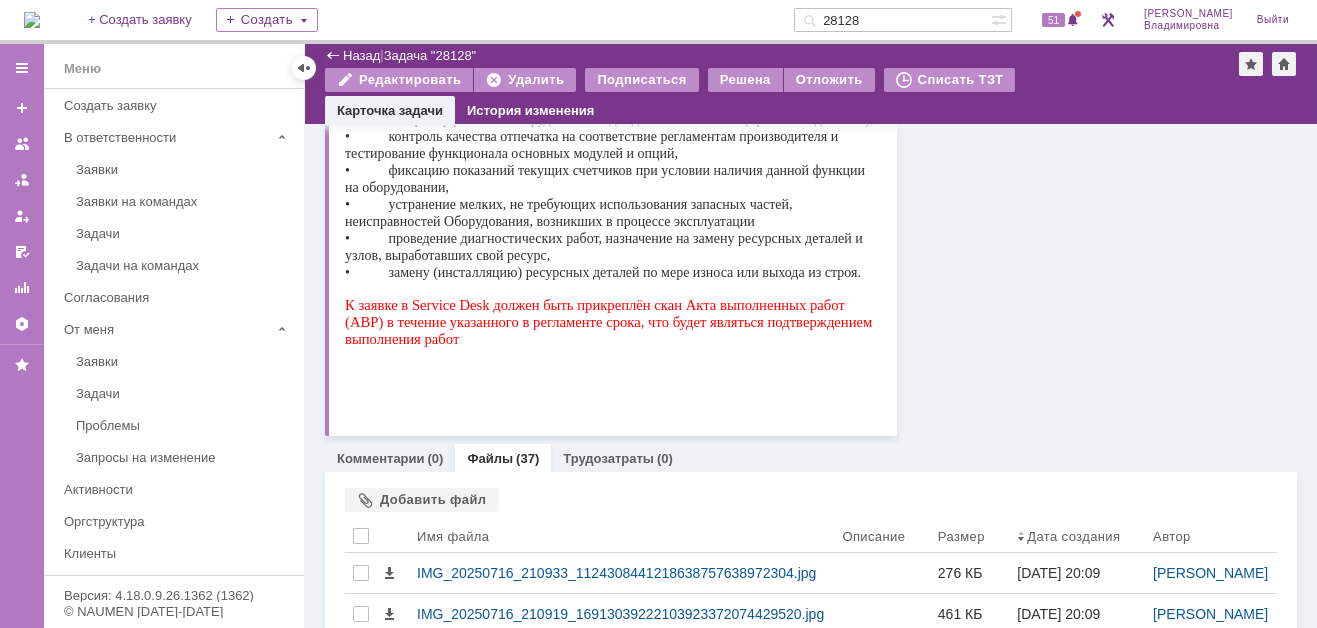 scroll, scrollTop: 621, scrollLeft: 0, axis: vertical 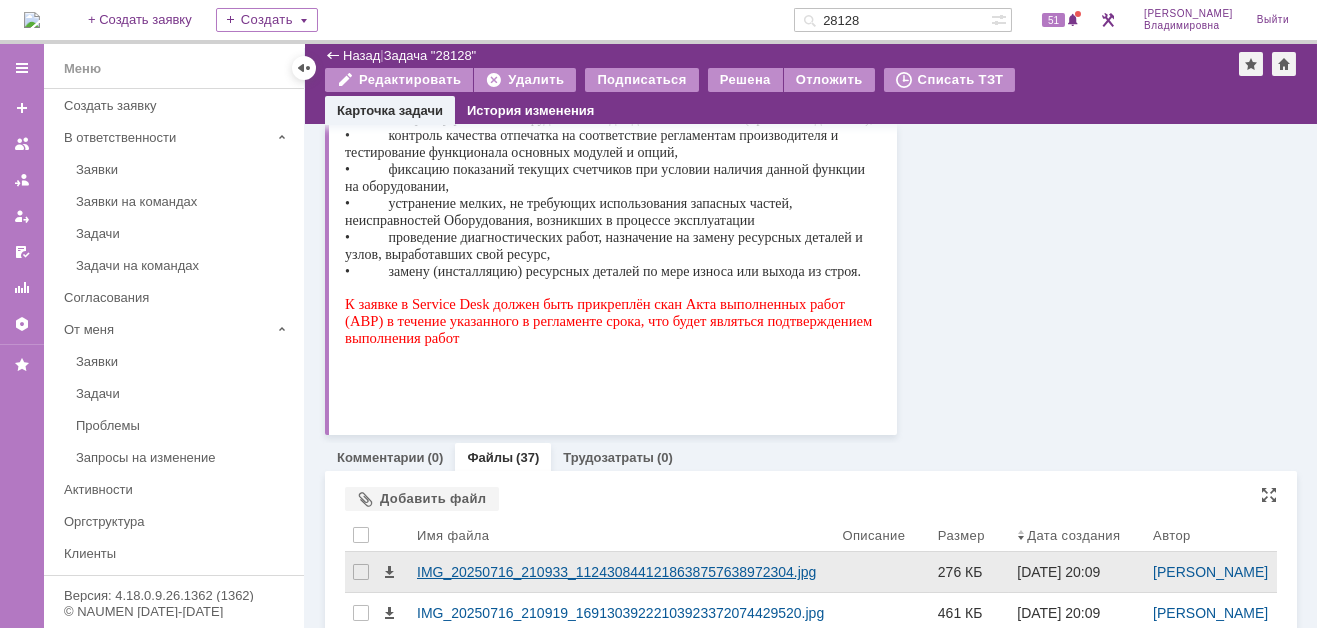 click on "IMG_20250716_210933_1124308441218638757638972304.jpg" at bounding box center (621, 572) 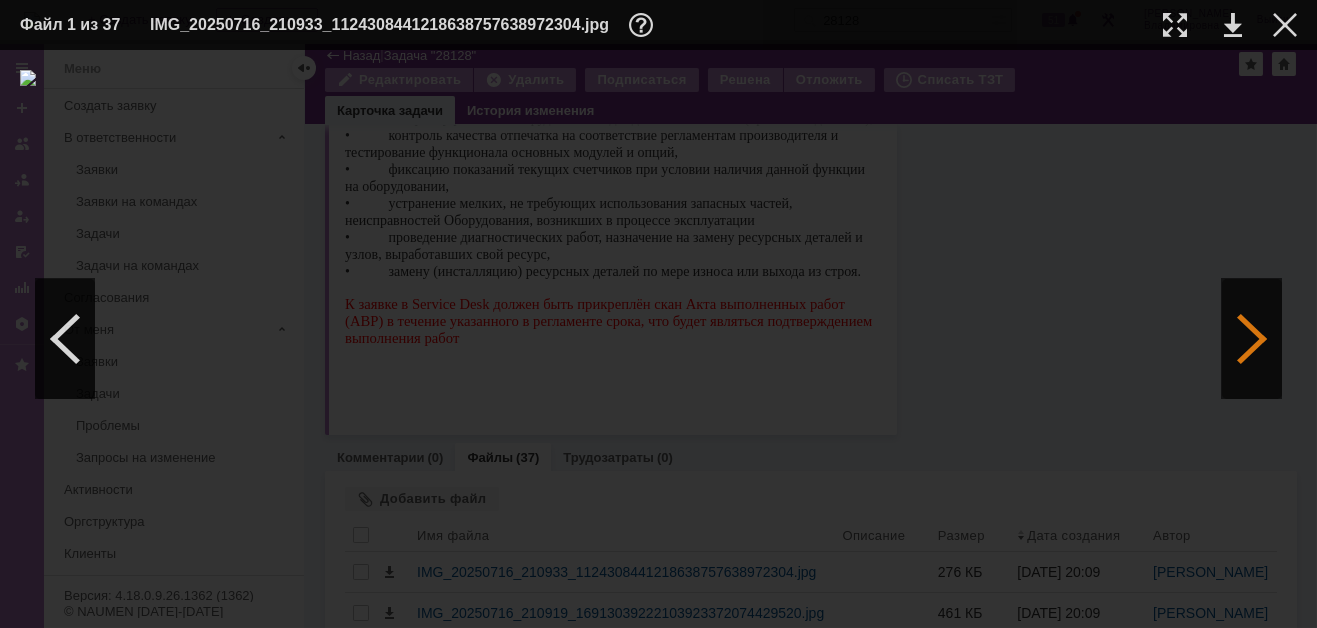 click at bounding box center (1252, 339) 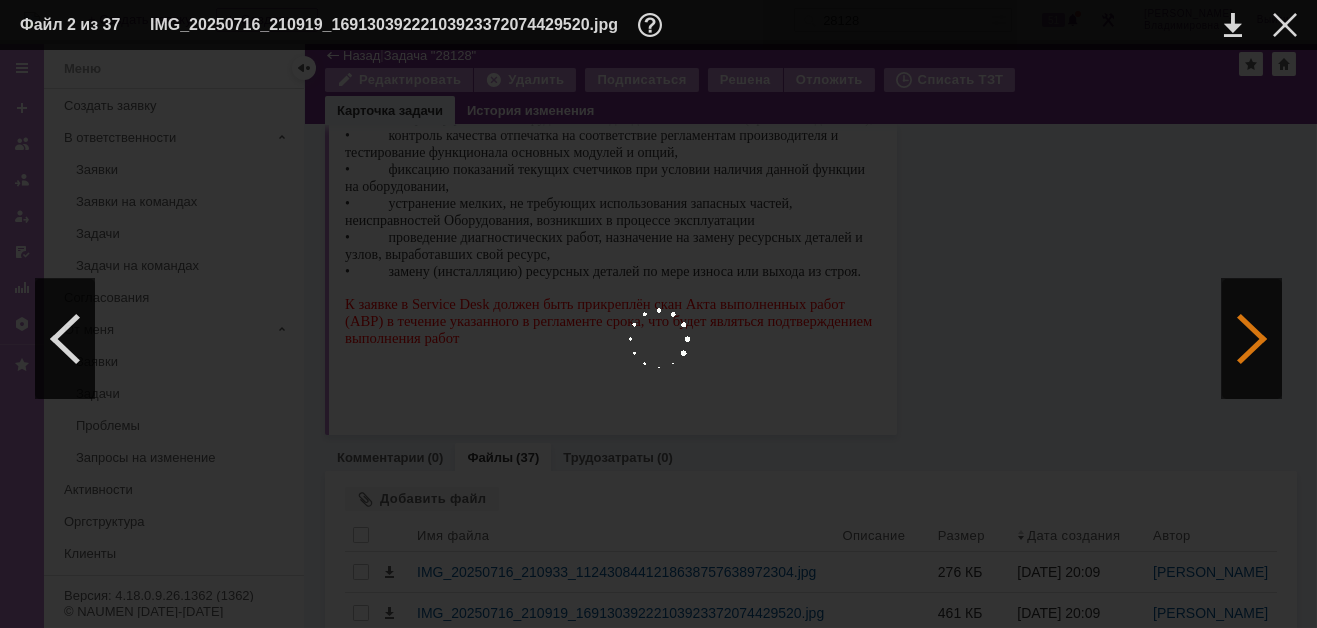 click at bounding box center [1252, 339] 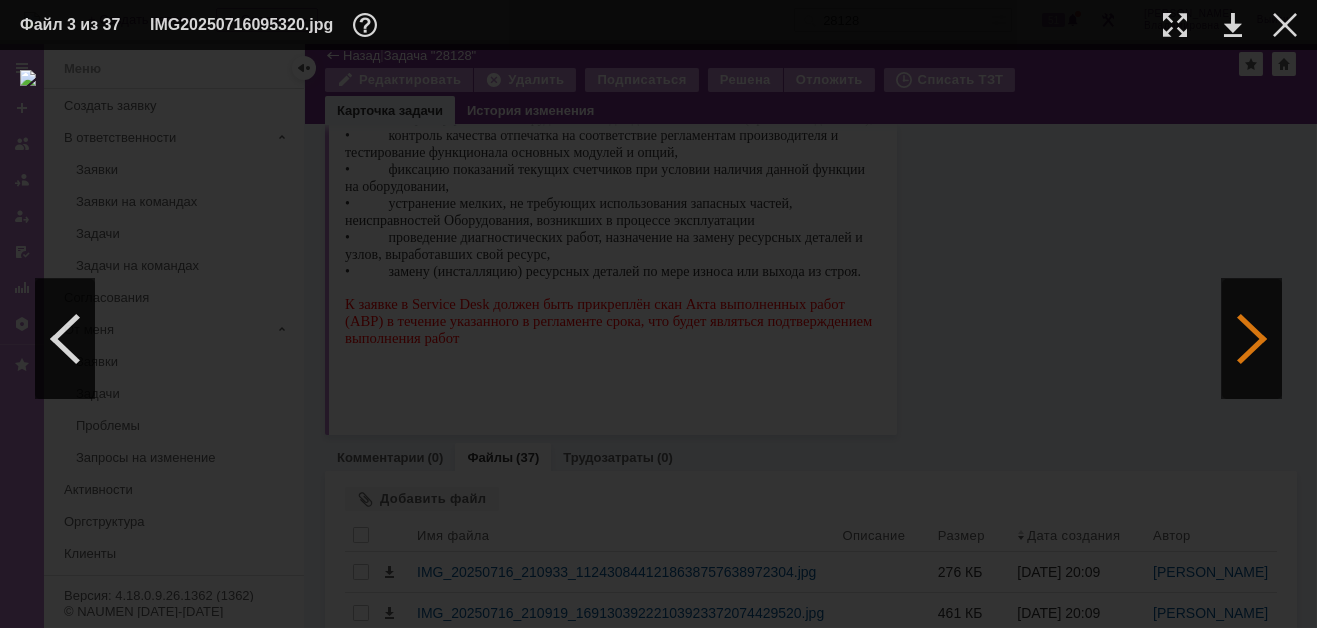 click at bounding box center (1252, 339) 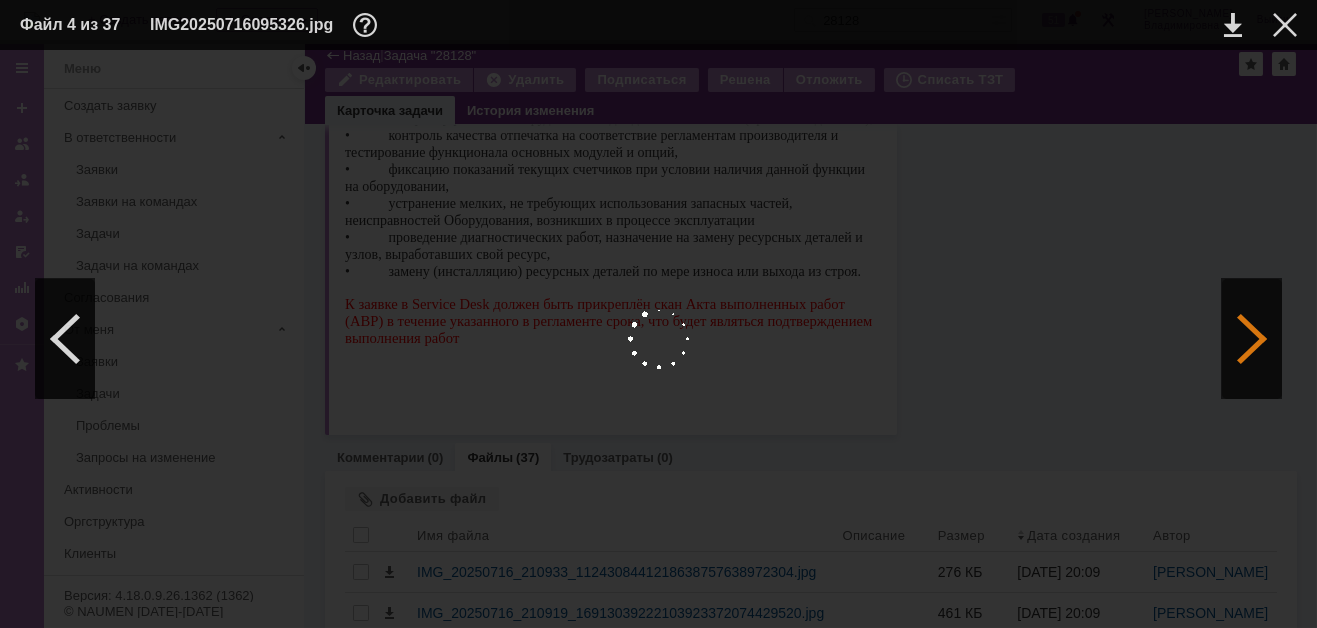 click at bounding box center [1252, 339] 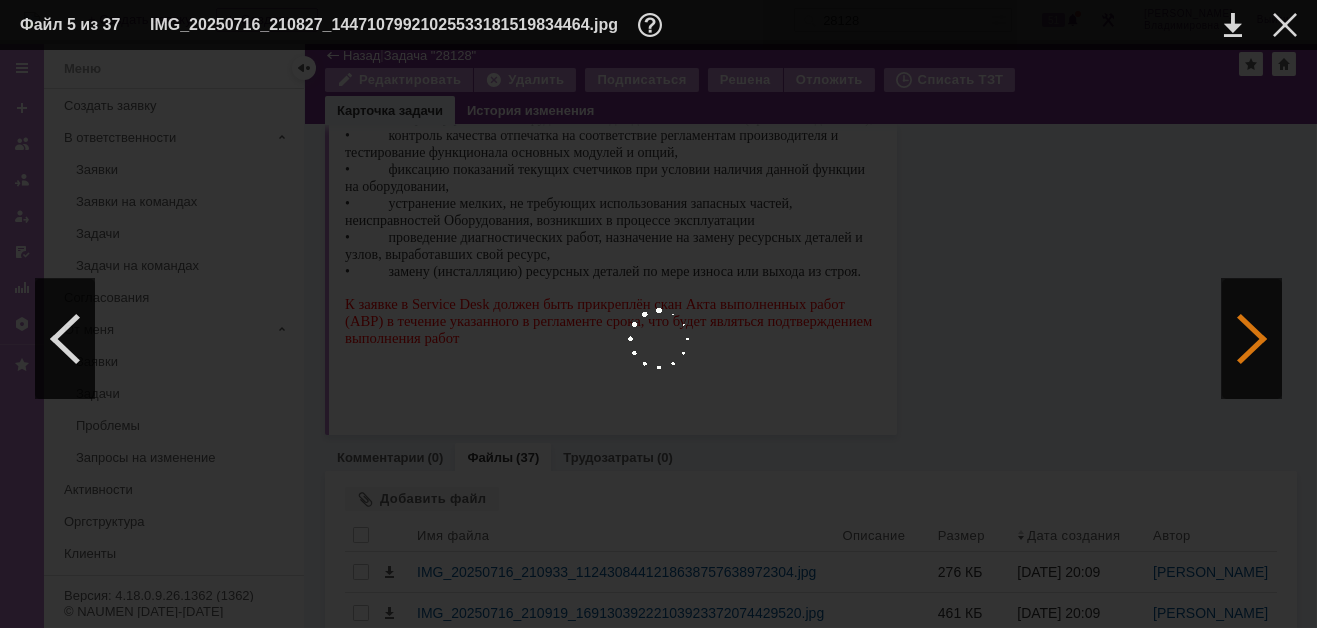 click at bounding box center [1252, 339] 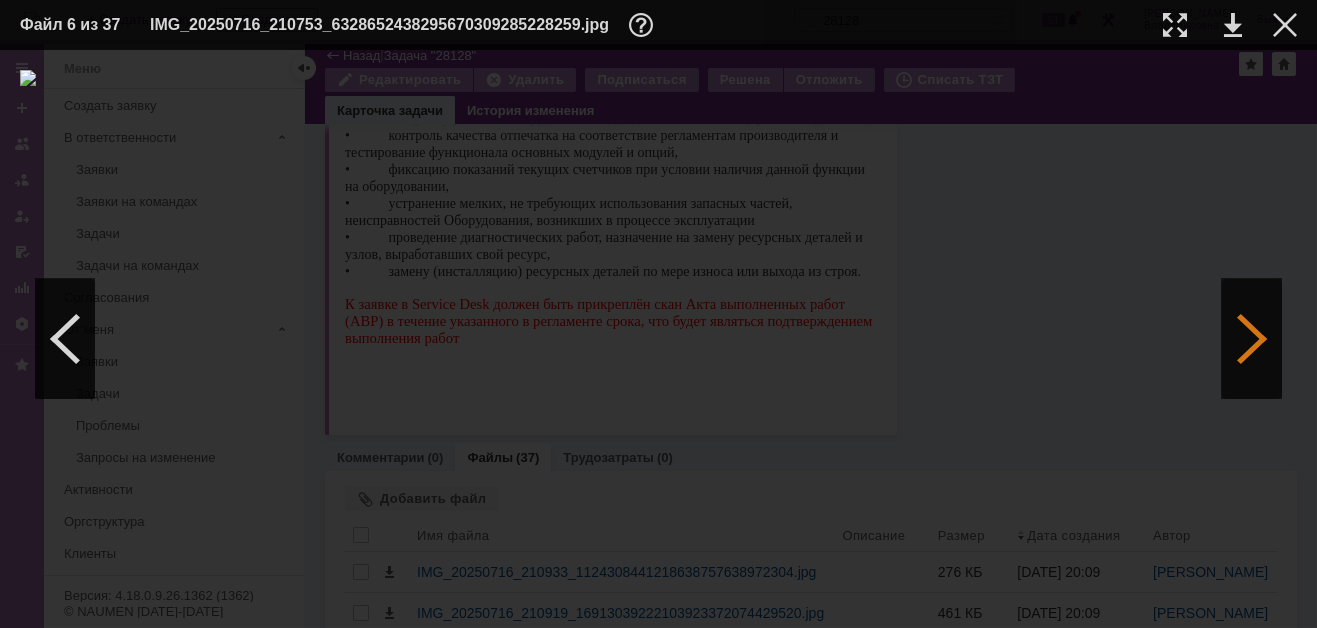 click at bounding box center [1252, 339] 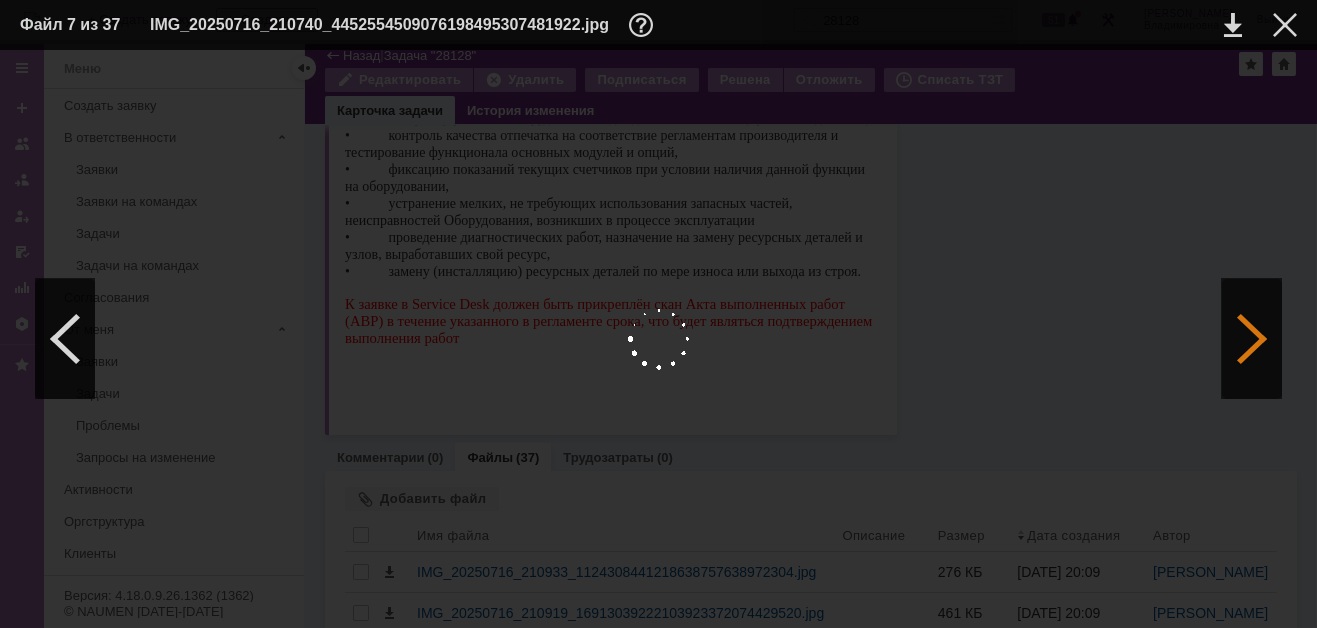 click at bounding box center [1252, 339] 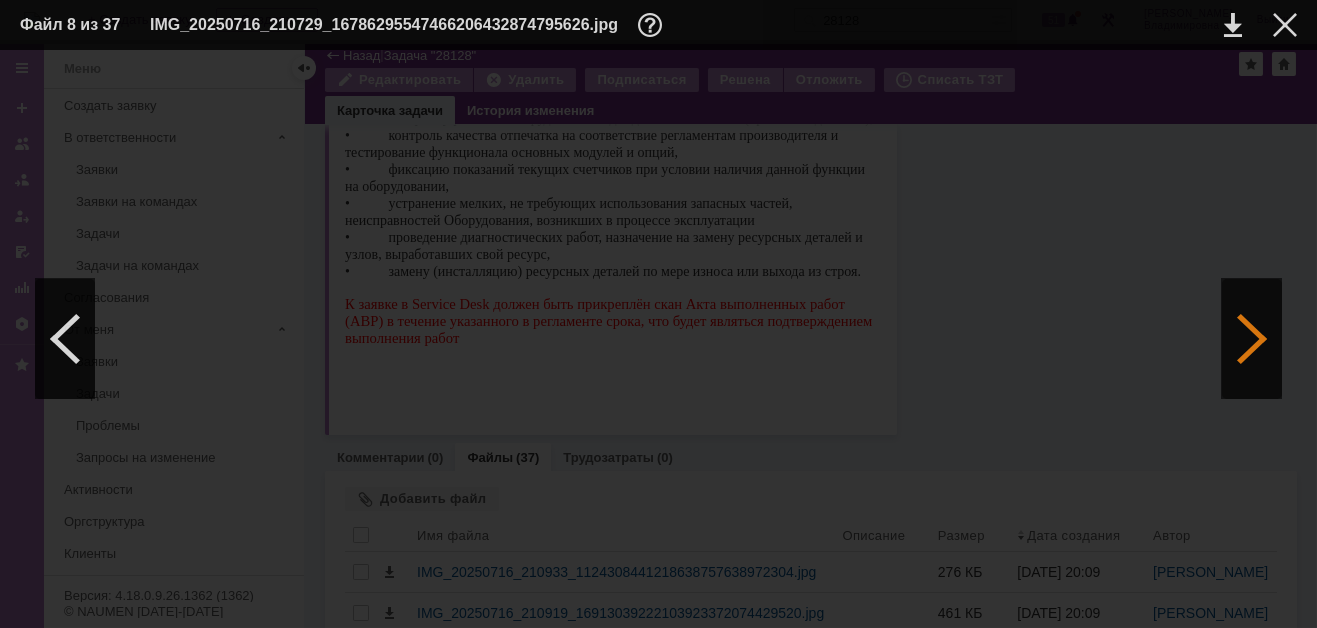 click at bounding box center [1252, 339] 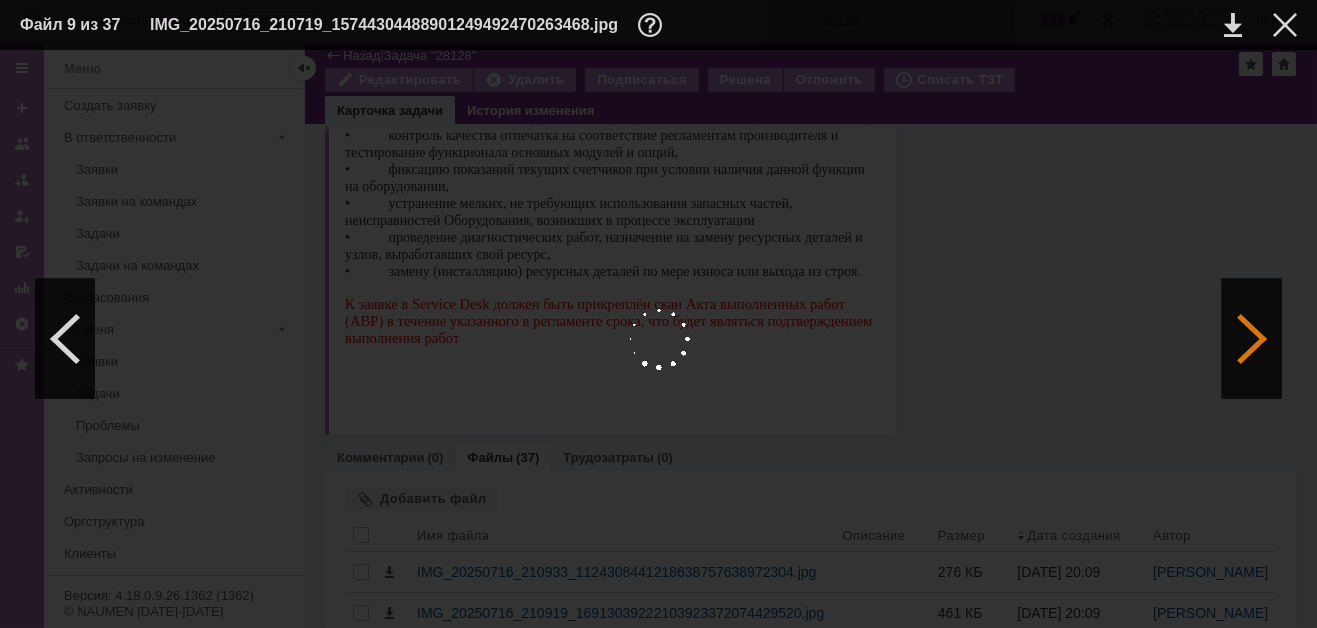 click at bounding box center [1252, 339] 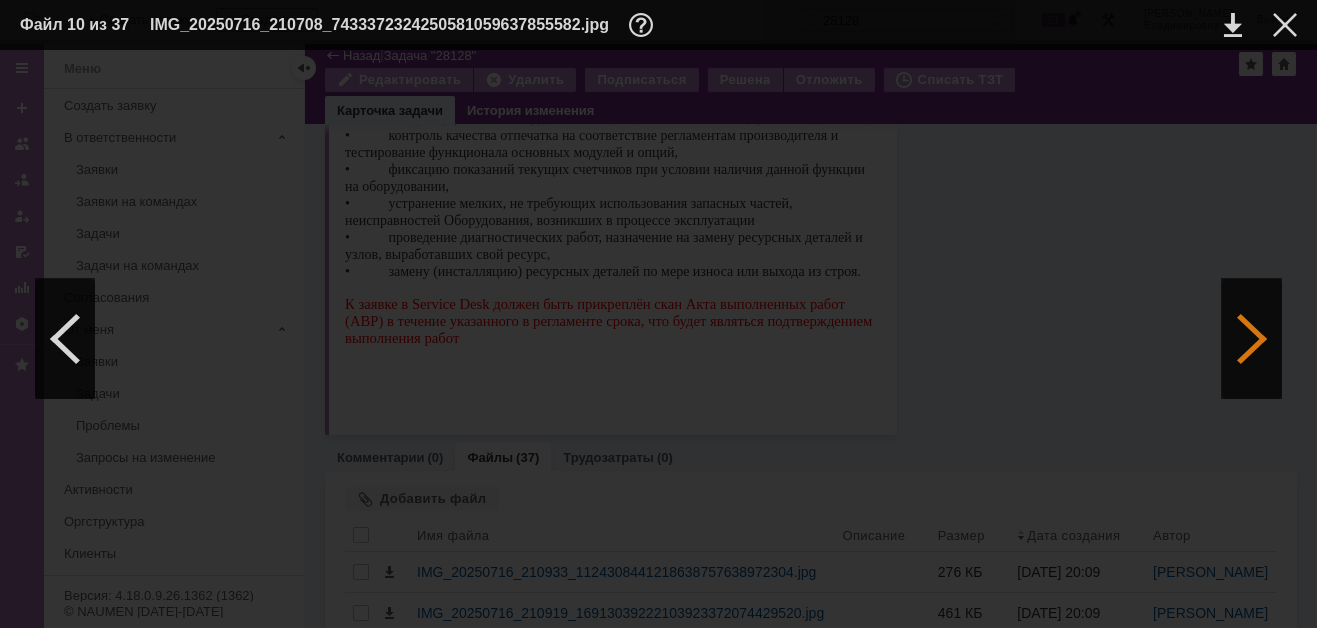 click at bounding box center [1252, 339] 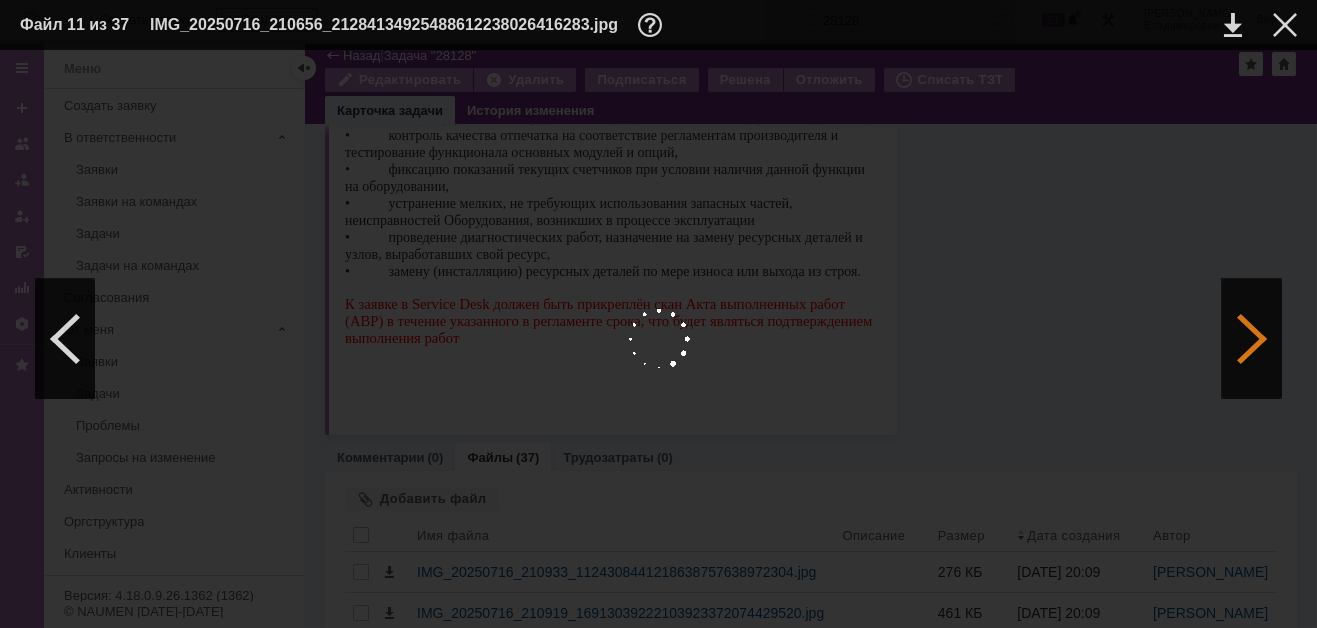 click at bounding box center [1252, 339] 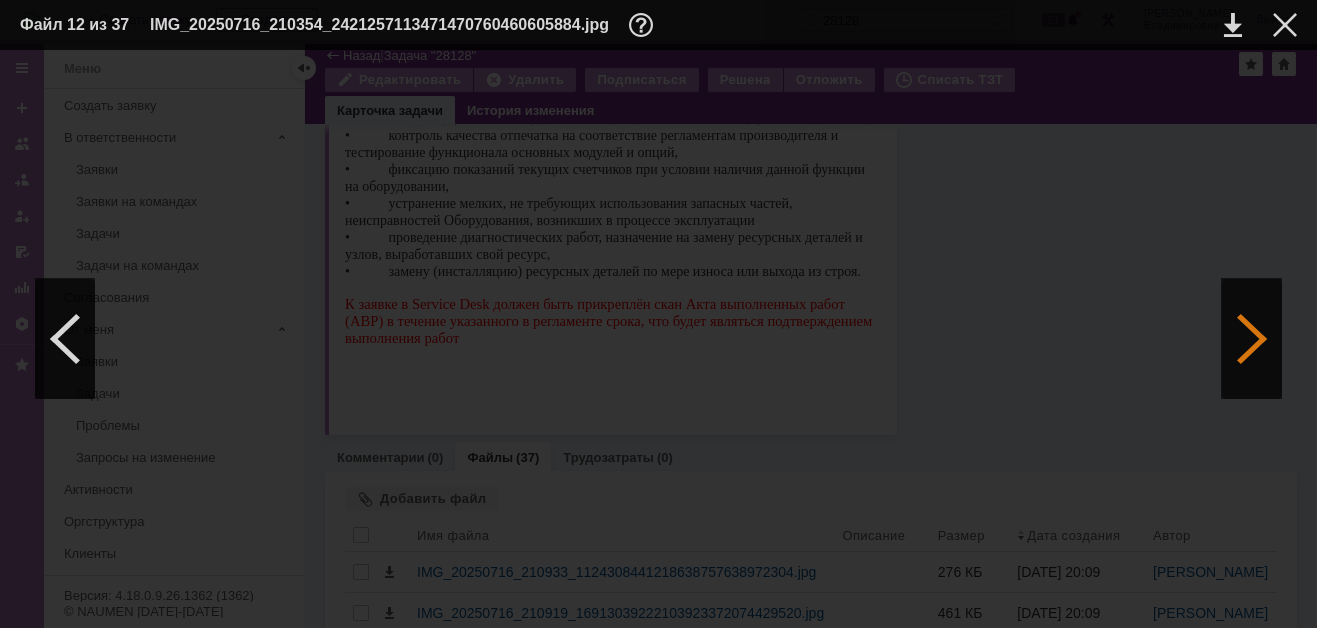 click at bounding box center [1252, 339] 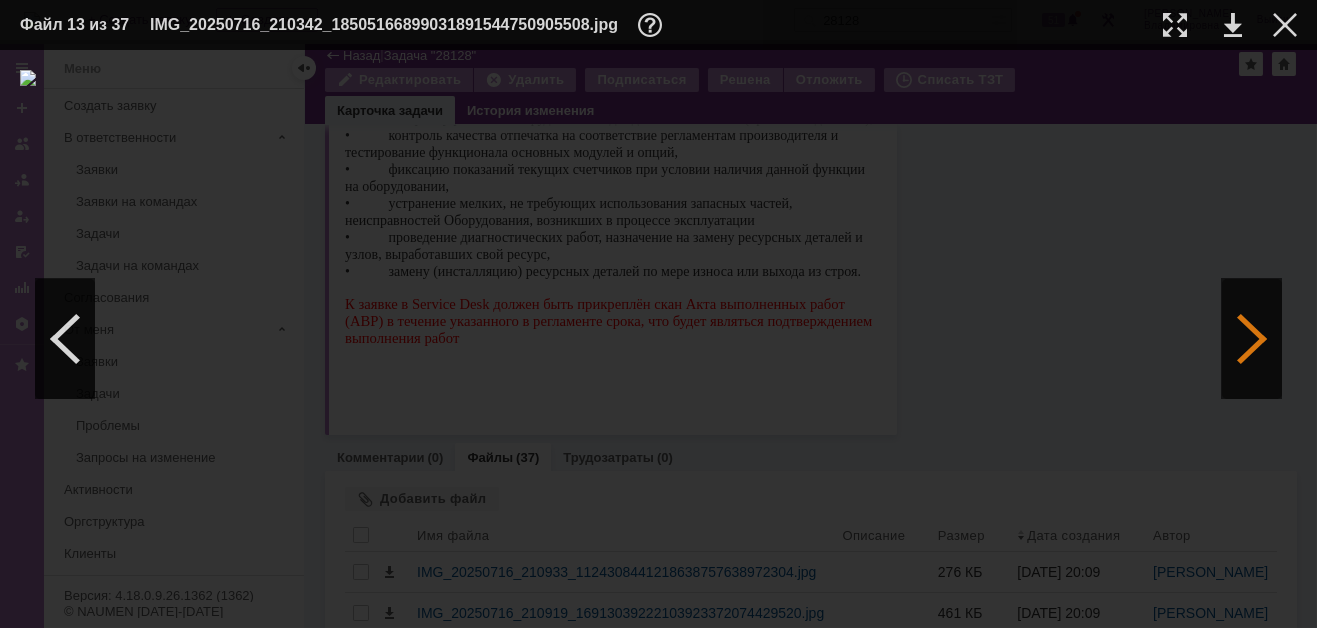 click at bounding box center (1252, 339) 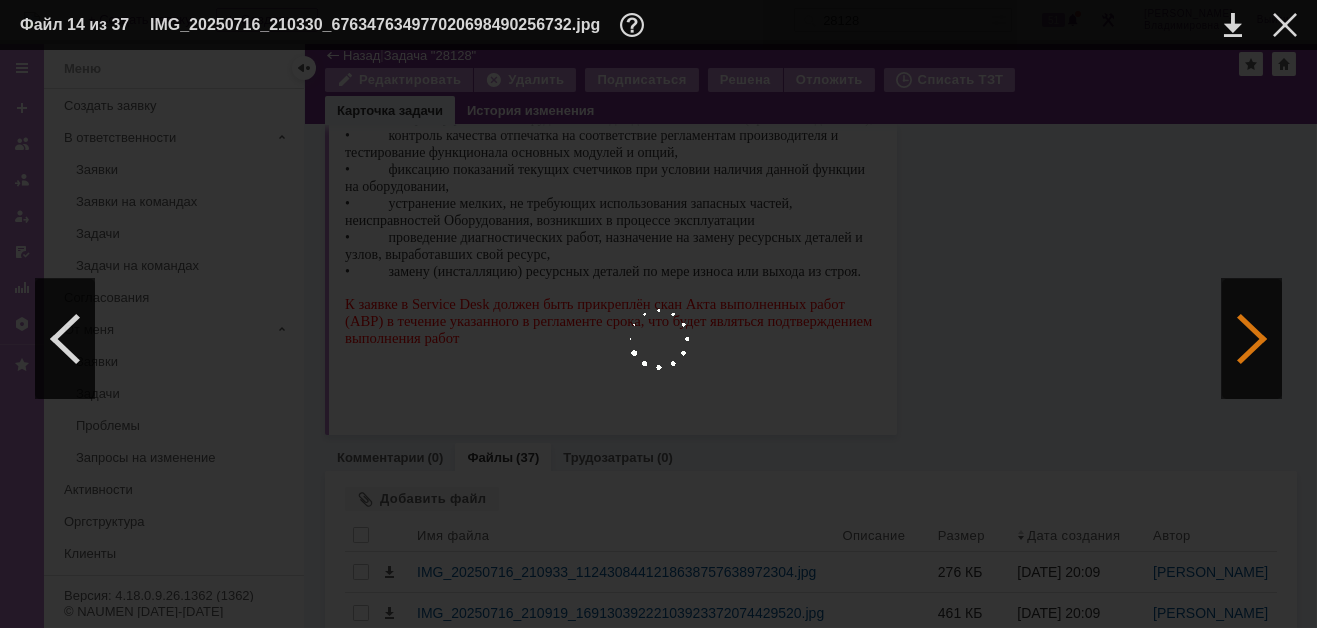 click at bounding box center (1252, 339) 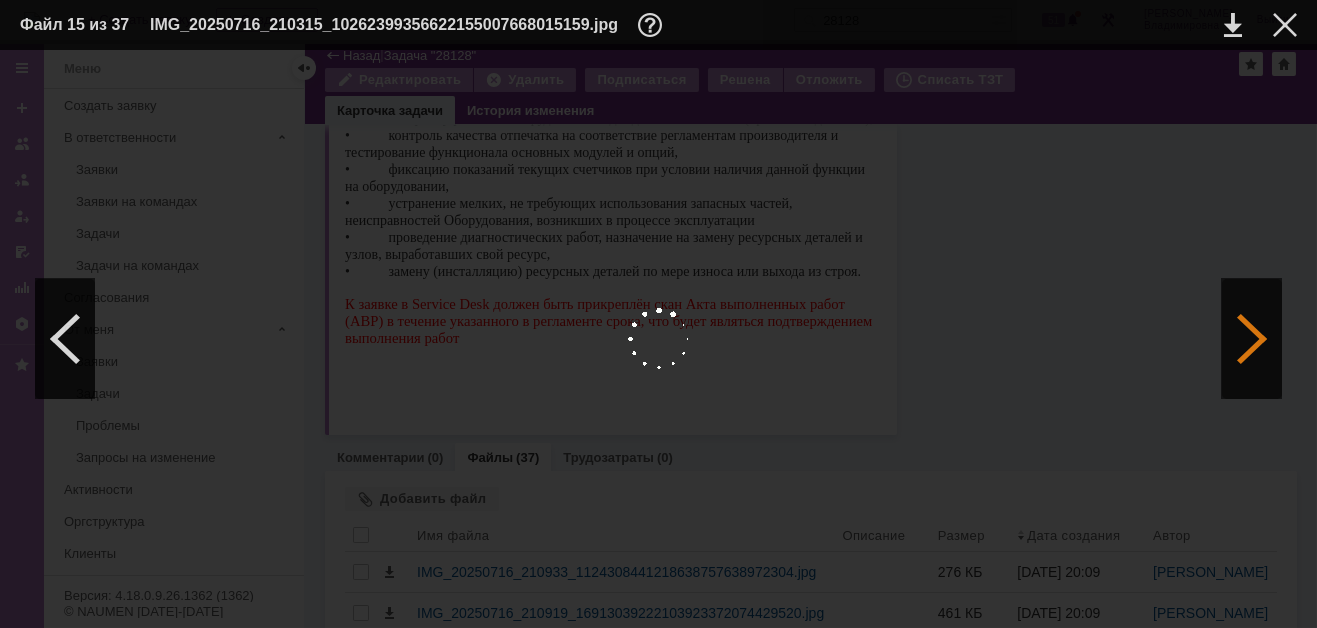 click at bounding box center [1252, 339] 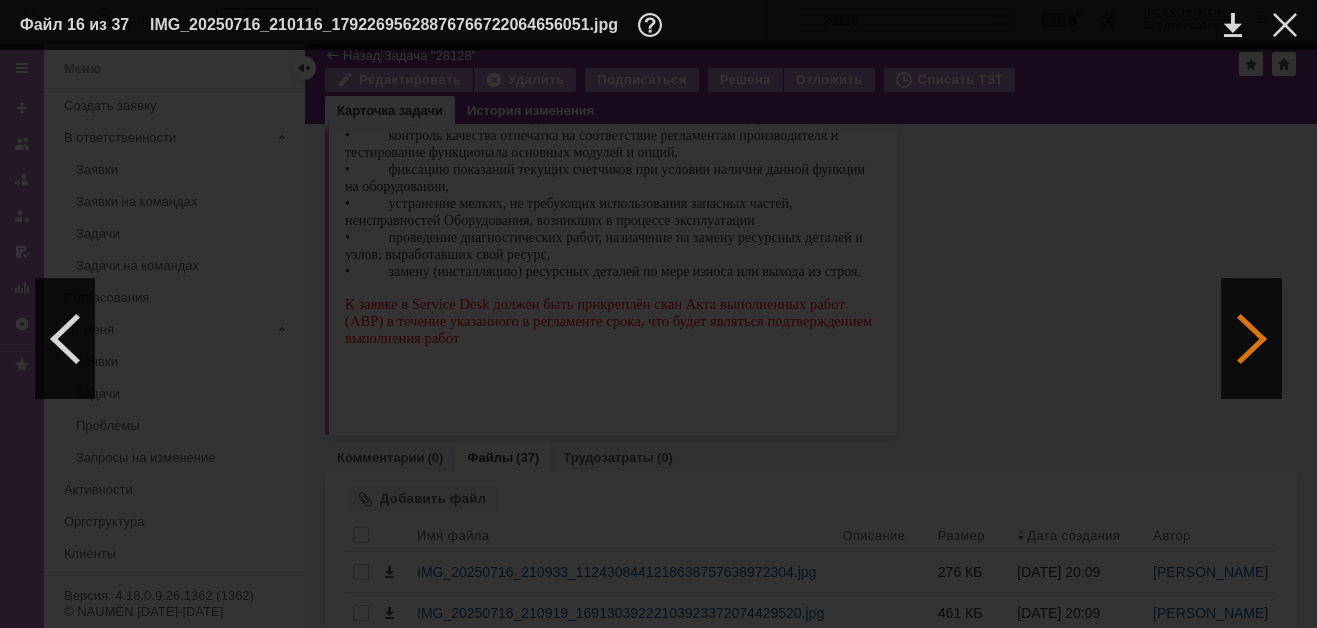 click at bounding box center (1252, 339) 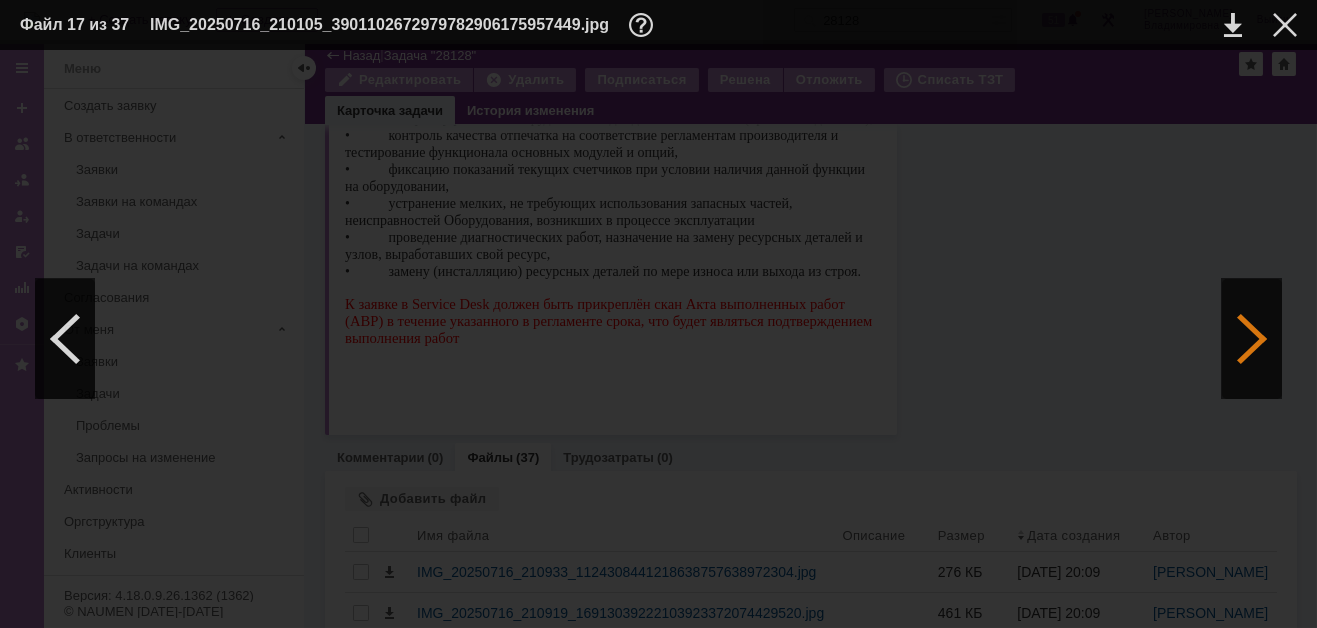 click at bounding box center [1252, 339] 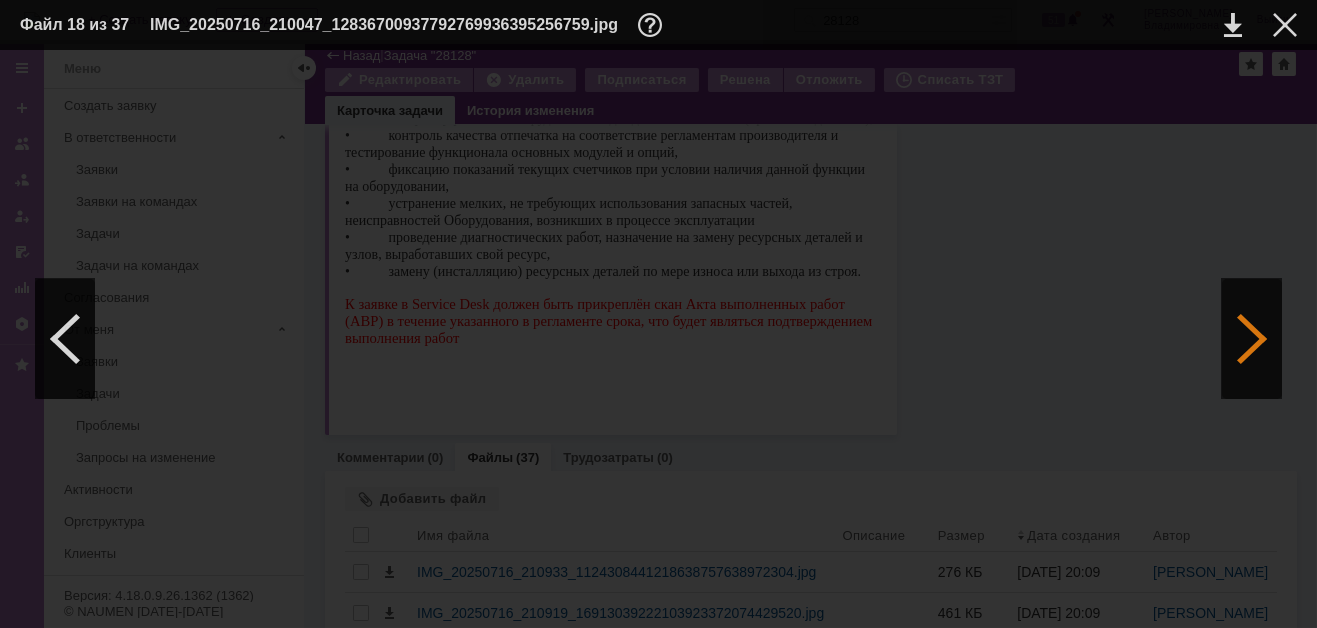 click at bounding box center (1252, 339) 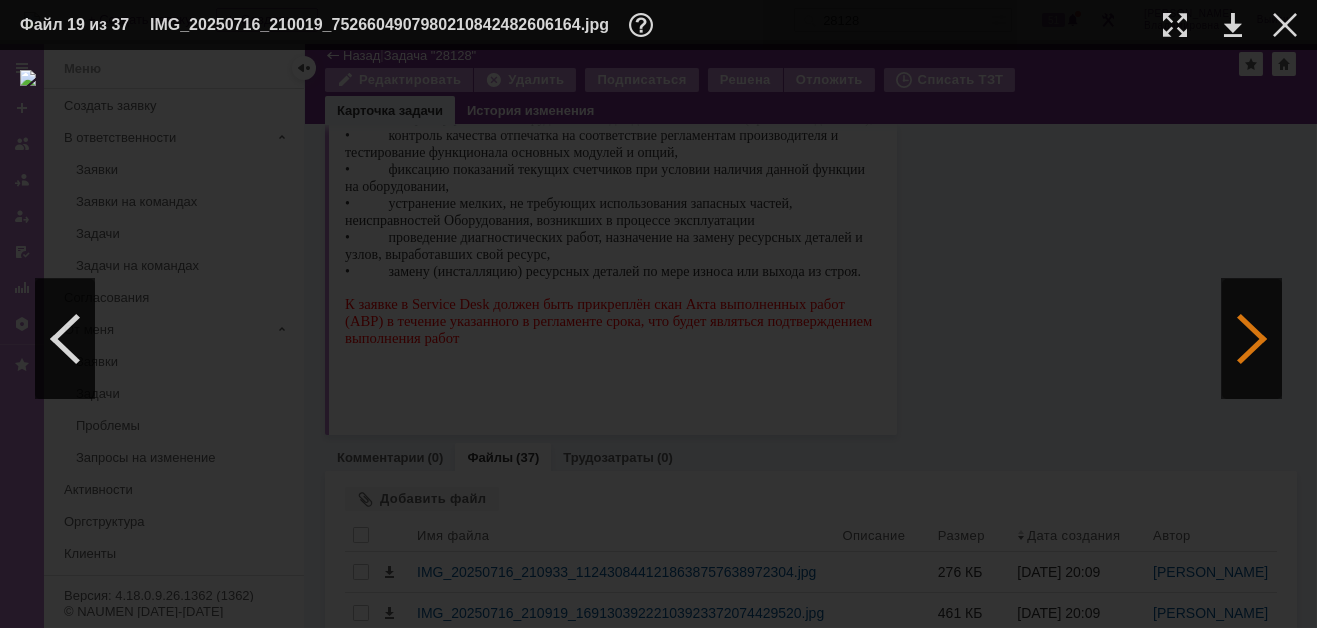click at bounding box center (1252, 339) 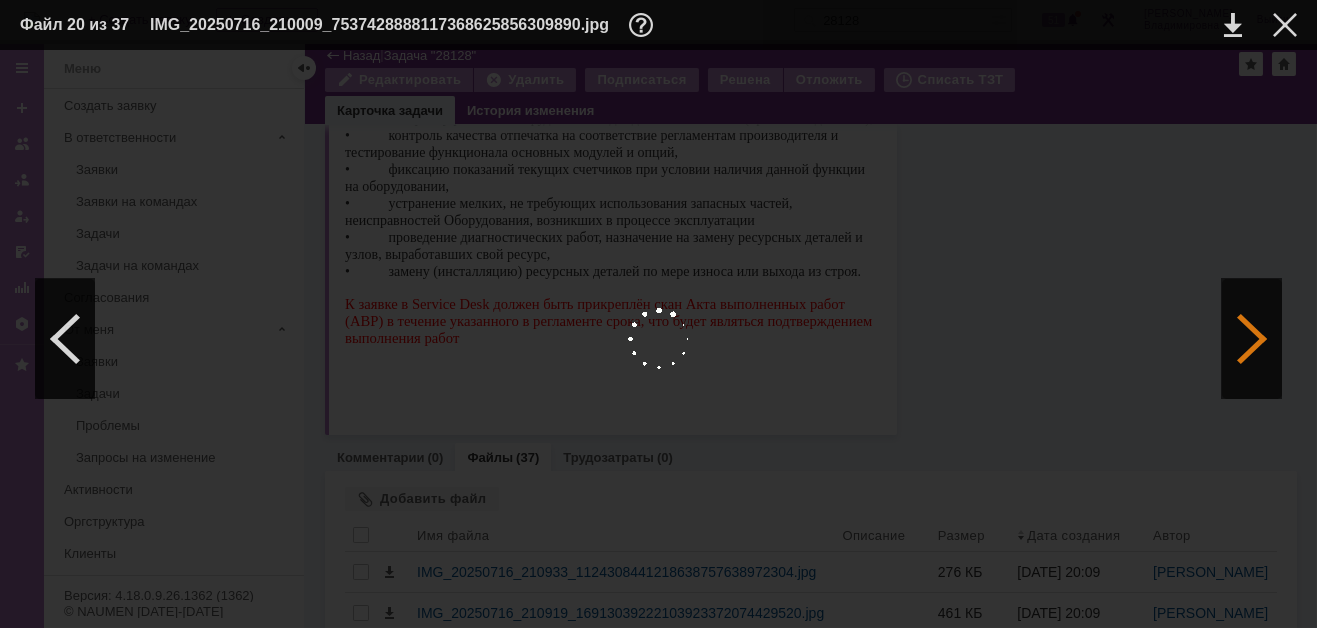click at bounding box center (1252, 339) 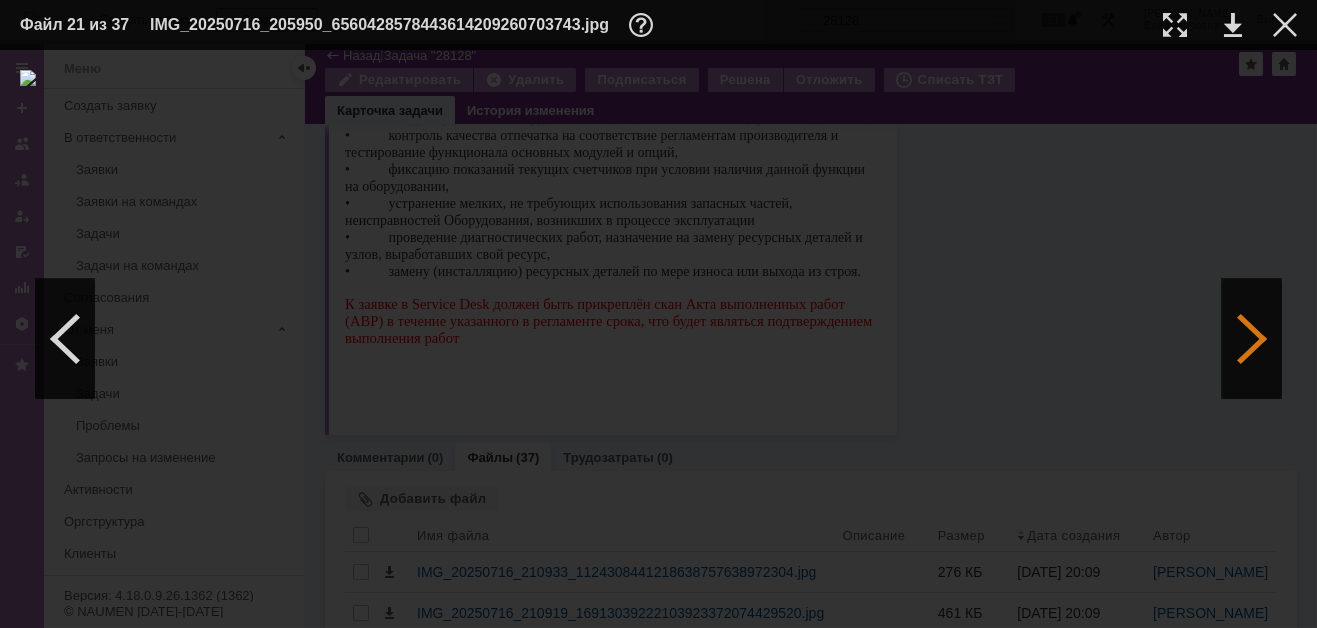 click at bounding box center (1252, 339) 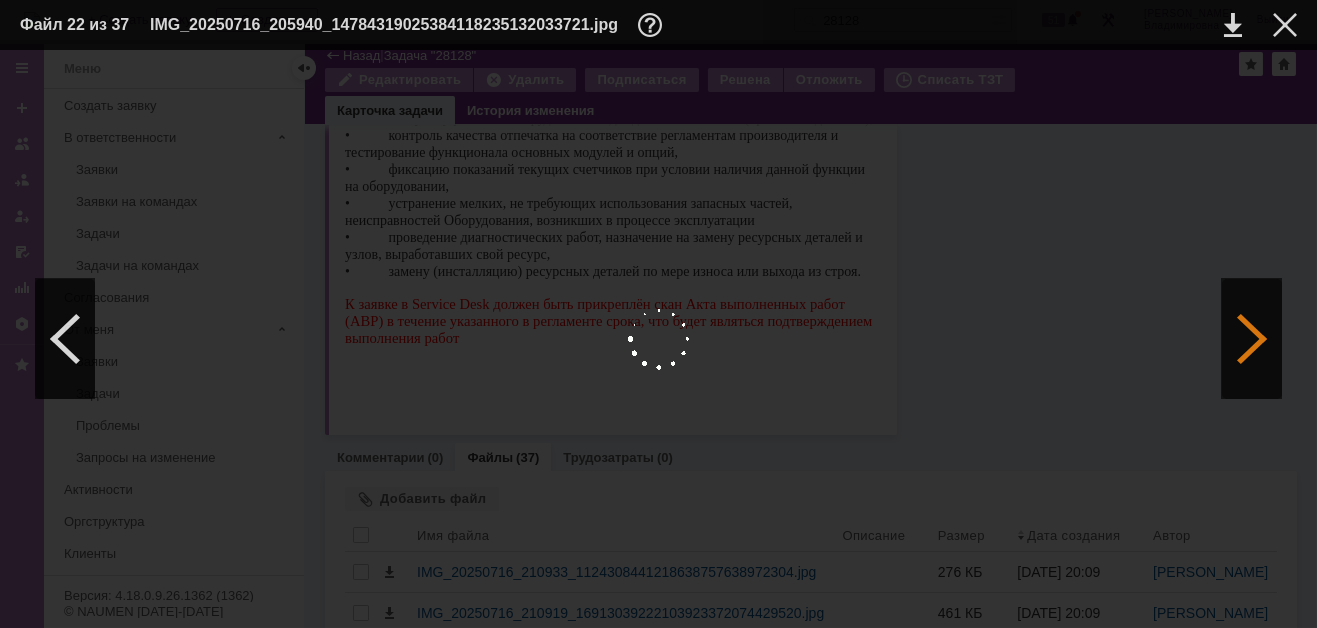 click at bounding box center [1252, 339] 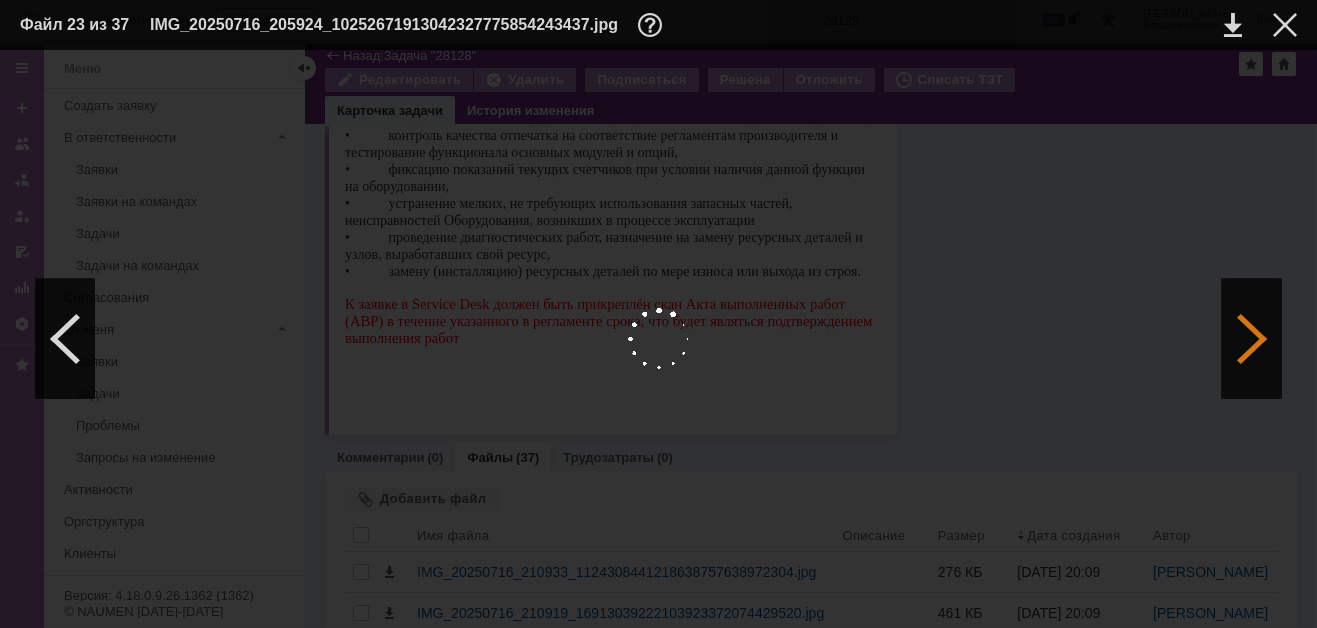 click at bounding box center [1252, 339] 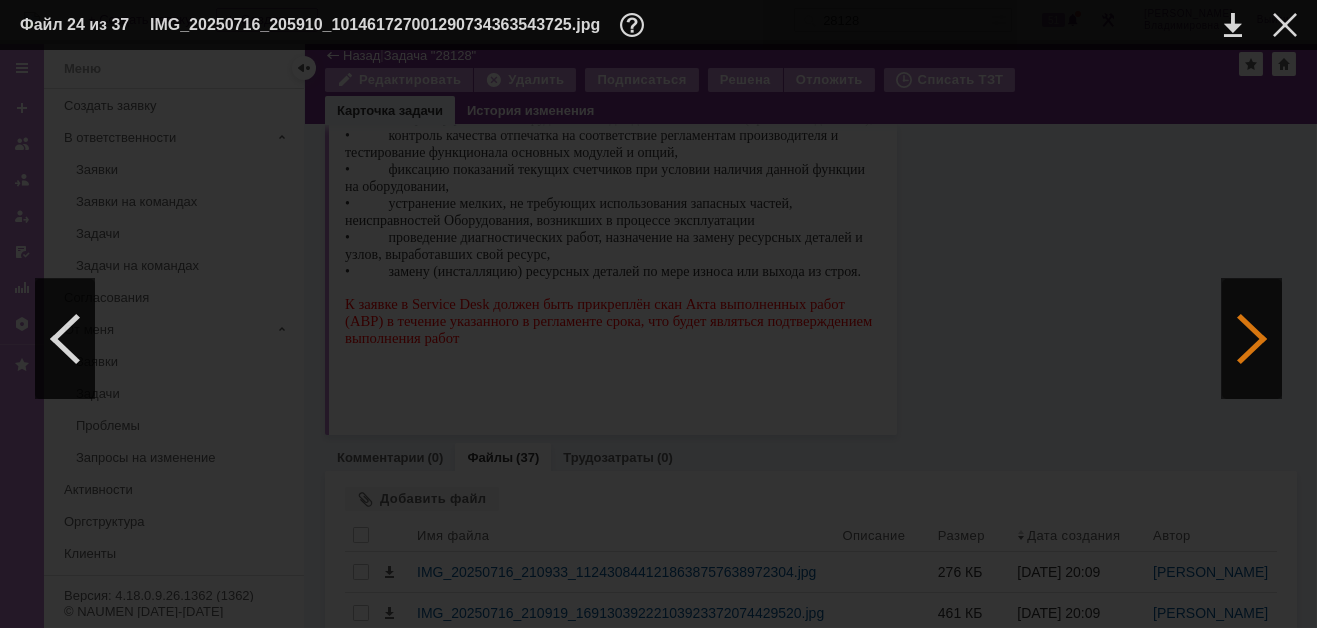click at bounding box center [1252, 339] 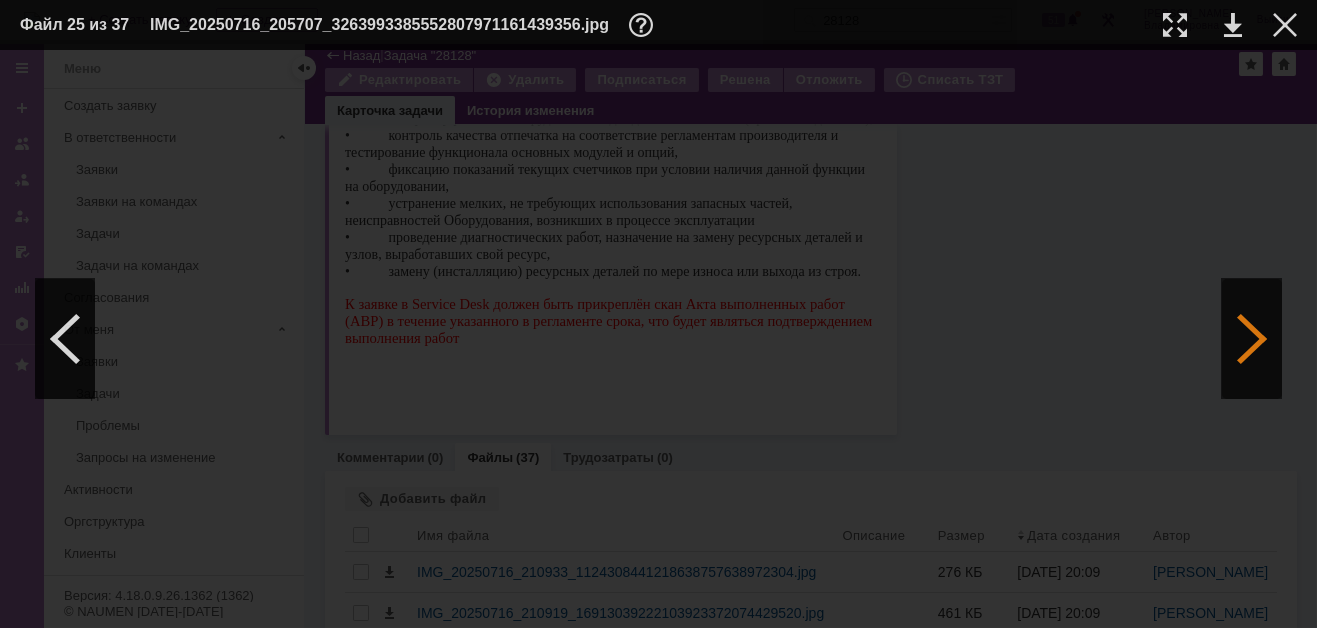 click at bounding box center (1252, 339) 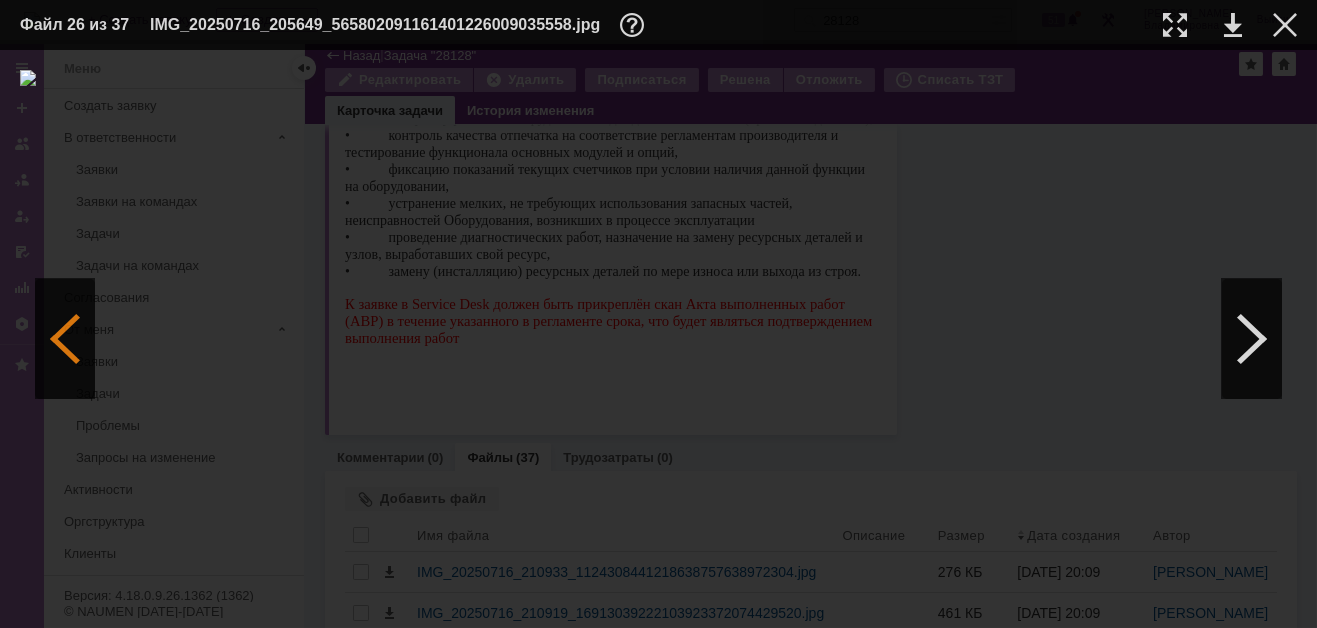click at bounding box center (65, 339) 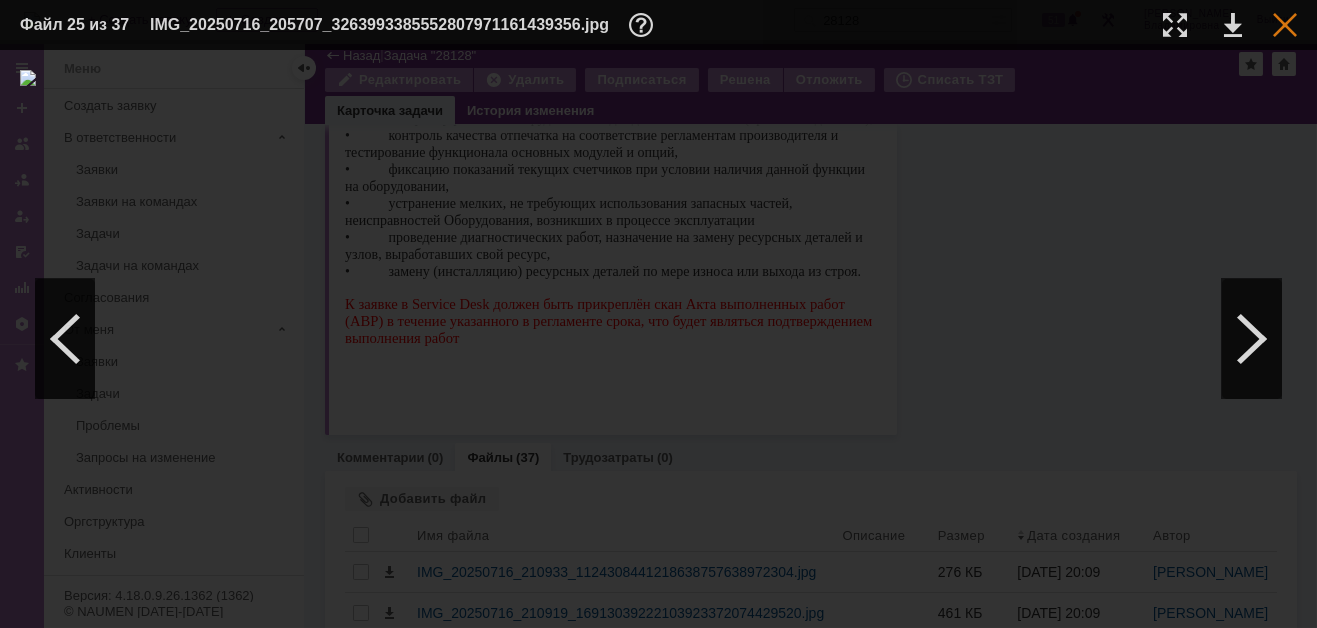 click at bounding box center [1285, 25] 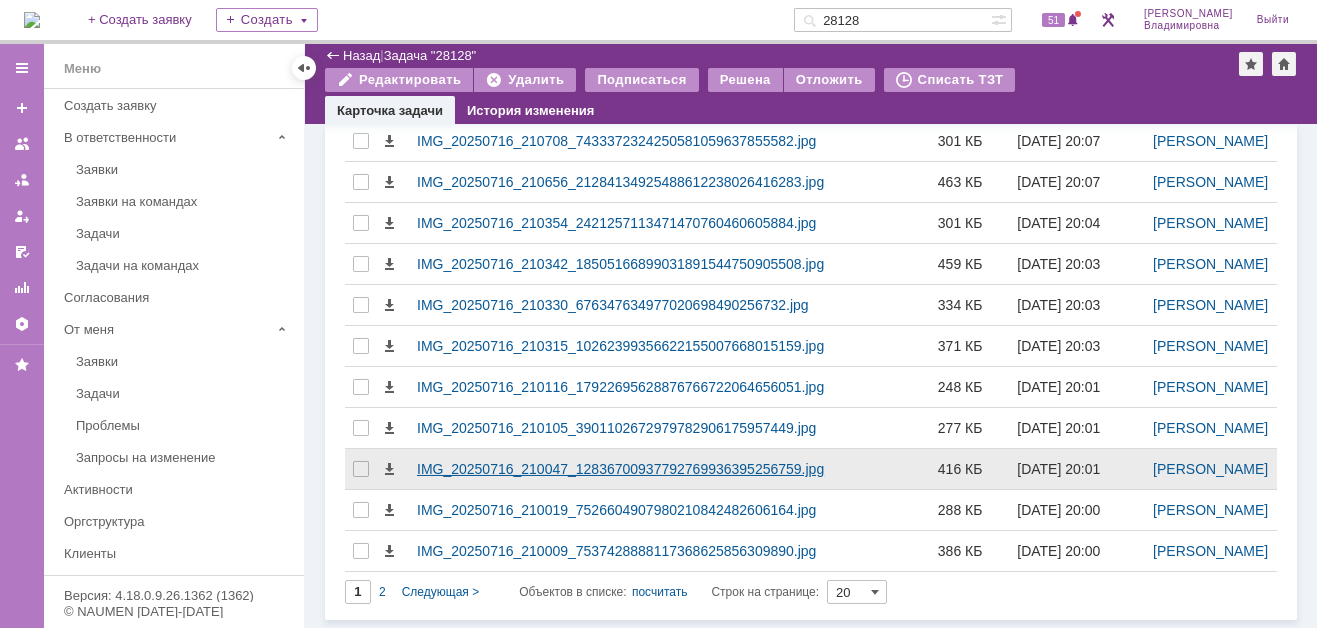 scroll, scrollTop: 1747, scrollLeft: 0, axis: vertical 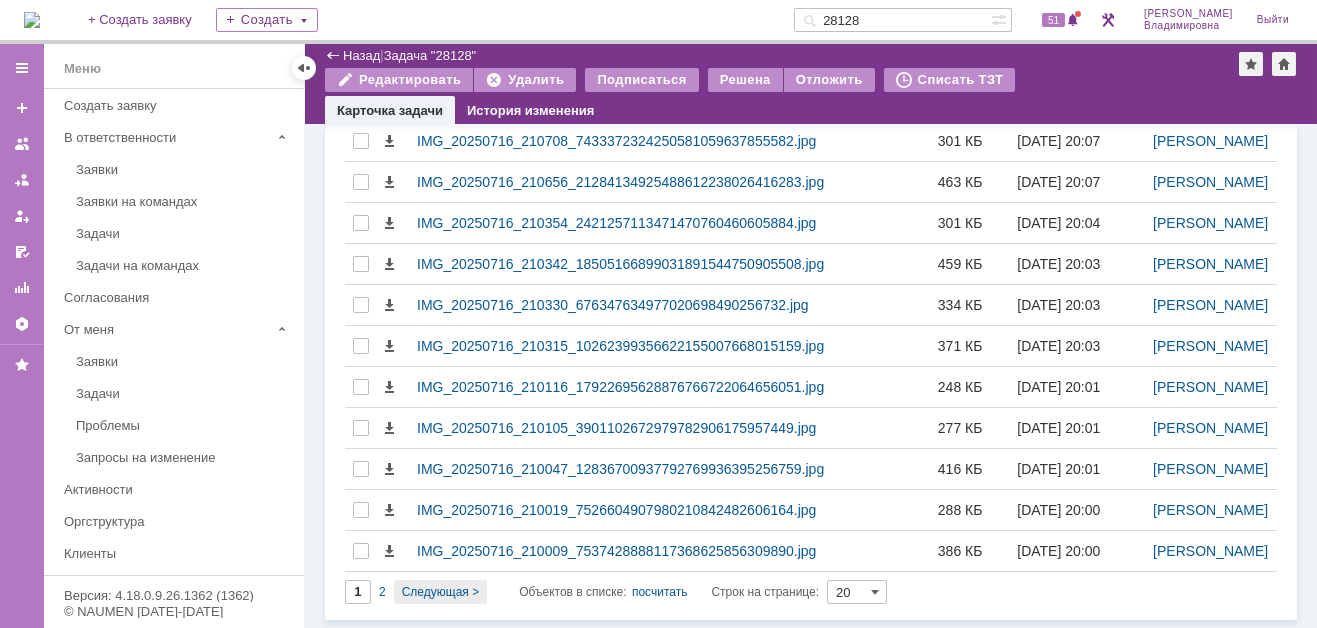 click on "Следующая >" at bounding box center [440, 592] 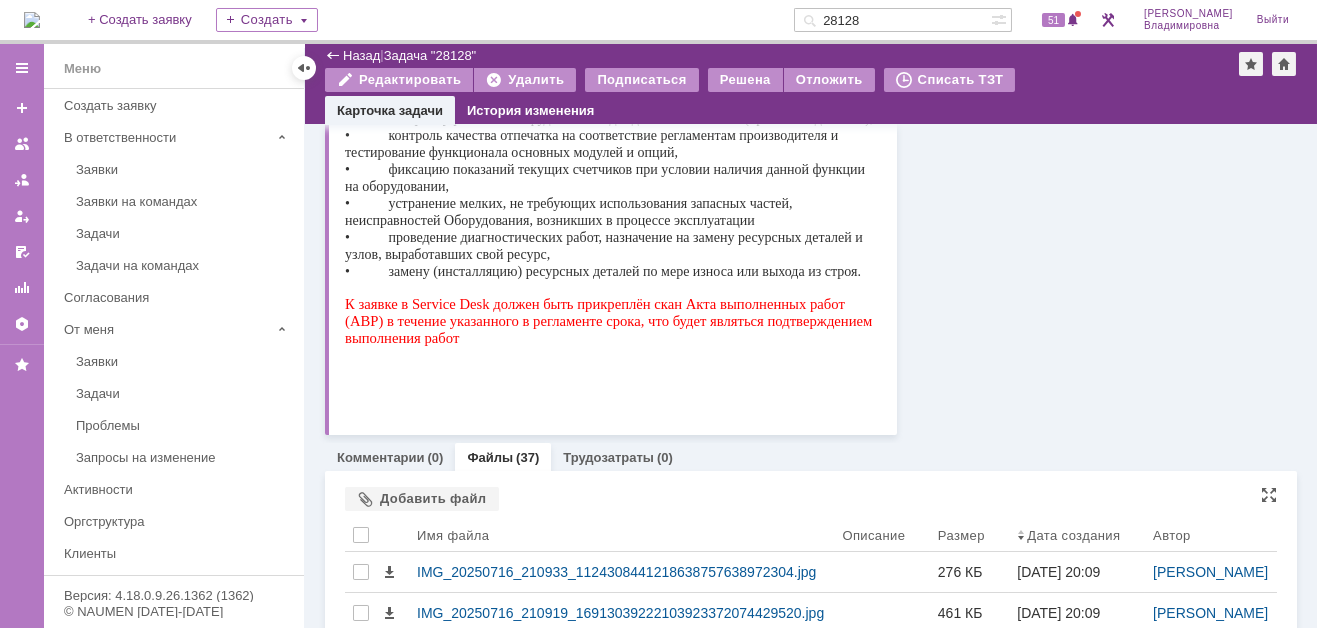 type on "2" 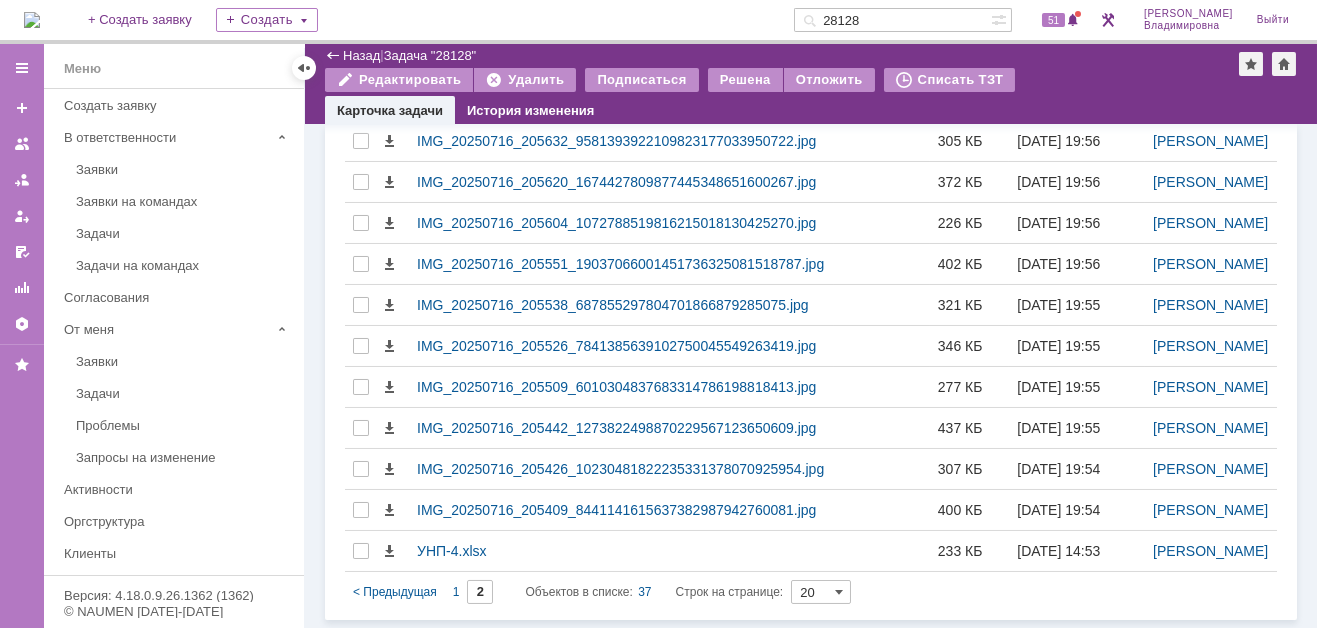 scroll, scrollTop: 1577, scrollLeft: 0, axis: vertical 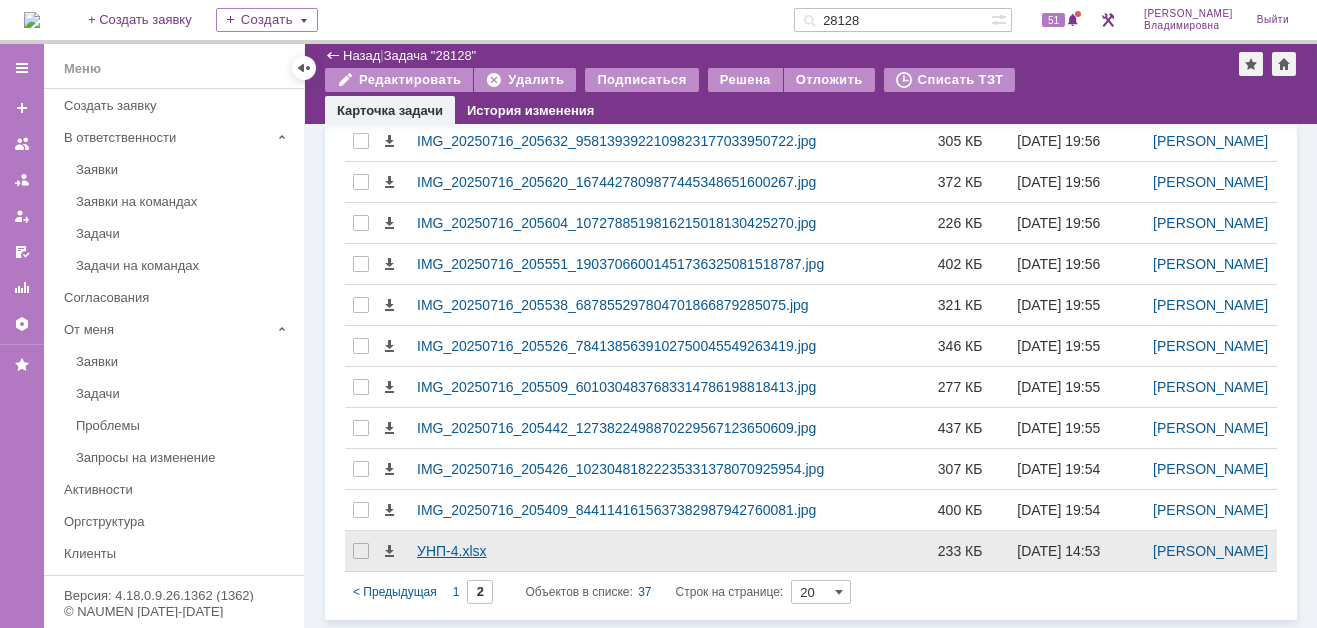 click on "УНП-4.xlsx" at bounding box center [621, 551] 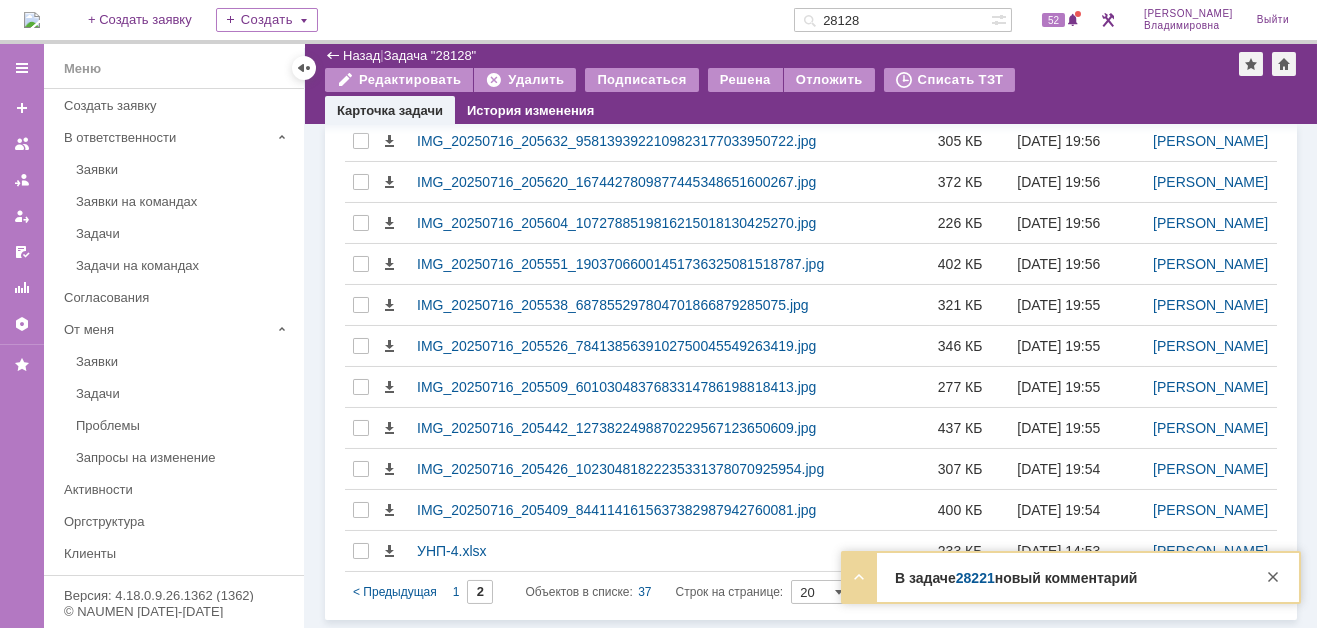 click on "28221" at bounding box center [975, 578] 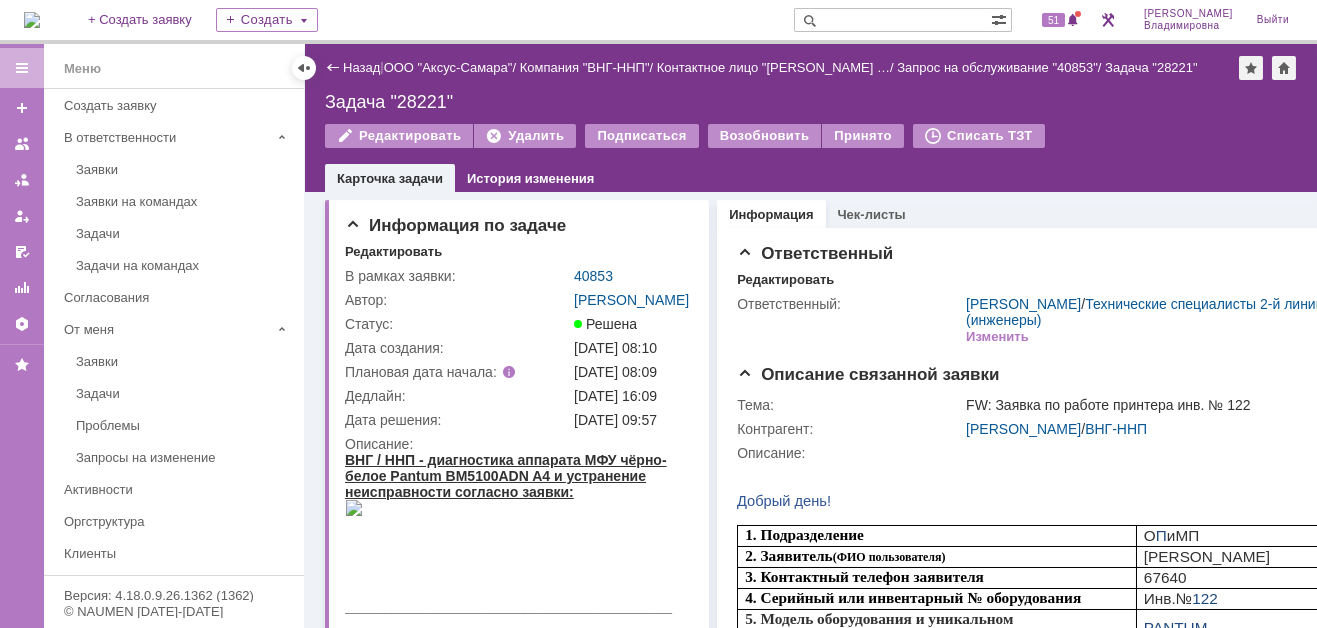 scroll, scrollTop: 0, scrollLeft: 0, axis: both 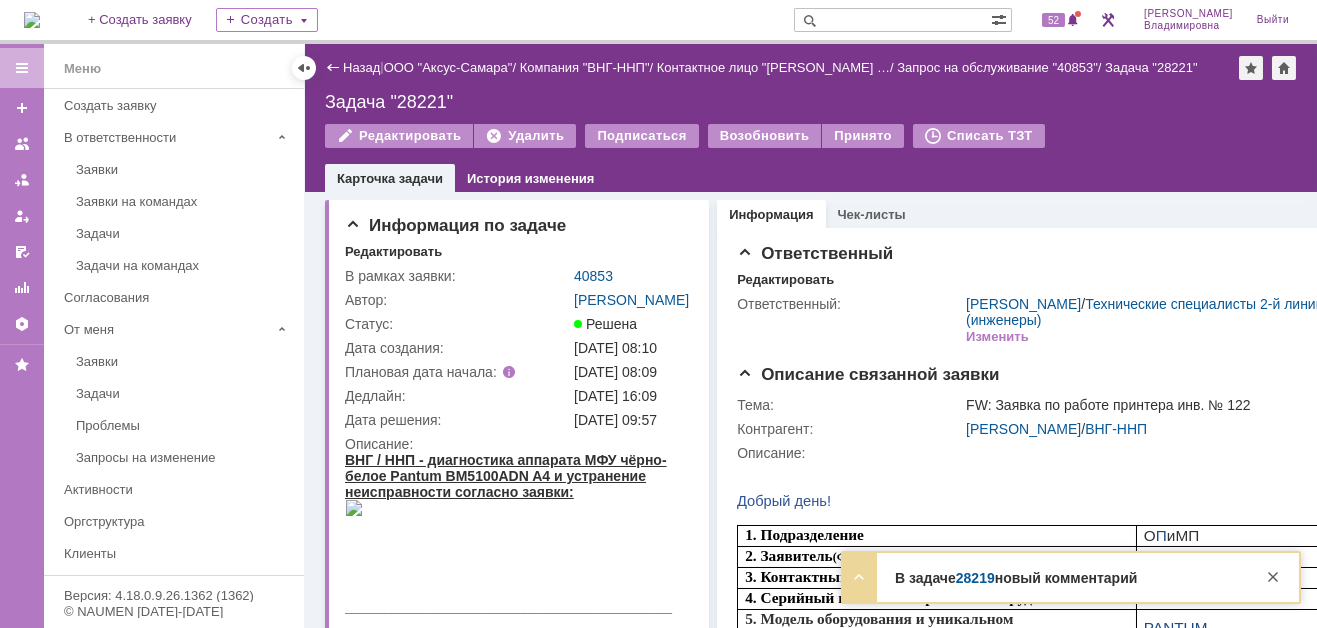 click on "28219" at bounding box center (975, 578) 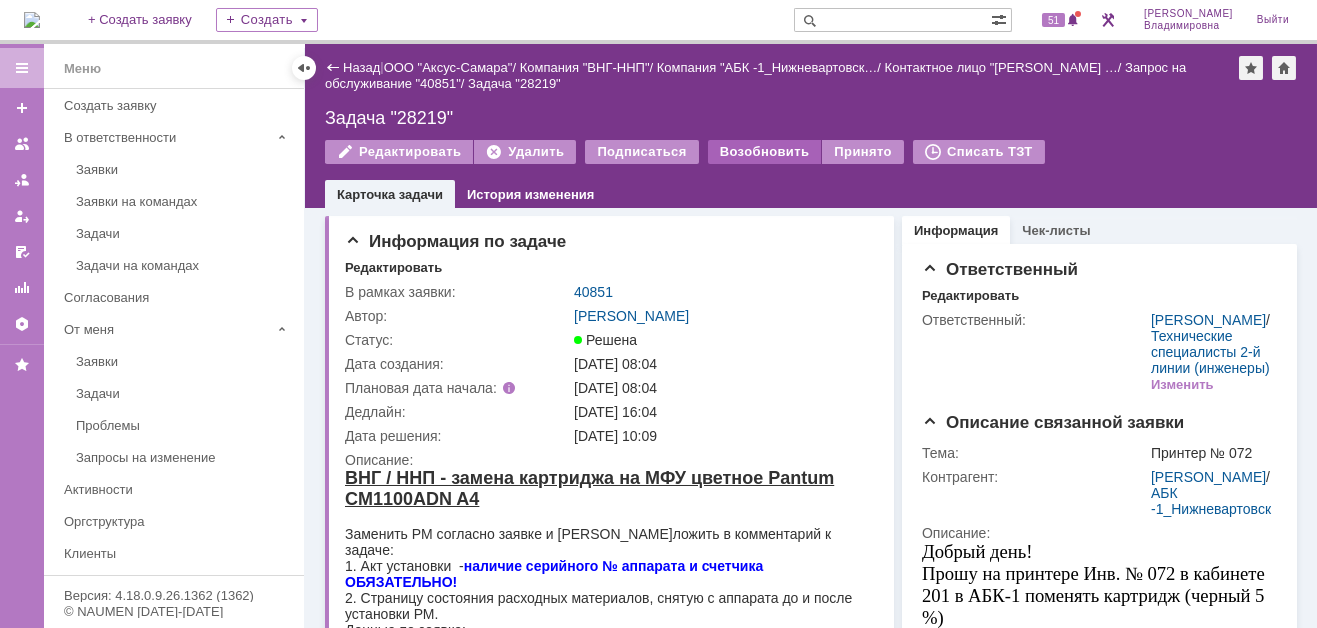scroll, scrollTop: 0, scrollLeft: 0, axis: both 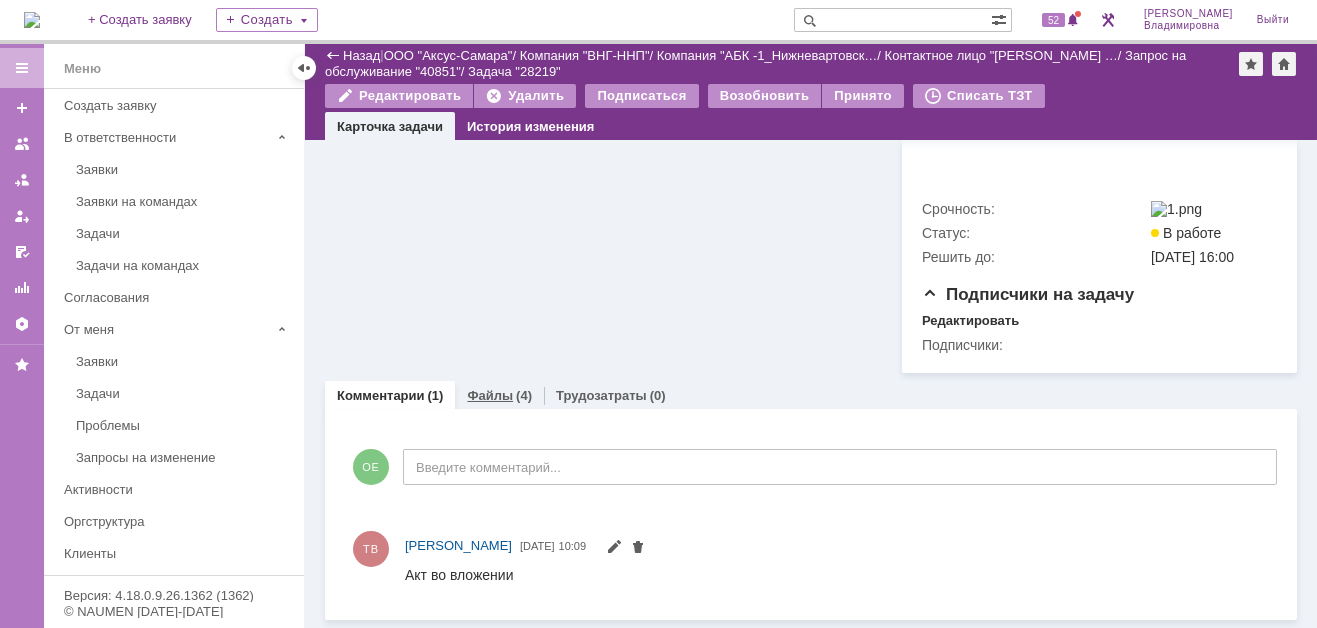 click on "Файлы" at bounding box center [490, 395] 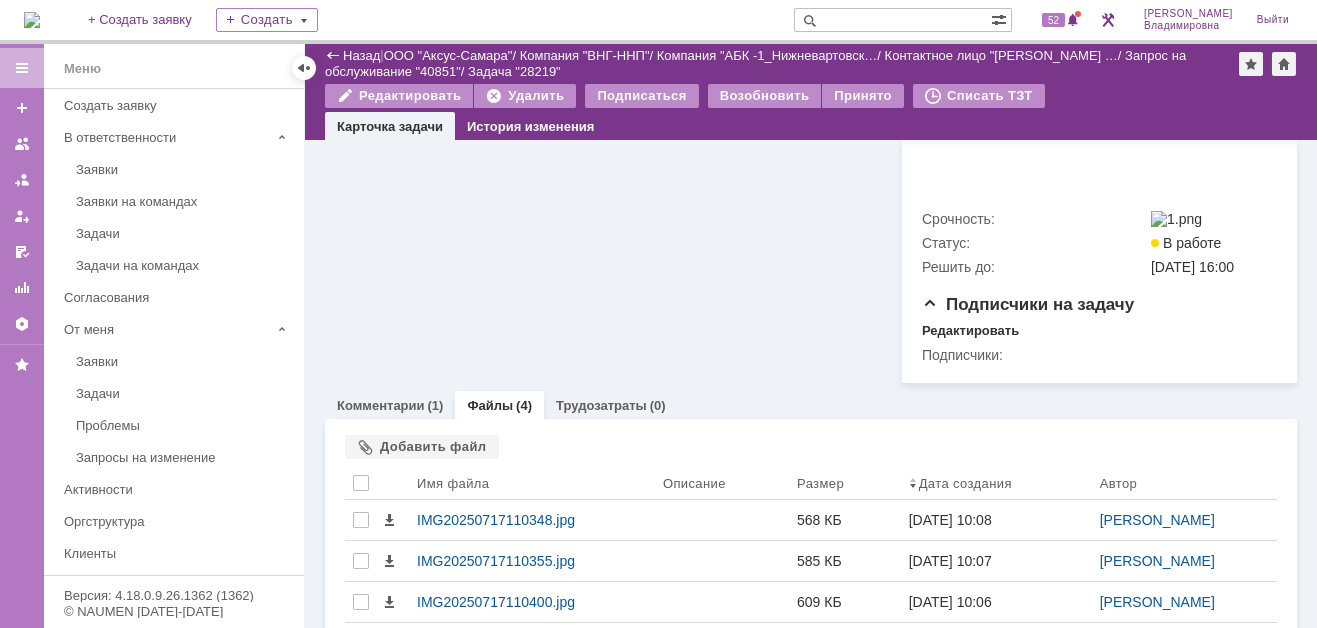 scroll, scrollTop: 1099, scrollLeft: 0, axis: vertical 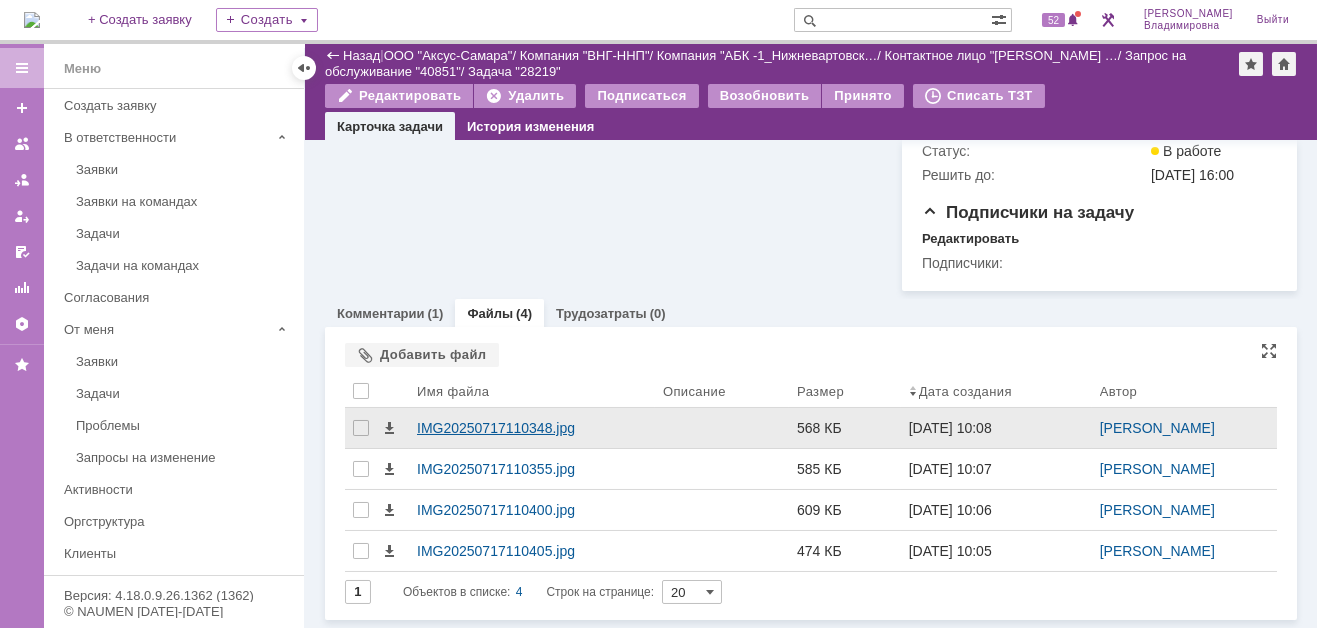 click on "IMG20250717110348.jpg" at bounding box center (532, 428) 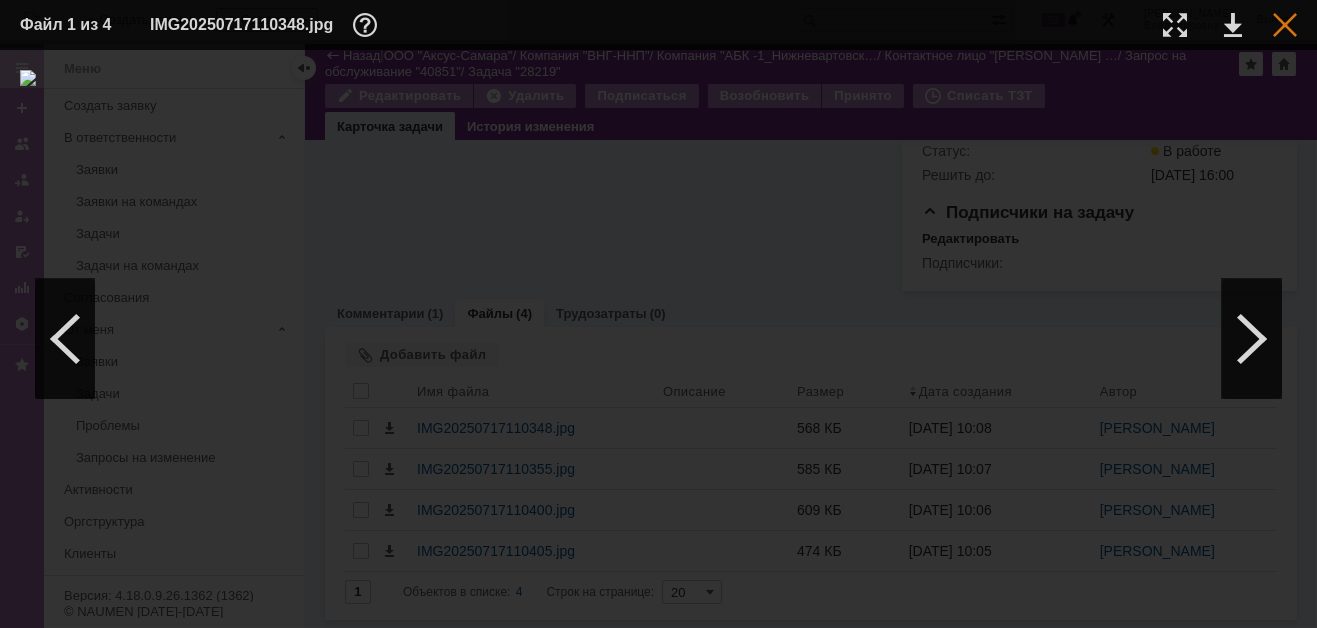 click at bounding box center (1285, 25) 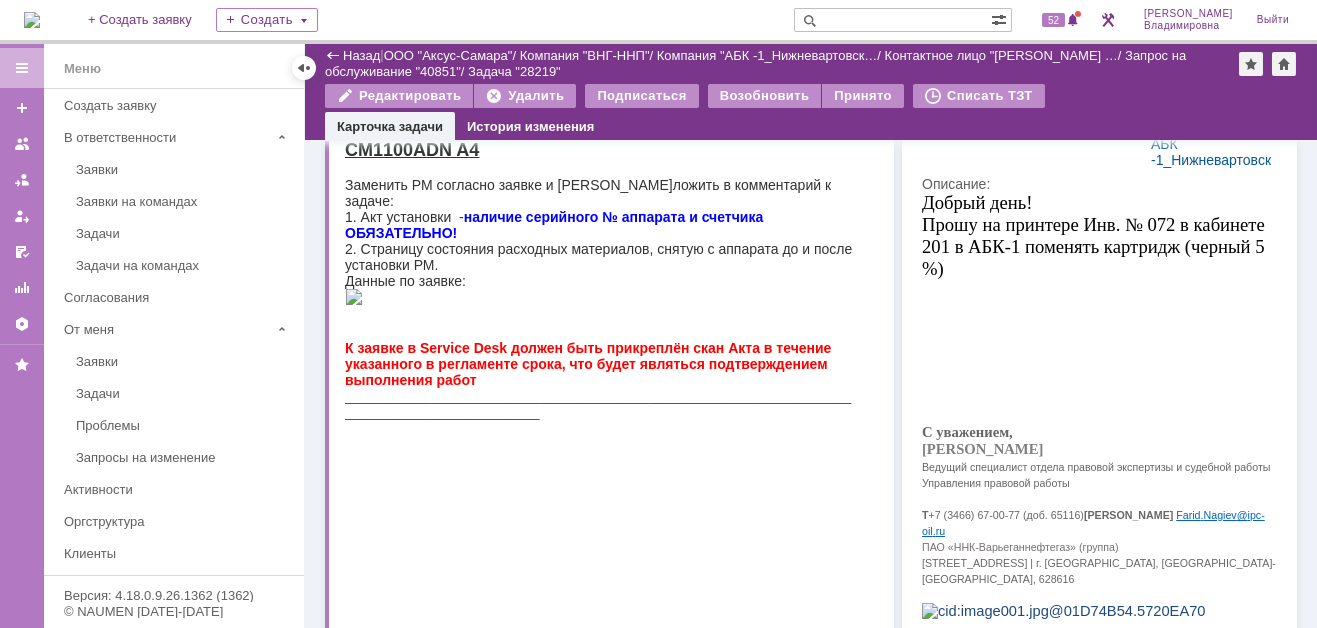 scroll, scrollTop: 0, scrollLeft: 0, axis: both 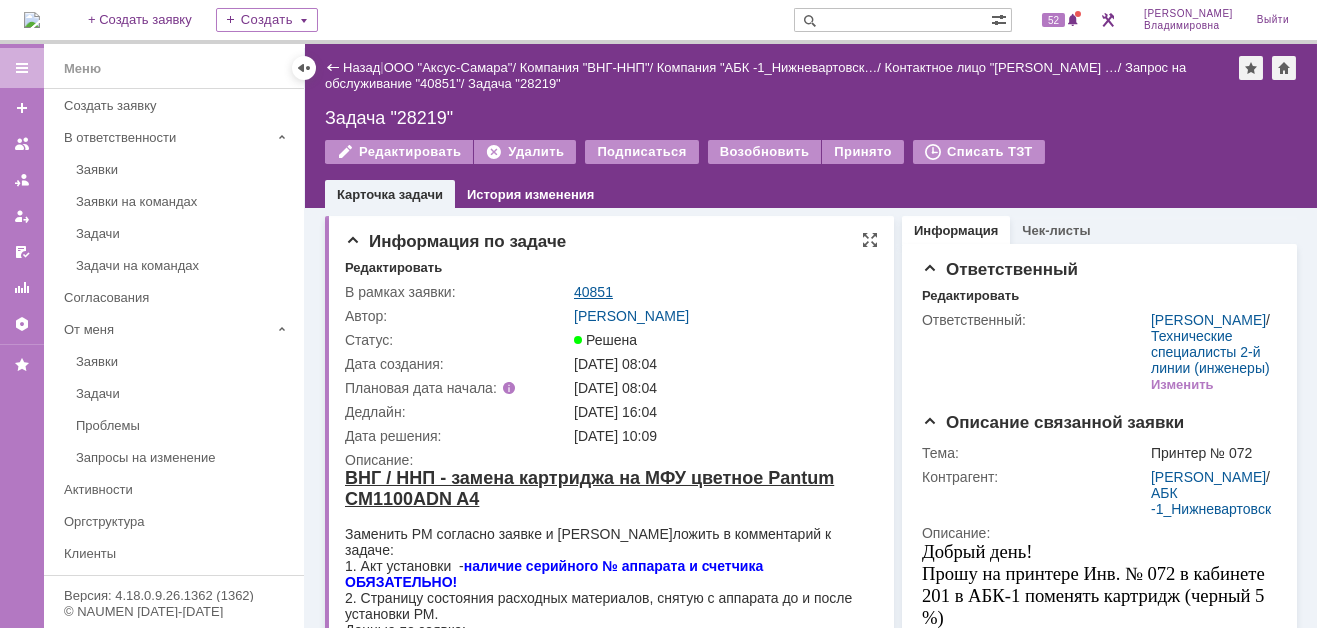 click on "40851" at bounding box center (593, 292) 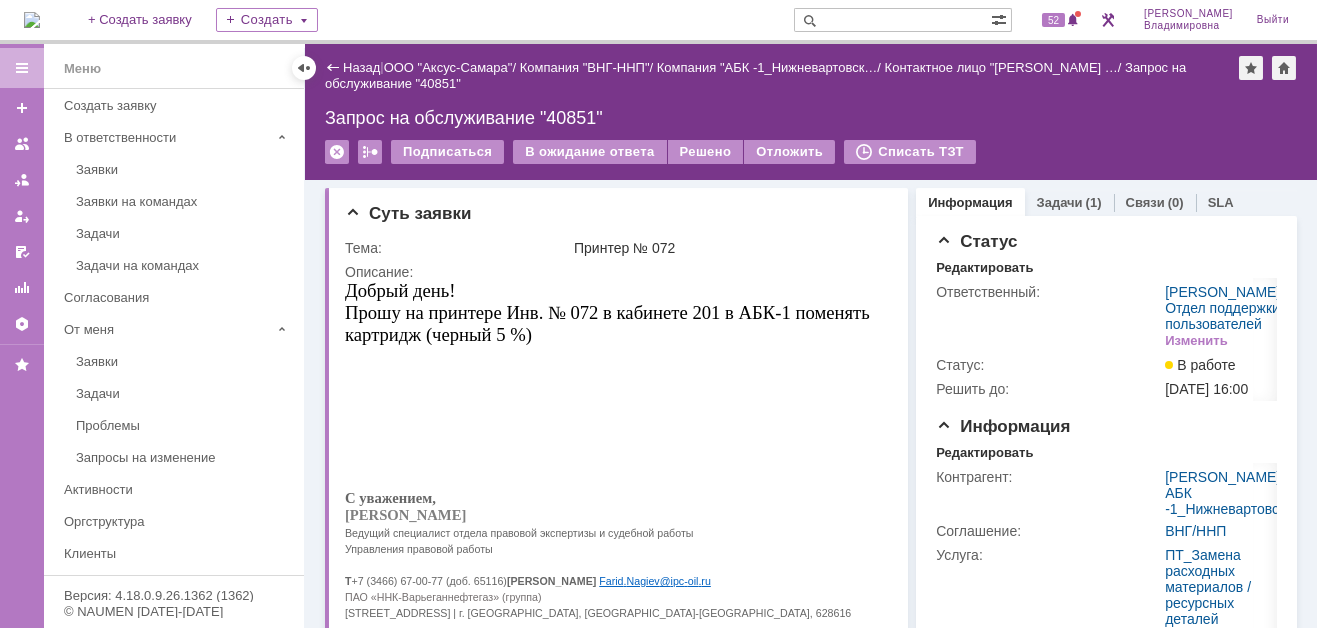 scroll, scrollTop: 0, scrollLeft: 0, axis: both 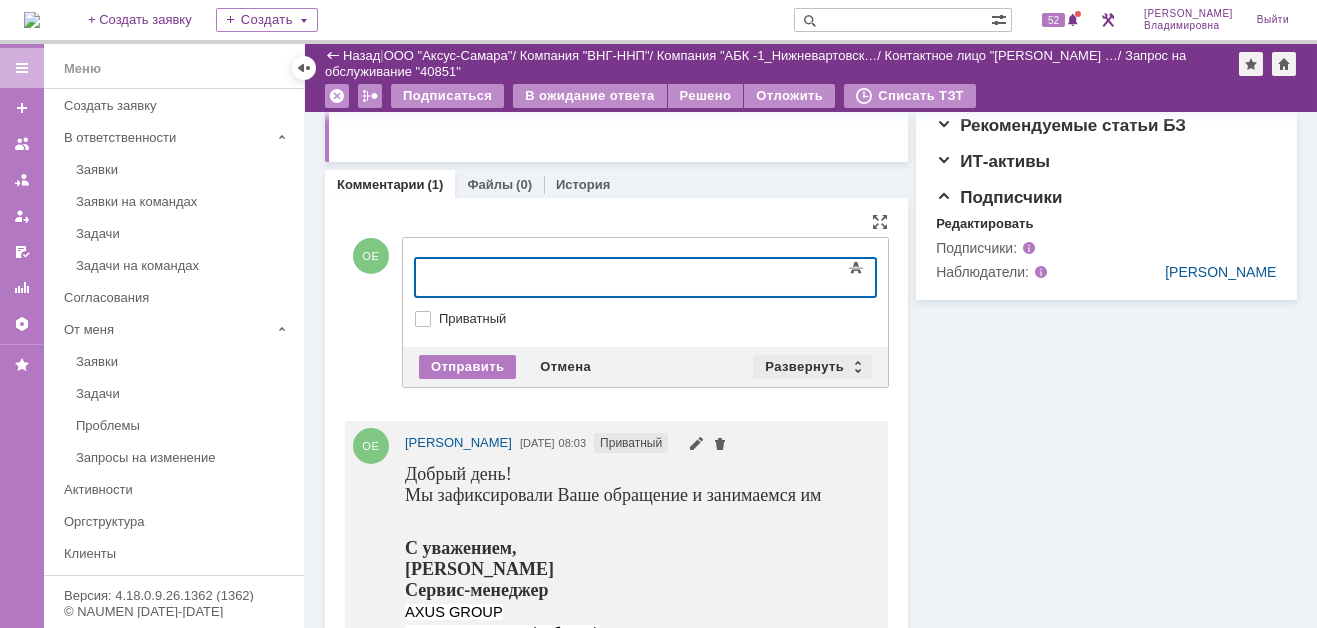 click on "Развернуть" at bounding box center (812, 367) 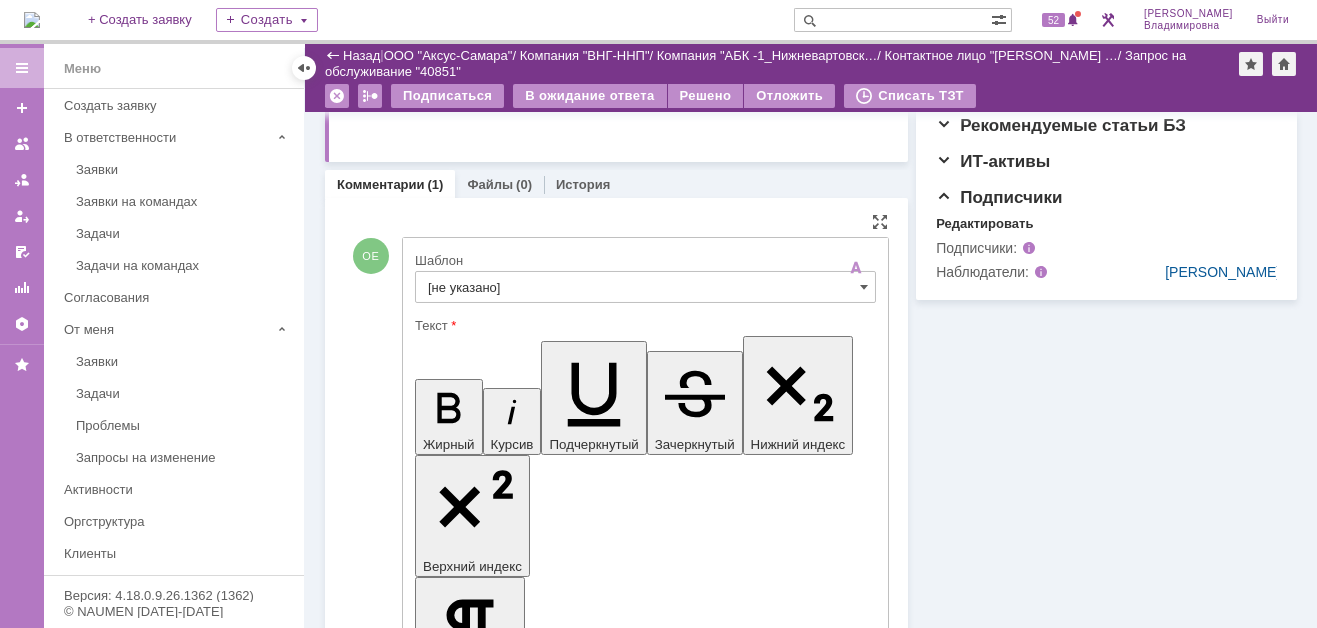 scroll, scrollTop: 0, scrollLeft: 0, axis: both 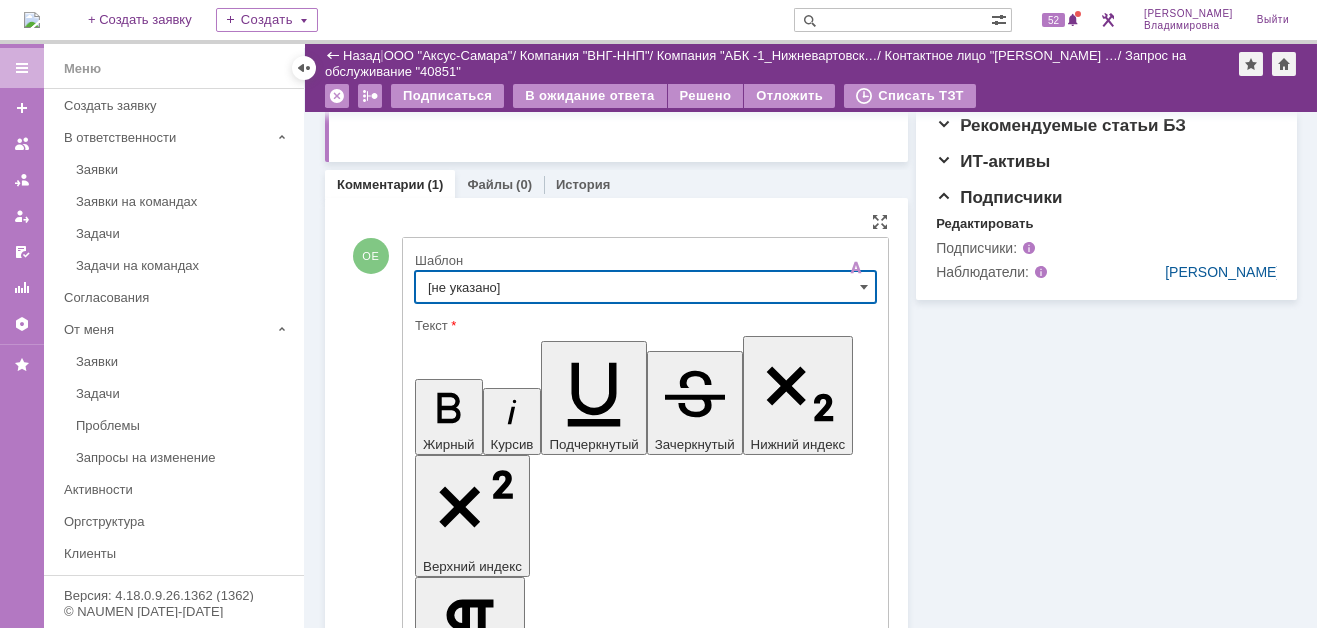 click on "[не указано]" at bounding box center (645, 287) 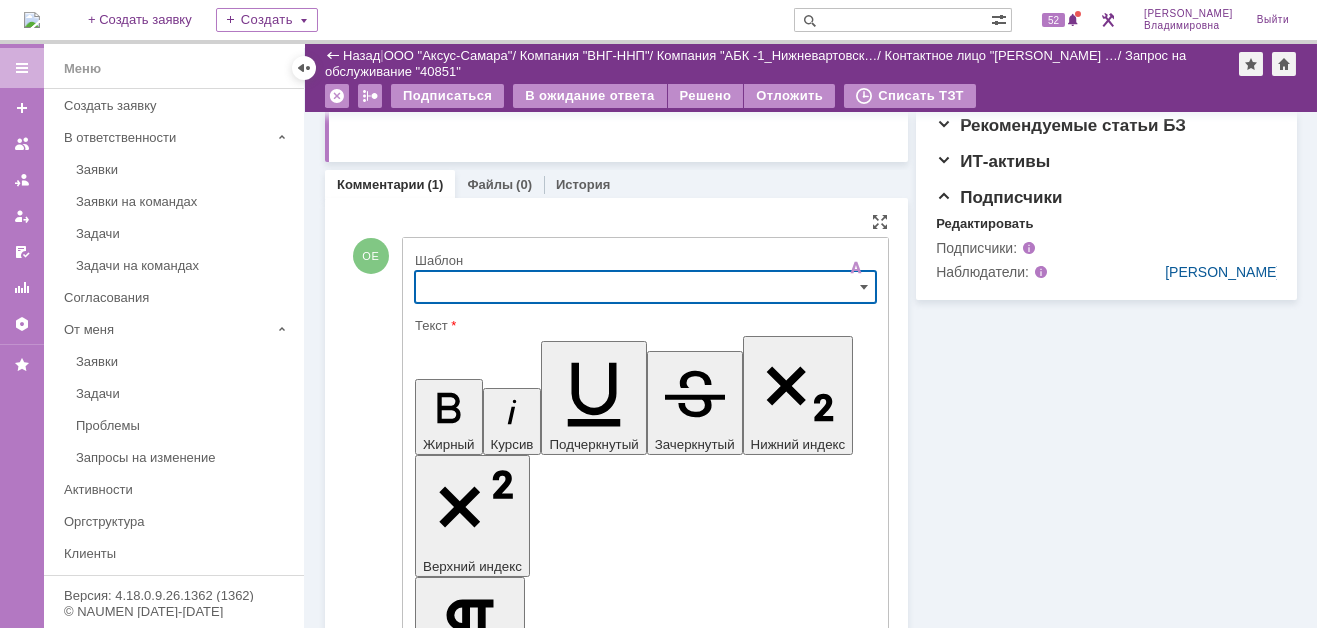 scroll, scrollTop: 678, scrollLeft: 0, axis: vertical 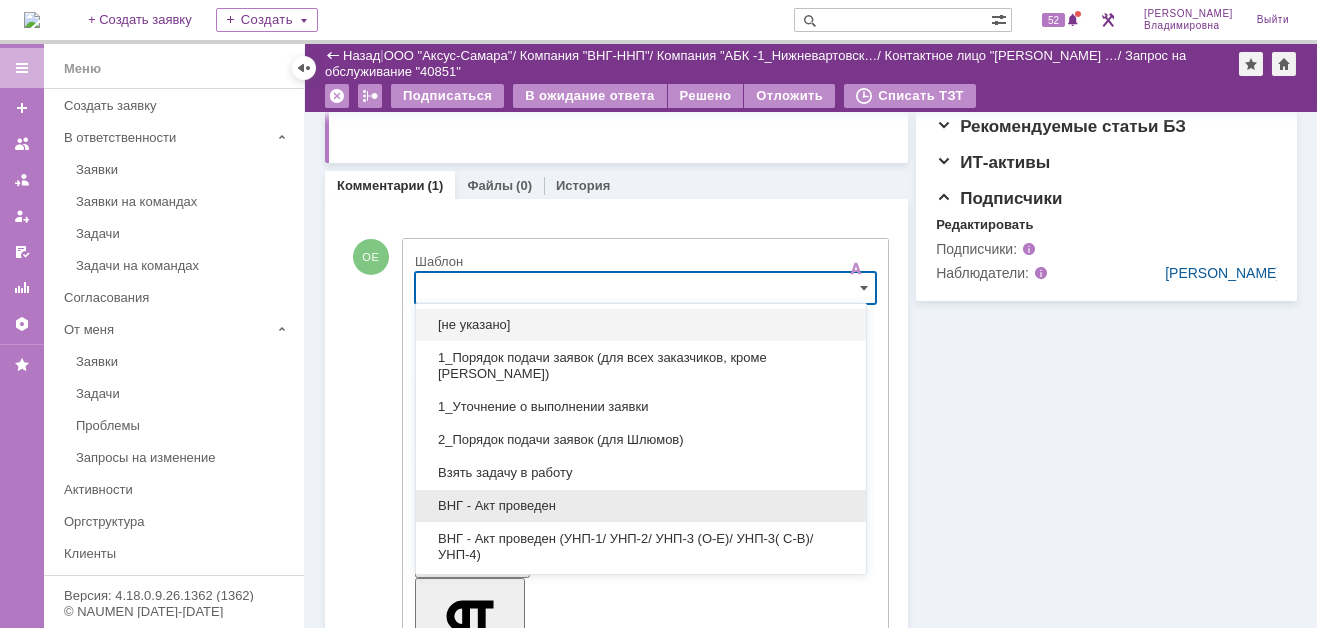click on "ВНГ - Акт проведен" at bounding box center (641, 506) 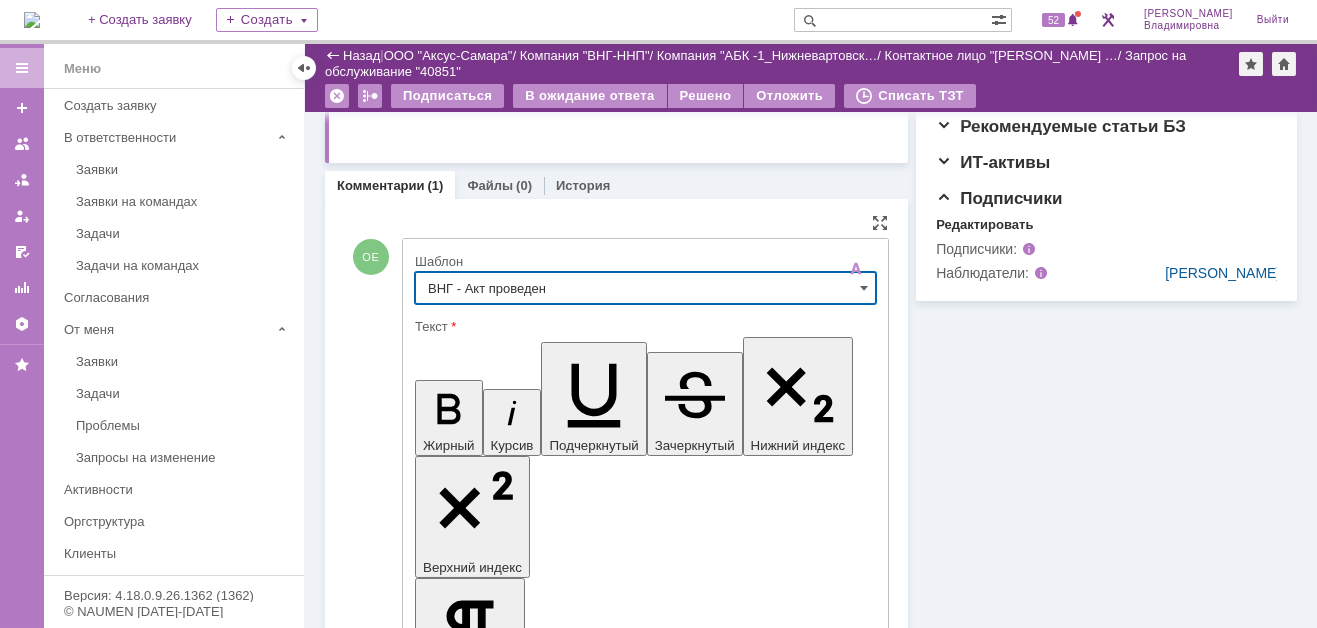 type on "ВНГ - Акт проведен" 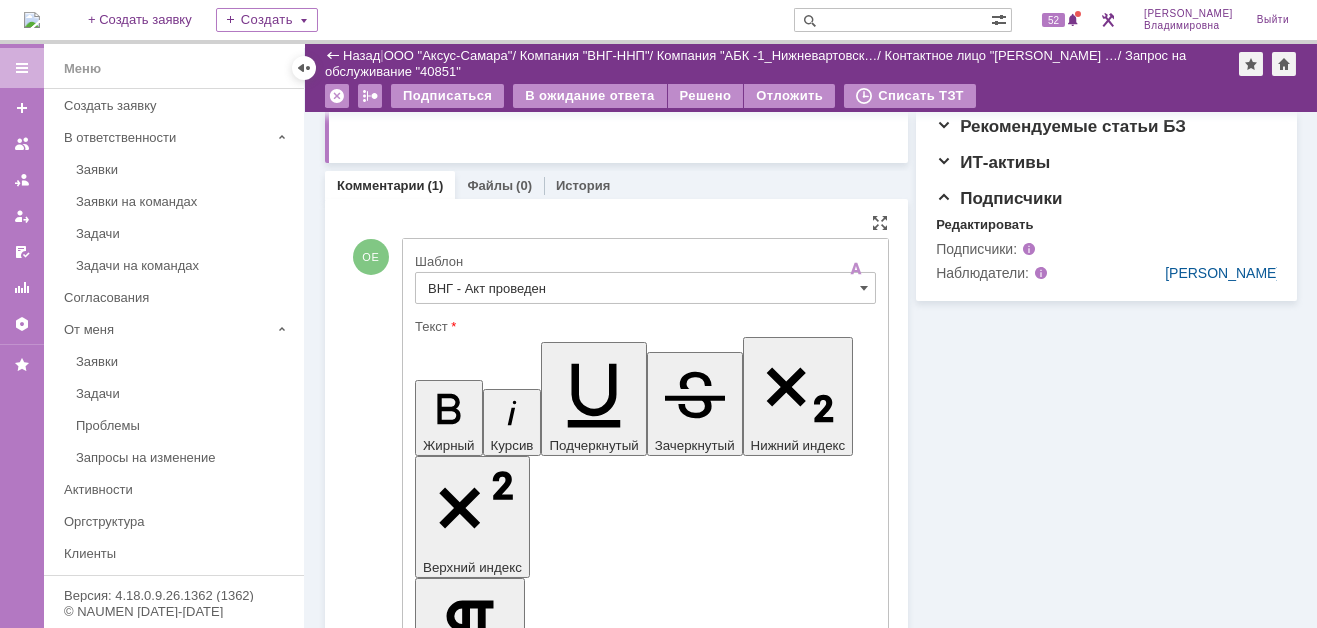 drag, startPoint x: 662, startPoint y: 4456, endPoint x: 679, endPoint y: 4466, distance: 19.723083 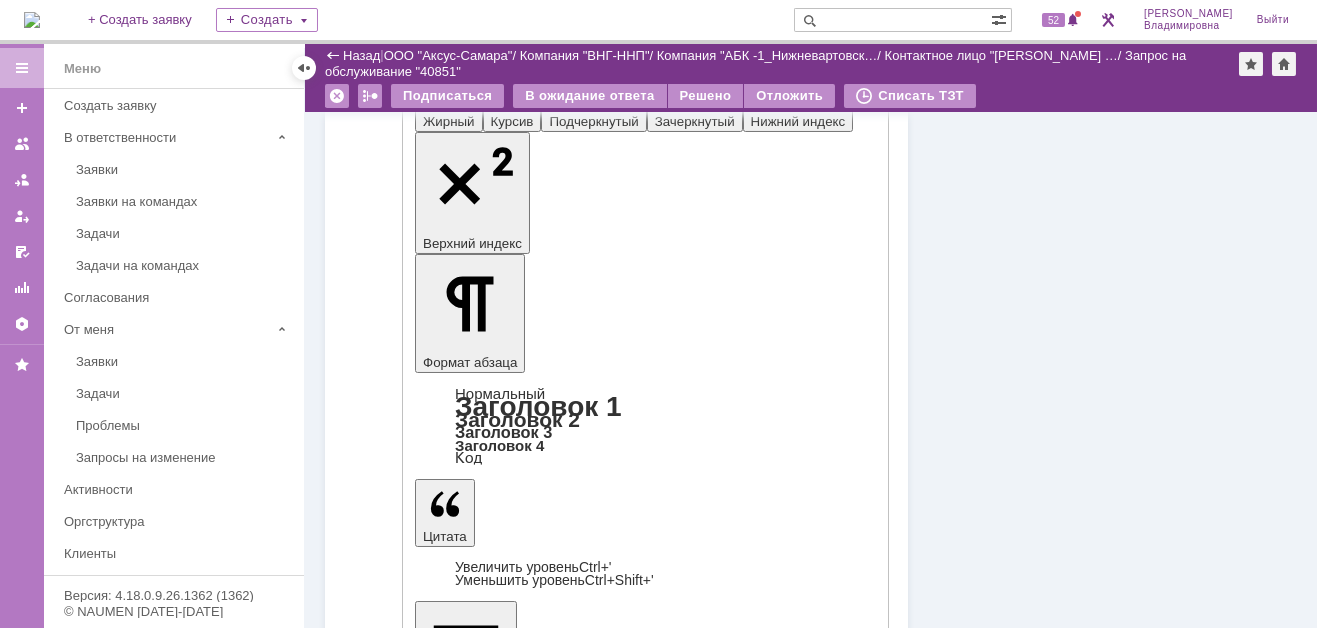 scroll, scrollTop: 1316, scrollLeft: 0, axis: vertical 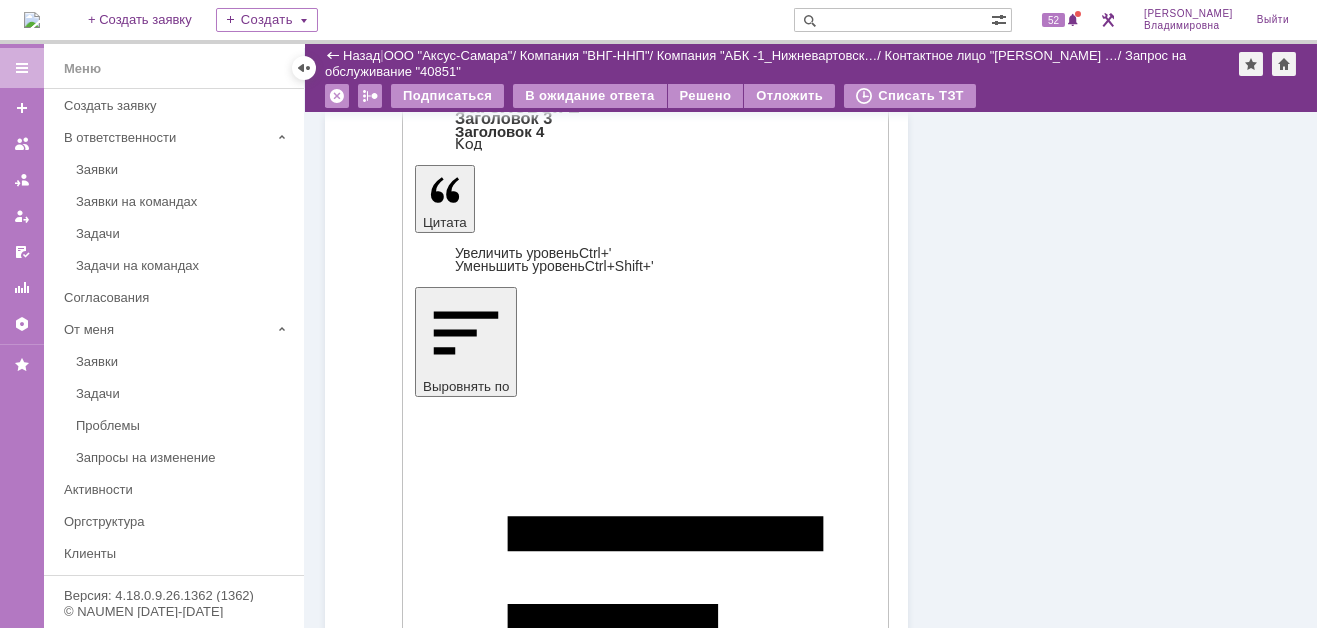 click on "Отправить" at bounding box center (467, 4233) 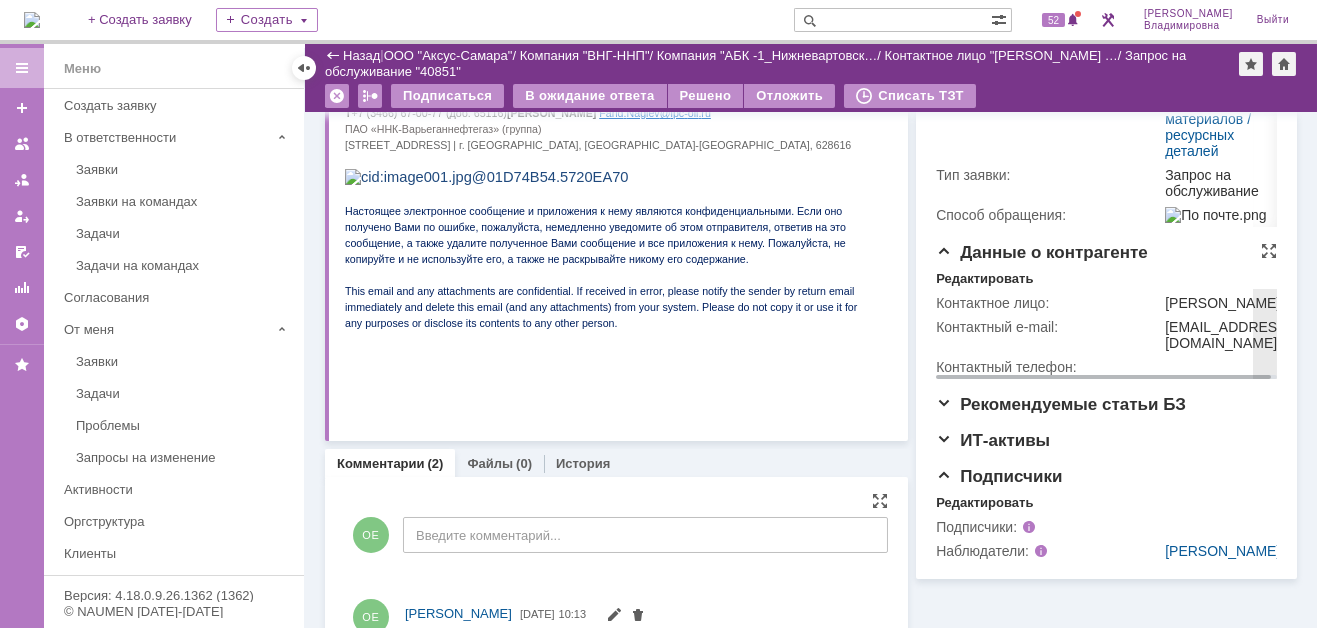 scroll, scrollTop: 46, scrollLeft: 0, axis: vertical 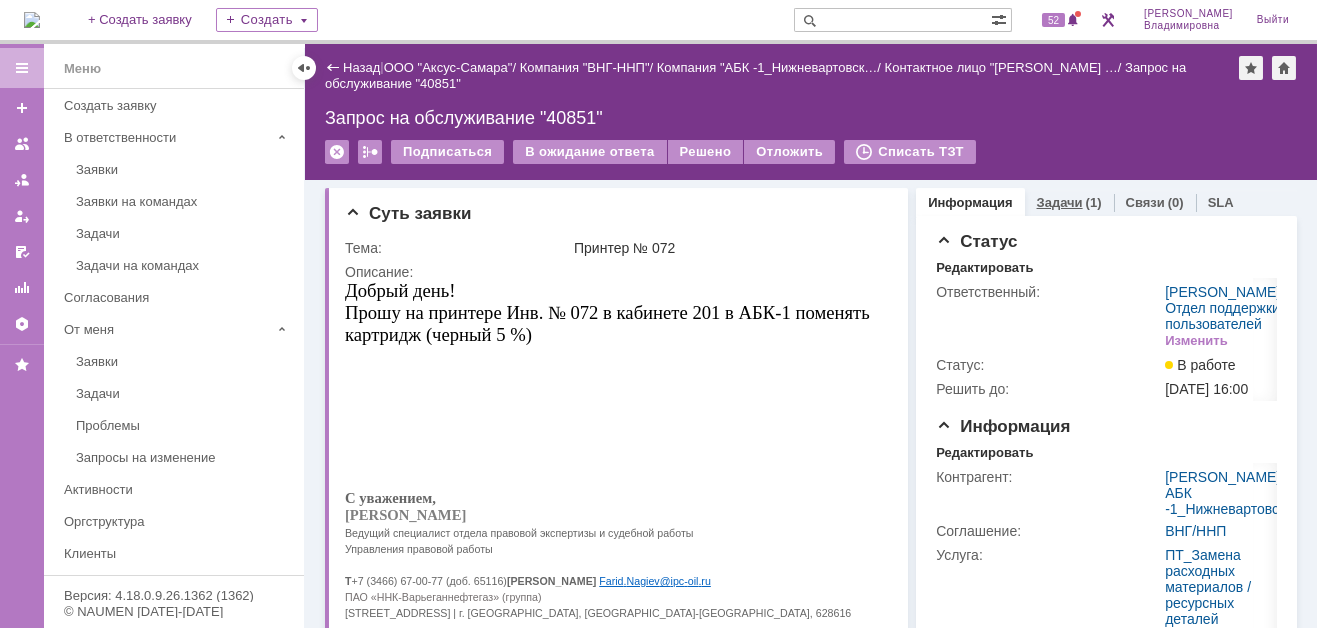 click on "Задачи" at bounding box center (1060, 202) 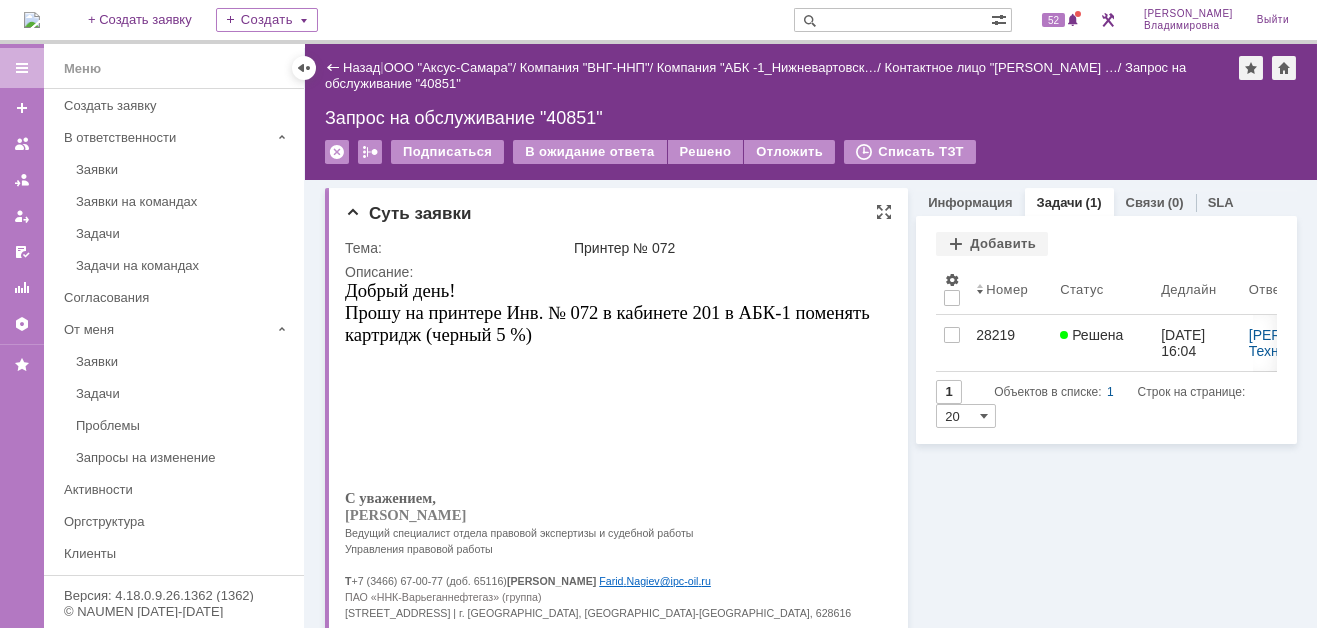 click at bounding box center [611, 402] 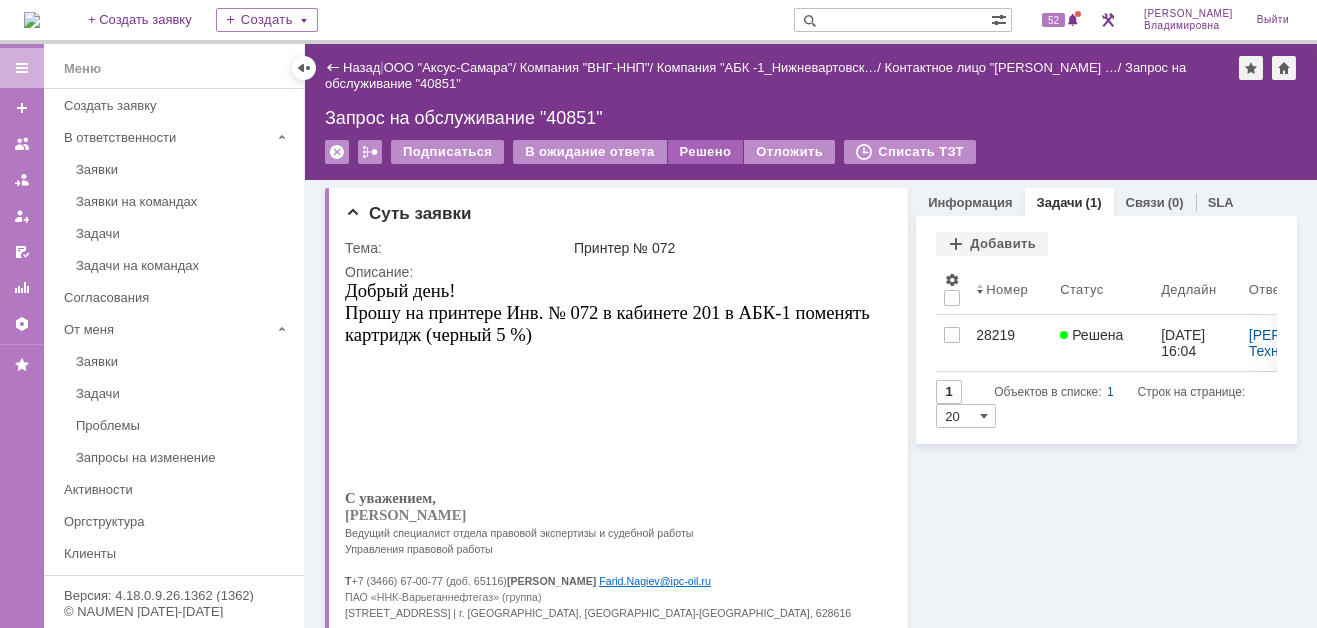 click on "Решено" at bounding box center [706, 152] 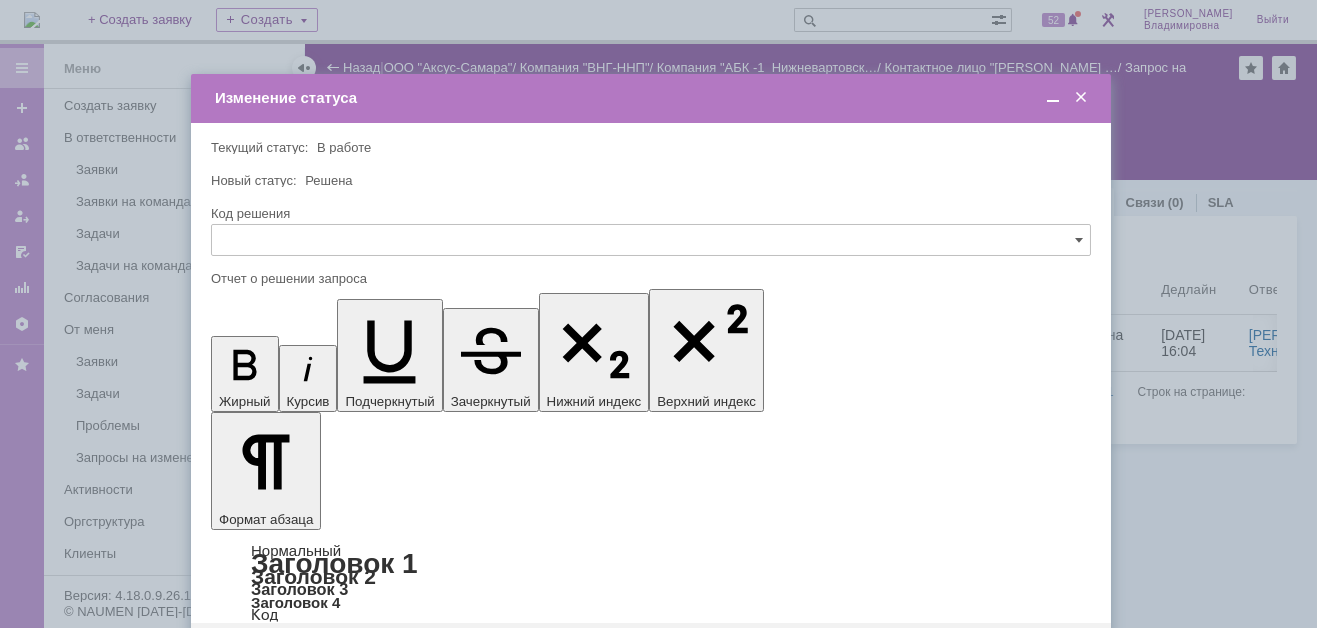 scroll, scrollTop: 0, scrollLeft: 0, axis: both 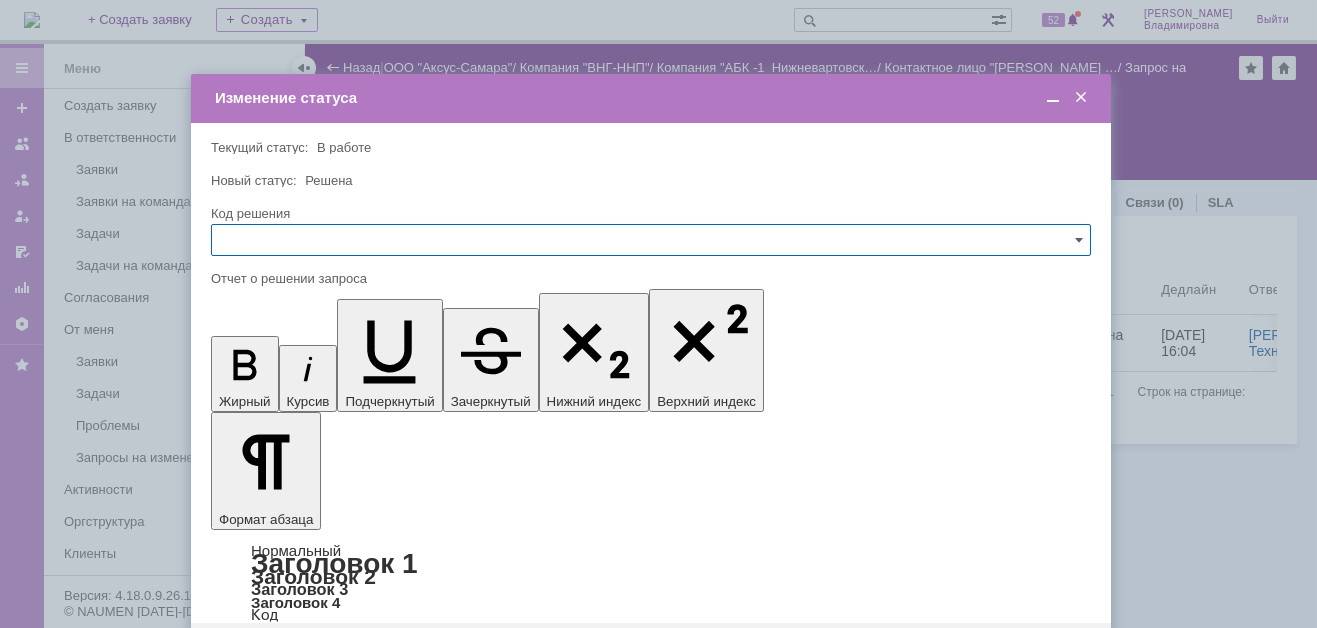 click on "Сохранить" at bounding box center [271, 655] 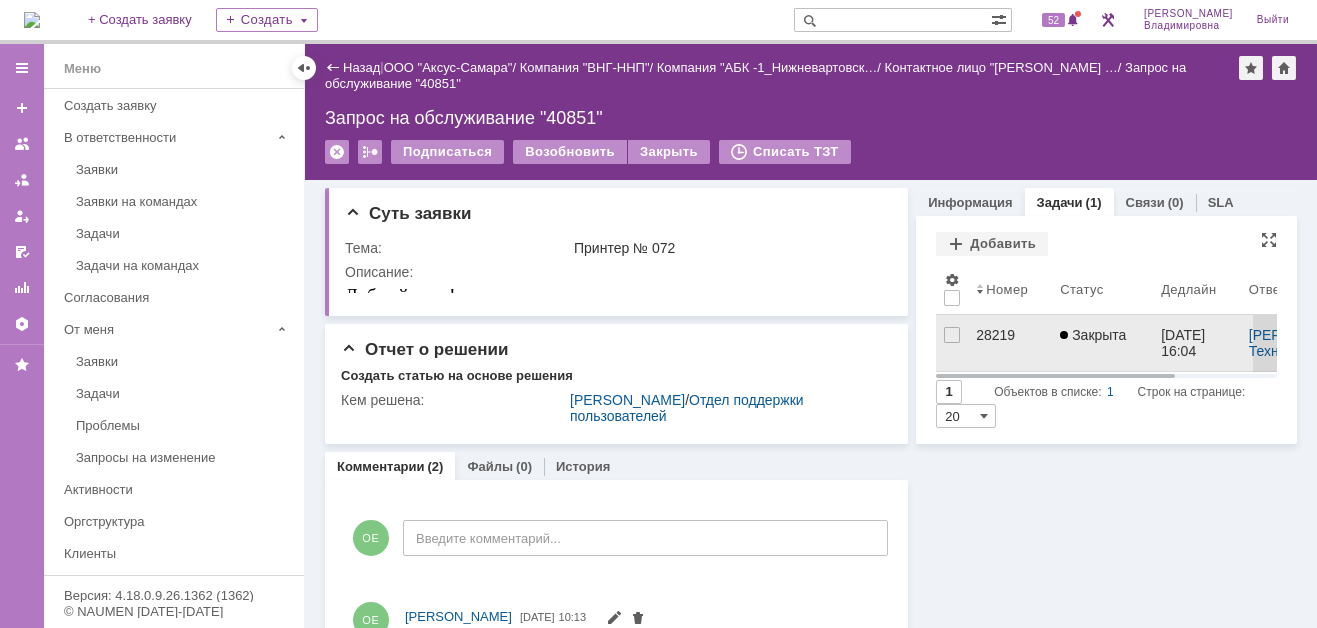 scroll, scrollTop: 0, scrollLeft: 0, axis: both 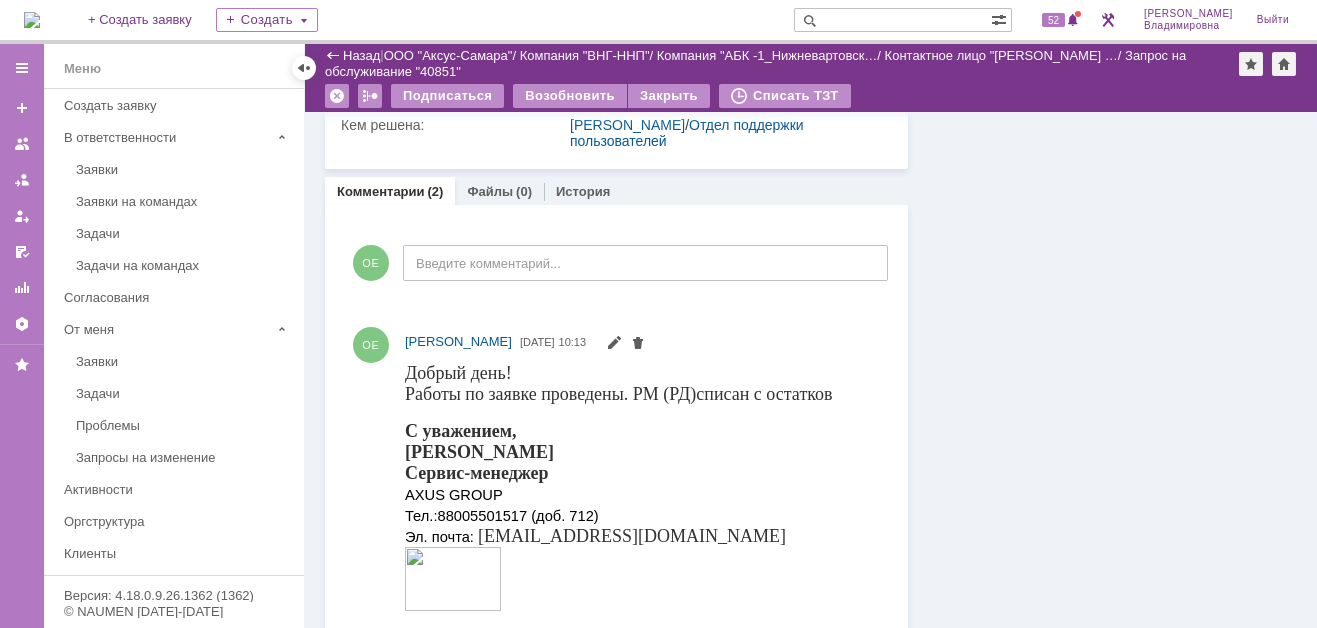 click on "Комментарии" at bounding box center (381, 191) 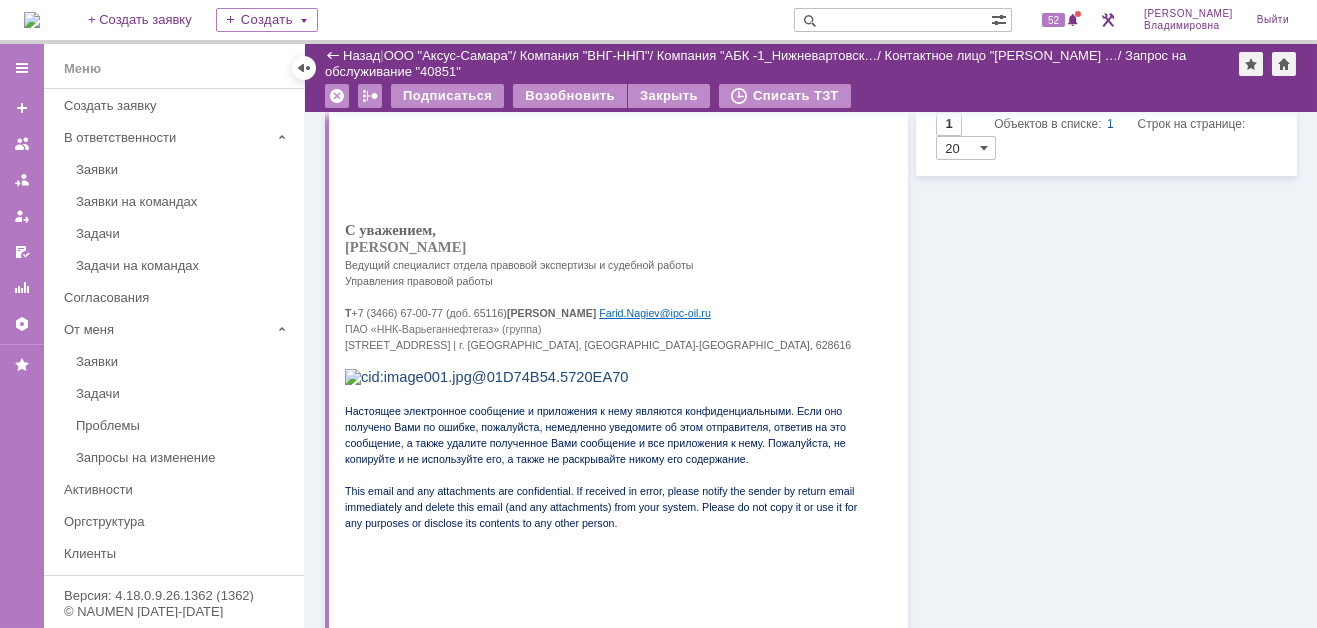 scroll, scrollTop: 0, scrollLeft: 0, axis: both 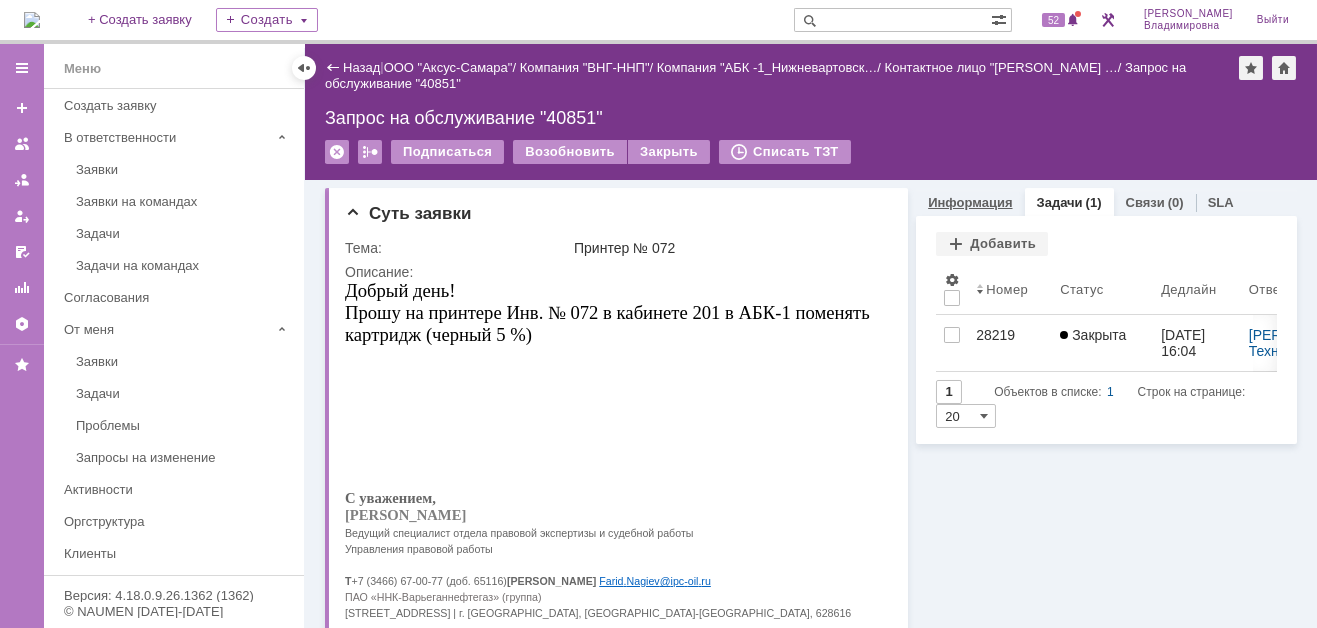 click on "Информация" at bounding box center (970, 202) 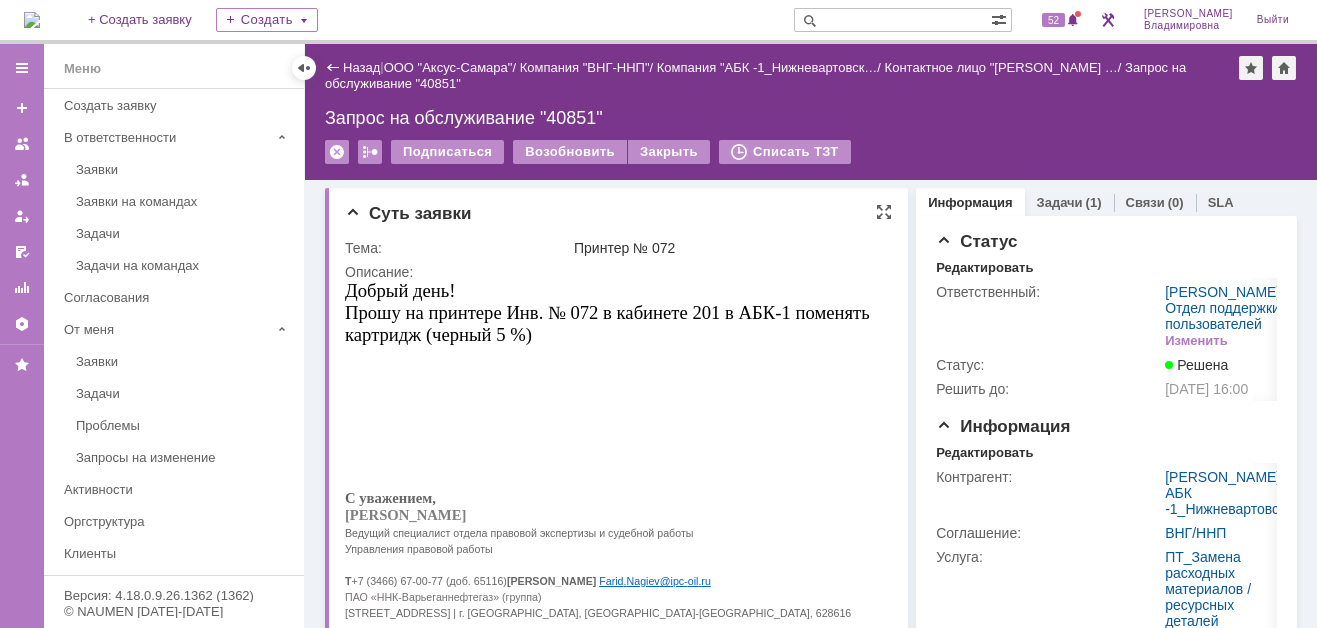 click at bounding box center [611, 386] 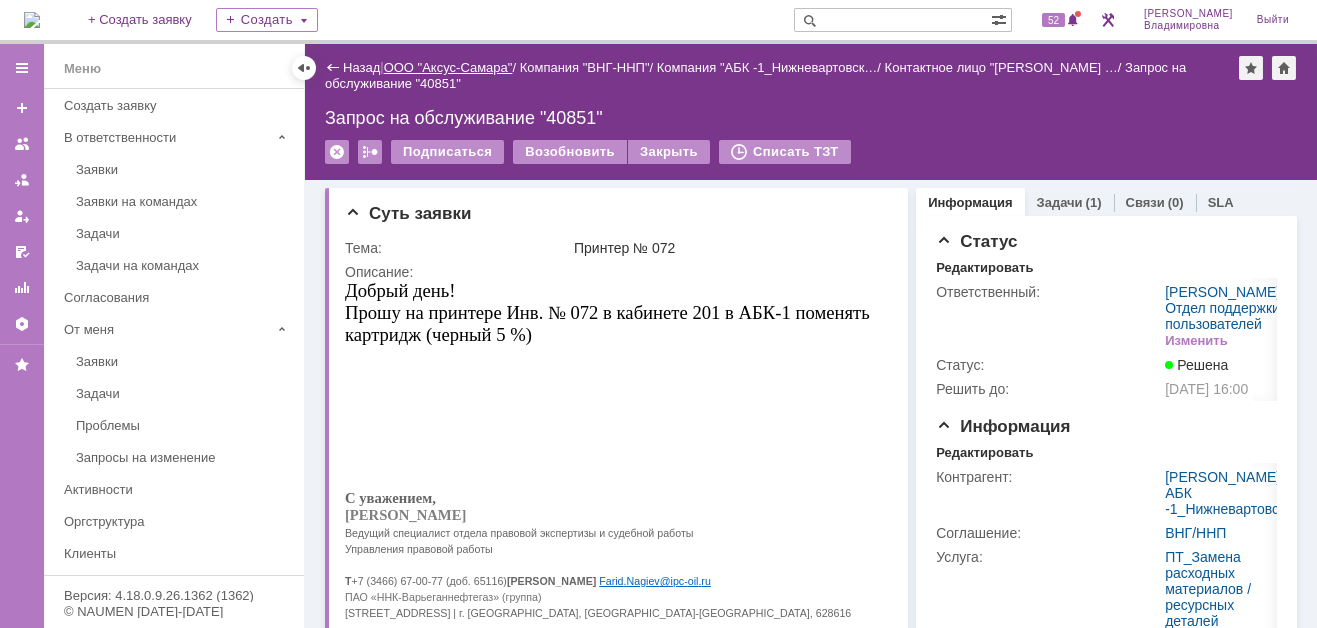 click on "ООО "Аксус-Самара"" at bounding box center (448, 67) 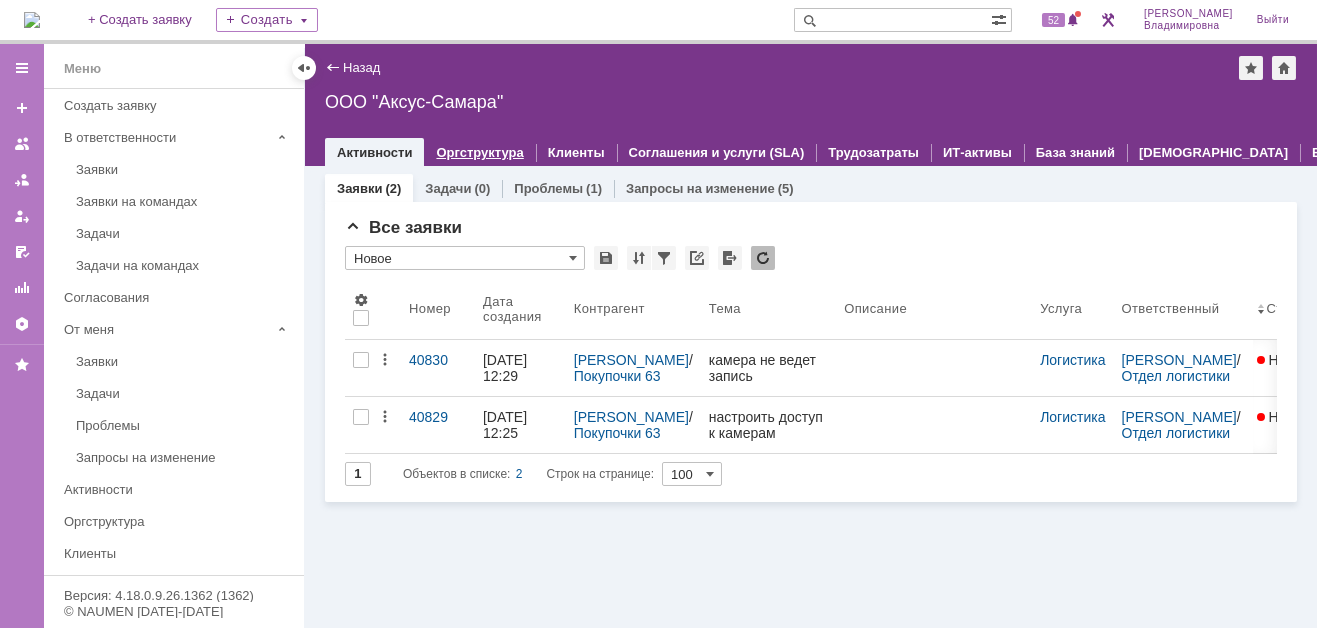 scroll, scrollTop: 0, scrollLeft: 0, axis: both 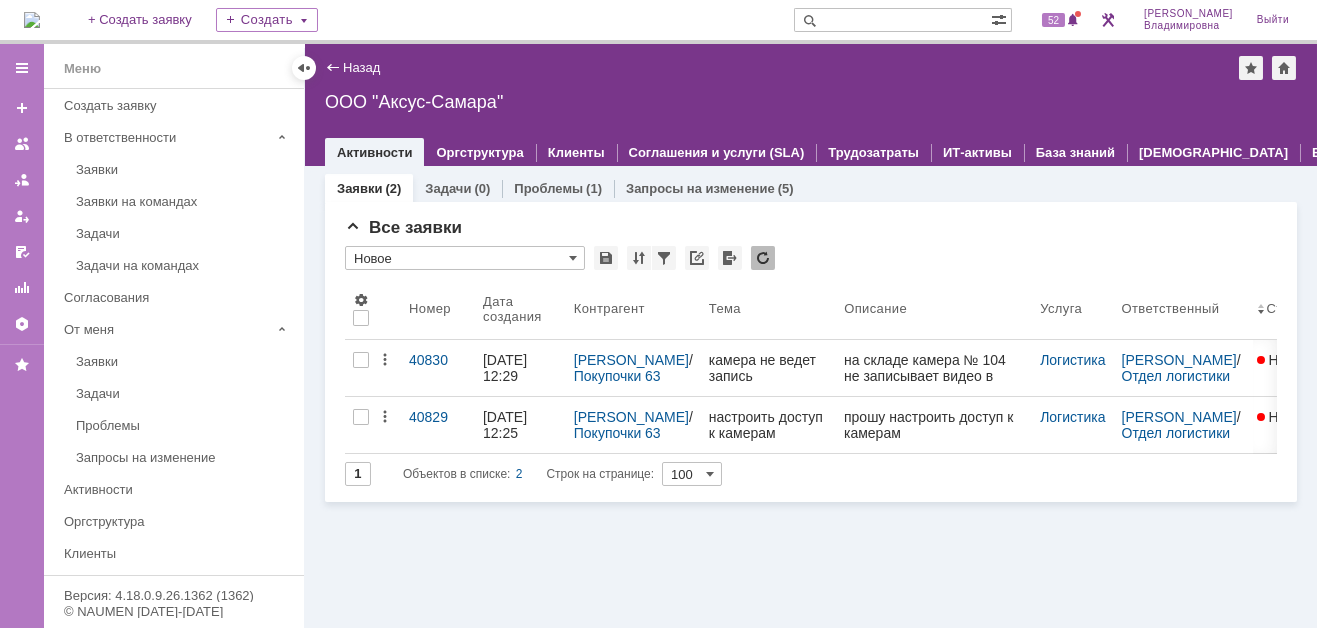 click at bounding box center (32, 20) 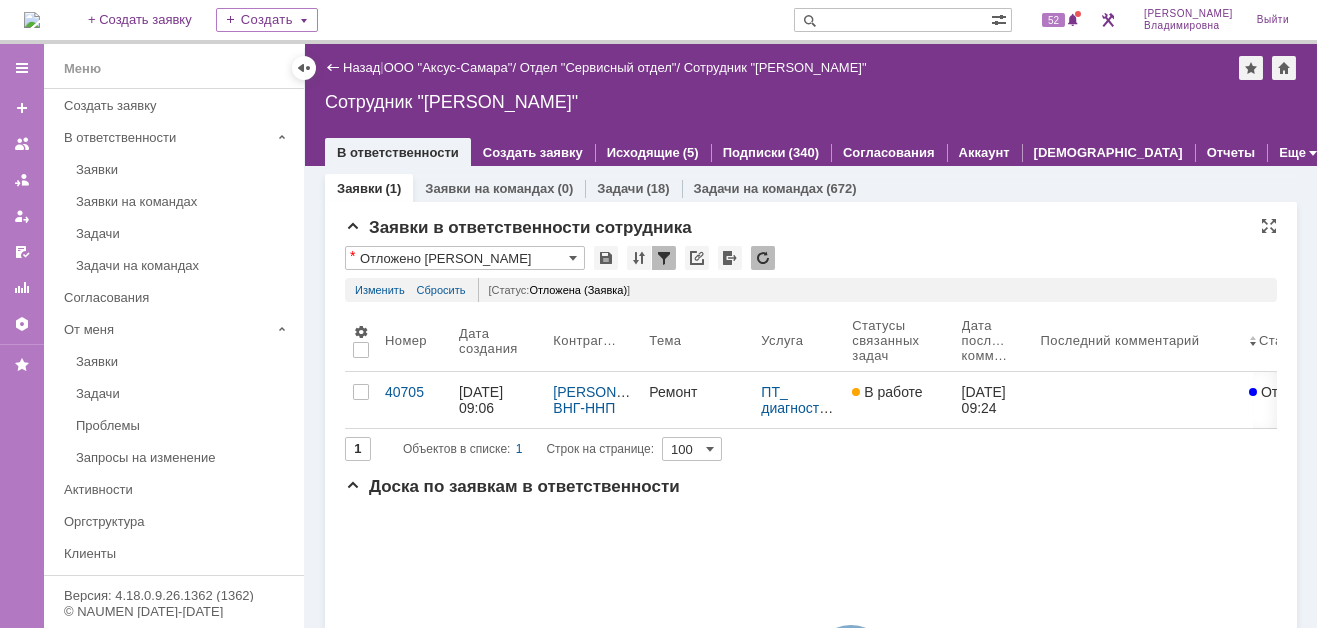 scroll, scrollTop: 0, scrollLeft: 0, axis: both 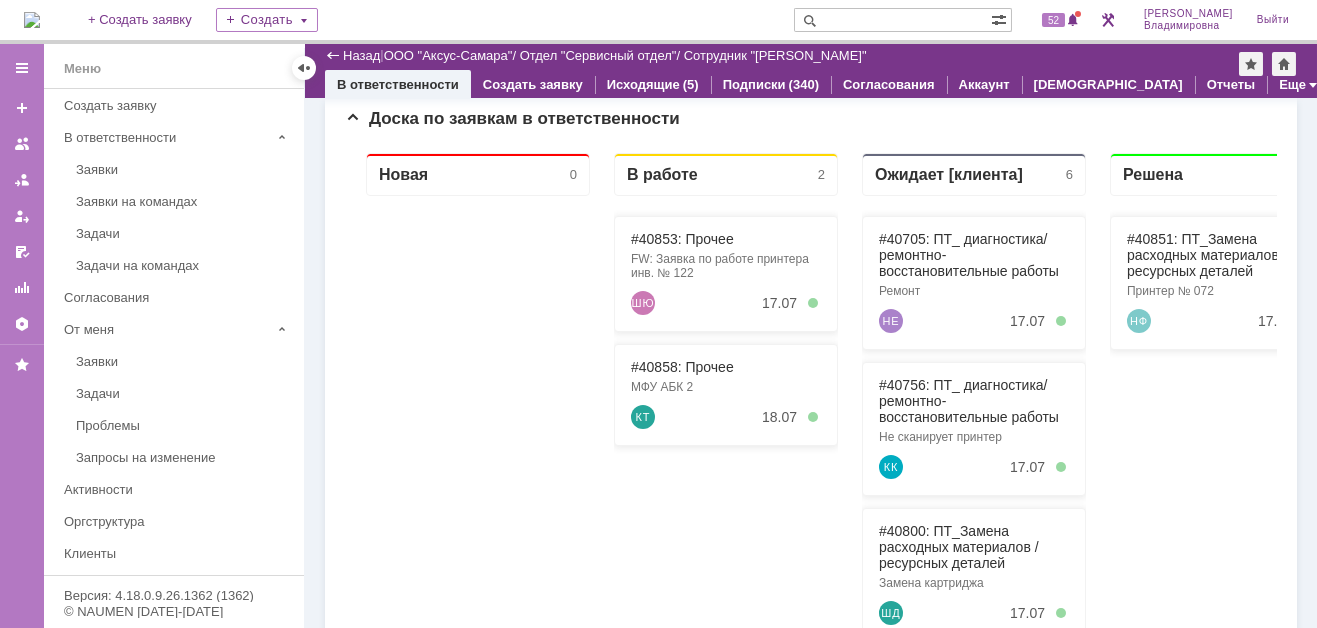 click at bounding box center (892, 20) 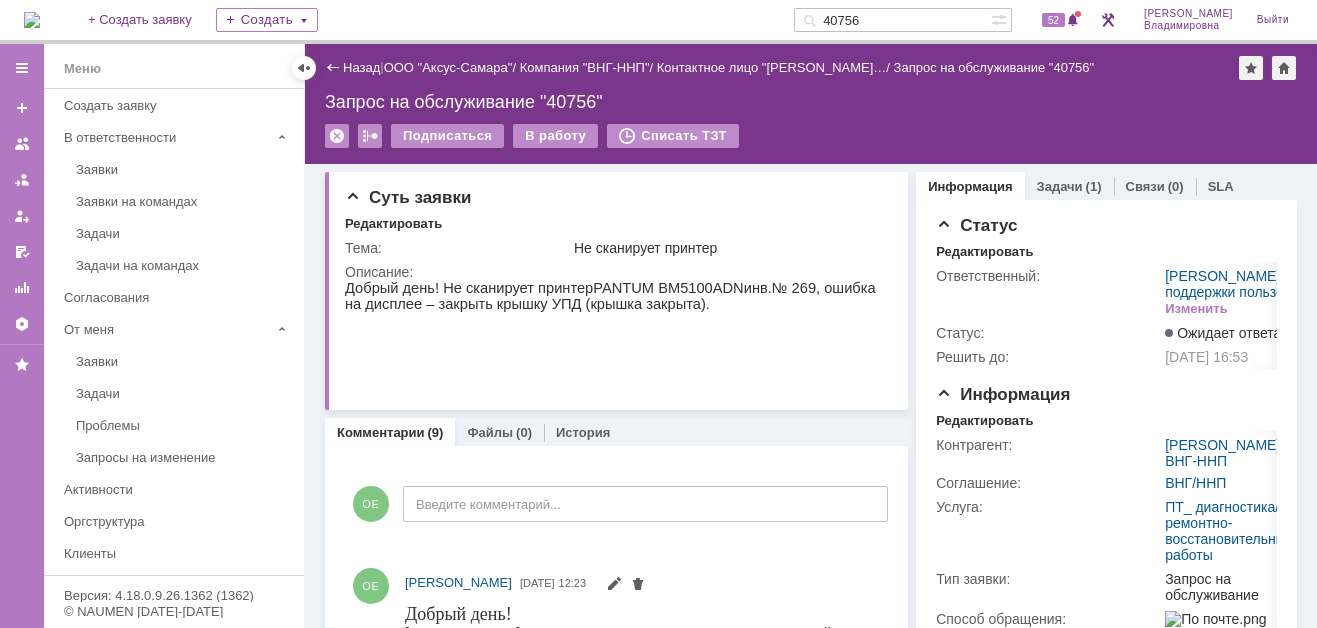 scroll, scrollTop: 0, scrollLeft: 0, axis: both 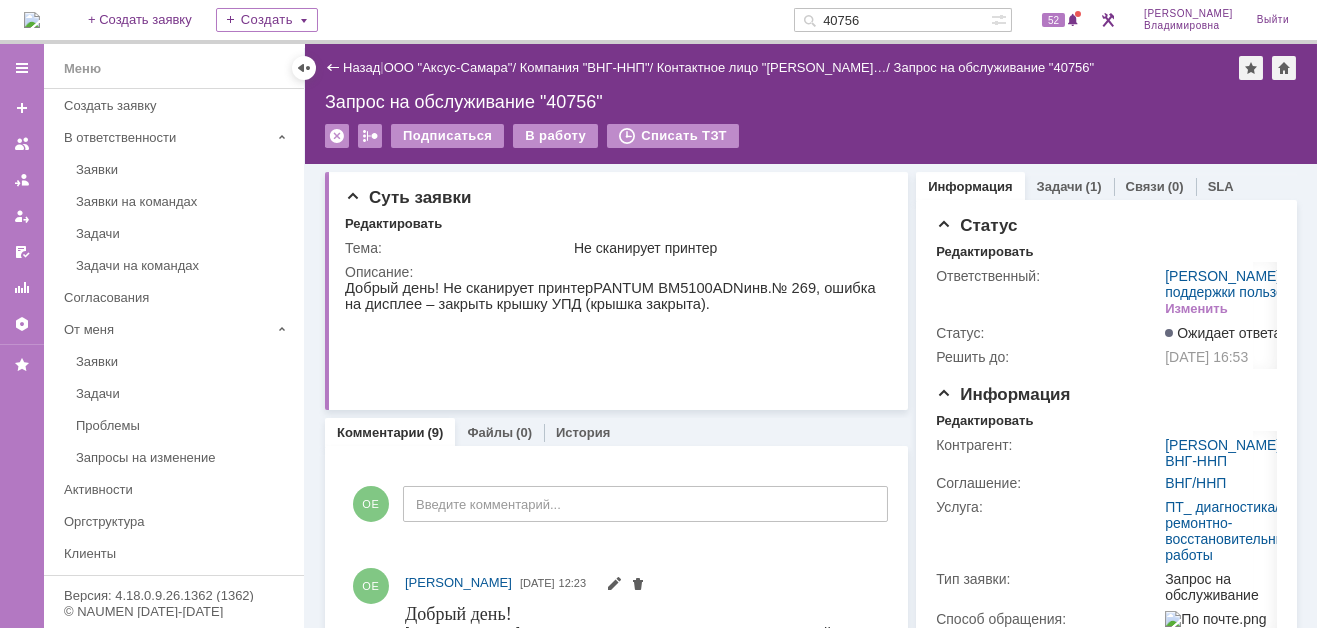 drag, startPoint x: 901, startPoint y: 17, endPoint x: 828, endPoint y: 18, distance: 73.00685 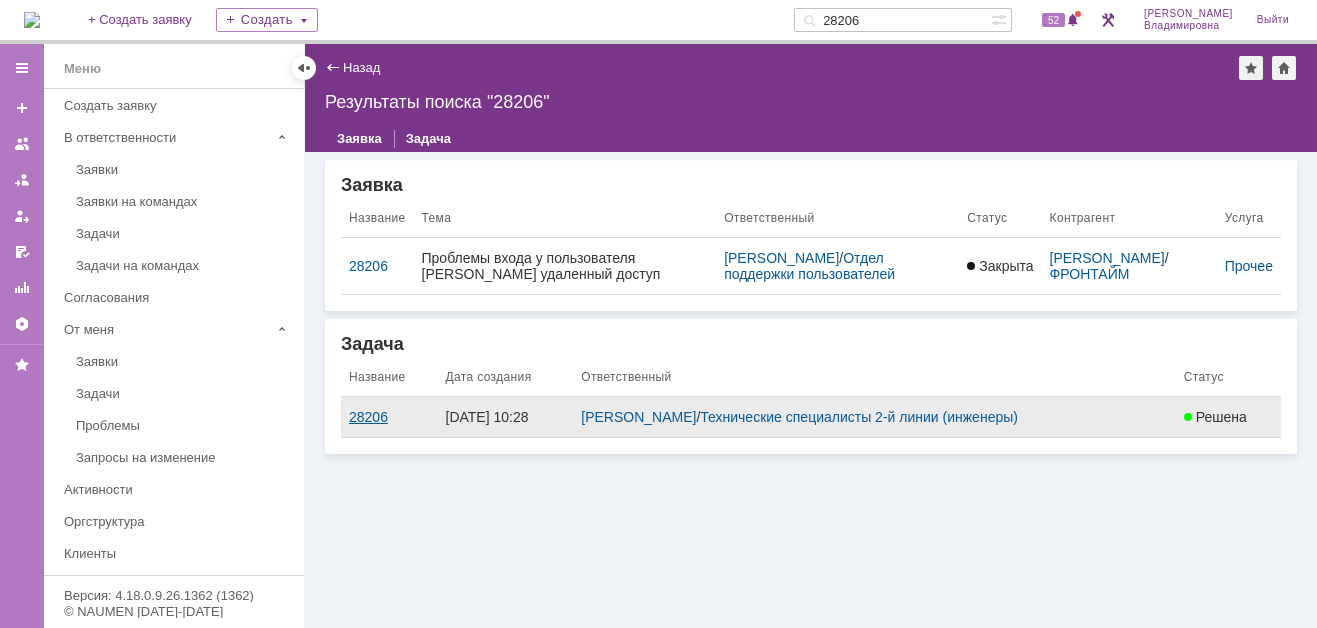 click on "28206" at bounding box center (389, 417) 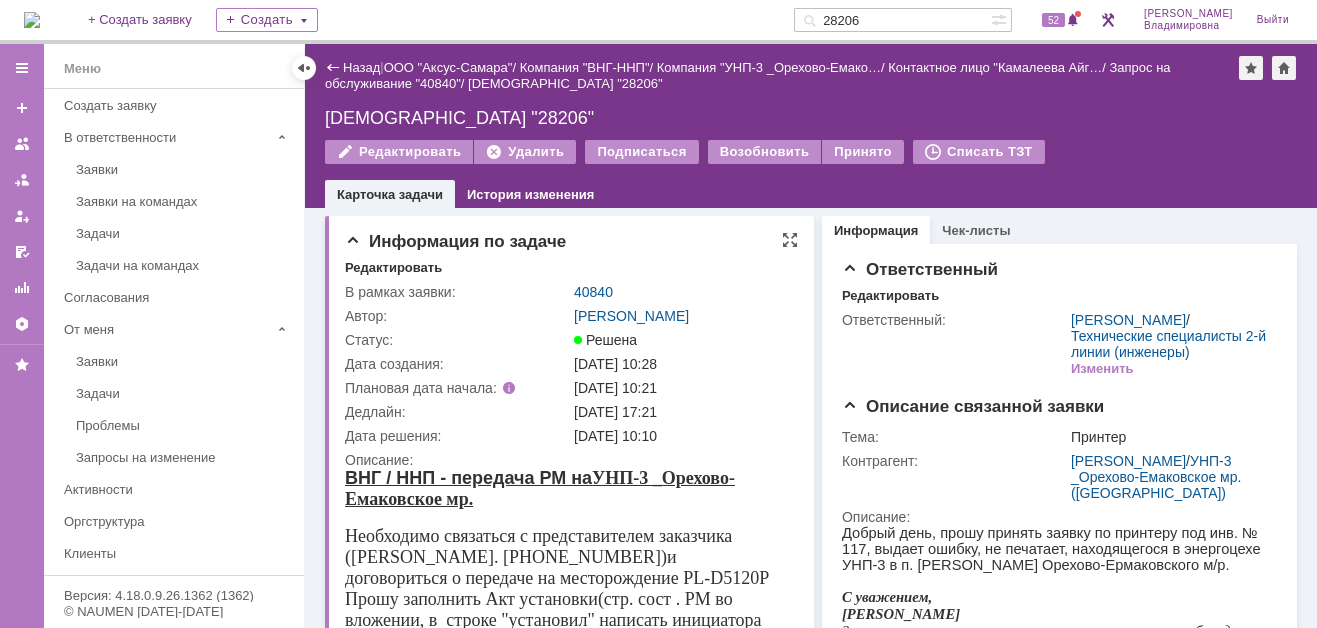 scroll, scrollTop: 0, scrollLeft: 0, axis: both 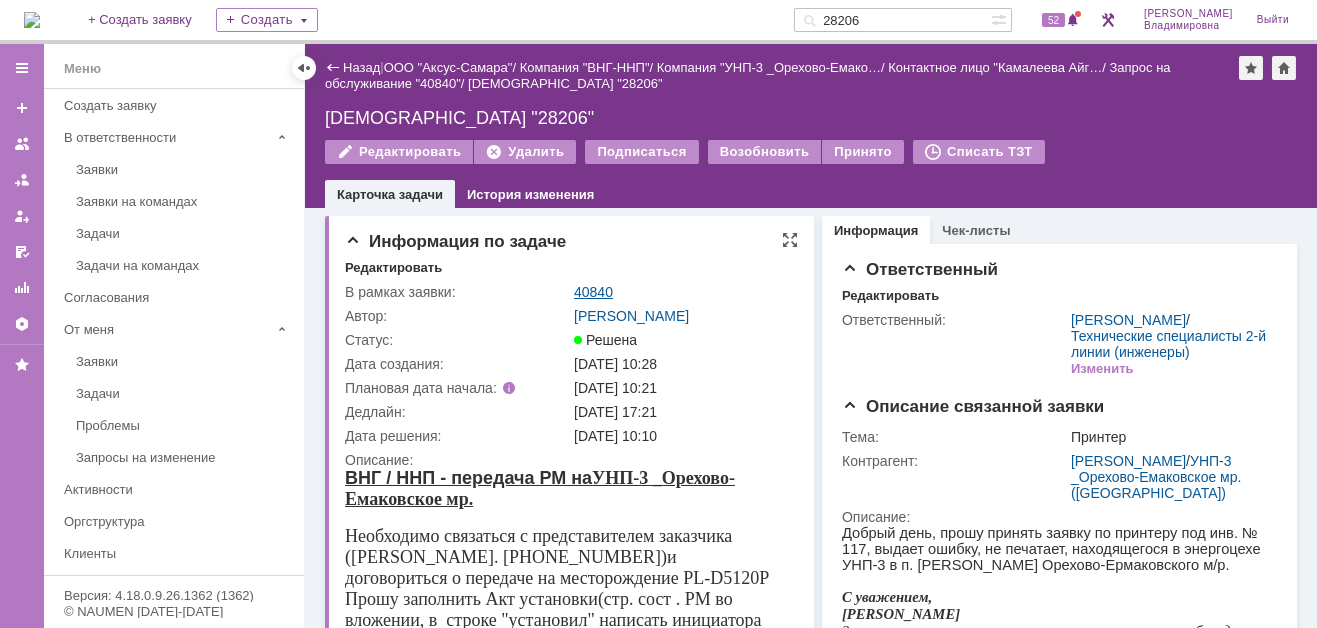 click on "40840" at bounding box center (593, 292) 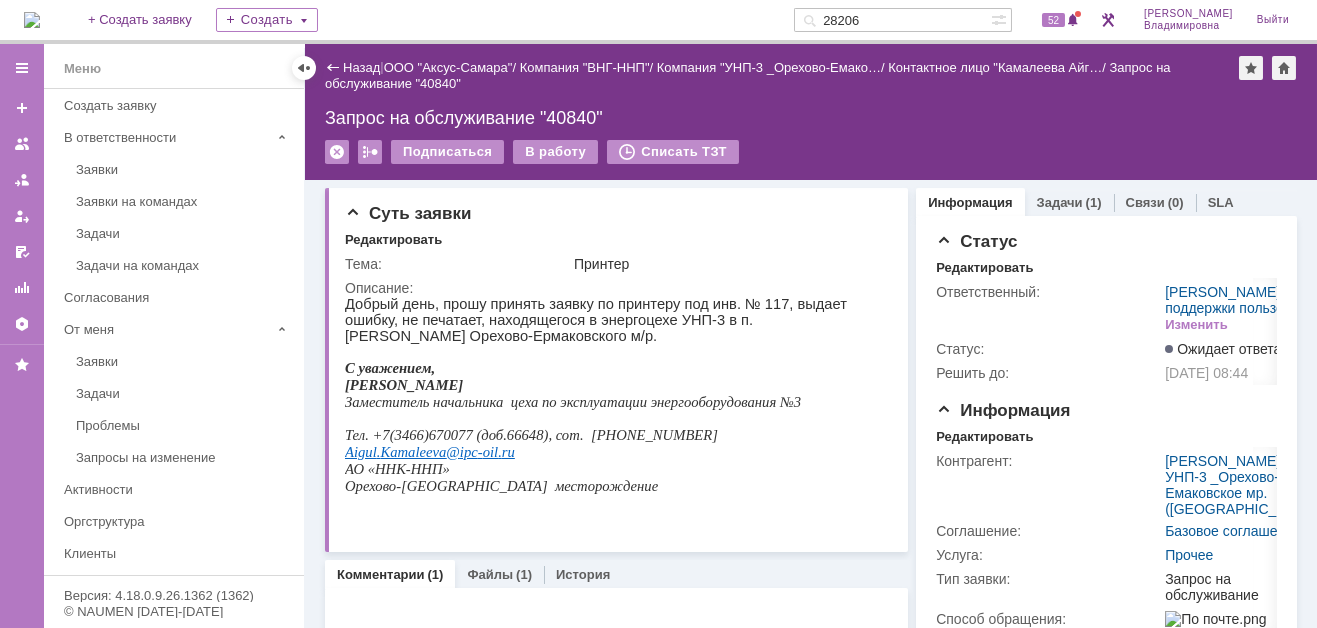 scroll, scrollTop: 0, scrollLeft: 0, axis: both 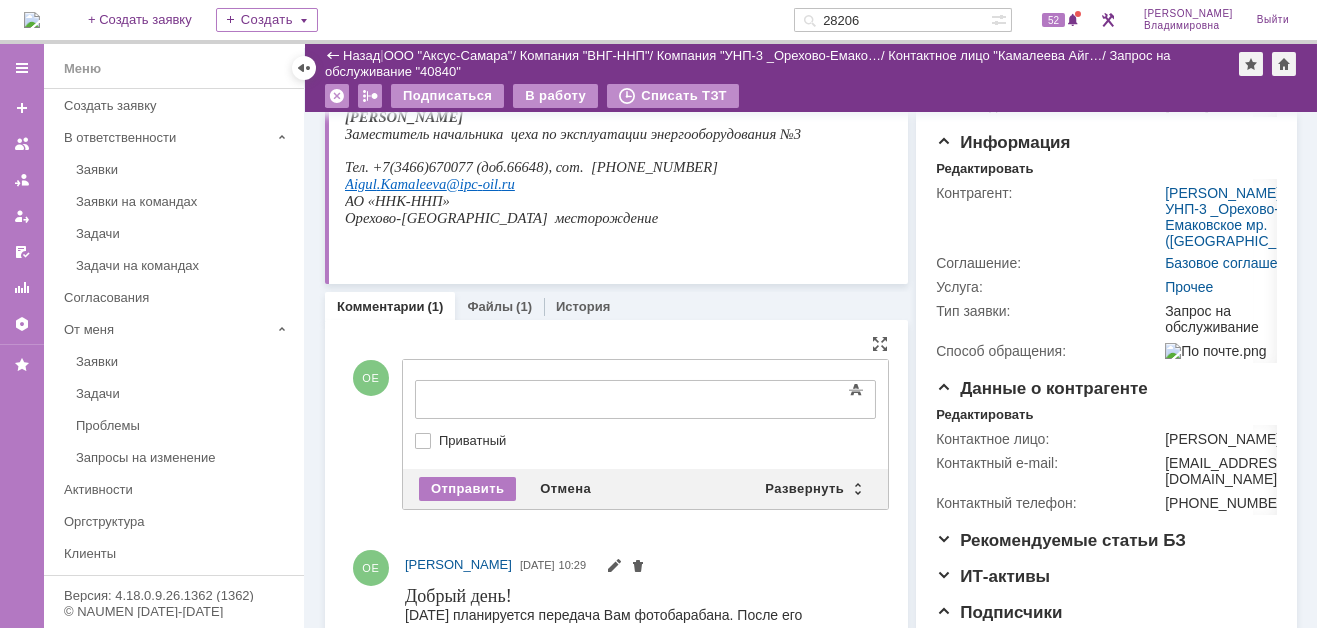 click on "Суть заявки Редактировать Тема: Принтер Описание: Комментарии (1) Файлы (1) История Комментарии
Добавить комментарий             ОЕ Добавление комментария       Внимание!                   Основные параметры Текст Жирный Курсив Подчеркнутый Зачеркнутый Нижний индекс Верхний индекс Формат абзаца Нормальный Заголовок 1 Заголовок 2 Заголовок 3 Заголовок 4 Код Цитата Увеличить уровень Ctrl+' Уменьшить уровень Ctrl+Shift+' Выровнять по
По левому краю
По центру
По правому краю
По ширине Нумерованный список Маркированный список Уменьшить отступ Шрифт Arial [US_STATE] 8 9" at bounding box center [616, 403] 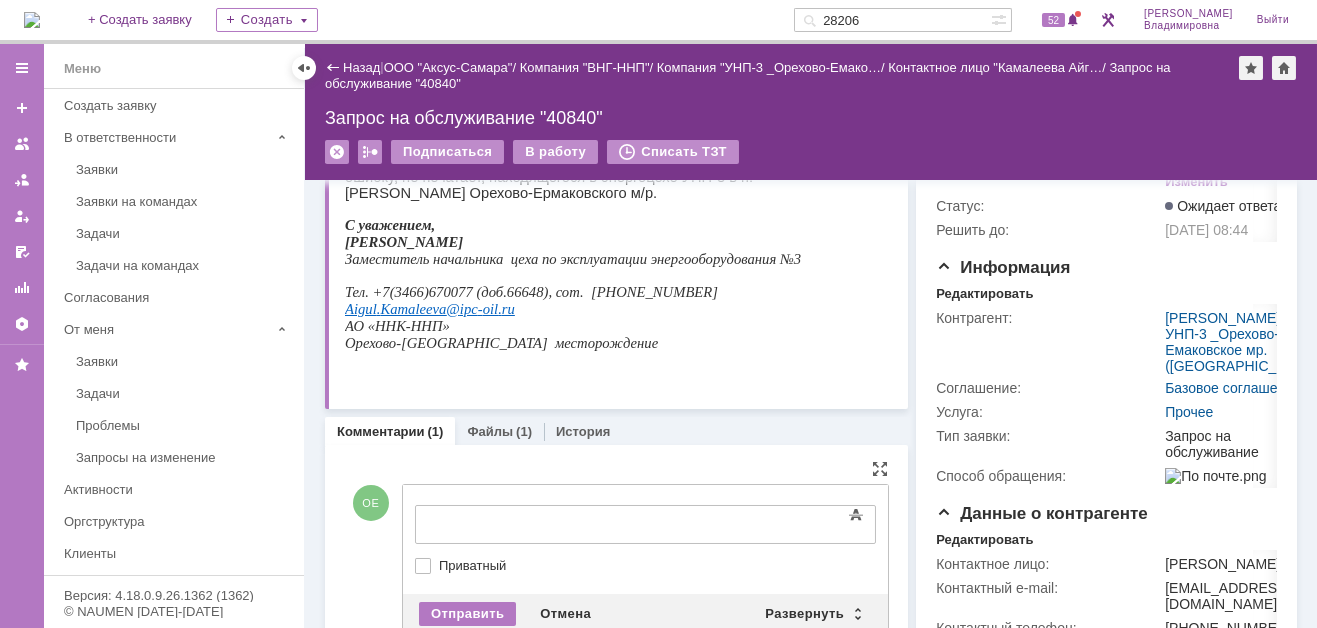 scroll, scrollTop: 0, scrollLeft: 0, axis: both 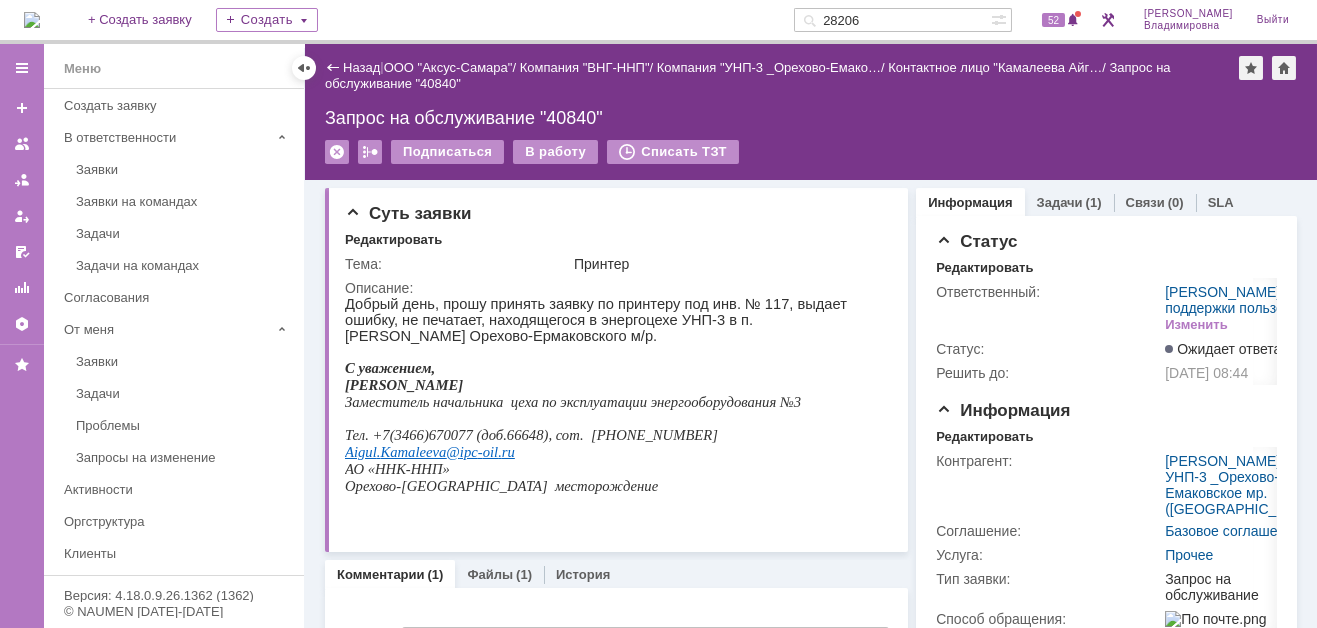 drag, startPoint x: 895, startPoint y: 17, endPoint x: 812, endPoint y: 21, distance: 83.09633 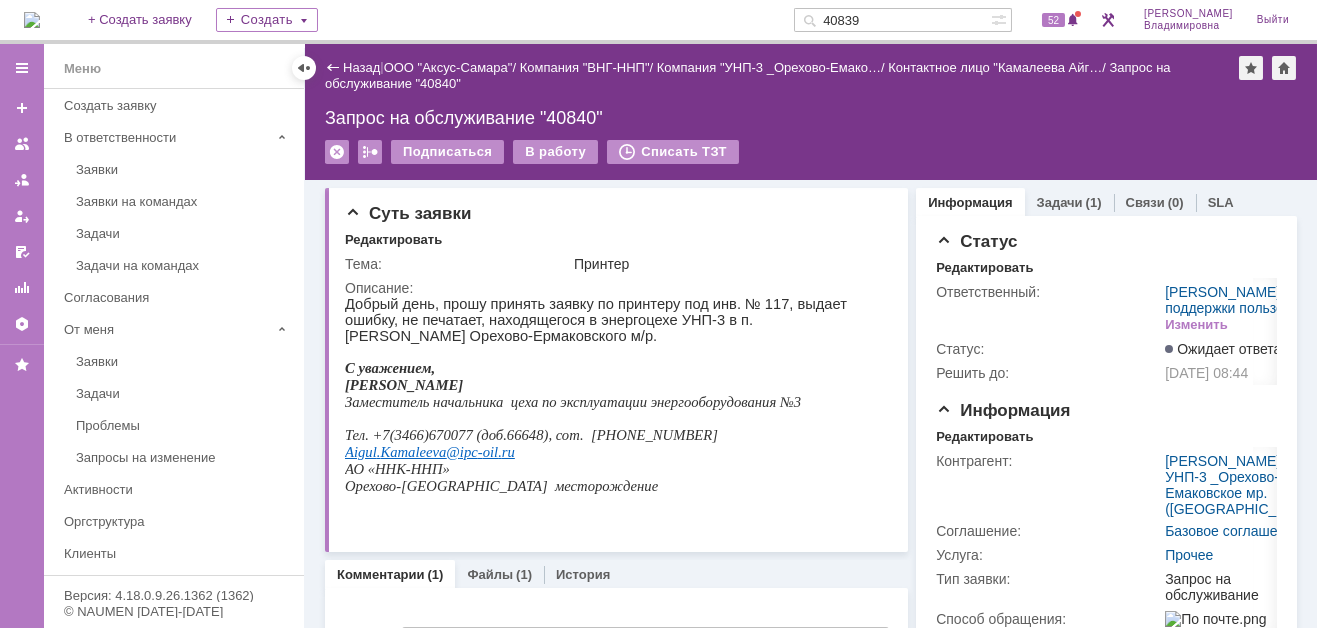 type on "40839" 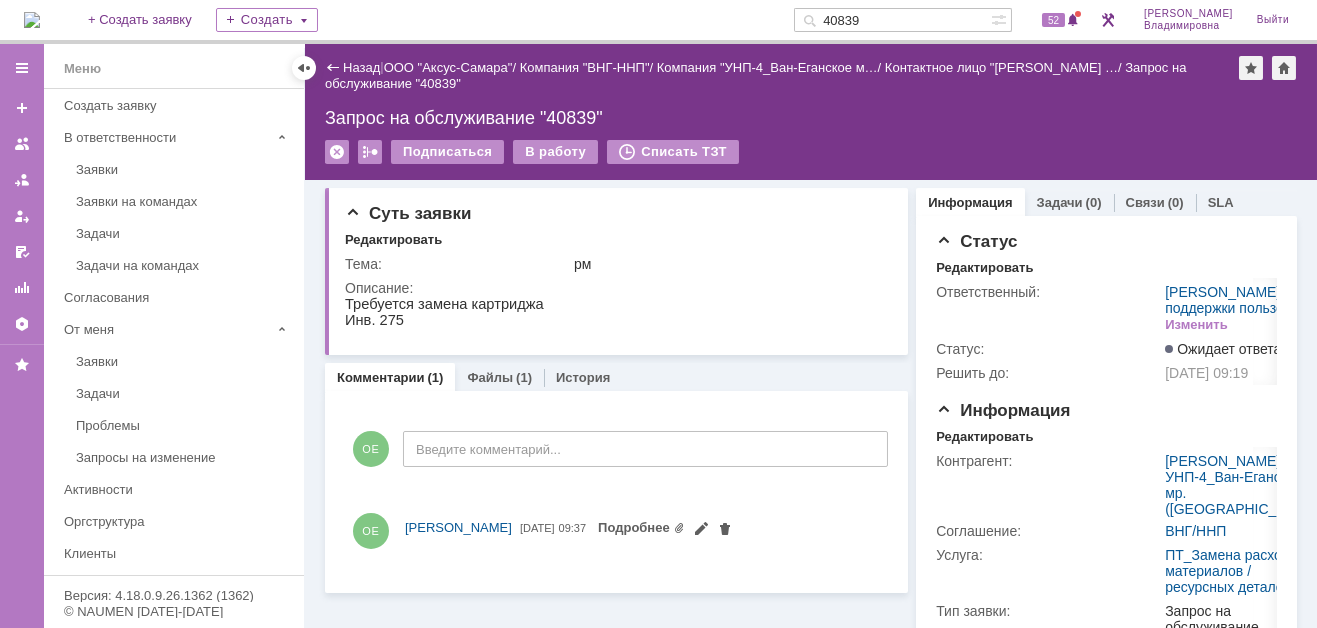 scroll, scrollTop: 0, scrollLeft: 0, axis: both 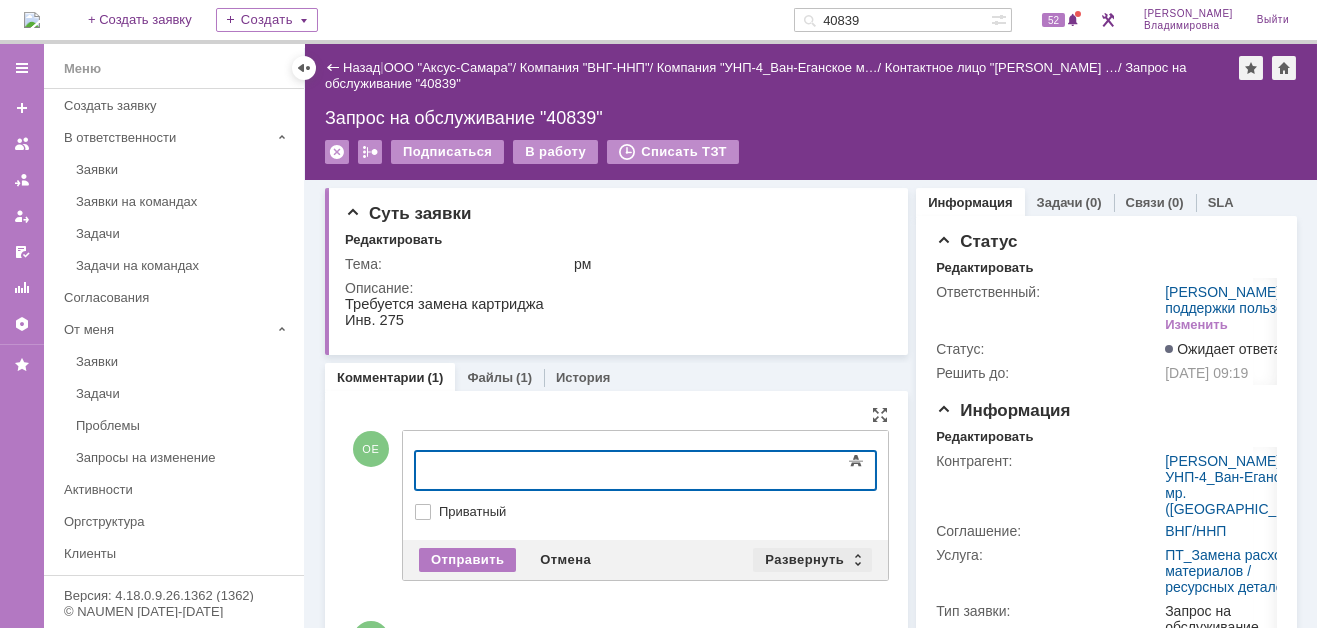 click on "Развернуть" at bounding box center (812, 560) 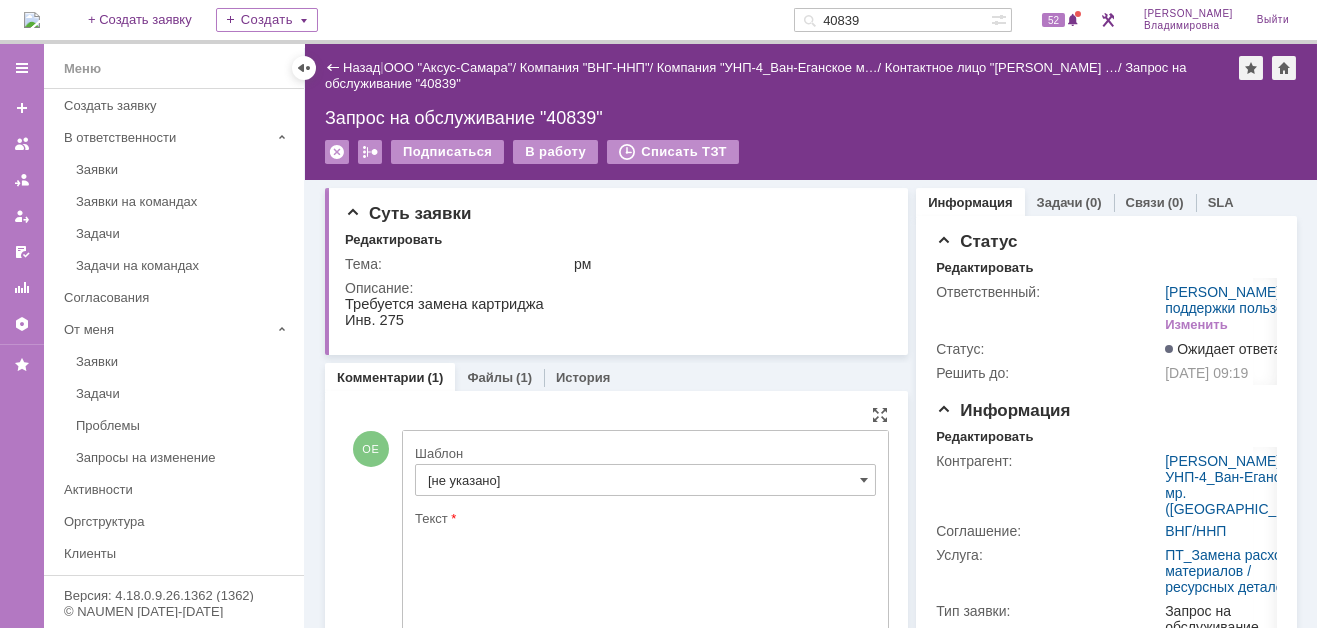 scroll, scrollTop: 0, scrollLeft: 0, axis: both 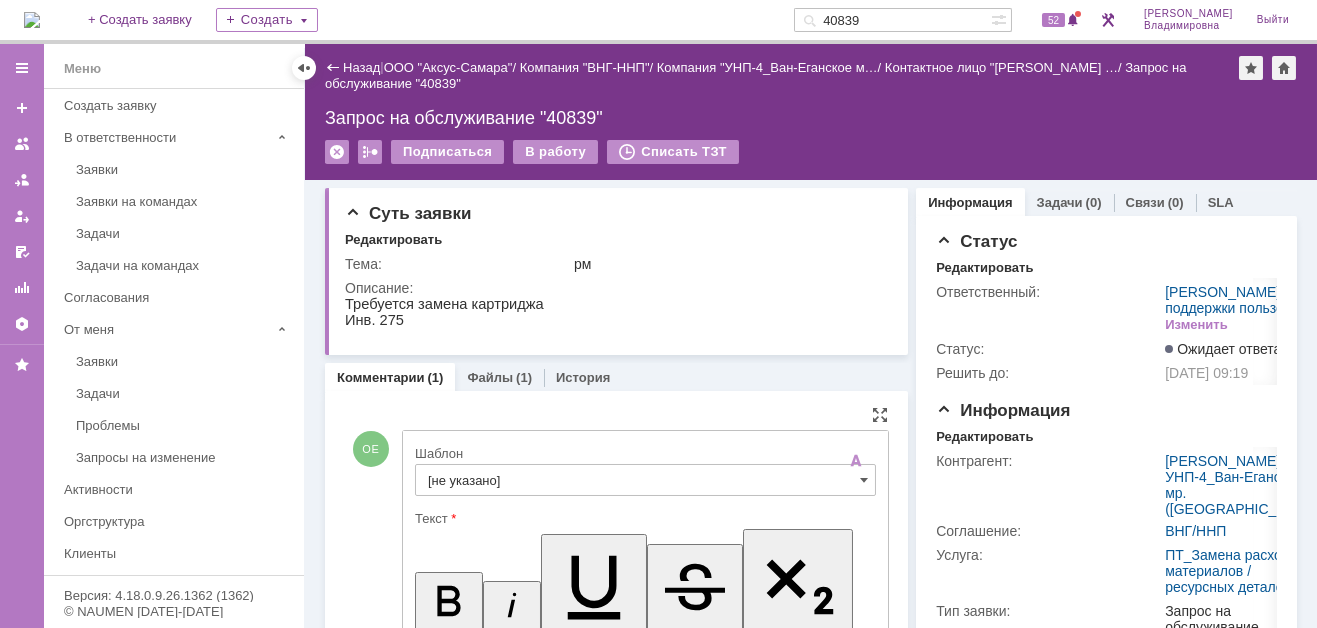 click on "[не указано]" at bounding box center (645, 480) 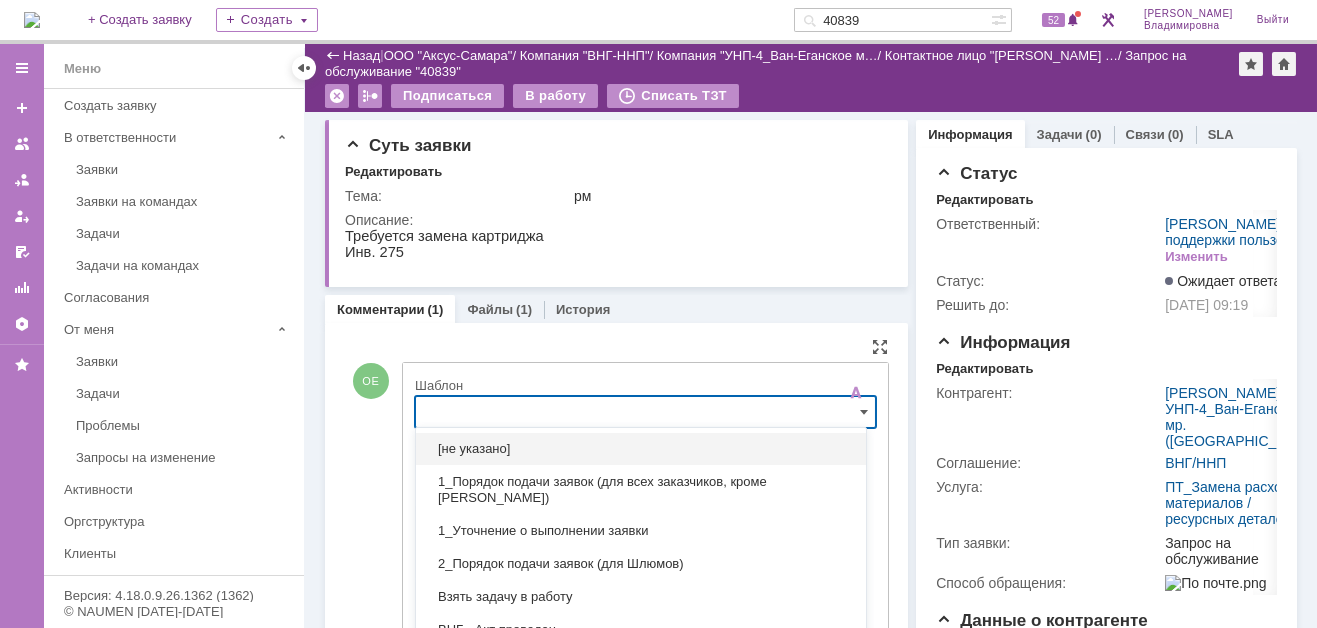 scroll, scrollTop: 157, scrollLeft: 0, axis: vertical 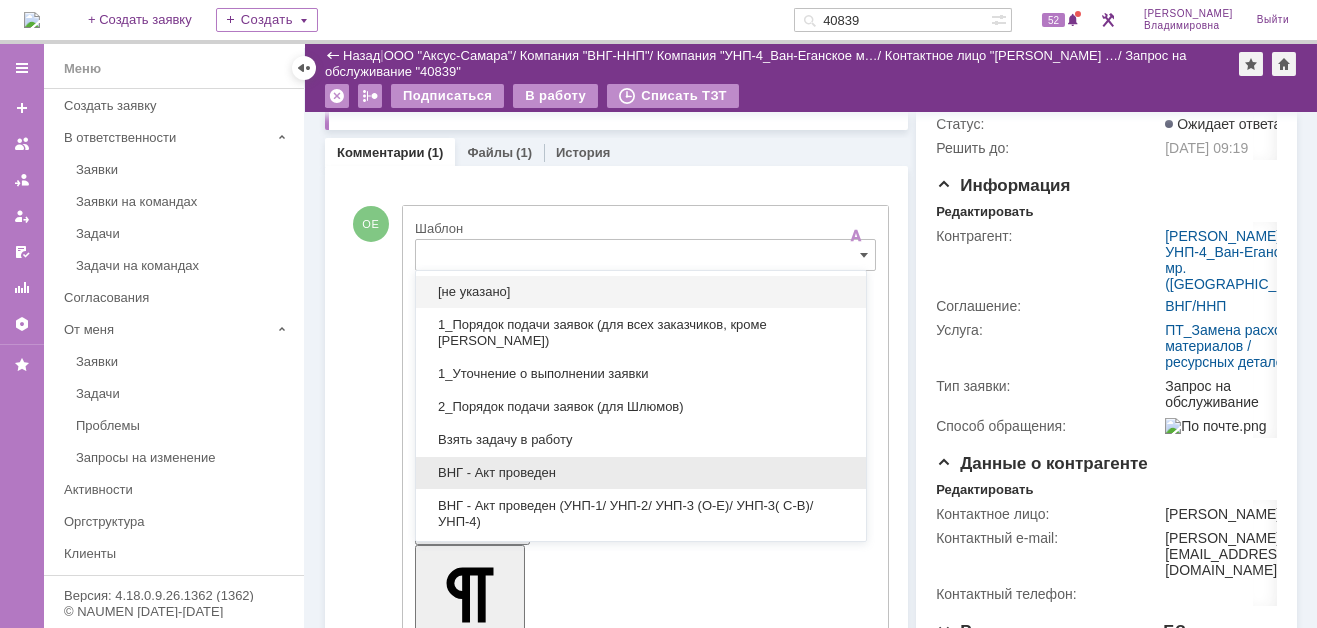 click on "ВНГ - Акт проведен" at bounding box center (641, 473) 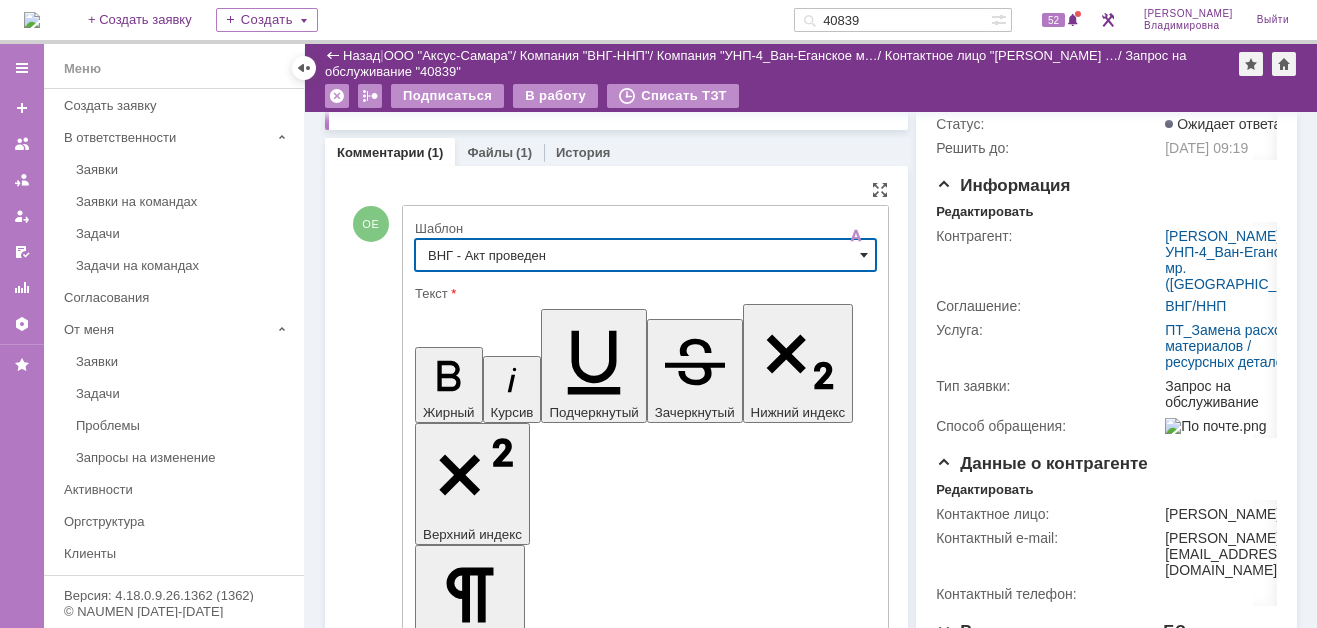 click at bounding box center [864, 255] 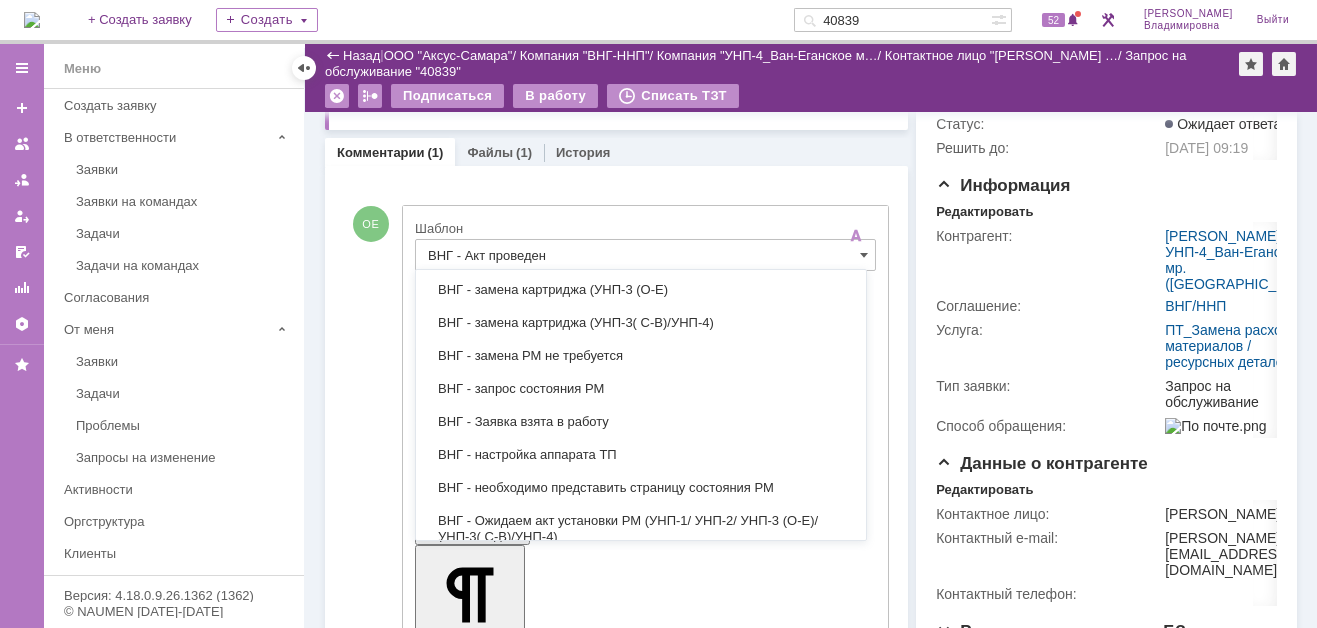 scroll, scrollTop: 427, scrollLeft: 0, axis: vertical 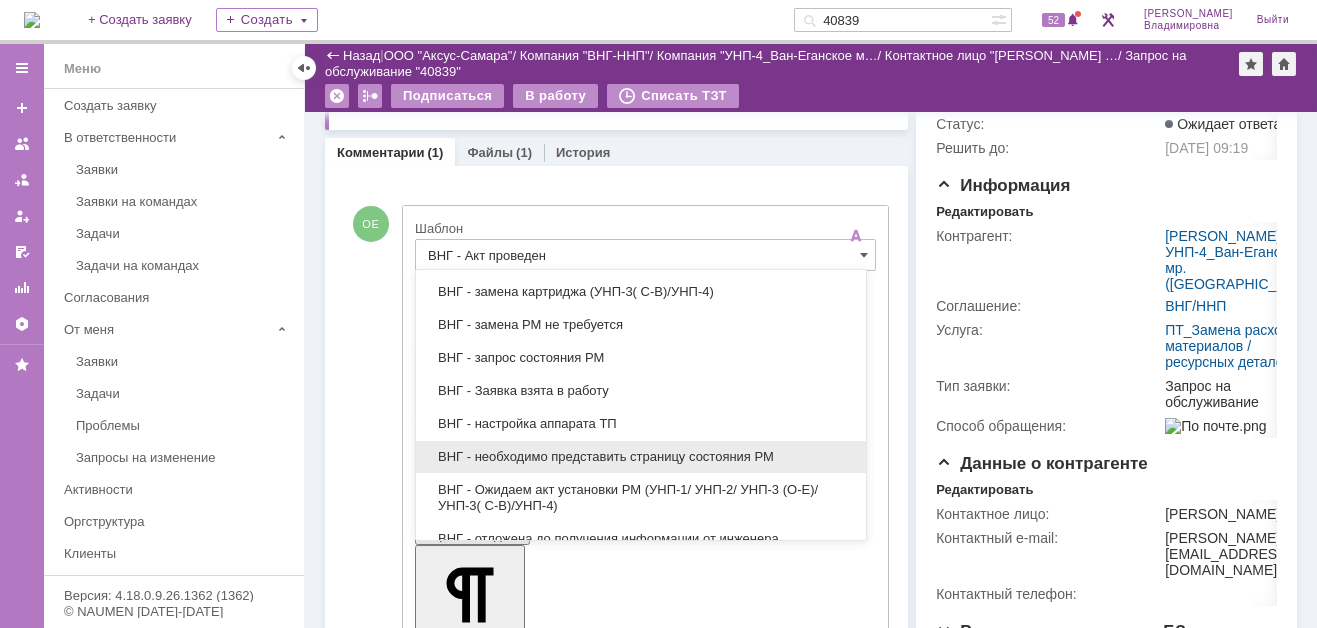 click on "ВНГ - необходимо представить страницу состояния РМ" at bounding box center (641, 457) 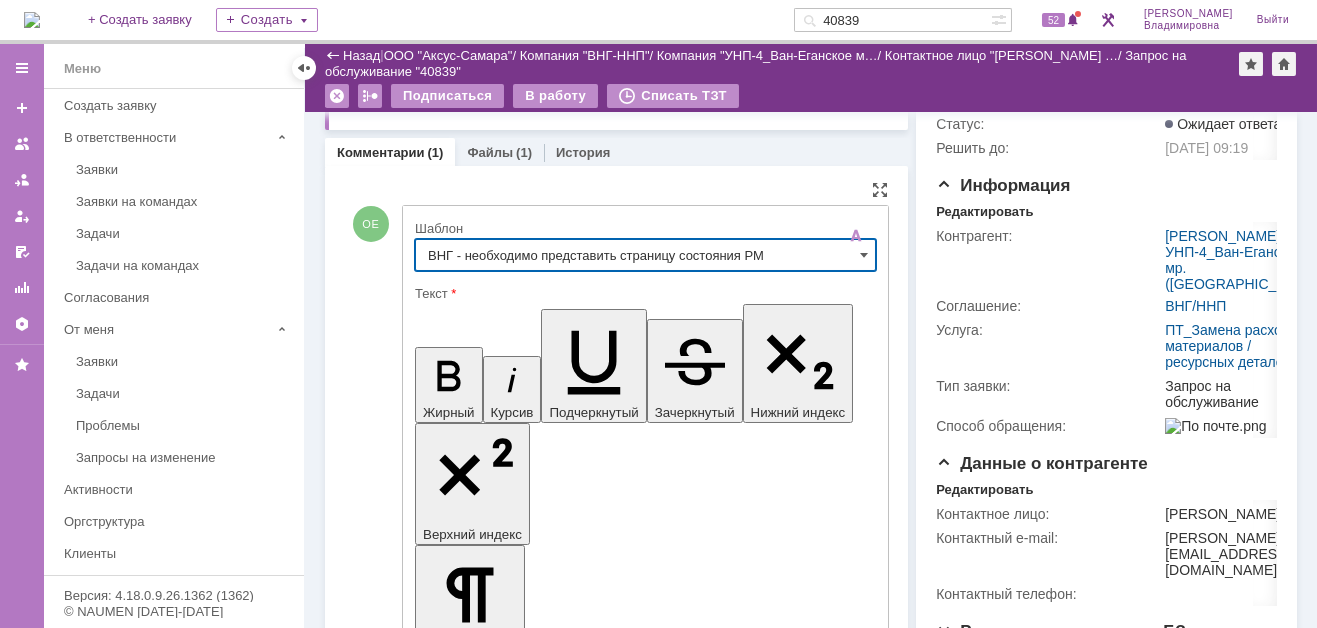 type on "ВНГ - необходимо представить страницу состояния РМ" 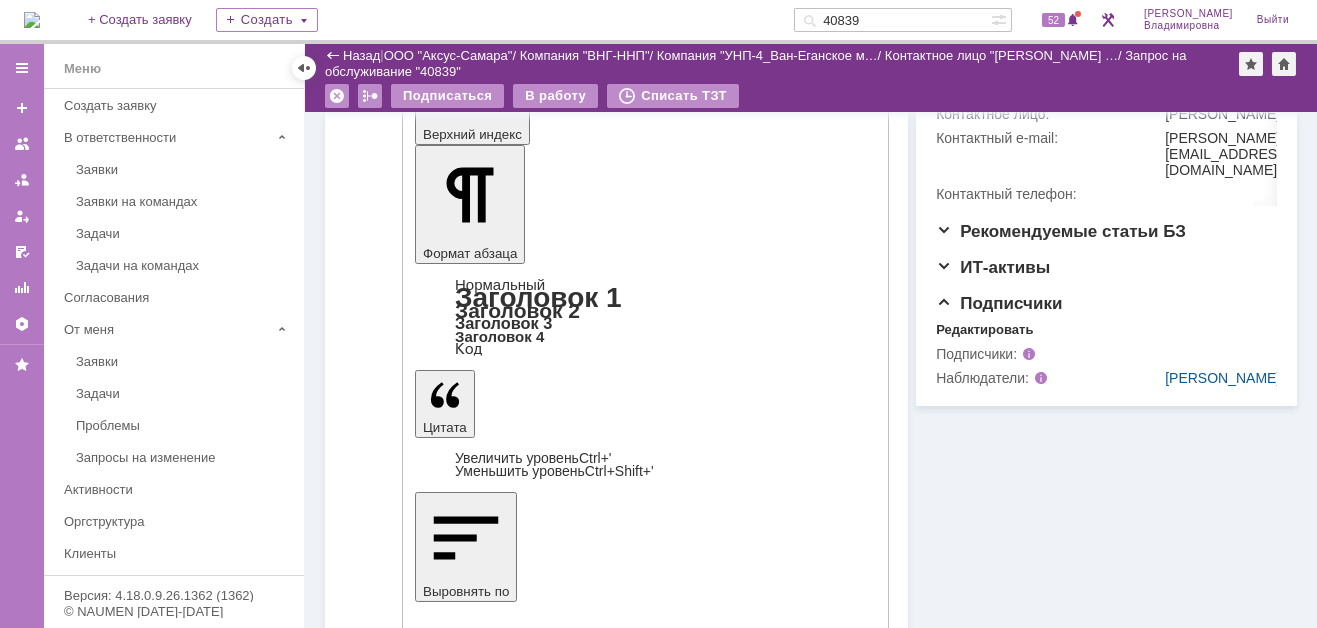 click at bounding box center [423, 4361] 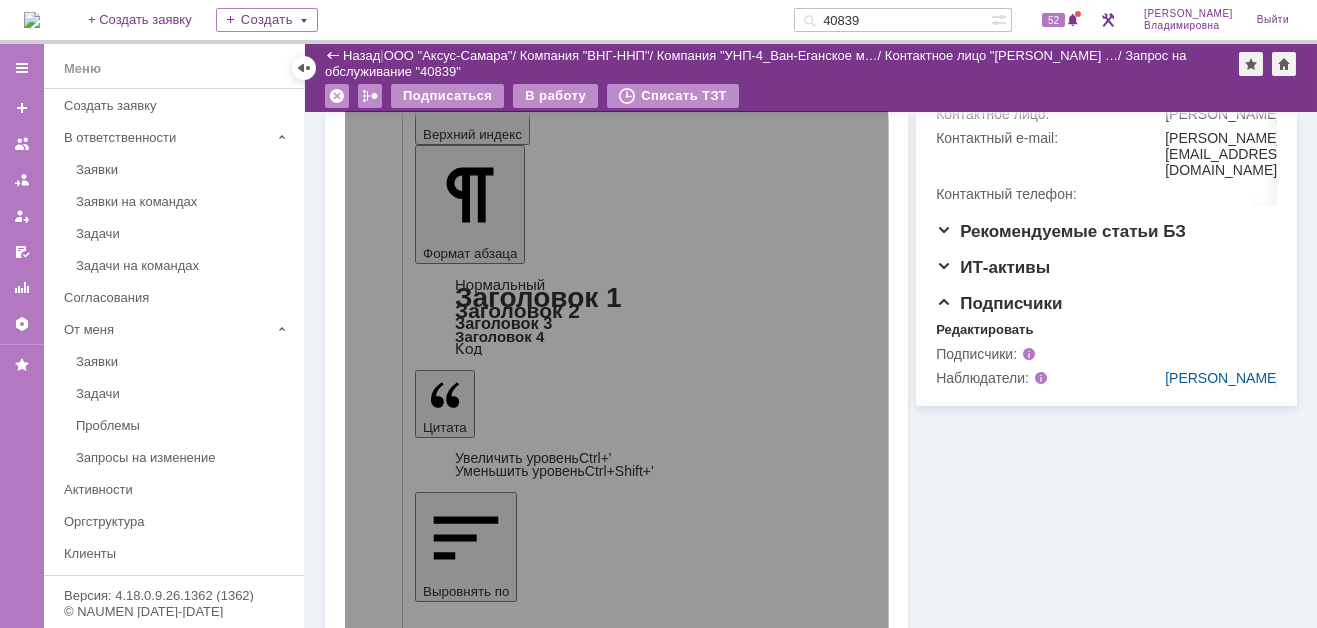 scroll, scrollTop: 451, scrollLeft: 0, axis: vertical 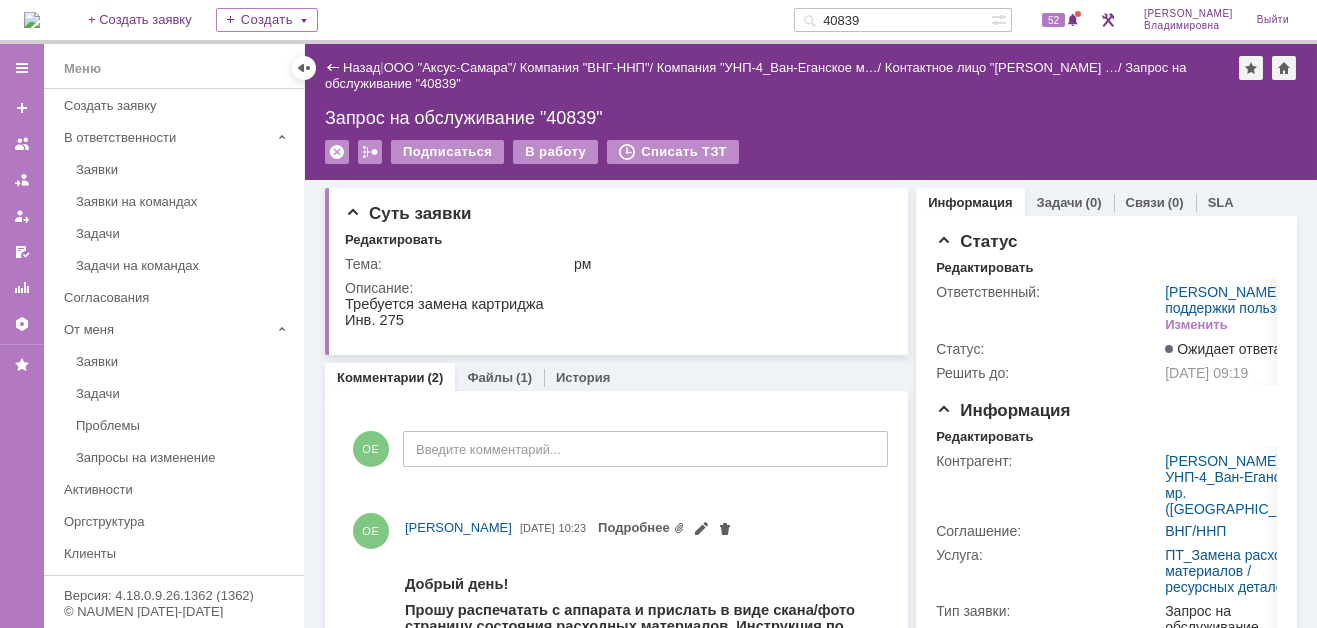 click on "Комментарии" at bounding box center [381, 377] 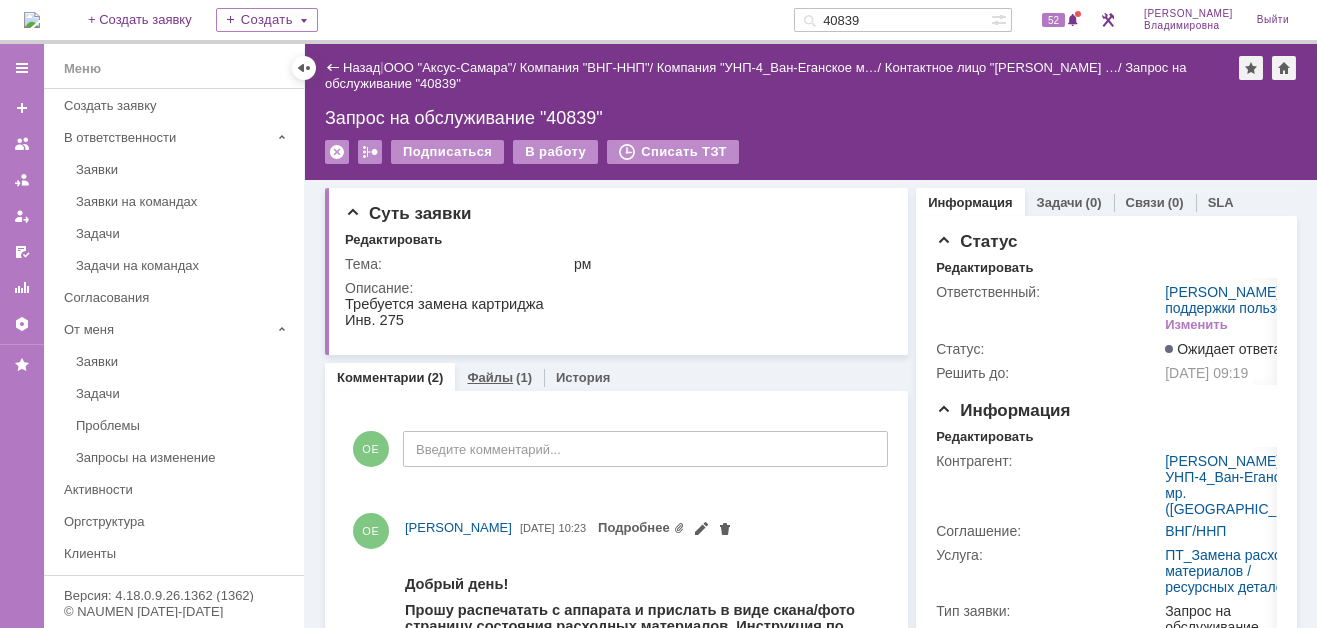 click on "Файлы" at bounding box center [490, 377] 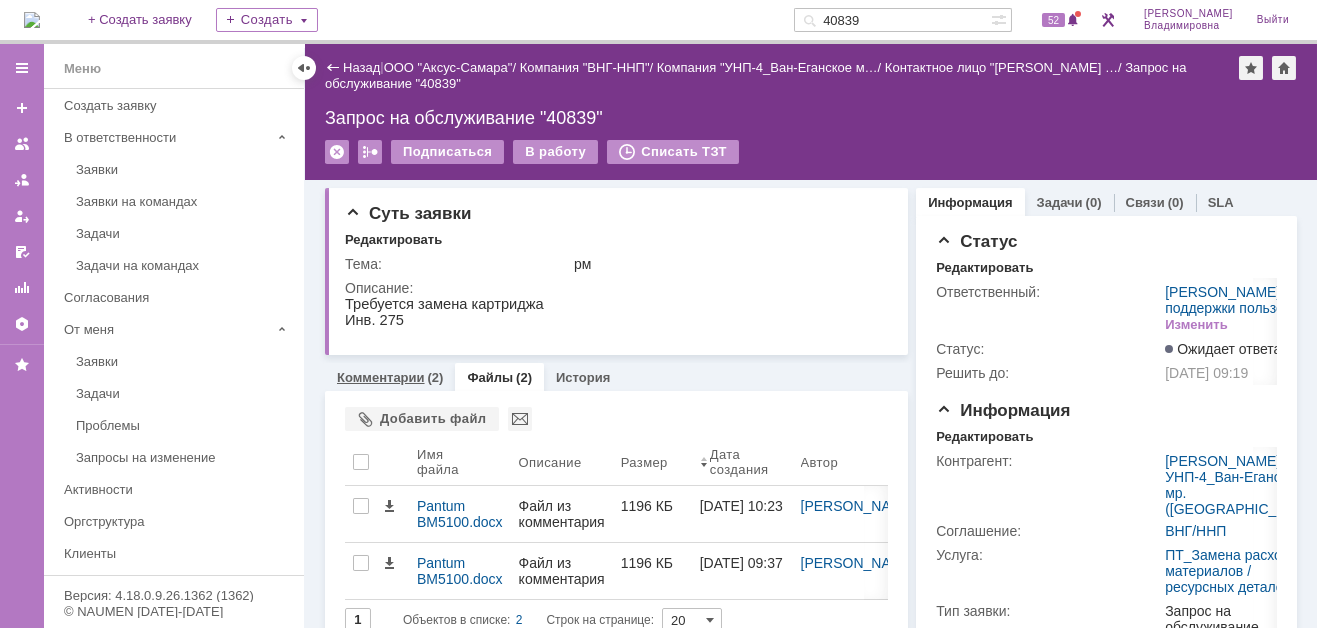 click on "Комментарии" at bounding box center [381, 377] 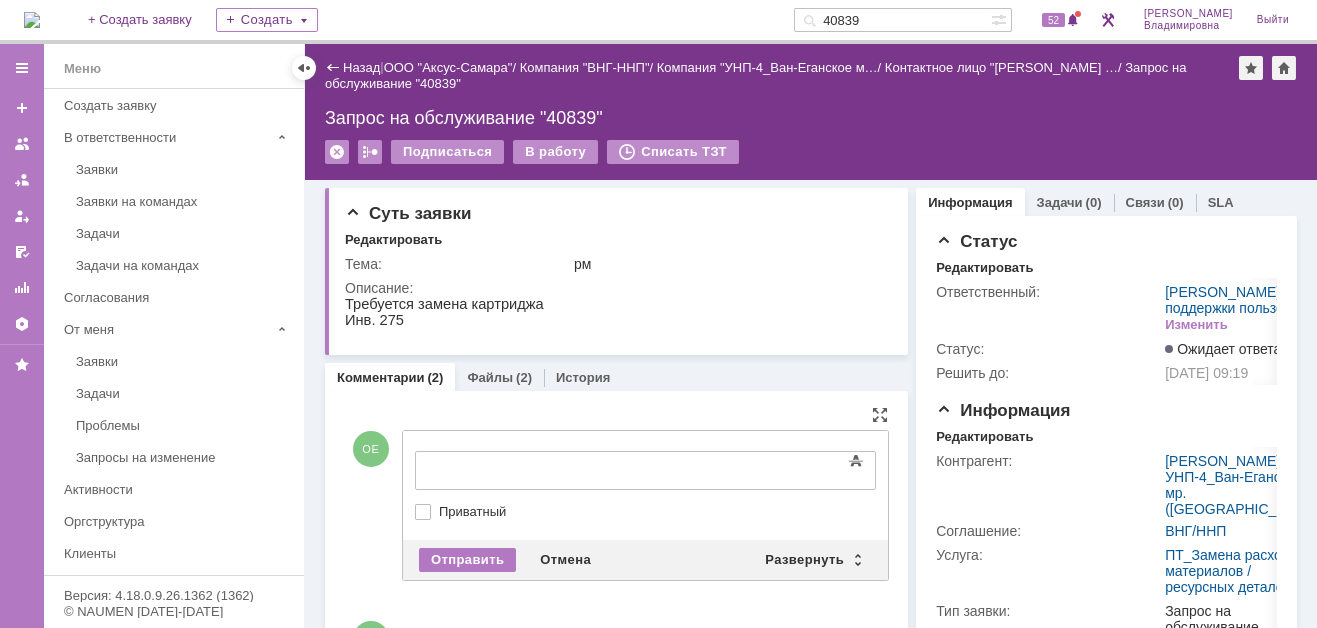drag, startPoint x: 768, startPoint y: 446, endPoint x: 396, endPoint y: 6, distance: 576.18054 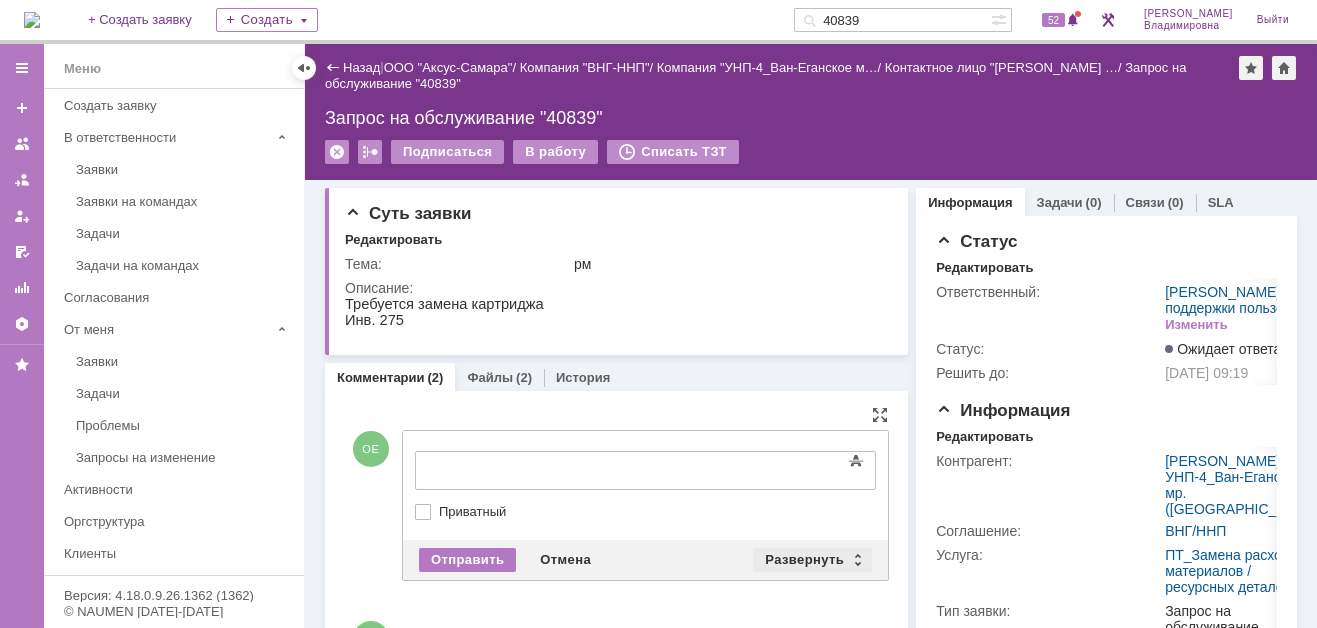 click on "Развернуть" at bounding box center [812, 560] 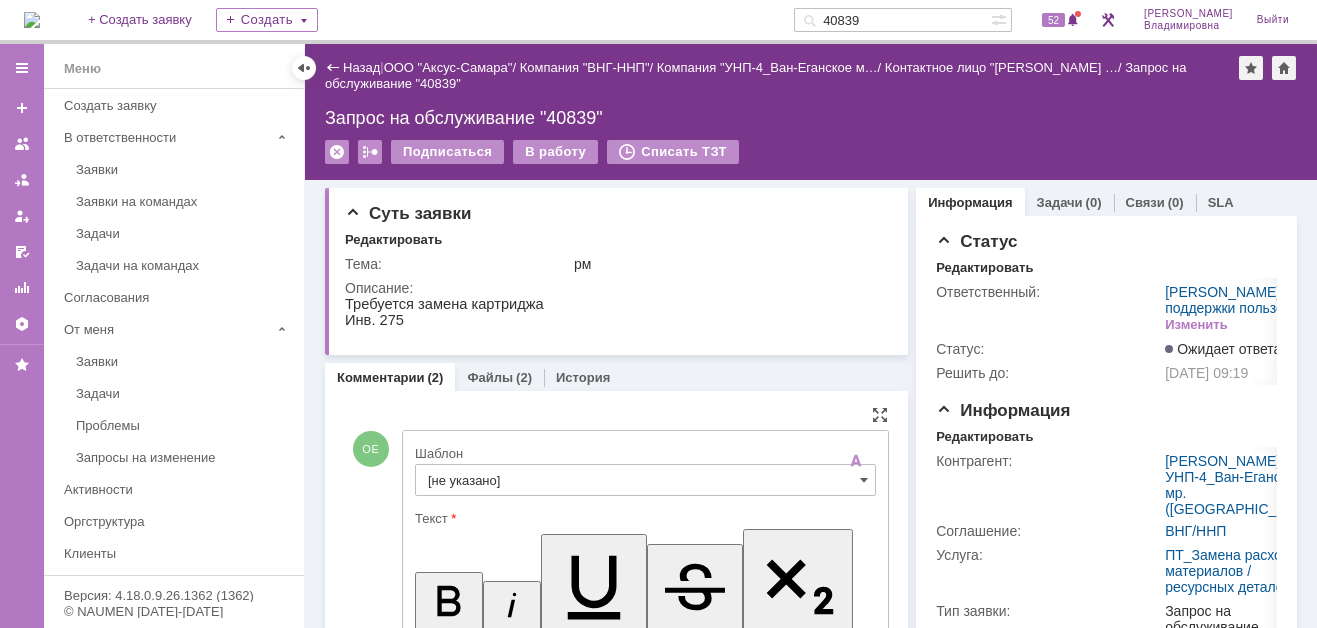 scroll, scrollTop: 0, scrollLeft: 0, axis: both 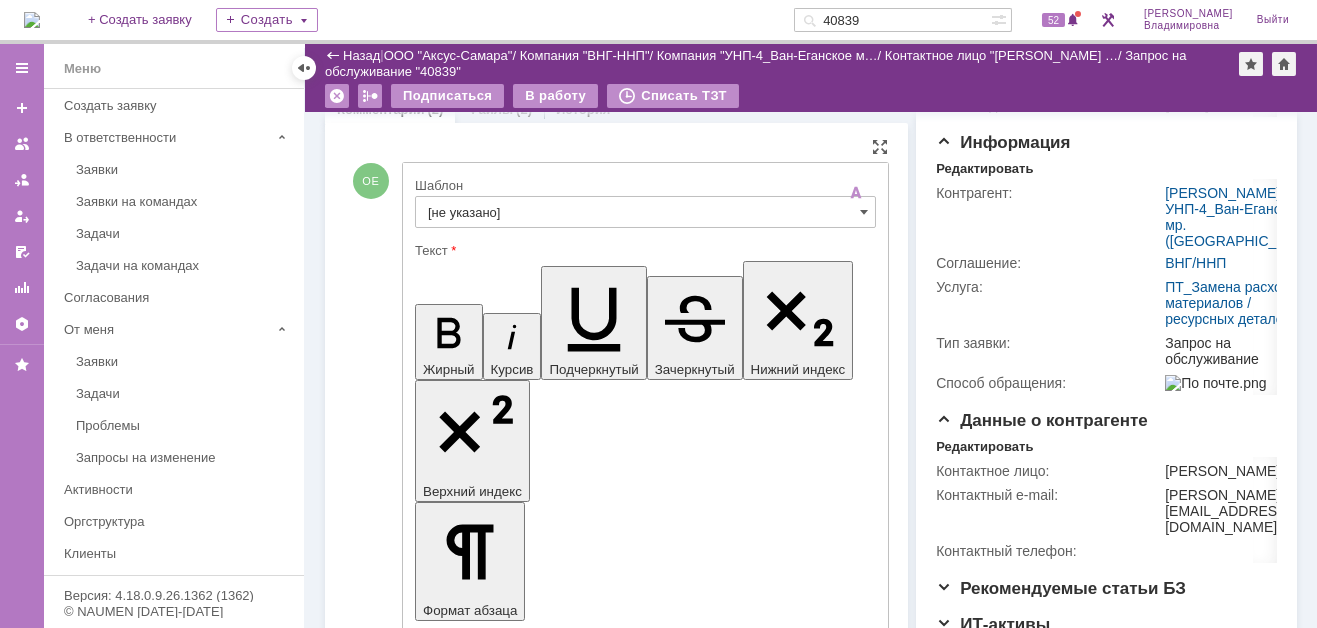 click on "[не указано]" at bounding box center (645, 212) 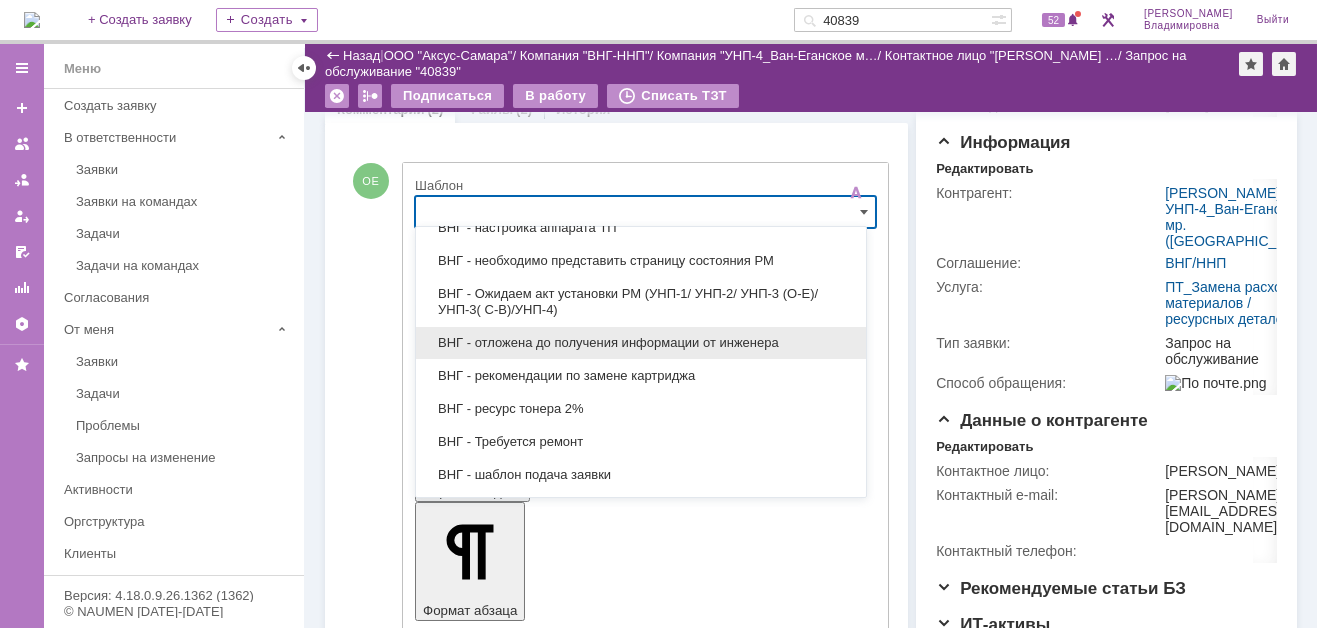 scroll, scrollTop: 600, scrollLeft: 0, axis: vertical 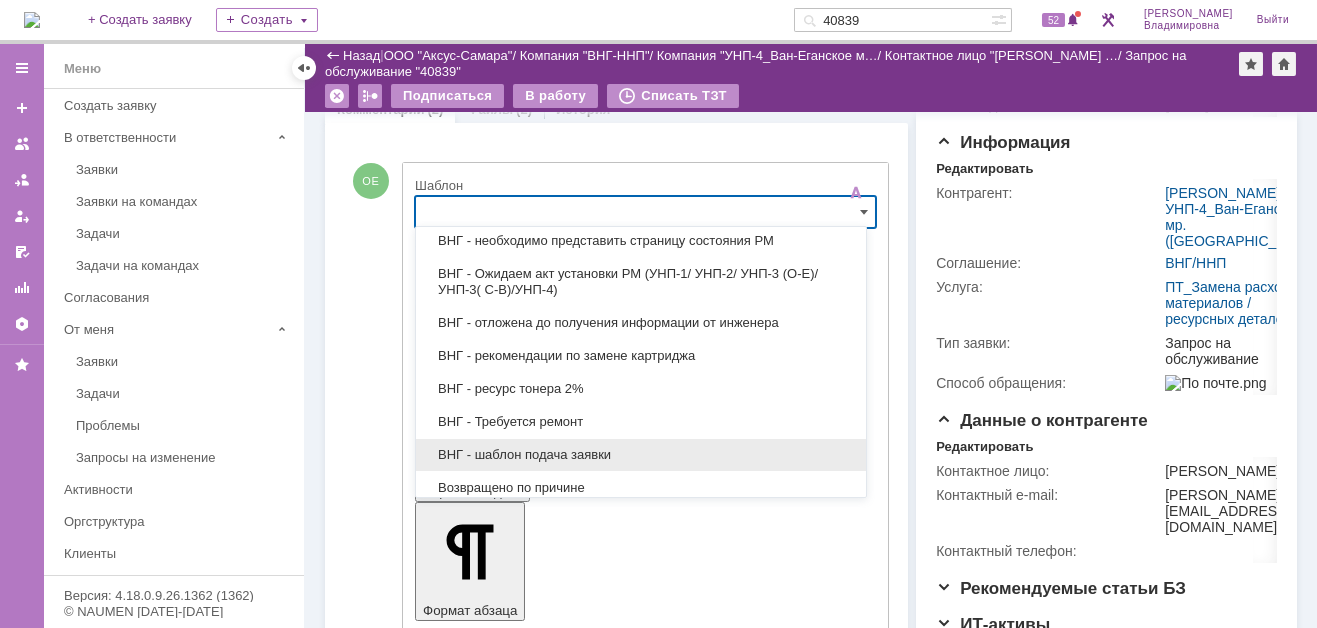 click on "ВНГ - шаблон подача заявки" at bounding box center (641, 455) 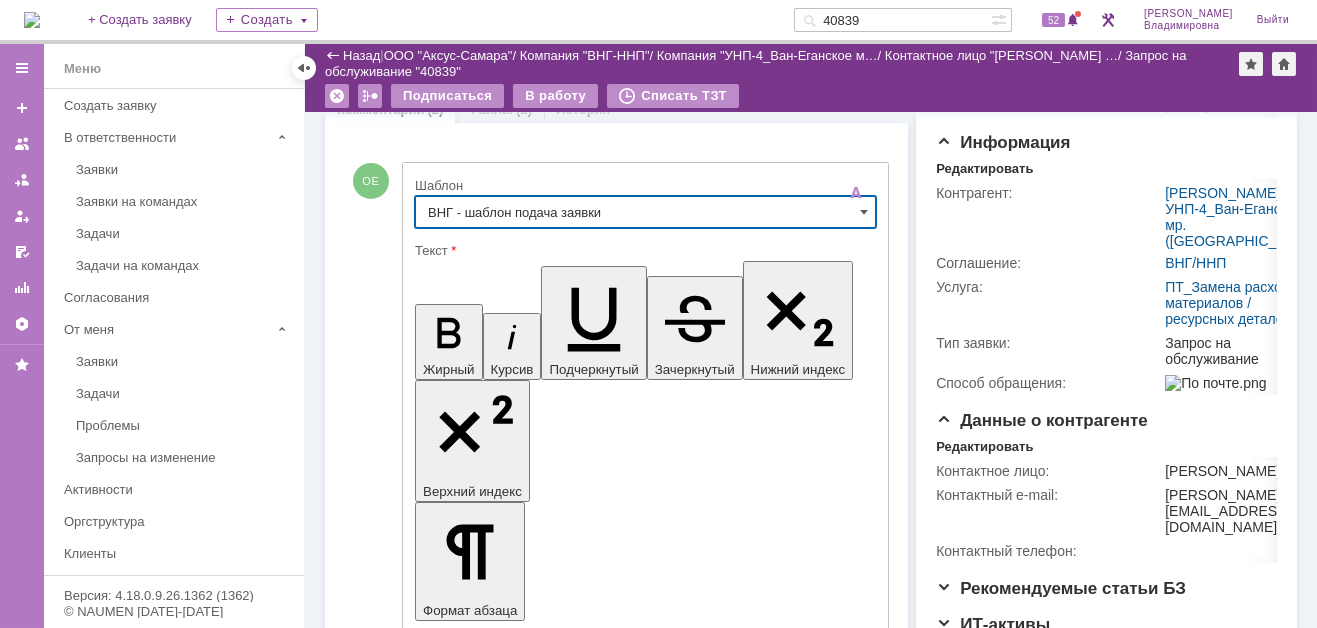 type on "ВНГ - шаблон подача заявки" 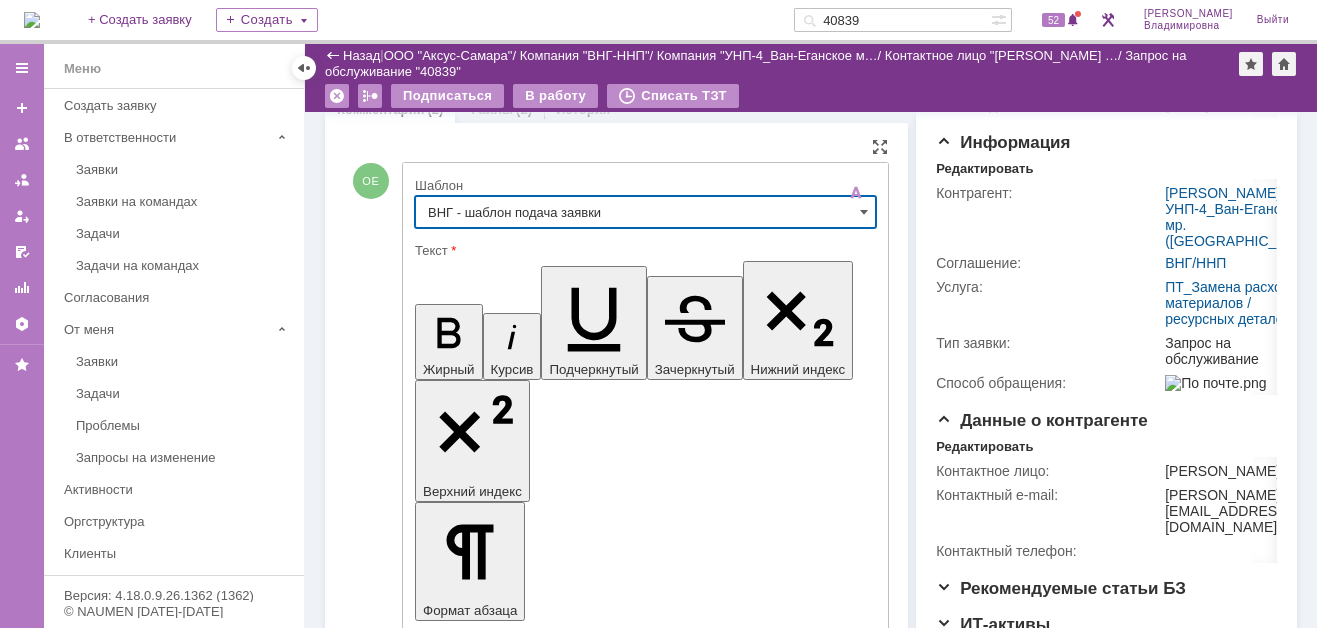 scroll, scrollTop: 0, scrollLeft: 0, axis: both 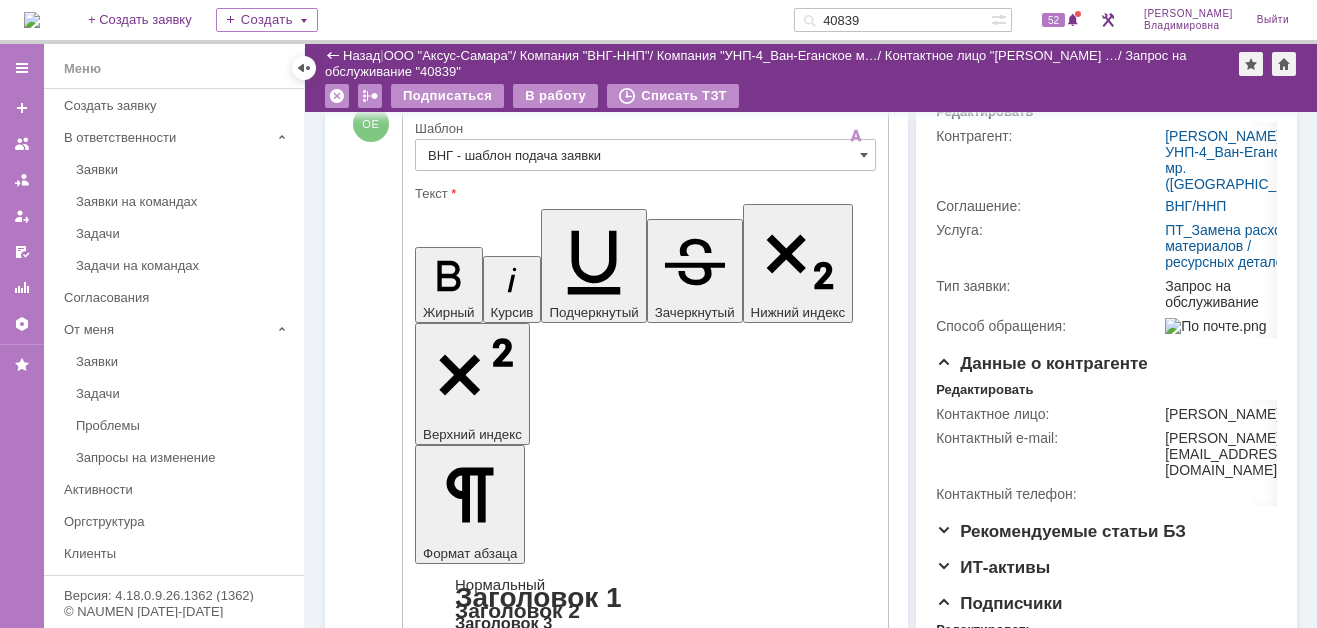 drag, startPoint x: 458, startPoint y: 3891, endPoint x: 651, endPoint y: 4344, distance: 492.40024 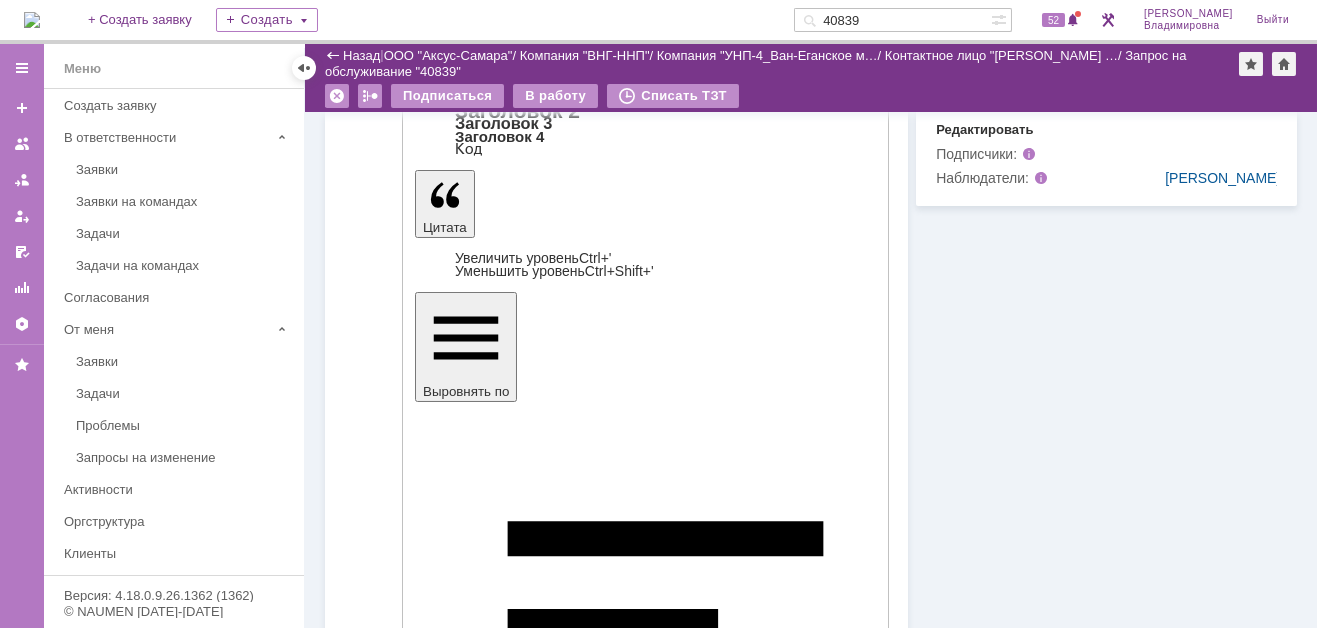 click on "Отправить" at bounding box center (467, 4238) 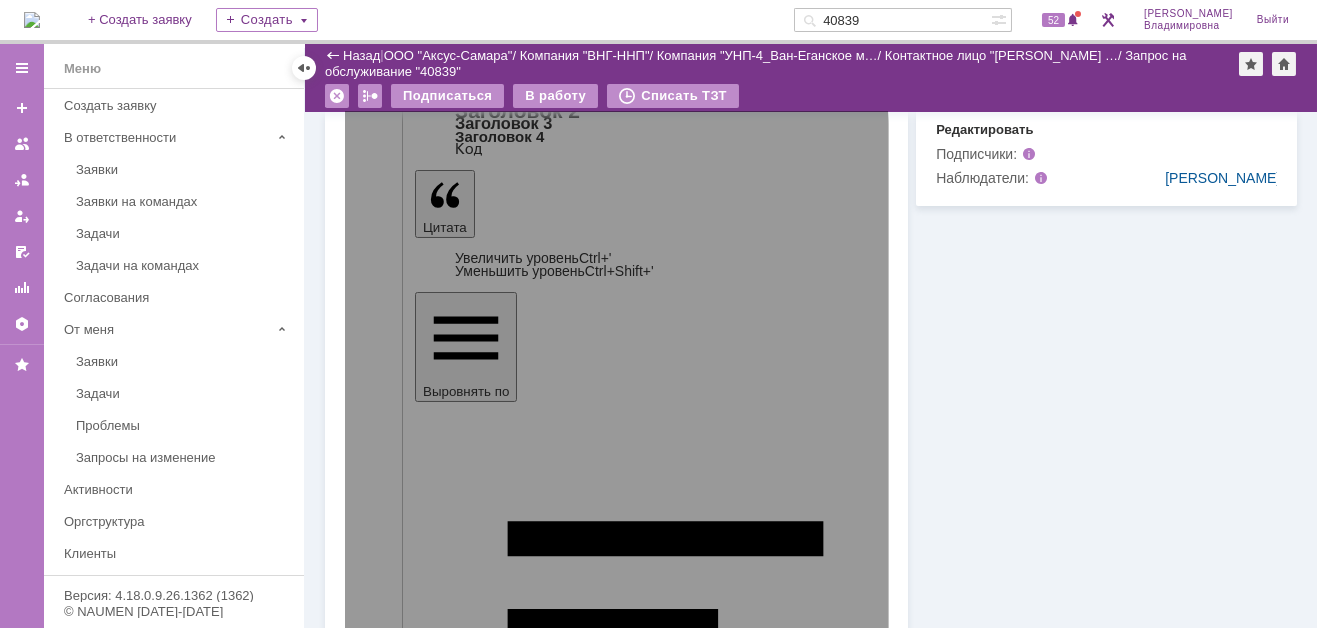 scroll, scrollTop: 451, scrollLeft: 0, axis: vertical 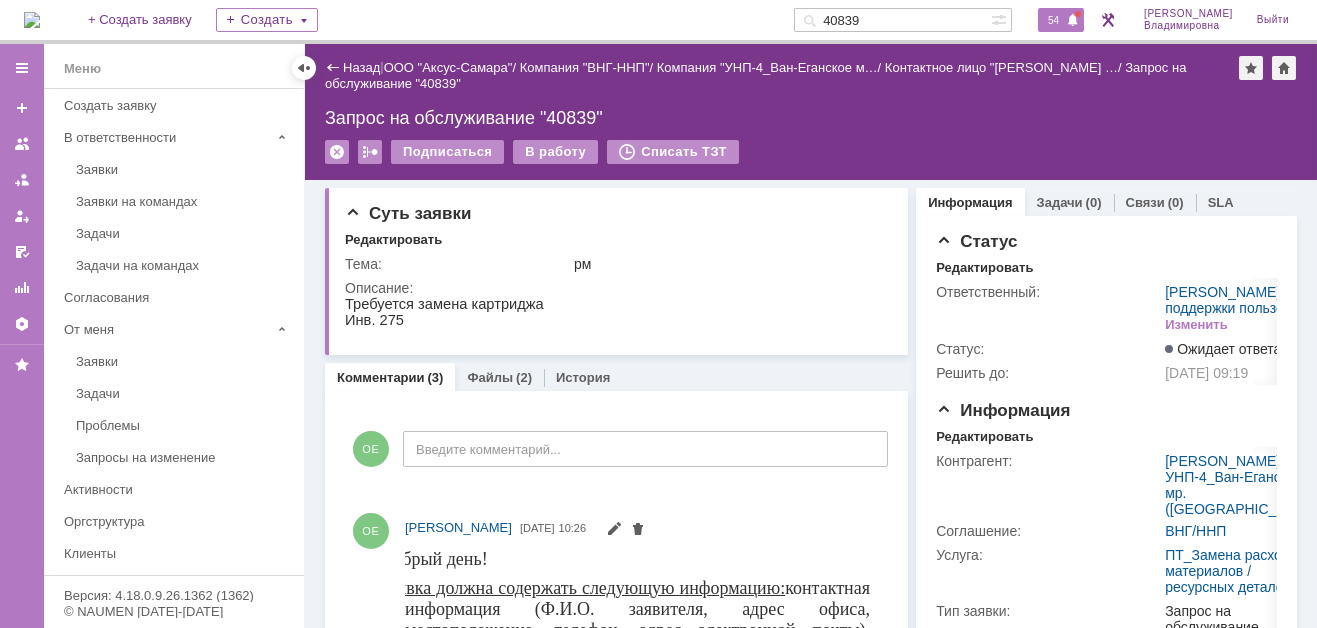 click on "54" at bounding box center [1053, 20] 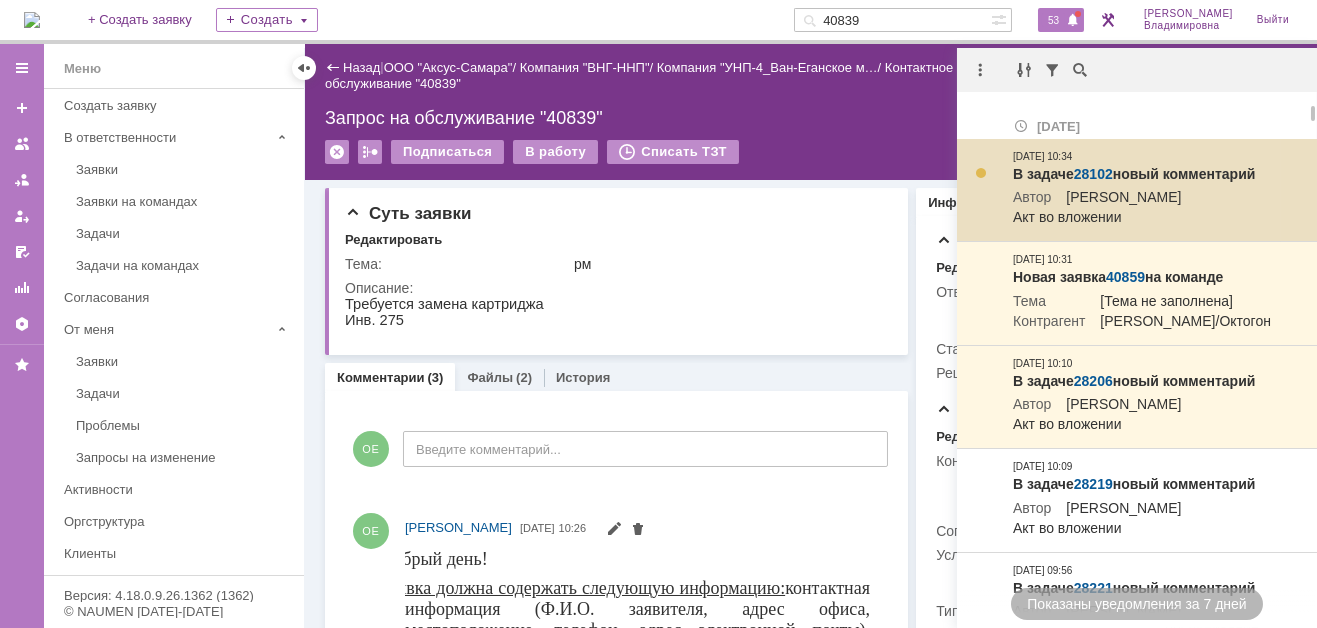 click on "28102" at bounding box center (1093, 174) 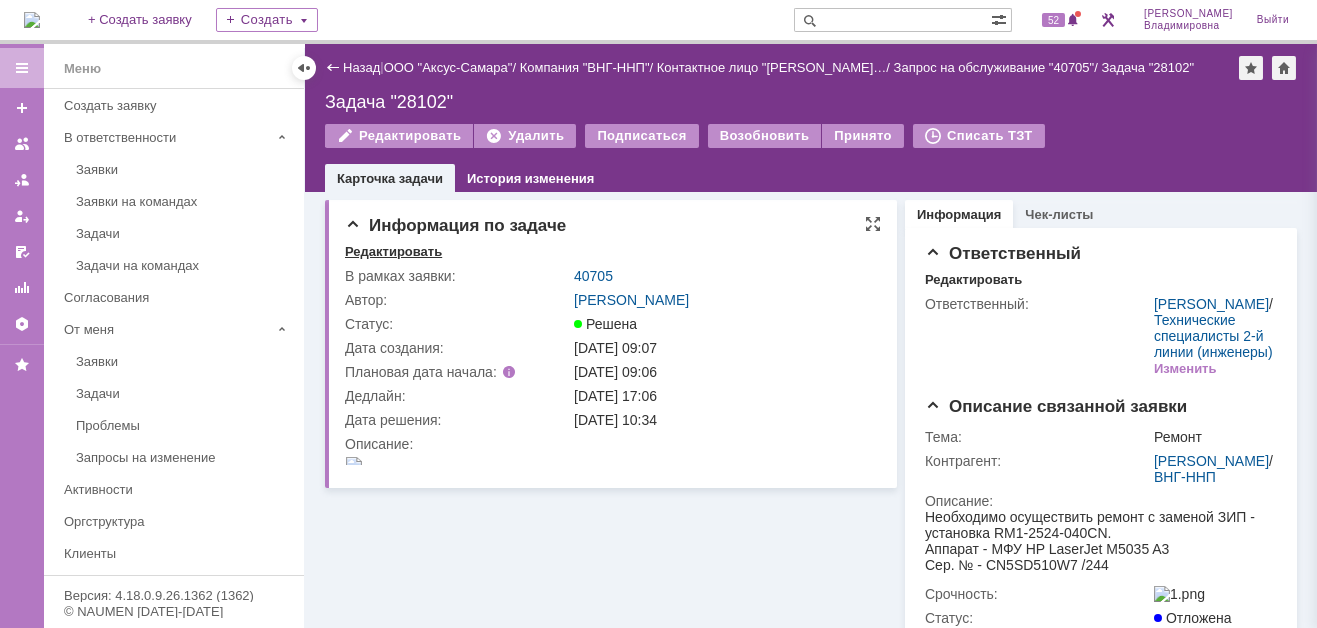 scroll, scrollTop: 0, scrollLeft: 0, axis: both 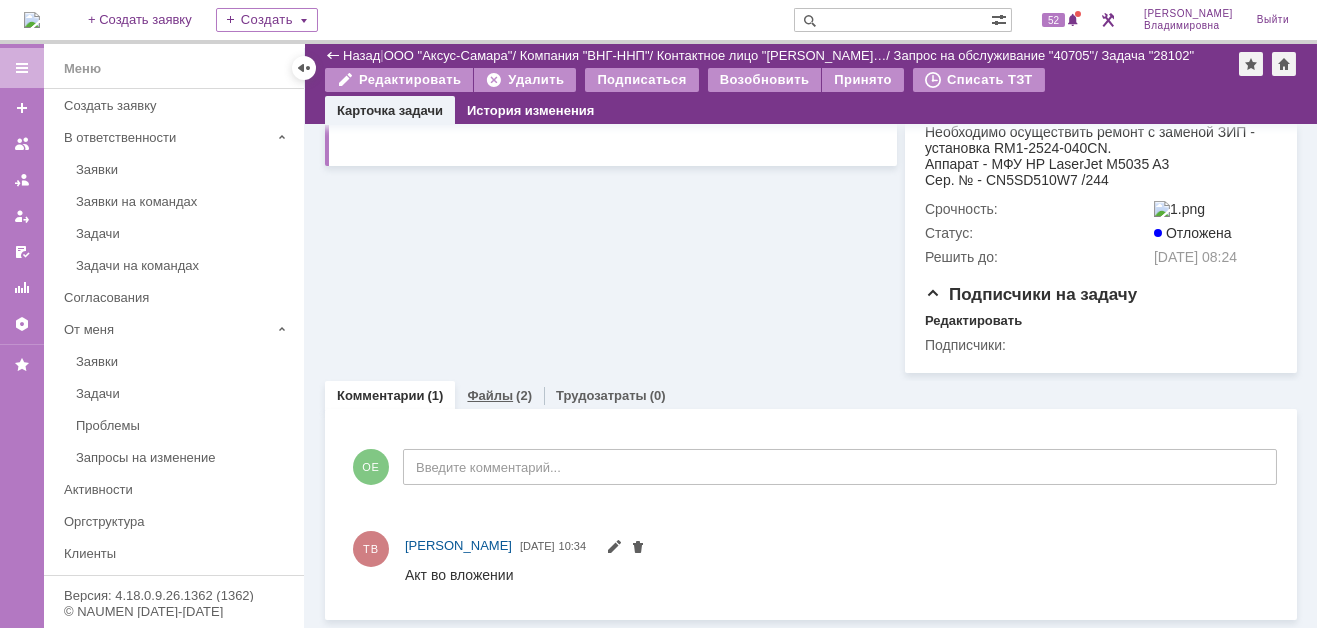 click on "Файлы" at bounding box center [490, 395] 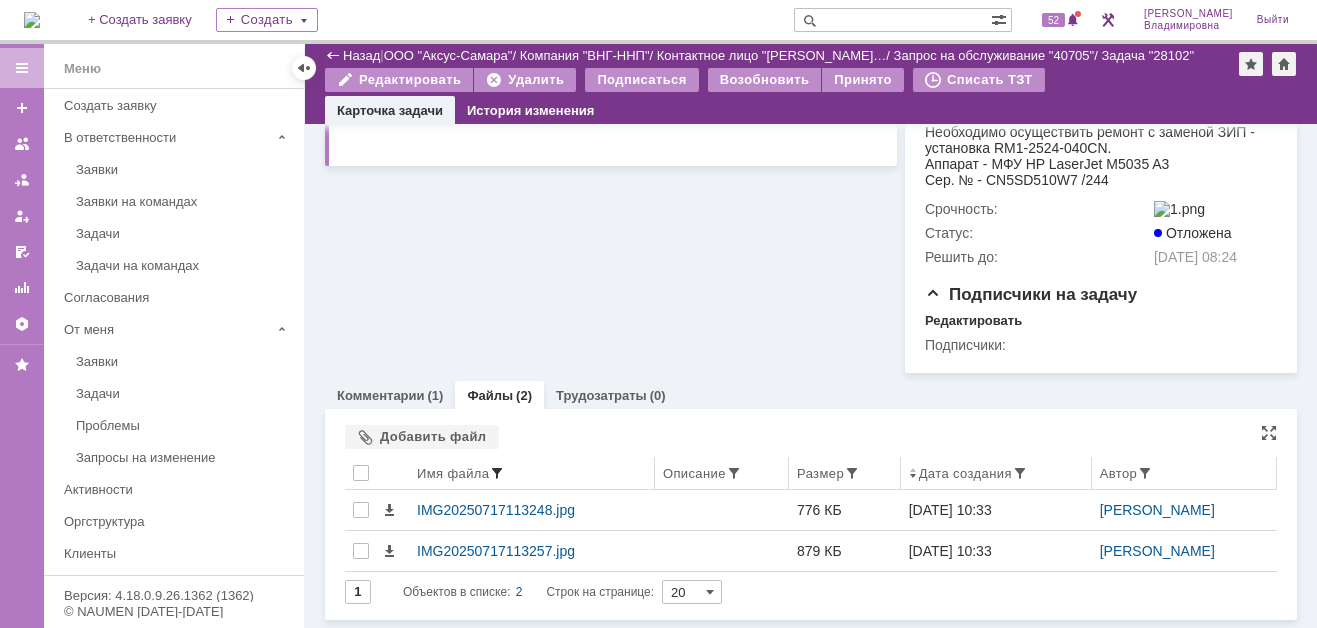 scroll, scrollTop: 402, scrollLeft: 0, axis: vertical 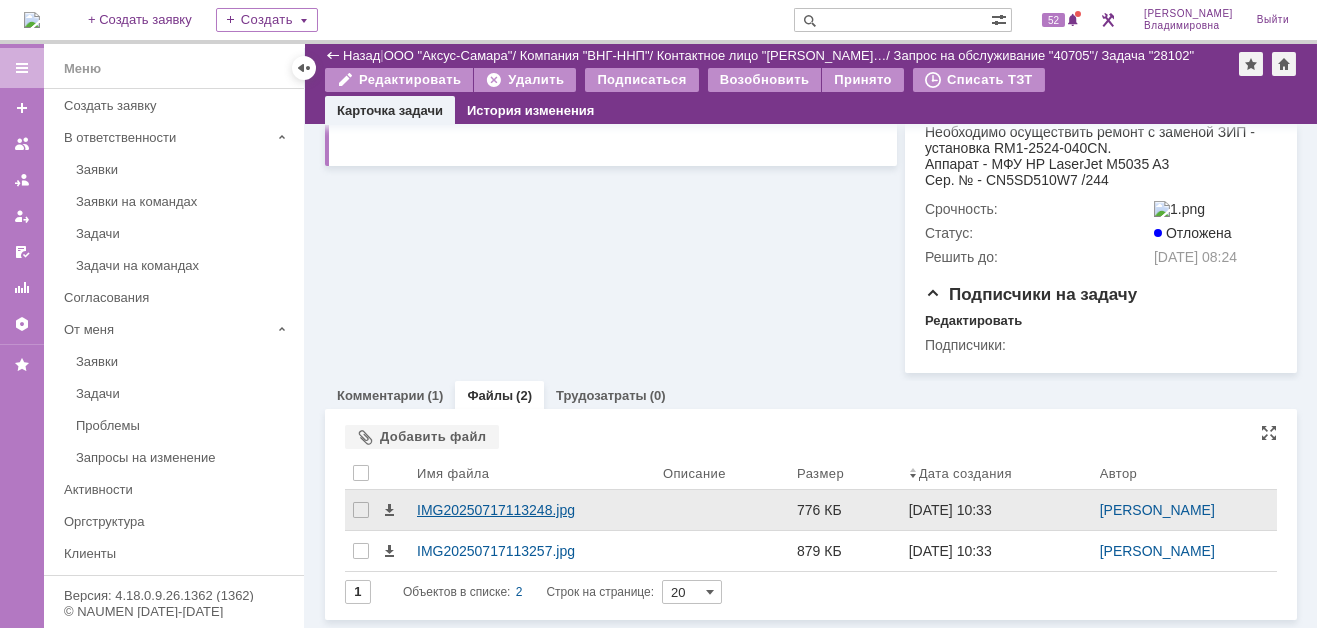 click on "IMG20250717113248.jpg" at bounding box center (532, 510) 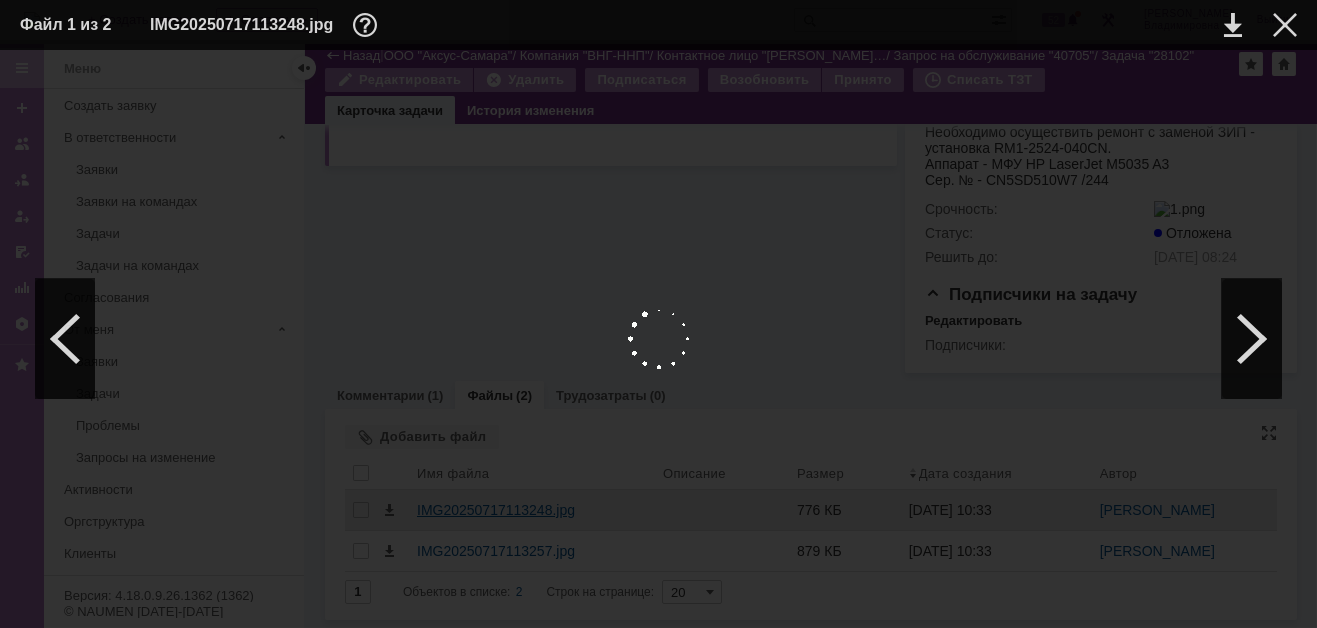 click at bounding box center (658, 339) 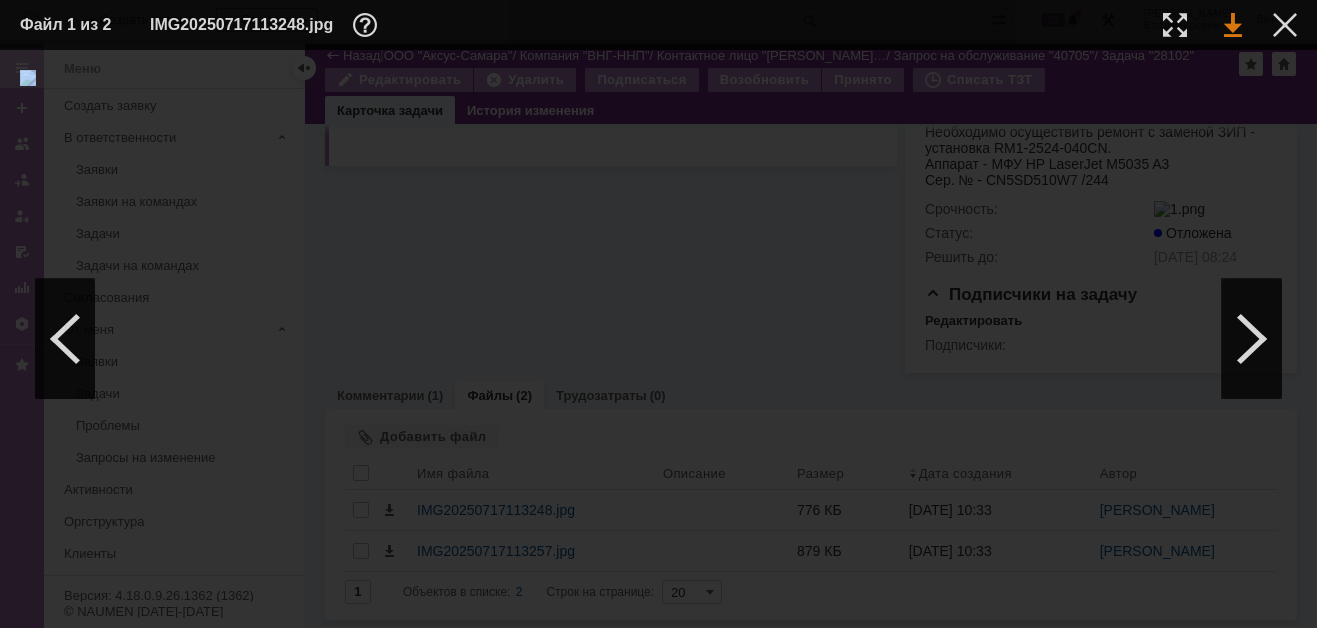 click at bounding box center [1233, 25] 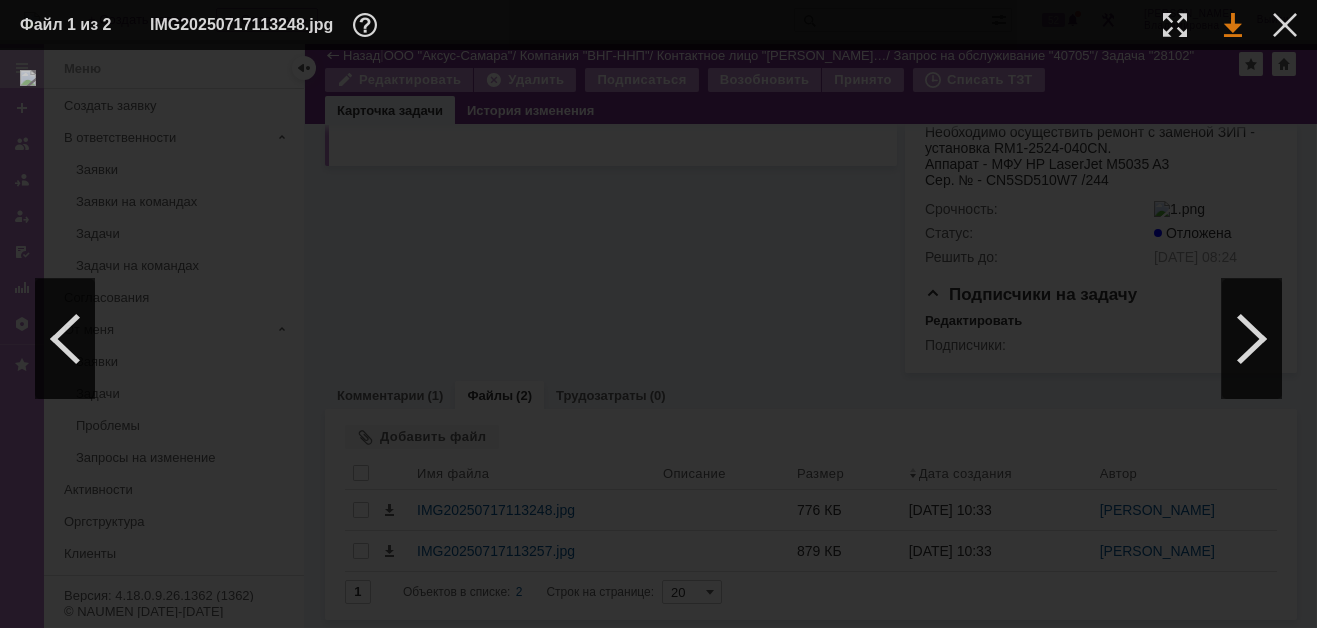click at bounding box center [1233, 25] 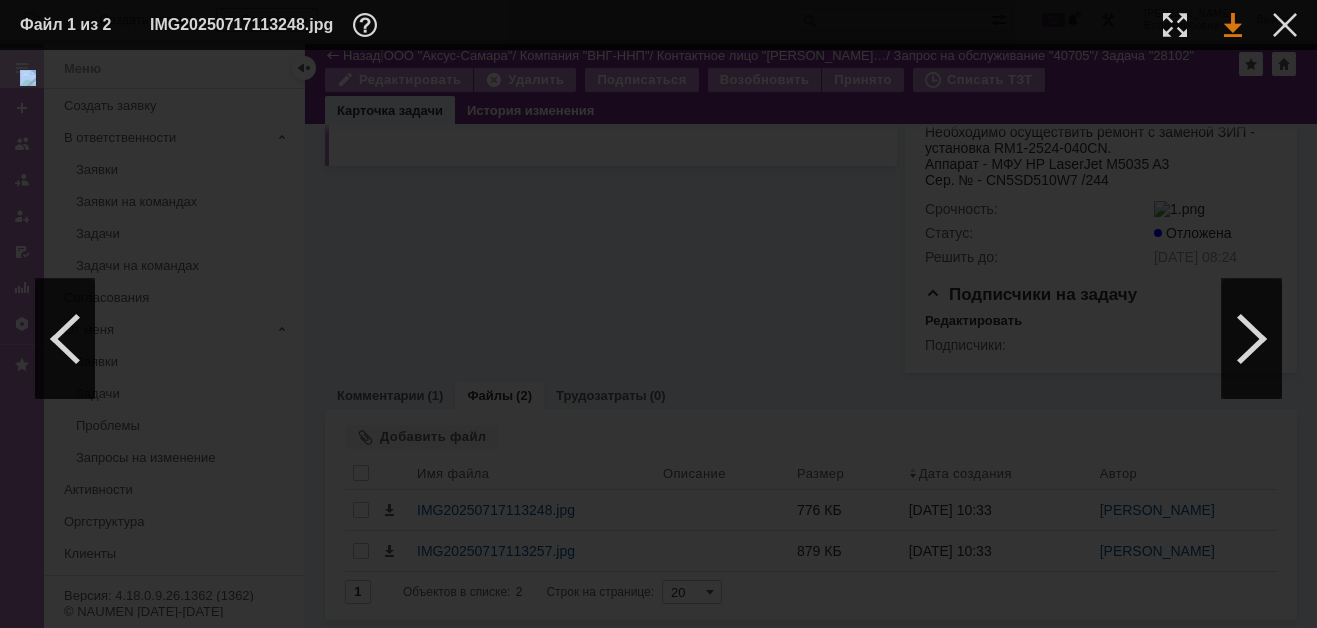 click at bounding box center [1233, 25] 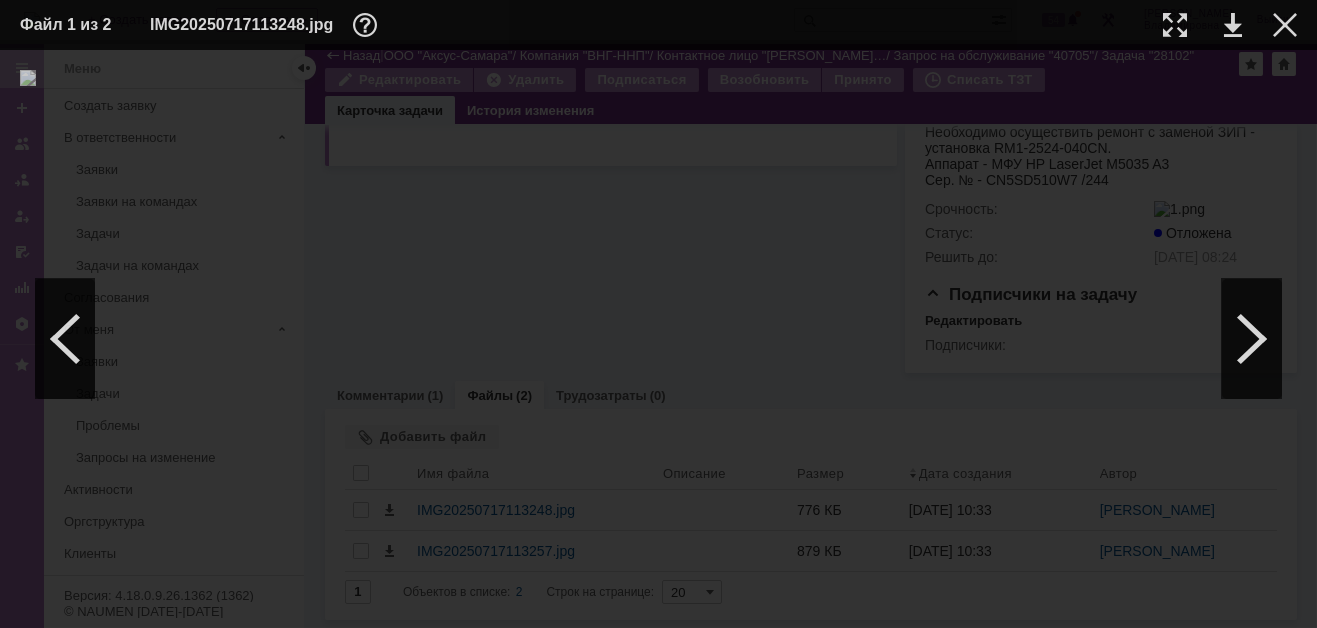 click at bounding box center [658, 339] 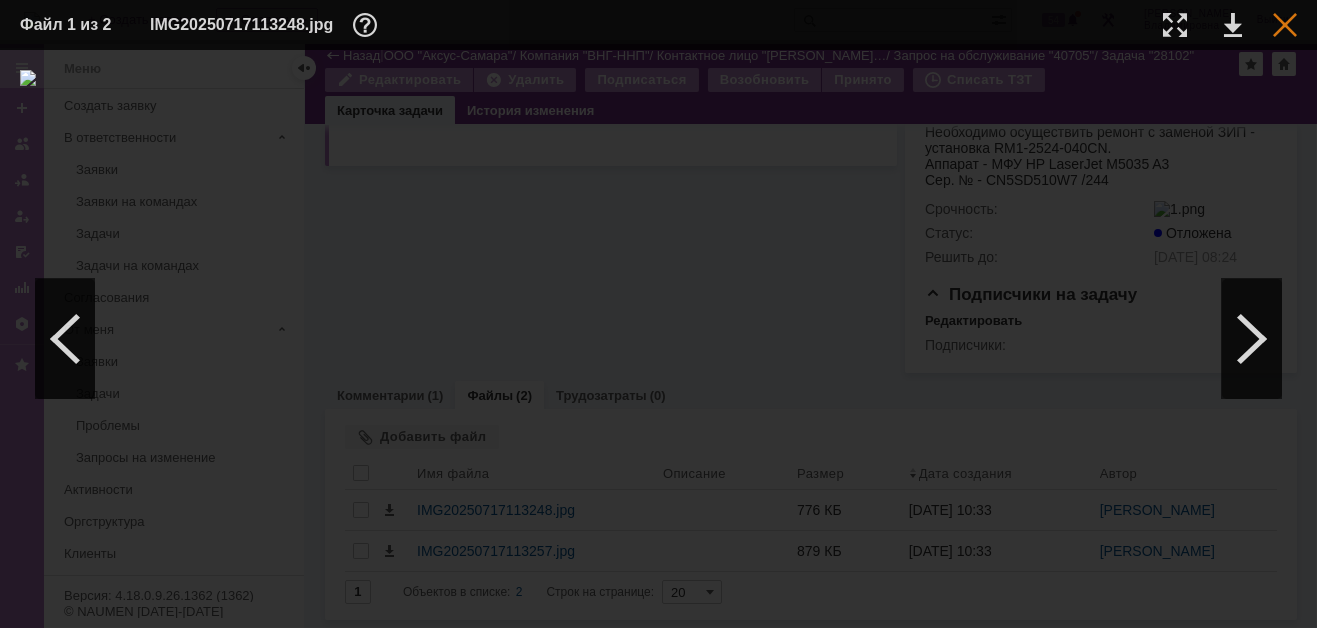click at bounding box center (1285, 25) 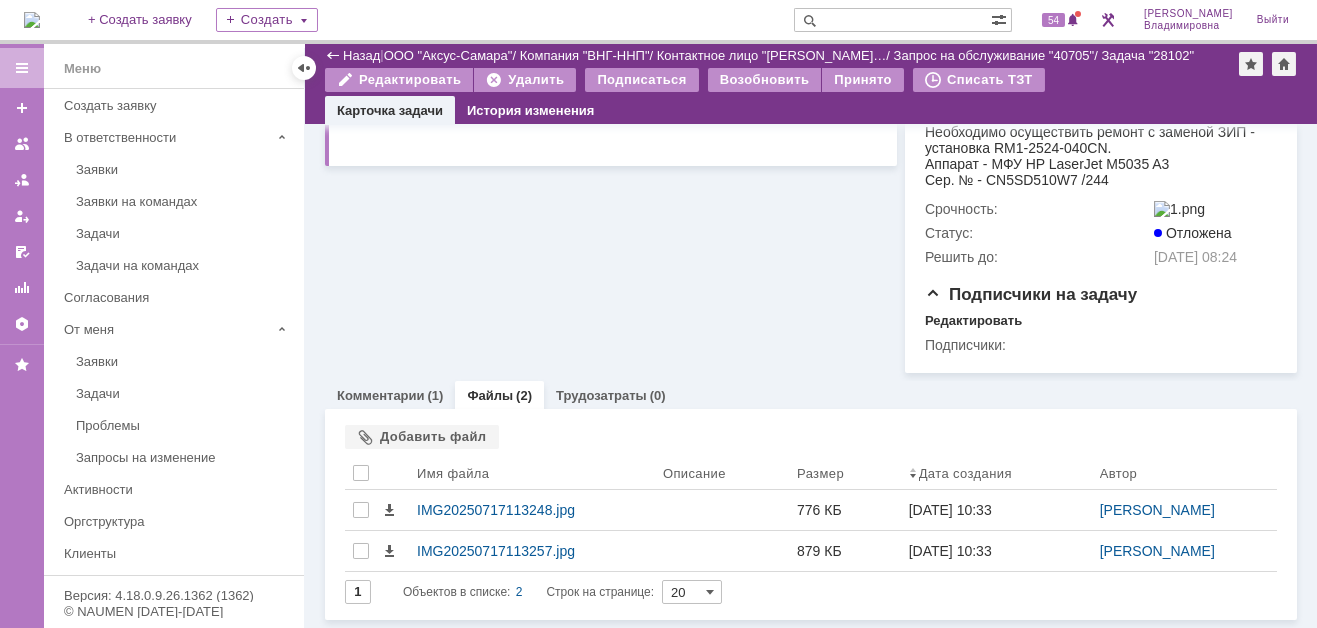 click on "Информация по задаче Редактировать В рамках заявки: 40705 Автор: Орлова Елена Владимировна Статус: Решена Дата создания: 08.07.2025 09:07 Плановая дата начала: 08.07.2025 09:06 Дедлайн: 08.07.2025 17:06 Дата решения: 17.07.2025 10:34 Описание:" at bounding box center [611, 90] 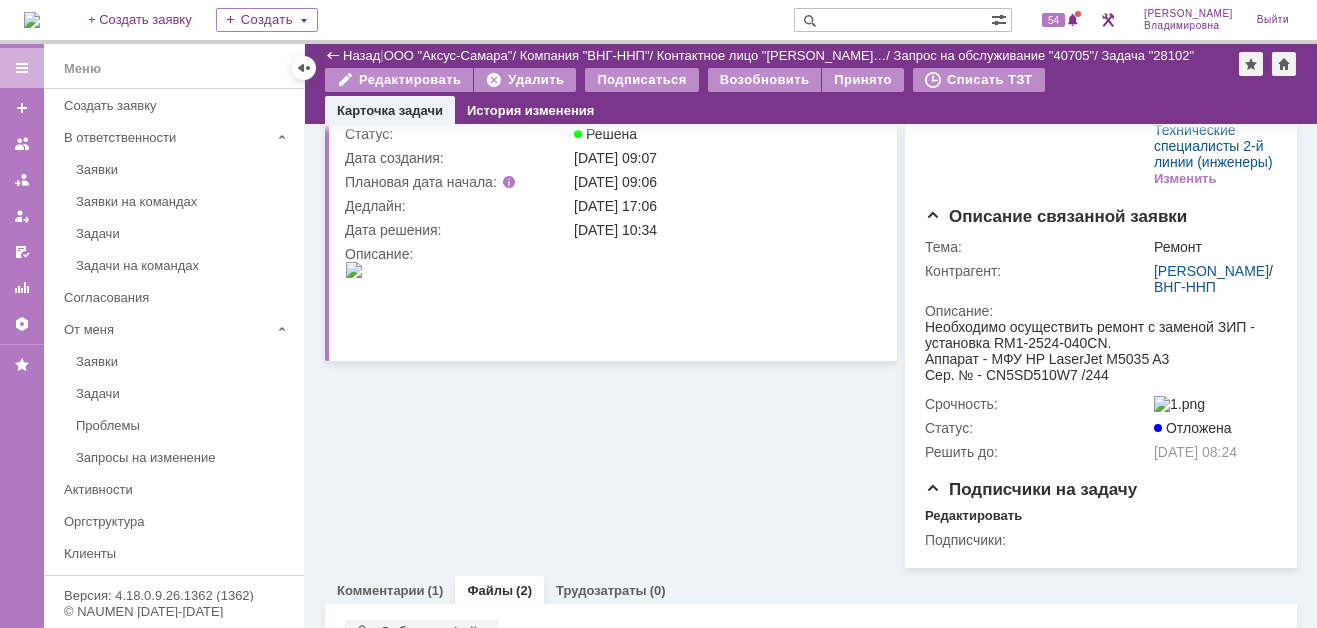 scroll, scrollTop: 0, scrollLeft: 0, axis: both 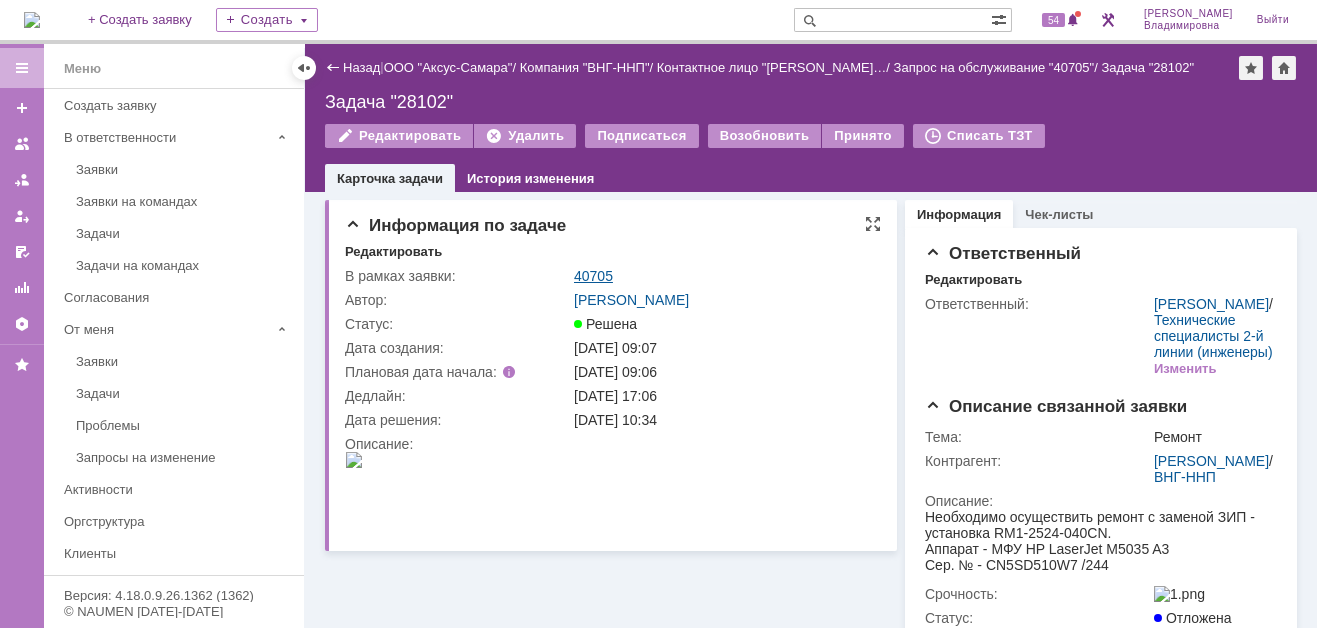 click on "40705" at bounding box center [593, 276] 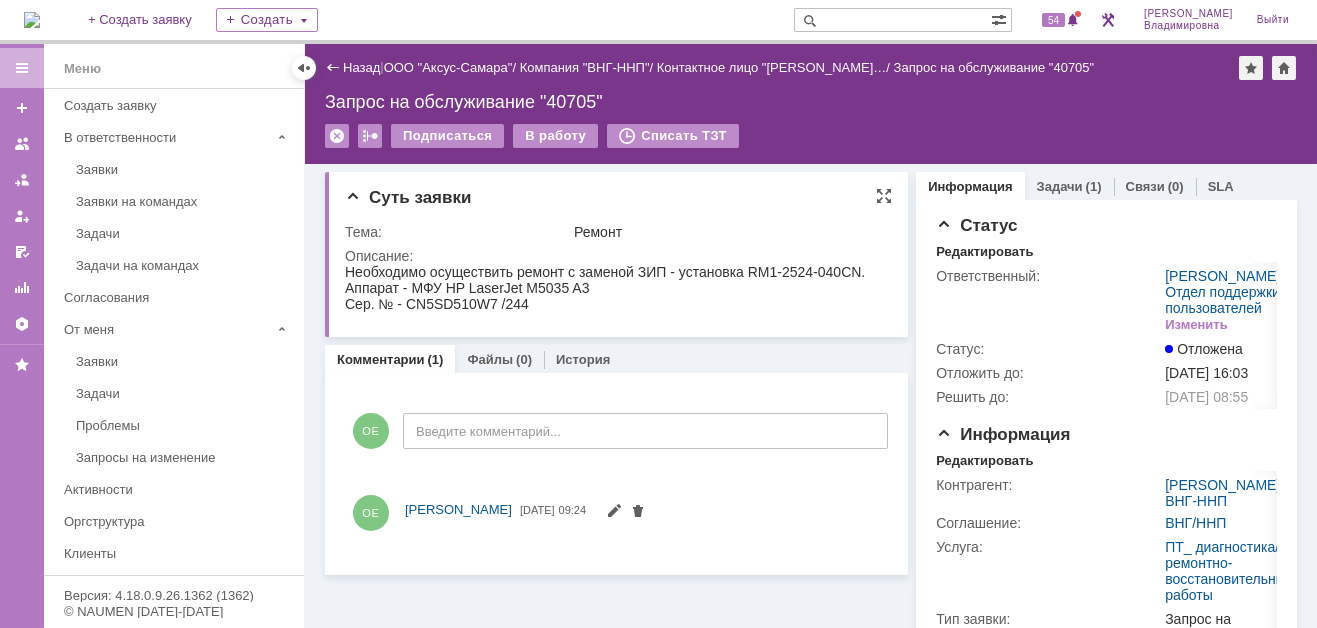 scroll, scrollTop: 0, scrollLeft: 0, axis: both 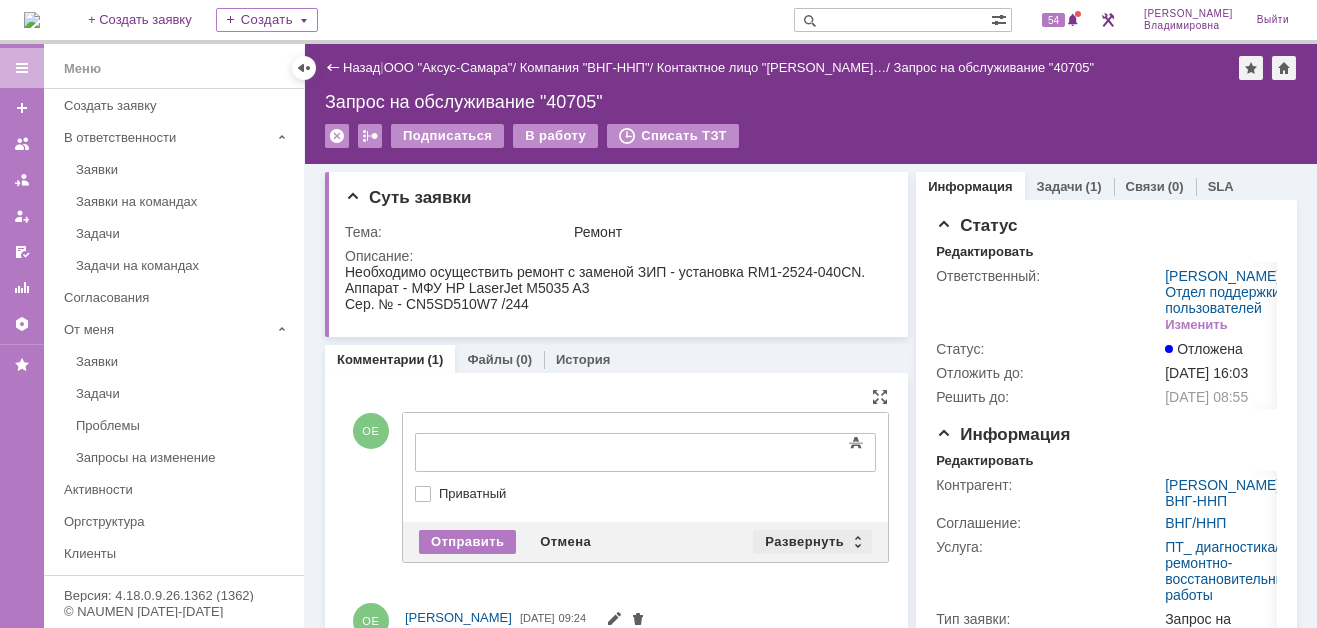 click on "Развернуть" at bounding box center [812, 542] 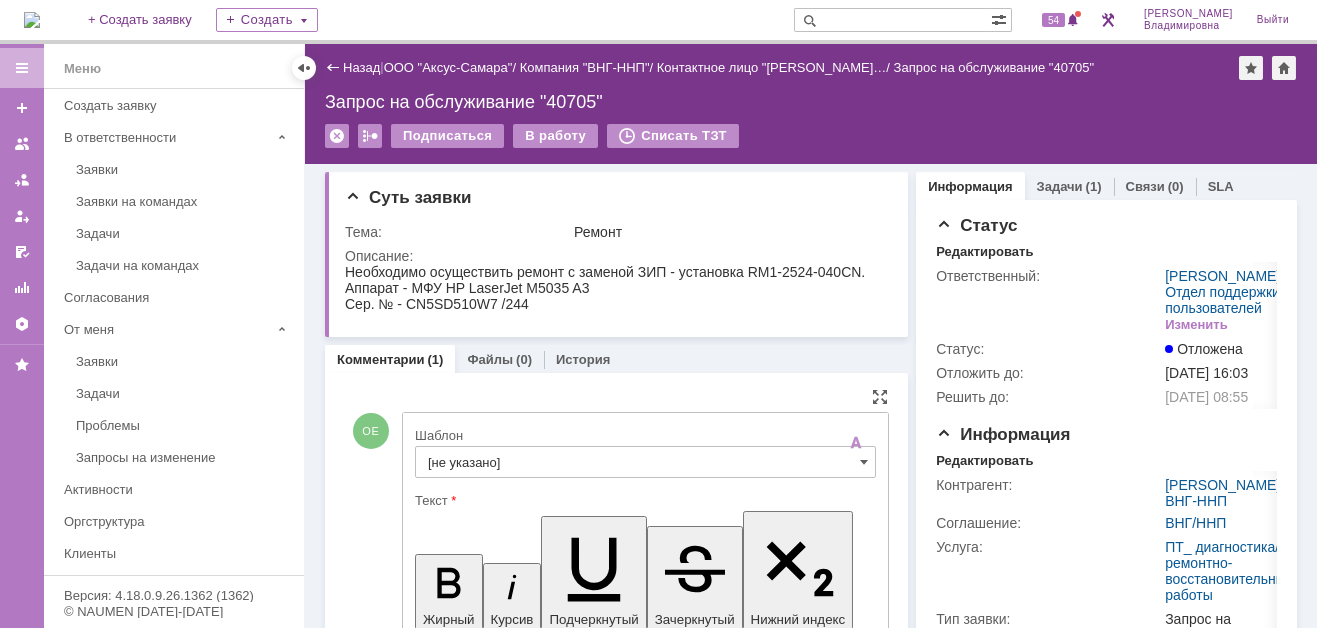 scroll, scrollTop: 0, scrollLeft: 0, axis: both 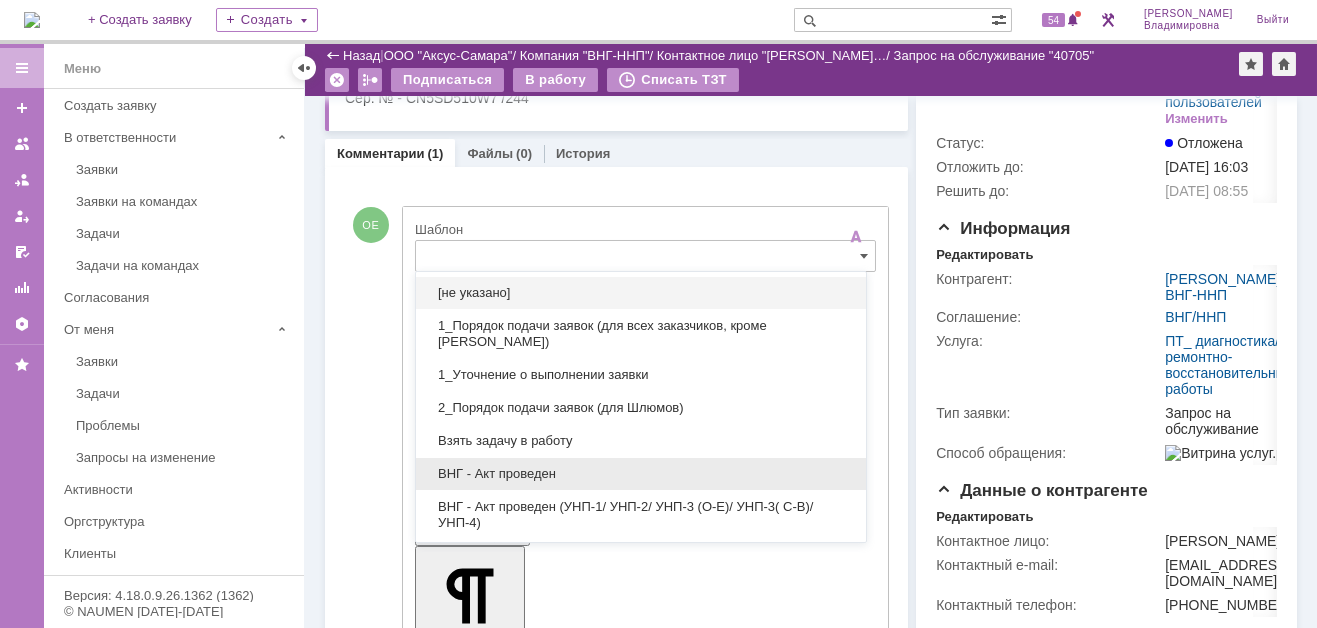 click on "ВНГ - Акт проведен" at bounding box center (641, 474) 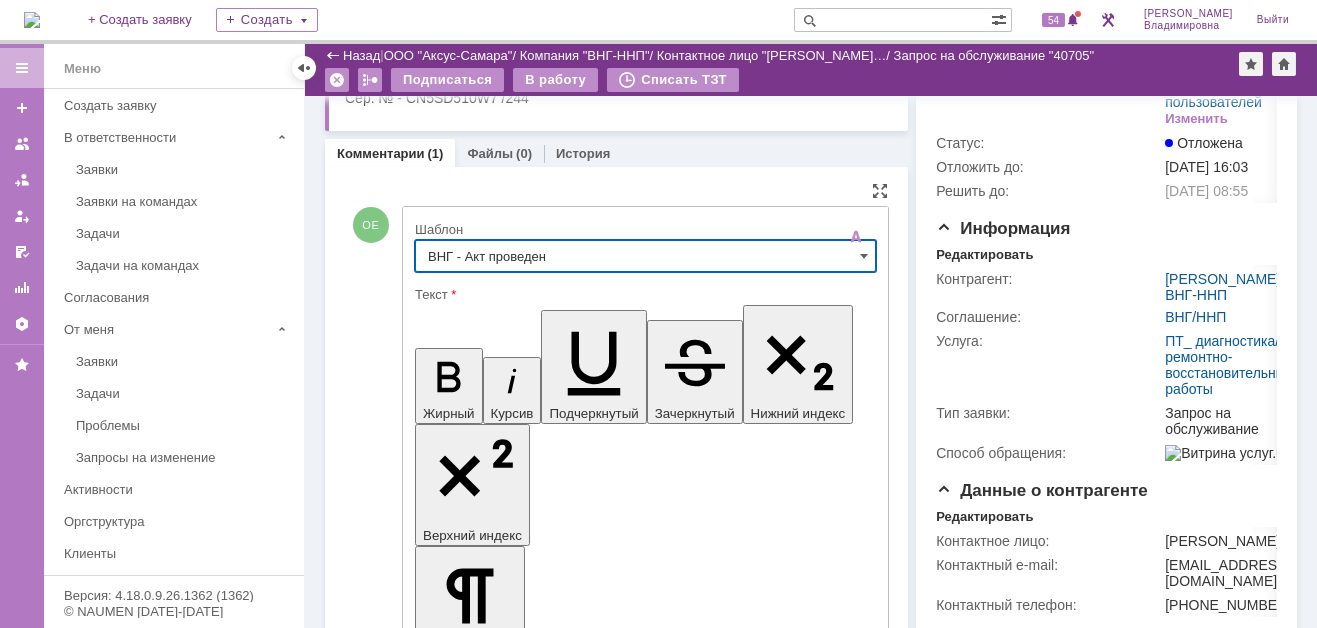 type on "ВНГ - Акт проведен" 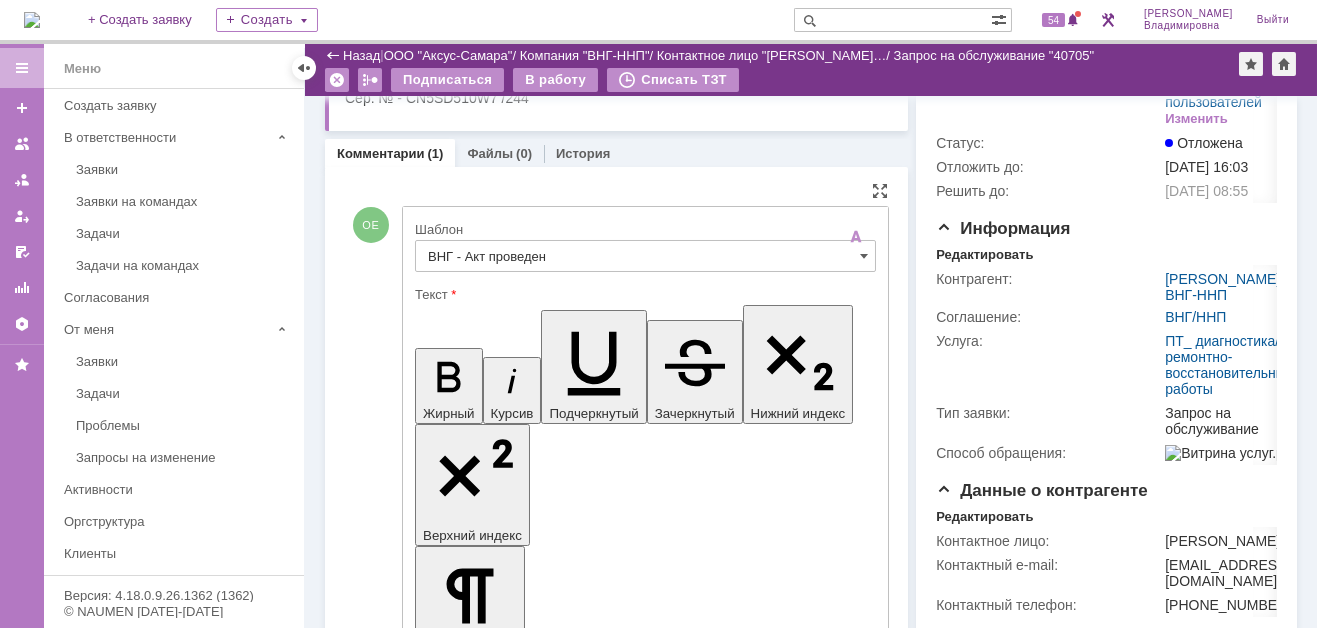 drag, startPoint x: 664, startPoint y: 4427, endPoint x: 705, endPoint y: 4456, distance: 50.219517 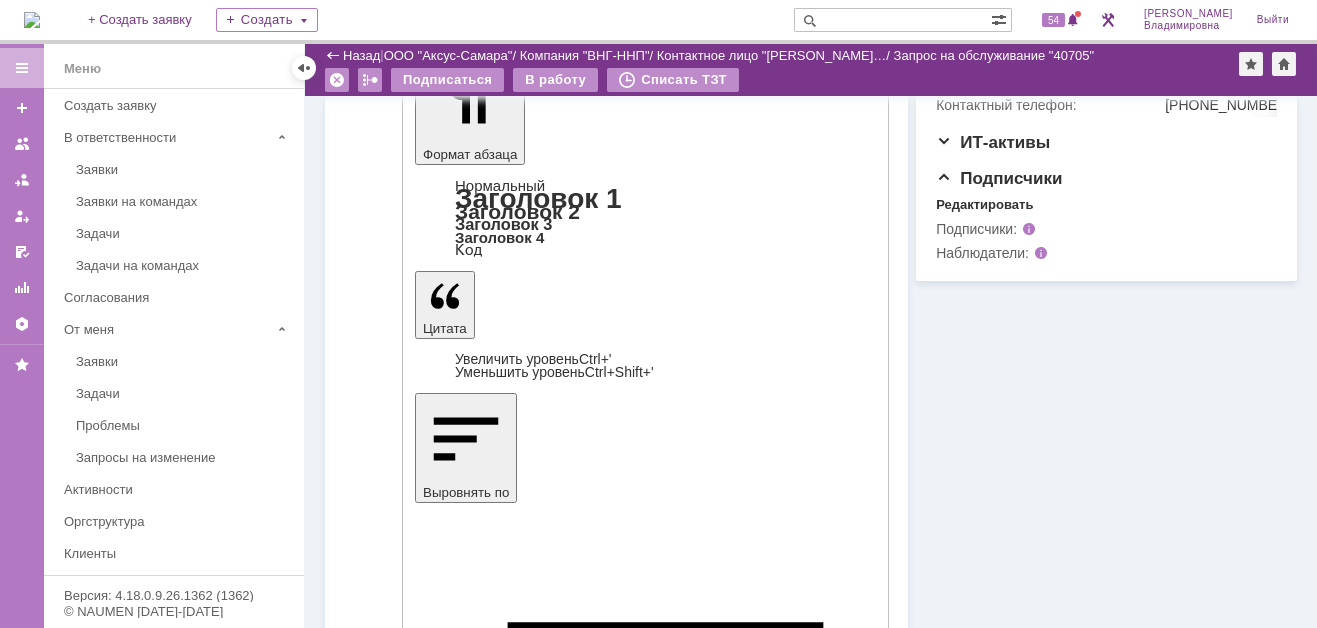 click on "Отправить" at bounding box center [467, 4339] 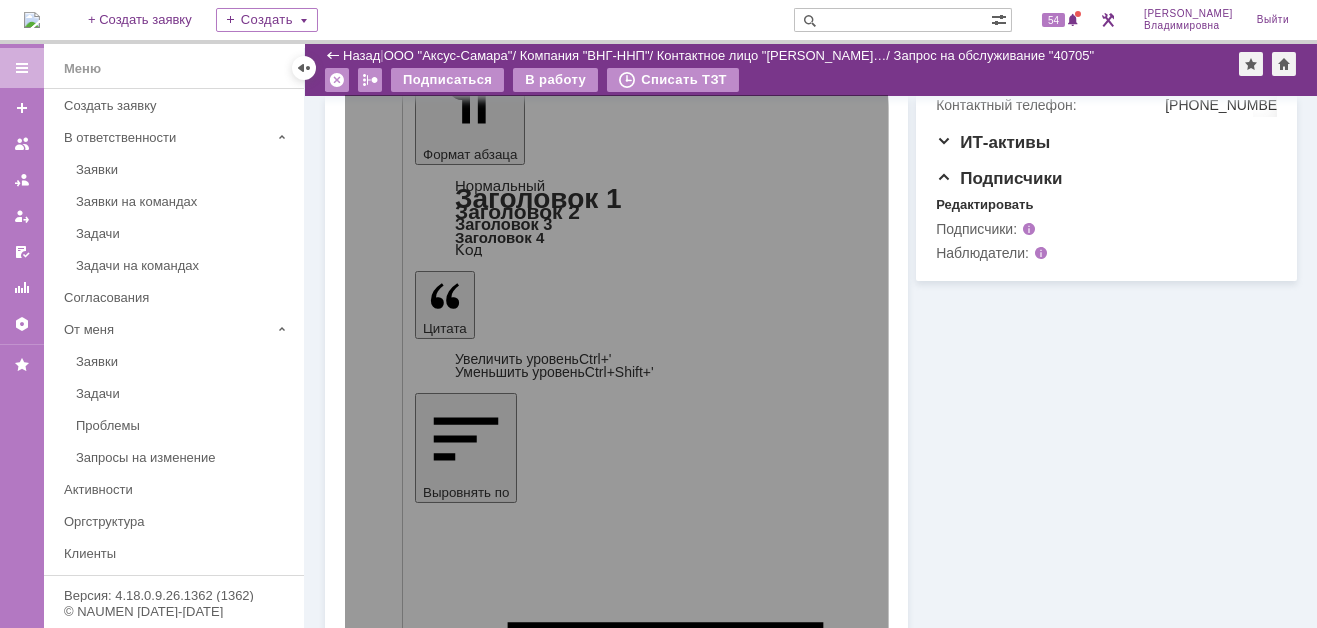 scroll, scrollTop: 374, scrollLeft: 0, axis: vertical 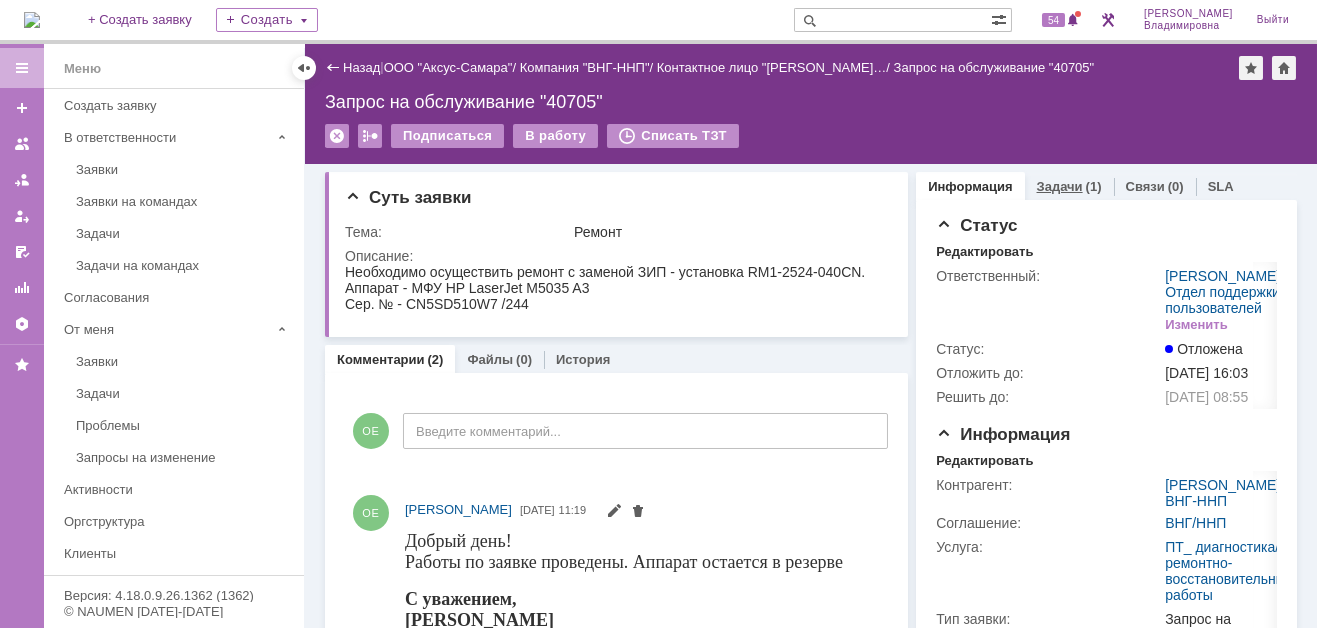 click on "Задачи" at bounding box center (1060, 186) 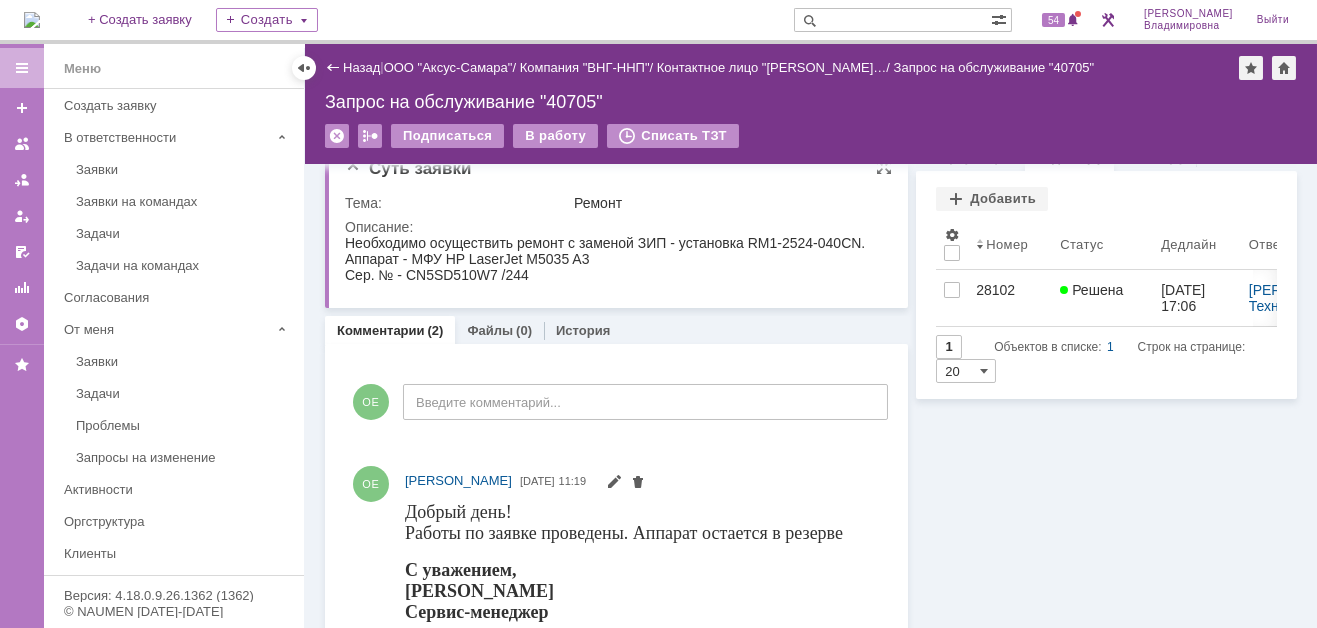 scroll, scrollTop: 0, scrollLeft: 0, axis: both 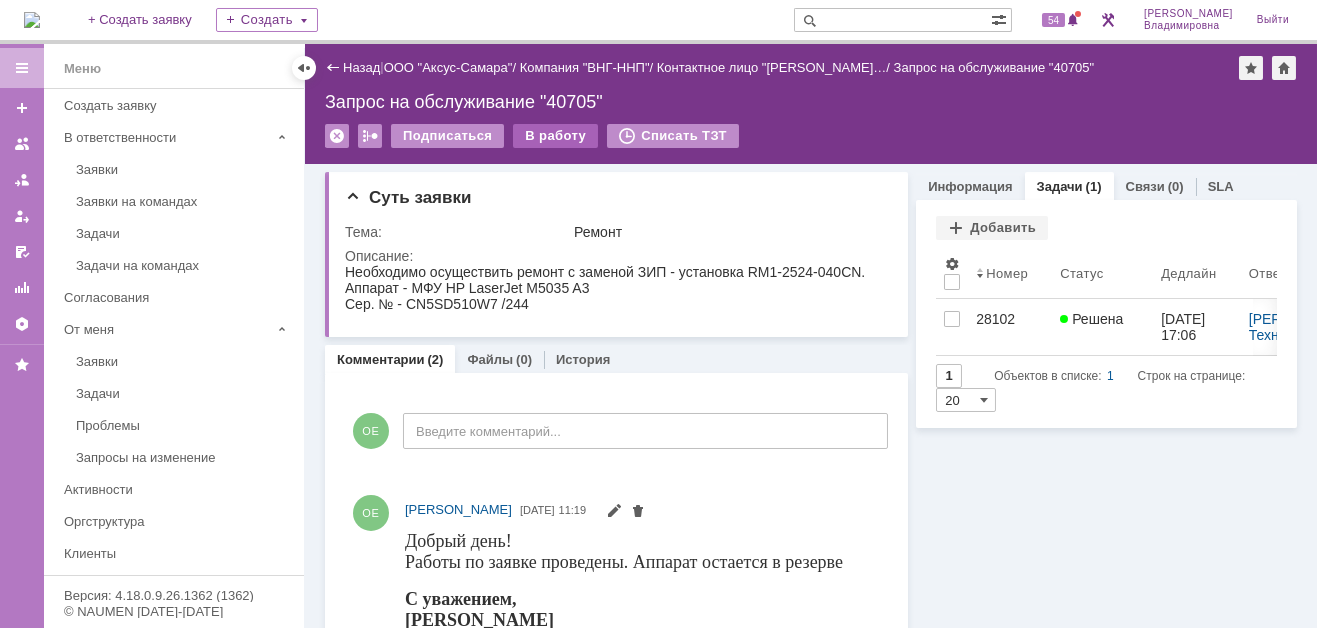 click on "В работу" at bounding box center (555, 136) 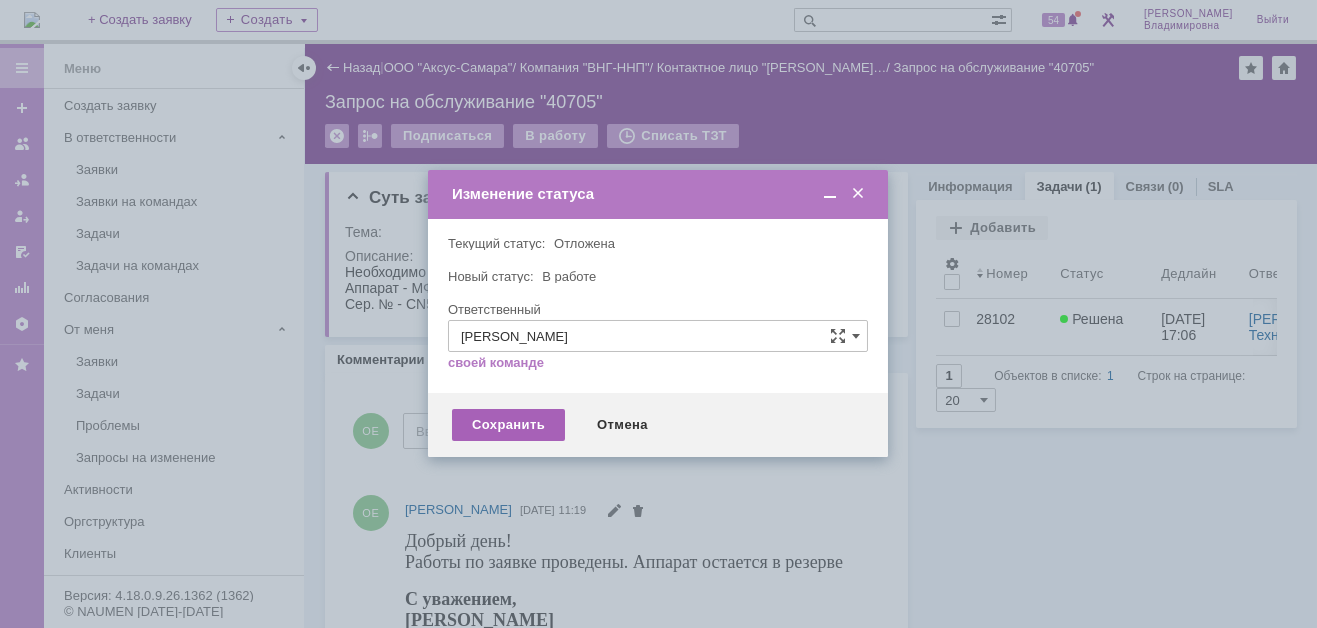 click on "Сохранить" at bounding box center (508, 425) 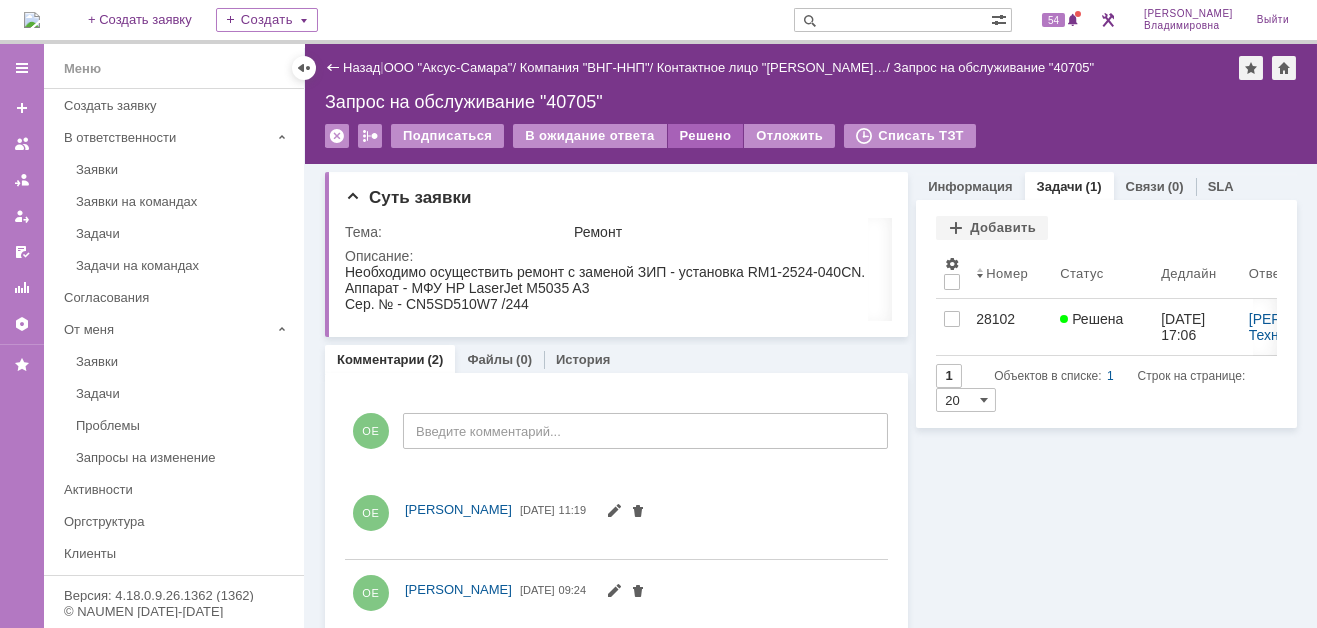 scroll, scrollTop: 0, scrollLeft: 0, axis: both 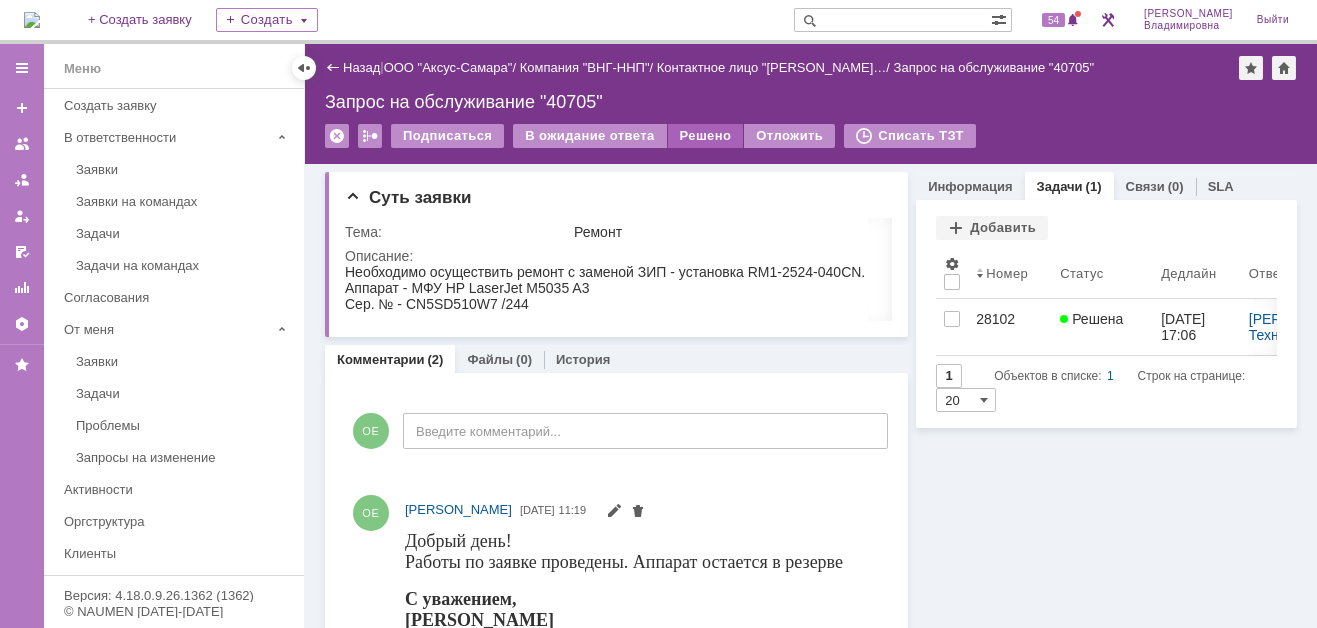 click on "Решено" at bounding box center (706, 136) 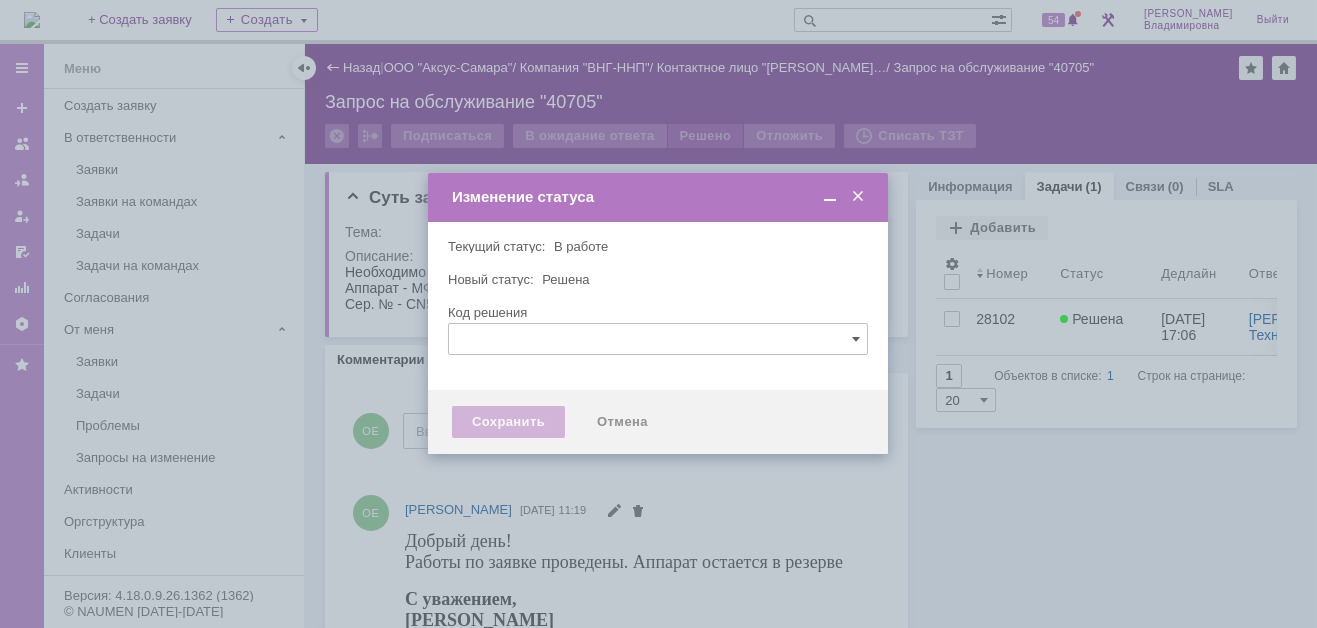 type 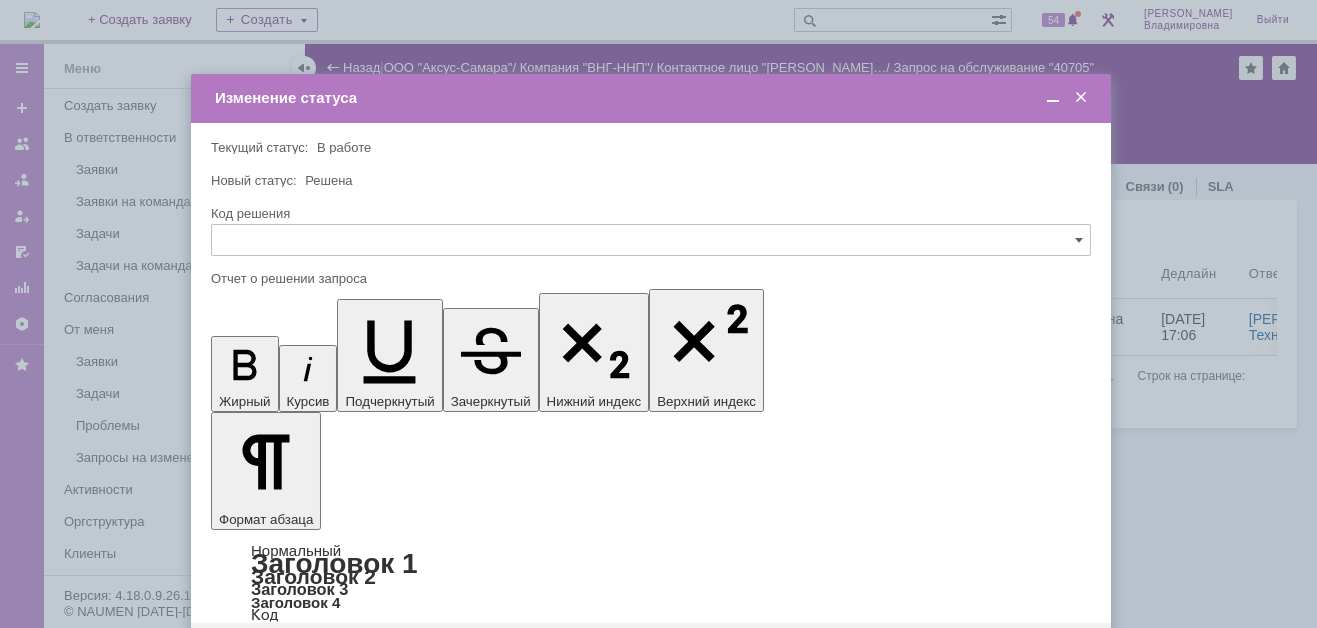 scroll, scrollTop: 0, scrollLeft: 0, axis: both 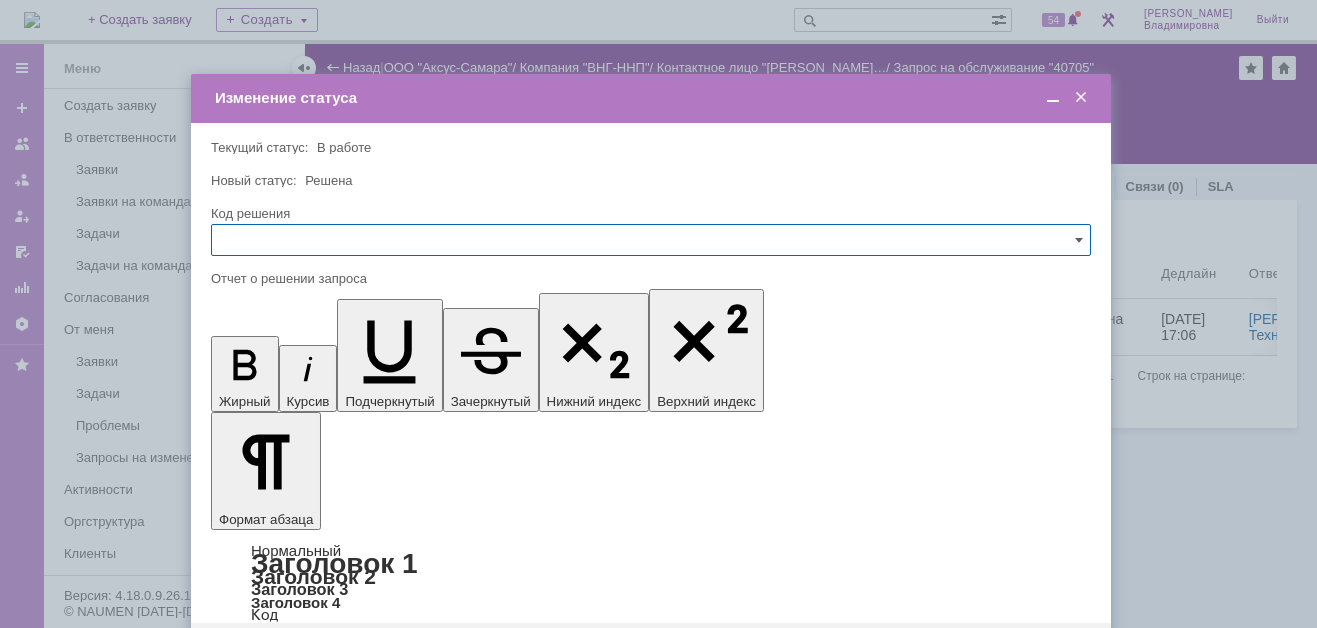click on "Сохранить" at bounding box center [271, 655] 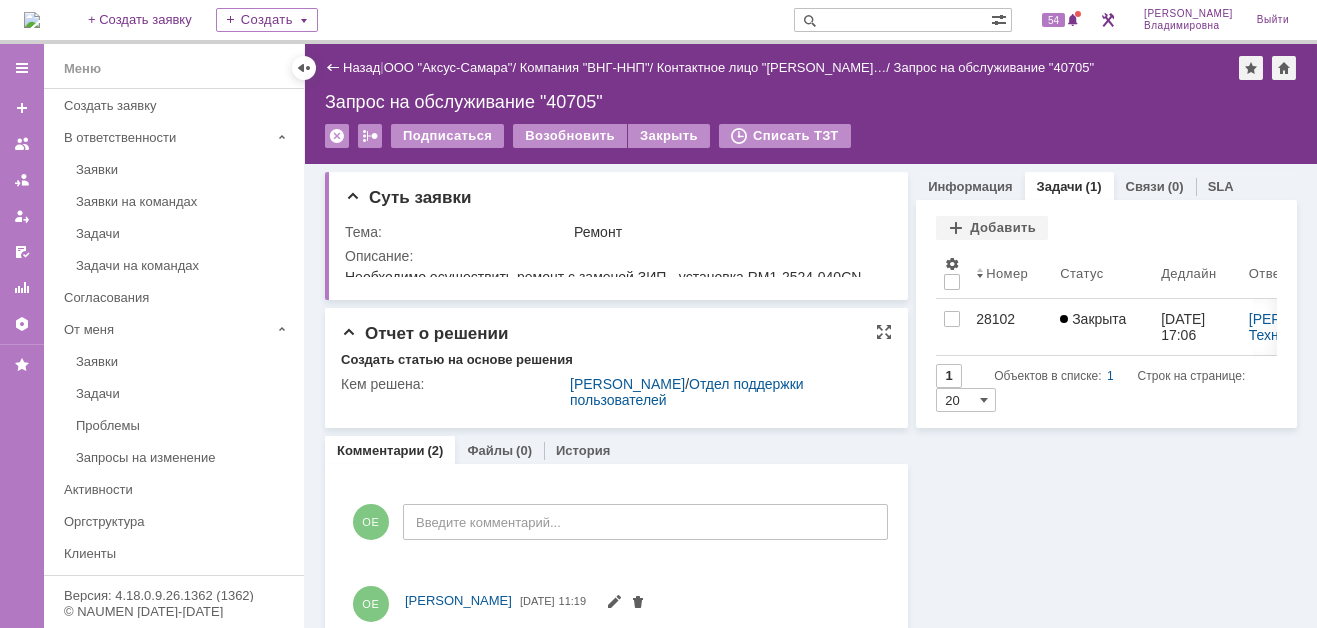 scroll, scrollTop: 0, scrollLeft: 0, axis: both 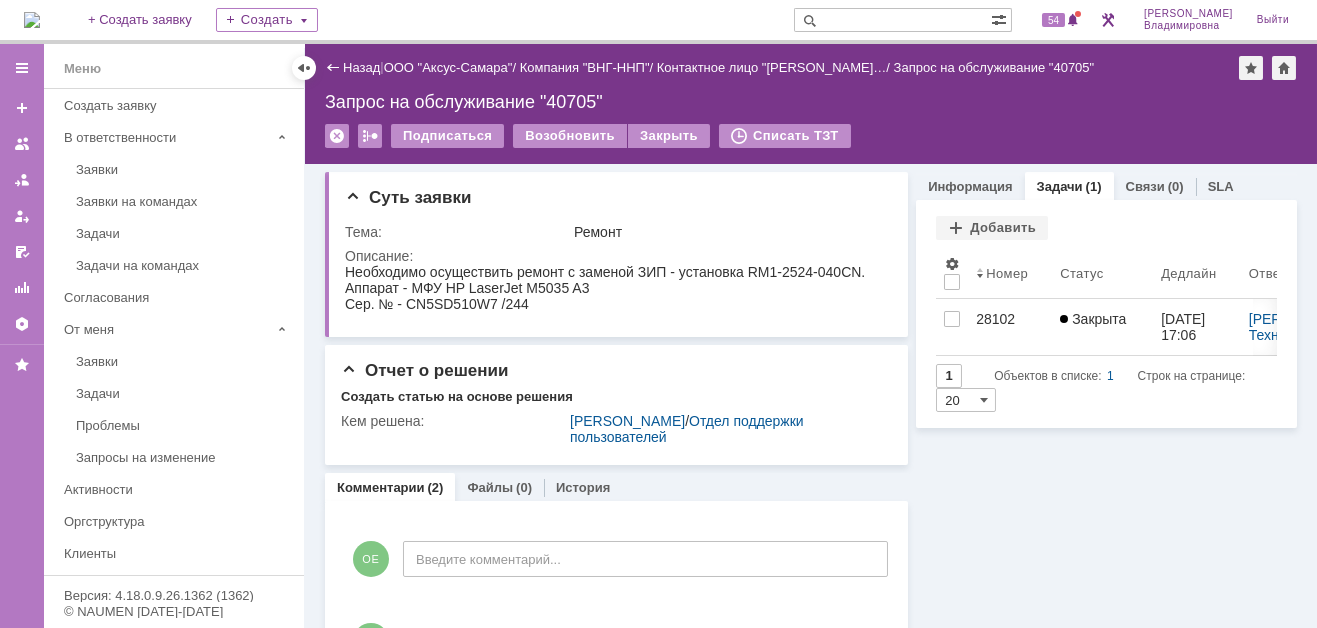 click at bounding box center (892, 20) 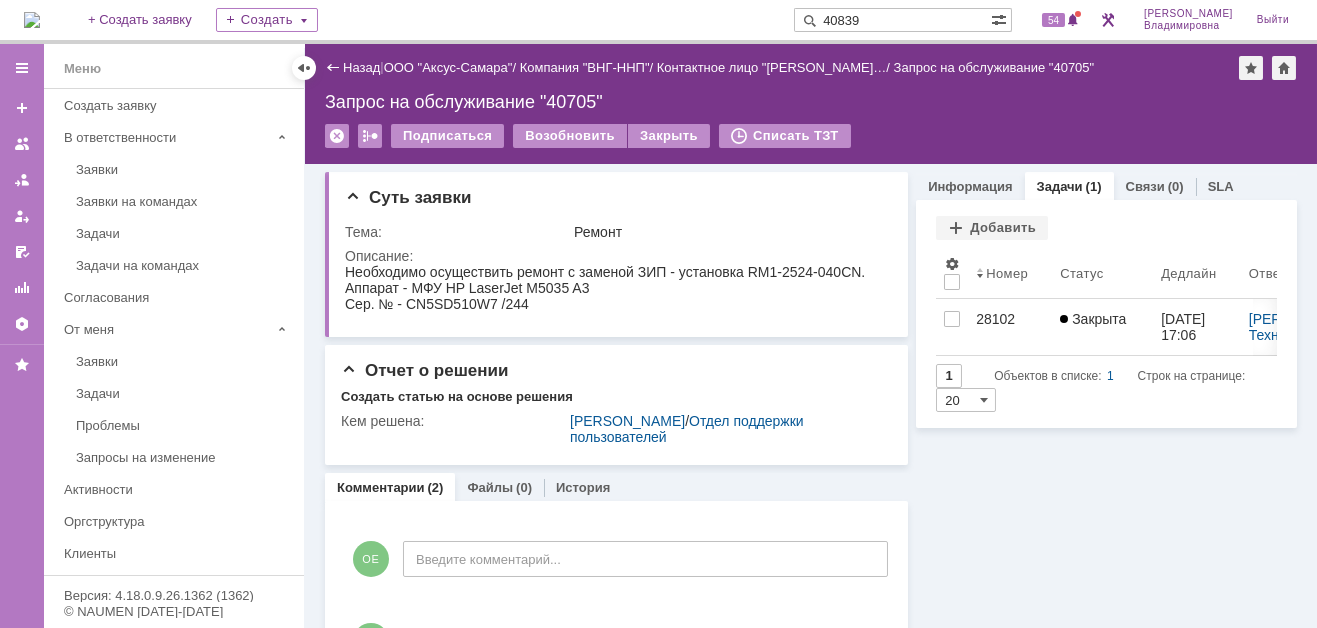 type on "40839" 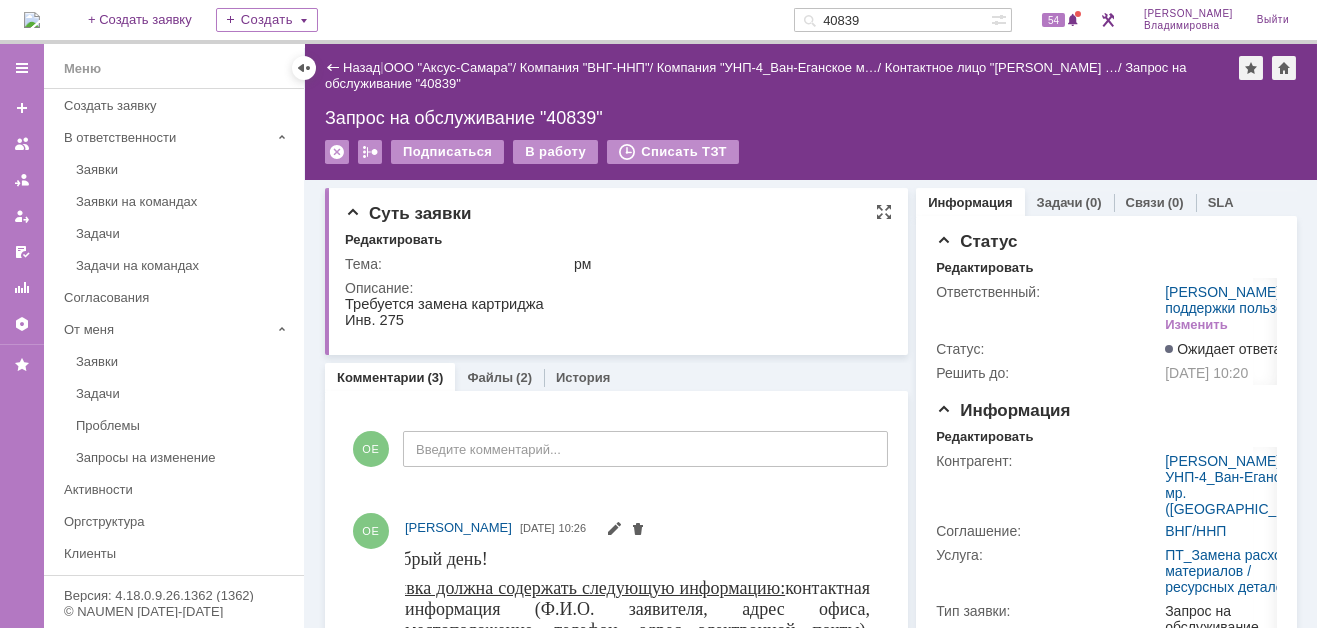 scroll, scrollTop: 0, scrollLeft: 0, axis: both 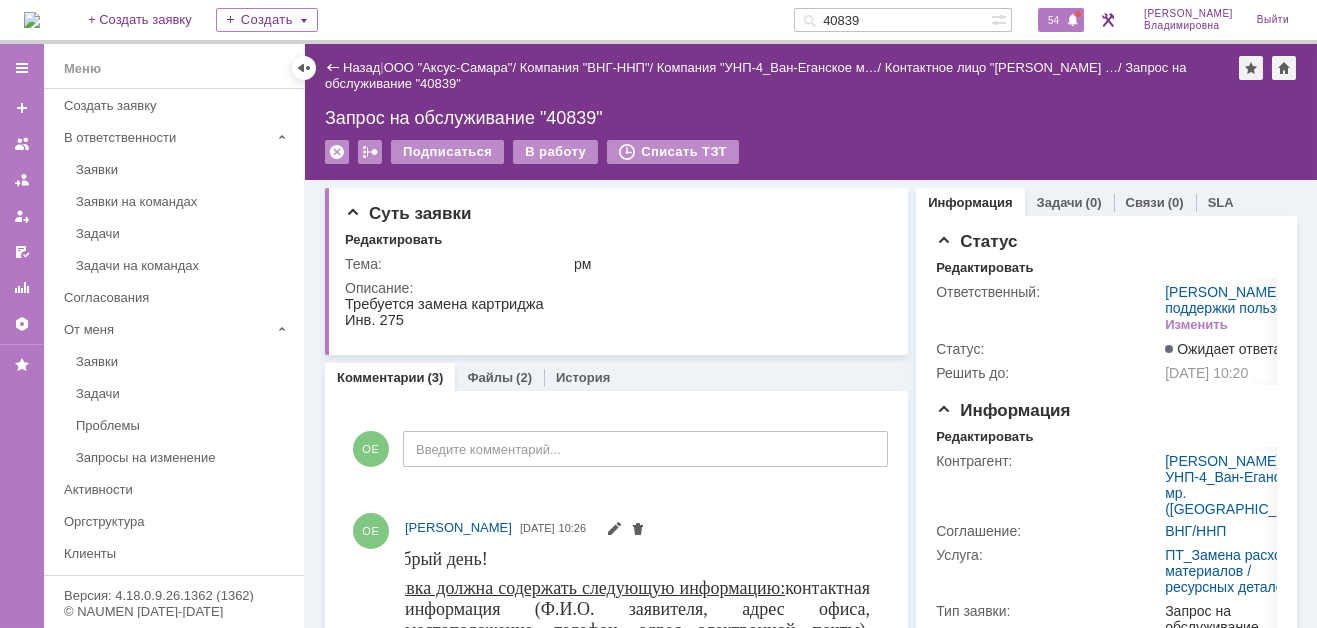 click on "54" at bounding box center (1053, 20) 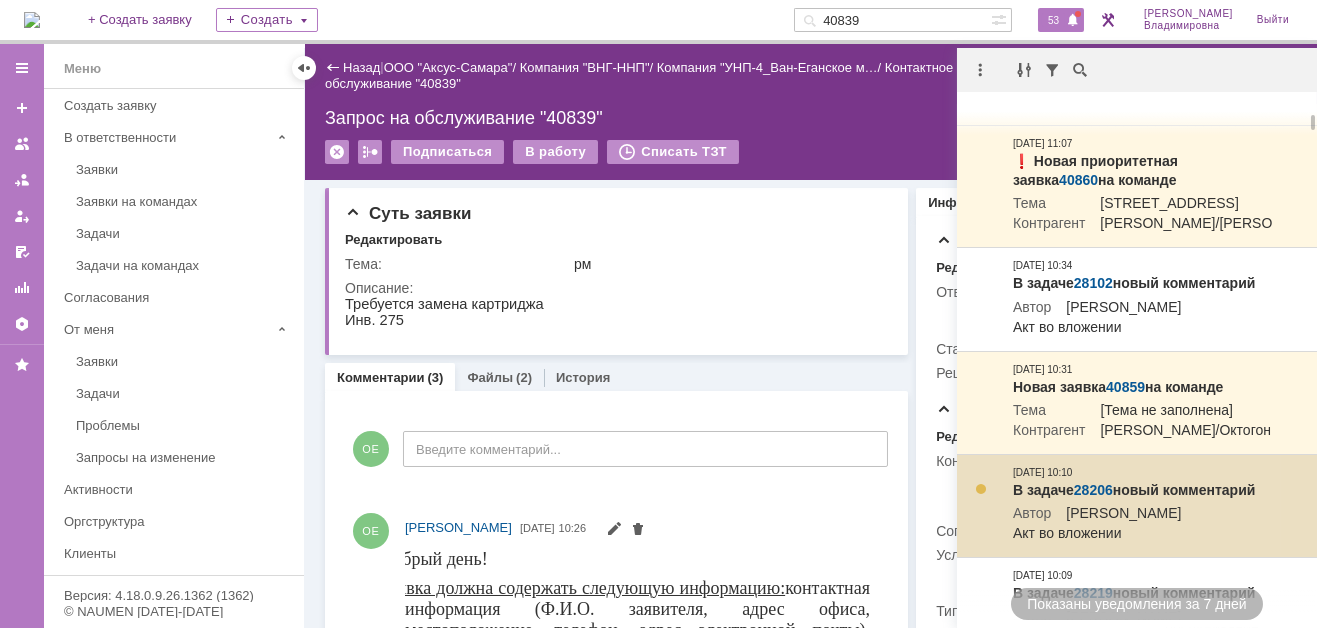 scroll, scrollTop: 300, scrollLeft: 0, axis: vertical 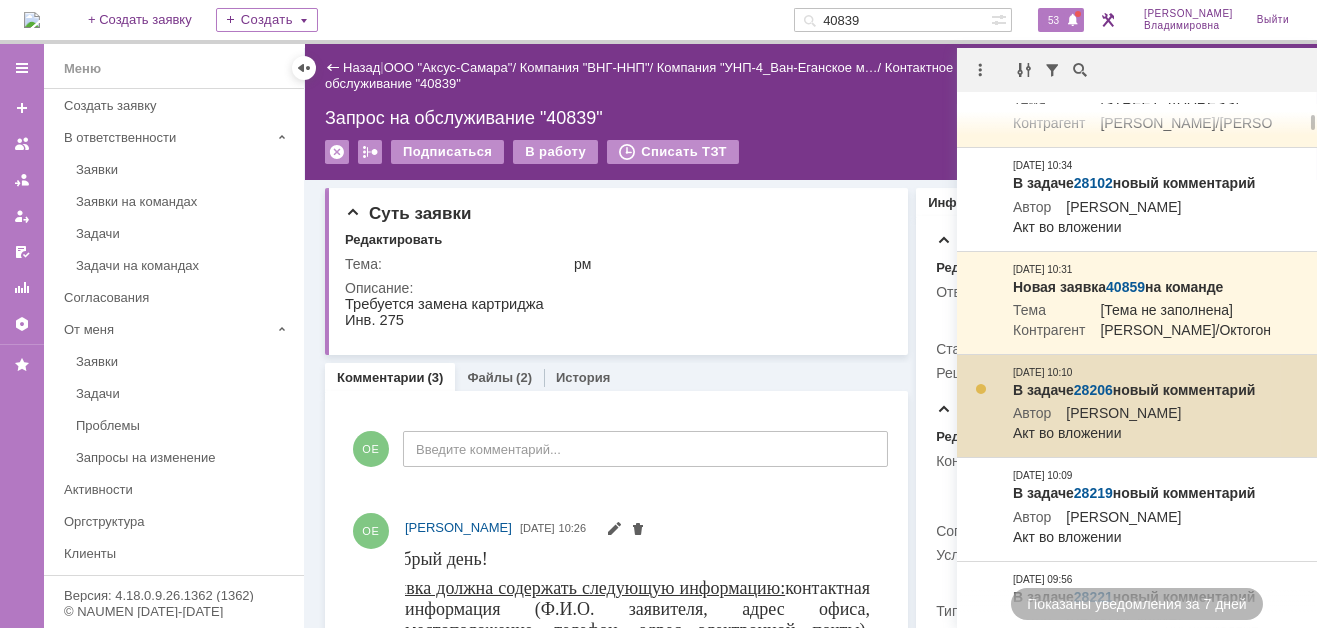 click on "28206" at bounding box center [1093, 390] 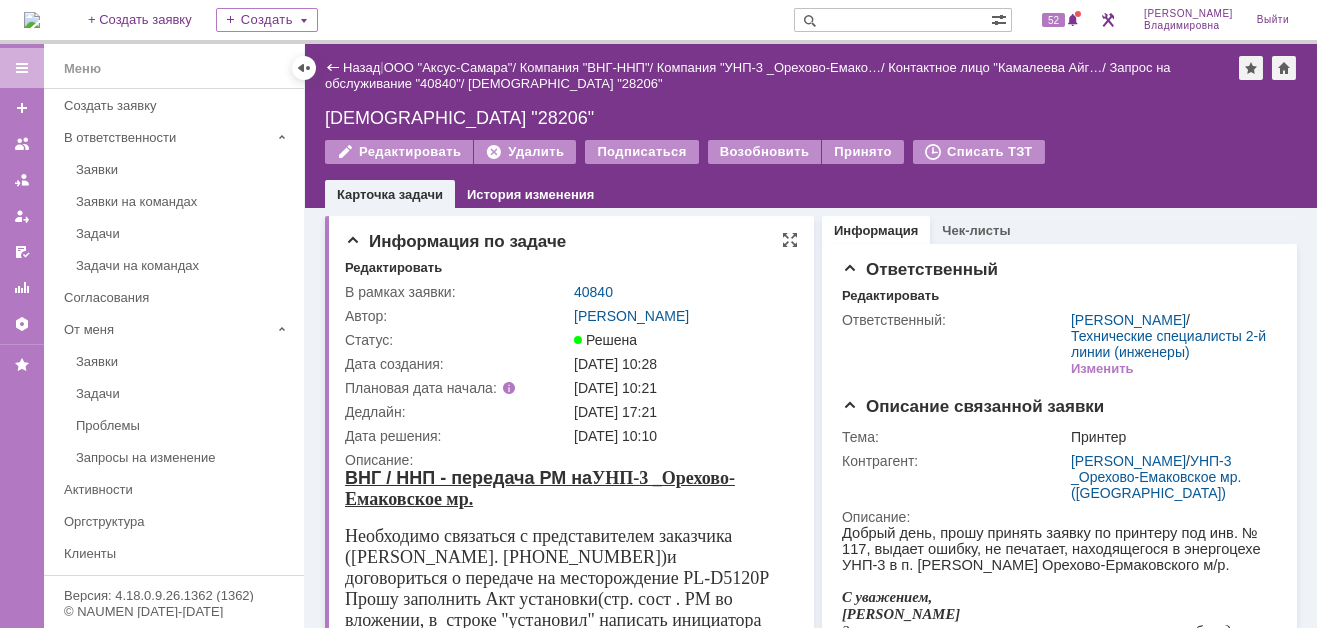 scroll, scrollTop: 0, scrollLeft: 0, axis: both 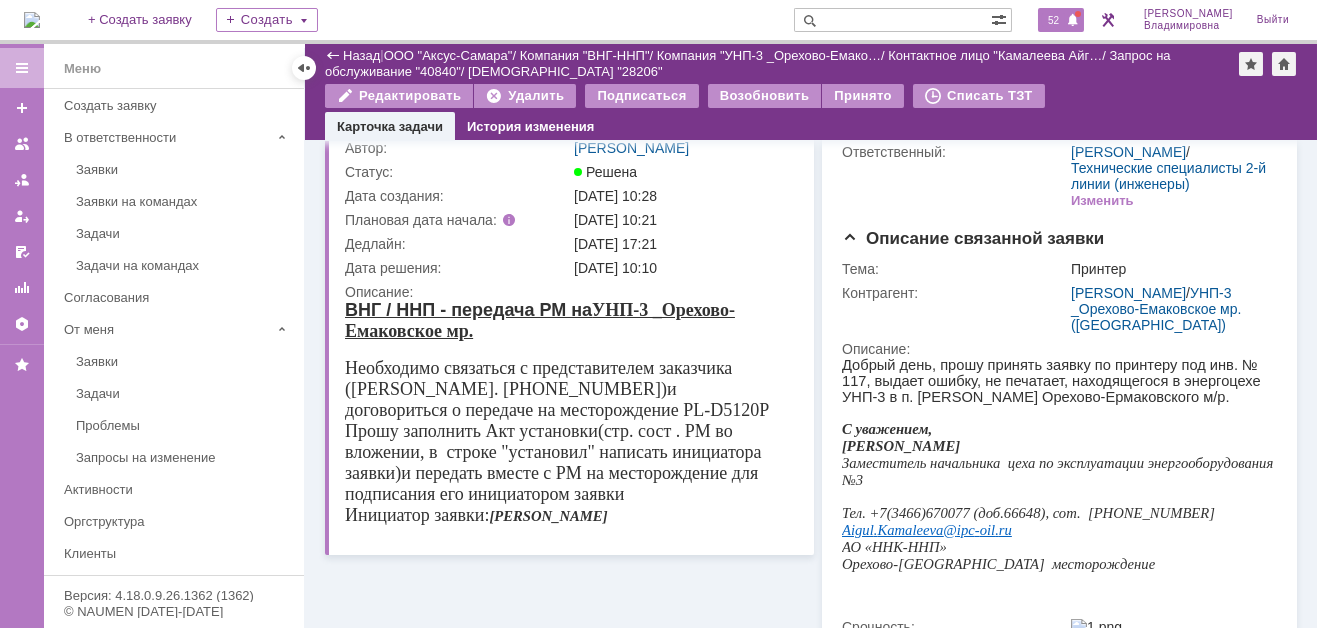 click on "52" at bounding box center (1053, 20) 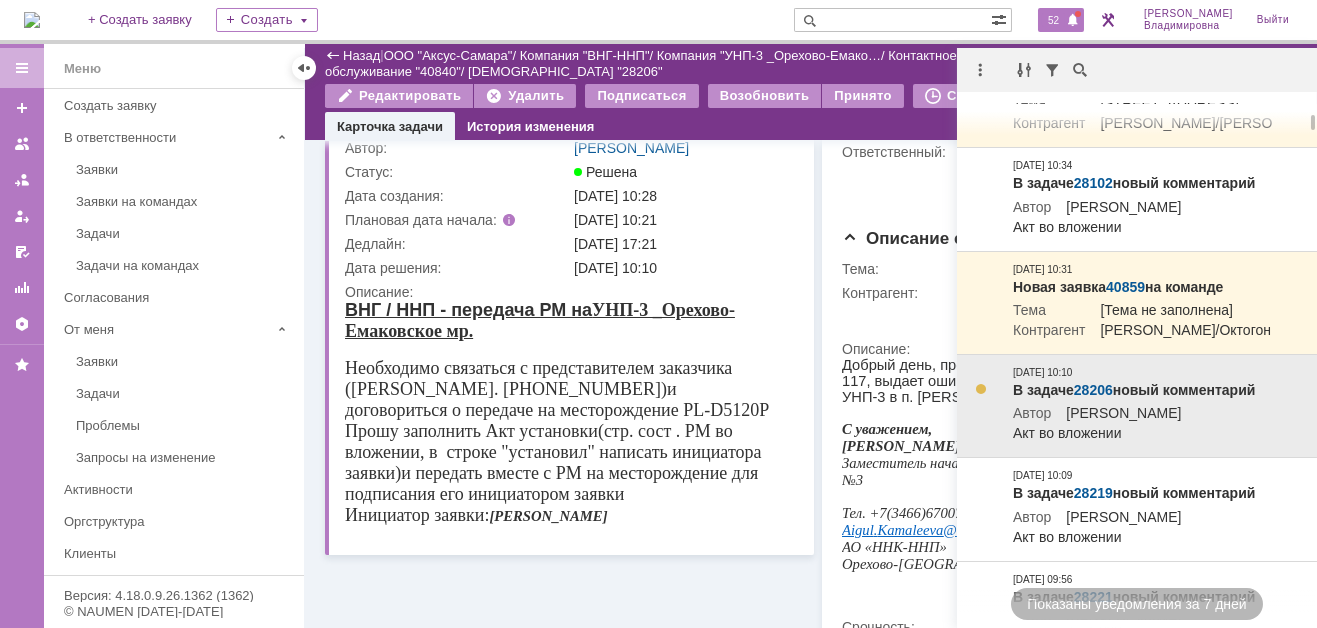 scroll, scrollTop: 400, scrollLeft: 0, axis: vertical 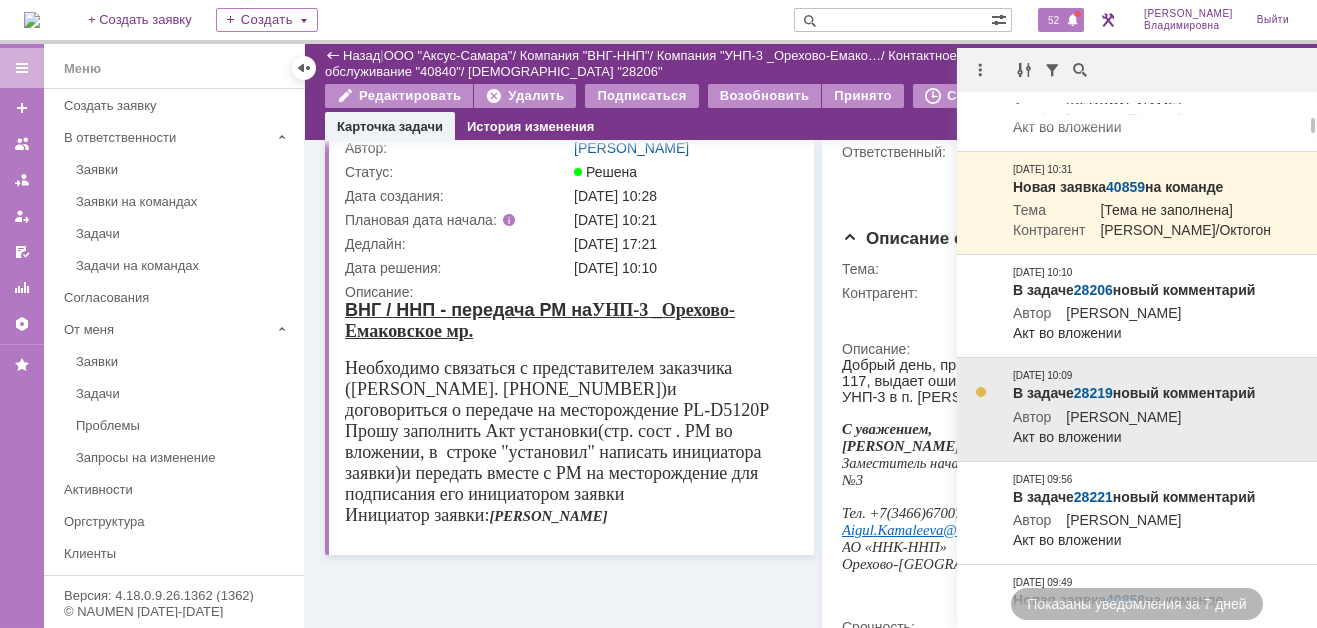 click on "28219" at bounding box center (1093, 393) 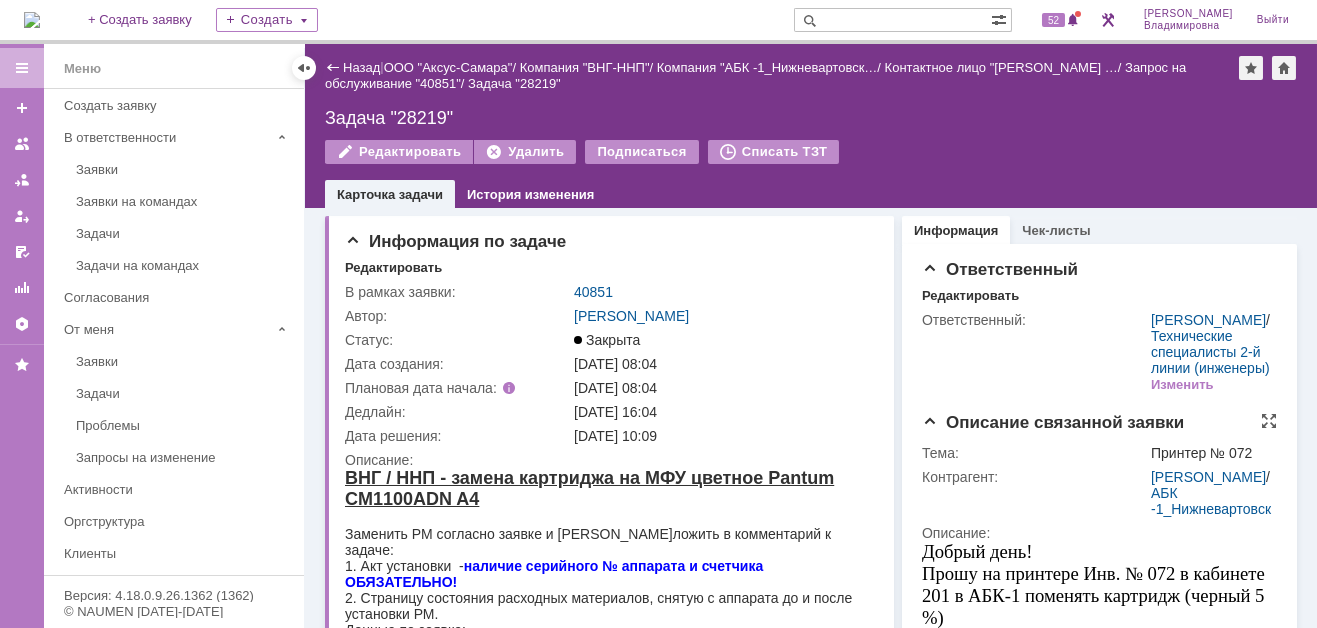 scroll, scrollTop: 0, scrollLeft: 0, axis: both 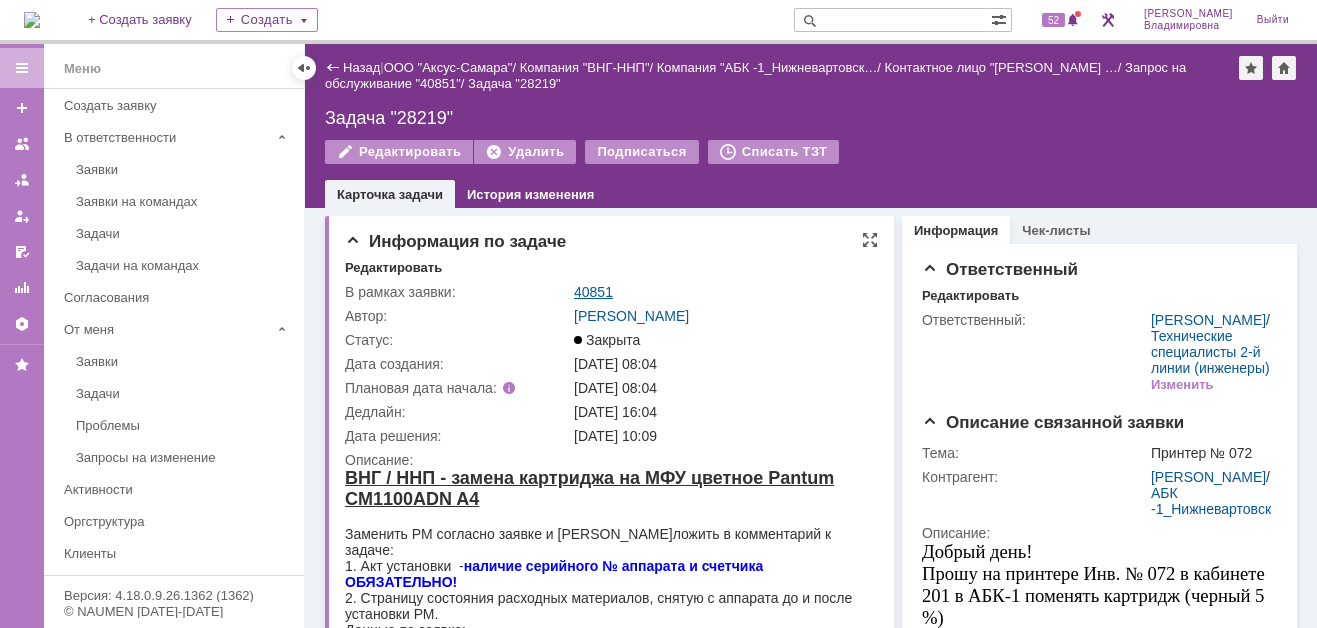 click on "40851" at bounding box center [593, 292] 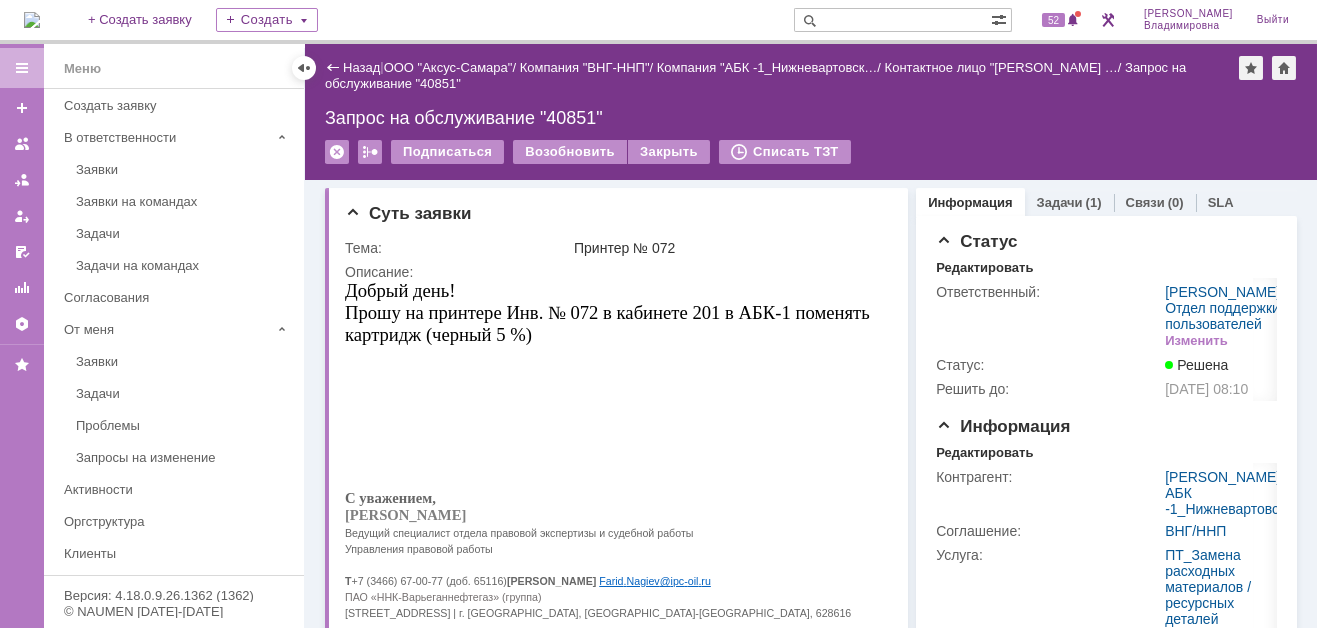 scroll, scrollTop: 0, scrollLeft: 0, axis: both 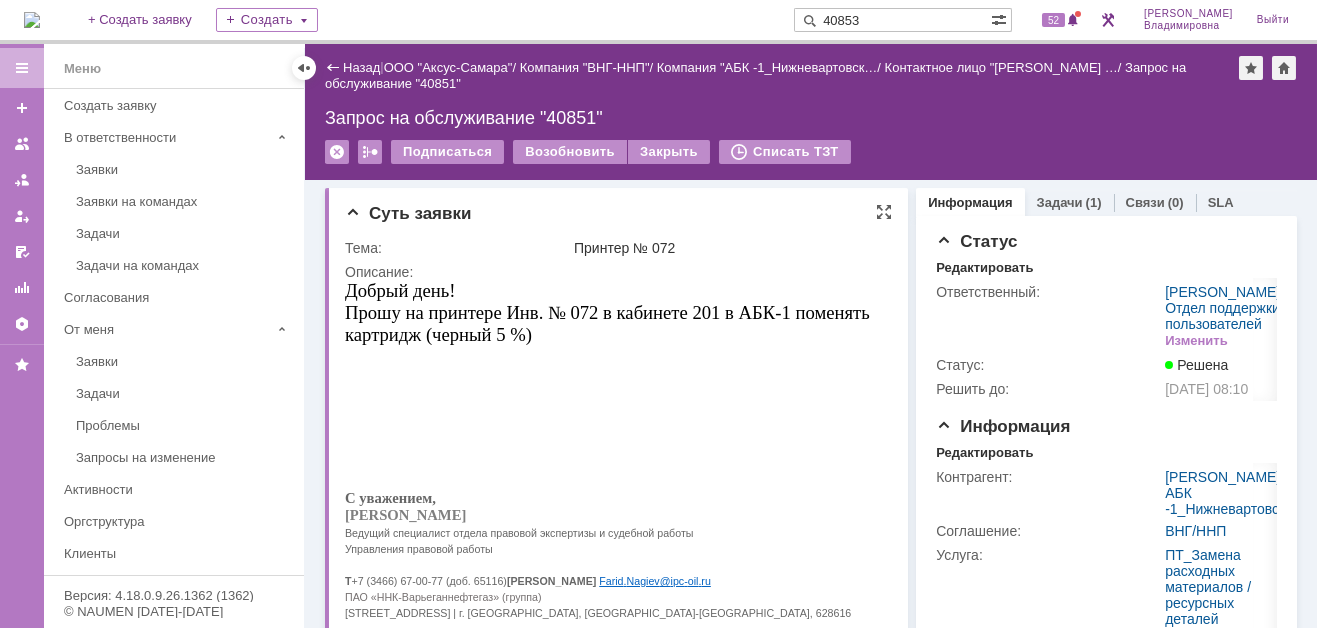 type on "40853" 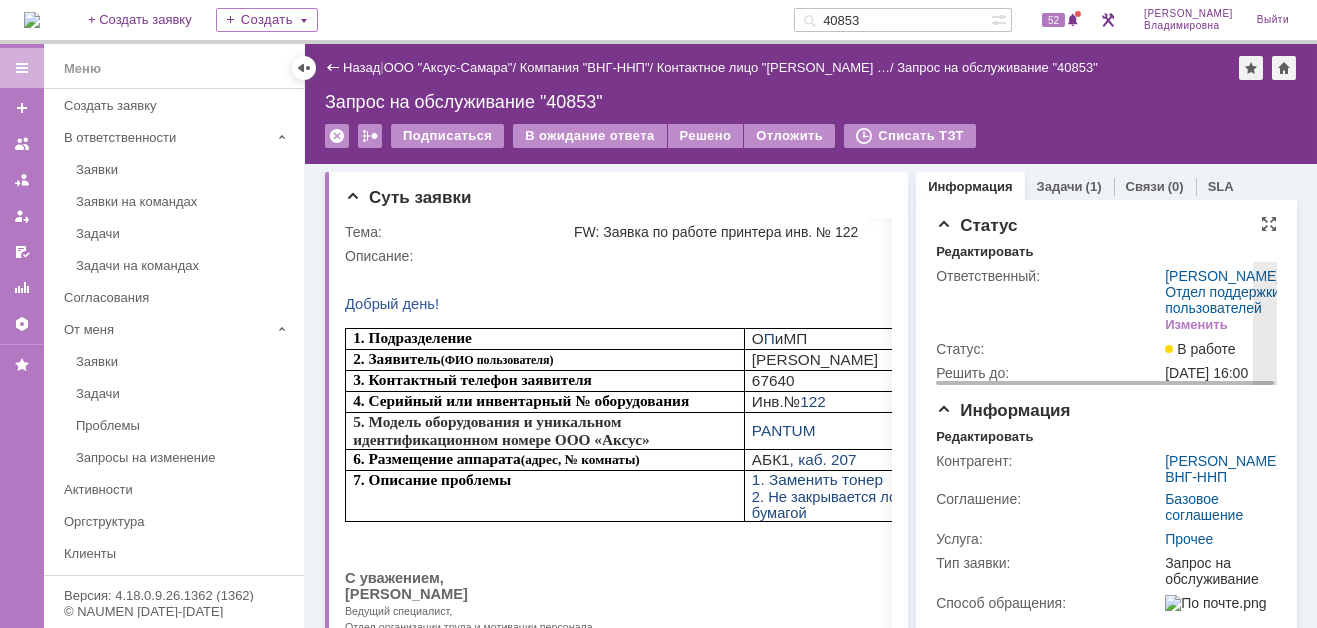 scroll, scrollTop: 0, scrollLeft: 0, axis: both 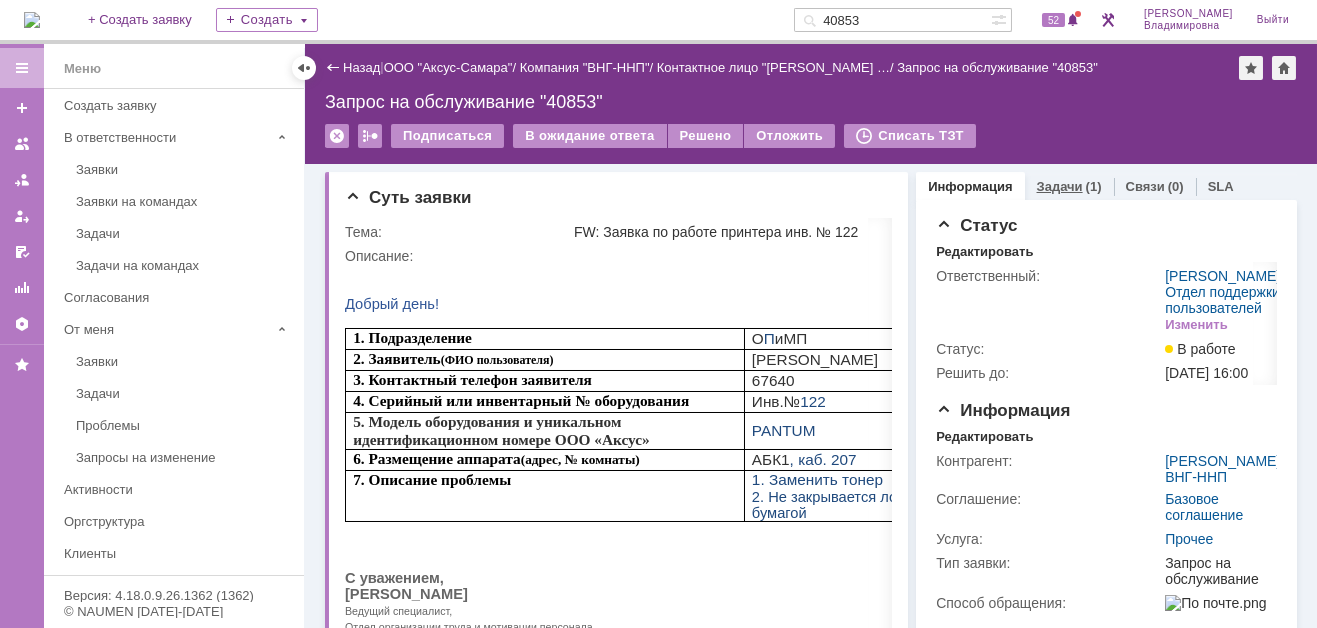 click on "Задачи" at bounding box center (1060, 186) 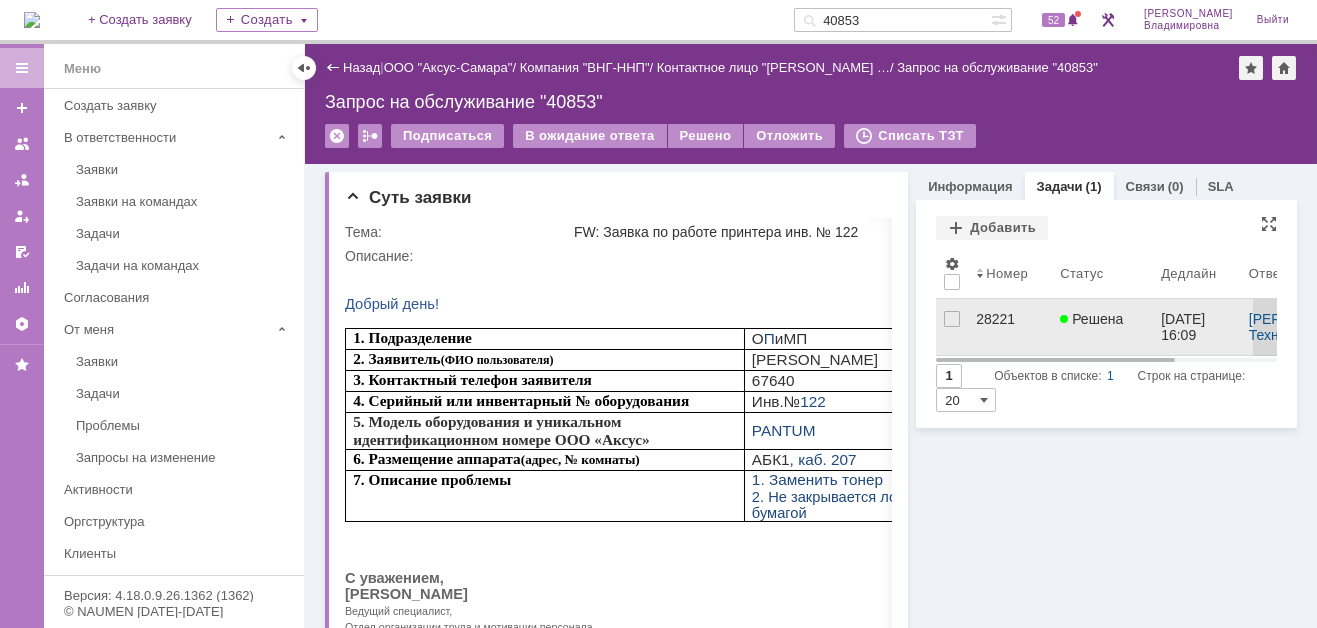 click on "28221" at bounding box center [1010, 319] 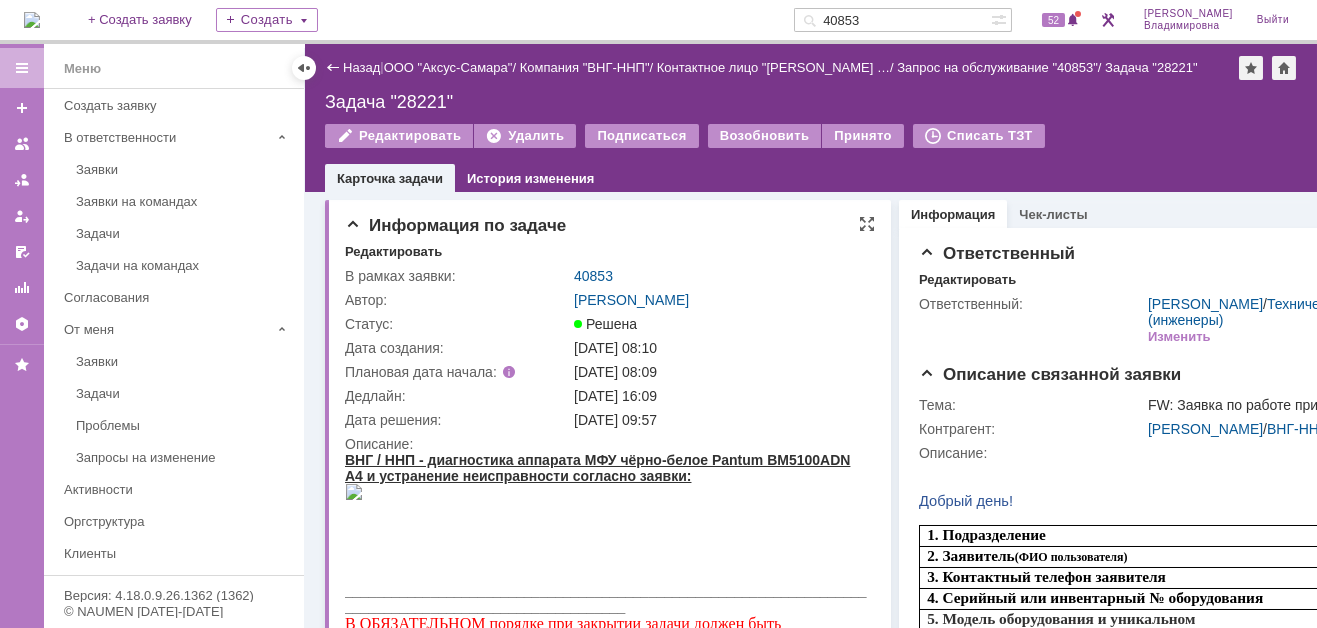 scroll, scrollTop: 0, scrollLeft: 0, axis: both 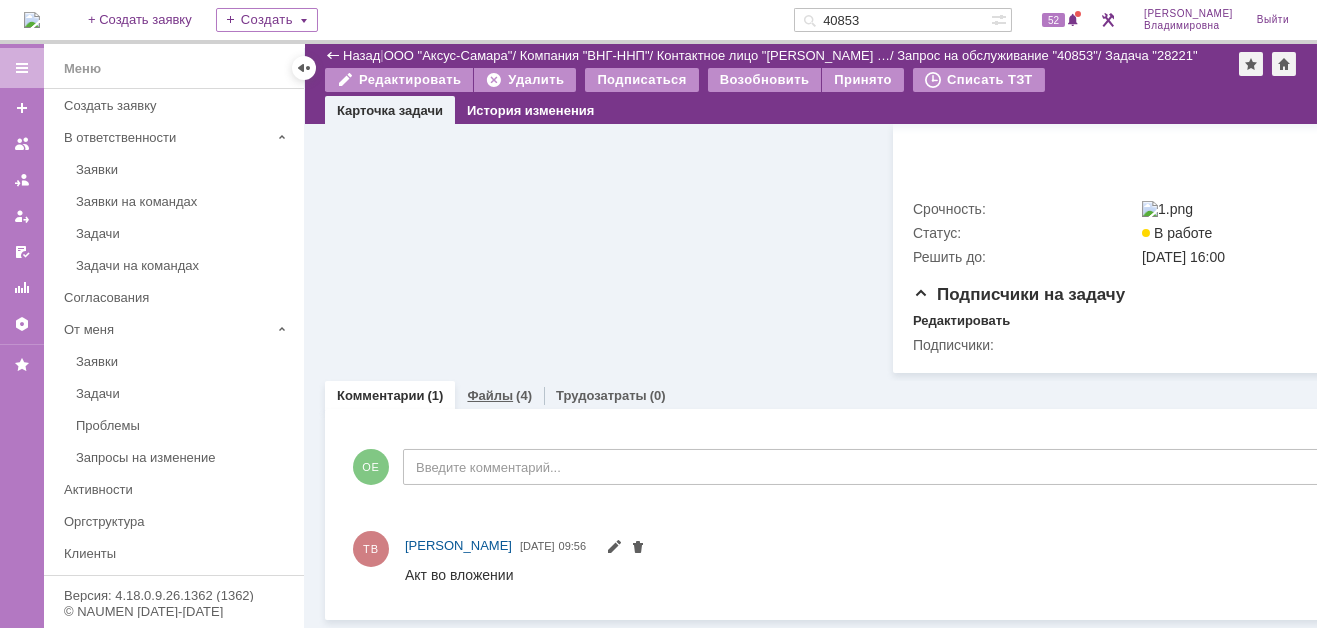 click on "Файлы" at bounding box center [490, 395] 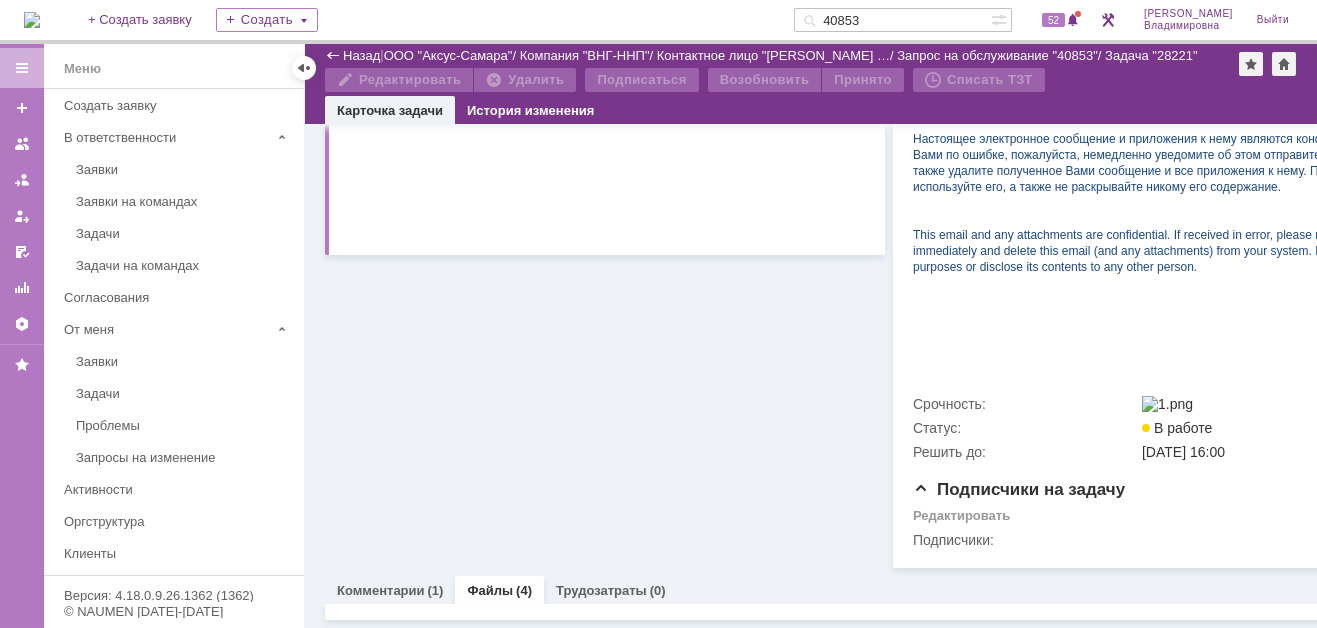 scroll, scrollTop: 962, scrollLeft: 0, axis: vertical 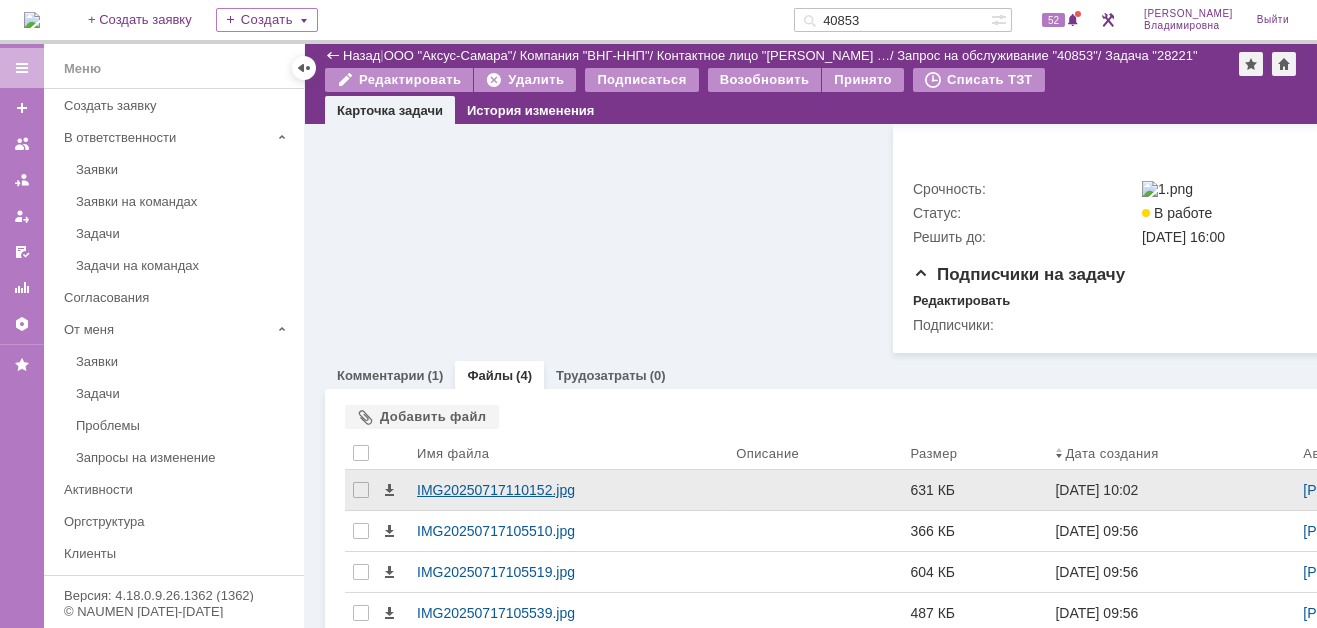 click on "IMG20250717110152.jpg" at bounding box center [568, 490] 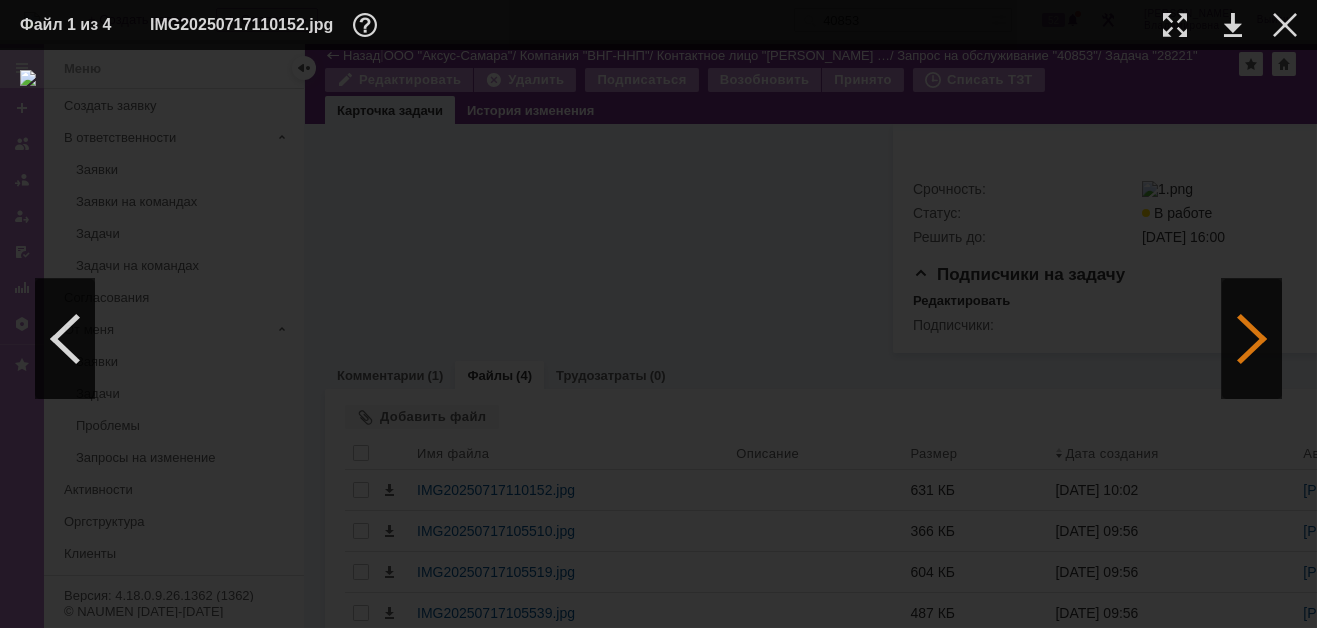 click at bounding box center (1252, 339) 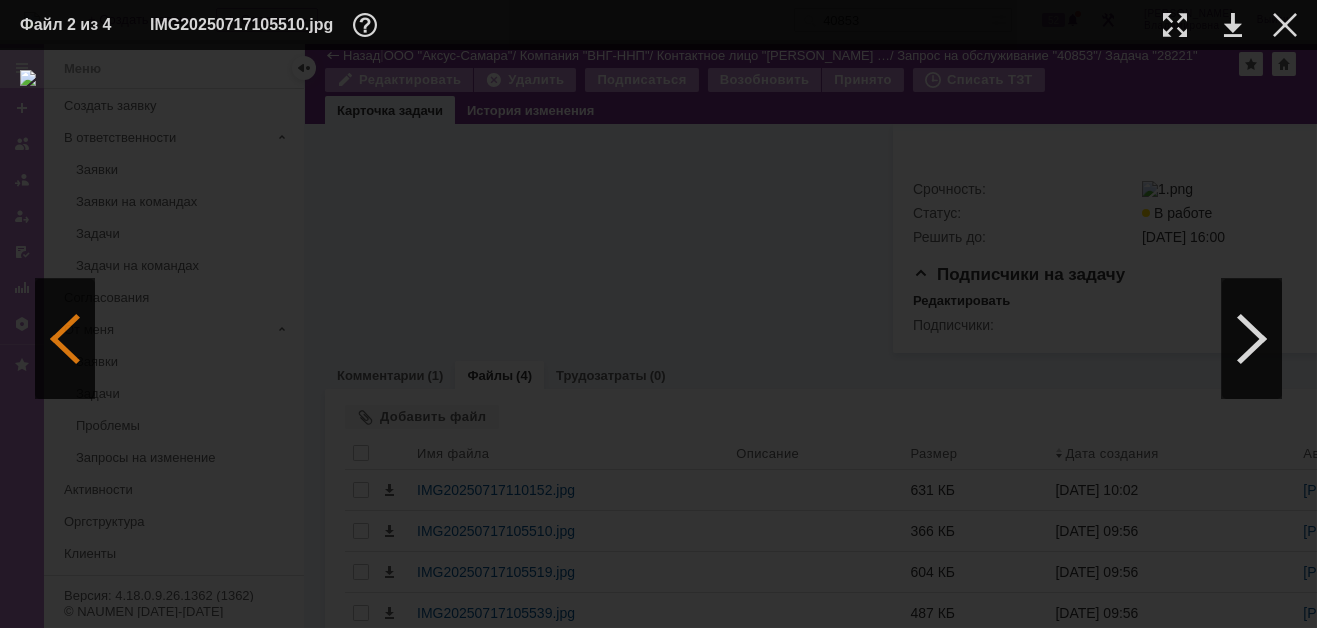 click at bounding box center (65, 339) 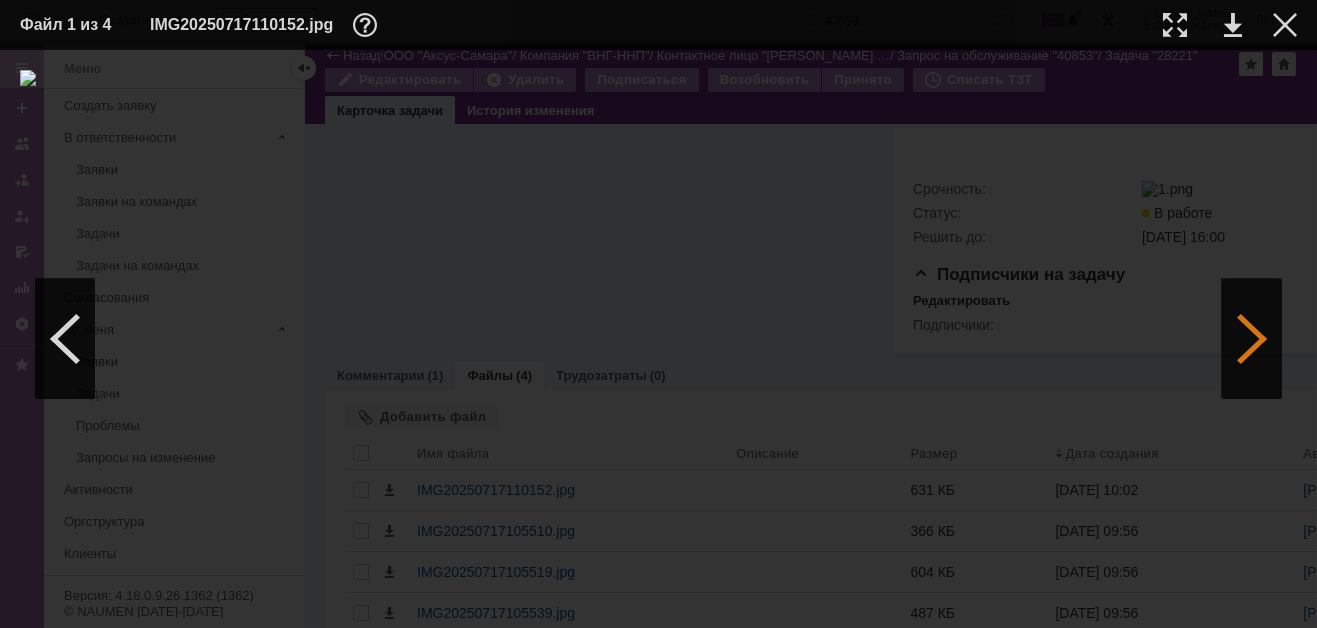 click at bounding box center [1252, 339] 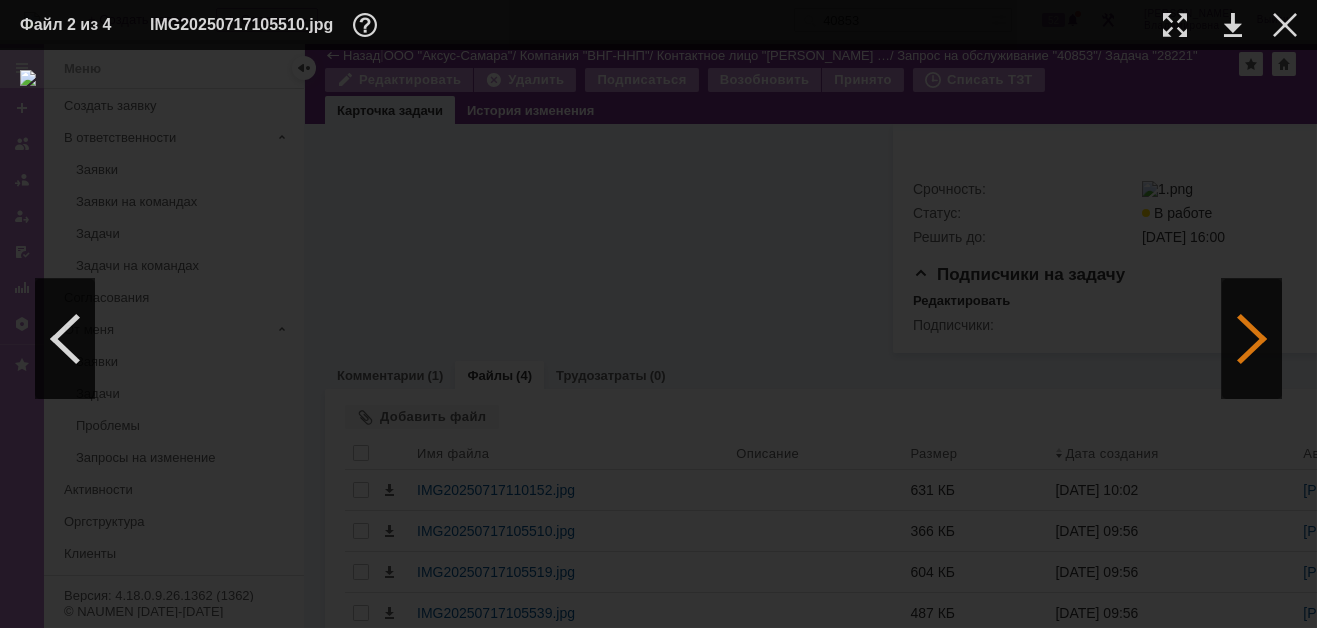 click at bounding box center (1252, 339) 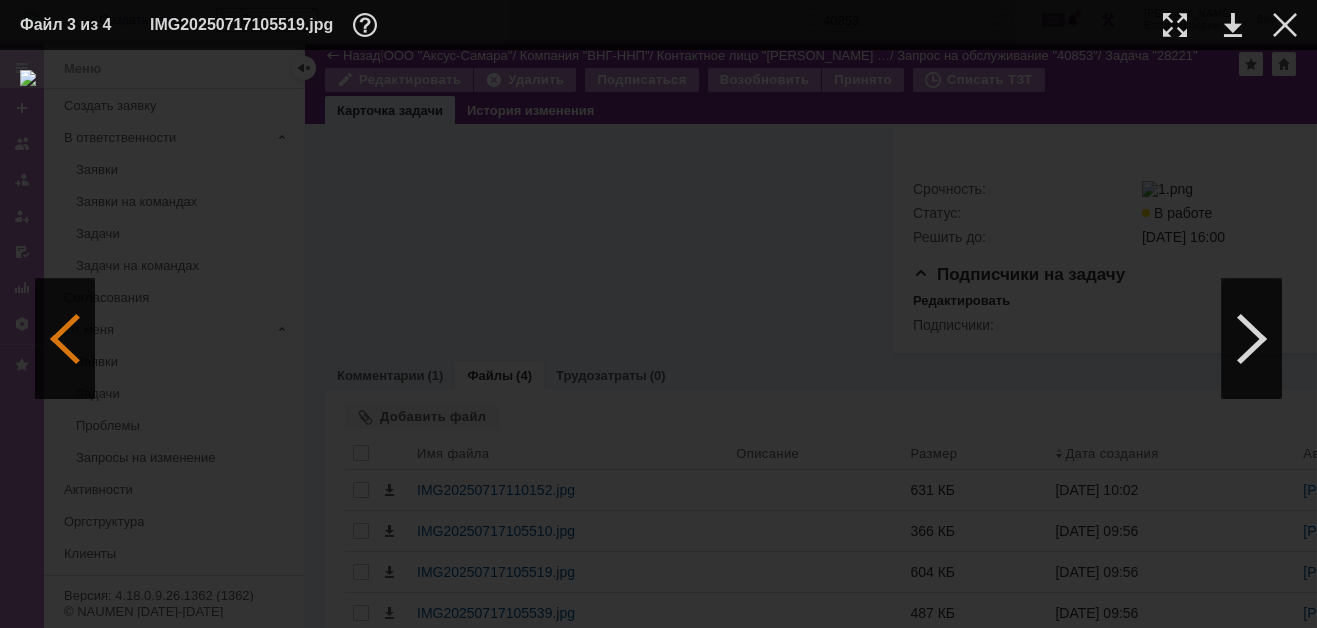 click at bounding box center [65, 339] 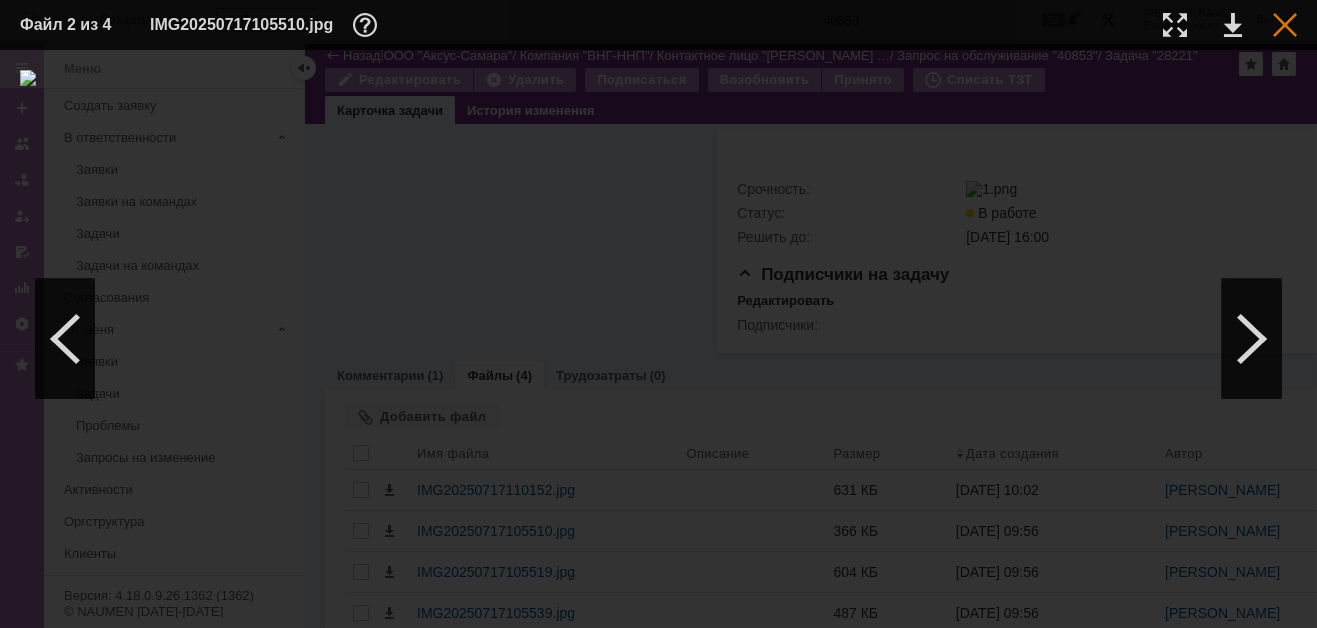 click at bounding box center [1285, 25] 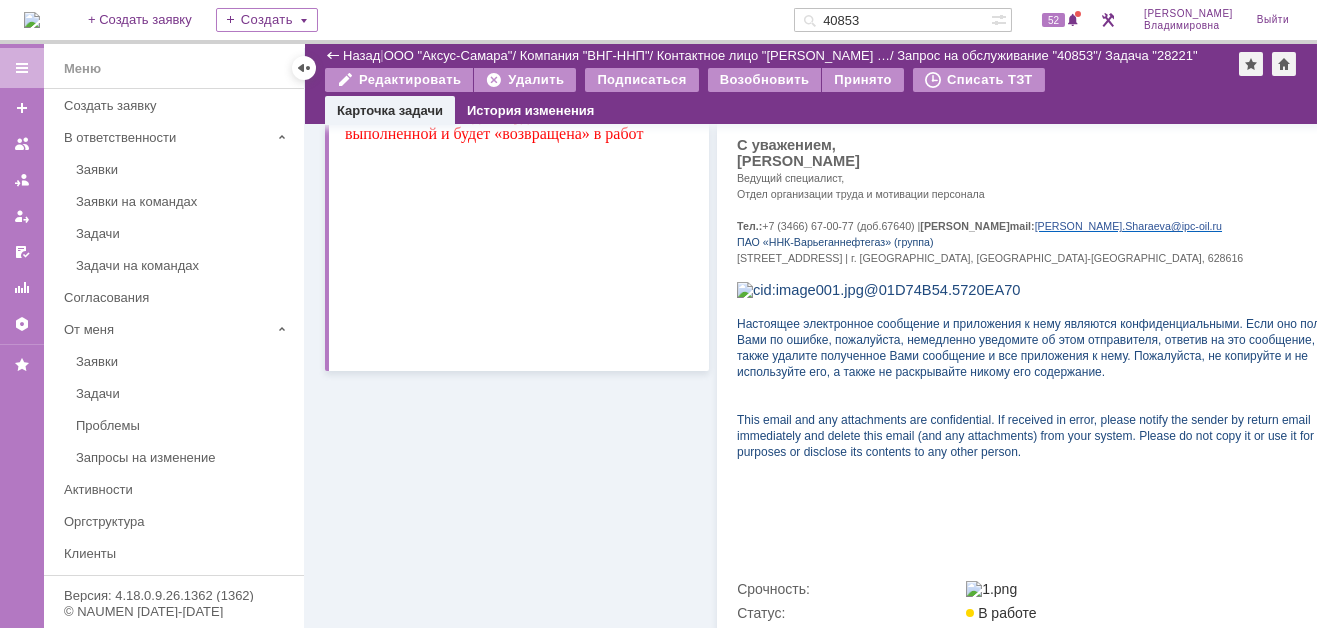 scroll, scrollTop: 1043, scrollLeft: 0, axis: vertical 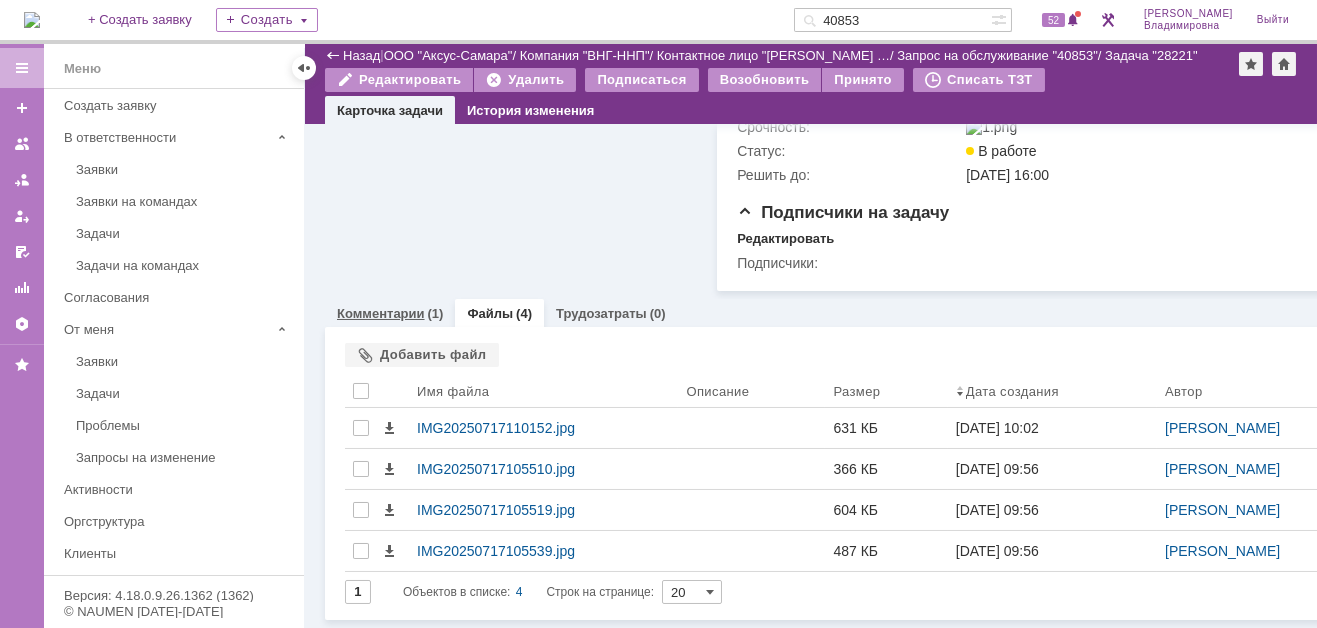 click on "Комментарии" at bounding box center [381, 313] 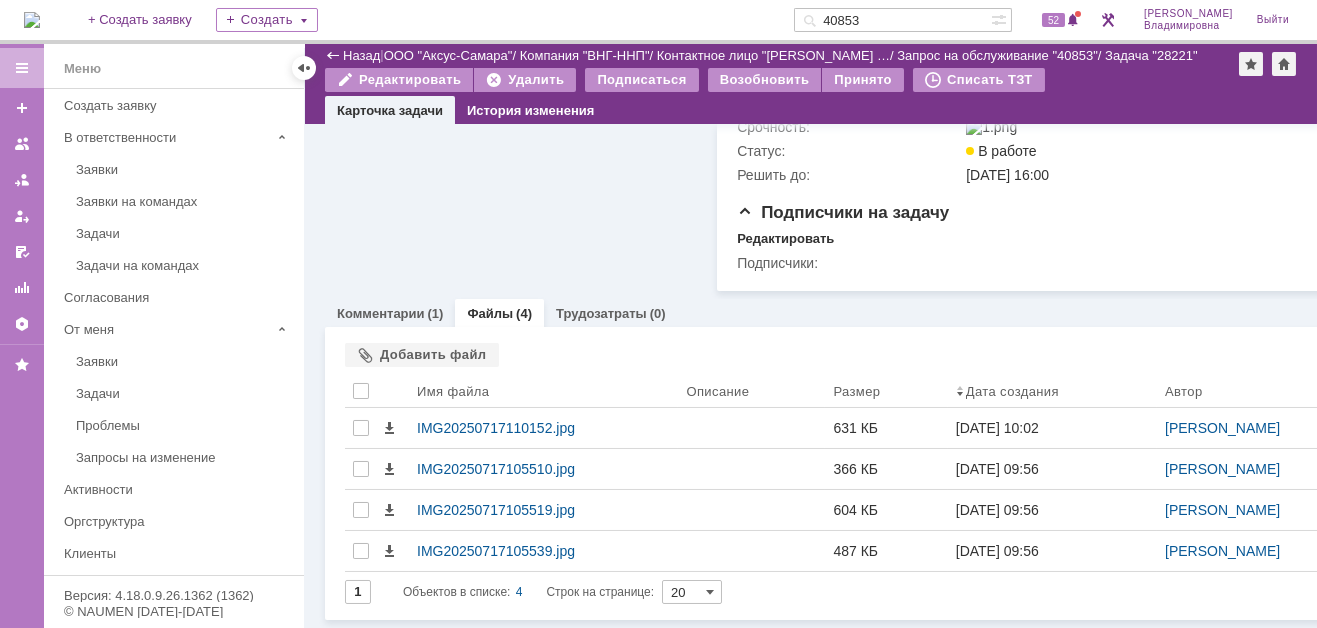 scroll, scrollTop: 954, scrollLeft: 0, axis: vertical 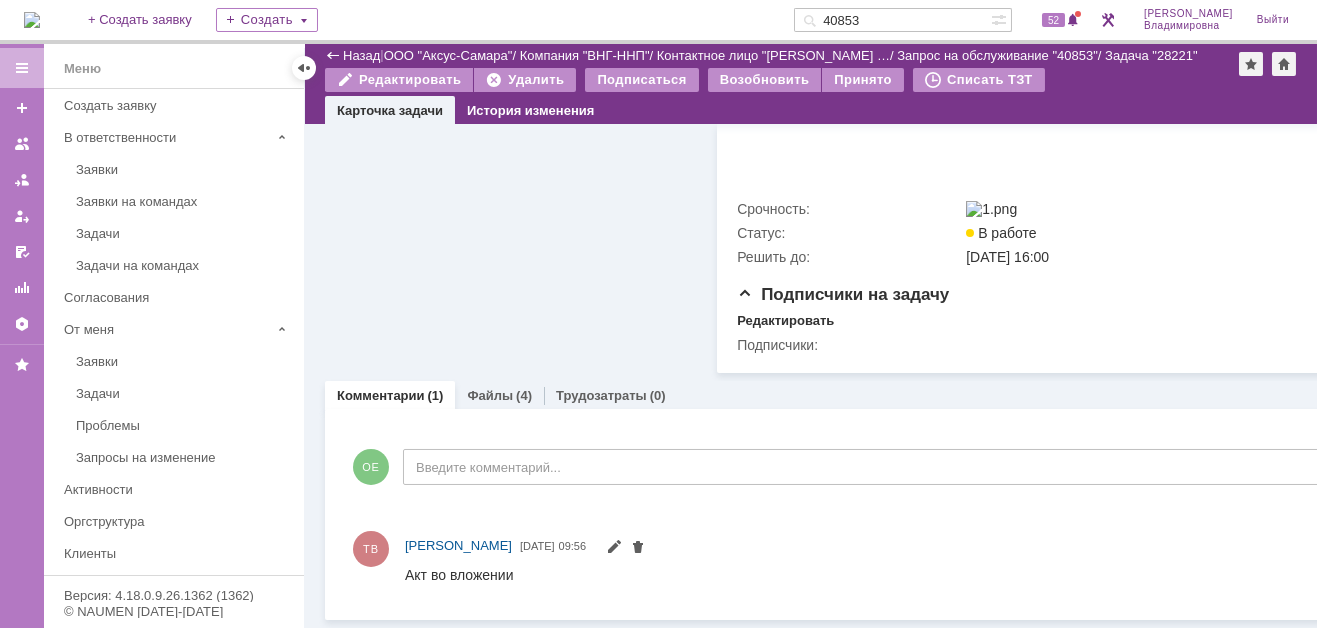 click on "Файлы" at bounding box center (490, 395) 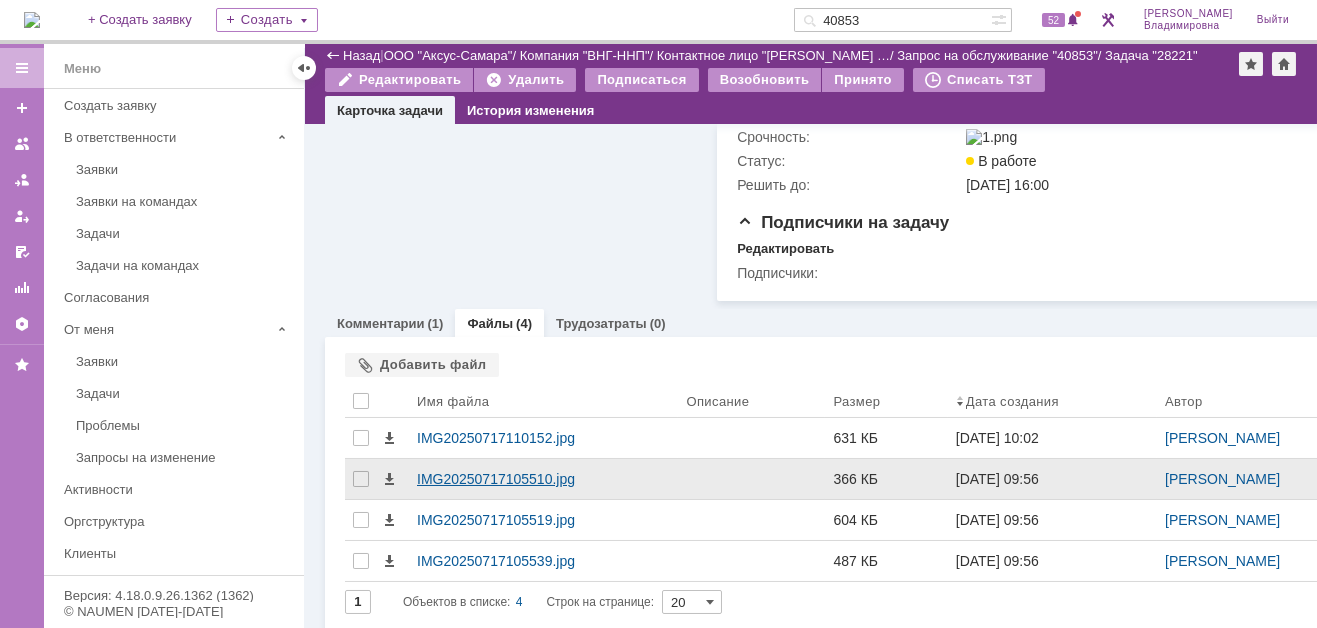 scroll, scrollTop: 1043, scrollLeft: 0, axis: vertical 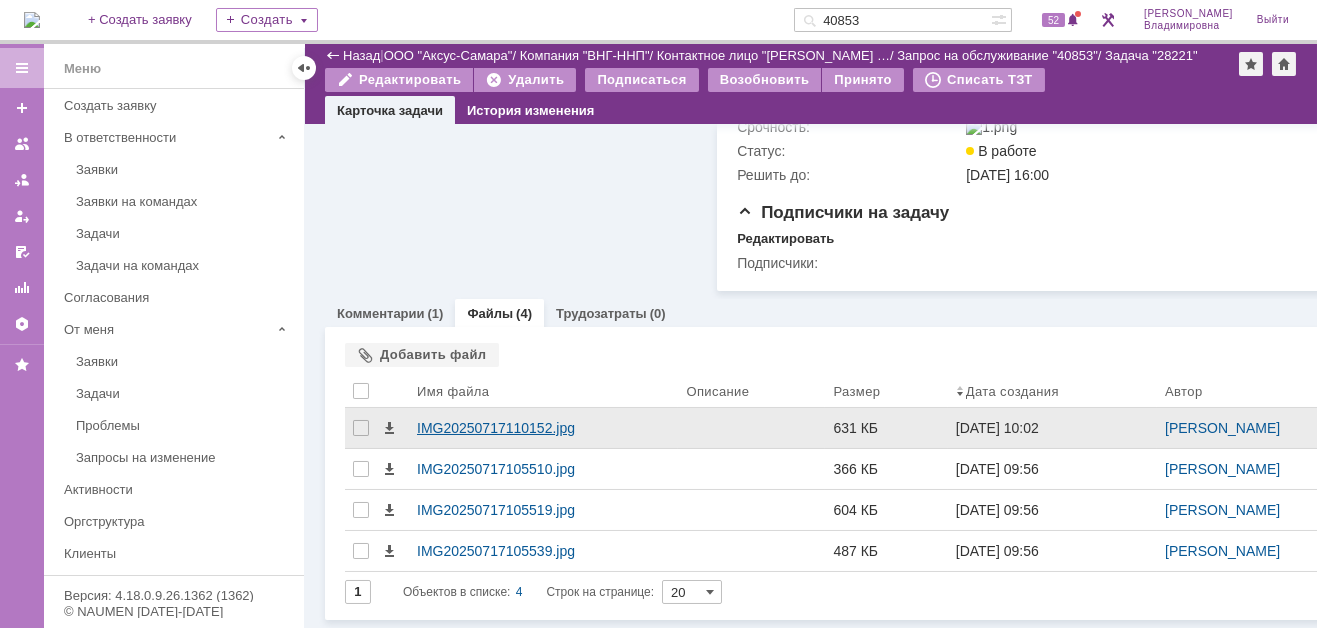 click on "IMG20250717110152.jpg" at bounding box center [543, 428] 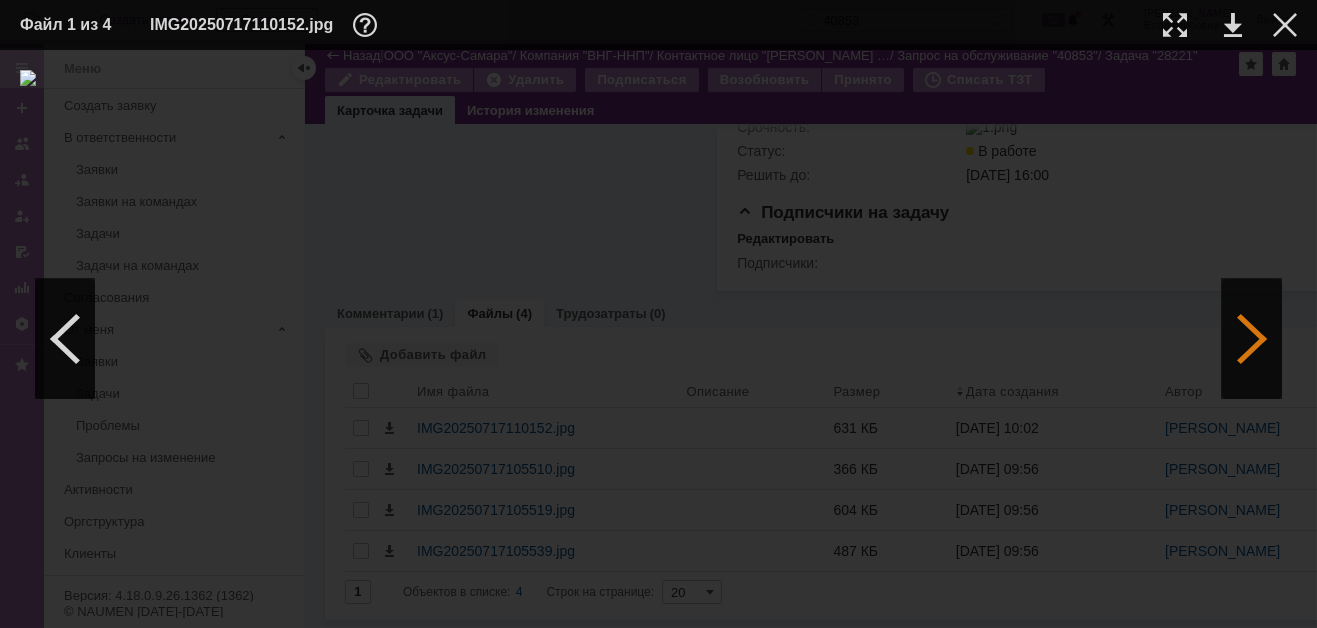click at bounding box center [1252, 339] 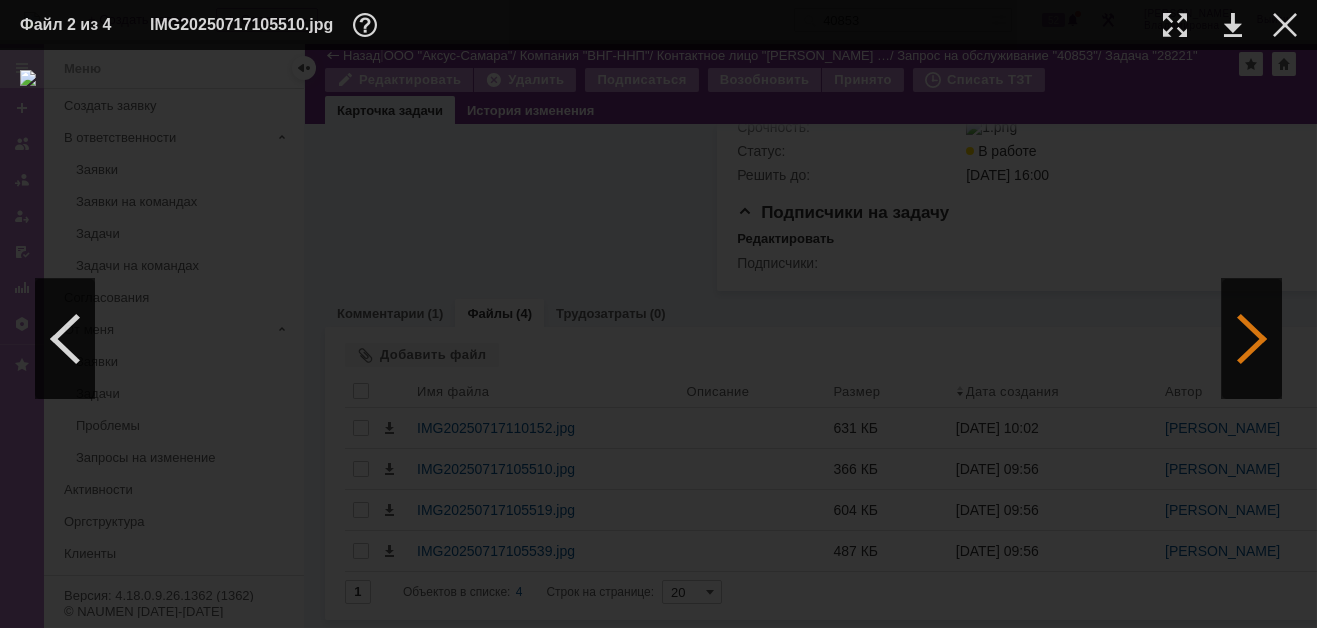 click at bounding box center [1252, 339] 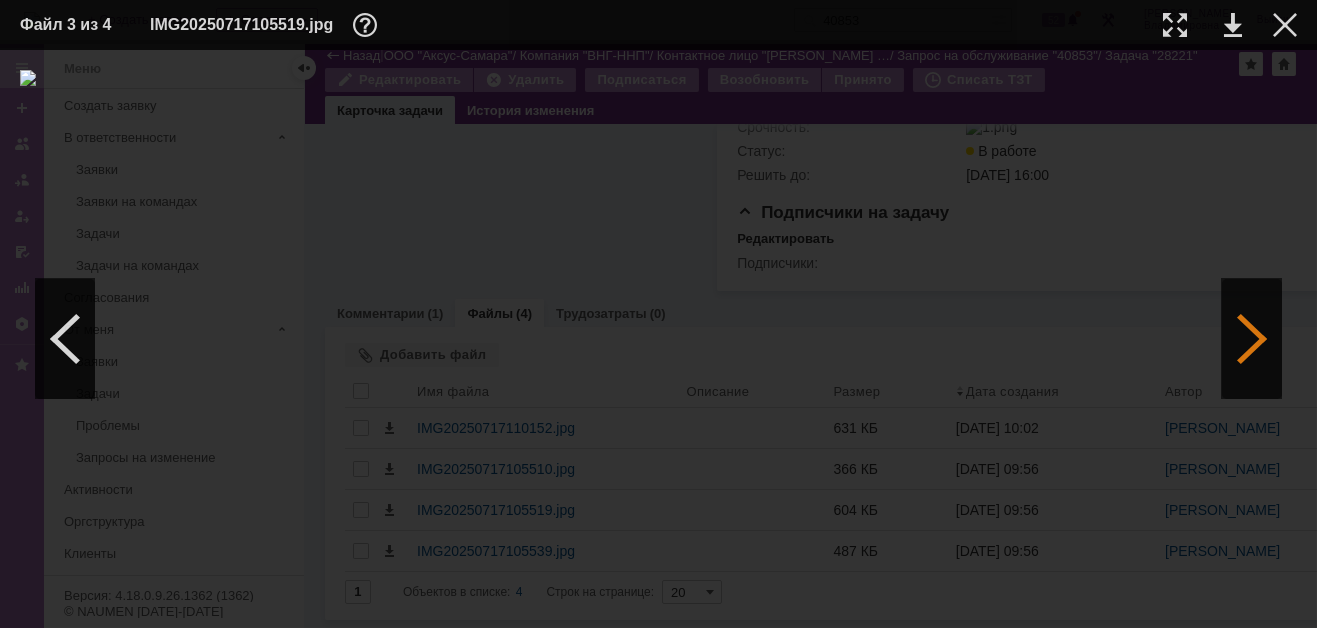 click at bounding box center (1252, 339) 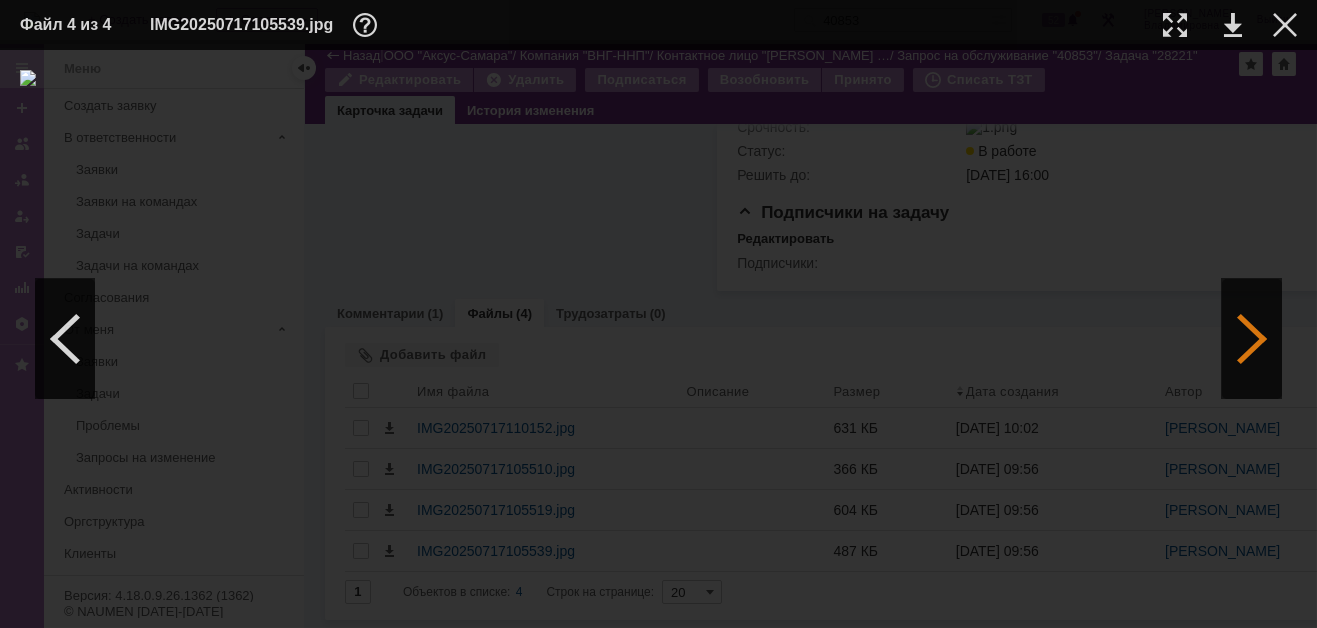 click at bounding box center [1252, 339] 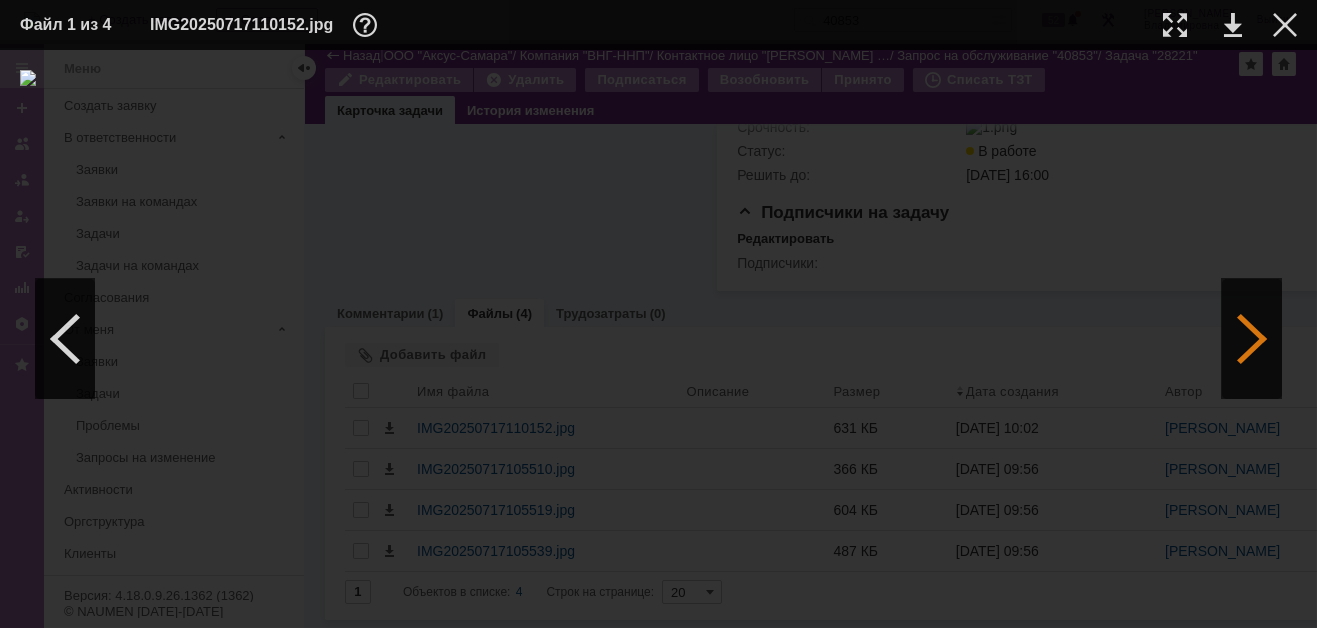 click at bounding box center (1252, 339) 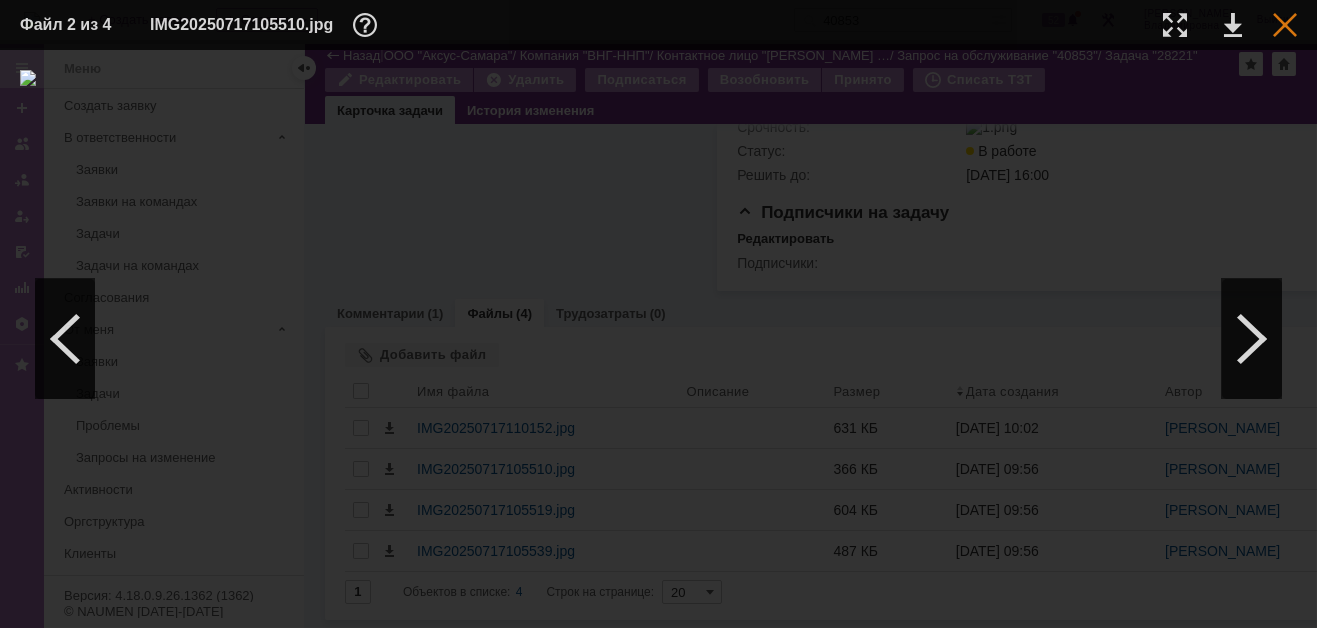 click at bounding box center (1285, 25) 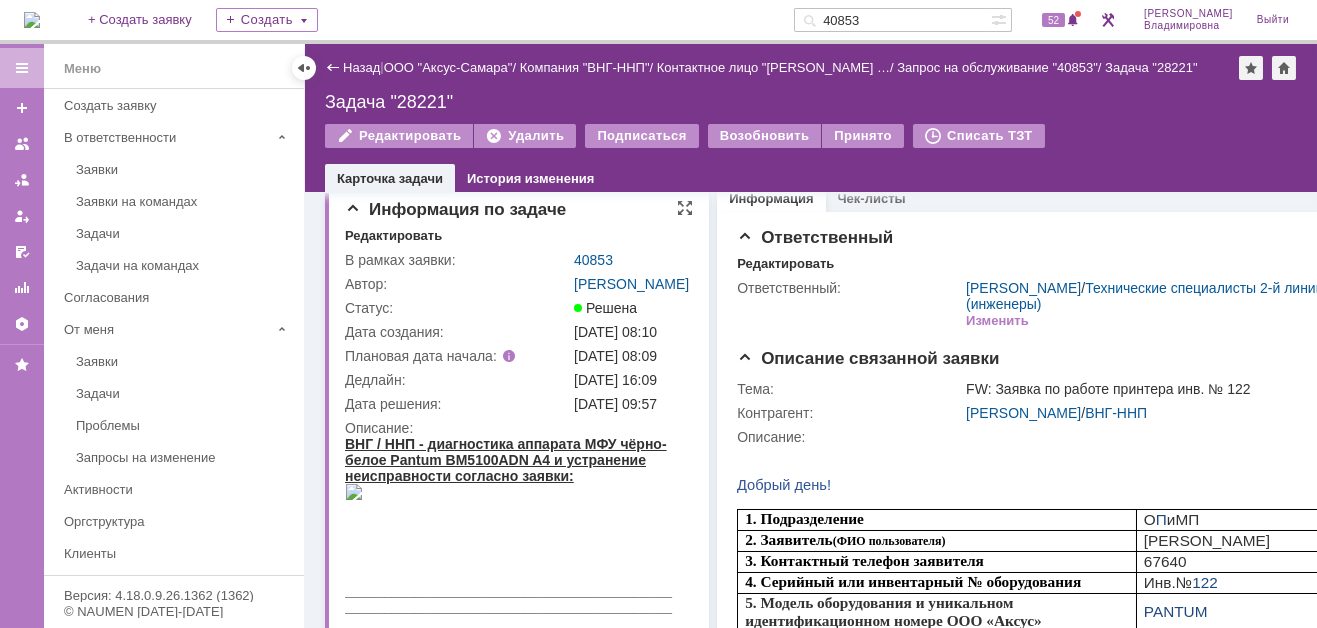 scroll, scrollTop: 0, scrollLeft: 0, axis: both 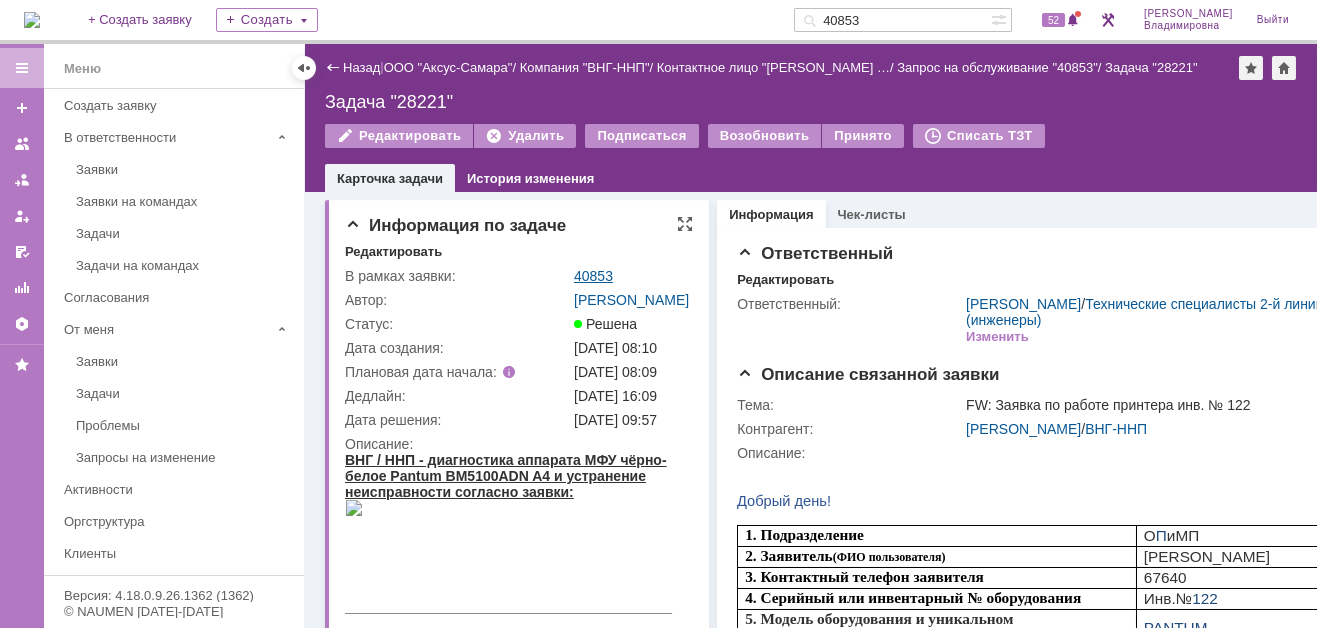click on "40853" at bounding box center [593, 276] 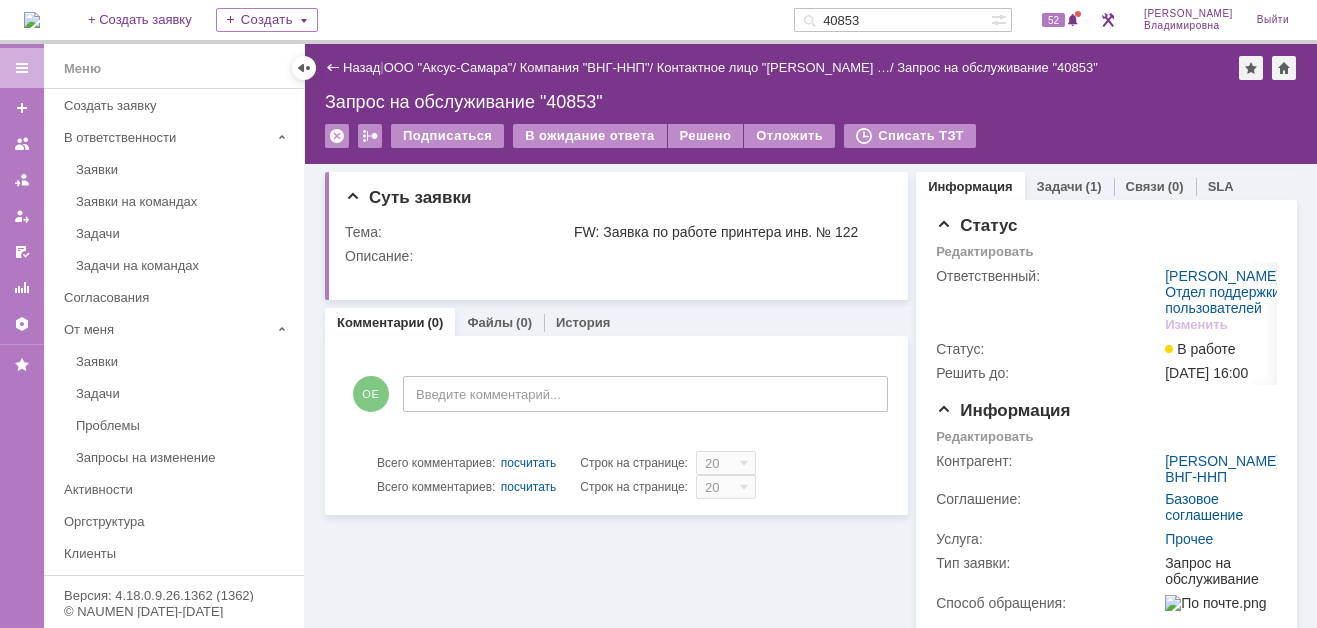 scroll, scrollTop: 0, scrollLeft: 0, axis: both 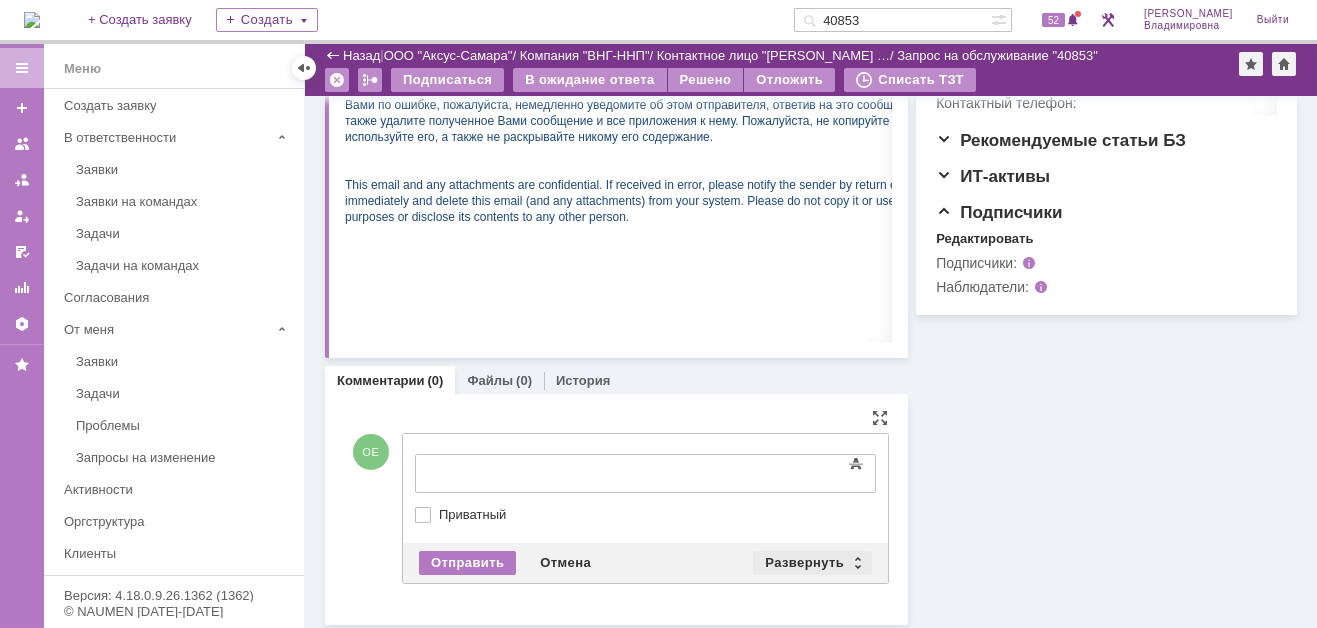 click on "Развернуть" at bounding box center [812, 563] 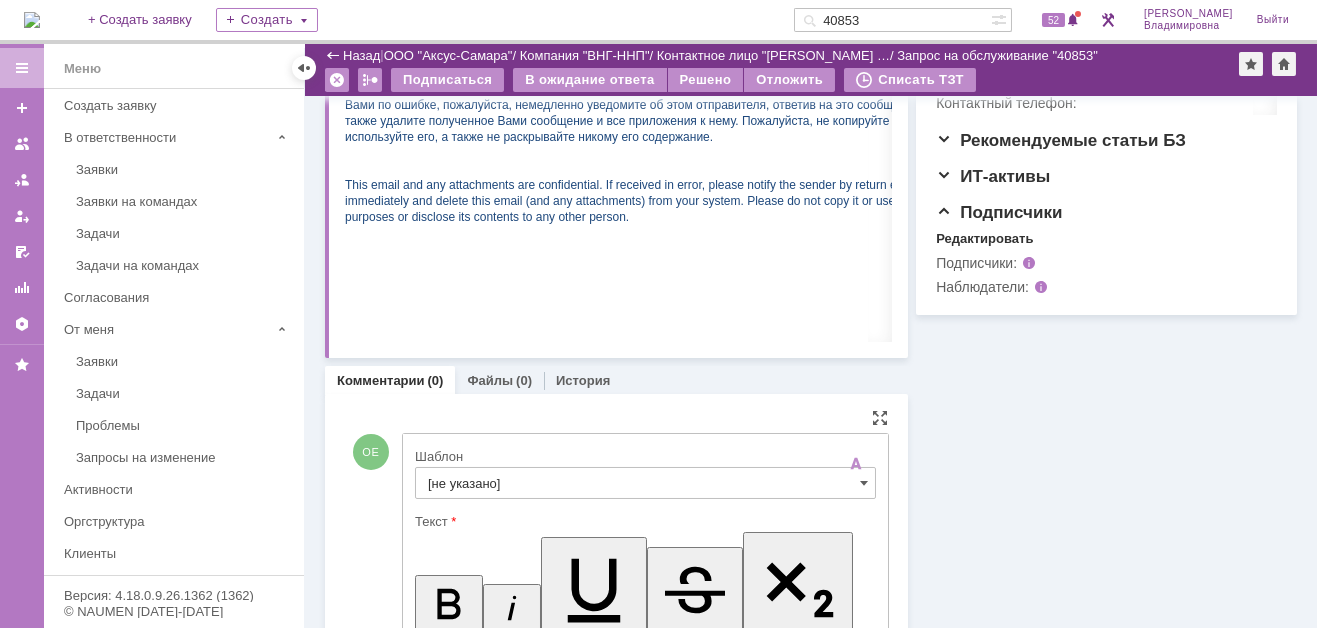 scroll, scrollTop: 0, scrollLeft: 0, axis: both 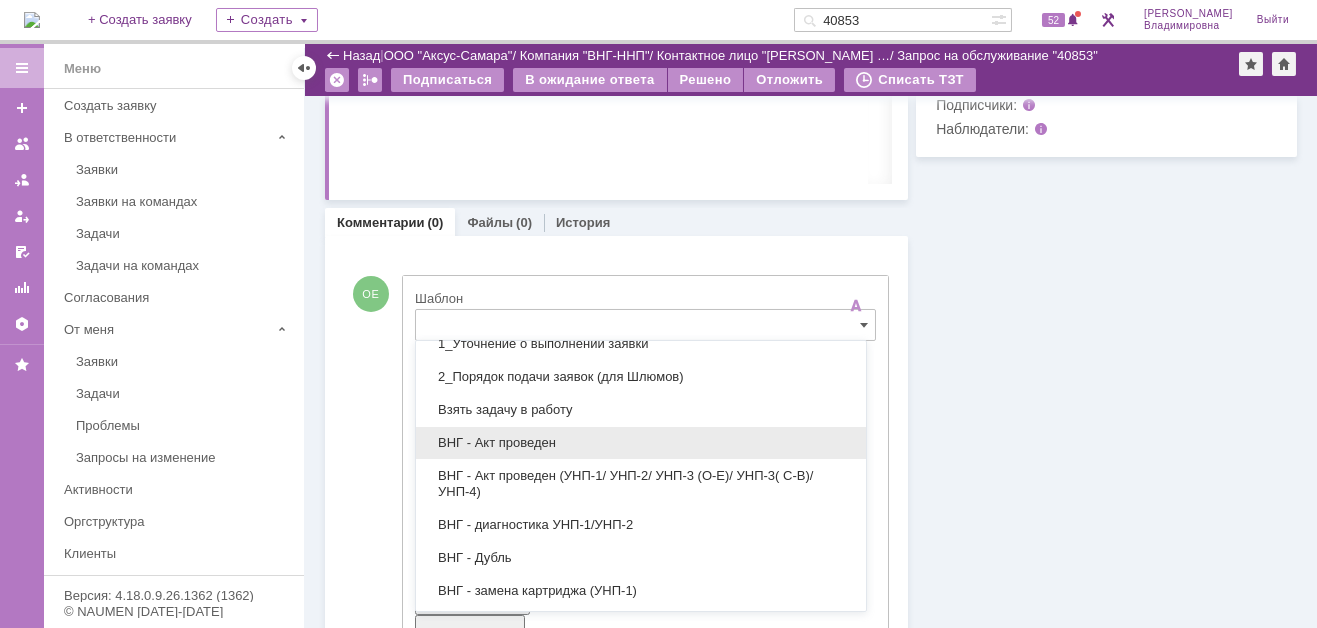 click on "ВНГ - Акт проведен" at bounding box center [641, 443] 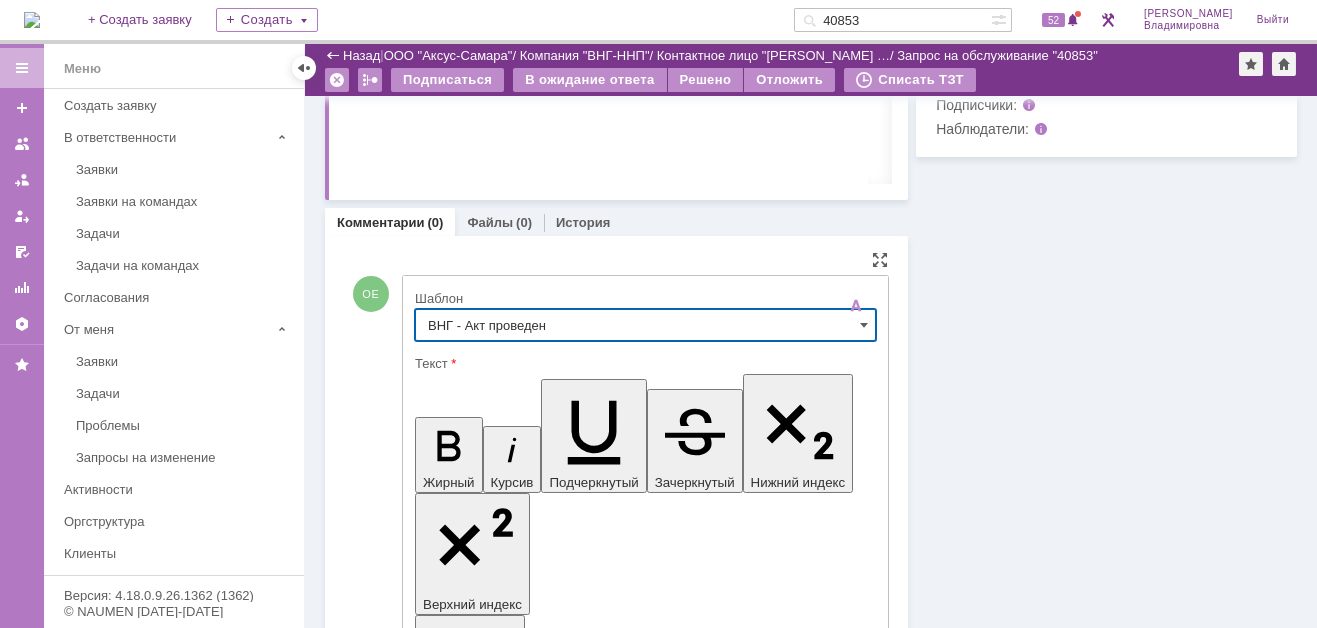 type on "ВНГ - Акт проведен" 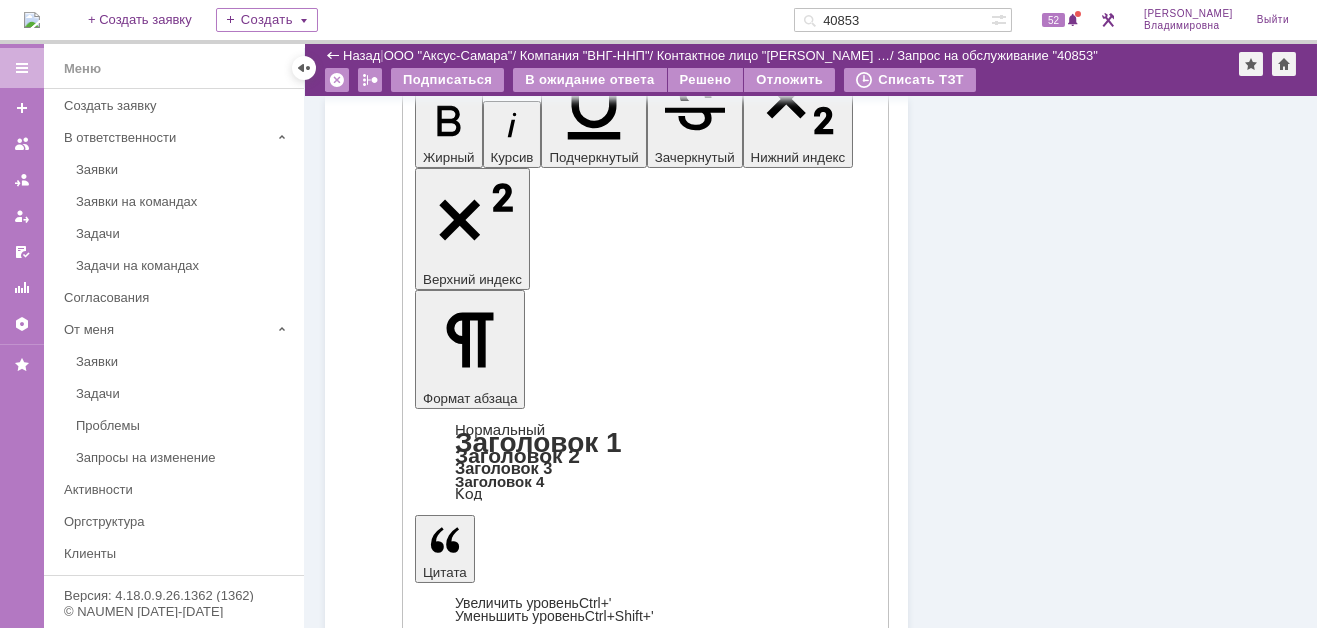 click on "Отправить" at bounding box center [467, 4583] 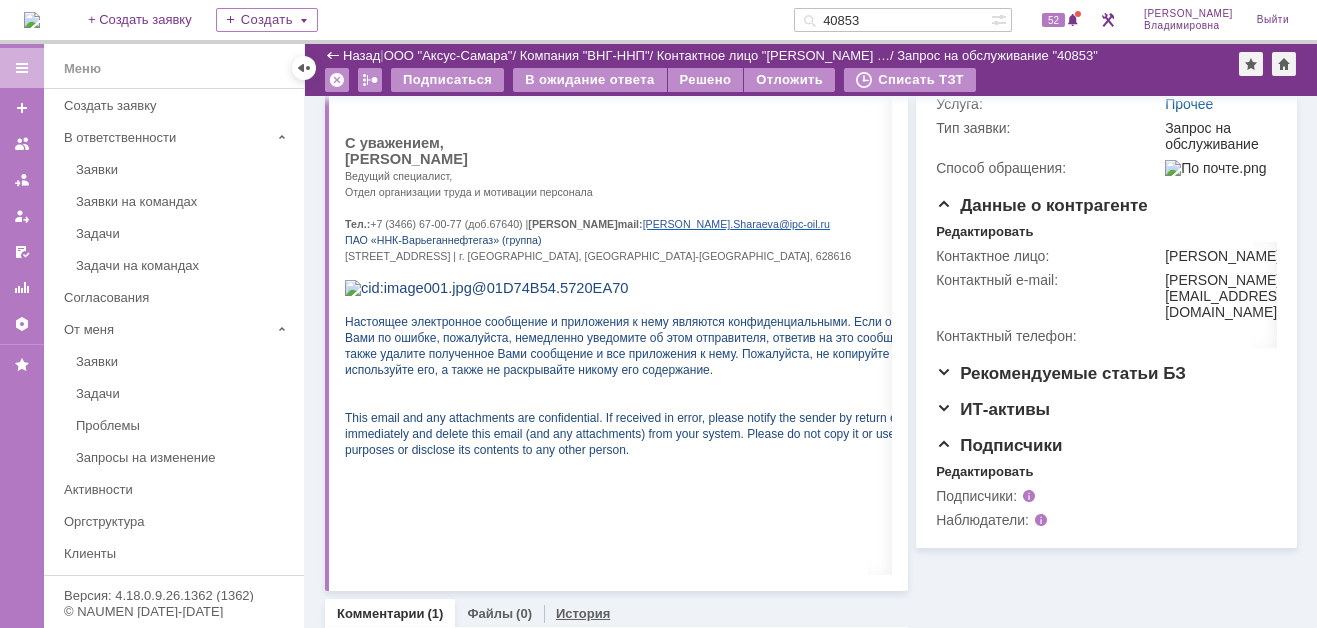 scroll, scrollTop: 0, scrollLeft: 0, axis: both 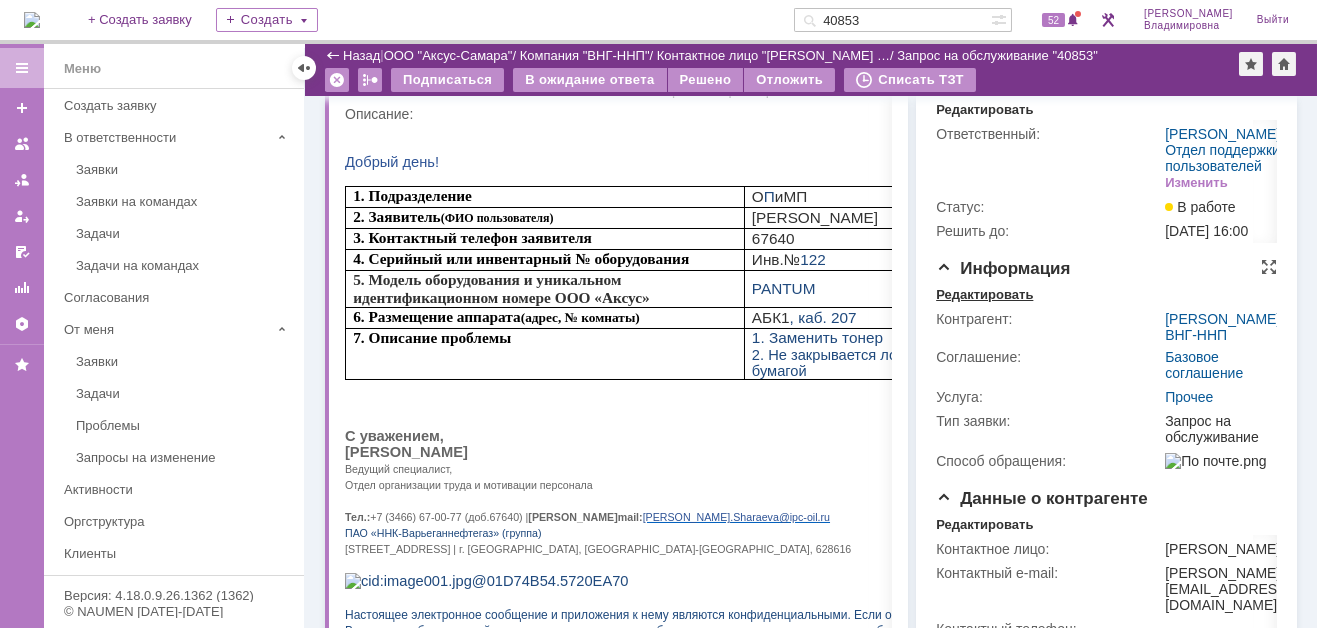 click on "Редактировать" at bounding box center [984, 295] 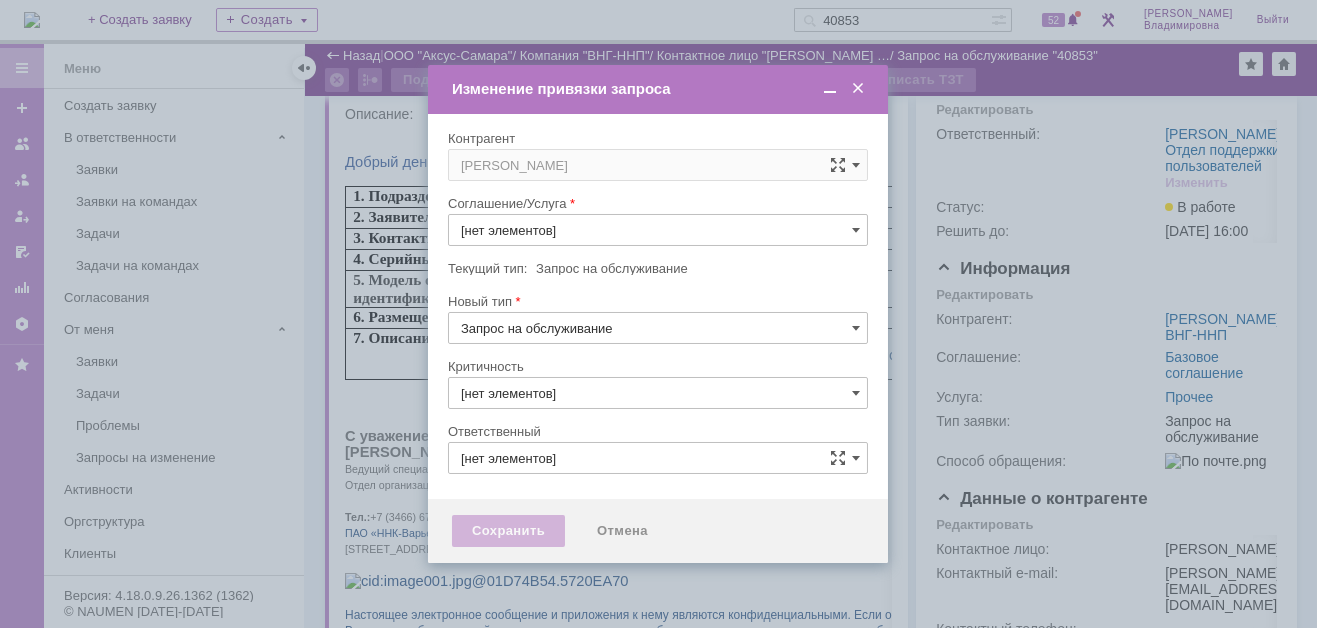 type on "Прочее" 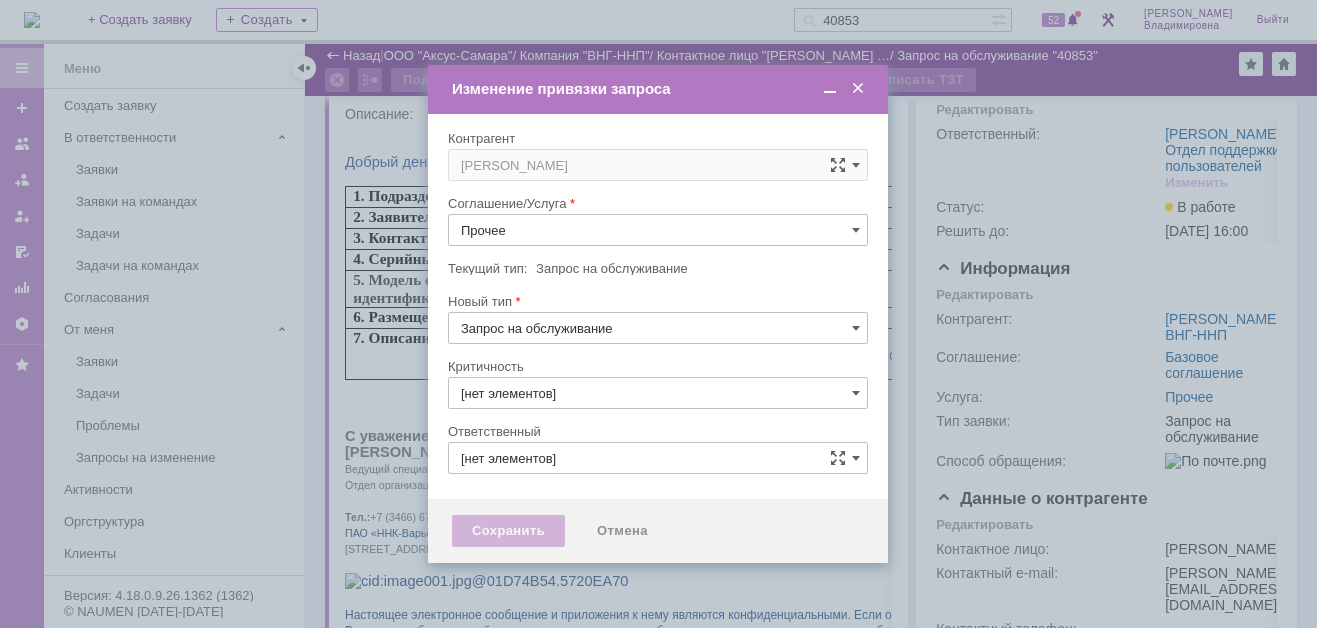type on "3. Низкая" 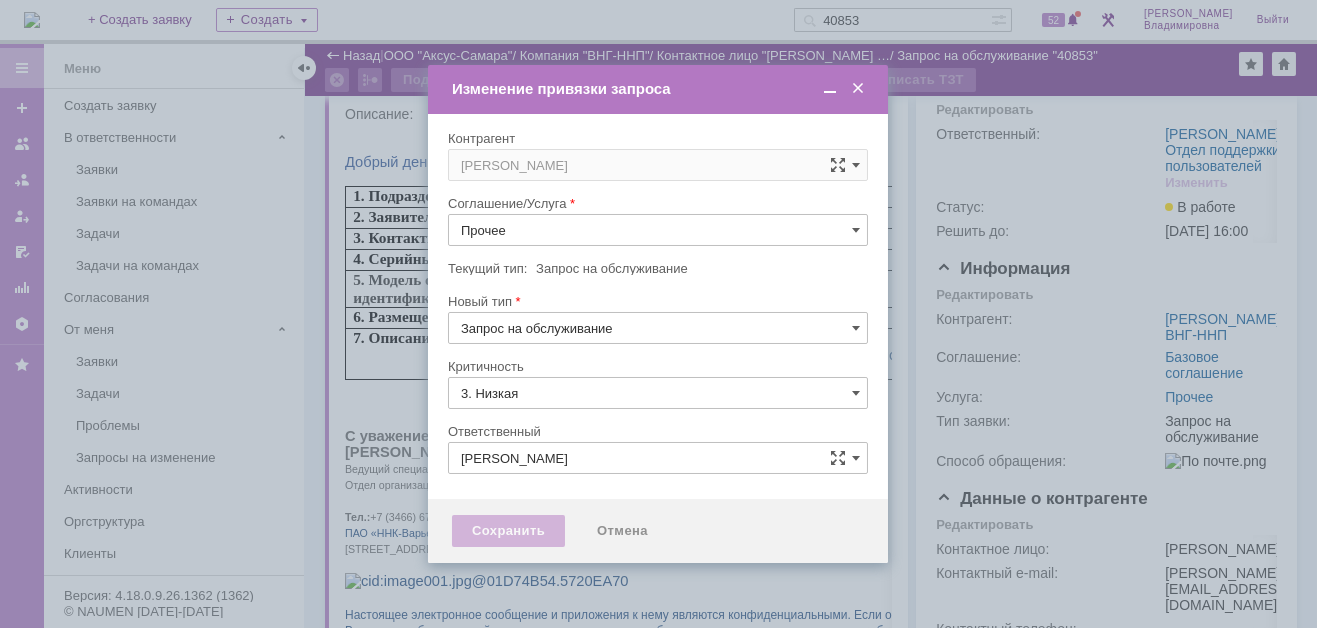 type on "[не указано]" 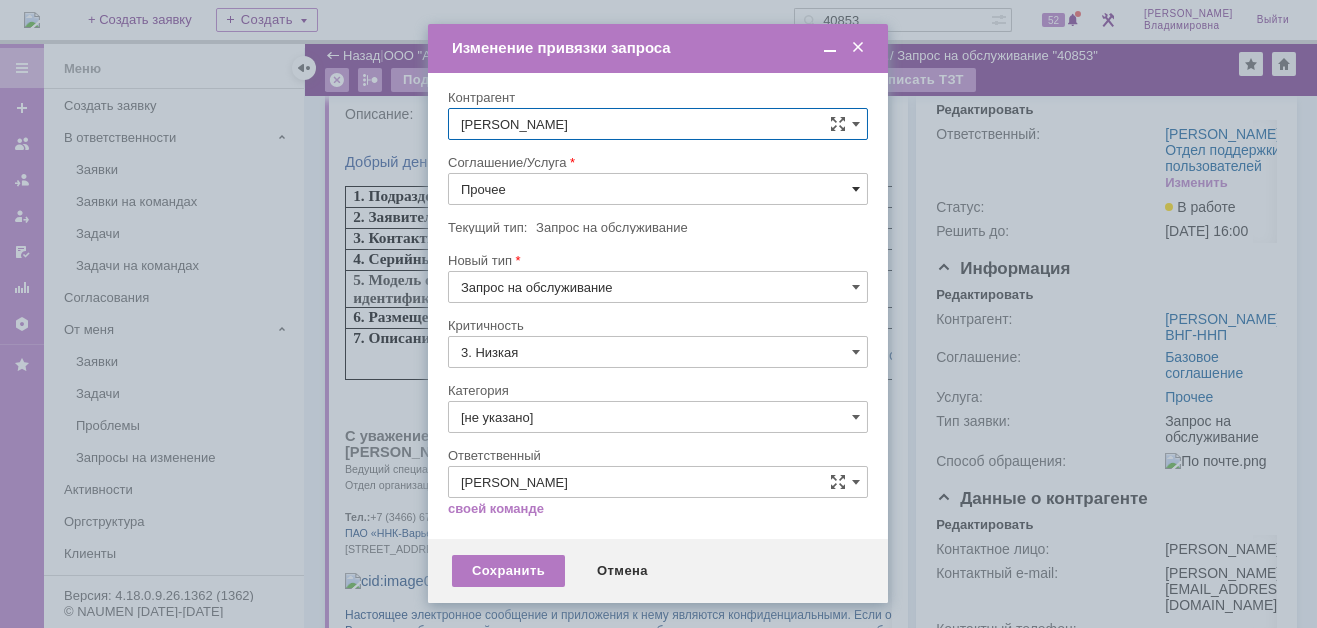 click at bounding box center [856, 189] 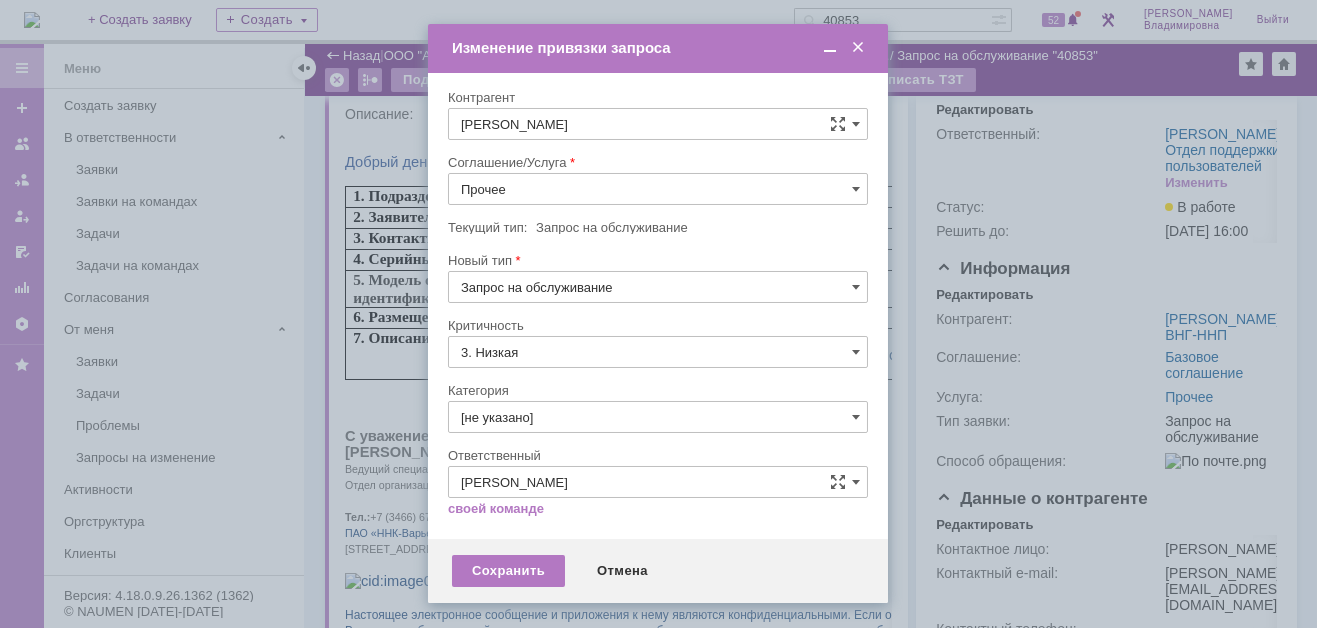 scroll, scrollTop: 121, scrollLeft: 0, axis: vertical 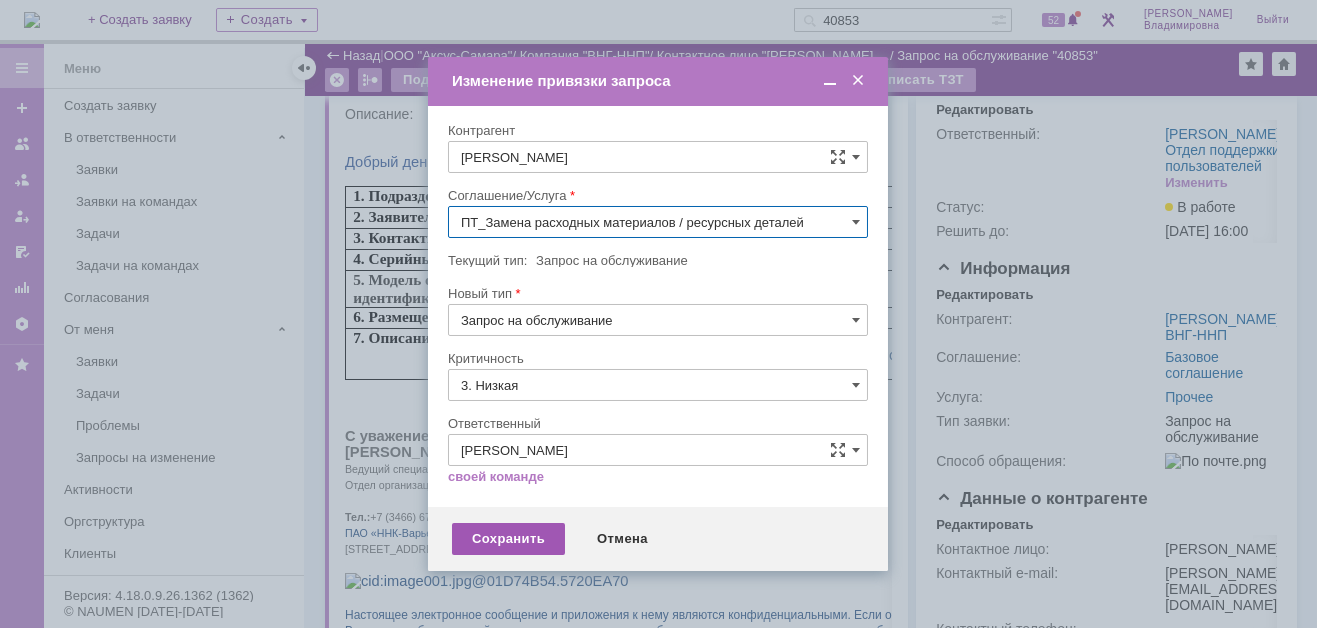 type on "ПТ_Замена расходных материалов / ресурсных деталей" 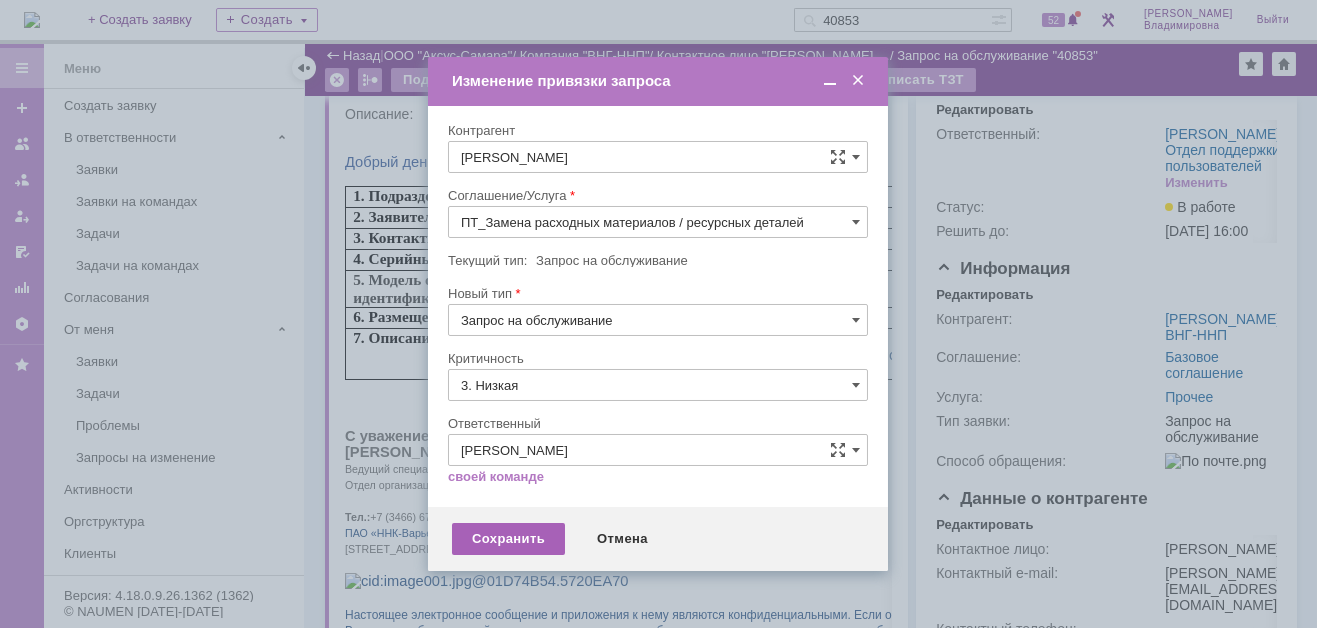 click on "Сохранить" at bounding box center (508, 539) 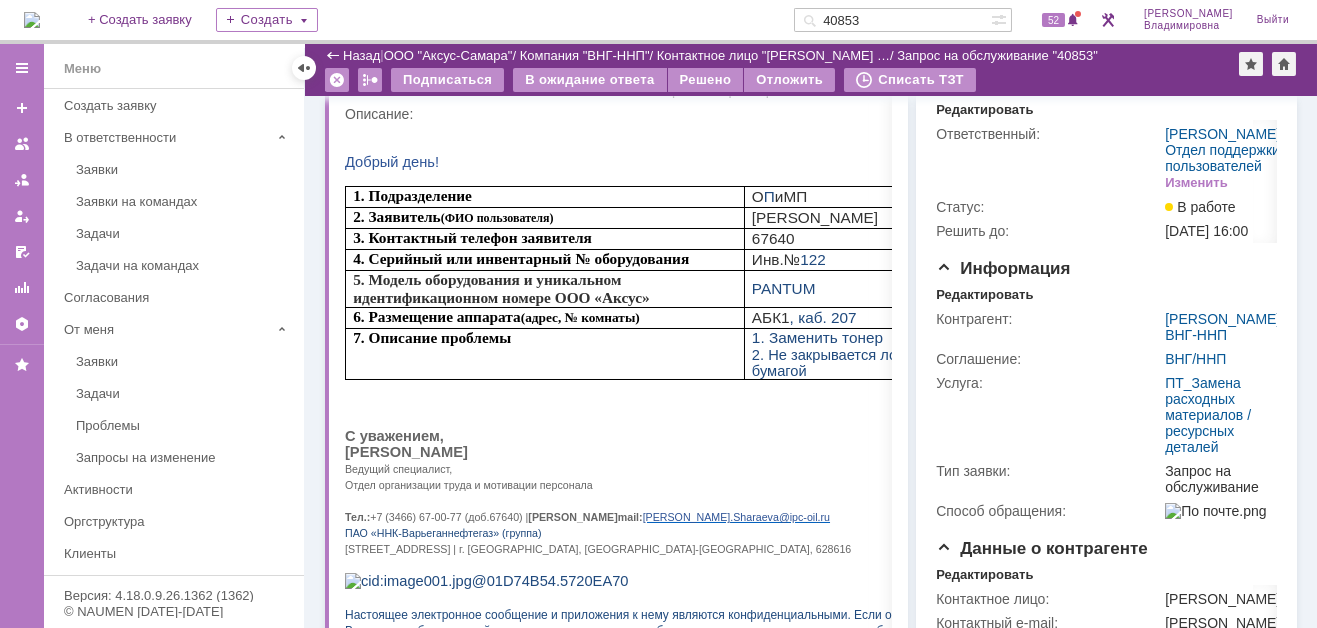 scroll, scrollTop: 0, scrollLeft: 0, axis: both 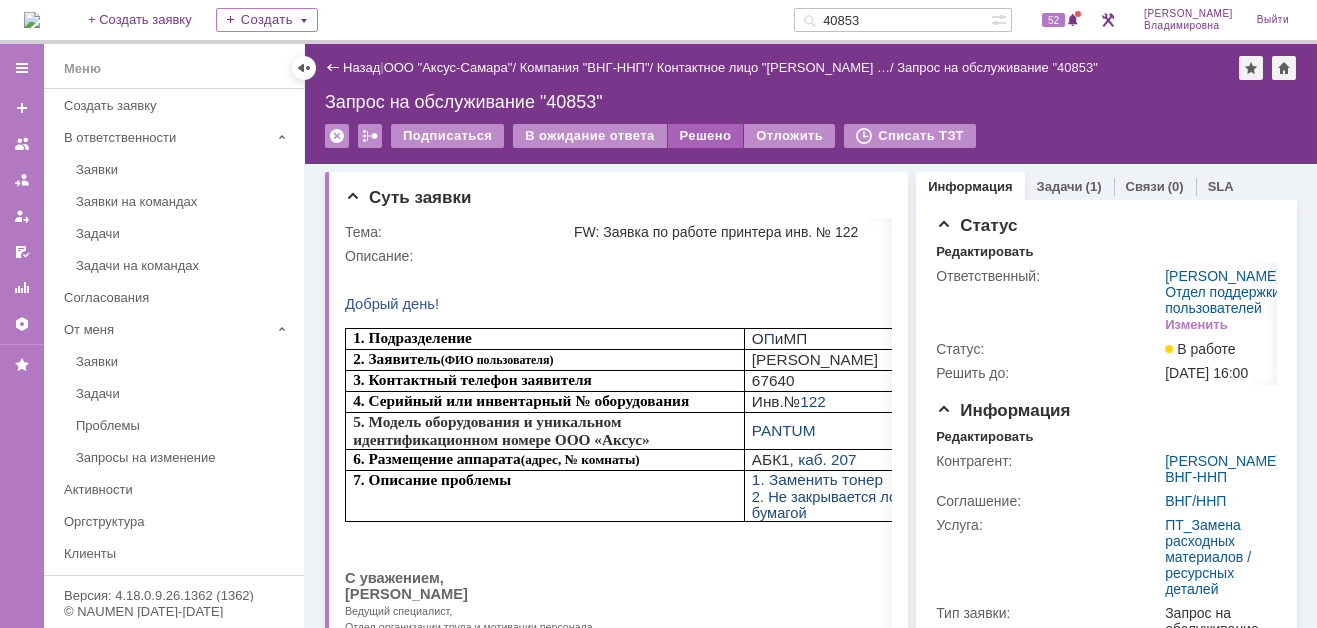 click on "Решено" at bounding box center (706, 136) 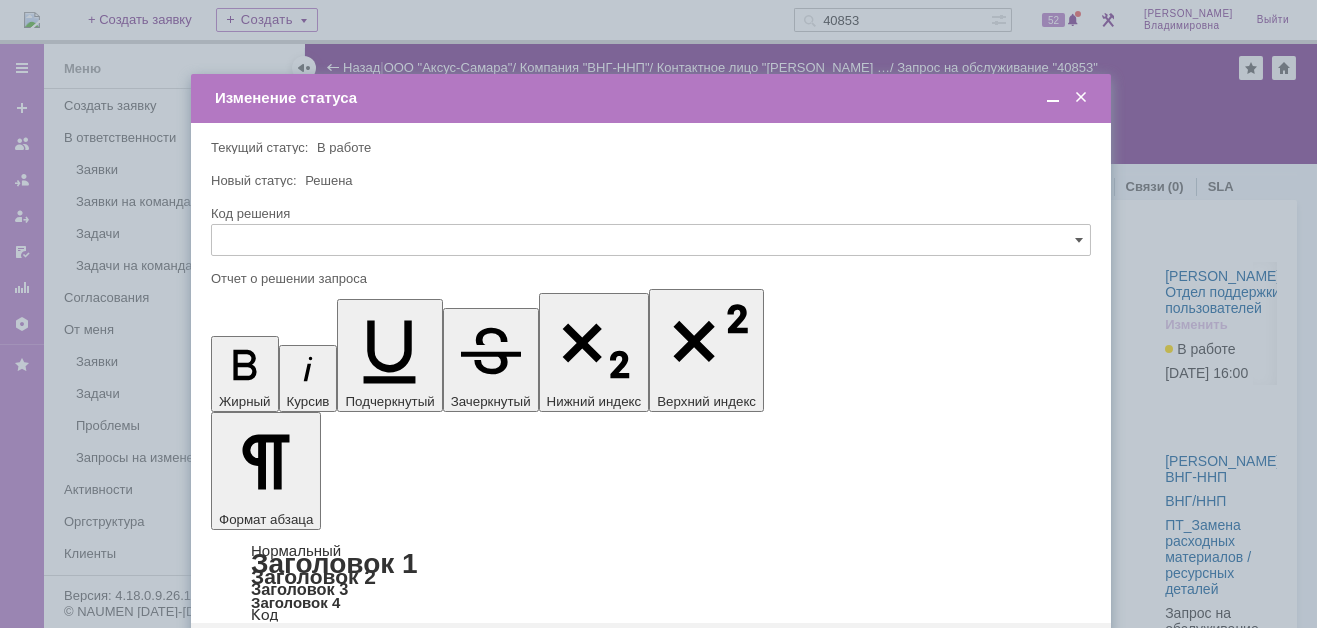 scroll, scrollTop: 0, scrollLeft: 0, axis: both 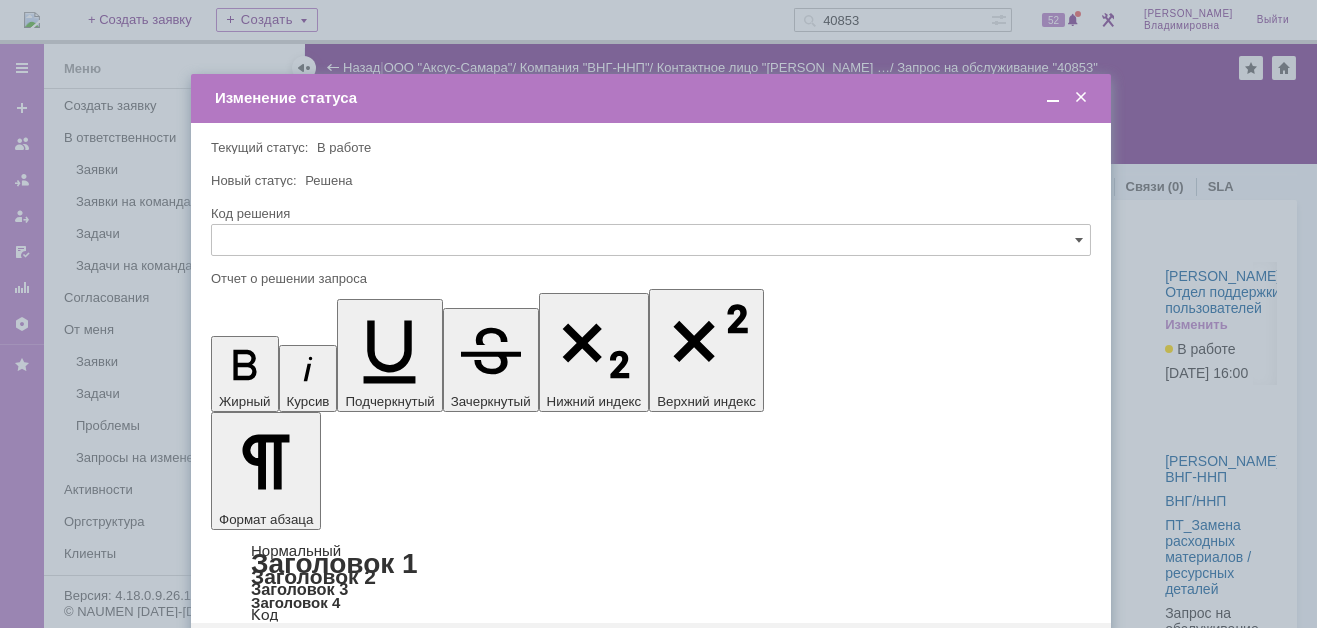 click on "Сохранить" at bounding box center [271, 655] 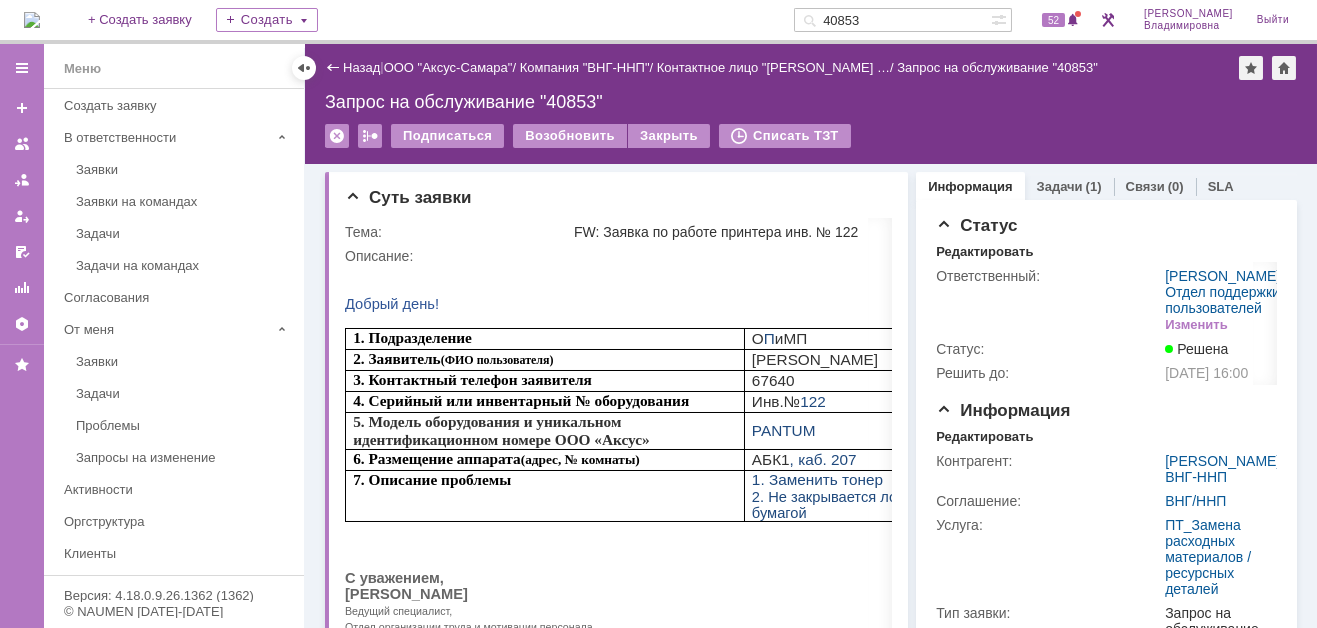 scroll, scrollTop: 0, scrollLeft: 0, axis: both 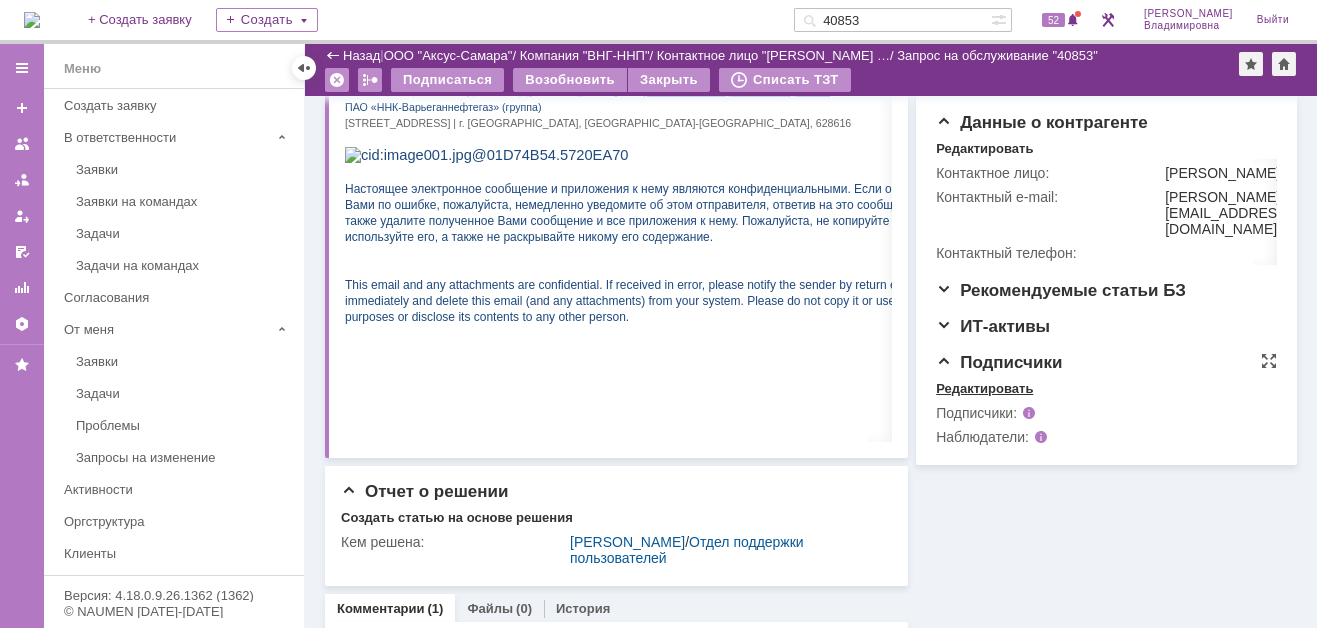click on "Редактировать" at bounding box center [984, 389] 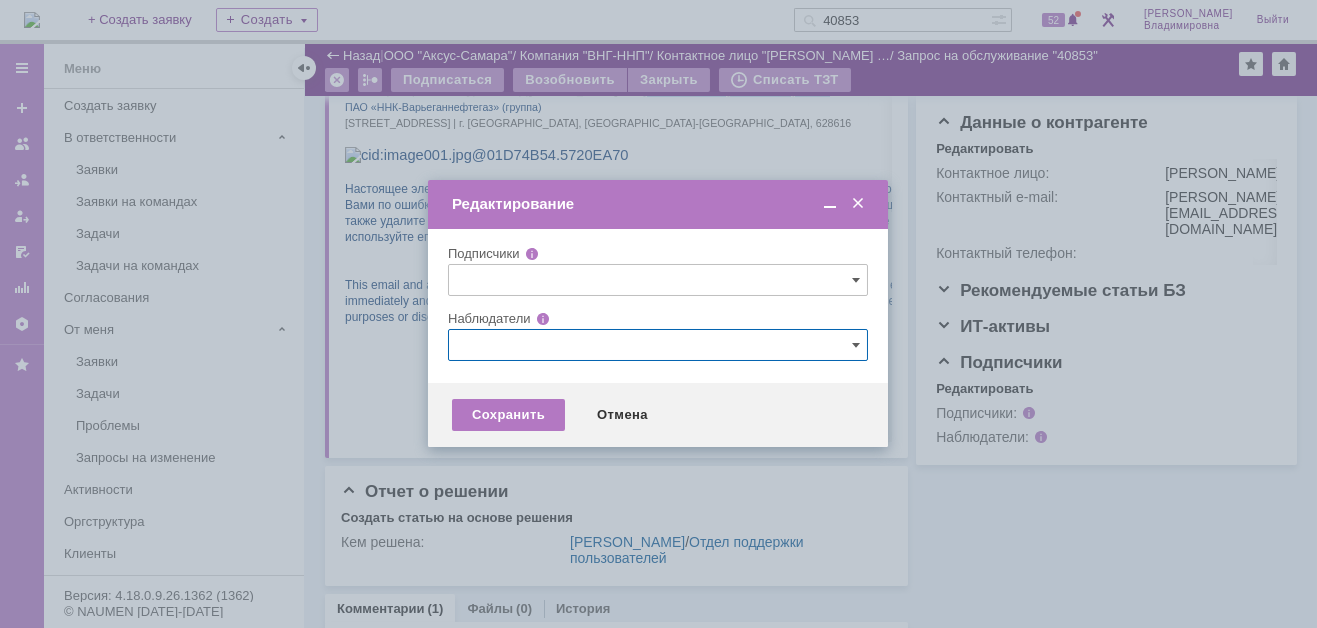 click at bounding box center (658, 345) 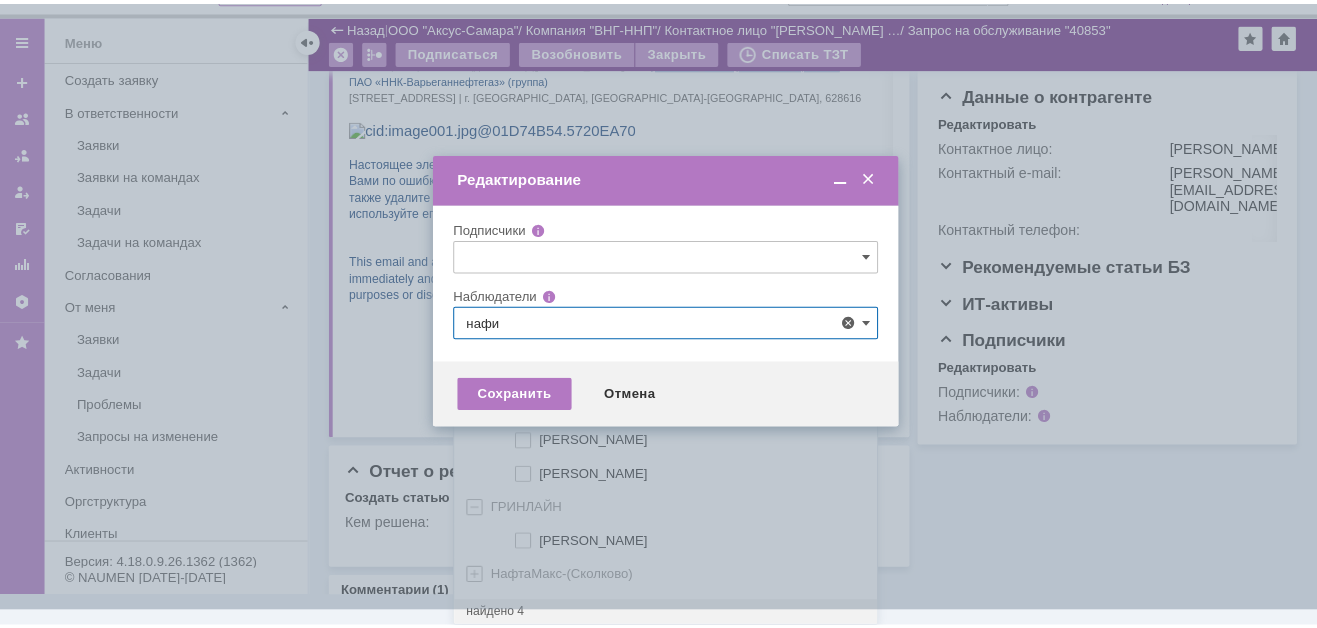 scroll, scrollTop: 0, scrollLeft: 0, axis: both 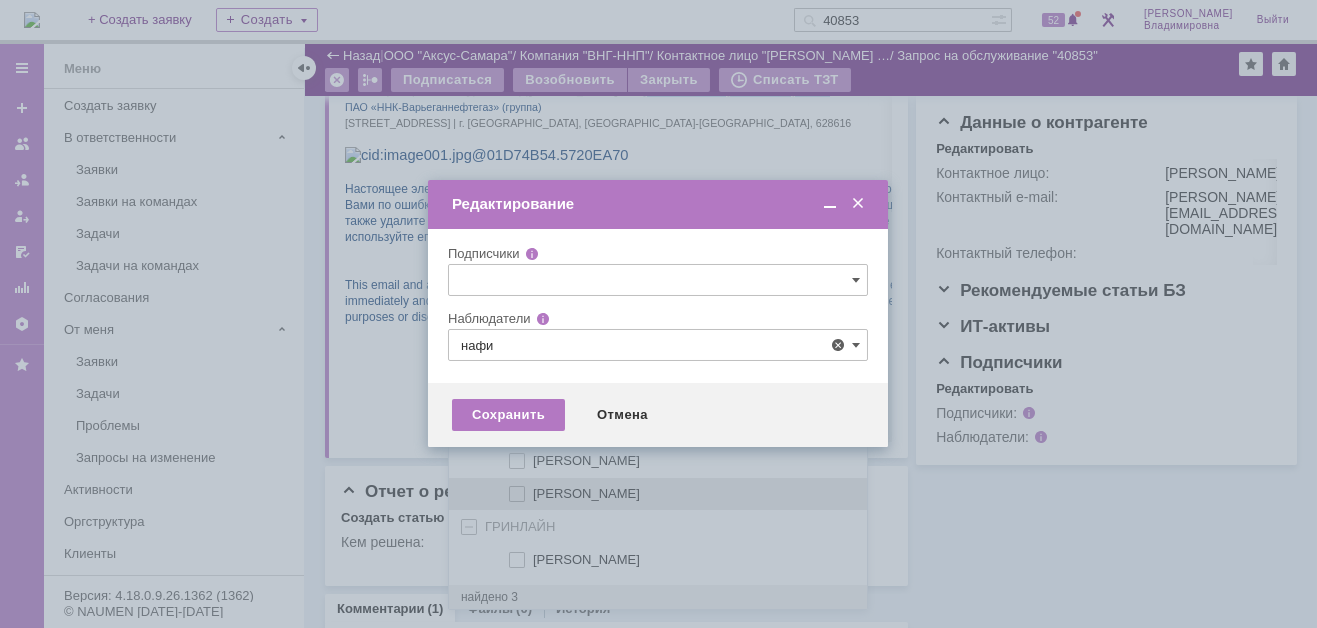click at bounding box center (533, 491) 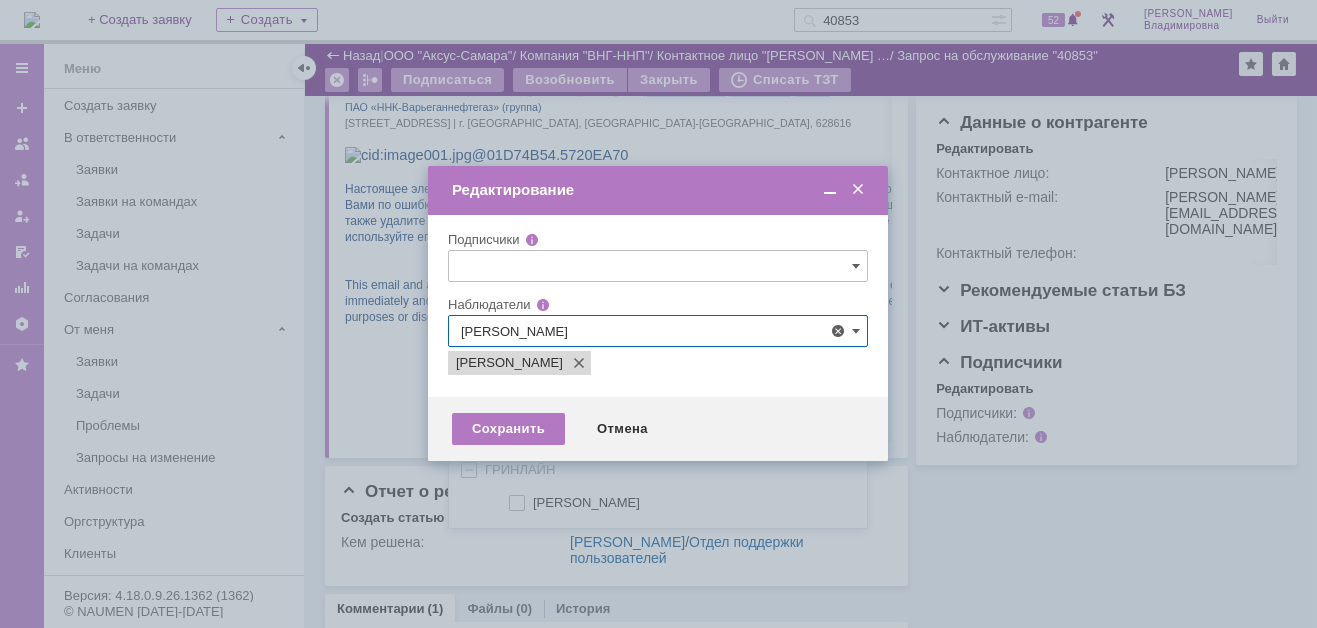 click at bounding box center (658, 314) 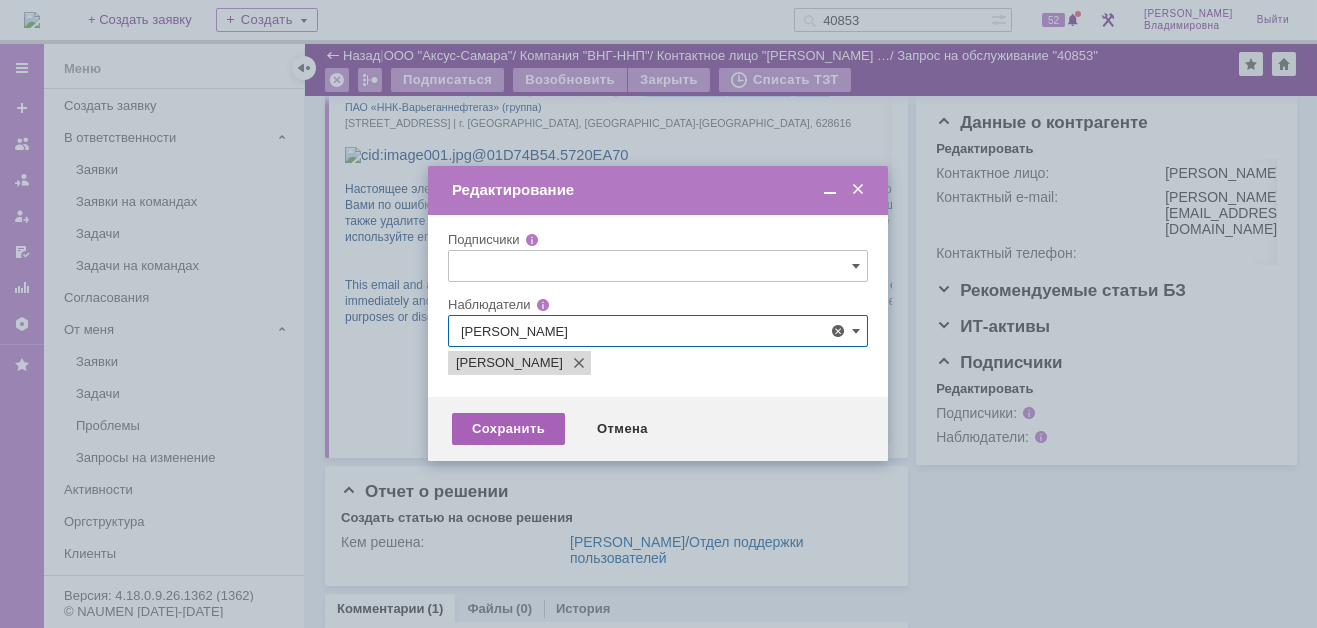 click on "Сохранить" at bounding box center [508, 429] 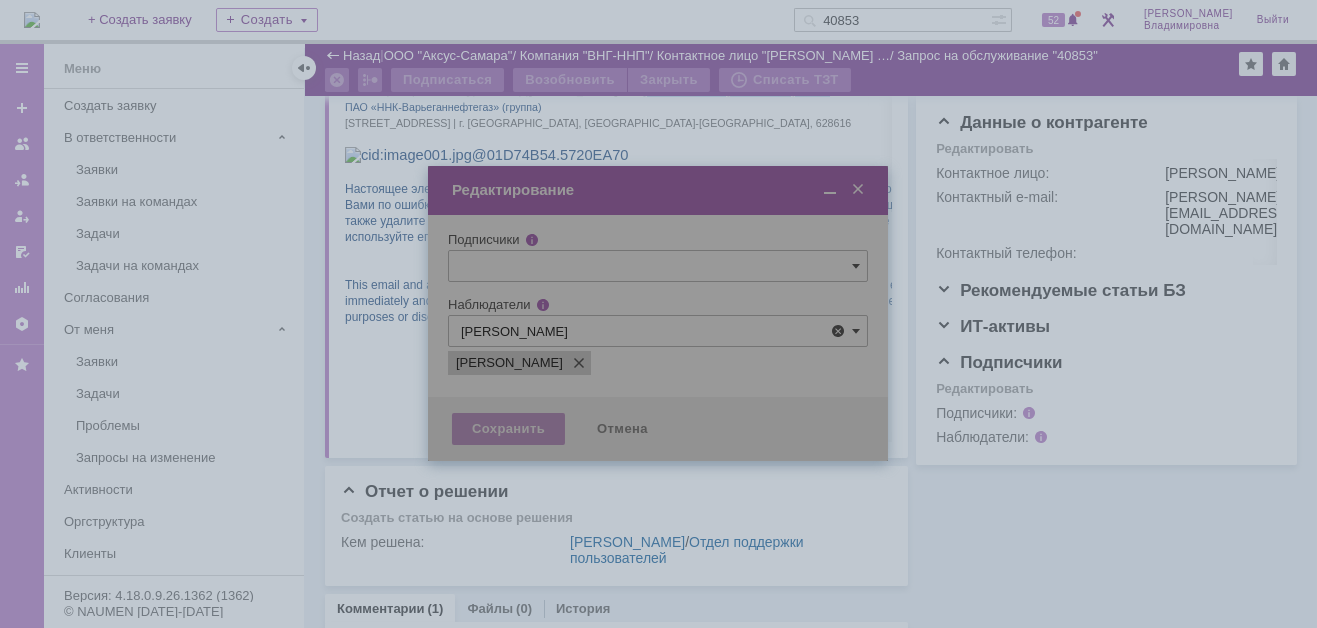 scroll, scrollTop: 369, scrollLeft: 0, axis: vertical 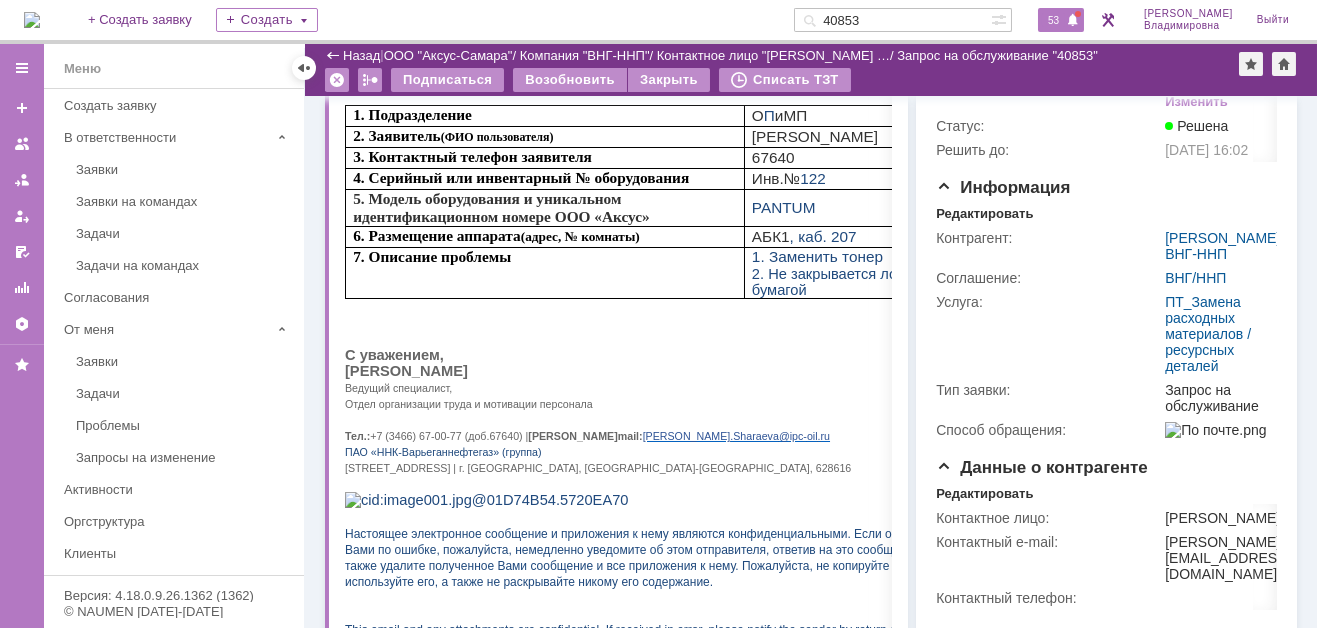 click on "53" at bounding box center [1053, 20] 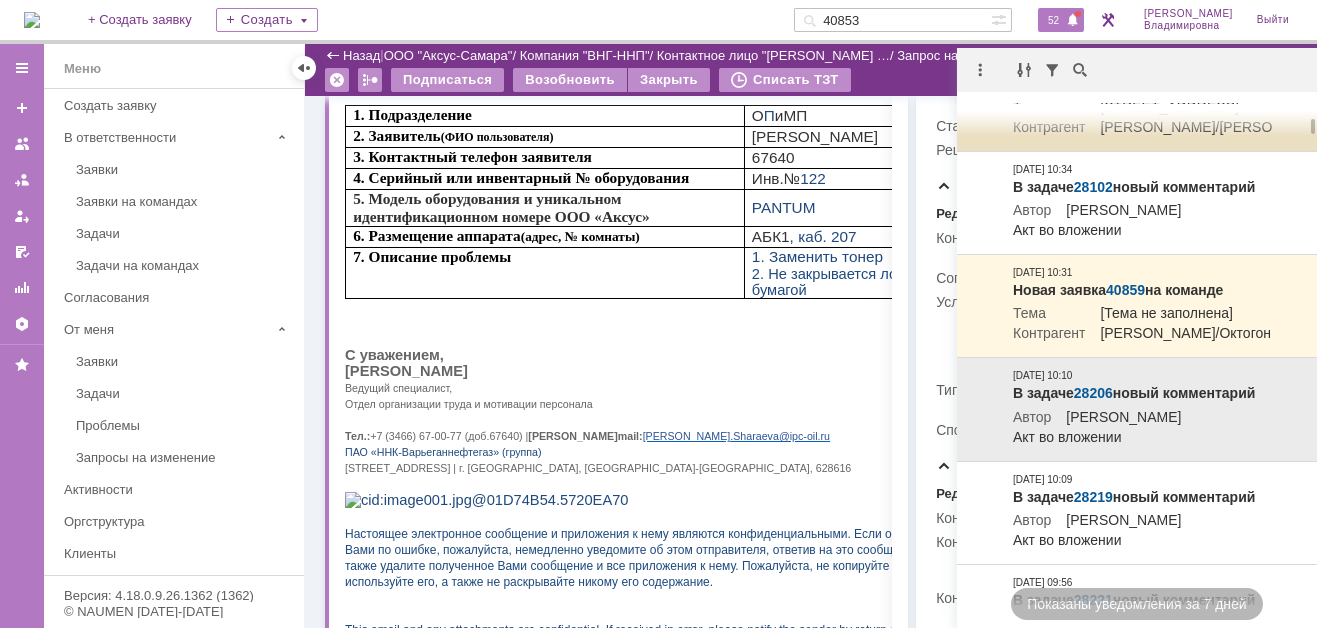 scroll, scrollTop: 0, scrollLeft: 0, axis: both 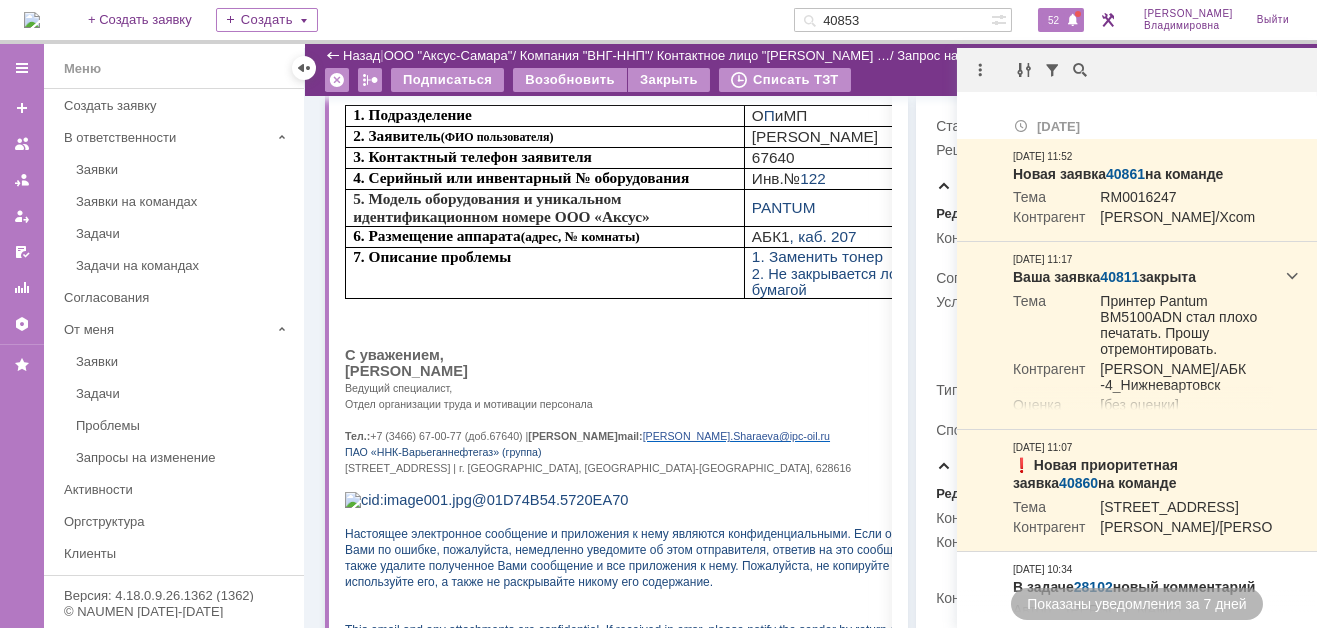 click on "52" at bounding box center (1061, 20) 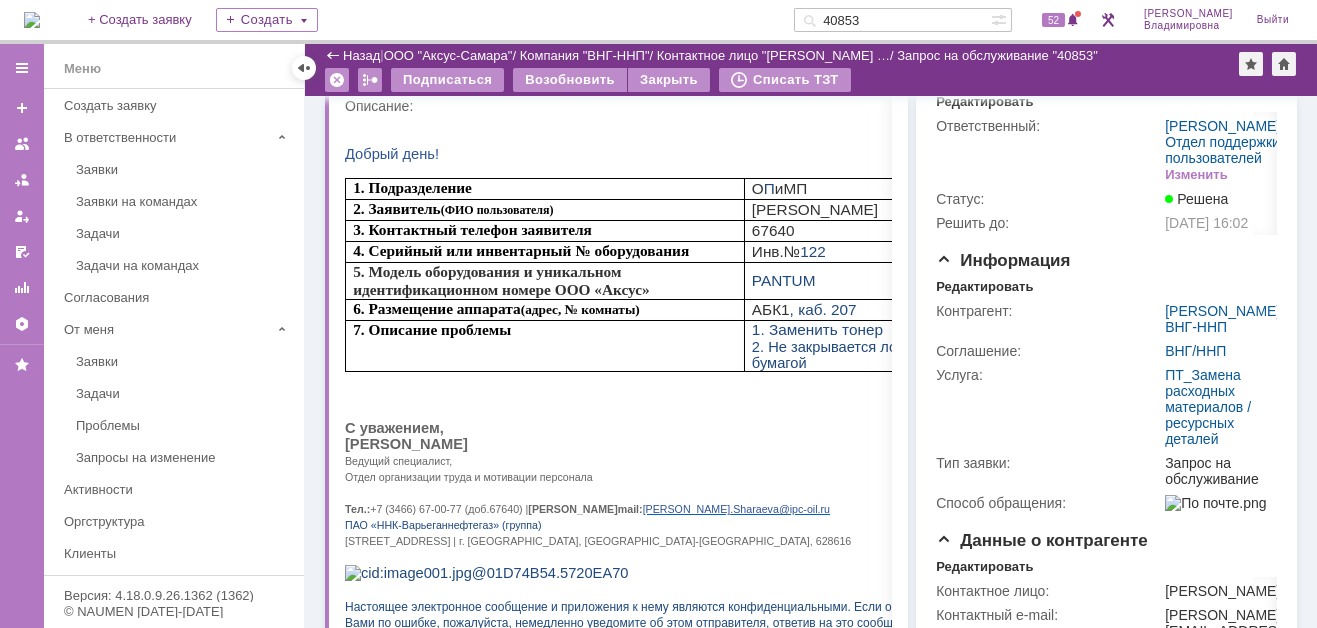 scroll, scrollTop: 55, scrollLeft: 0, axis: vertical 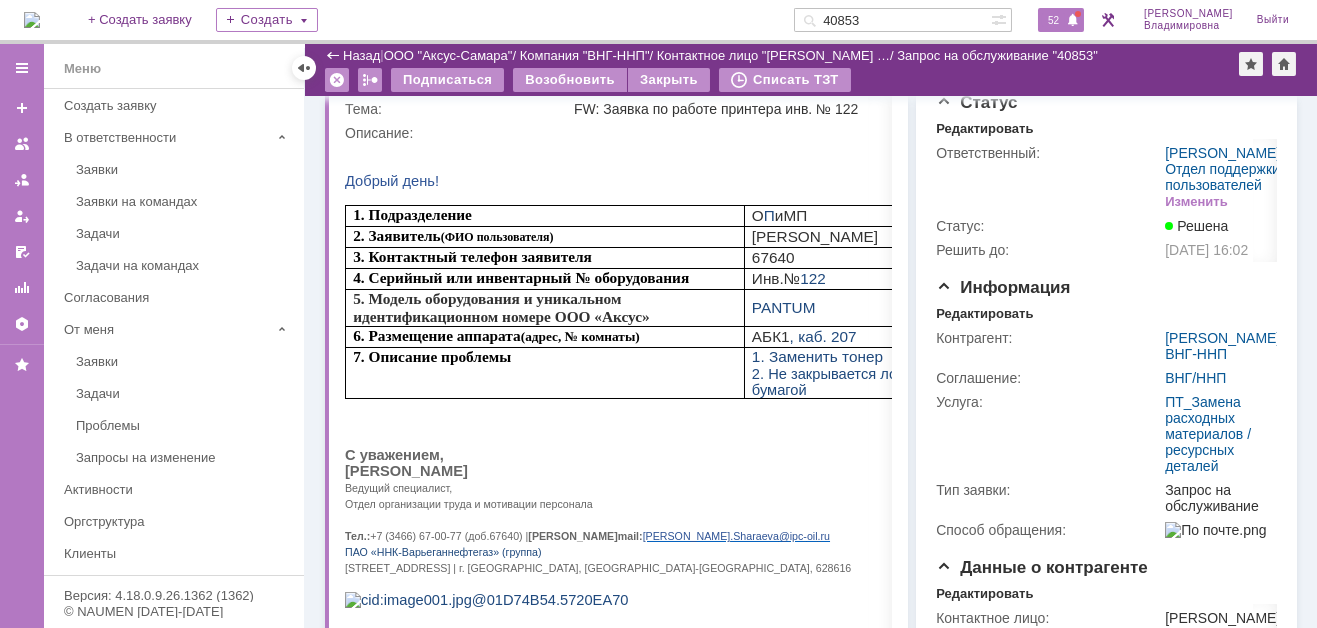 click on "52" at bounding box center (1061, 20) 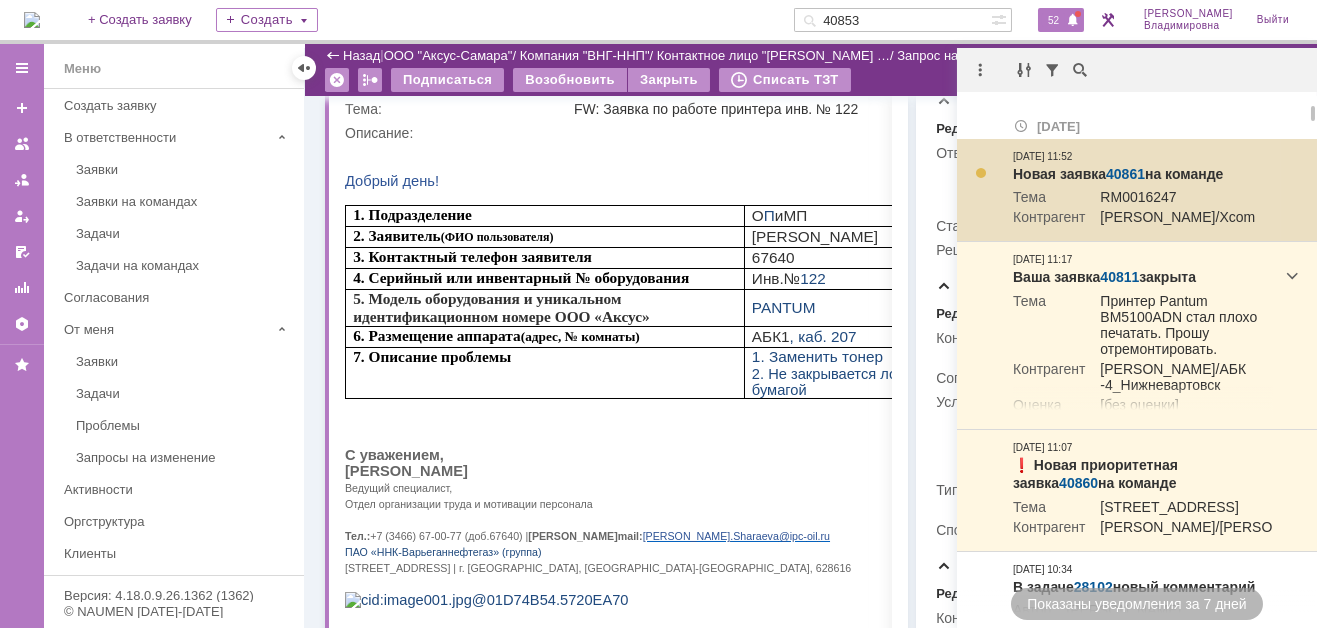 click on "40861" at bounding box center (1125, 174) 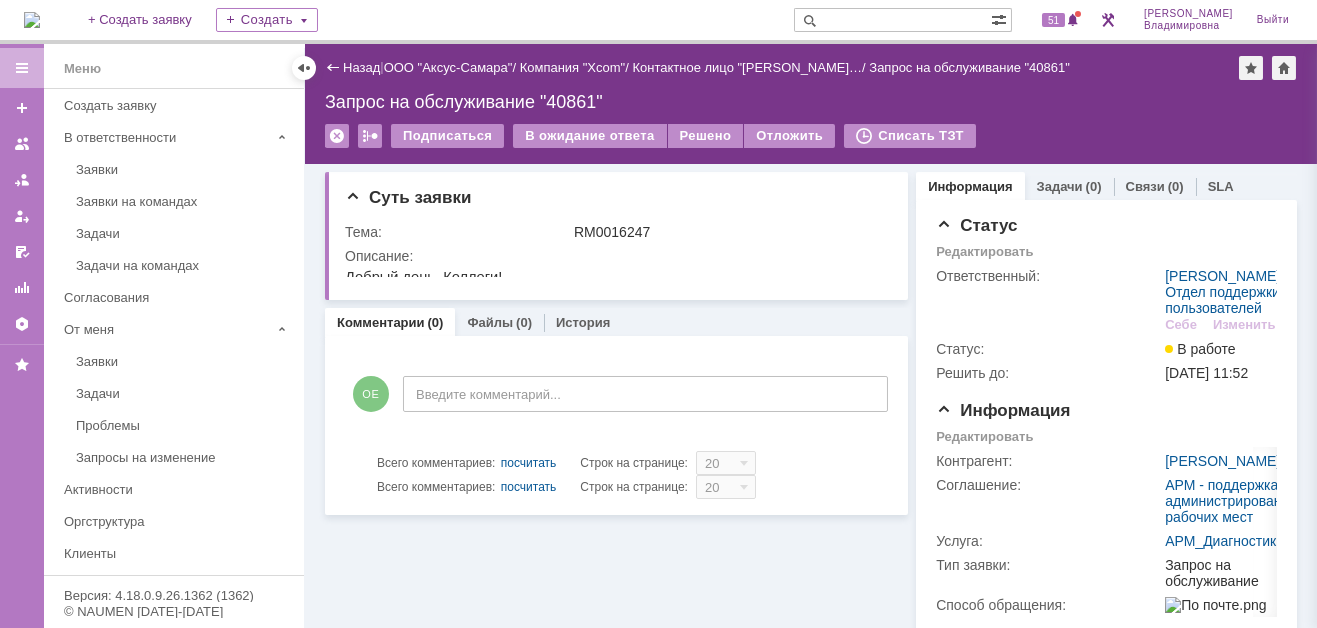 scroll, scrollTop: 0, scrollLeft: 0, axis: both 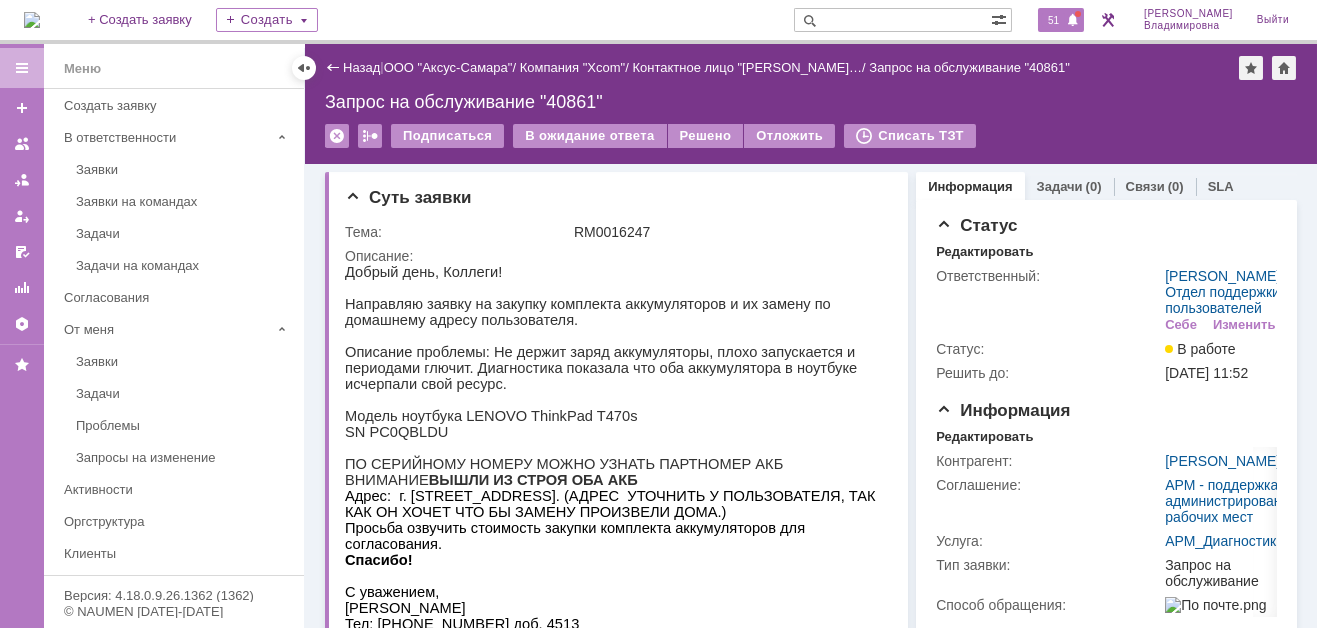 click on "51" at bounding box center (1053, 20) 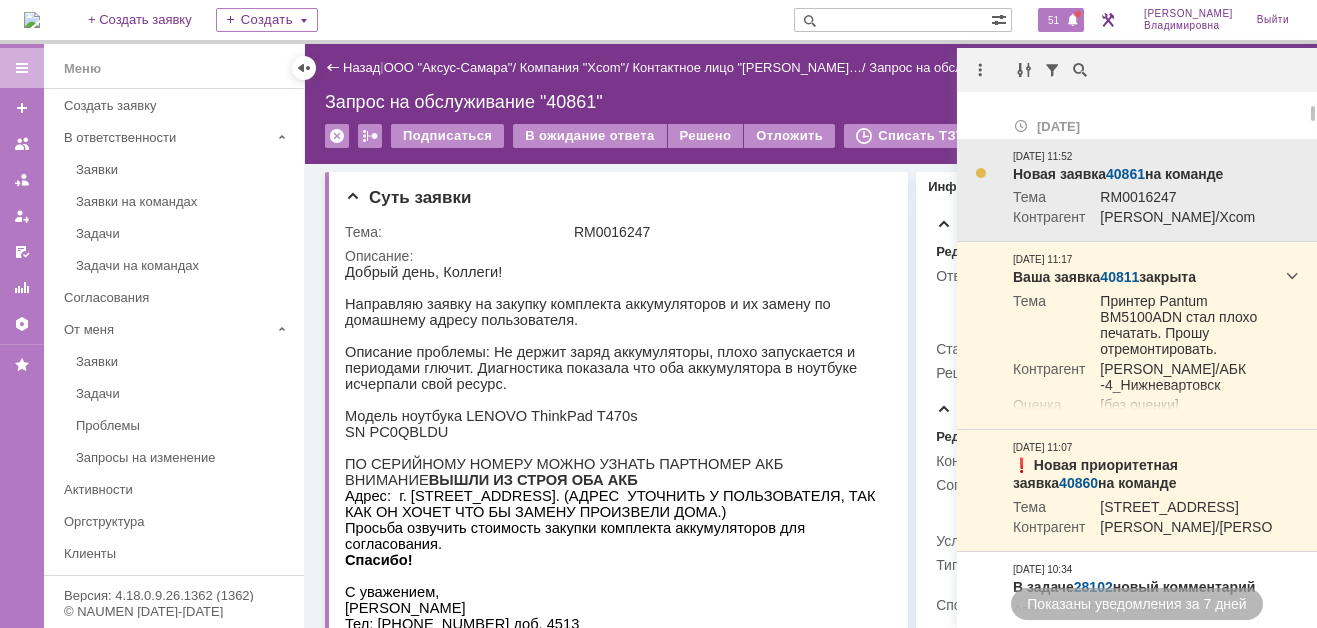 click on "40861" at bounding box center (1125, 174) 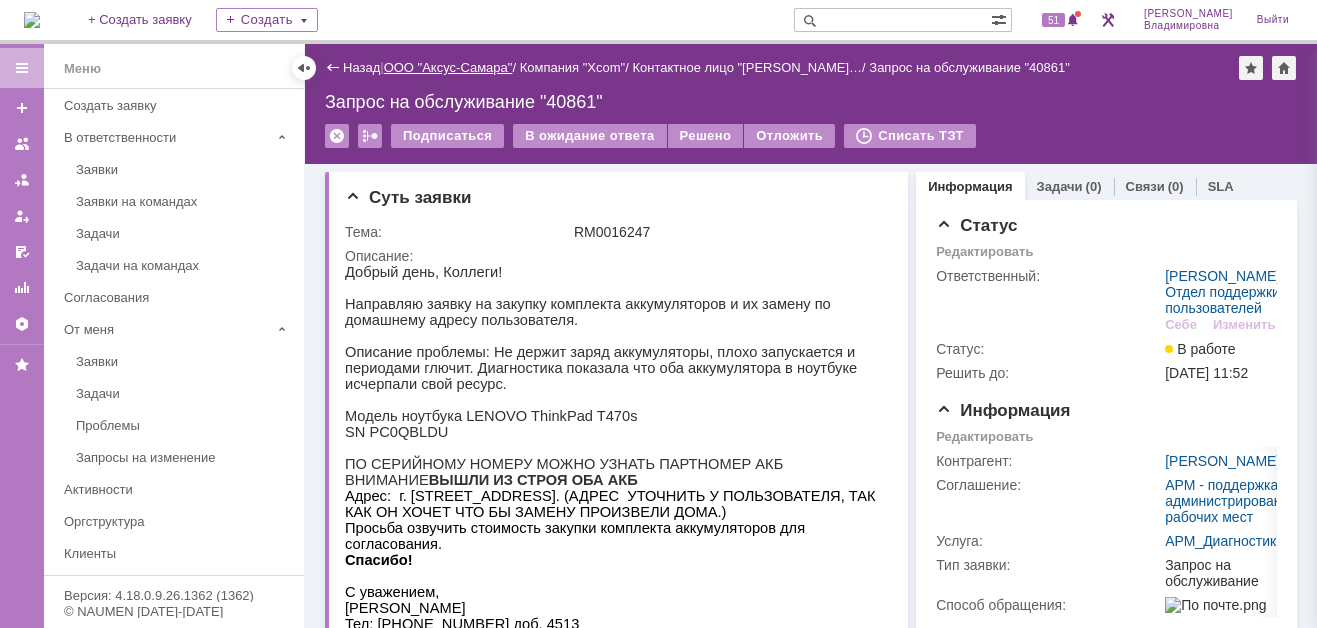 scroll, scrollTop: 0, scrollLeft: 0, axis: both 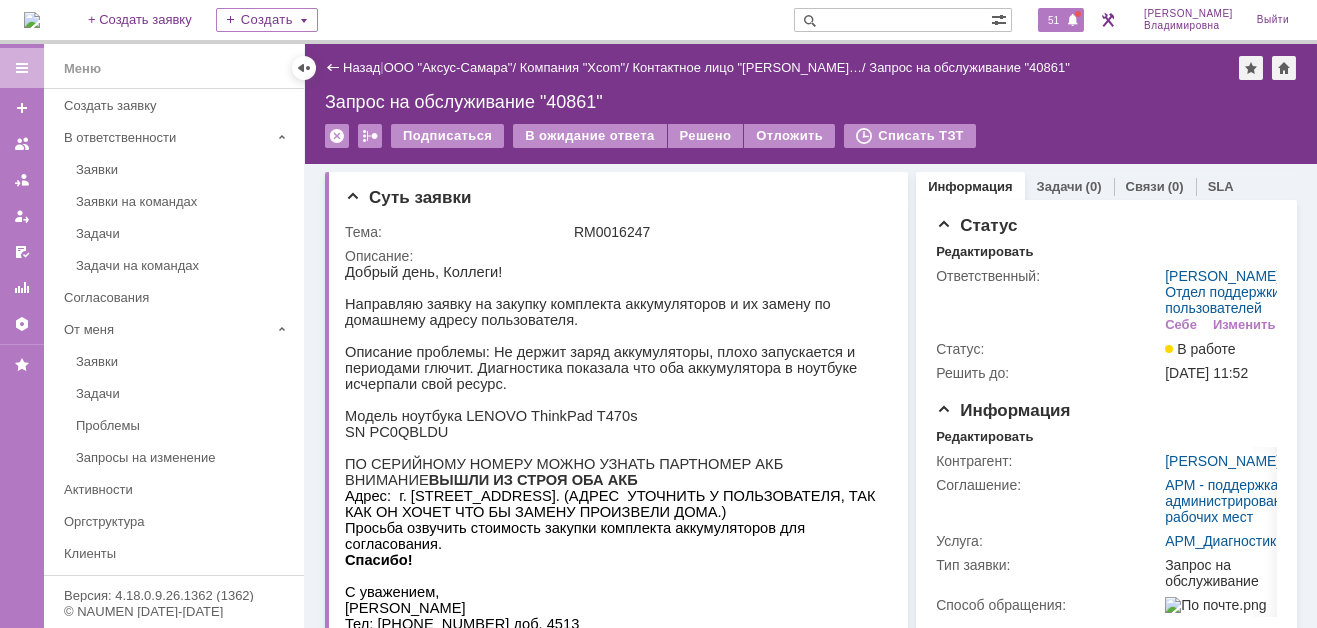 click on "51" at bounding box center (1053, 20) 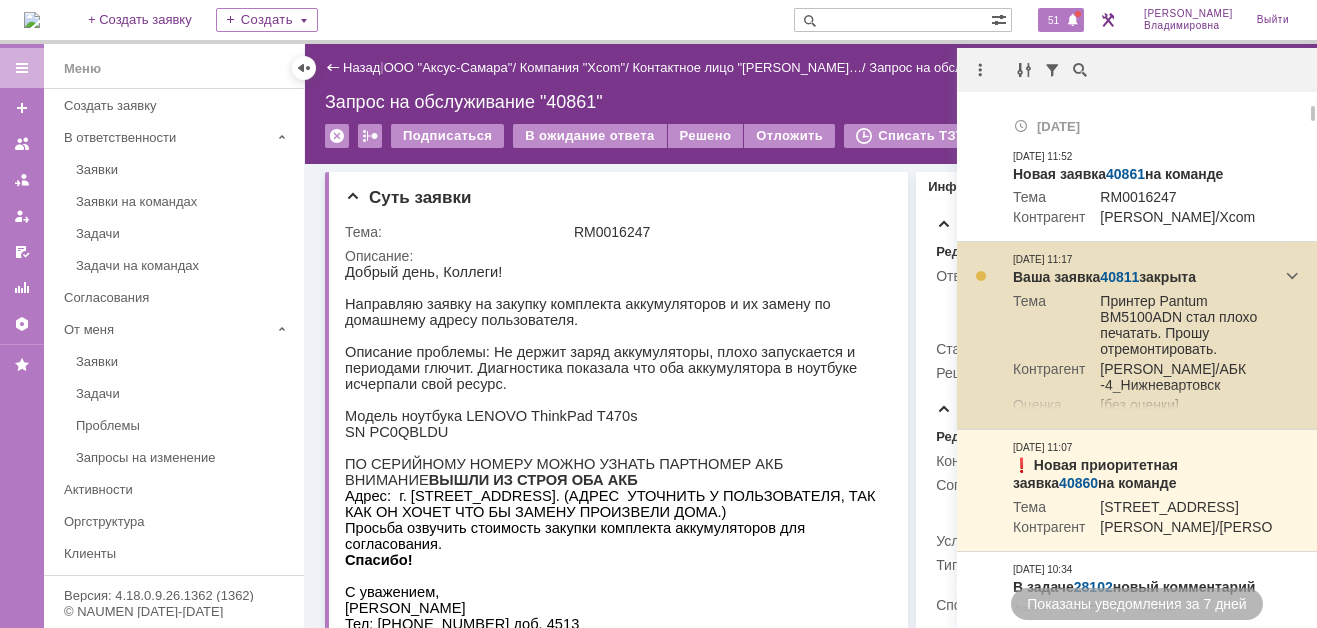 click on "40811" at bounding box center (1119, 277) 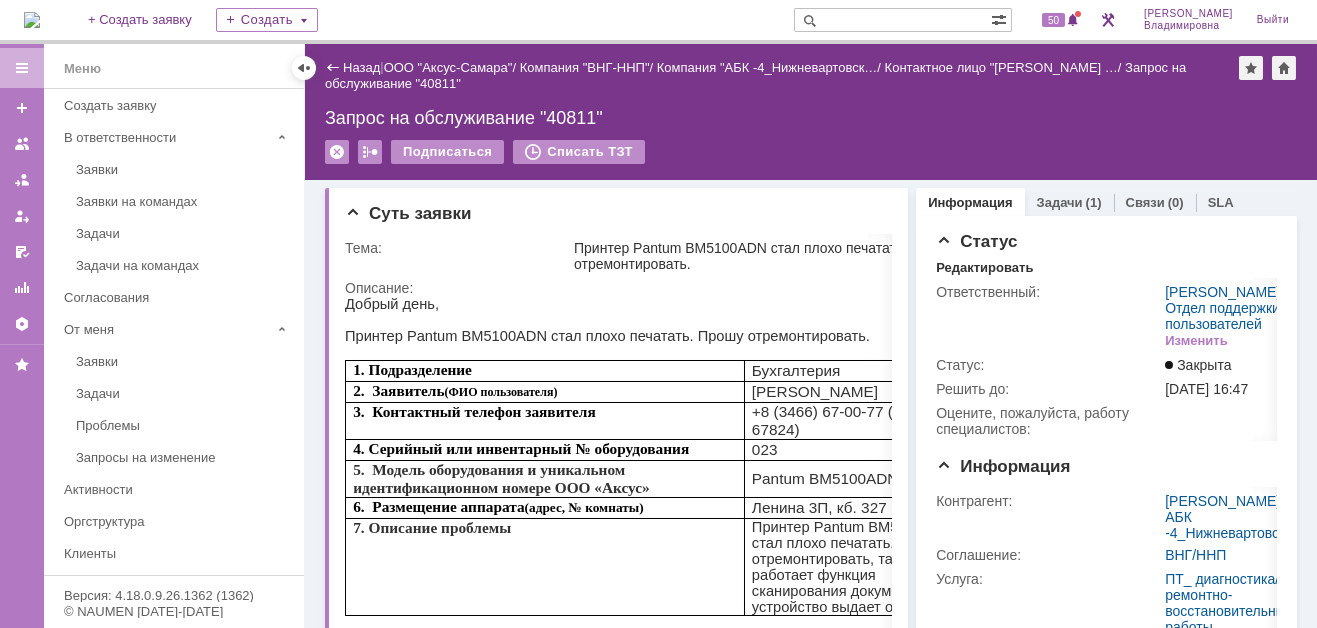 scroll, scrollTop: 0, scrollLeft: 0, axis: both 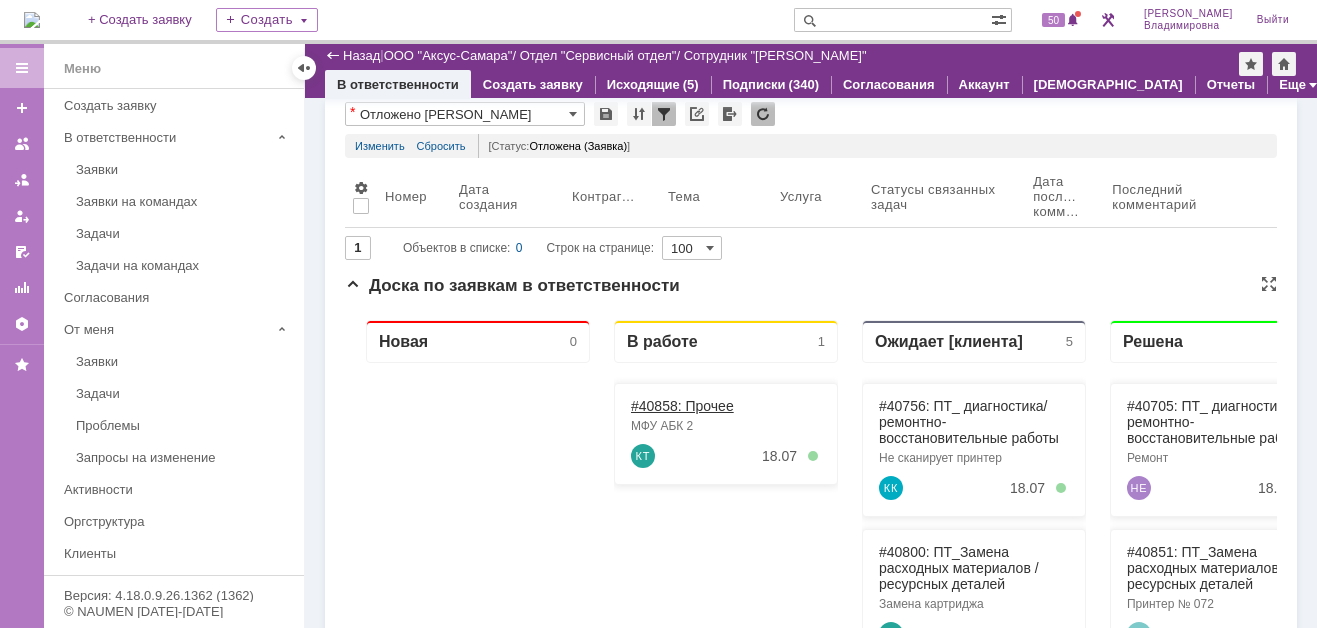 click on "#40858: Прочее" at bounding box center (682, 406) 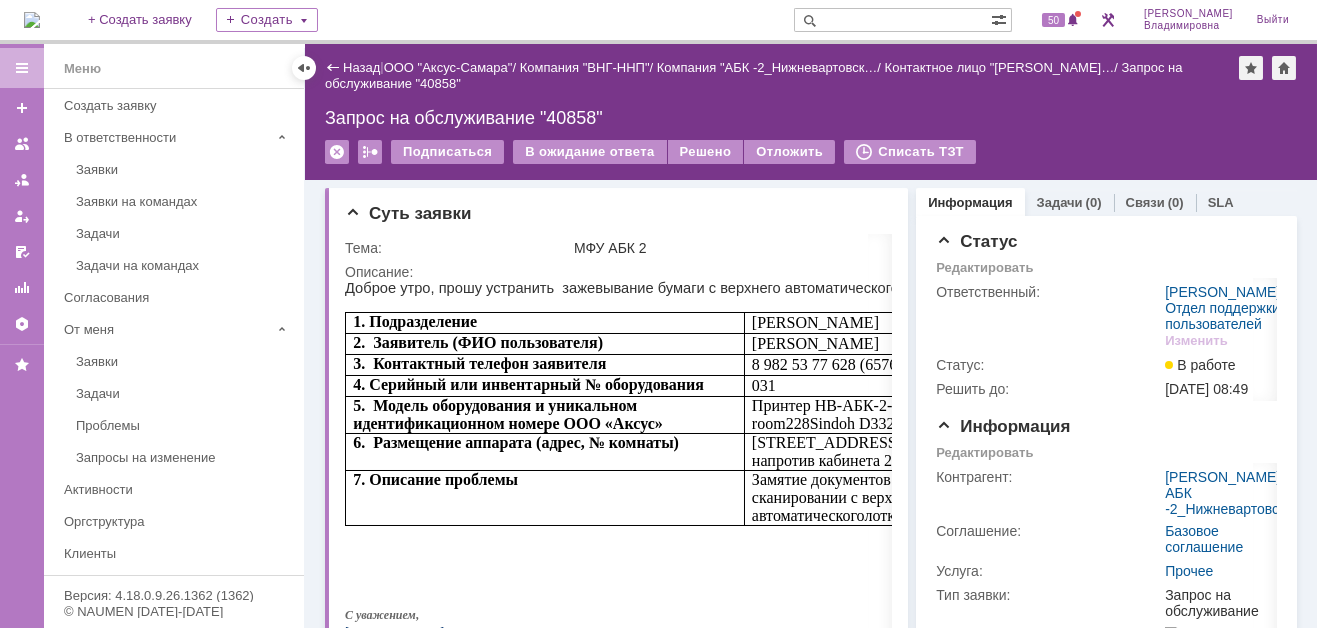 scroll, scrollTop: 0, scrollLeft: 0, axis: both 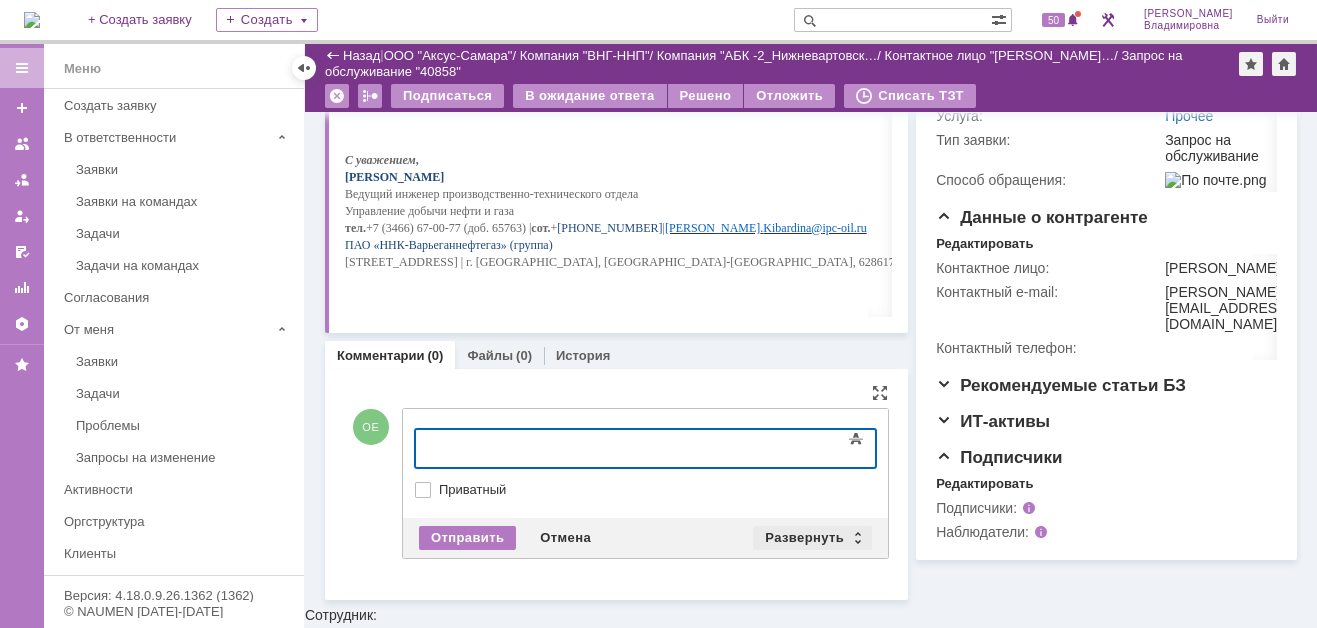 click on "Развернуть" at bounding box center (812, 538) 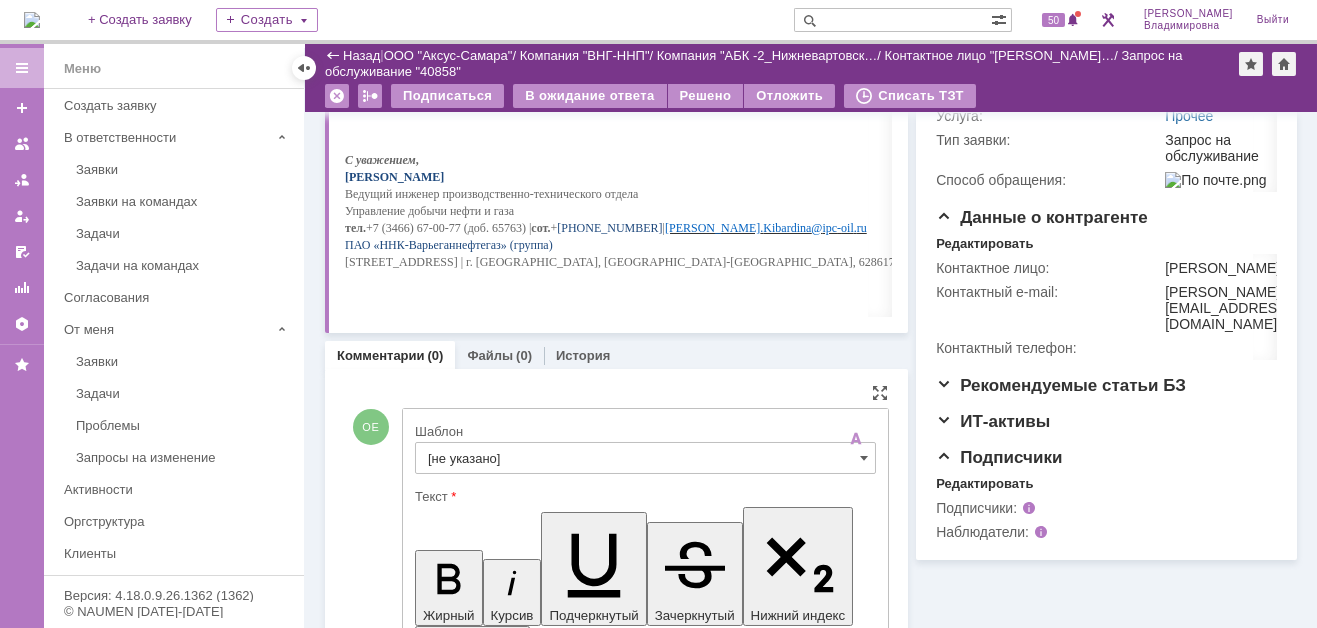 scroll, scrollTop: 0, scrollLeft: 0, axis: both 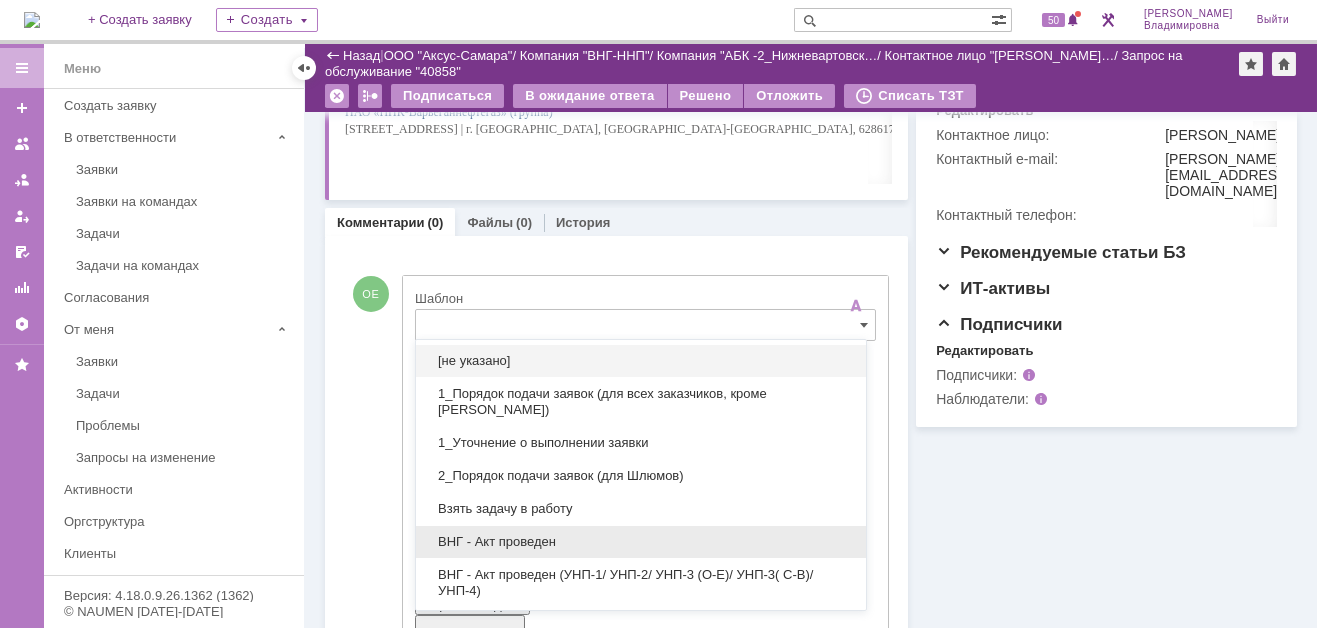 click on "ВНГ - Акт проведен" at bounding box center [641, 542] 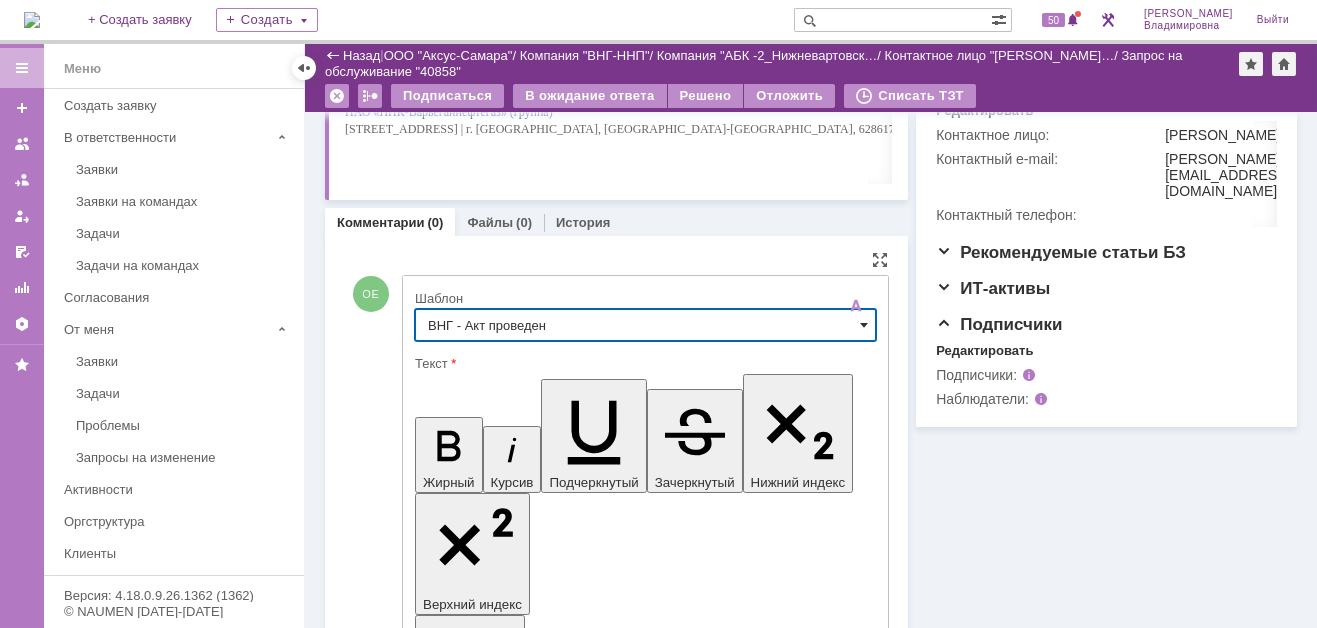 click at bounding box center (864, 325) 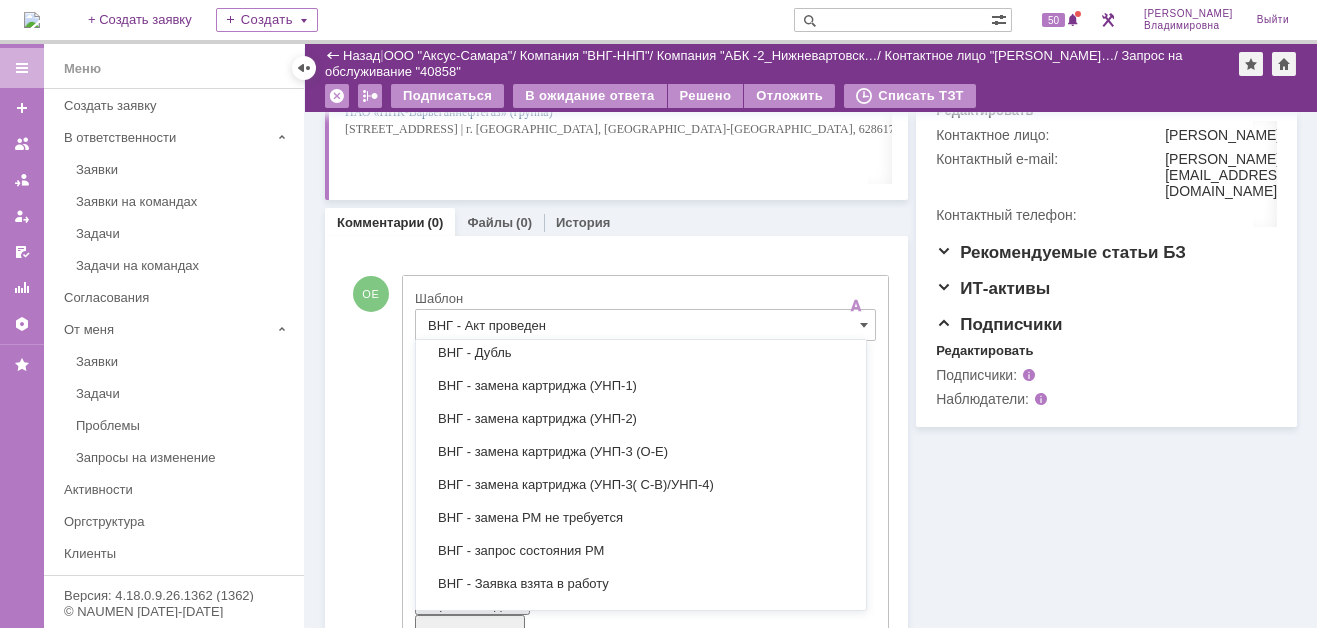 scroll, scrollTop: 500, scrollLeft: 0, axis: vertical 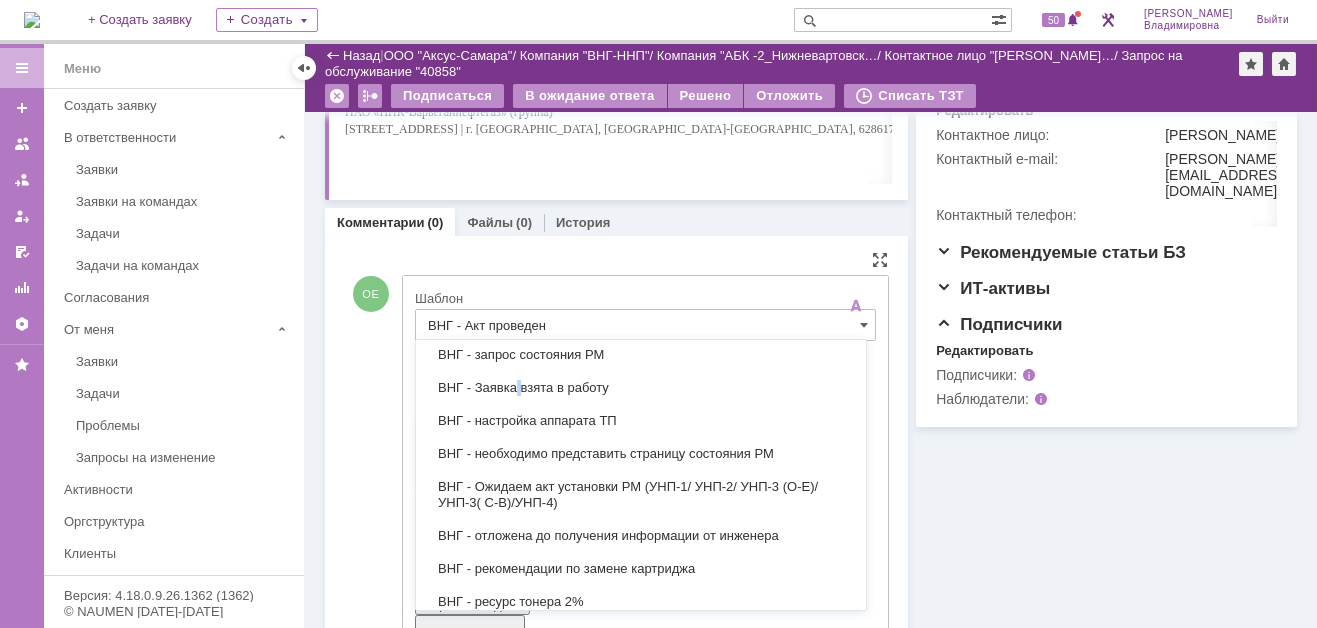 click on "ВНГ - Заявка взята в работу" at bounding box center [641, 388] 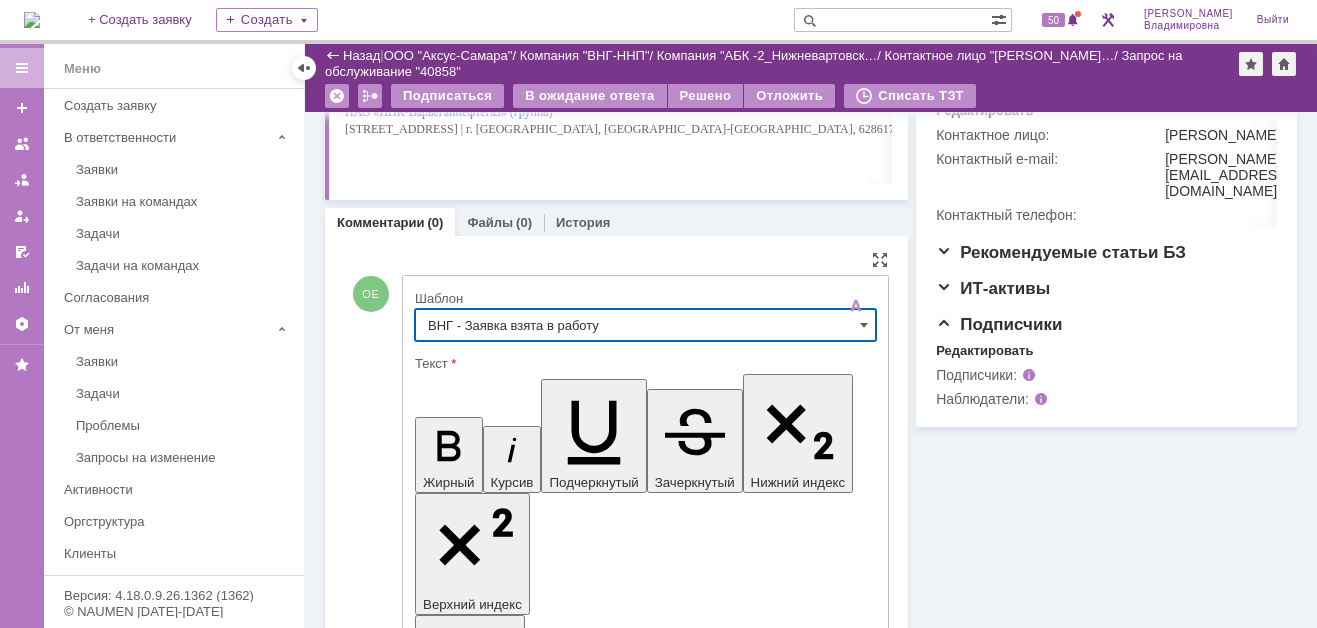 type on "ВНГ - Заявка взята в работу" 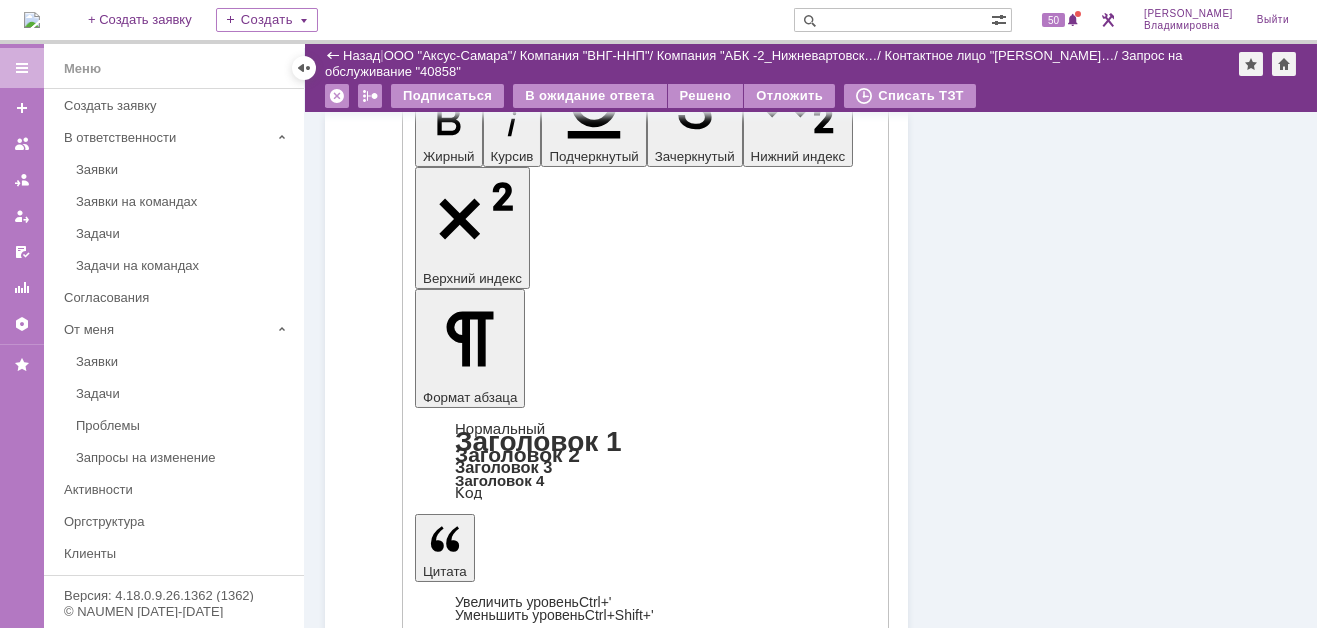click on "Отправить" at bounding box center [467, 4582] 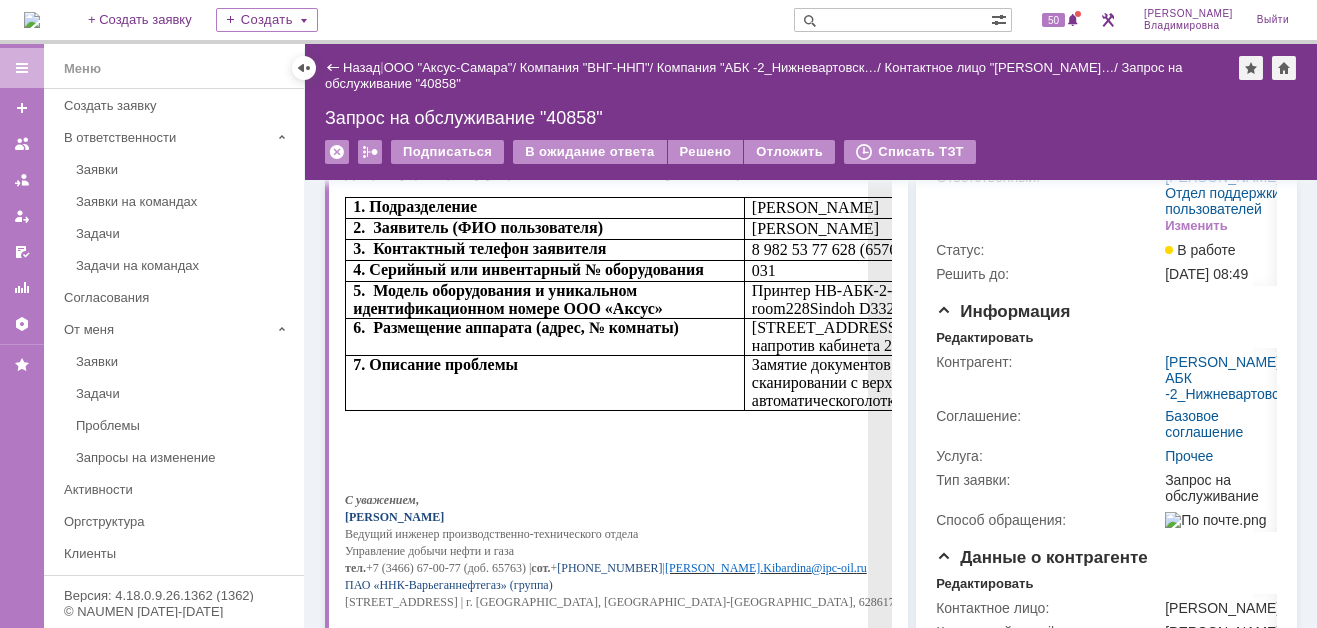 scroll, scrollTop: 0, scrollLeft: 0, axis: both 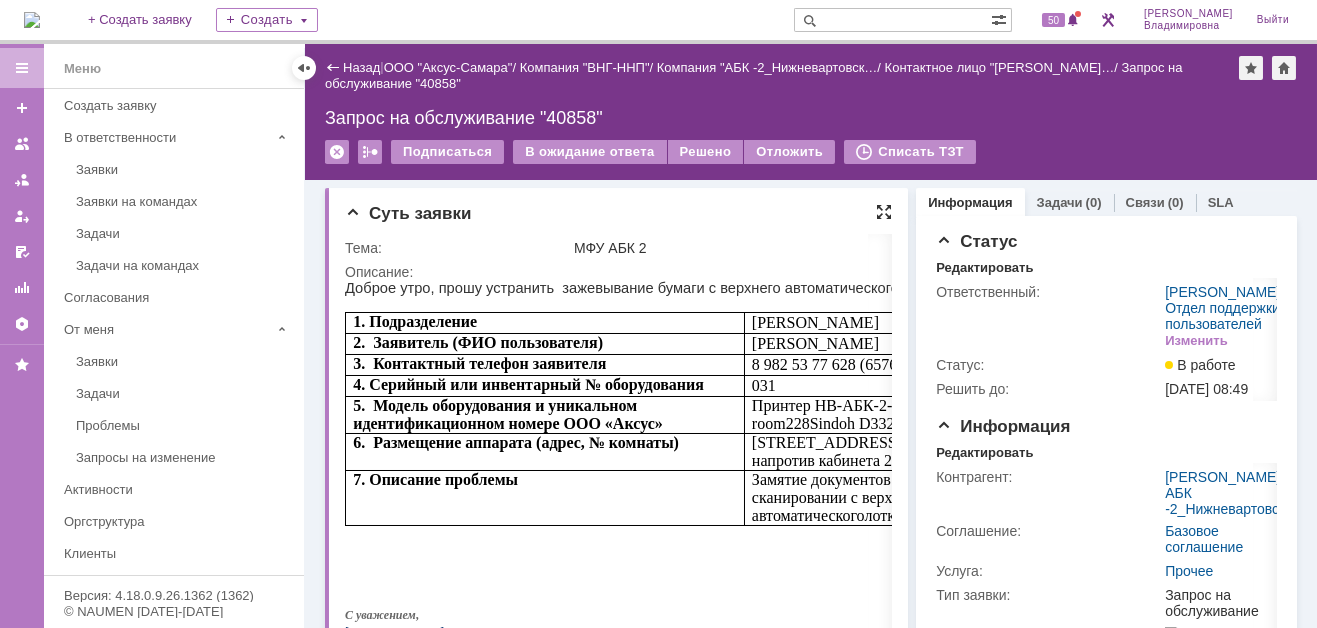 click at bounding box center (884, 212) 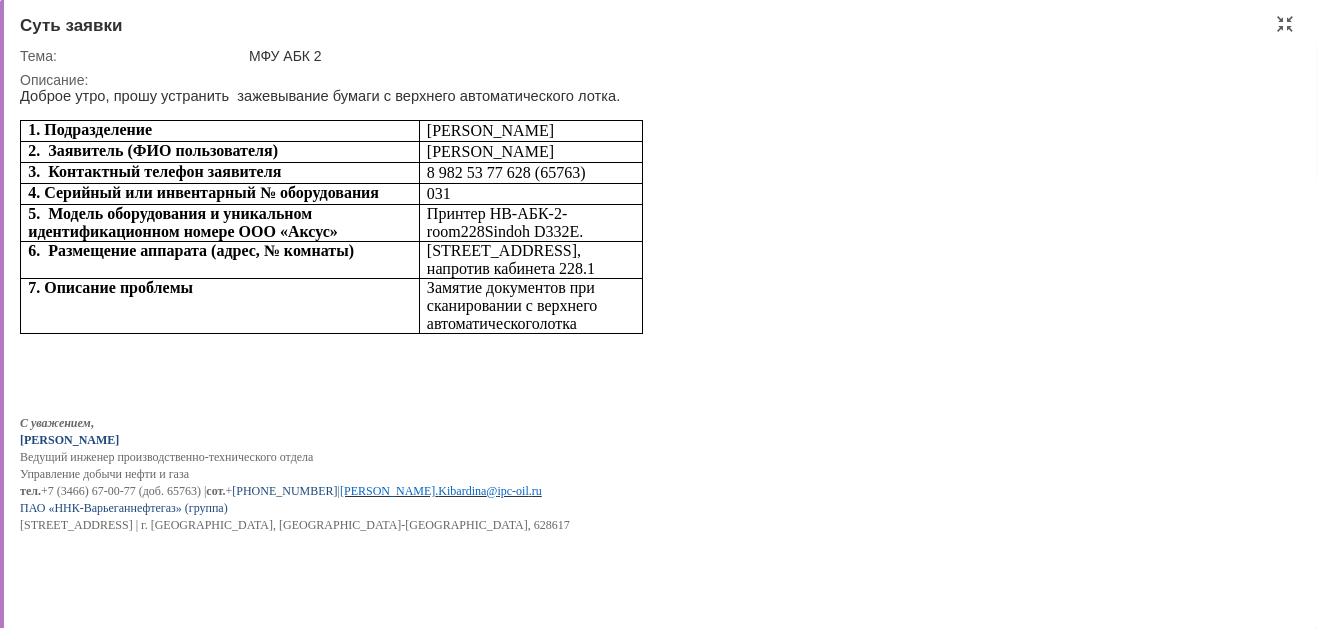 drag, startPoint x: 1110, startPoint y: 43, endPoint x: 1136, endPoint y: 3, distance: 47.707443 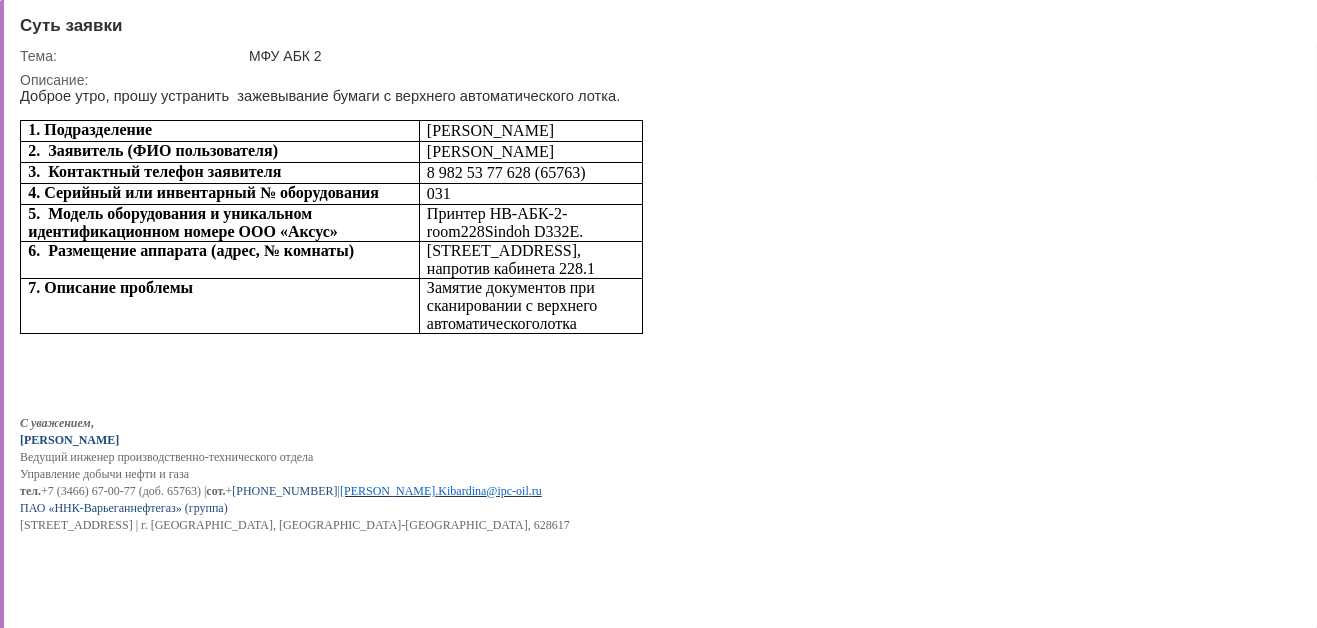 click at bounding box center [1285, 24] 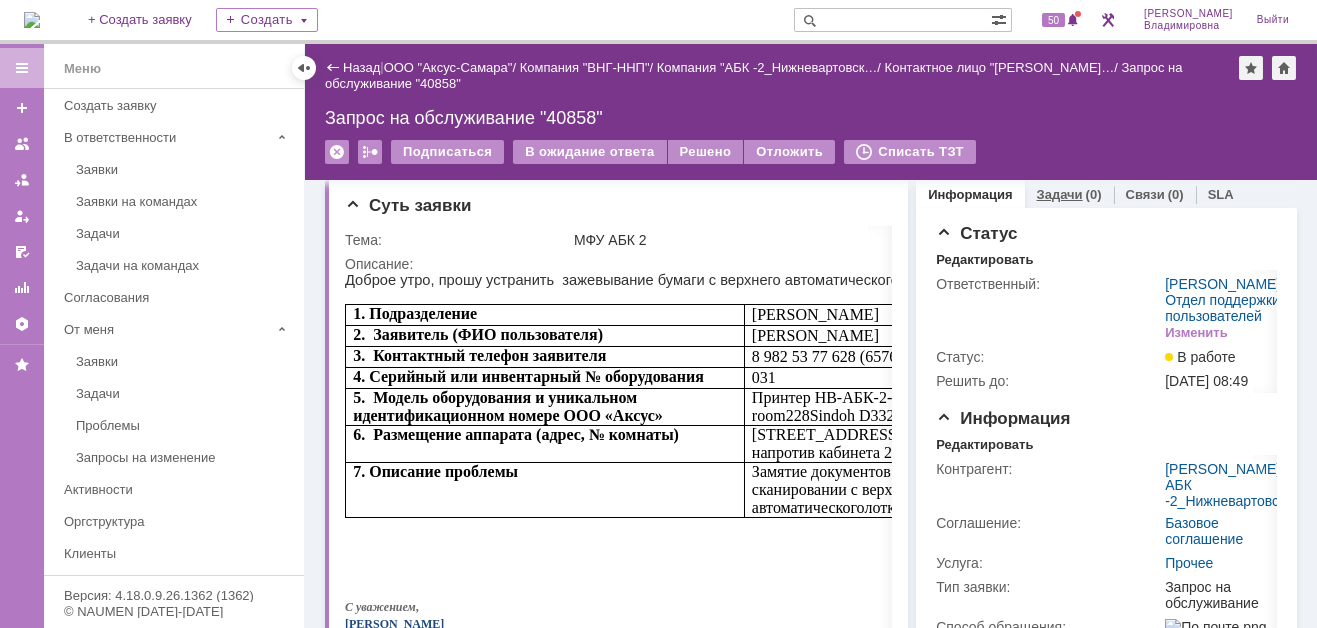 drag, startPoint x: 1045, startPoint y: 188, endPoint x: 1034, endPoint y: 185, distance: 11.401754 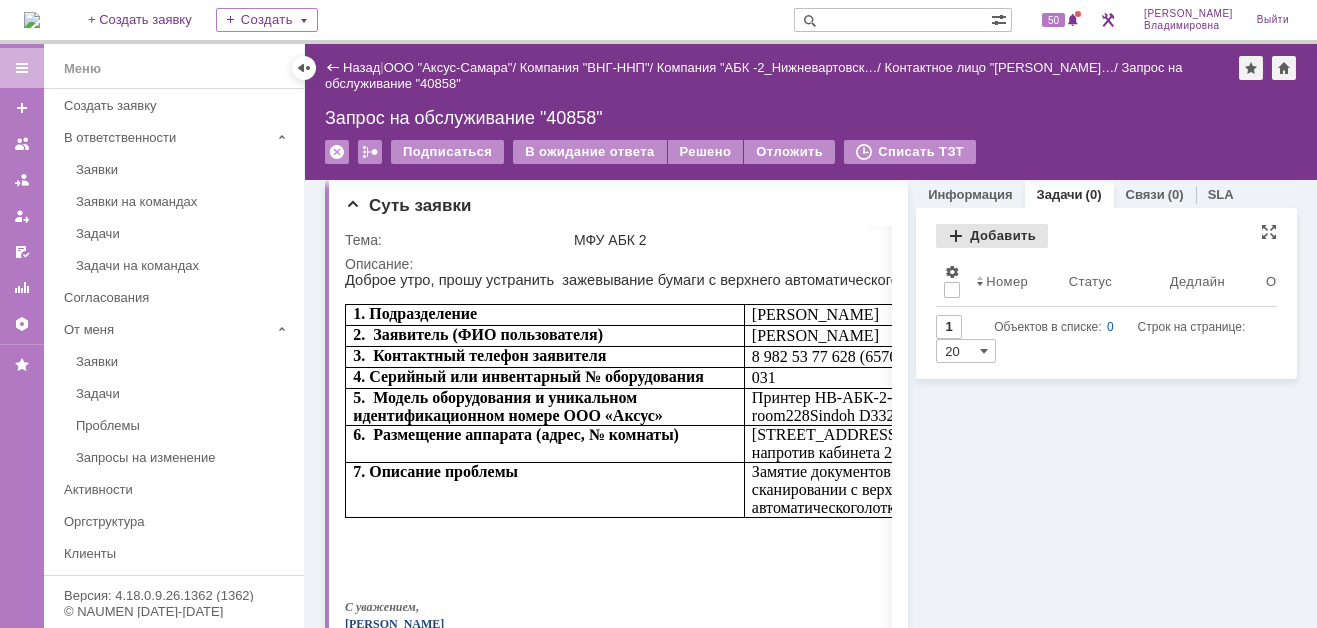 click on "Добавить" at bounding box center (992, 236) 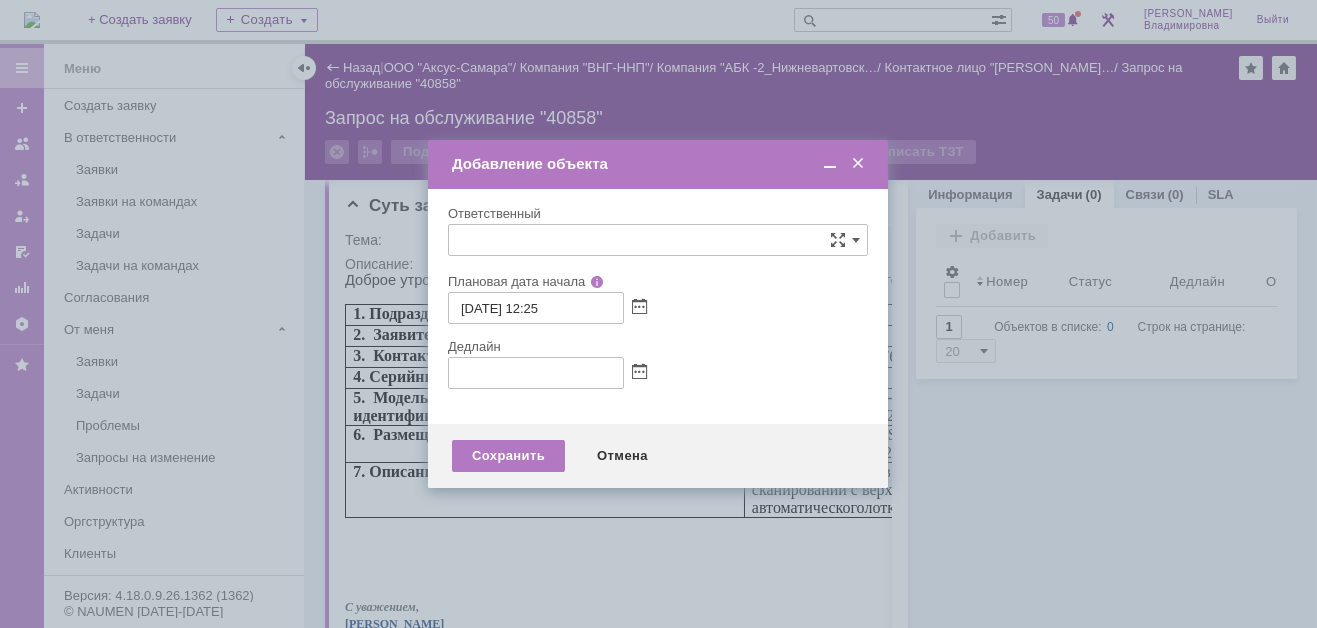 type on "[не указано]" 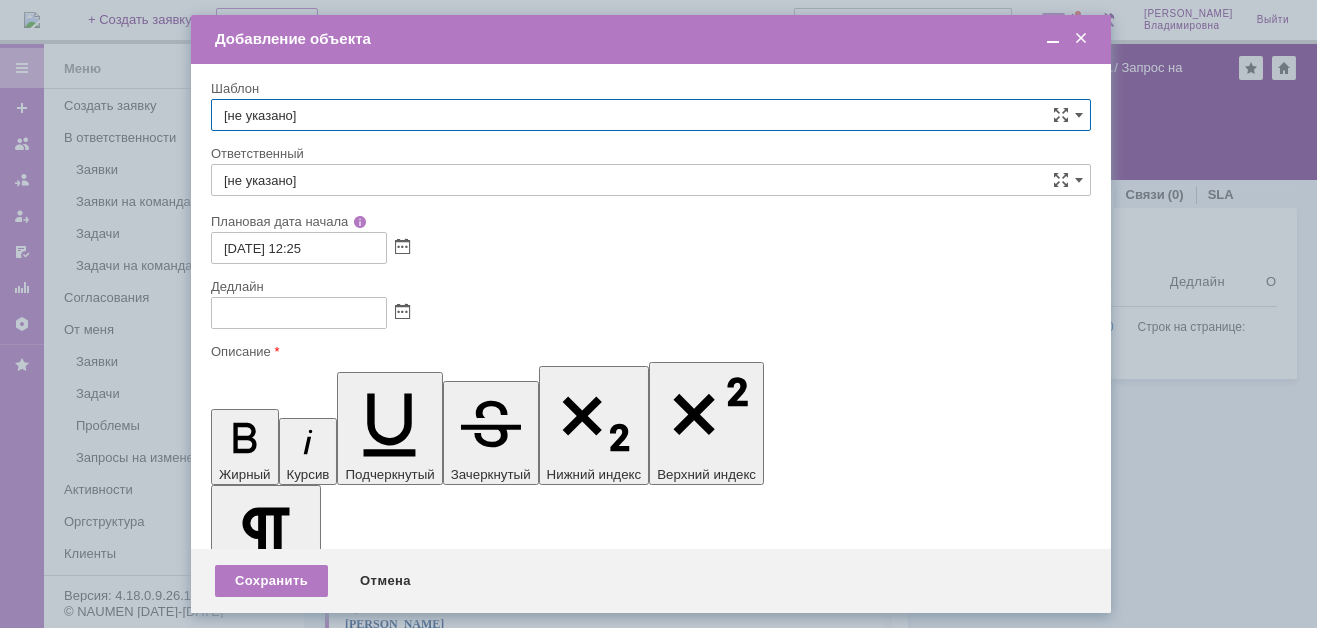 scroll, scrollTop: 0, scrollLeft: 0, axis: both 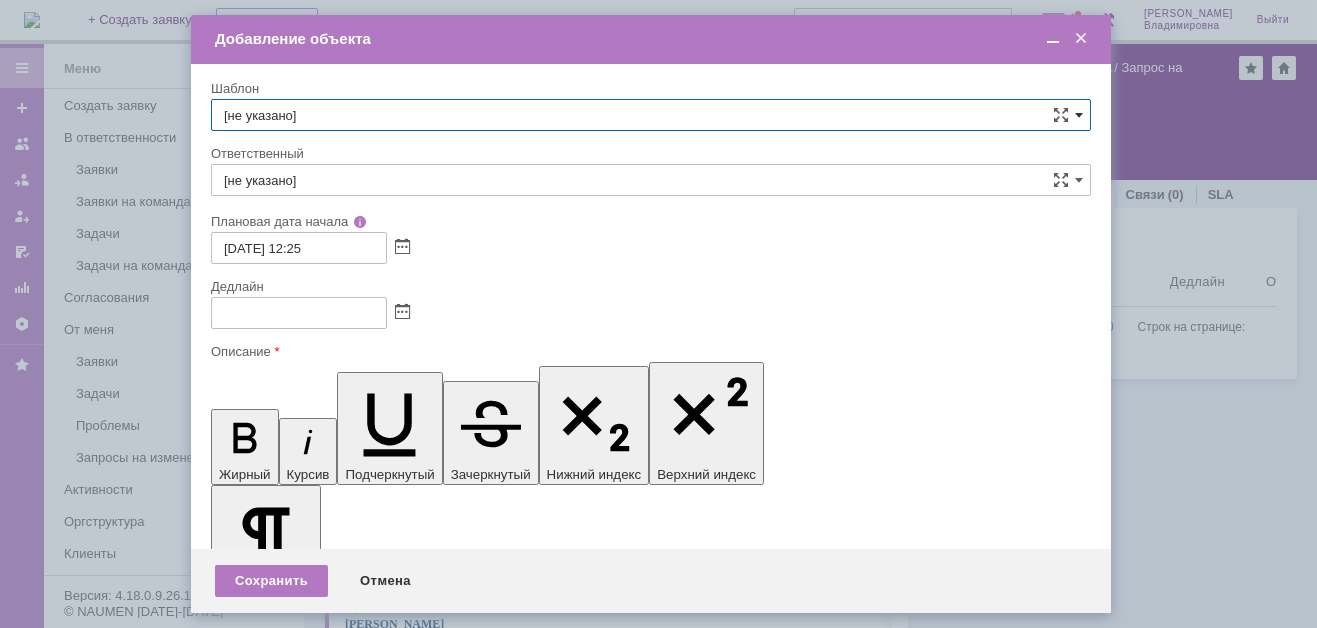 click at bounding box center (1079, 115) 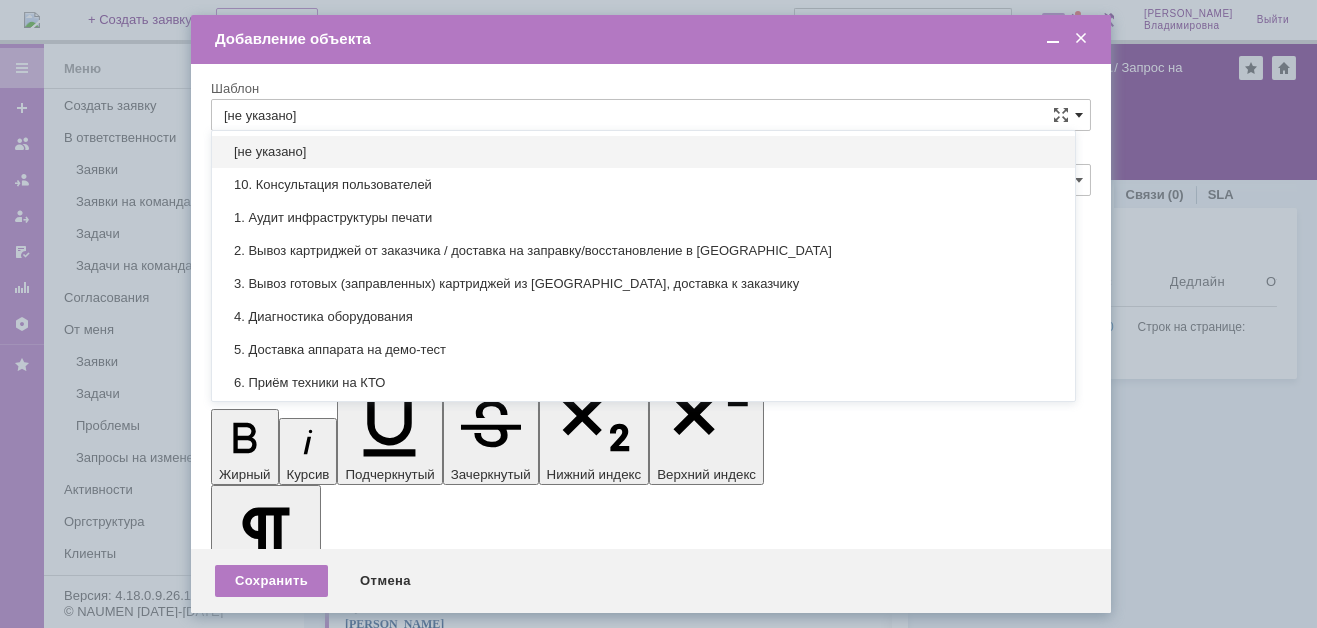 type 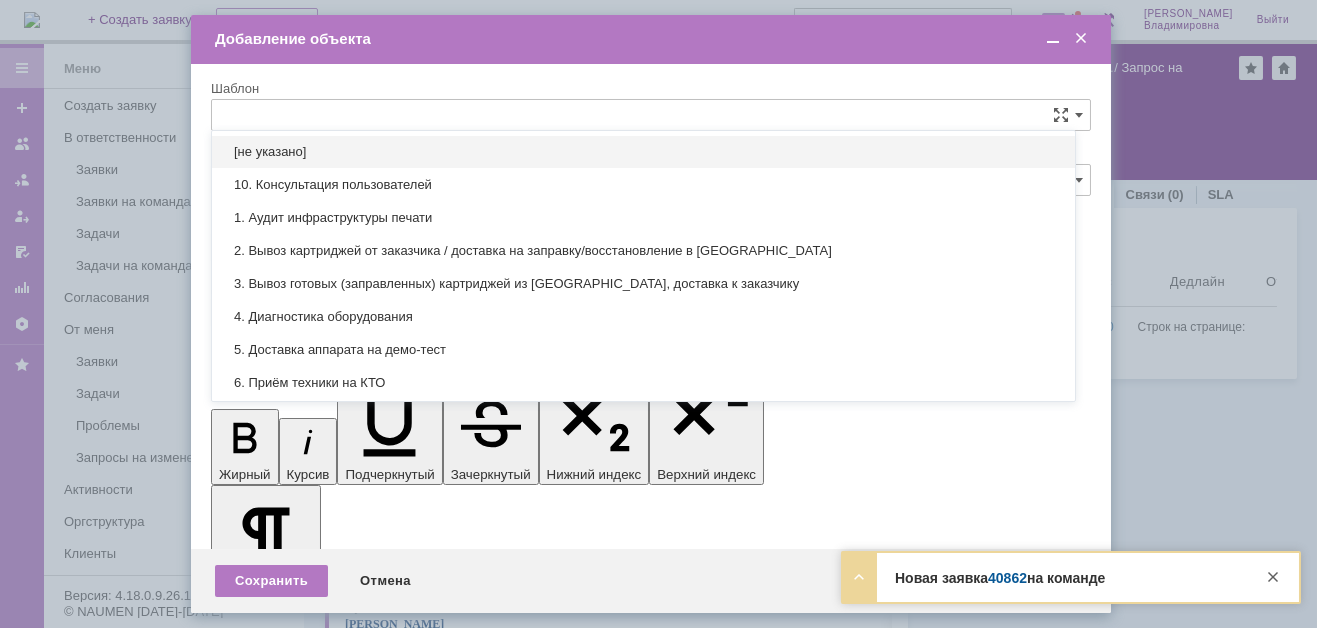click on "40862" at bounding box center (1007, 578) 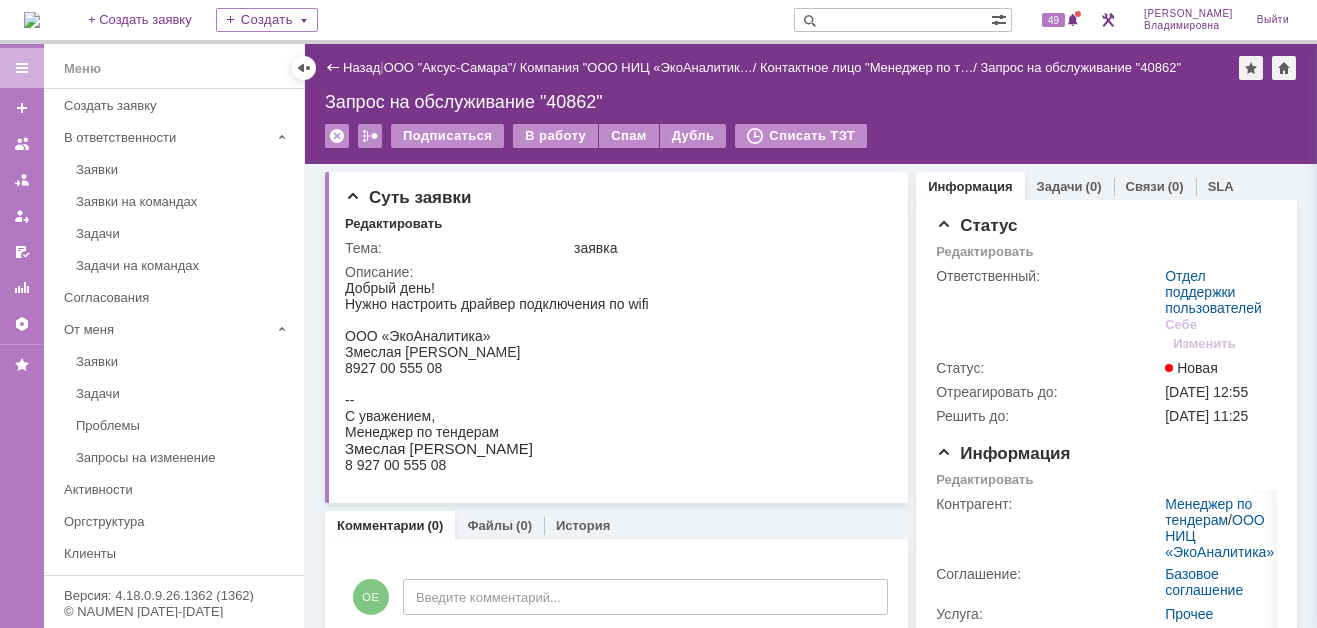 scroll, scrollTop: 0, scrollLeft: 0, axis: both 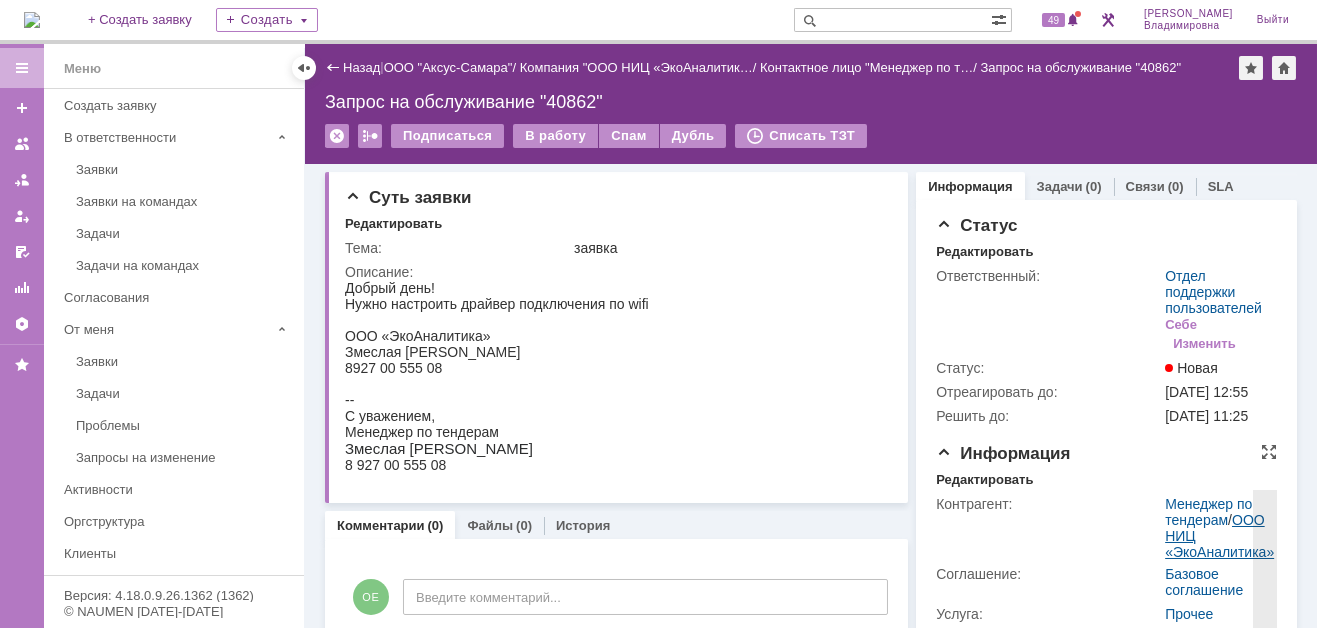 click on "ООО НИЦ «ЭкоАналитика»" at bounding box center (1219, 536) 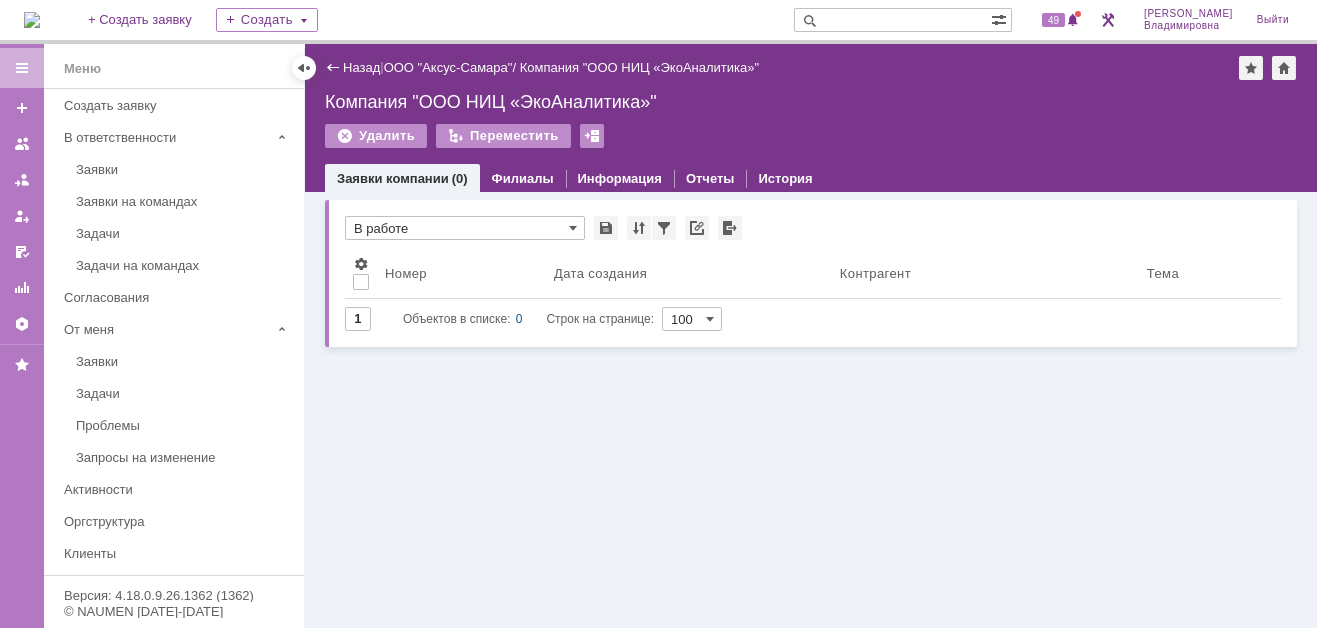 click on "Компания "ООО НИЦ «ЭкоАналитика»"" at bounding box center (811, 102) 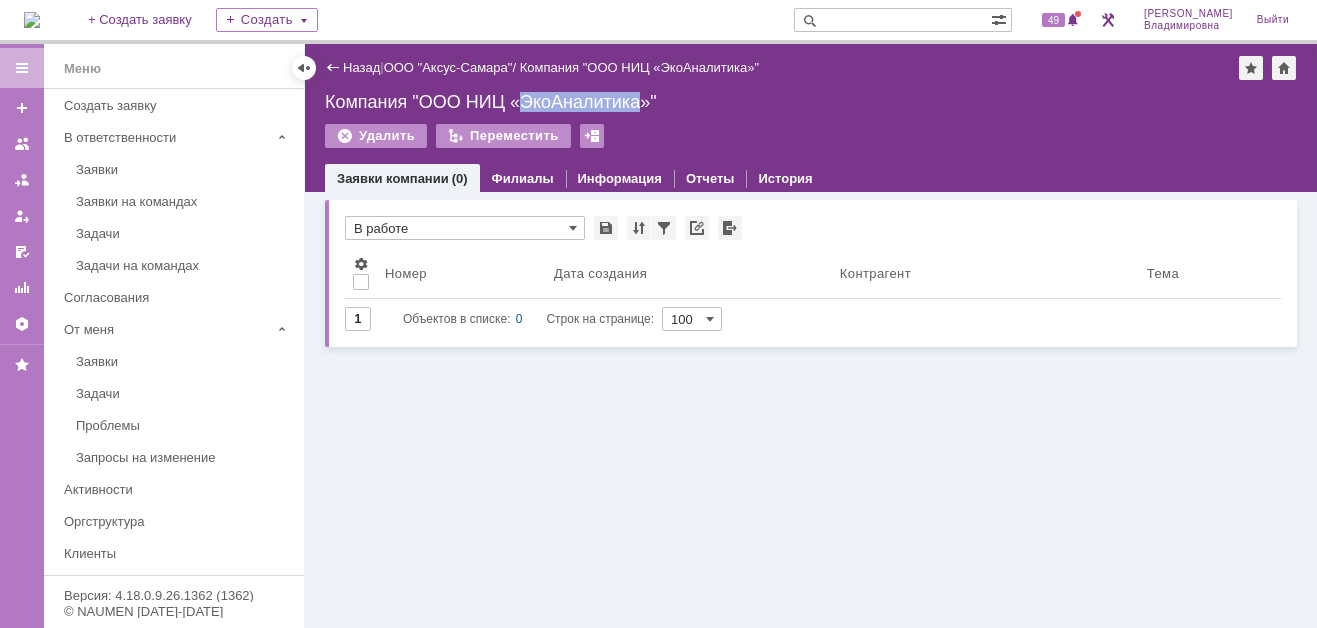 click on "Компания "ООО НИЦ «ЭкоАналитика»"" at bounding box center [811, 102] 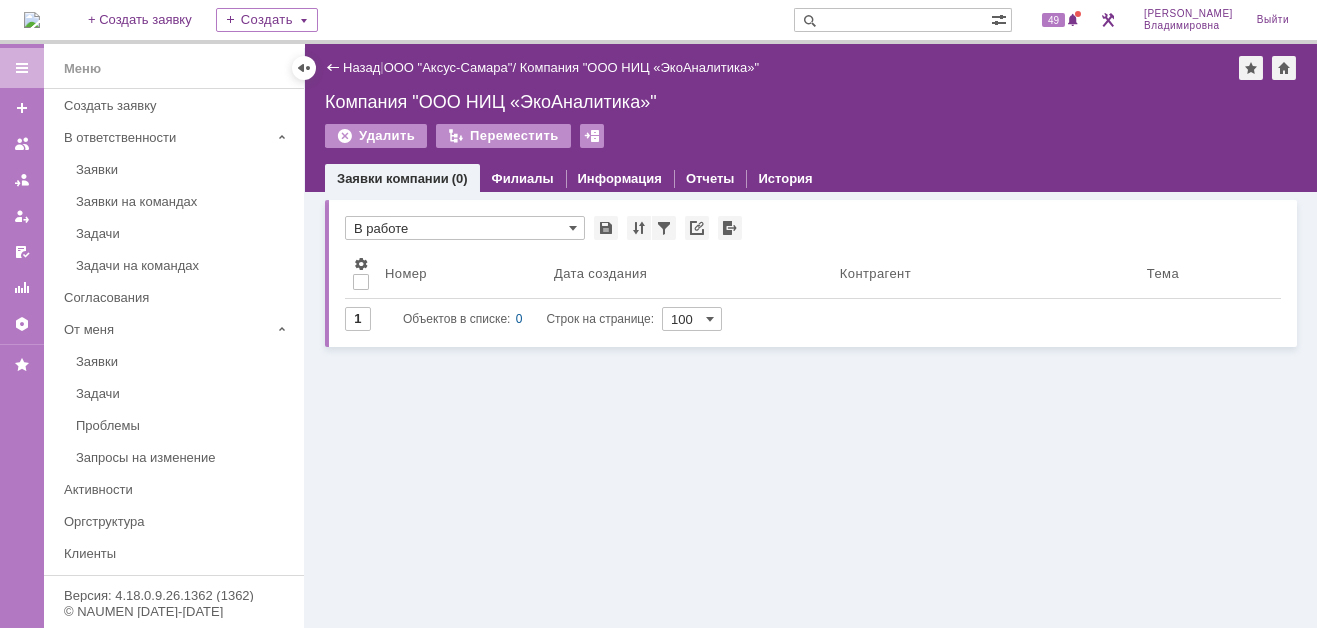 click on "Назад" at bounding box center (352, 67) 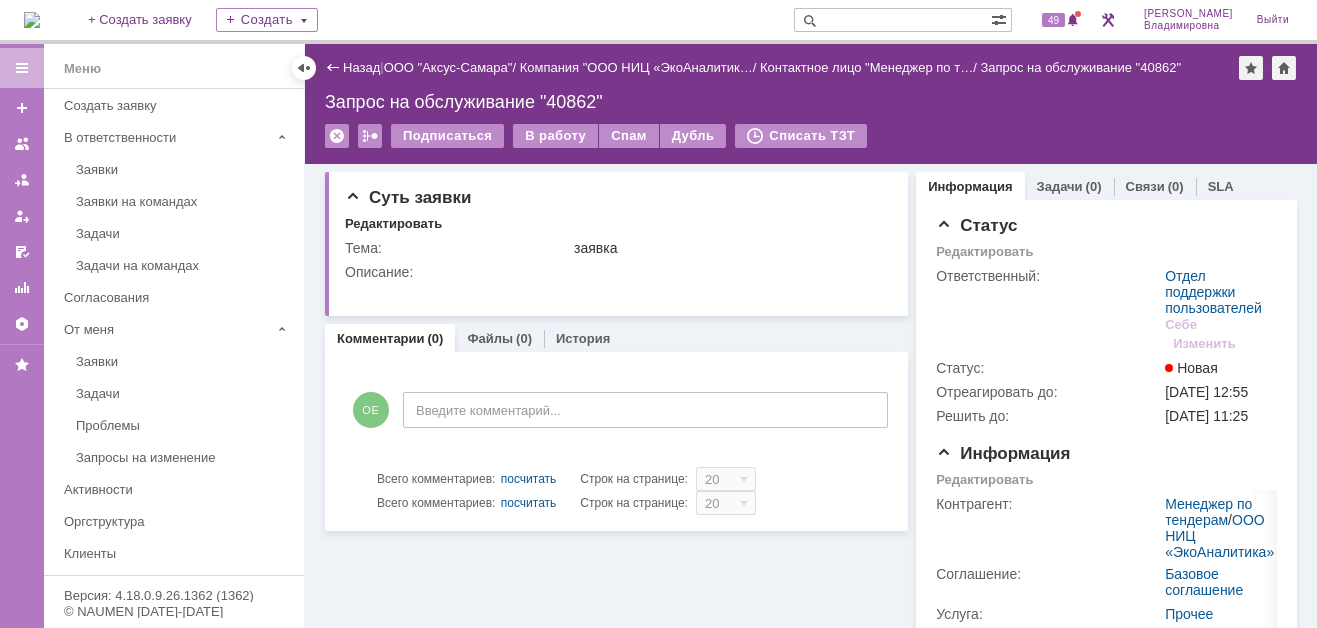 scroll, scrollTop: 0, scrollLeft: 0, axis: both 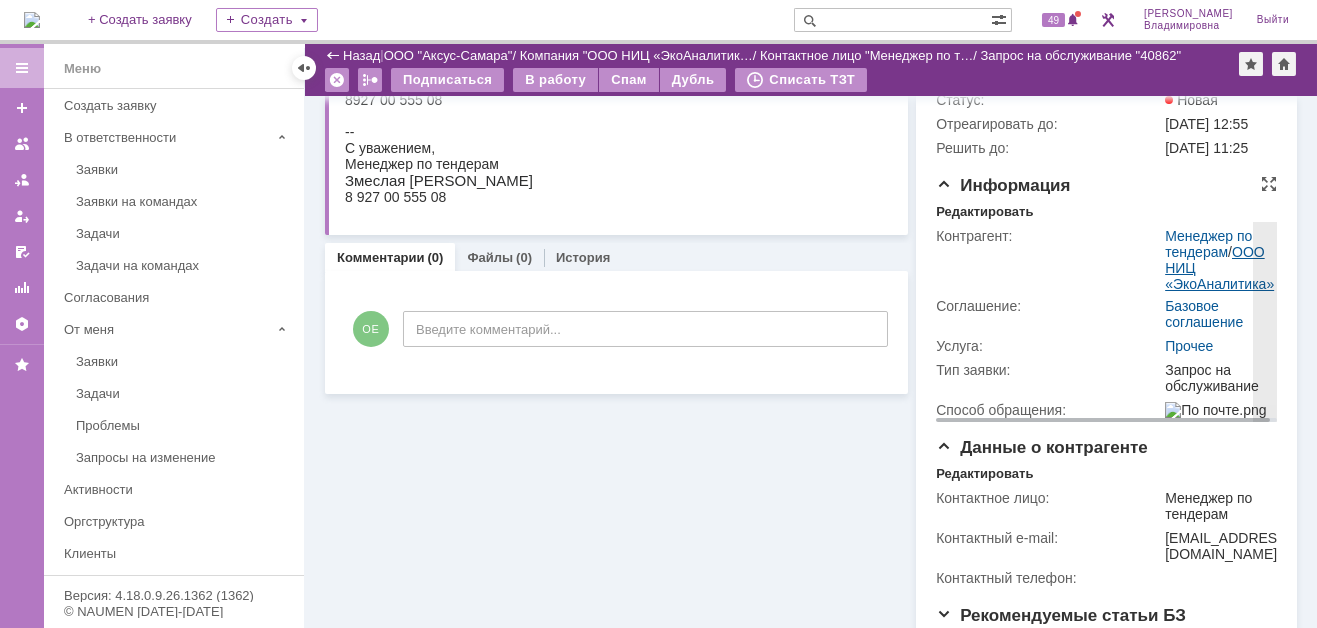 click on "ООО НИЦ «ЭкоАналитика»" at bounding box center (1219, 268) 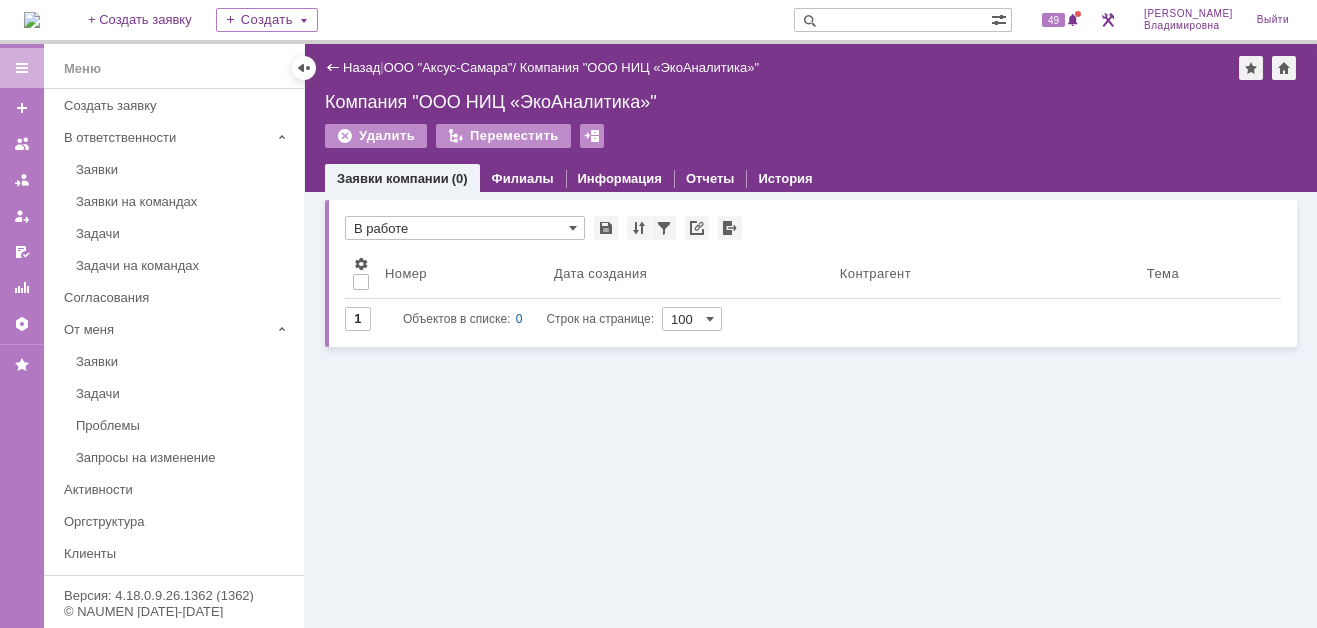 click on "Компания "ООО НИЦ «ЭкоАналитика»"" at bounding box center [811, 102] 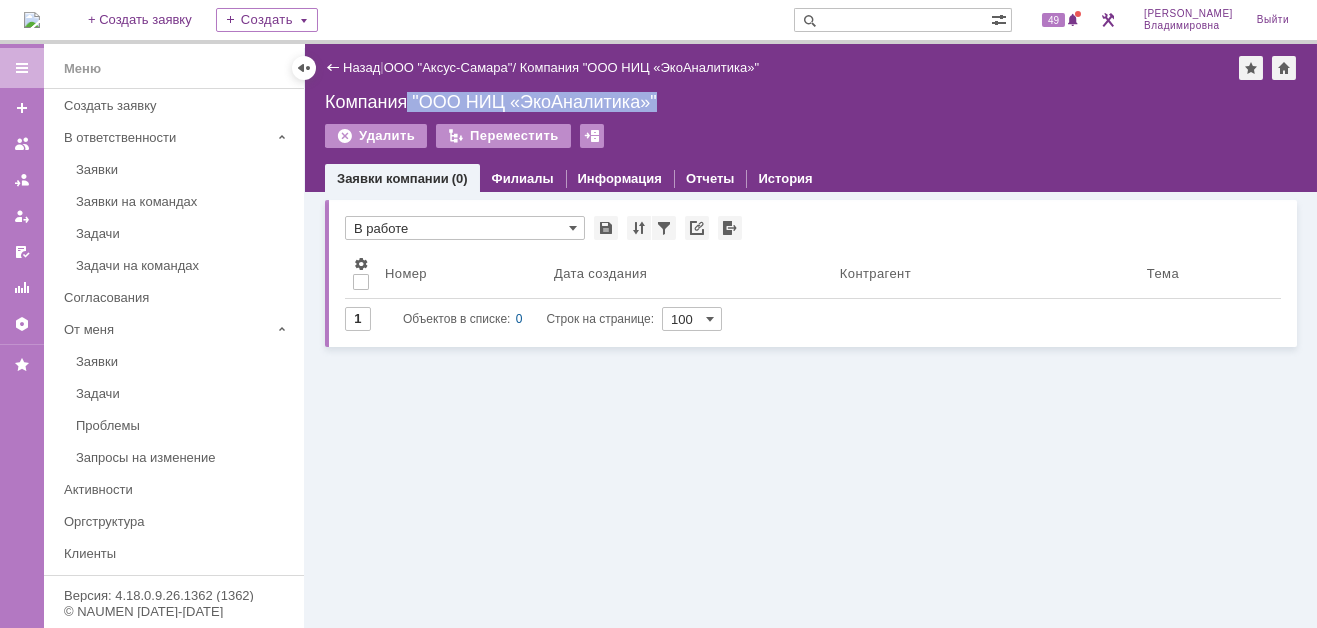 drag, startPoint x: 663, startPoint y: 100, endPoint x: 411, endPoint y: 95, distance: 252.04959 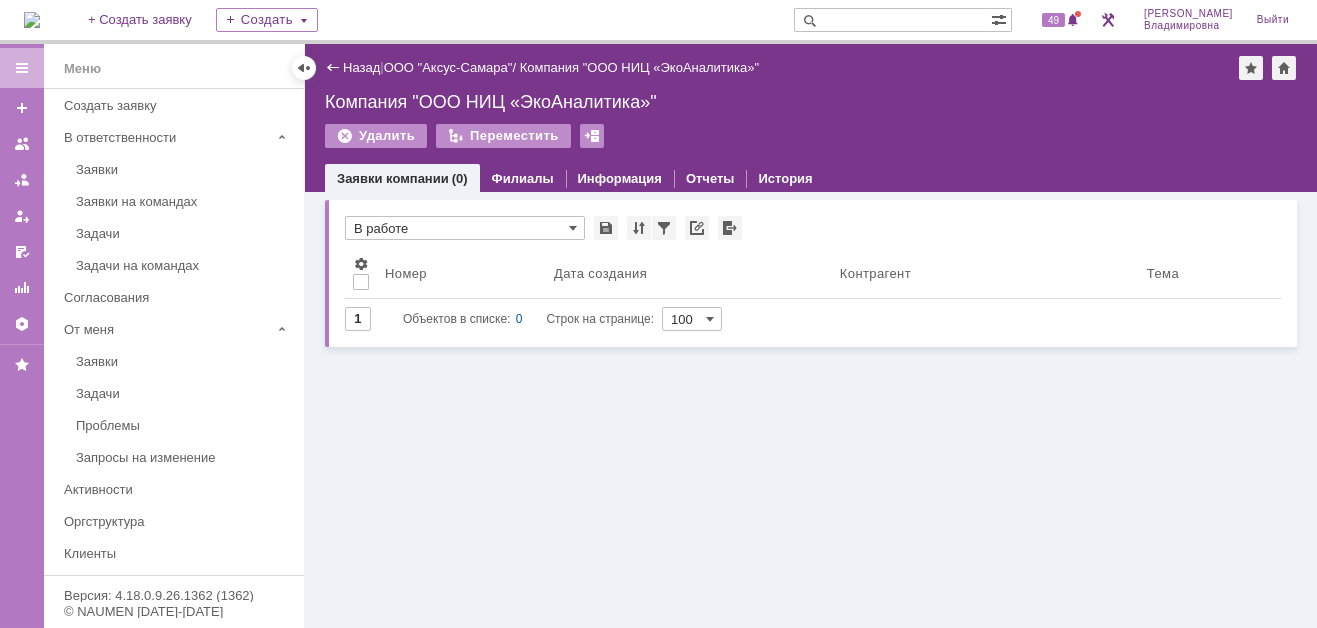 click at bounding box center (892, 20) 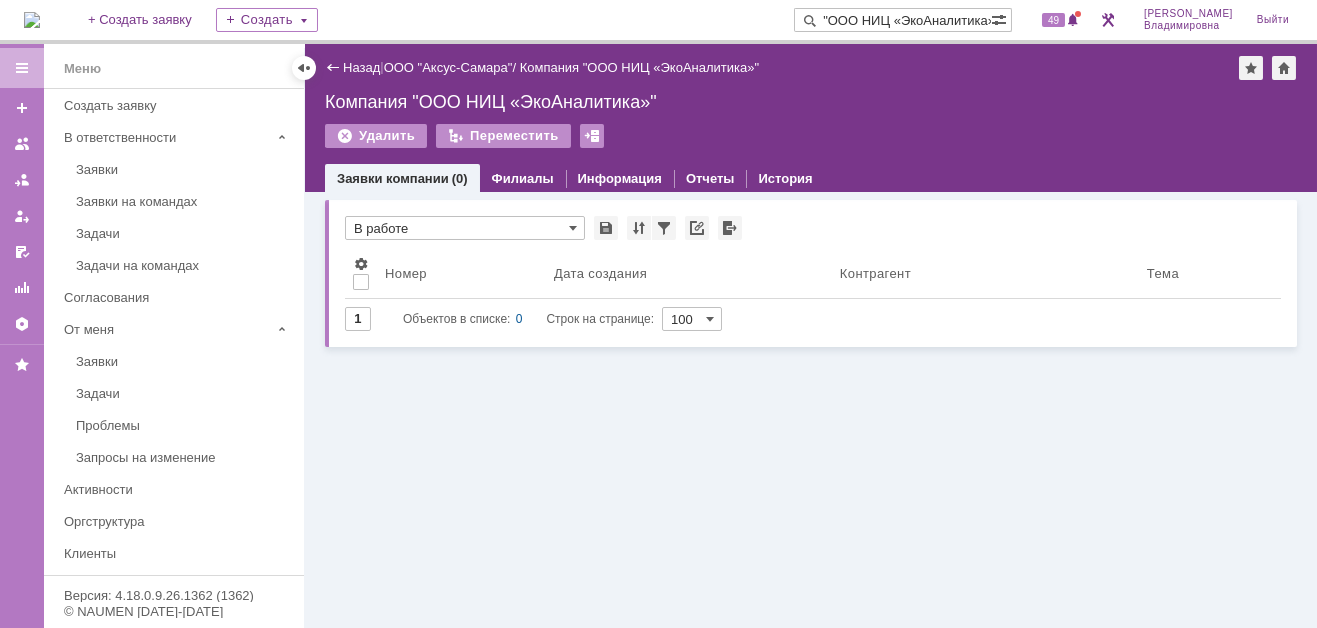 scroll, scrollTop: 0, scrollLeft: 26, axis: horizontal 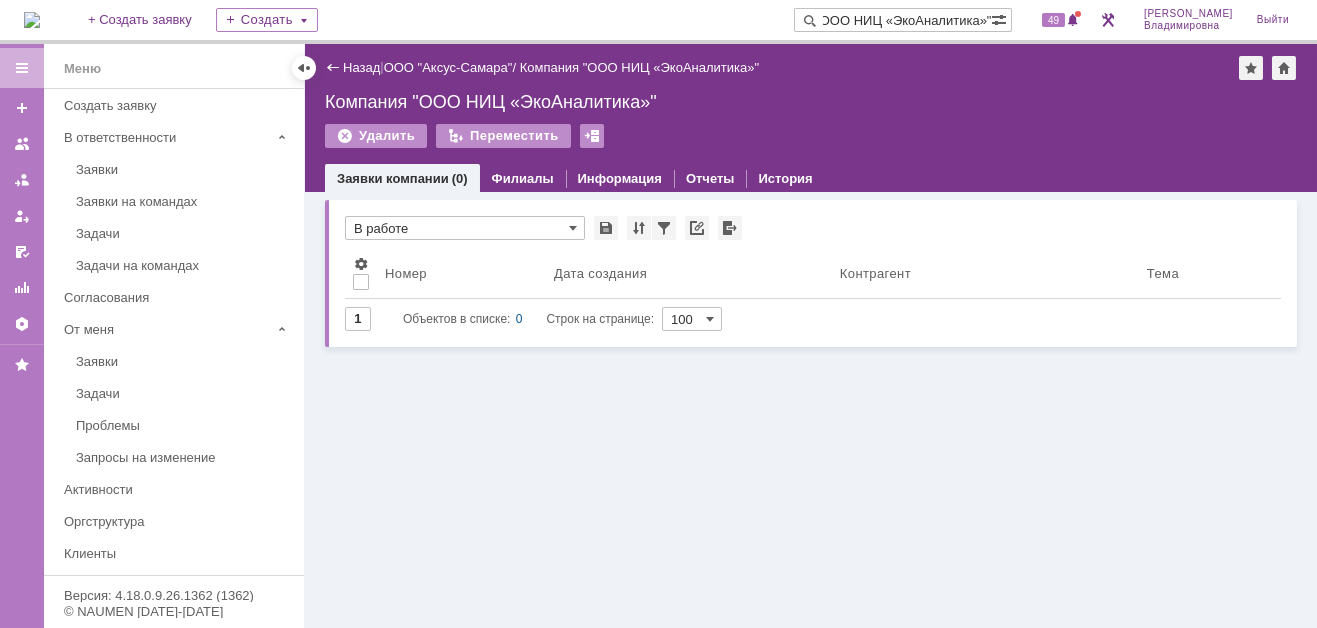 type on ""ООО НИЦ «ЭкоАналитика»"" 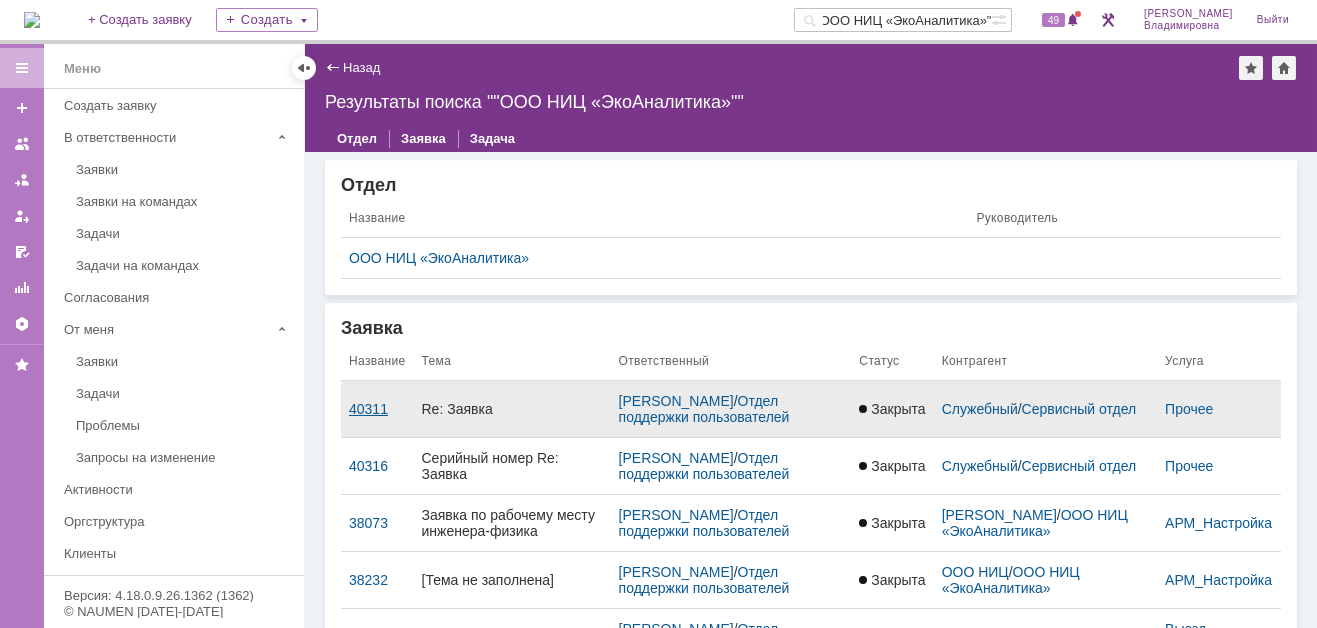 scroll, scrollTop: 0, scrollLeft: 0, axis: both 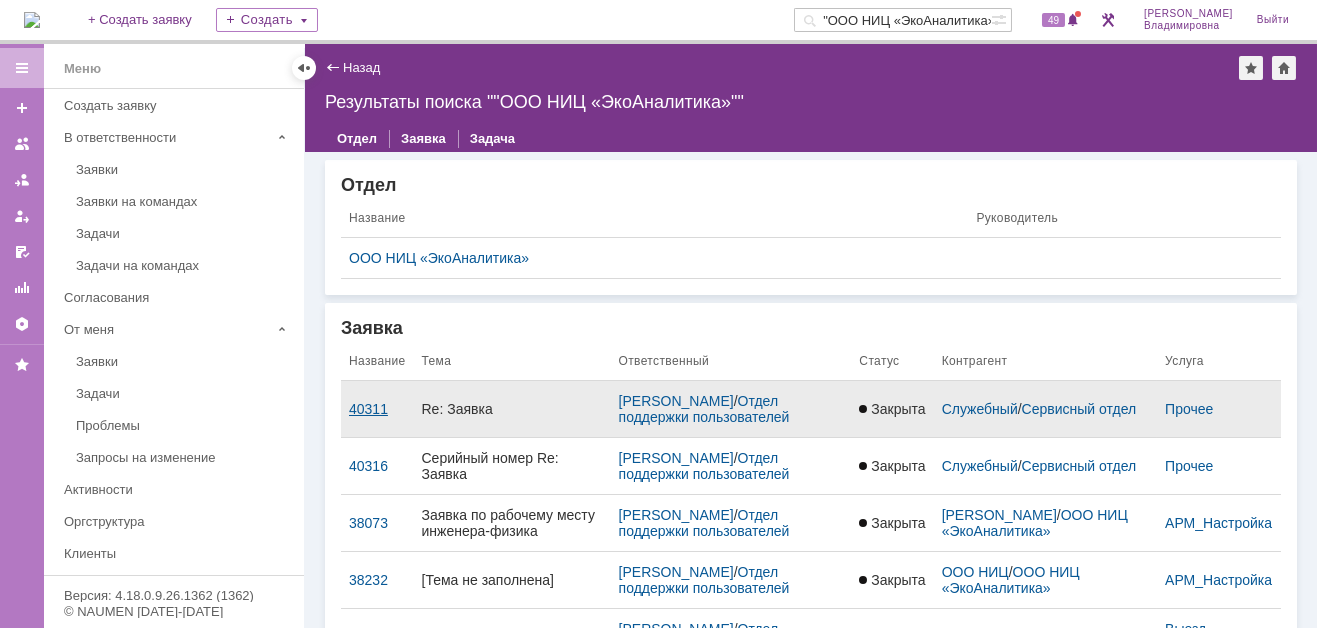 click on "40311" at bounding box center [377, 409] 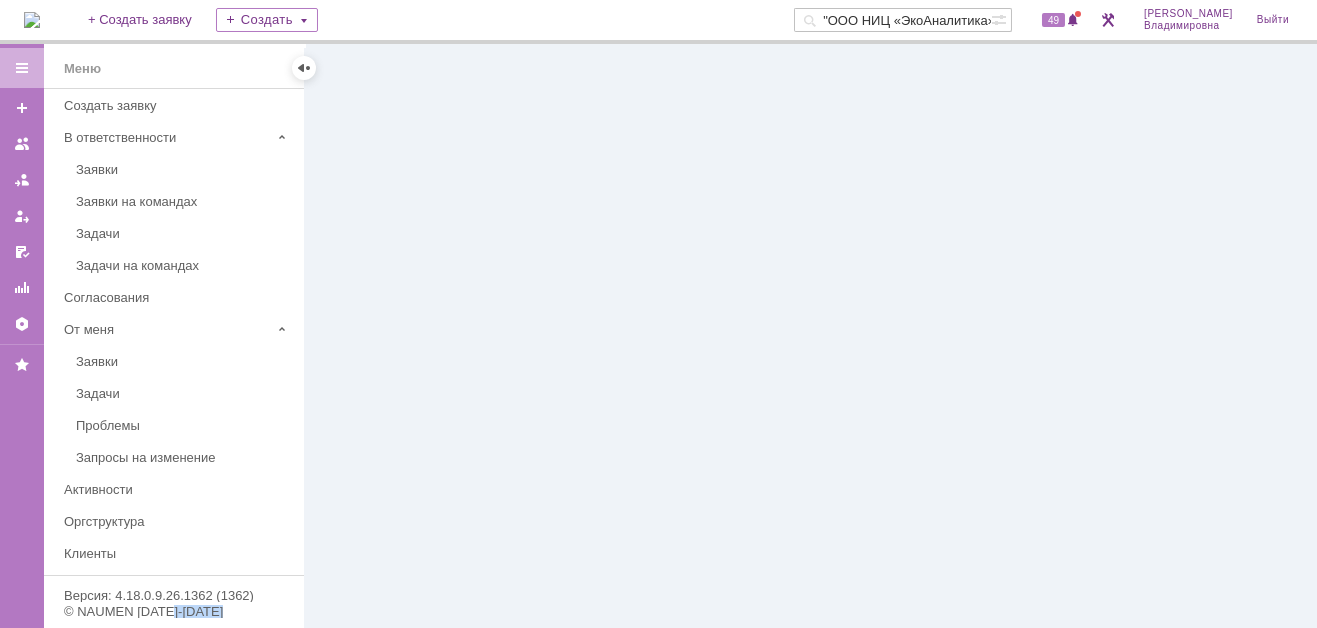 click at bounding box center (811, 336) 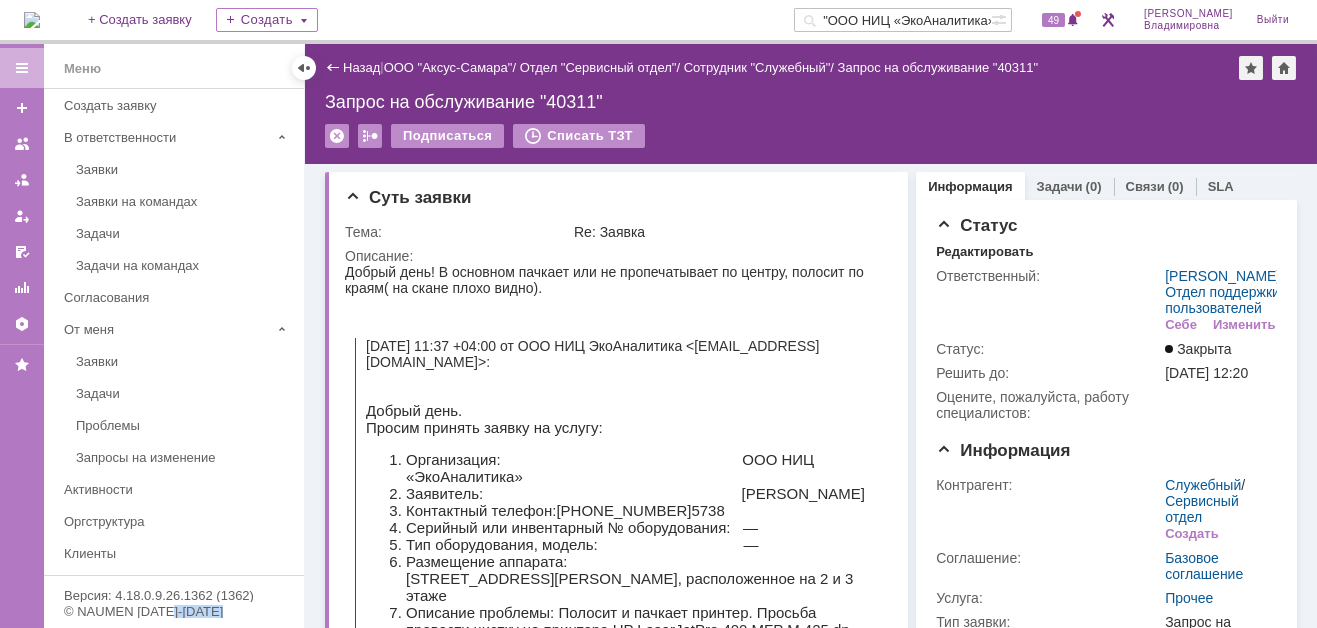 scroll, scrollTop: 0, scrollLeft: 0, axis: both 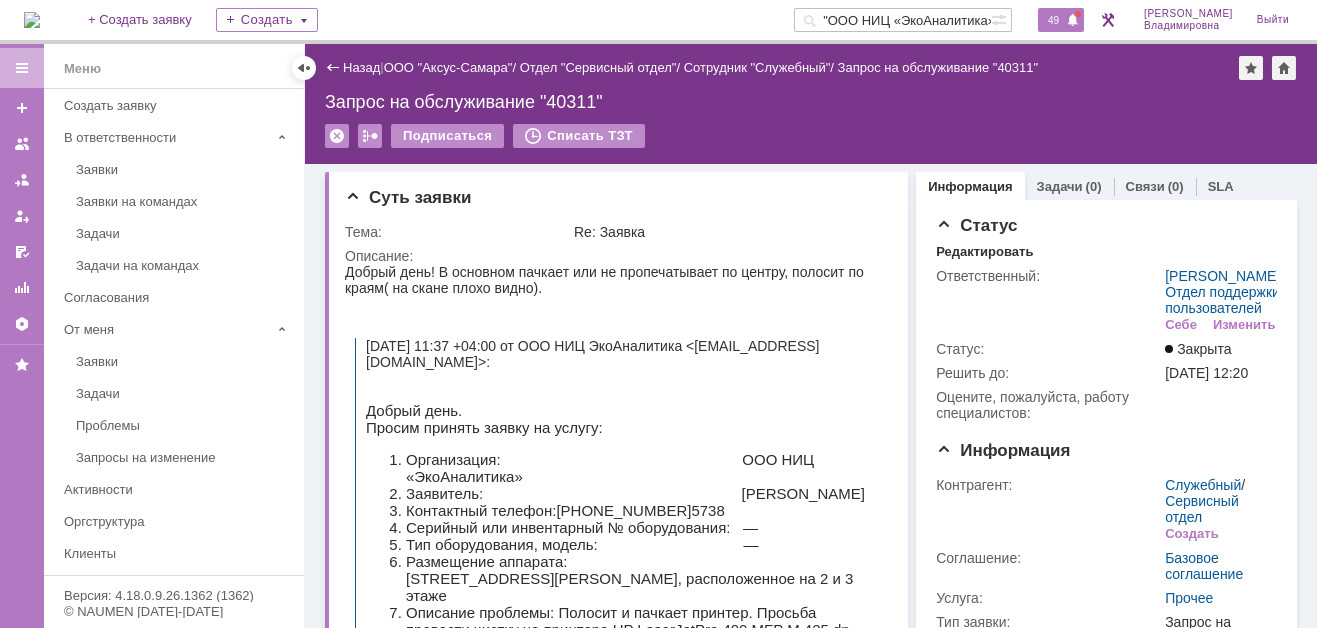 click on "49" at bounding box center [1053, 20] 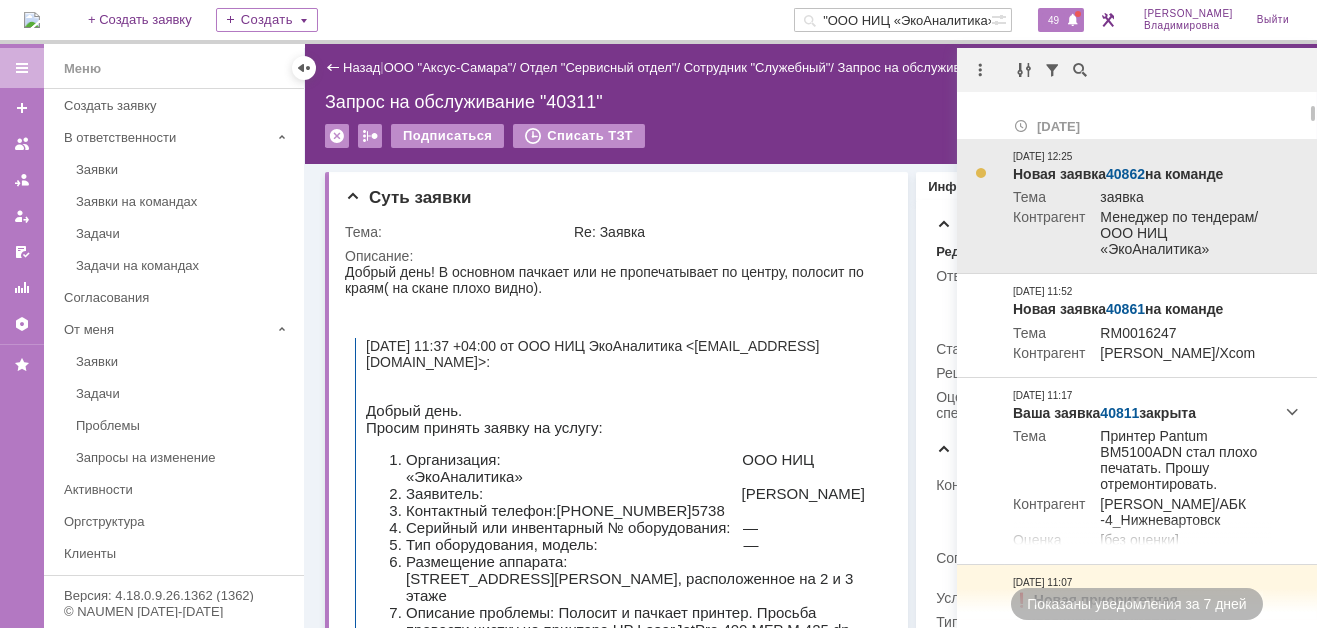 click on "40862" at bounding box center [1125, 174] 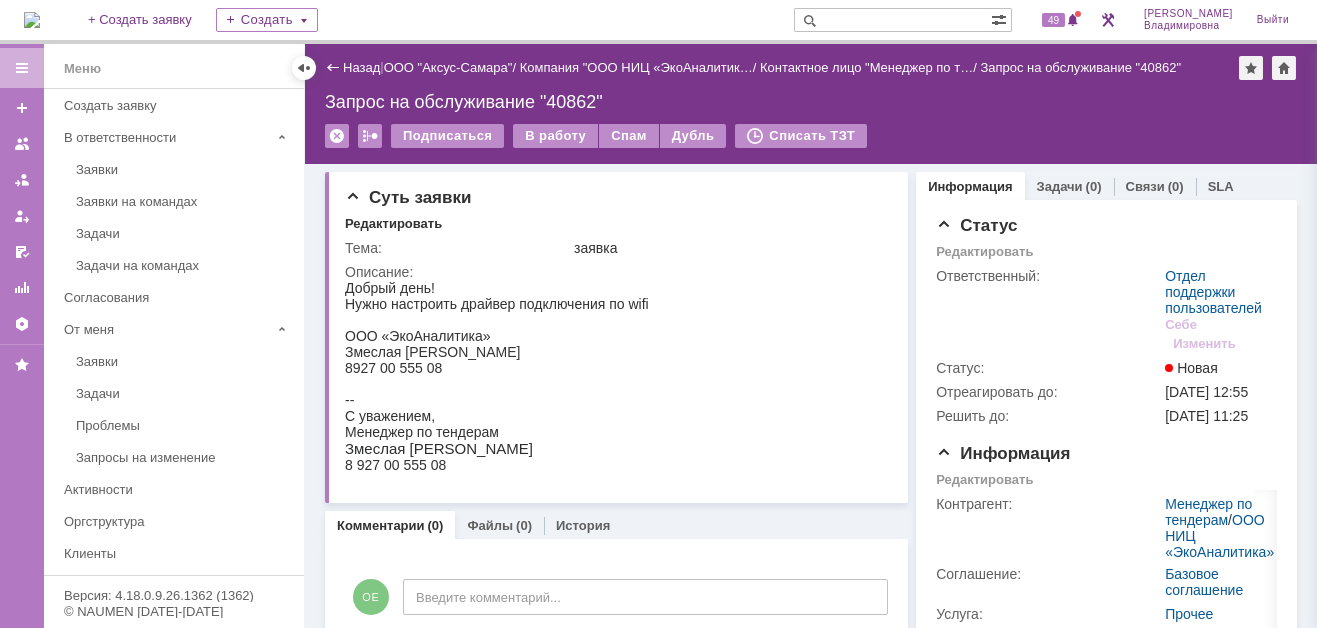 scroll, scrollTop: 0, scrollLeft: 0, axis: both 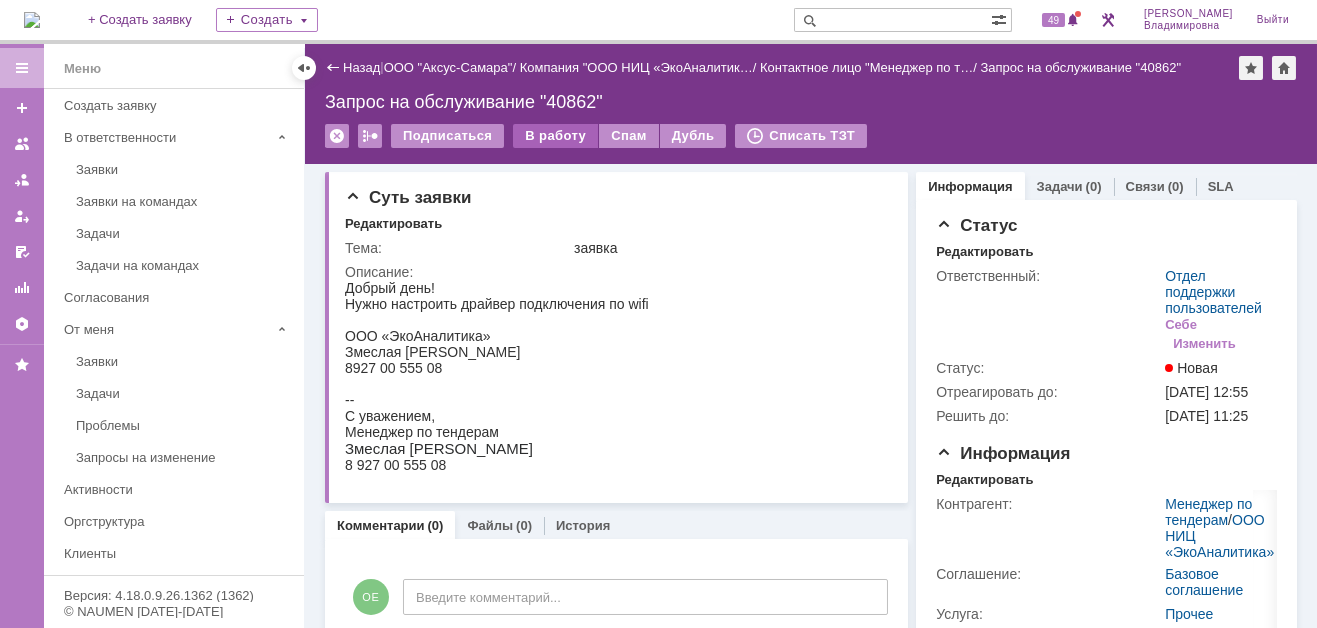 click on "В работу" at bounding box center (555, 136) 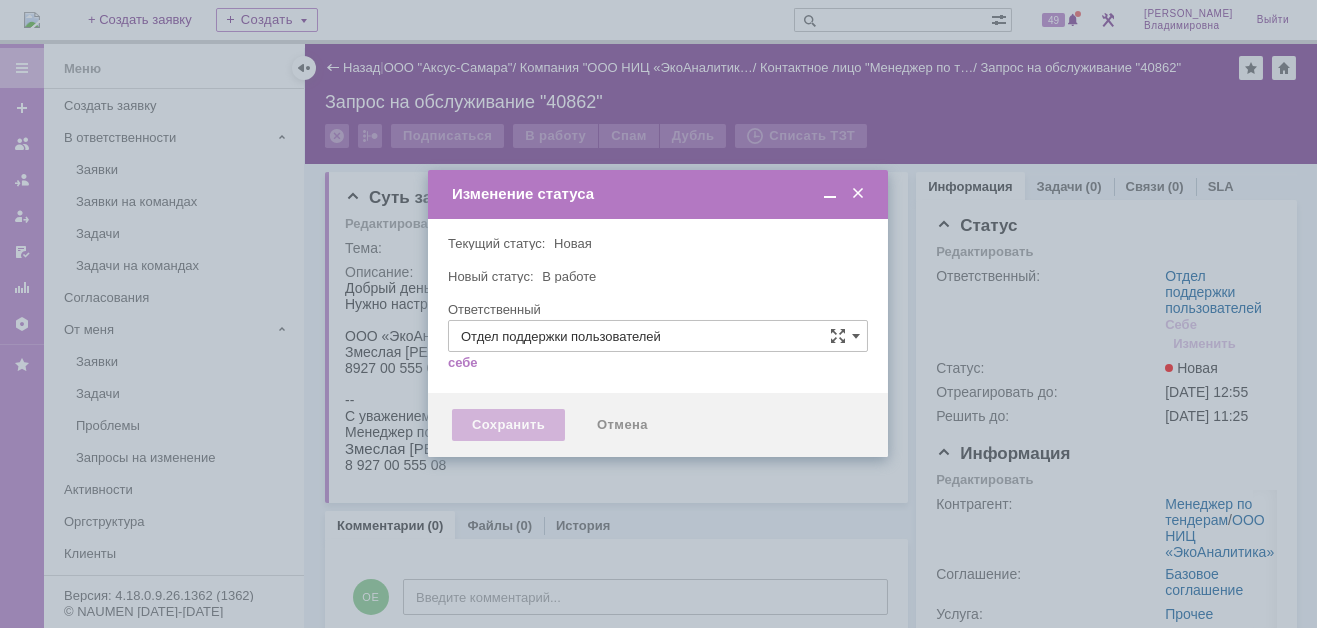 type on "[PERSON_NAME]" 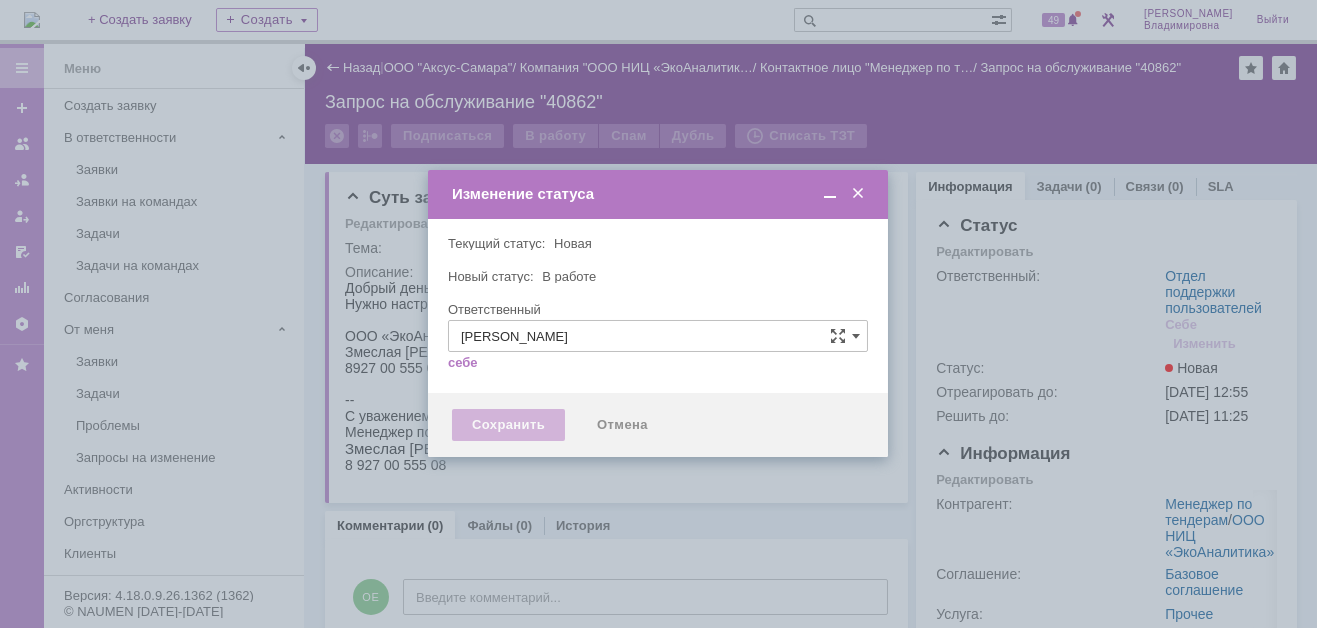 type 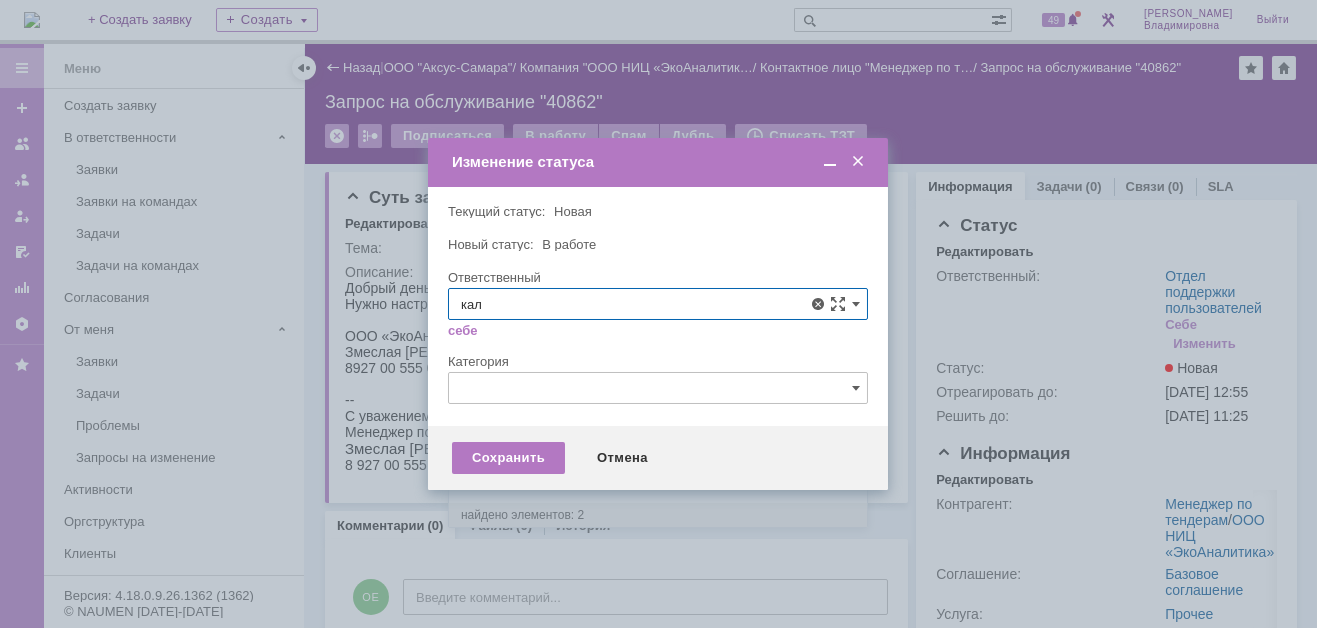 click on "[PERSON_NAME]" at bounding box center [658, 450] 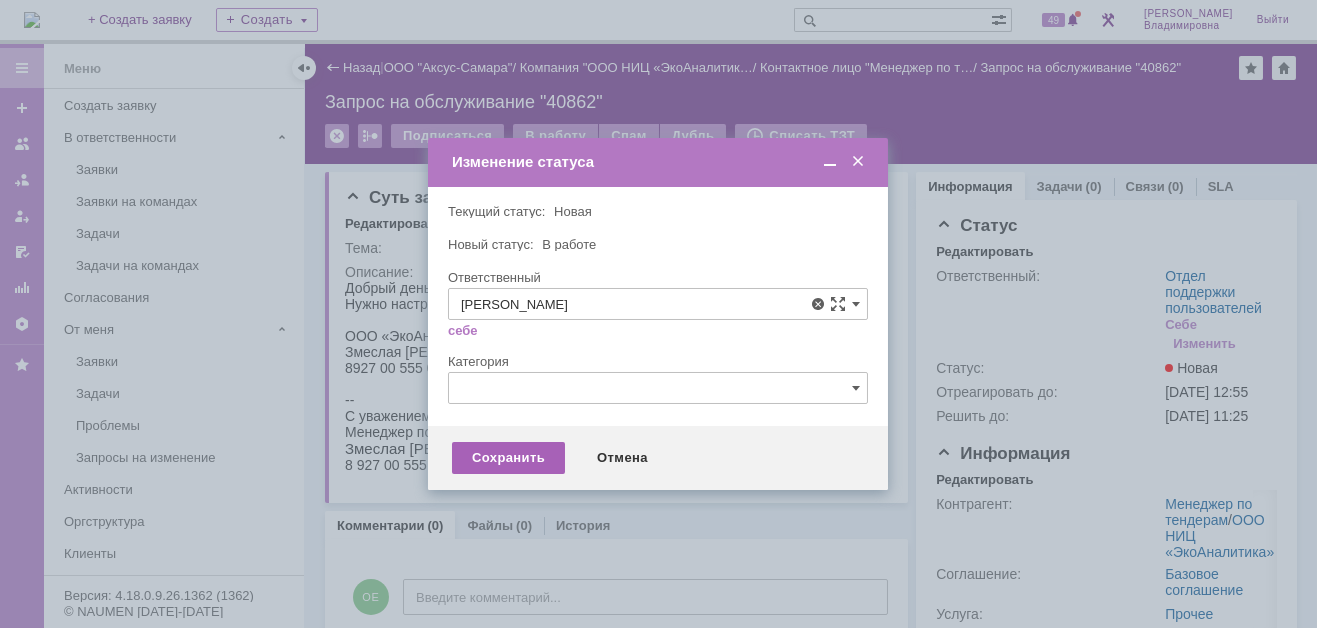 type on "[PERSON_NAME]" 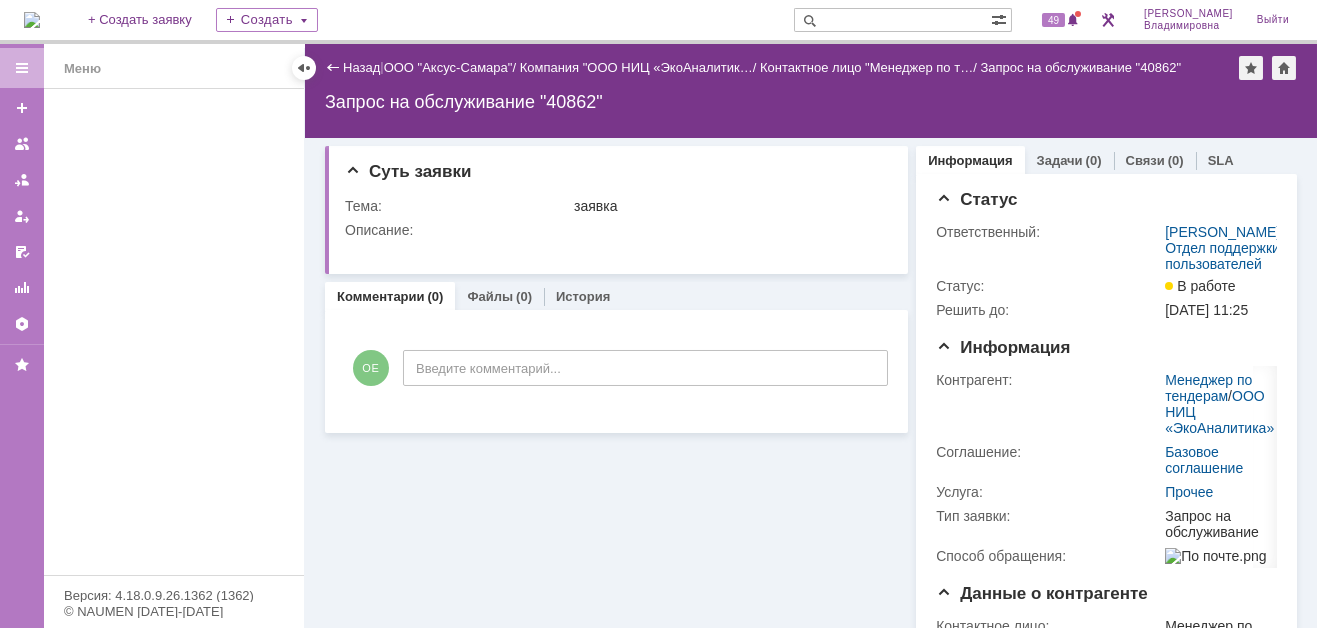 scroll, scrollTop: 0, scrollLeft: 0, axis: both 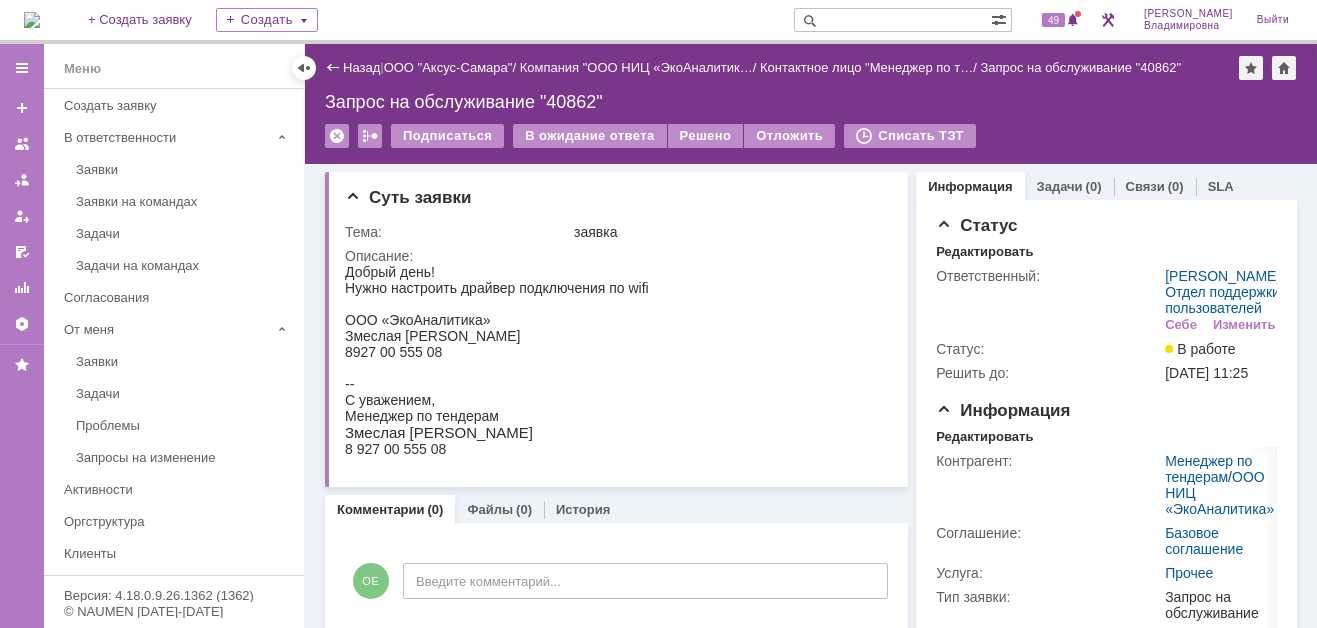 click at bounding box center (32, 20) 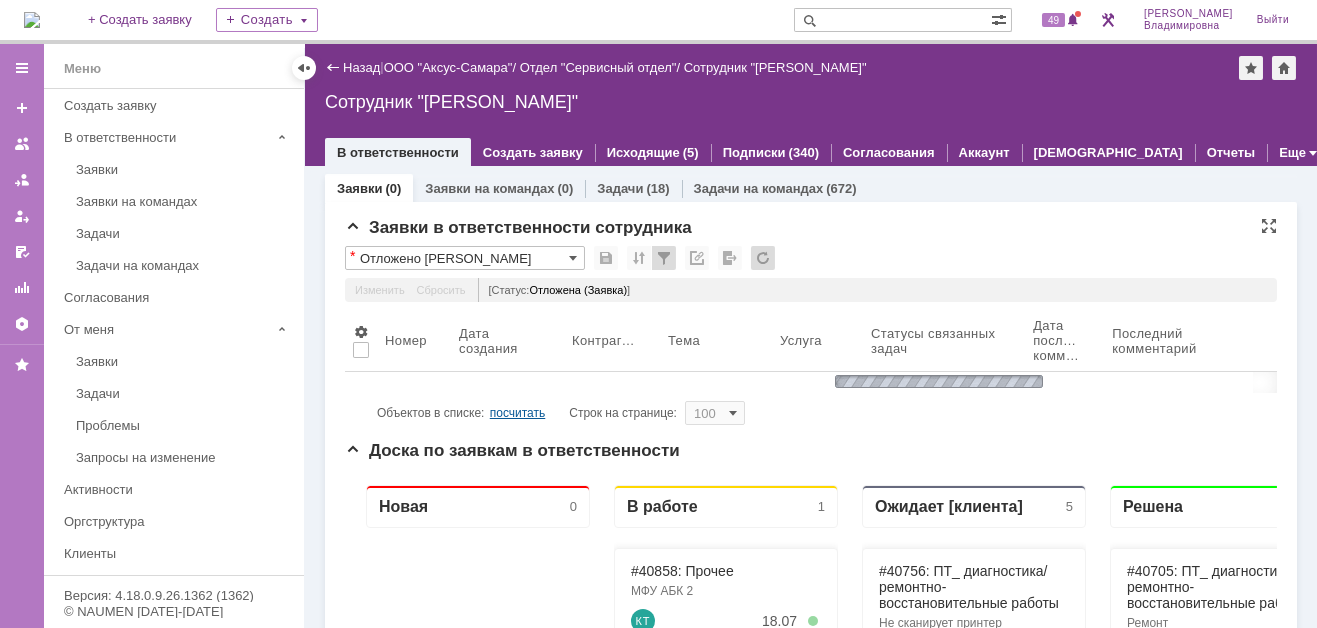 scroll, scrollTop: 0, scrollLeft: 0, axis: both 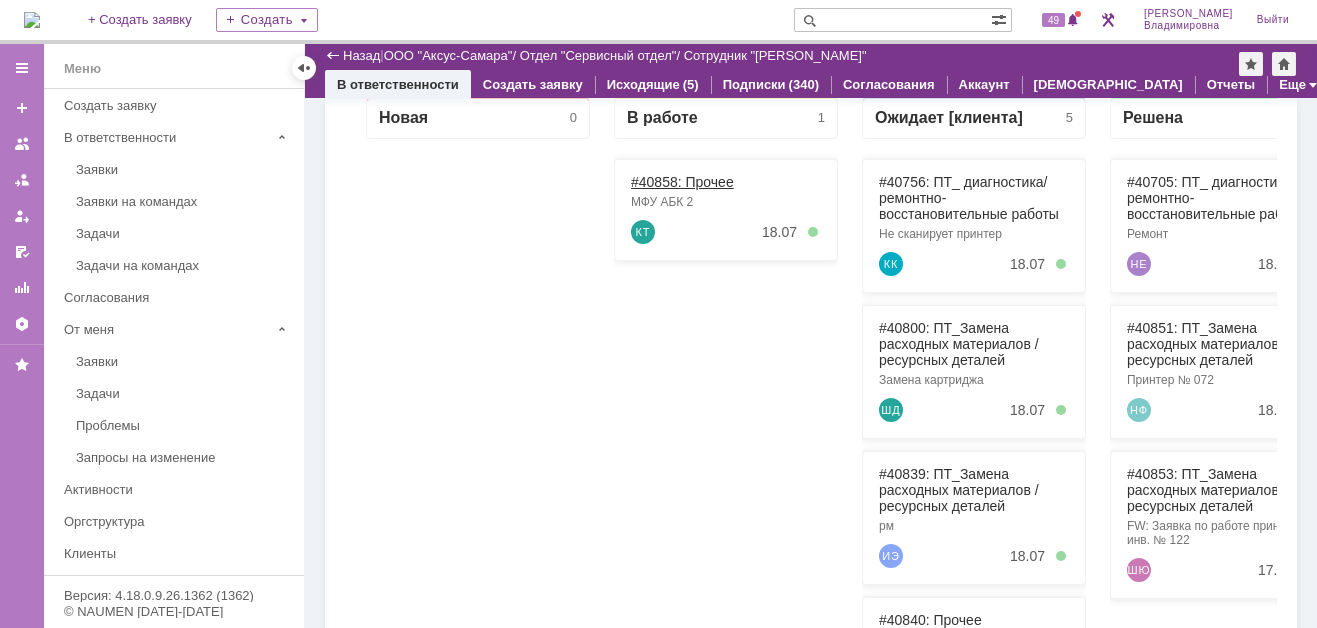 click on "#40858: Прочее" at bounding box center (682, 182) 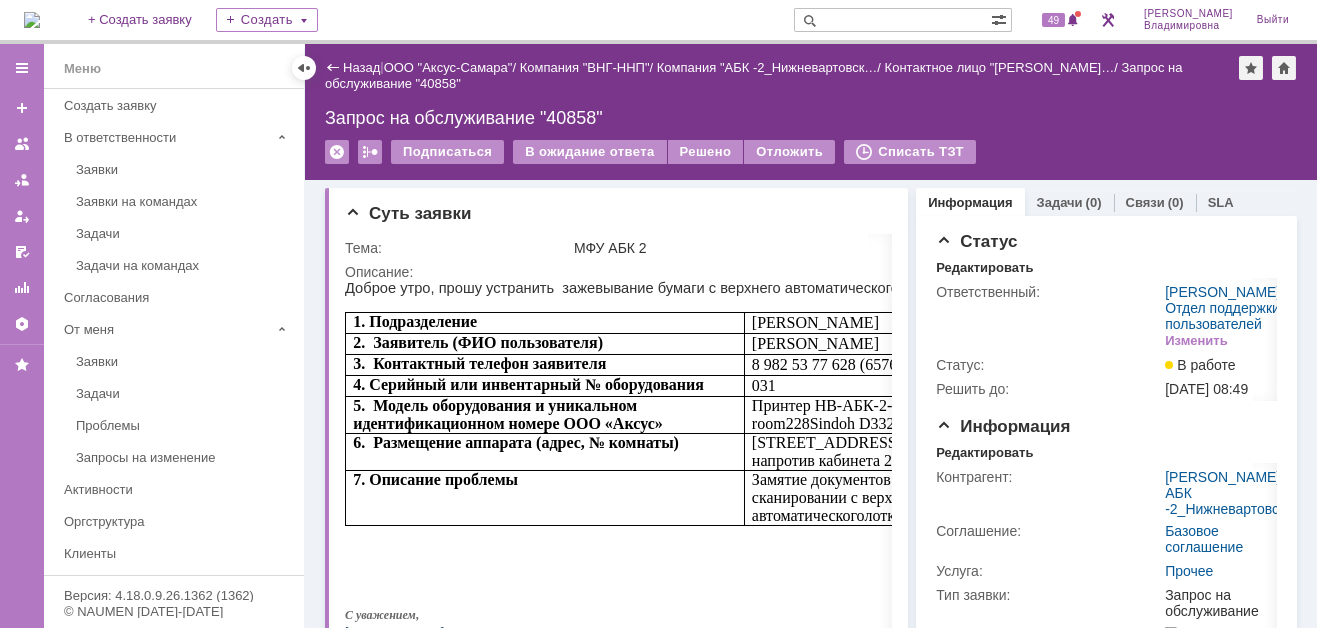 scroll, scrollTop: 0, scrollLeft: 0, axis: both 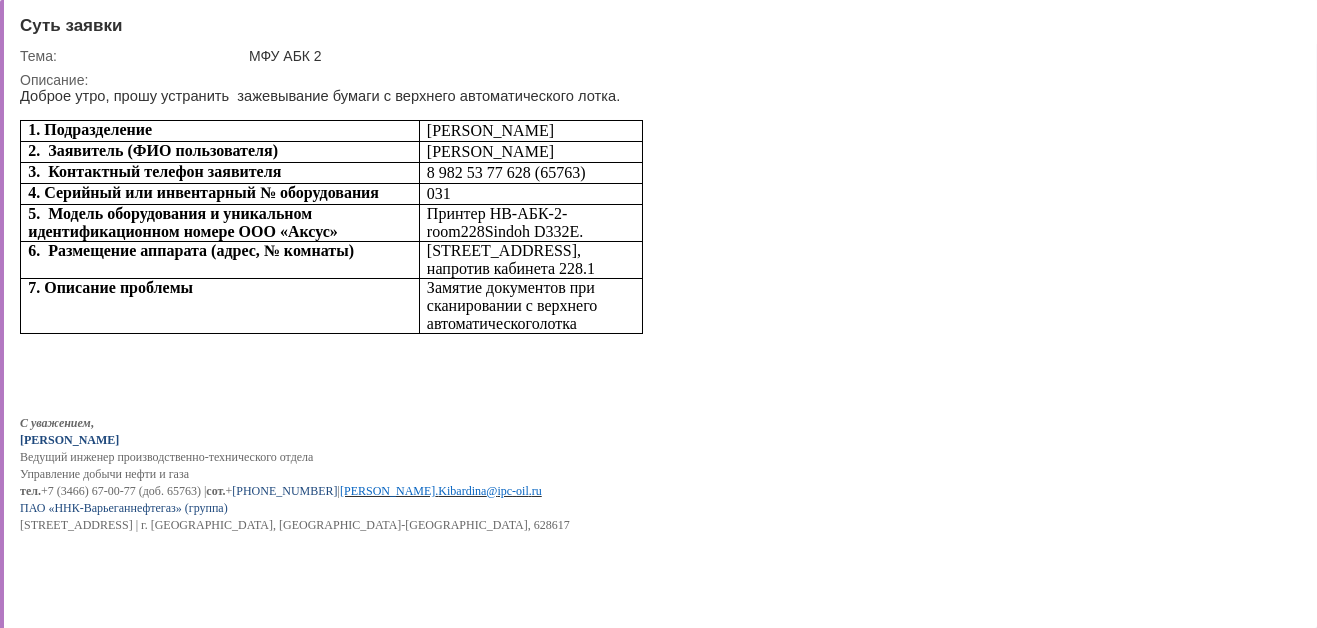 click at bounding box center (1285, 24) 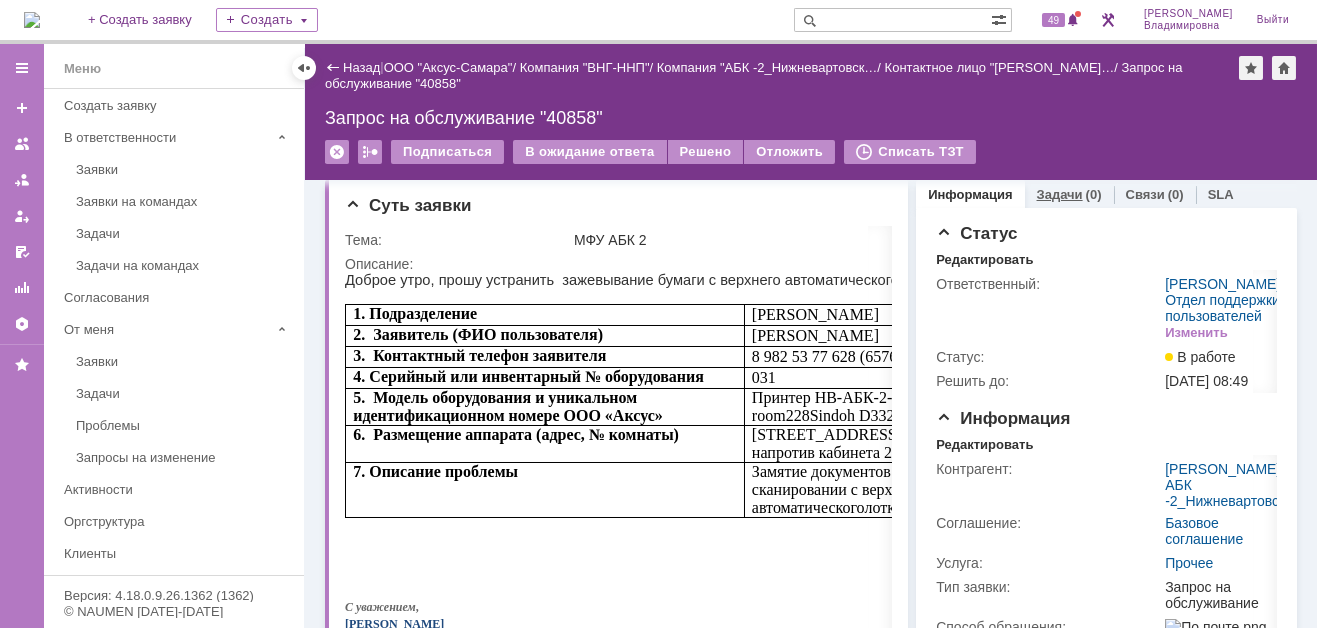 click on "Задачи" at bounding box center (1060, 194) 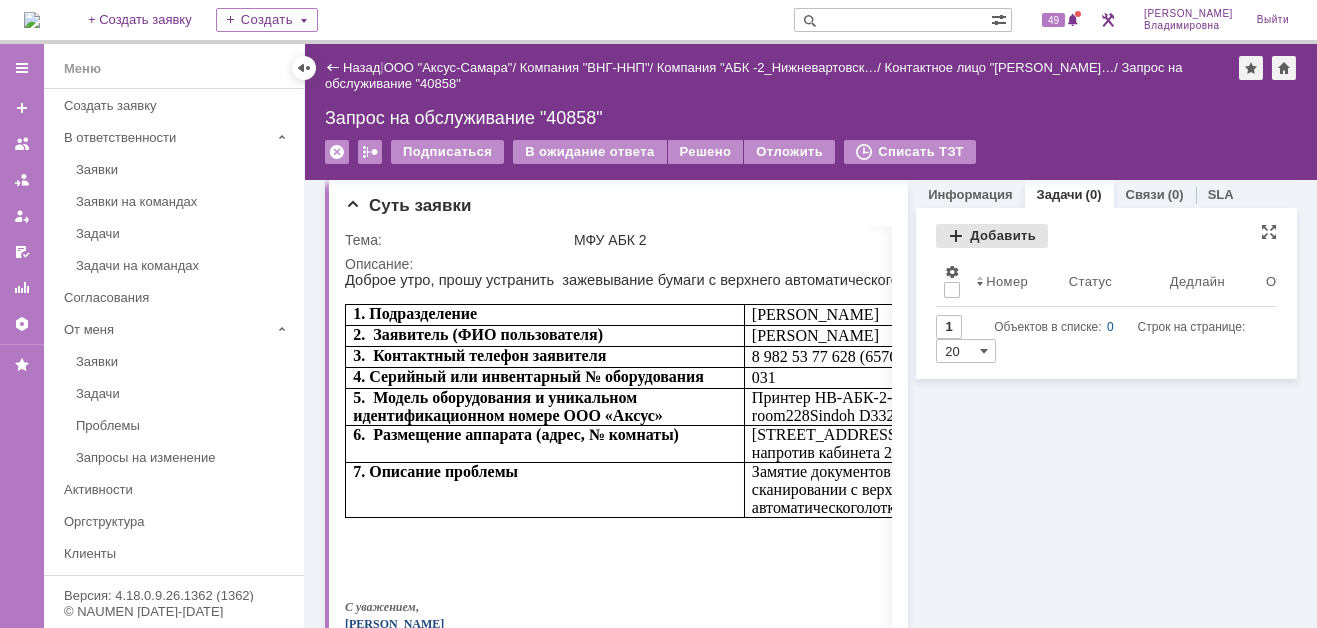 click on "Добавить" at bounding box center (992, 236) 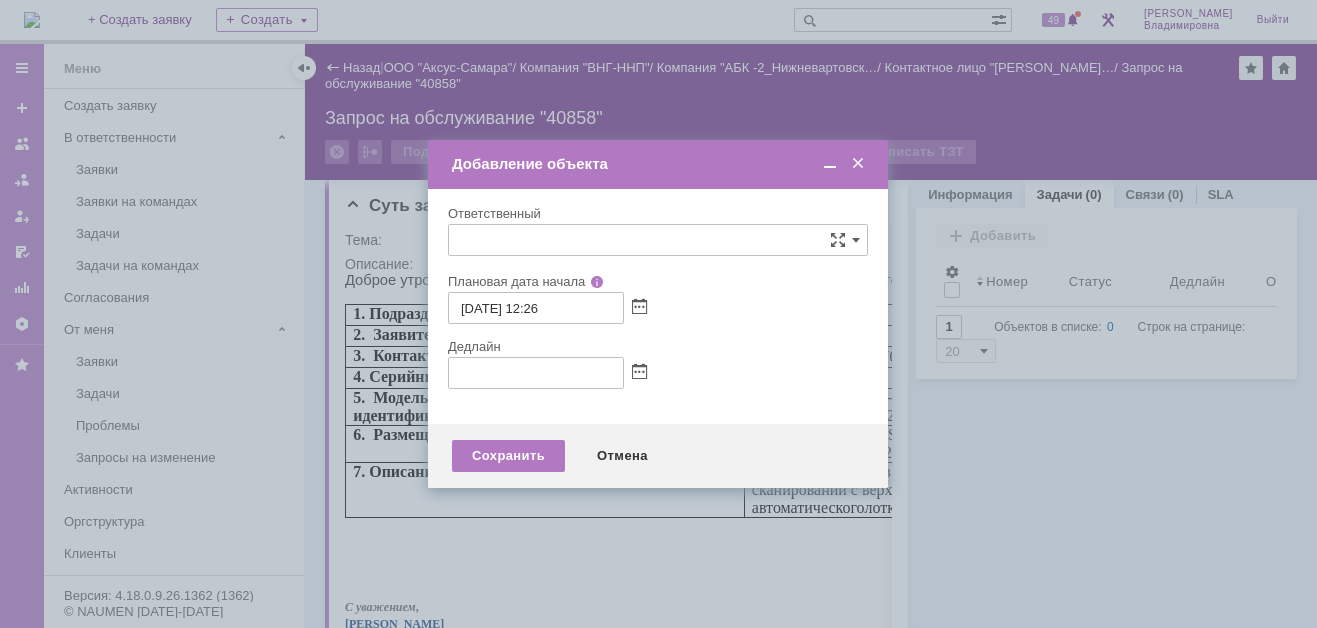 type on "[не указано]" 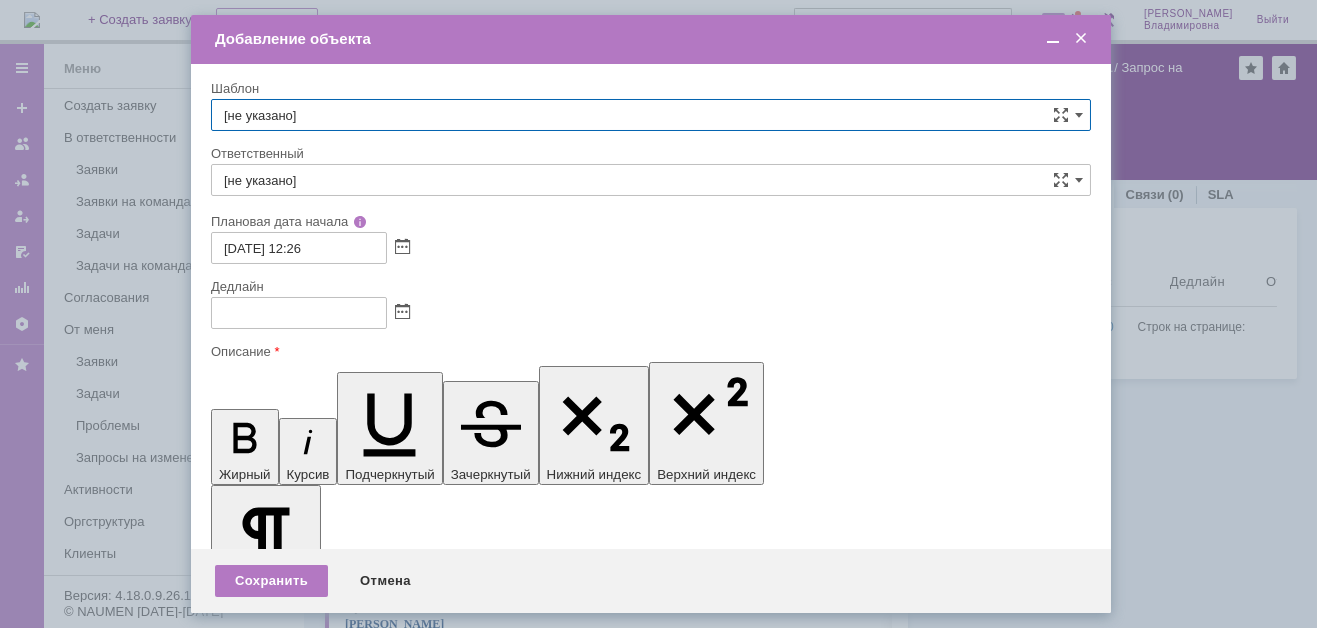 scroll, scrollTop: 0, scrollLeft: 0, axis: both 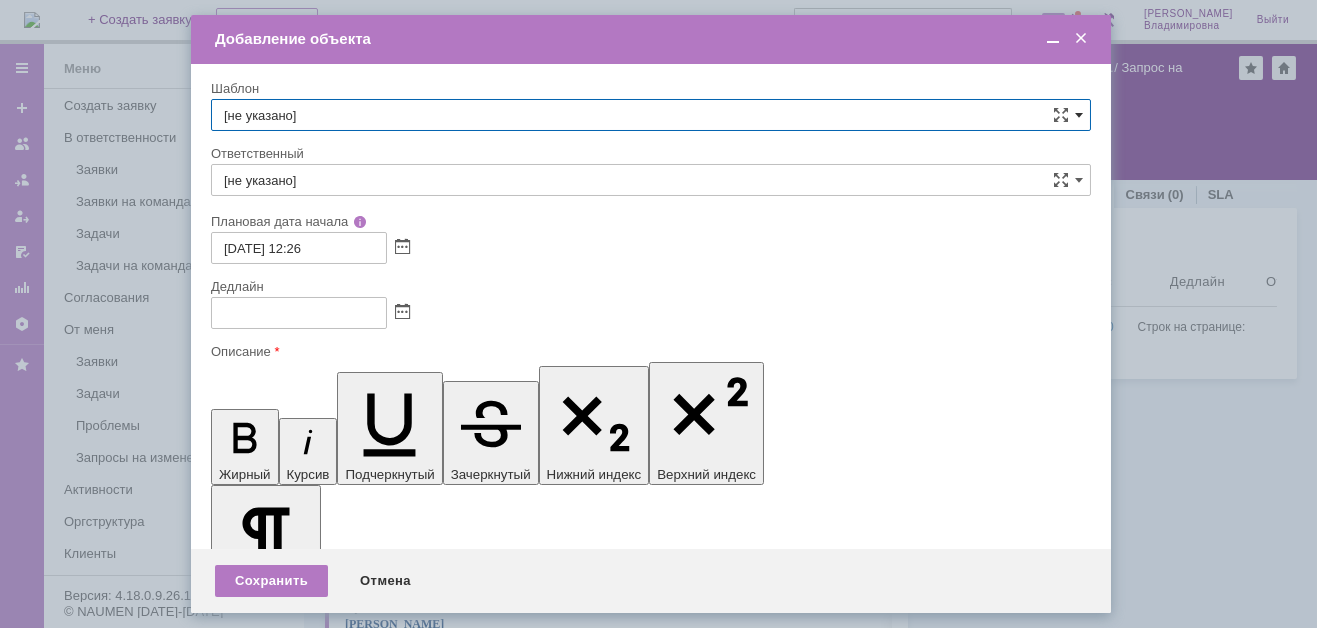 click at bounding box center (1079, 115) 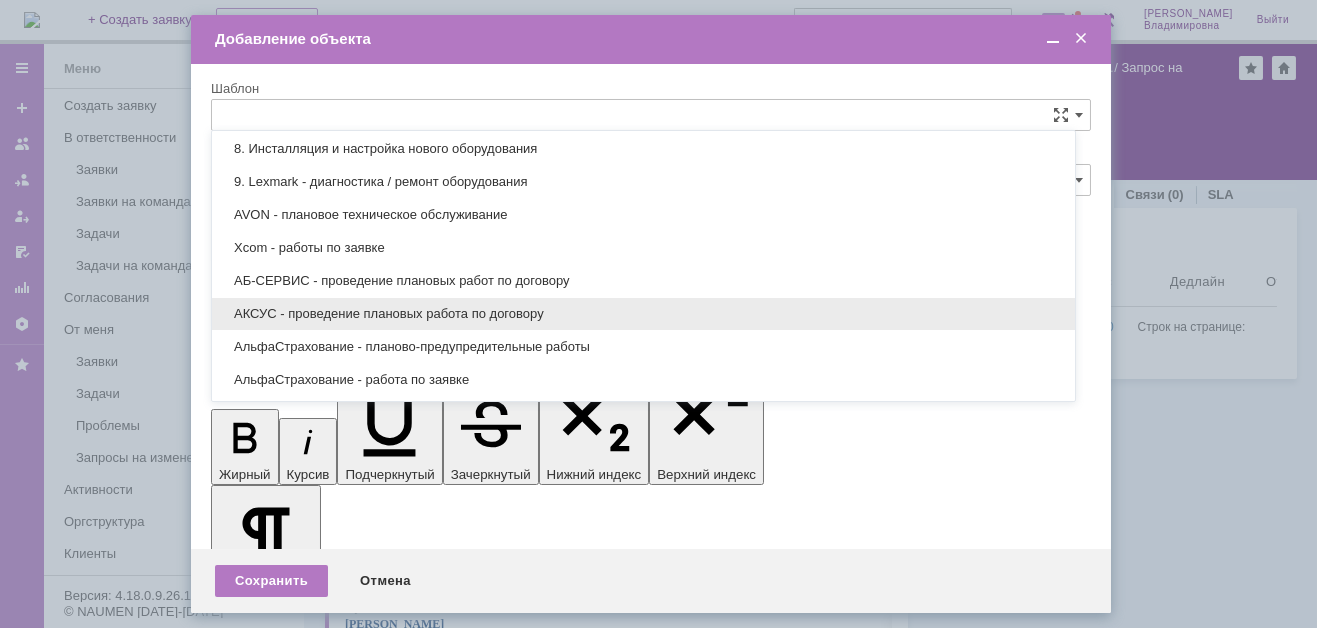 scroll, scrollTop: 579, scrollLeft: 0, axis: vertical 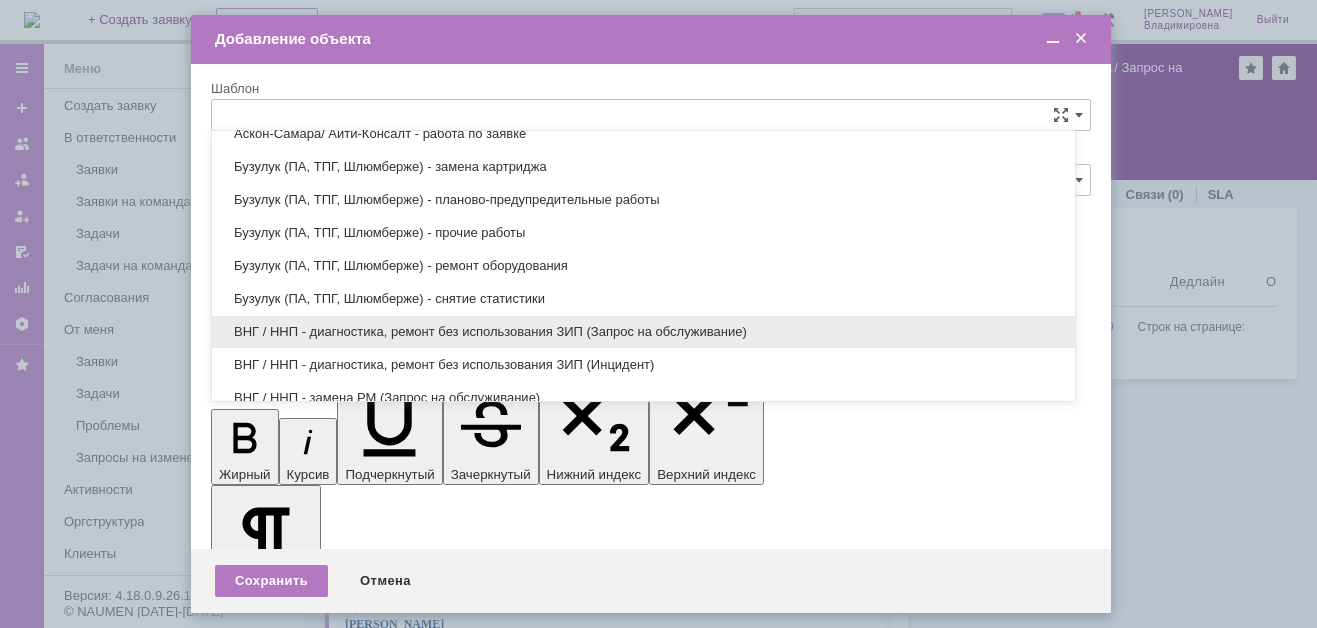 click on "ВНГ / ННП - диагностика, ремонт без использования ЗИП (Запрос на обслуживание)" at bounding box center [643, 332] 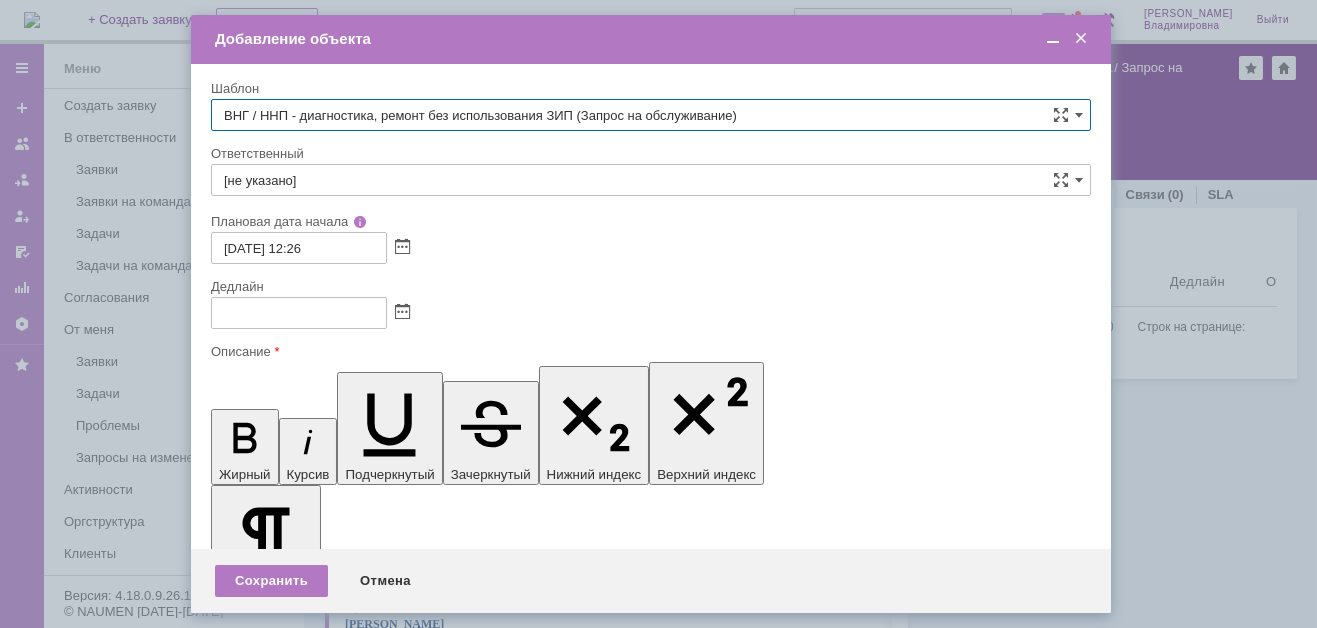 type on "[PERSON_NAME]" 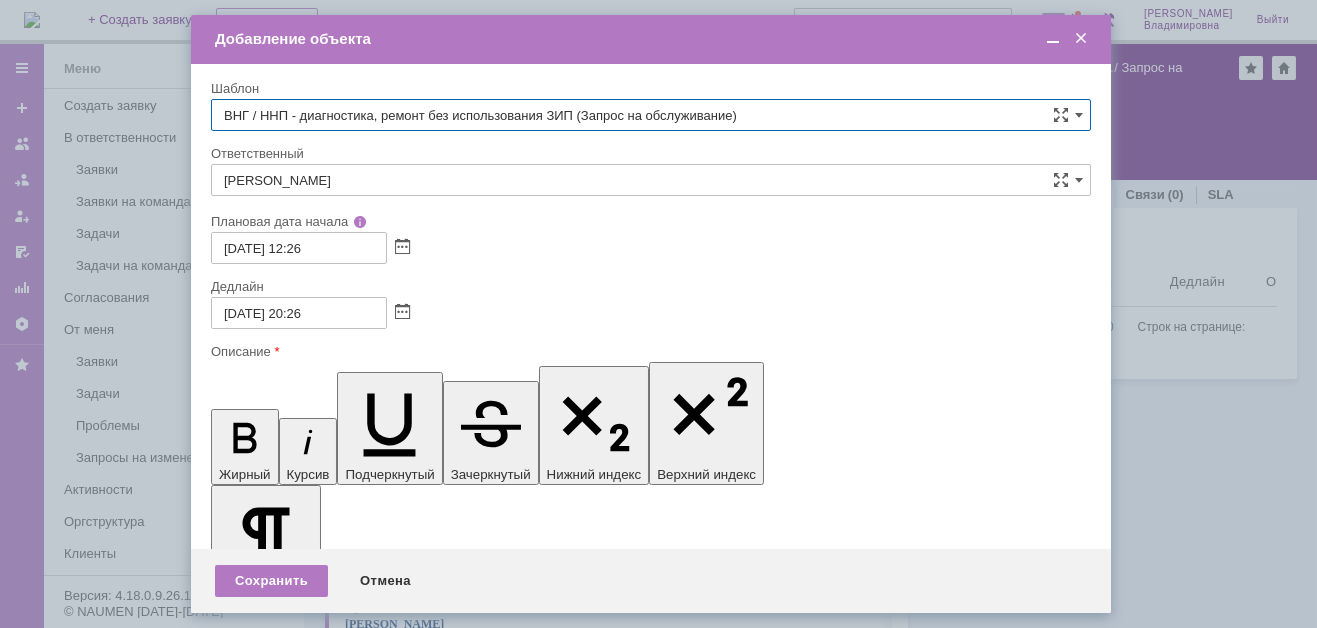type on "ВНГ / ННП - диагностика, ремонт без использования ЗИП (Запрос на обслуживание)" 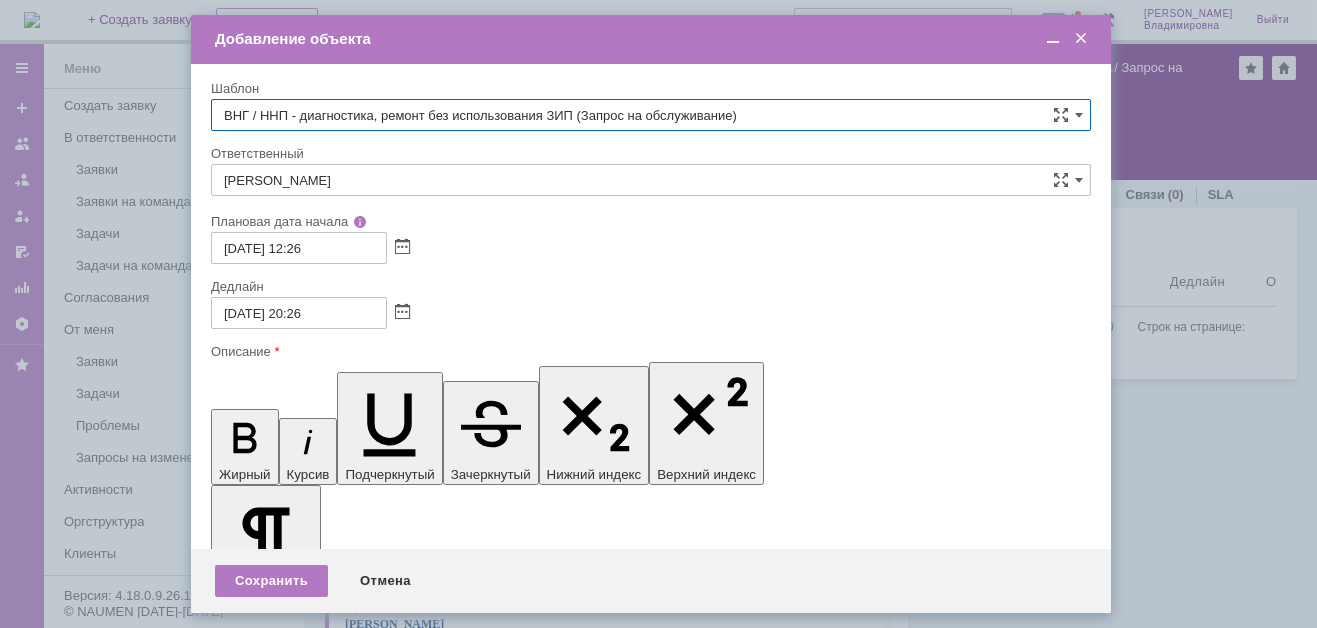 click at bounding box center (374, 5767) 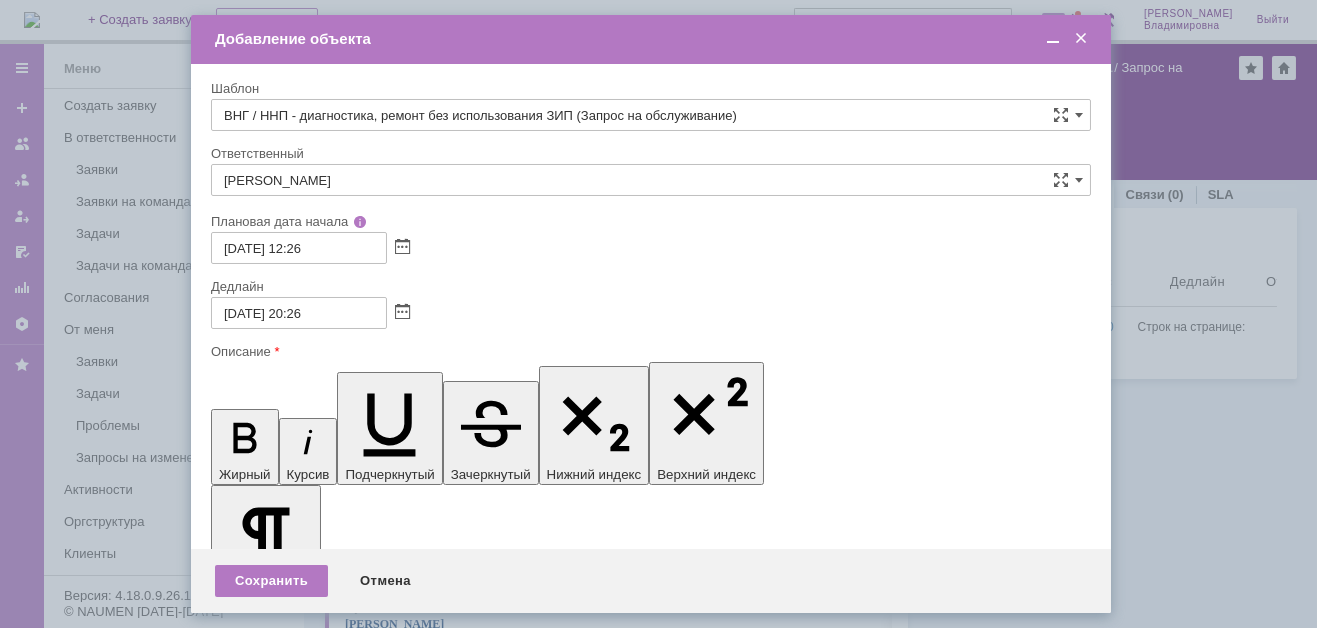 drag, startPoint x: 487, startPoint y: 5746, endPoint x: 233, endPoint y: 5743, distance: 254.01772 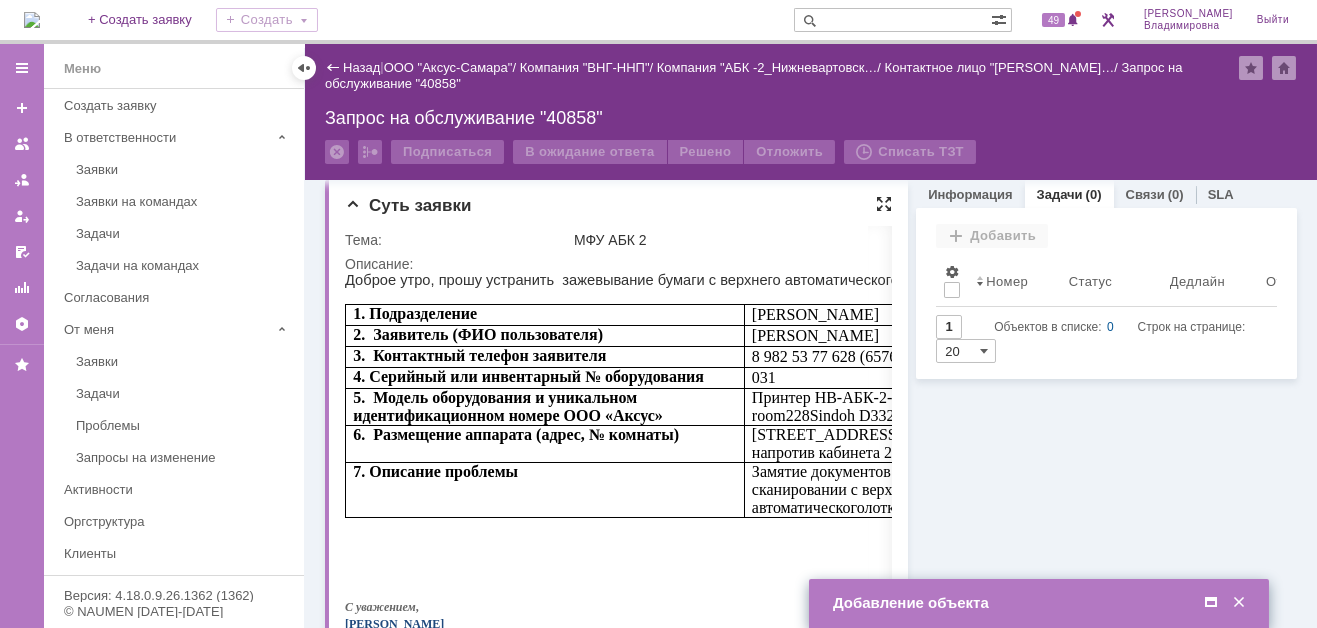 click at bounding box center (884, 204) 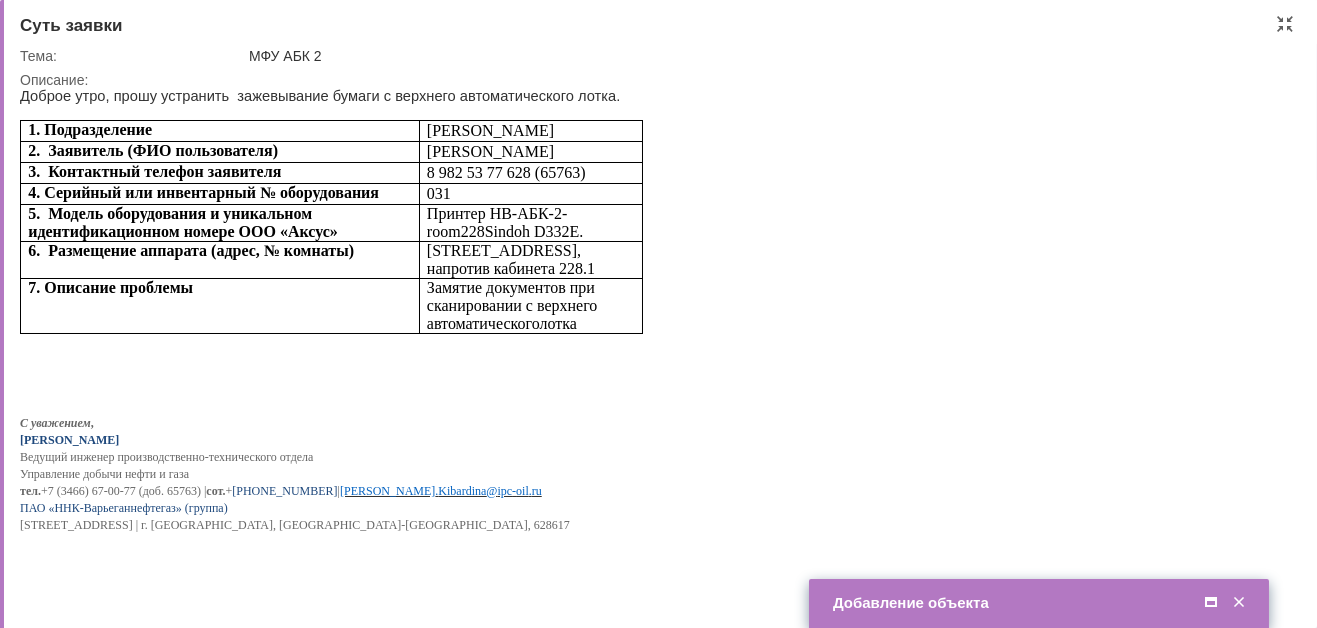 scroll, scrollTop: 0, scrollLeft: 0, axis: both 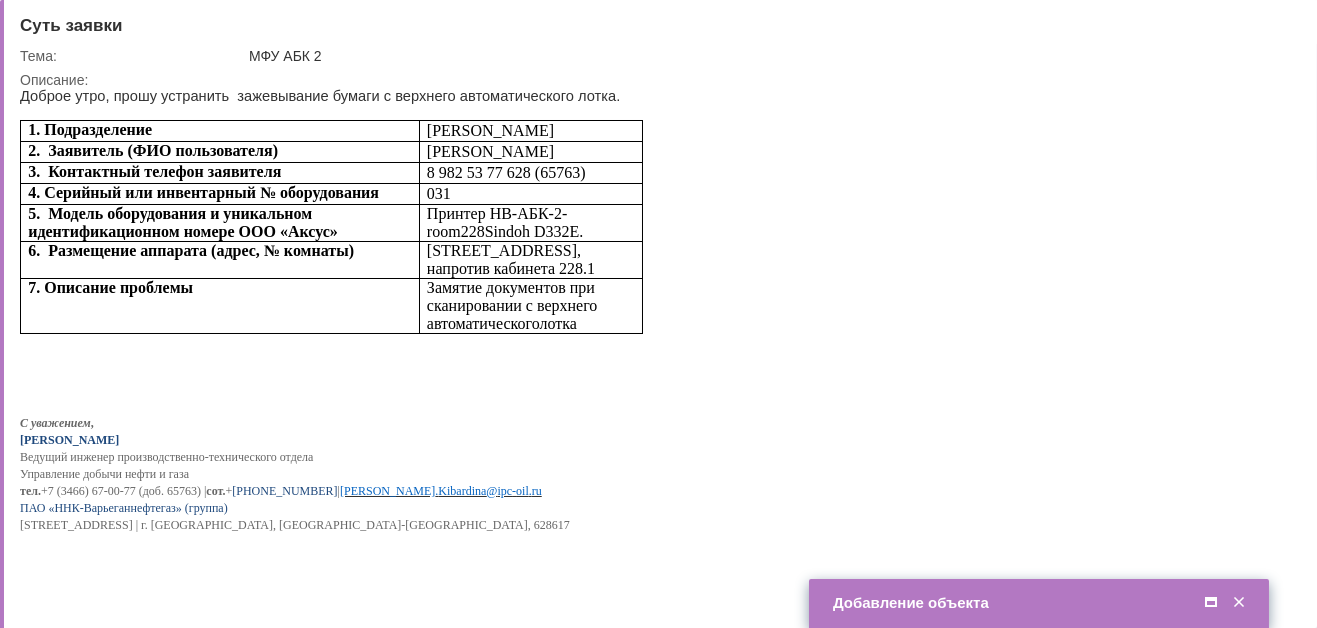 click at bounding box center [1211, 603] 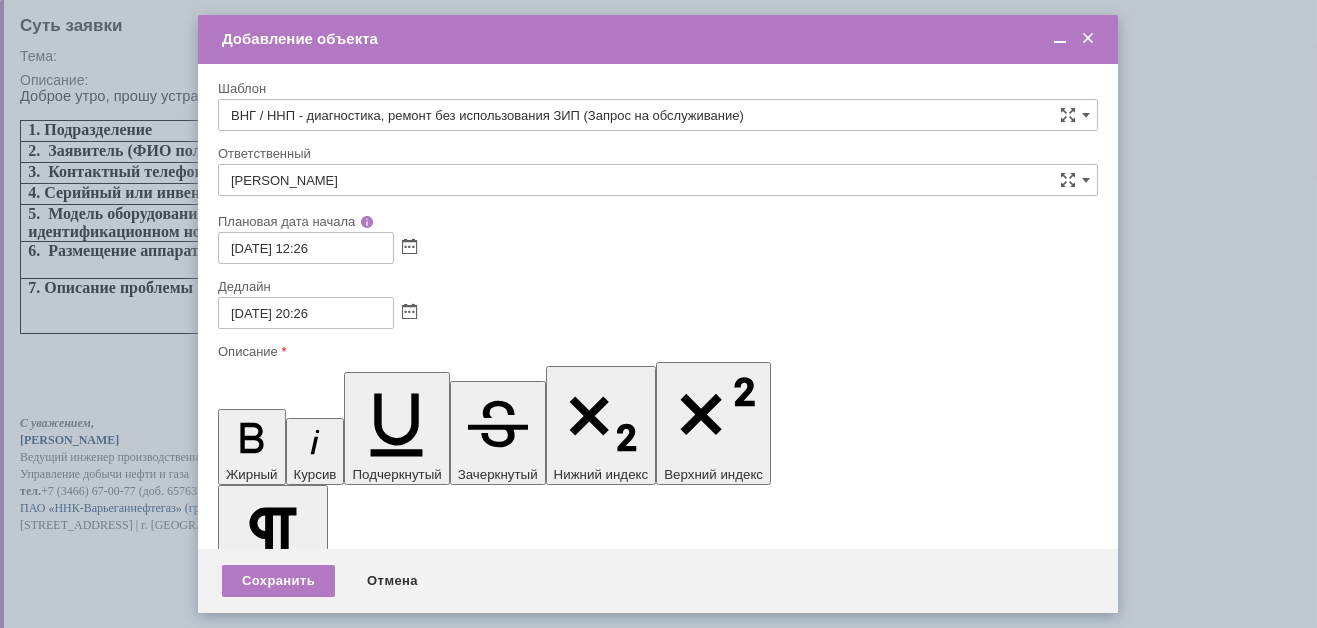 click at bounding box center (381, 5767) 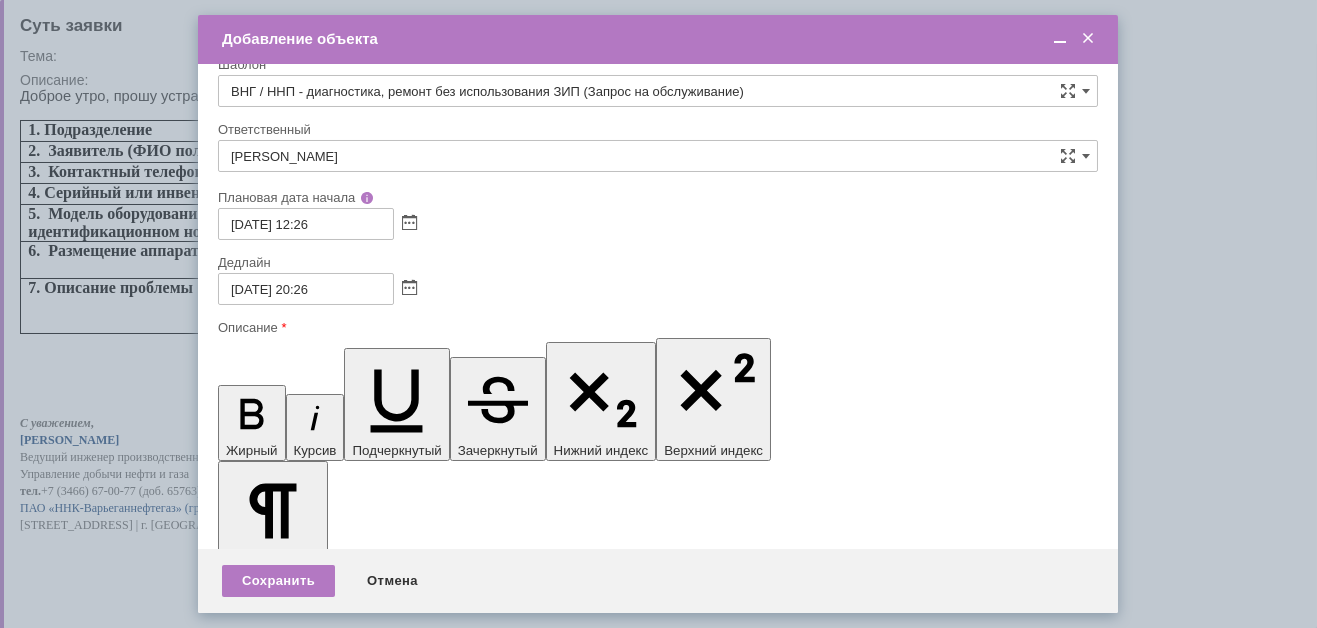 scroll, scrollTop: 100, scrollLeft: 0, axis: vertical 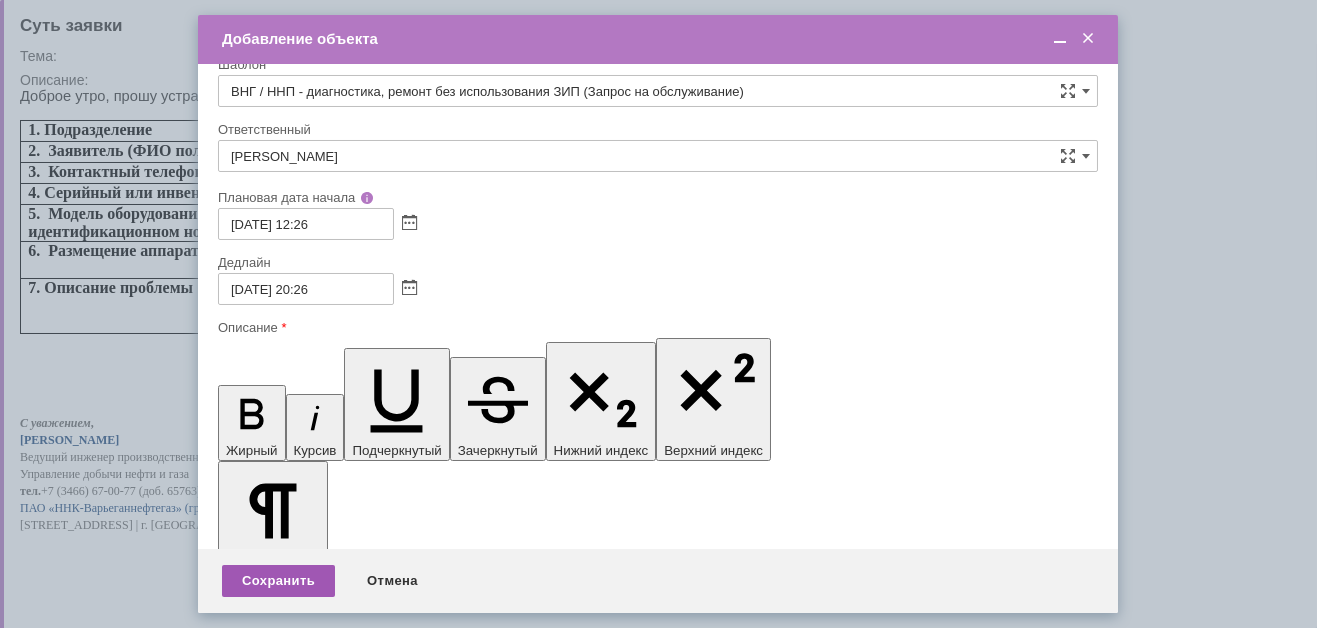 click on "Сохранить" at bounding box center (278, 581) 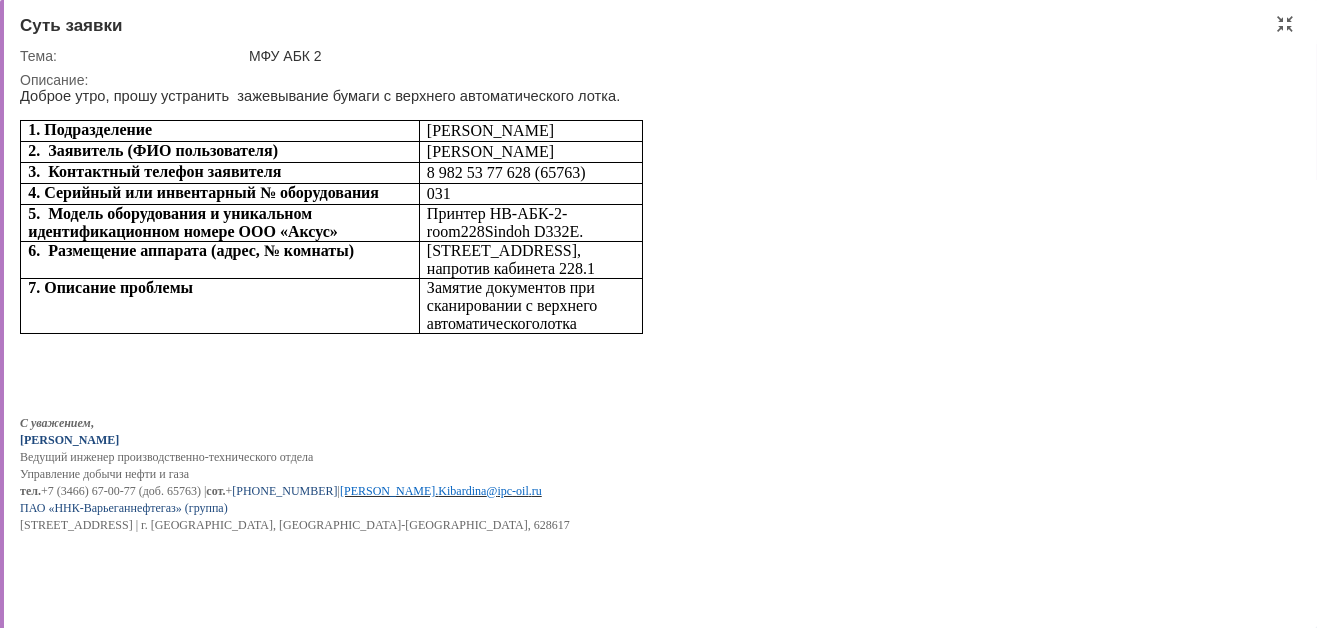 drag, startPoint x: 939, startPoint y: 182, endPoint x: 794, endPoint y: 103, distance: 165.12419 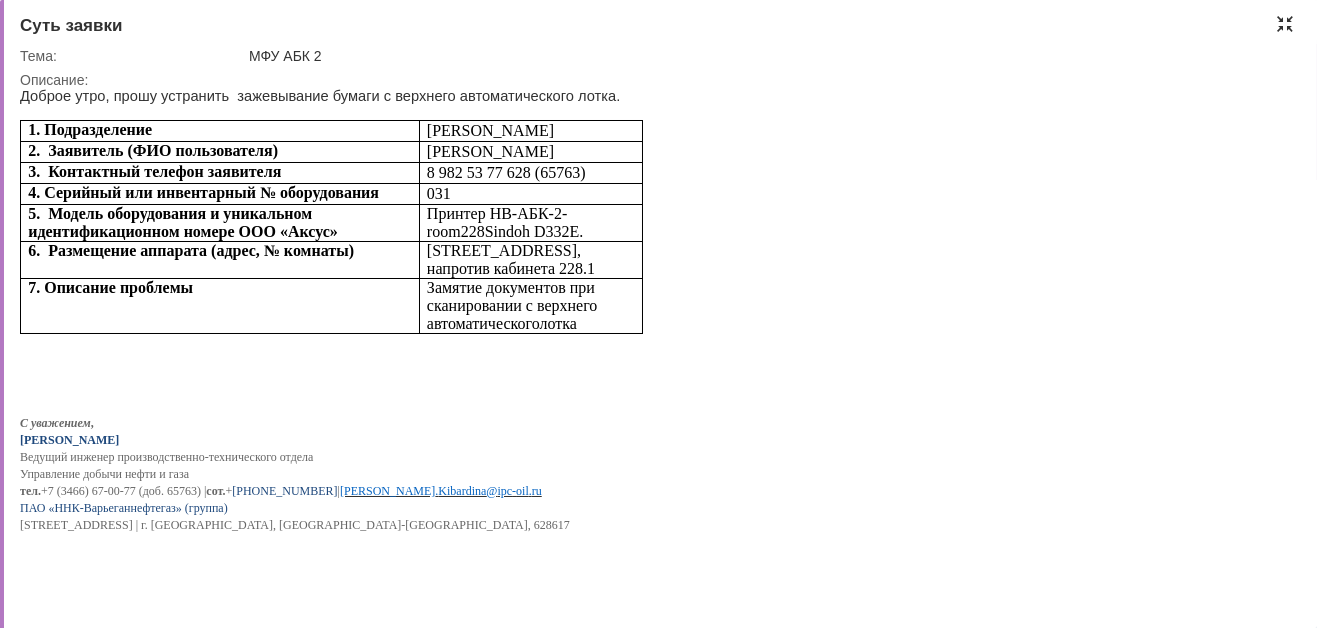 click at bounding box center [1285, 24] 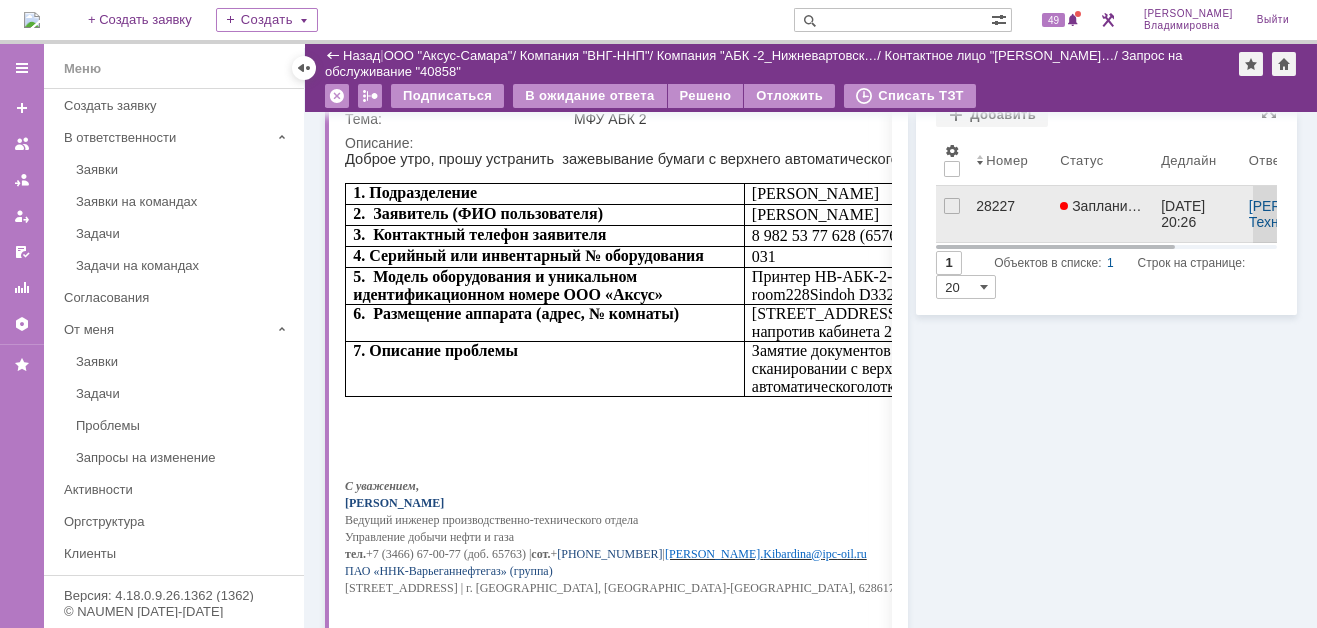 scroll, scrollTop: 0, scrollLeft: 0, axis: both 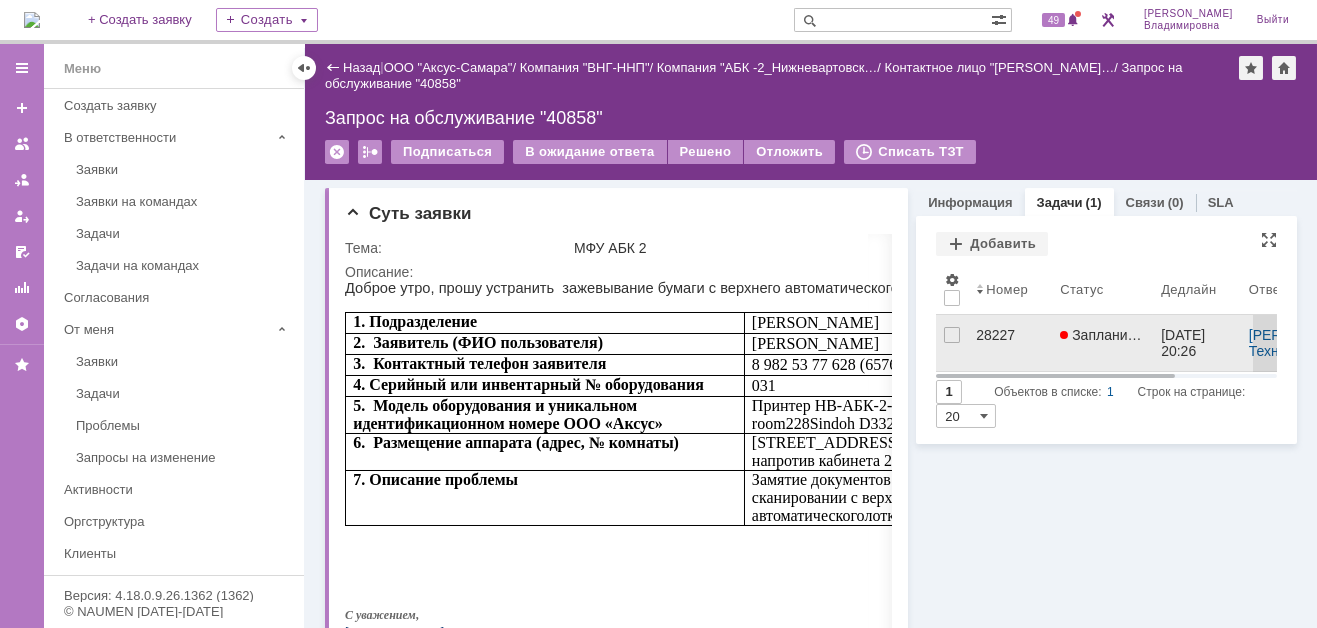 click on "28227" at bounding box center (1010, 335) 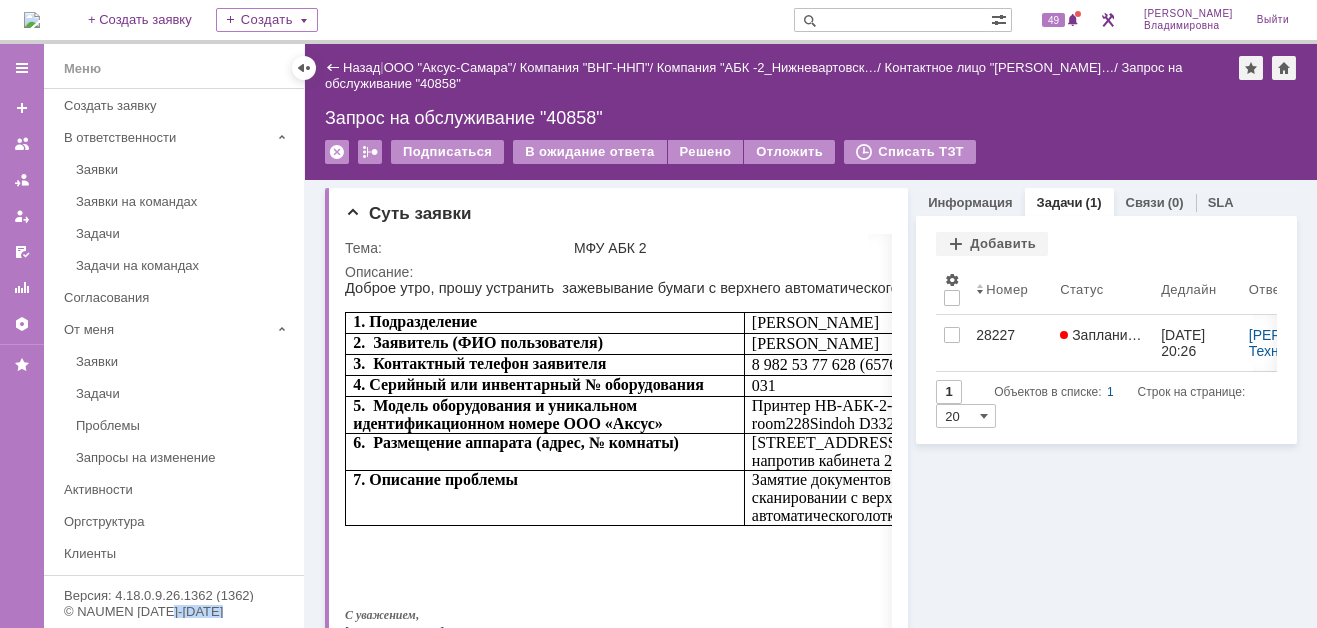 click on "Назад   |   ООО "Аксус-Самара"  /   Компания "ВНГ-ННП"  /   Компания "АБК -2_Нижневартовск…  /   Контактное лицо "Кибардина Тан…  /   Запрос на обслуживание "40858" Запрос на обслуживание "40858"
Подписаться В ожидание ответа Решено Отложить Списать ТЗТ serviceCall$45552689 Карточка заявки       Суть заявки Тема: МФУ  АБК 2 Описание: Комментарии (1) Файлы (0) История Комментарии
Добавить комментарий             ОЕ Введите комментарий... 1       Всего комментариев:   1  Строк на странице:        20       ОЕ Орлова Елена Владимировна 17.07.2025 12:23 1       Всего комментариев:   1  Строк на странице:" at bounding box center [811, 336] 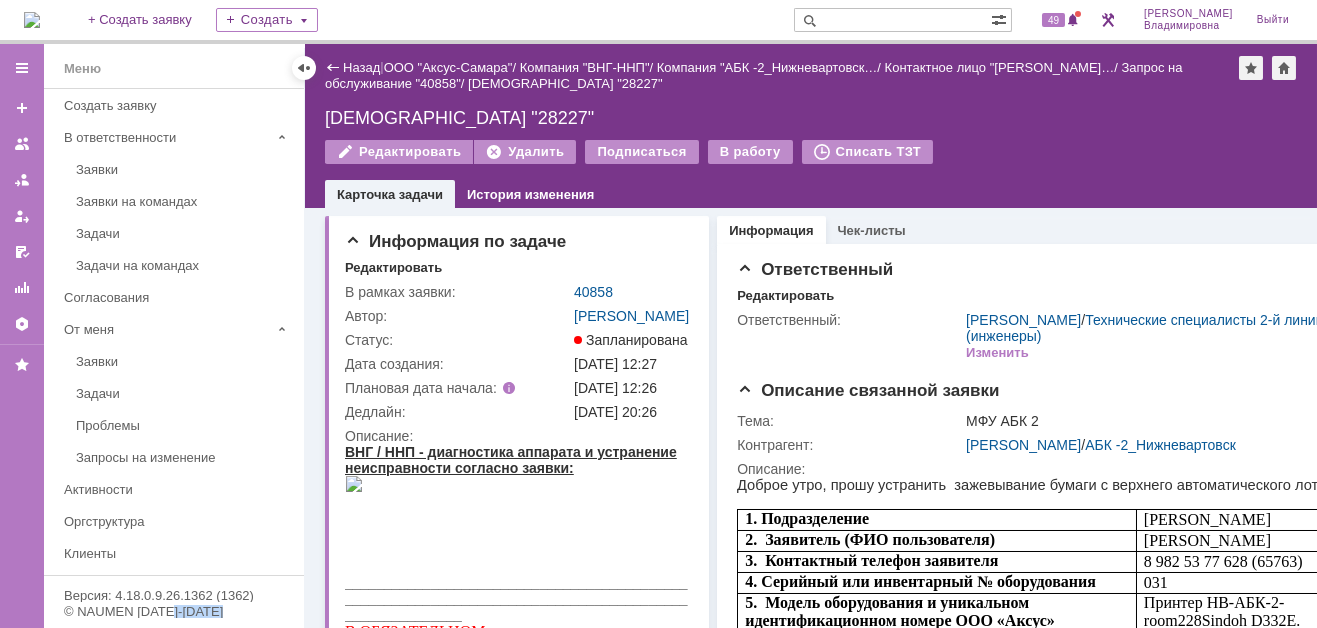 scroll, scrollTop: 0, scrollLeft: 0, axis: both 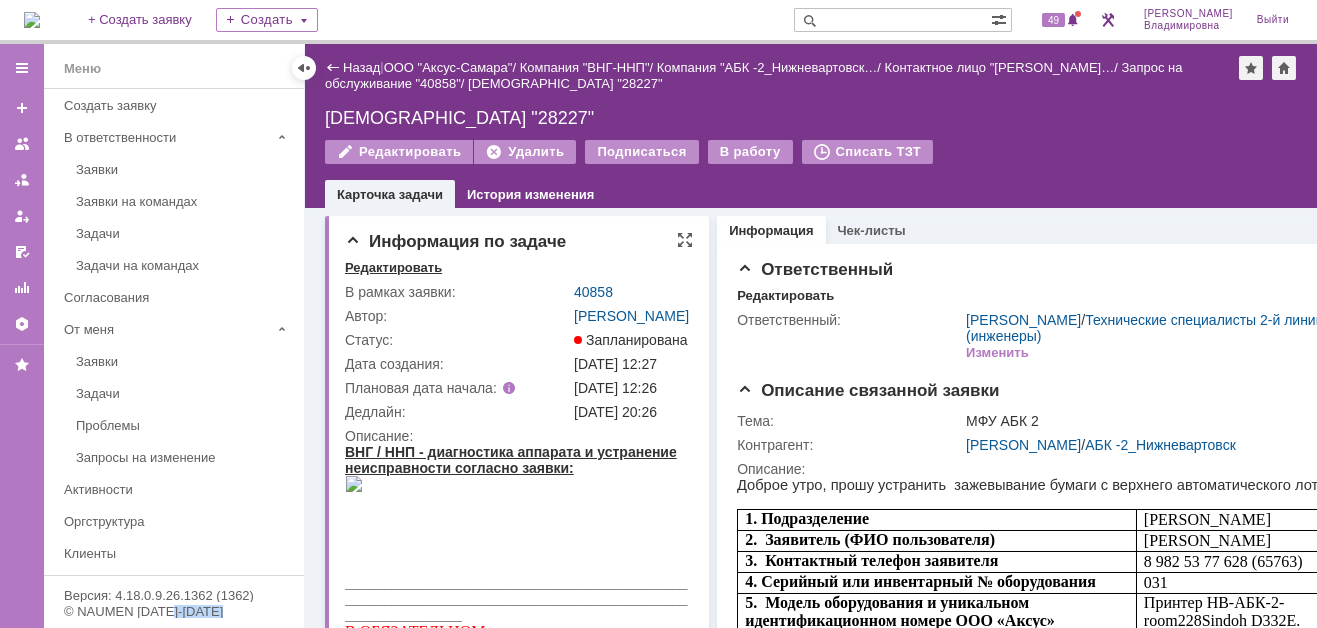 click on "Редактировать" at bounding box center (393, 268) 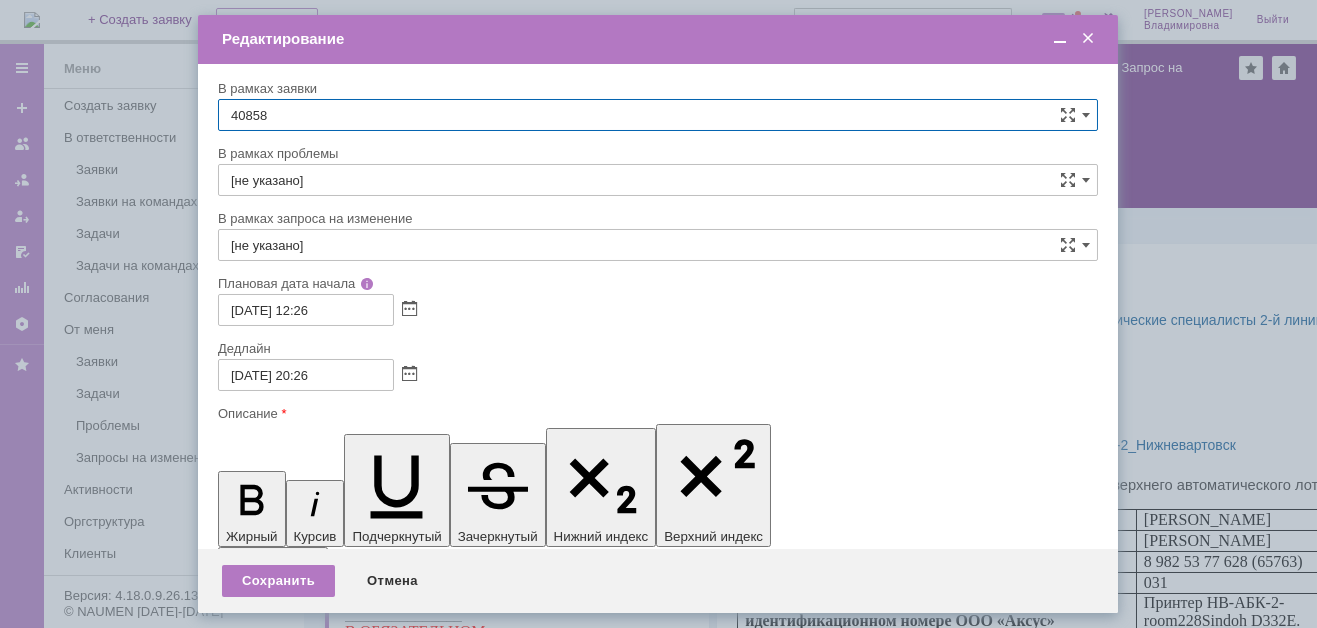 scroll, scrollTop: 0, scrollLeft: 0, axis: both 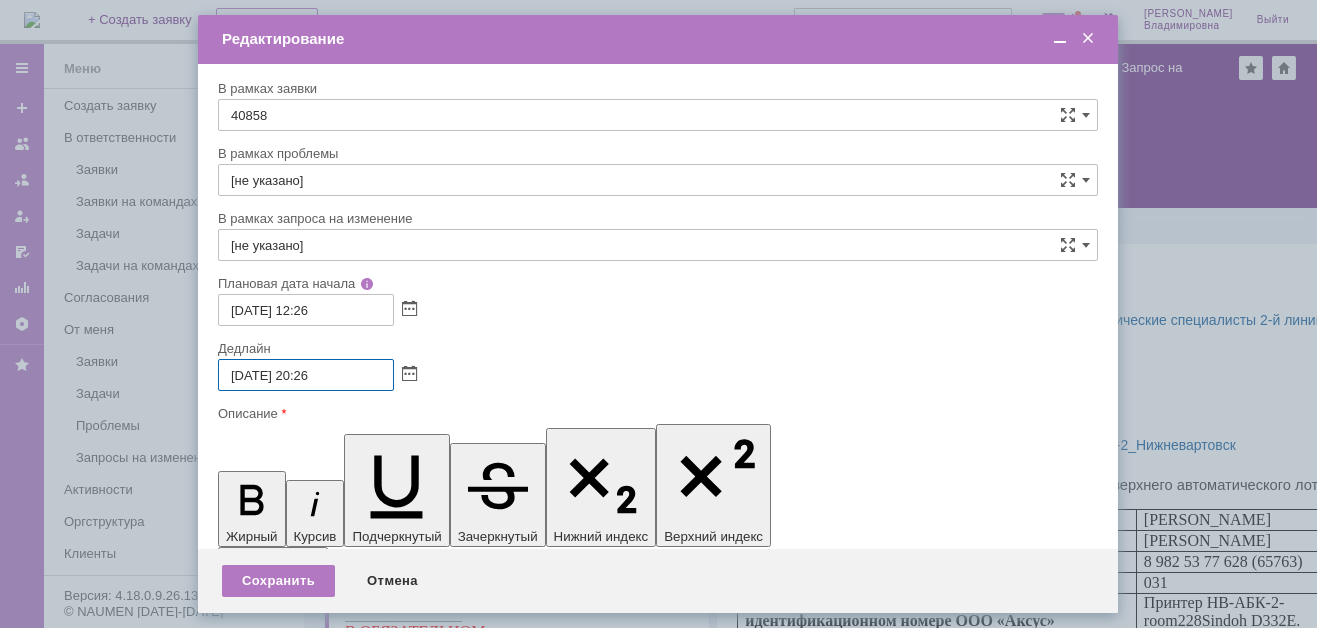 drag, startPoint x: 300, startPoint y: 371, endPoint x: 310, endPoint y: 376, distance: 11.18034 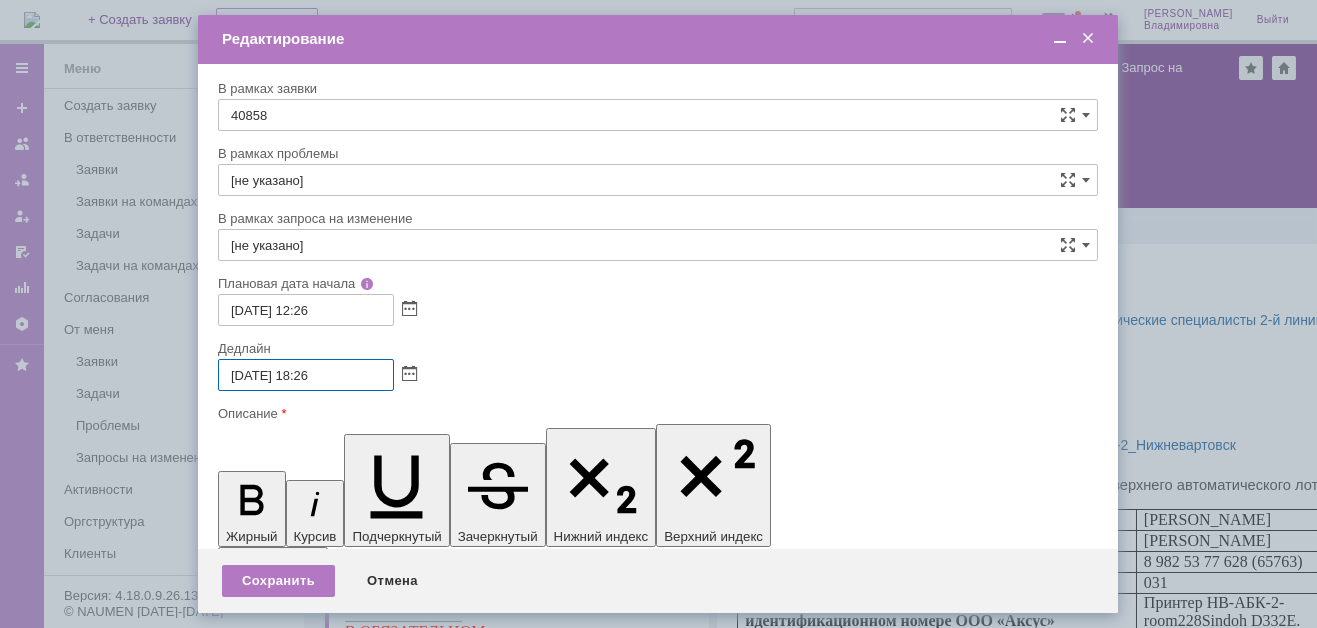 drag, startPoint x: 318, startPoint y: 370, endPoint x: 331, endPoint y: 369, distance: 13.038404 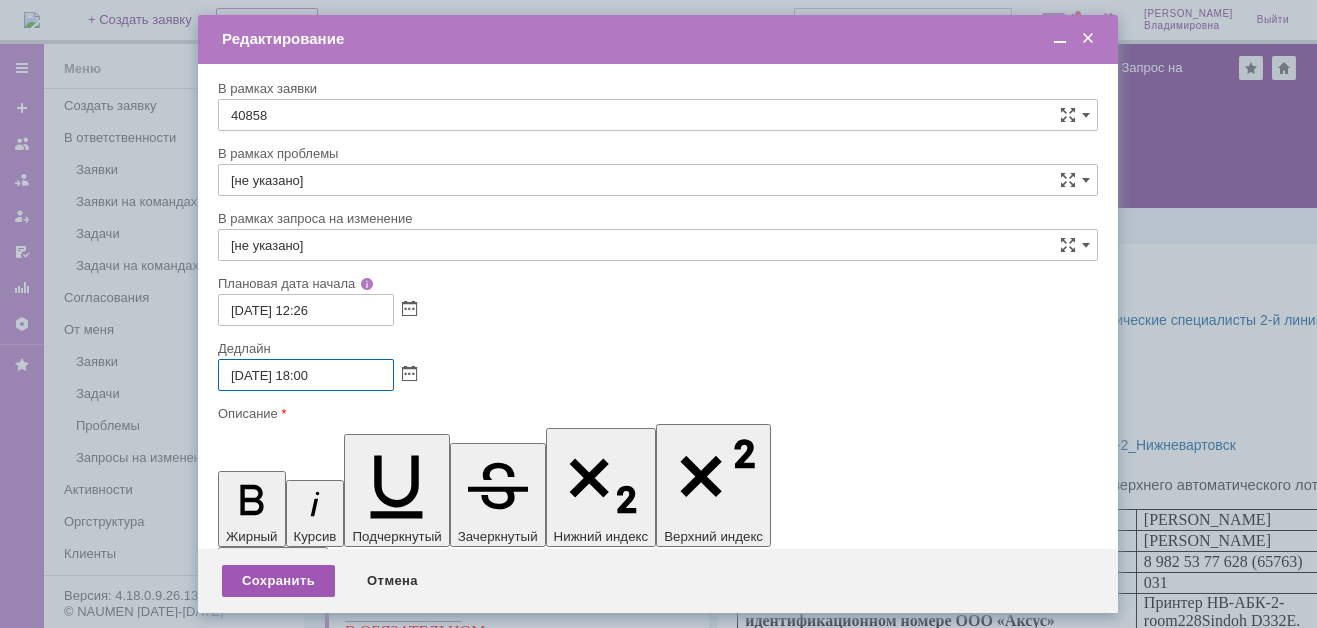 type on "[DATE] 18:00" 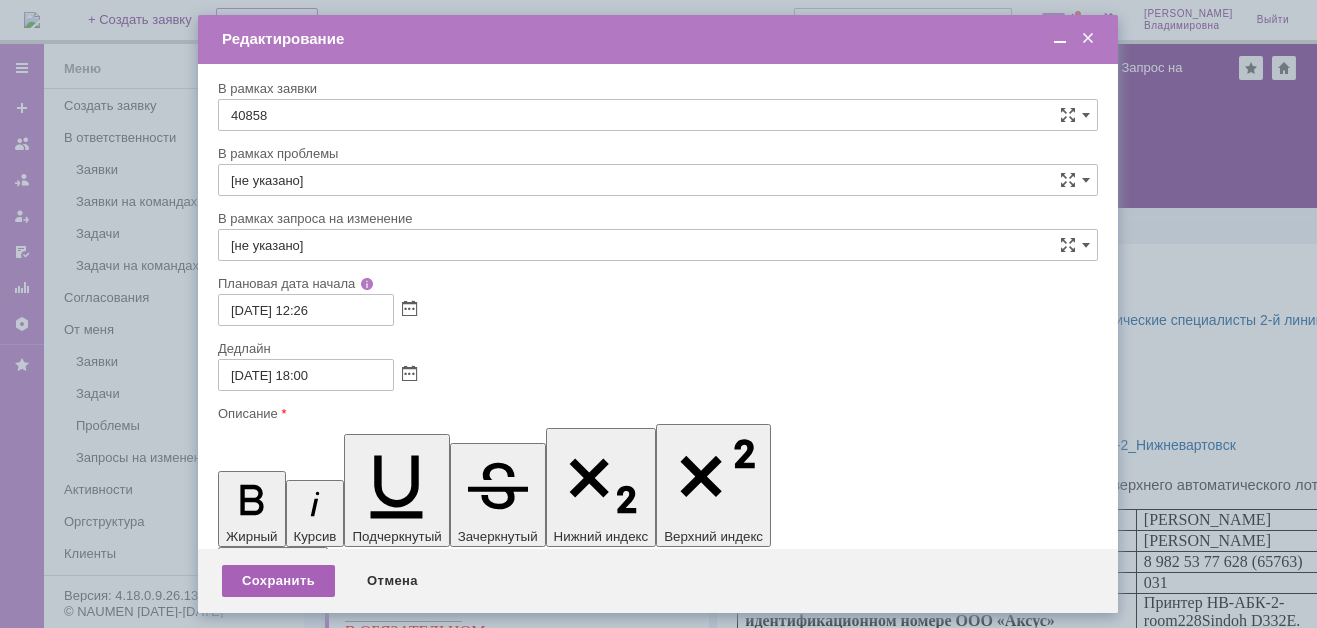 click on "Сохранить" at bounding box center [278, 581] 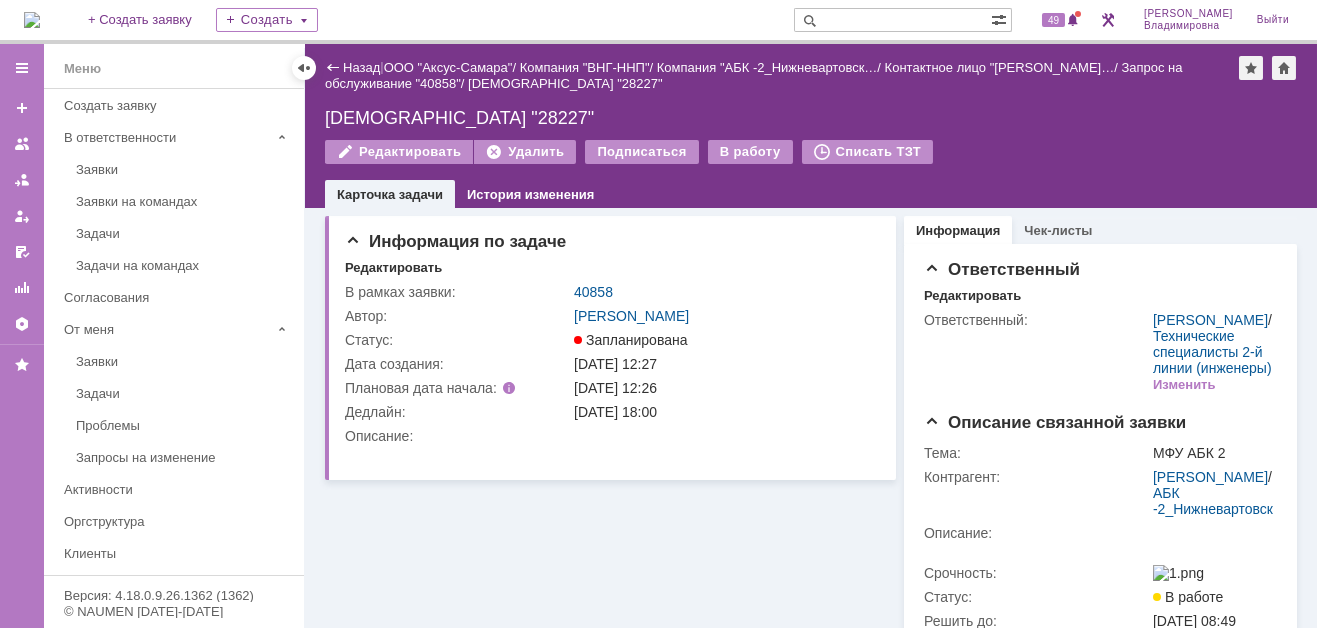 scroll, scrollTop: 0, scrollLeft: 0, axis: both 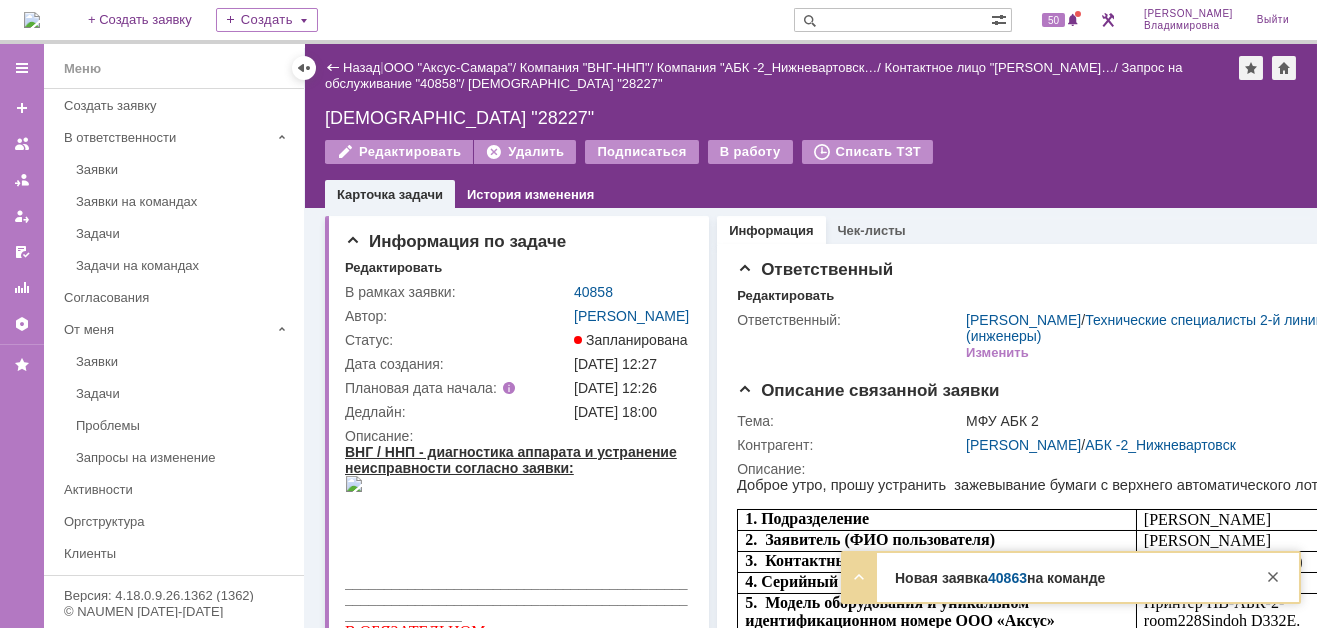 click on "40863" at bounding box center (1007, 578) 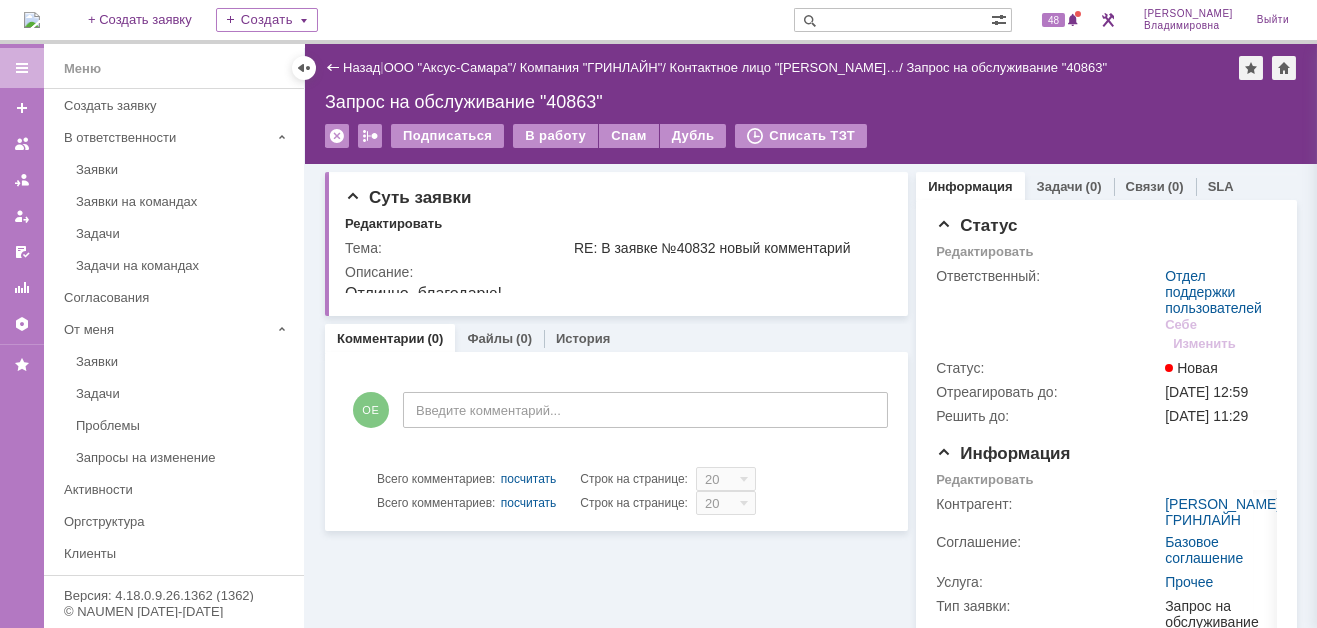 scroll, scrollTop: 0, scrollLeft: 0, axis: both 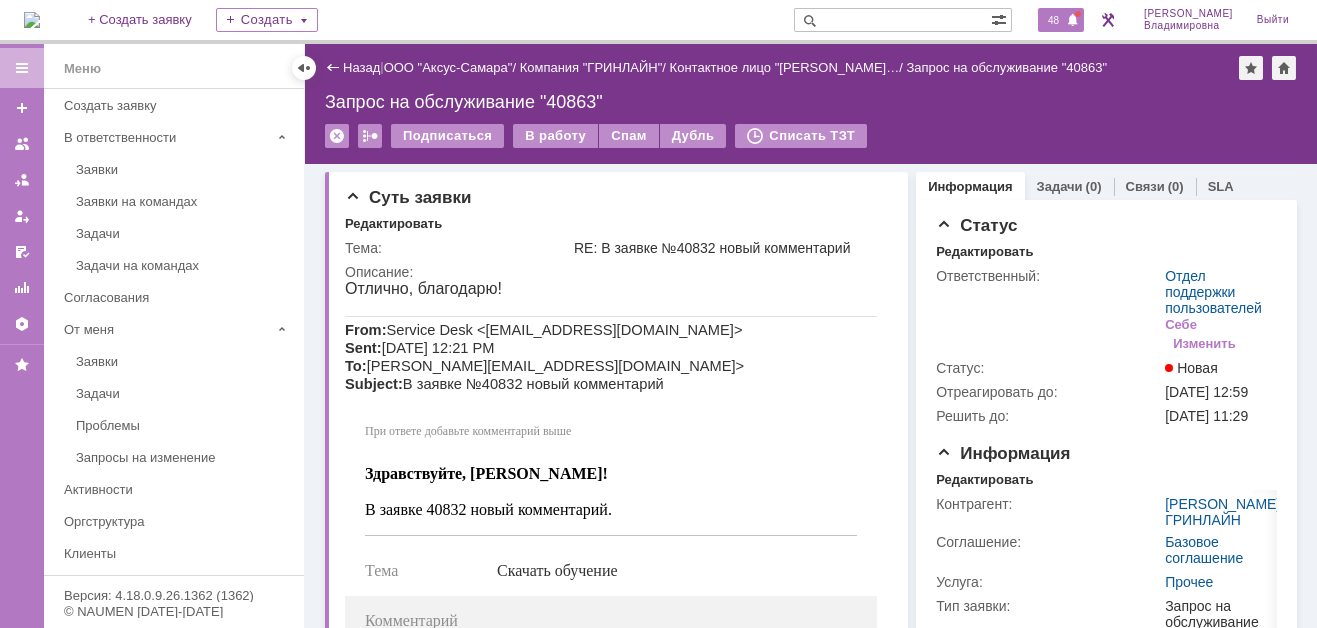 click on "48" at bounding box center (1053, 20) 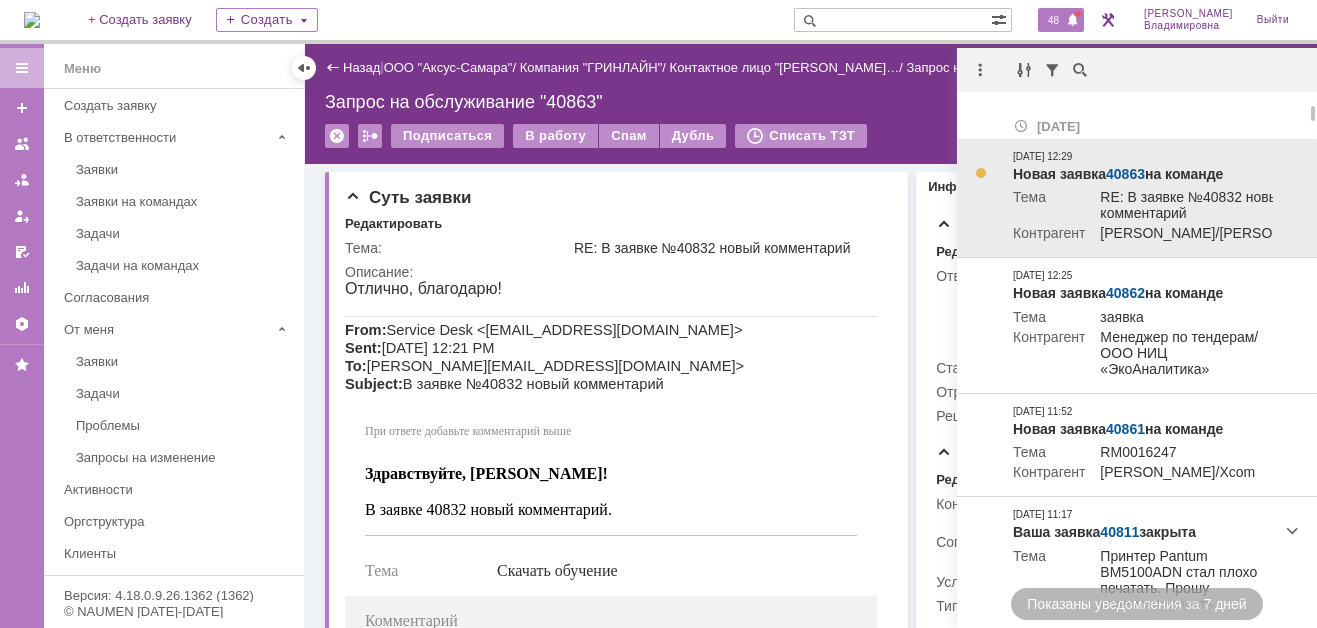 click on "40863" at bounding box center (1125, 174) 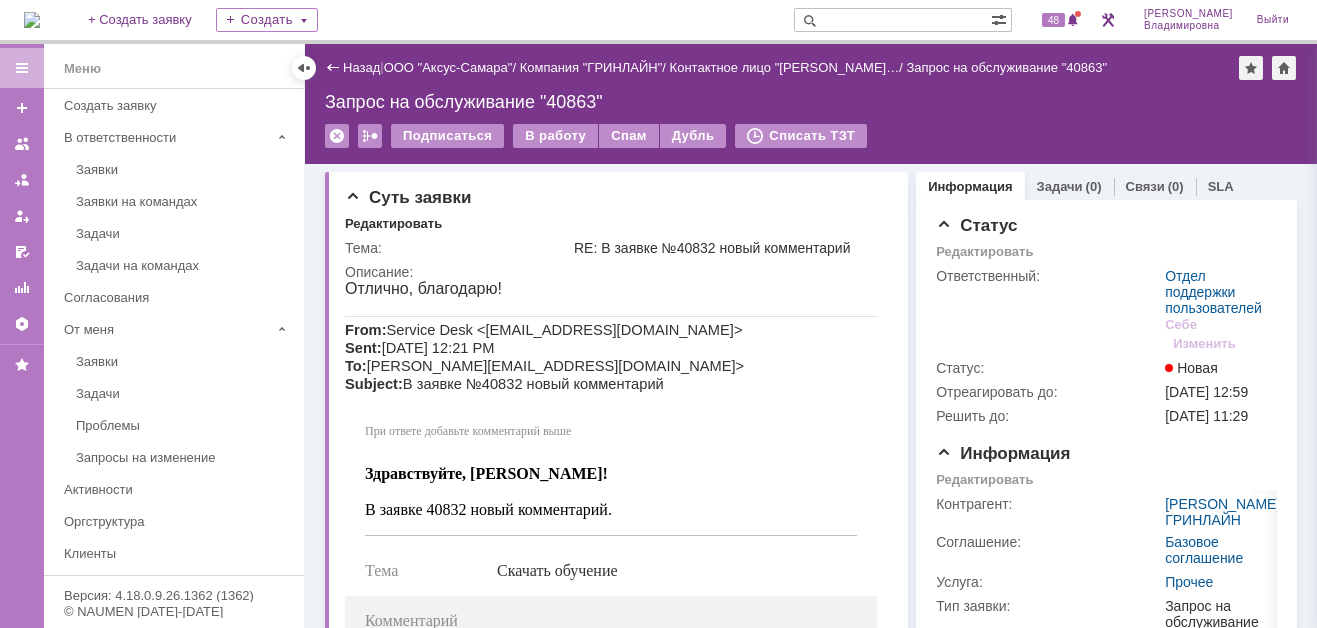 scroll, scrollTop: 0, scrollLeft: 0, axis: both 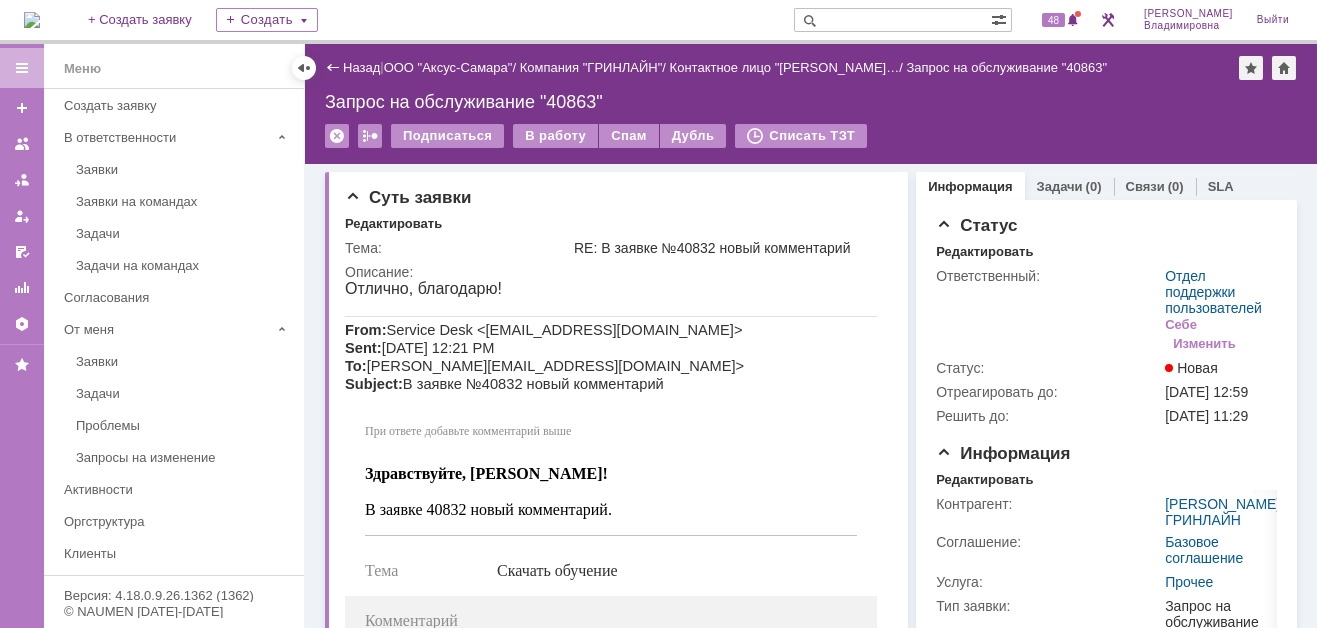 click at bounding box center [32, 20] 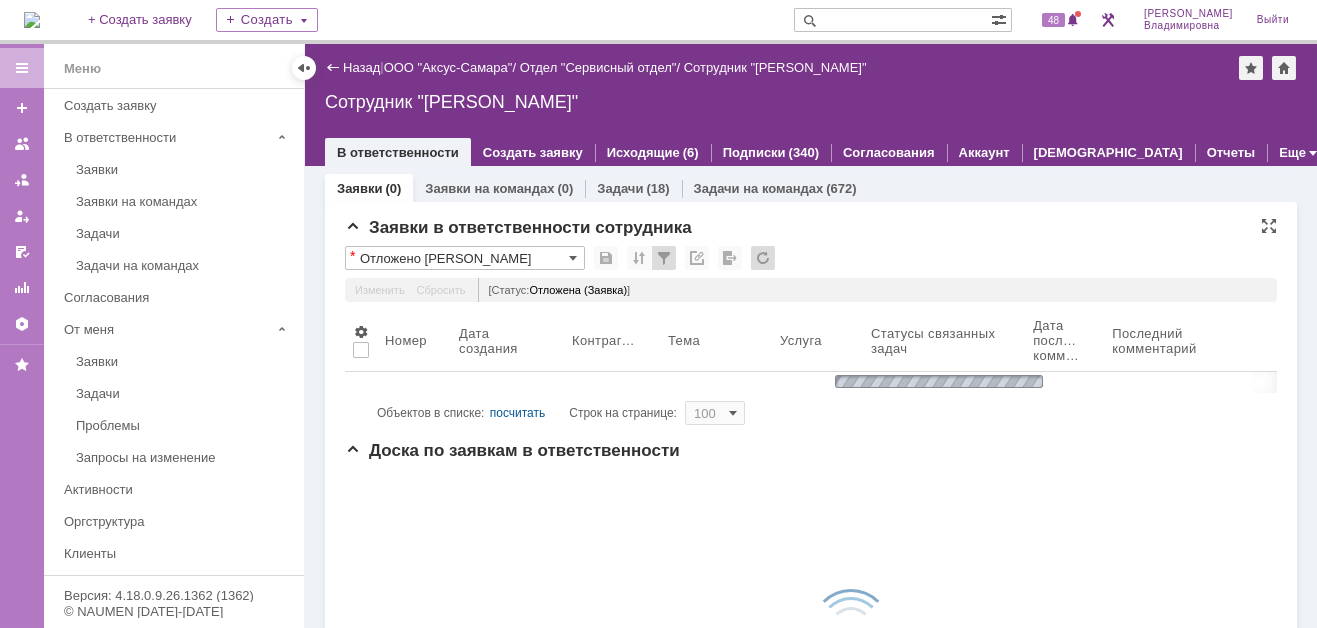 scroll, scrollTop: 0, scrollLeft: 0, axis: both 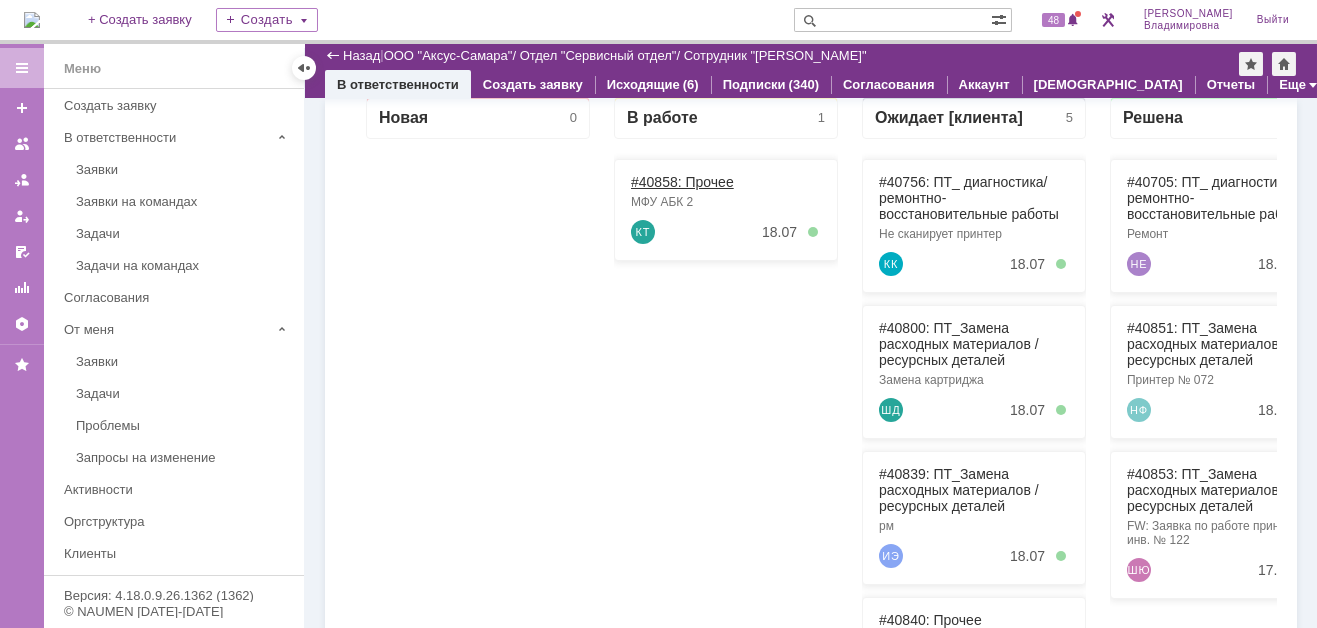 click on "#40858: Прочее" at bounding box center [682, 182] 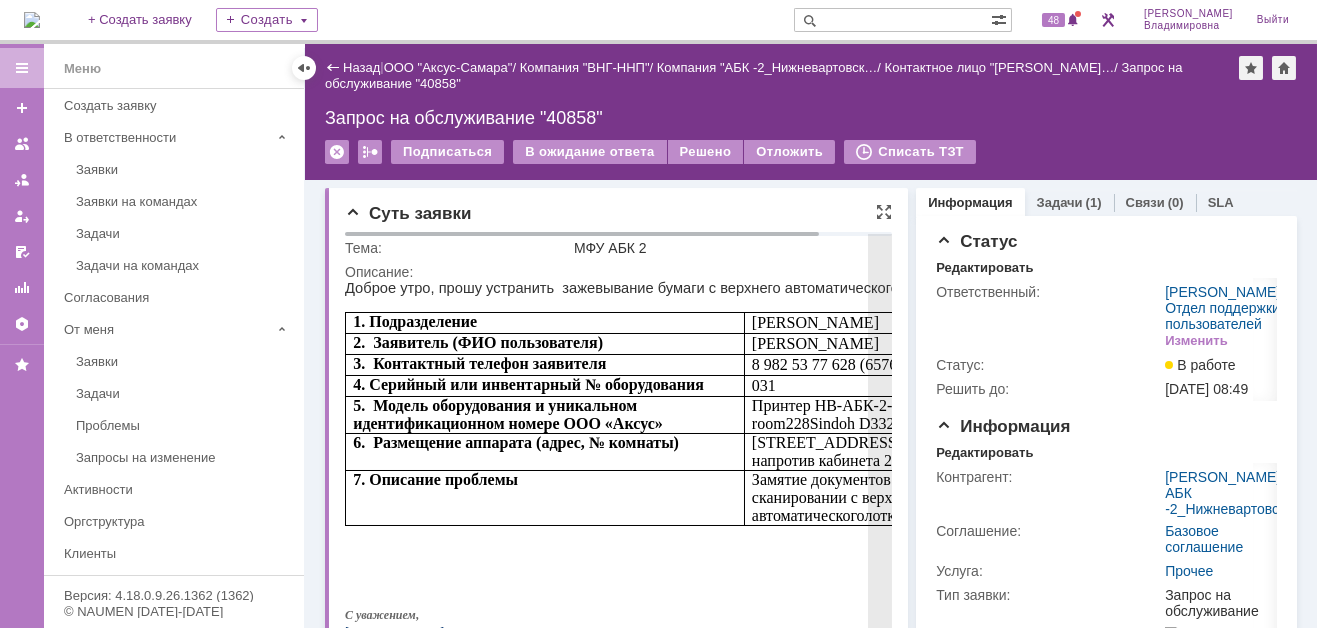 scroll, scrollTop: 0, scrollLeft: 0, axis: both 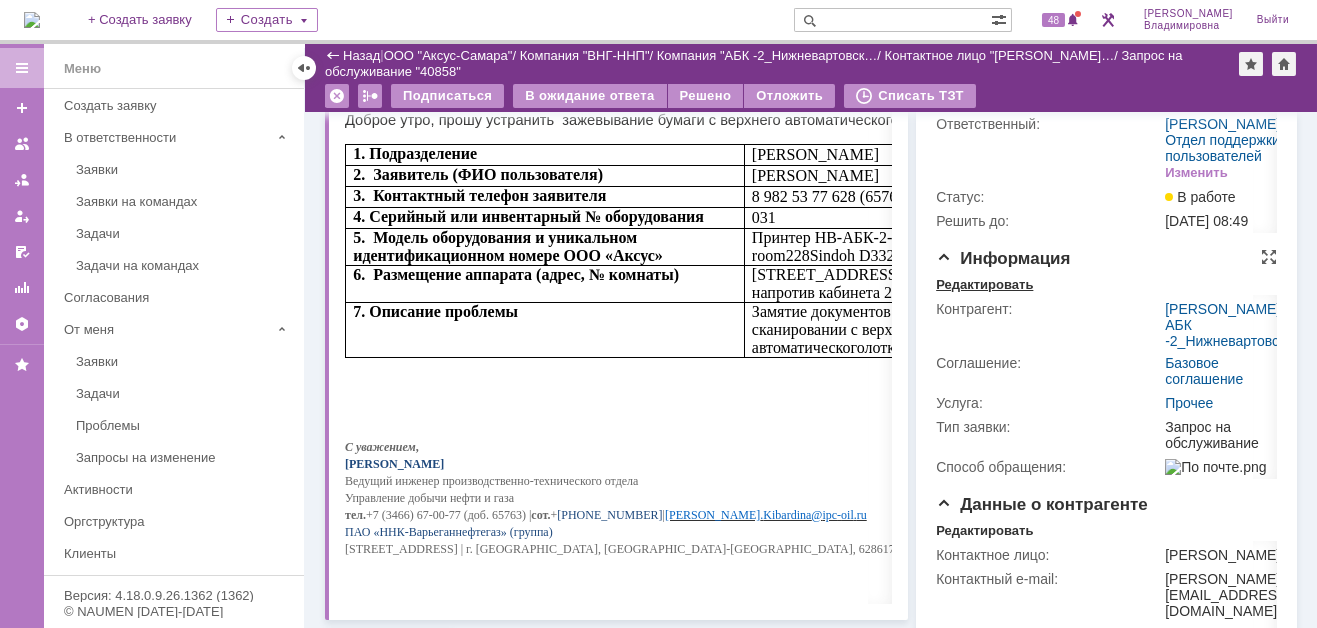 click on "Редактировать" at bounding box center (984, 285) 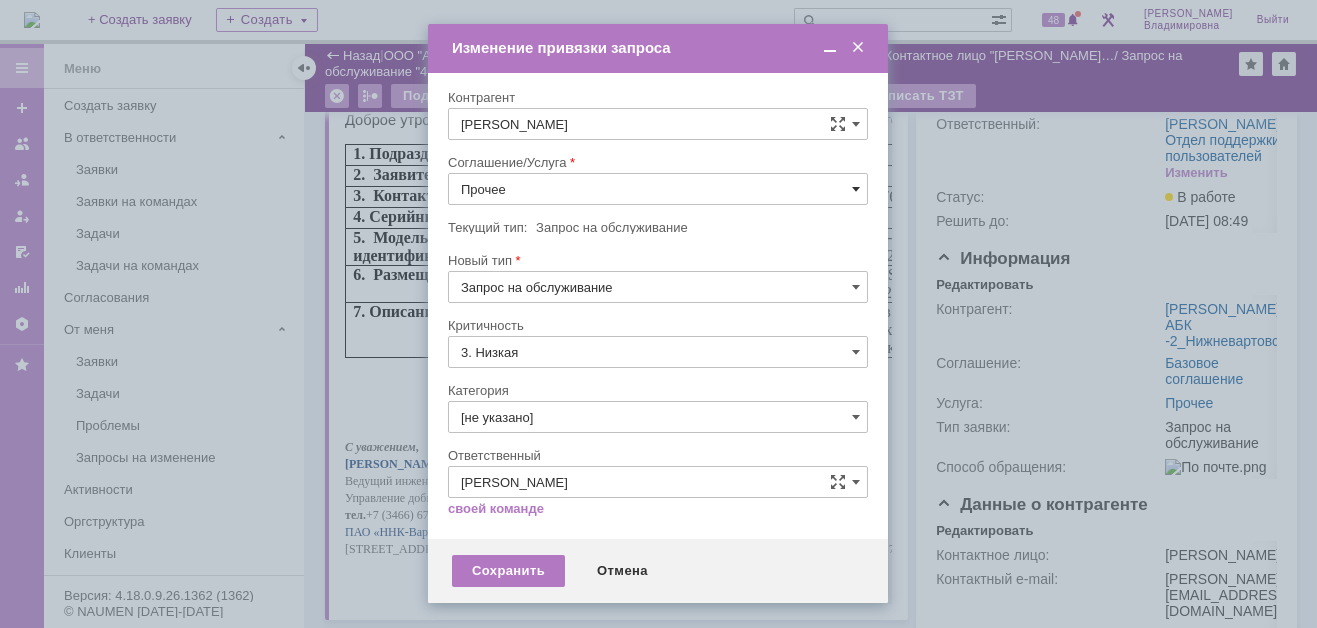 click at bounding box center (856, 189) 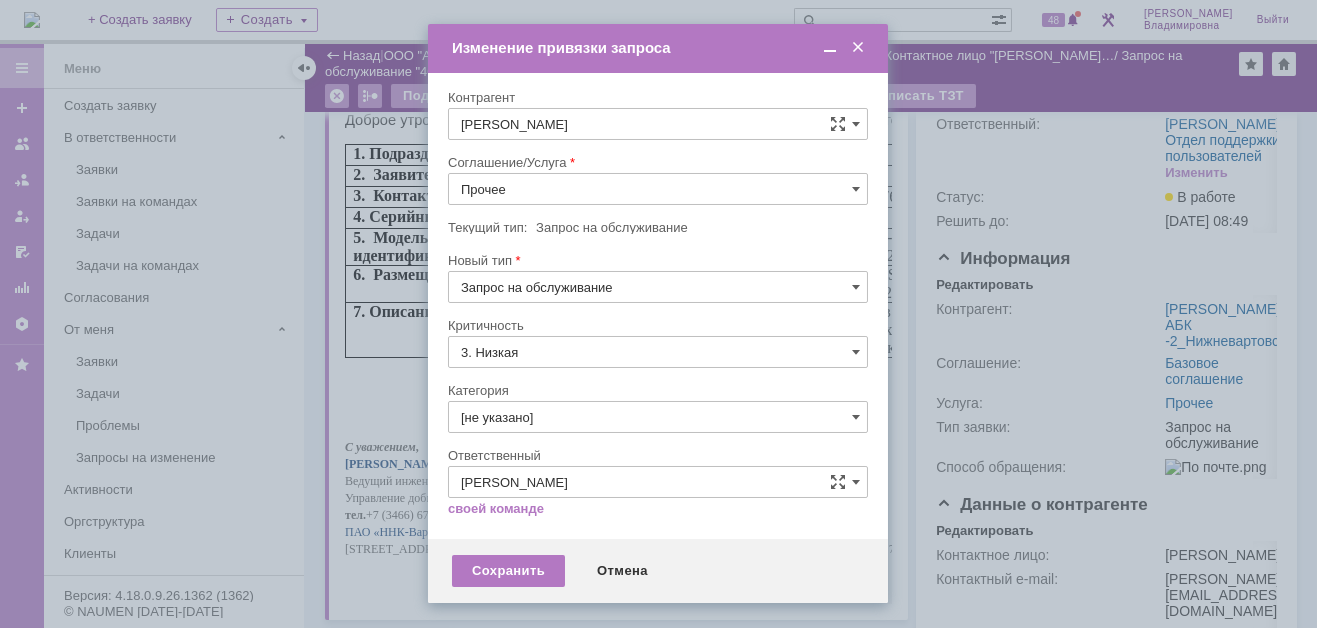 scroll, scrollTop: 121, scrollLeft: 0, axis: vertical 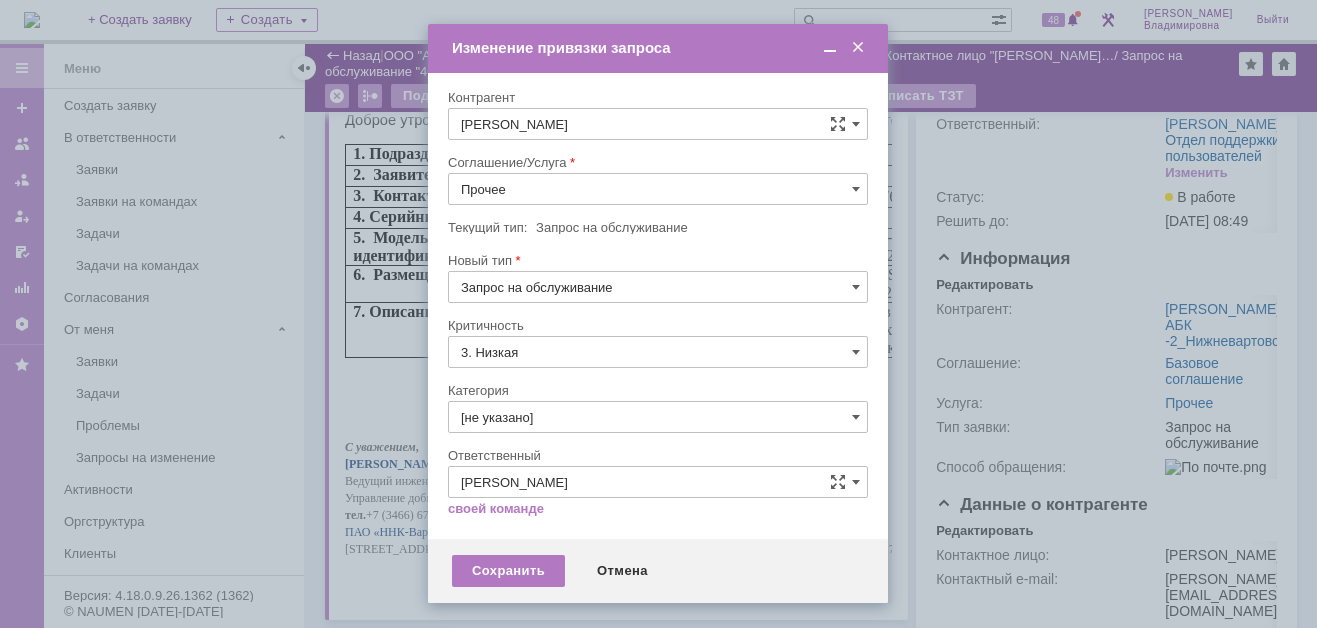 click on "ПТ_ диагностика/ ремонтно-восстановительные работы" at bounding box center (658, 369) 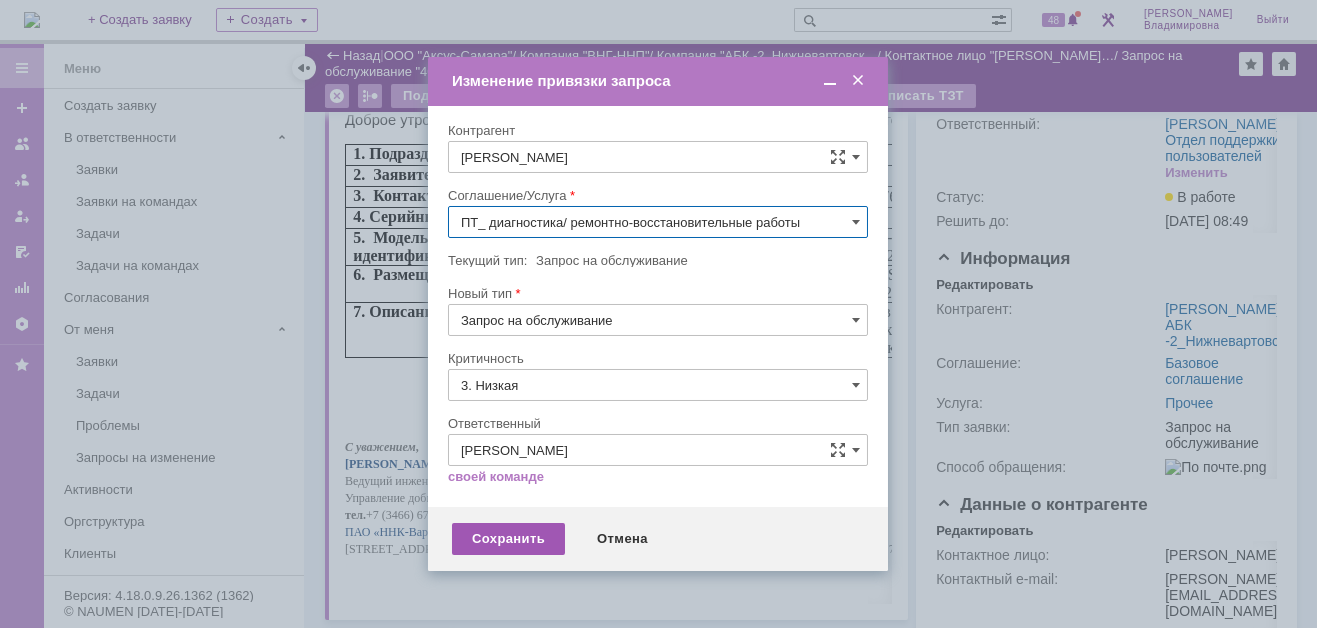 type on "ПТ_ диагностика/ ремонтно-восстановительные работы" 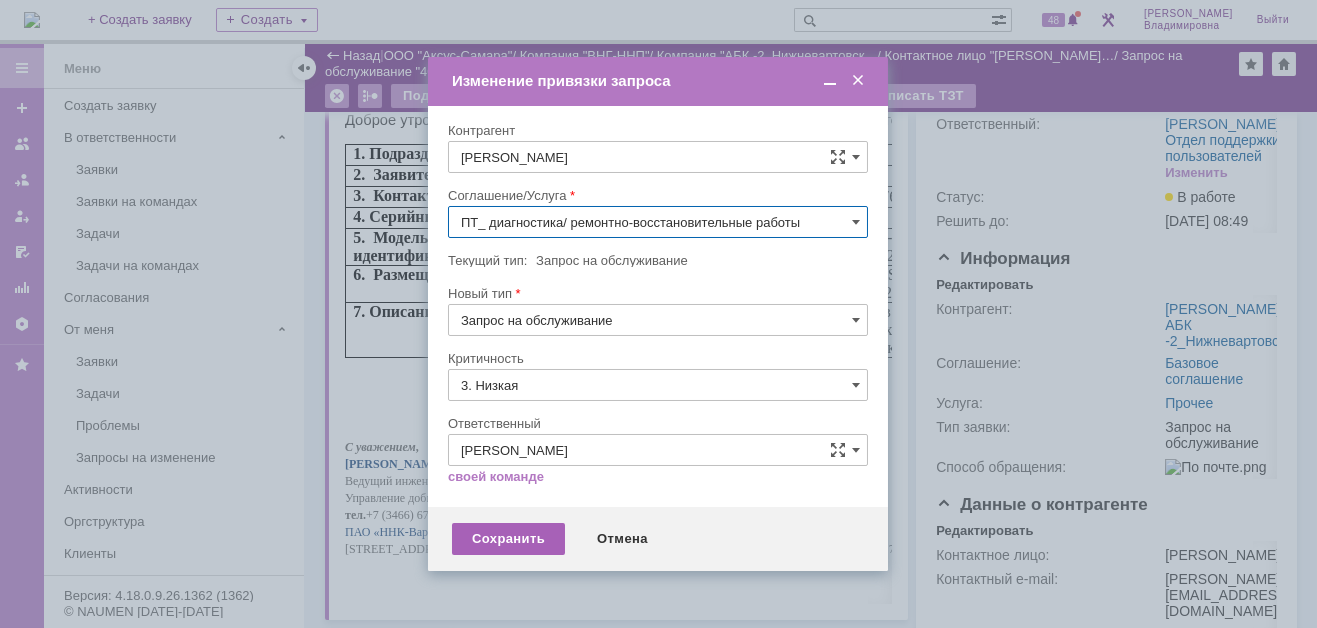 click on "Сохранить" at bounding box center (508, 539) 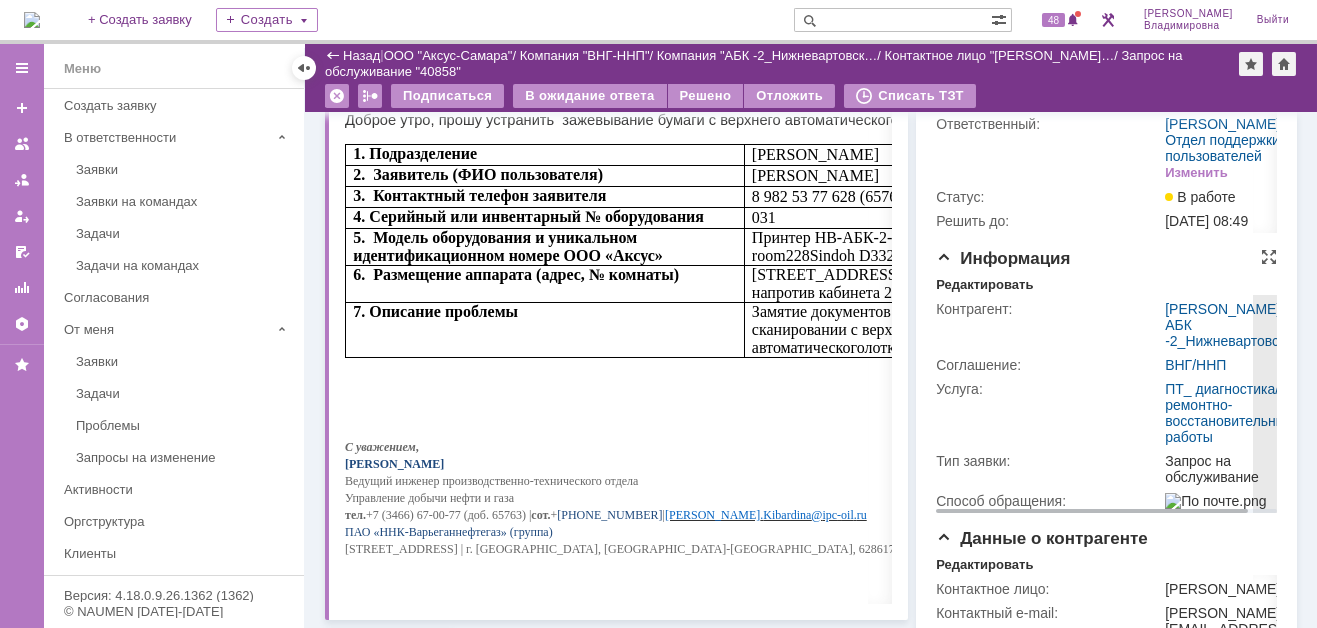scroll, scrollTop: 0, scrollLeft: 0, axis: both 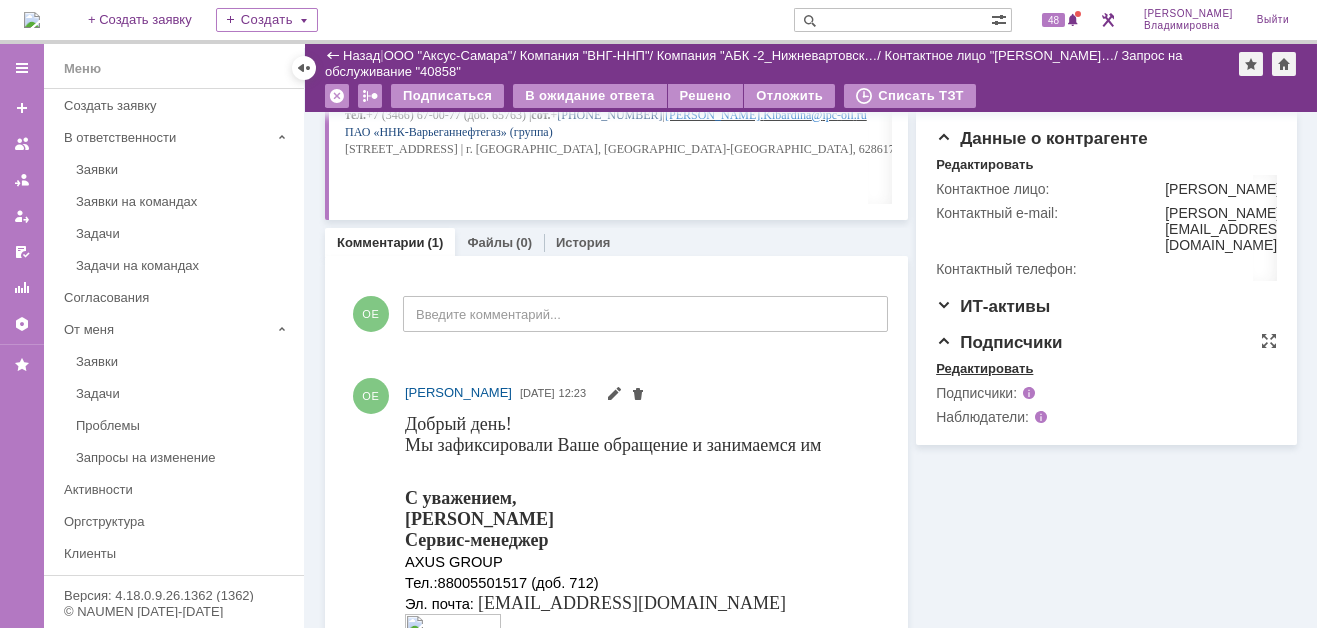 click on "Редактировать" at bounding box center (984, 369) 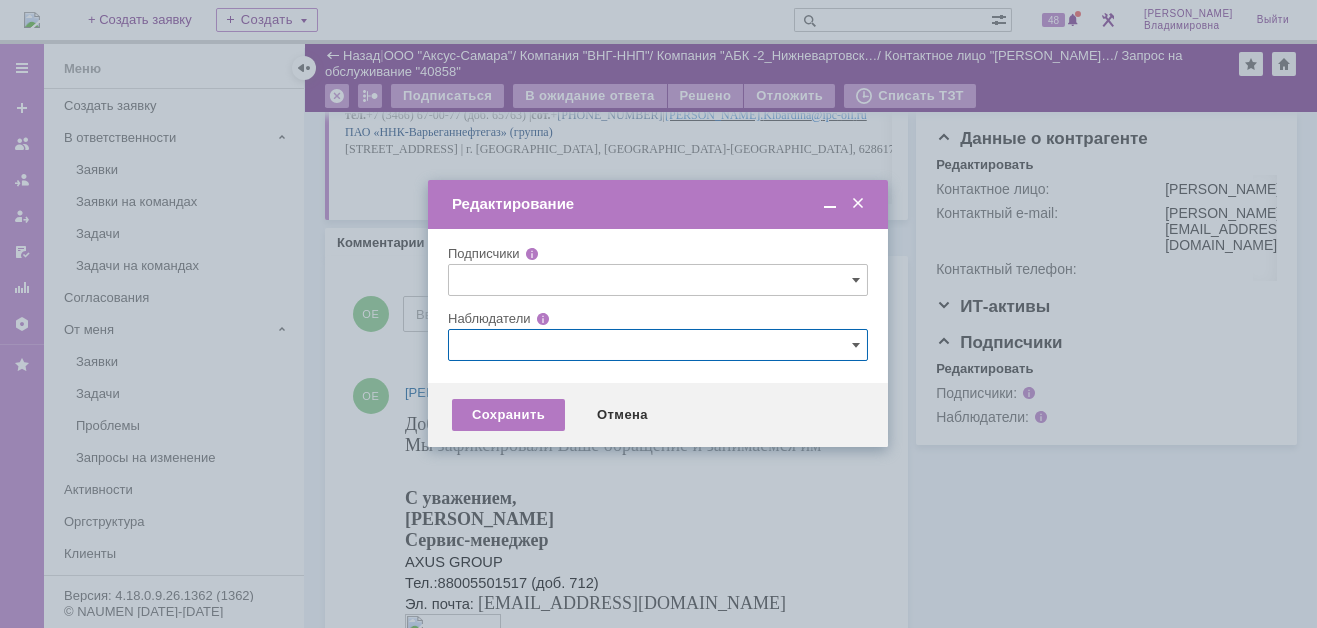 click at bounding box center (658, 345) 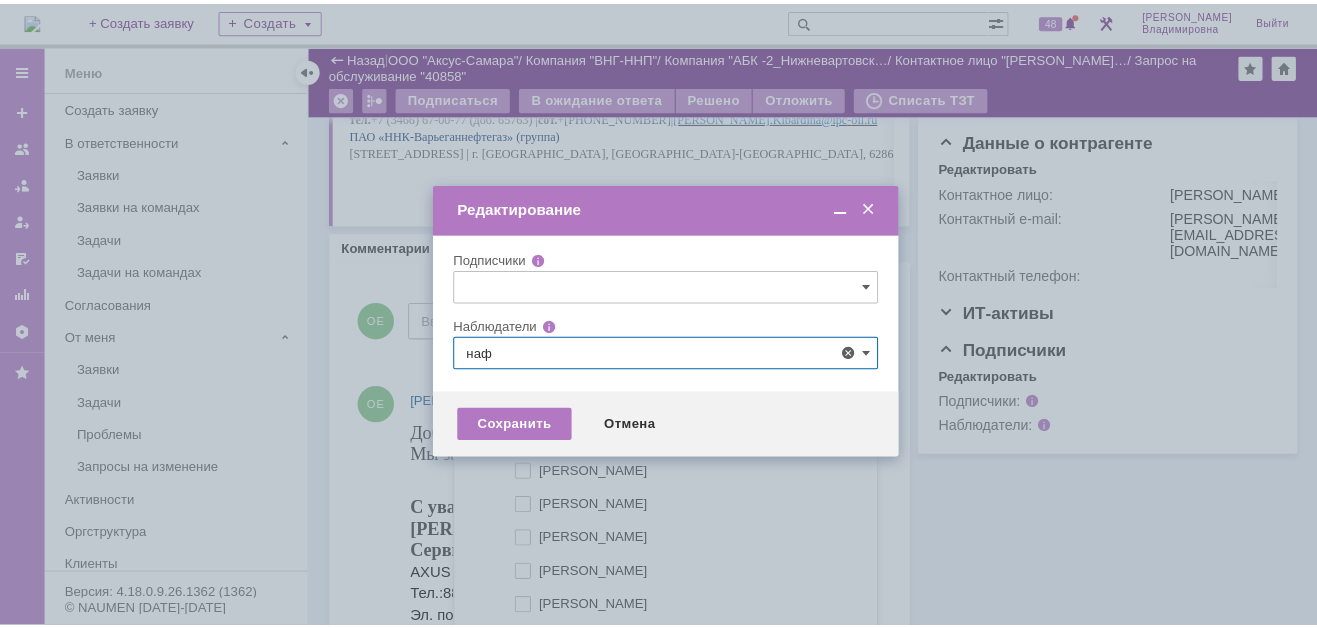 scroll, scrollTop: 0, scrollLeft: 0, axis: both 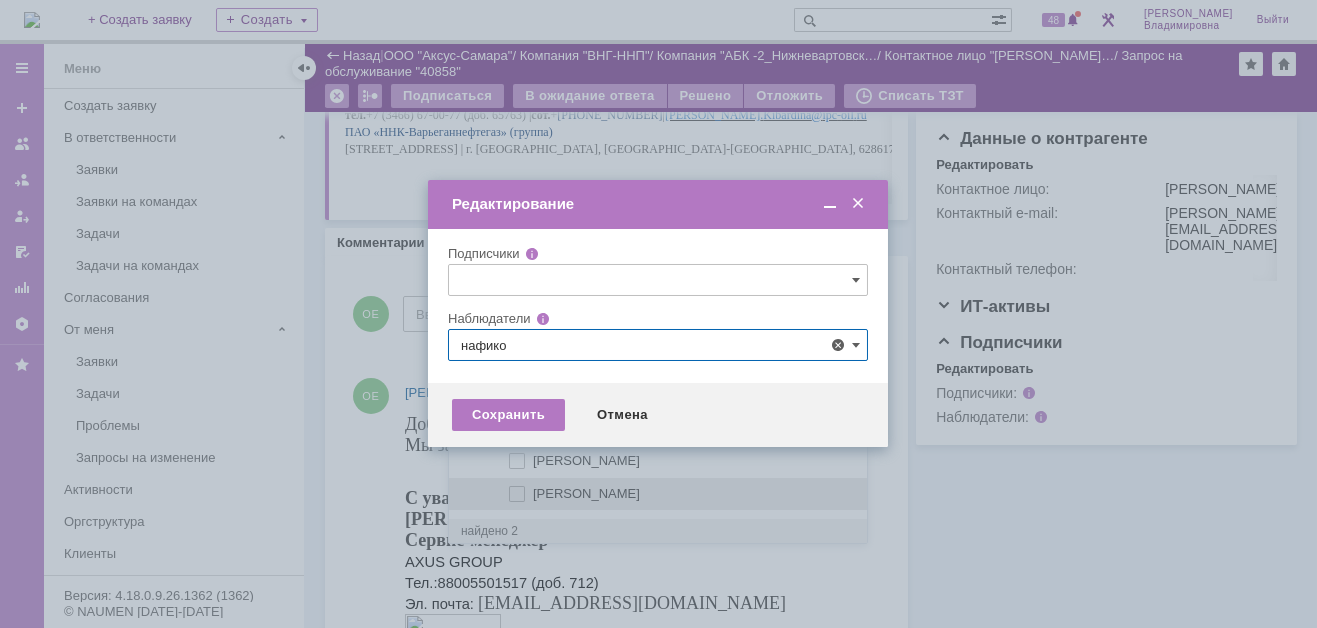 click at bounding box center (533, 491) 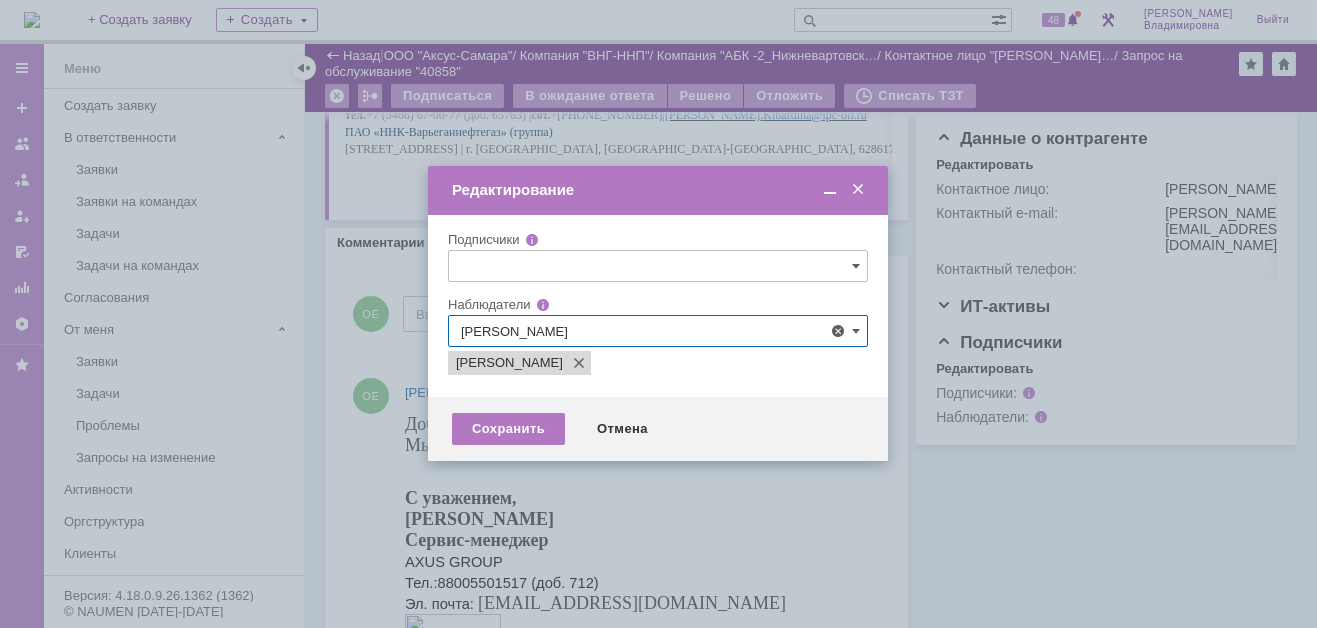 click at bounding box center [658, 314] 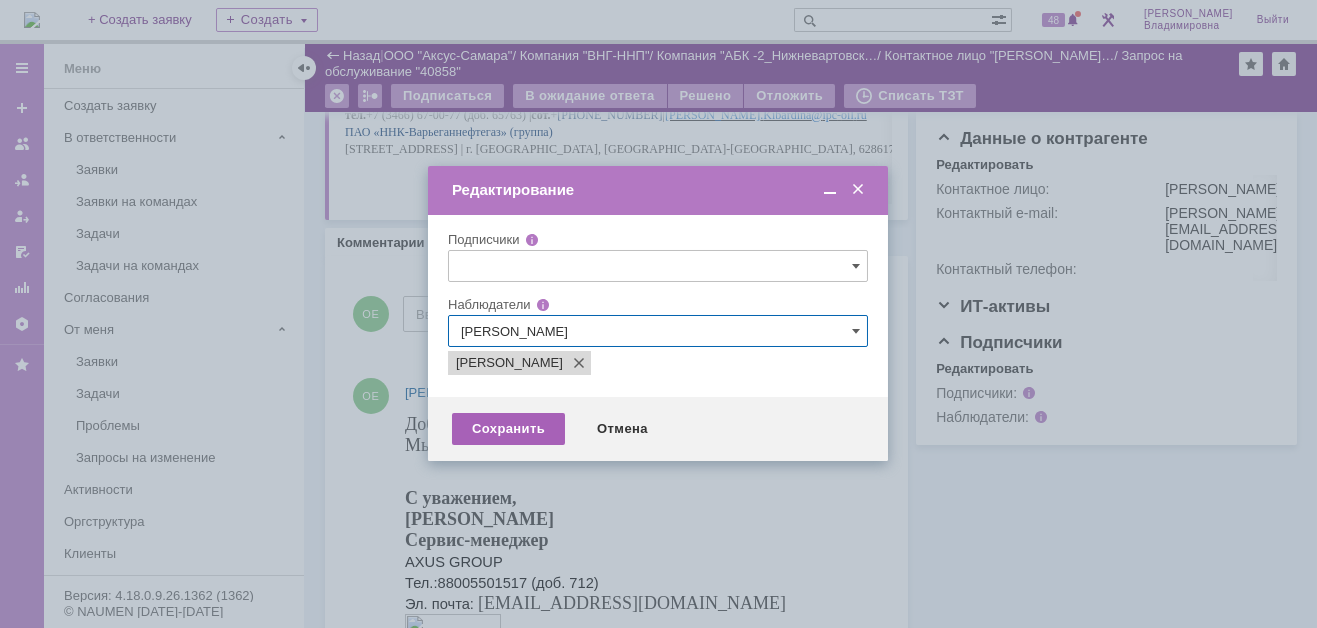 click on "Сохранить" at bounding box center (508, 429) 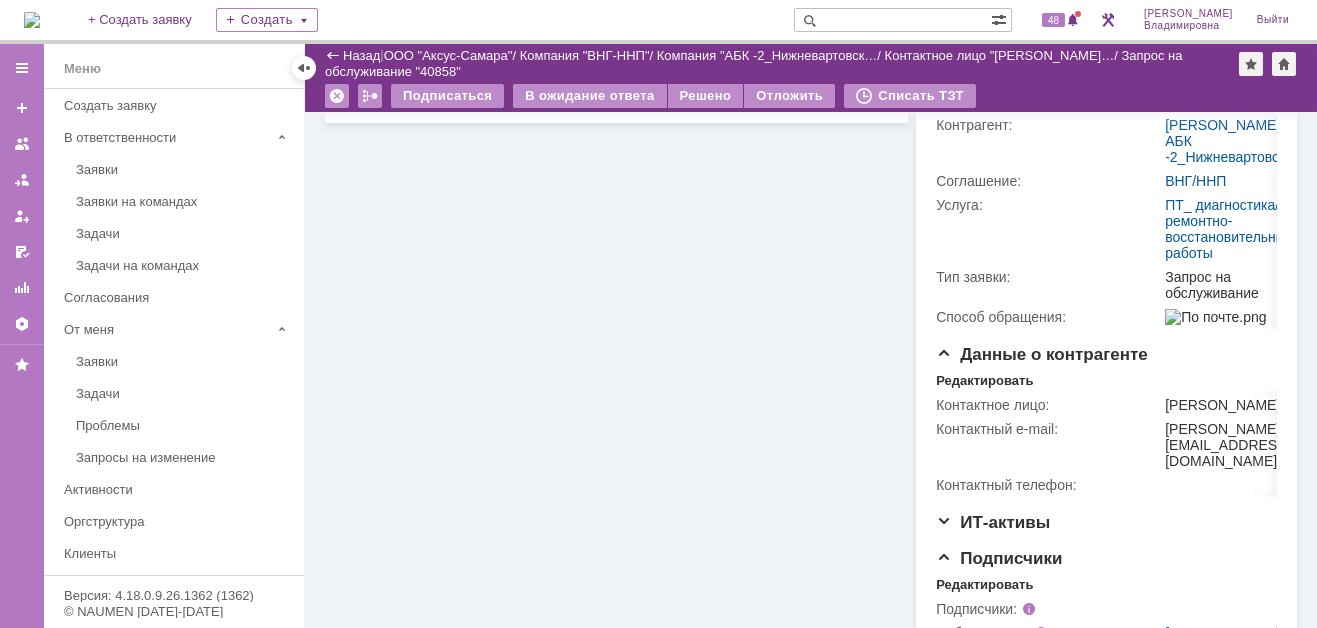 scroll, scrollTop: 0, scrollLeft: 0, axis: both 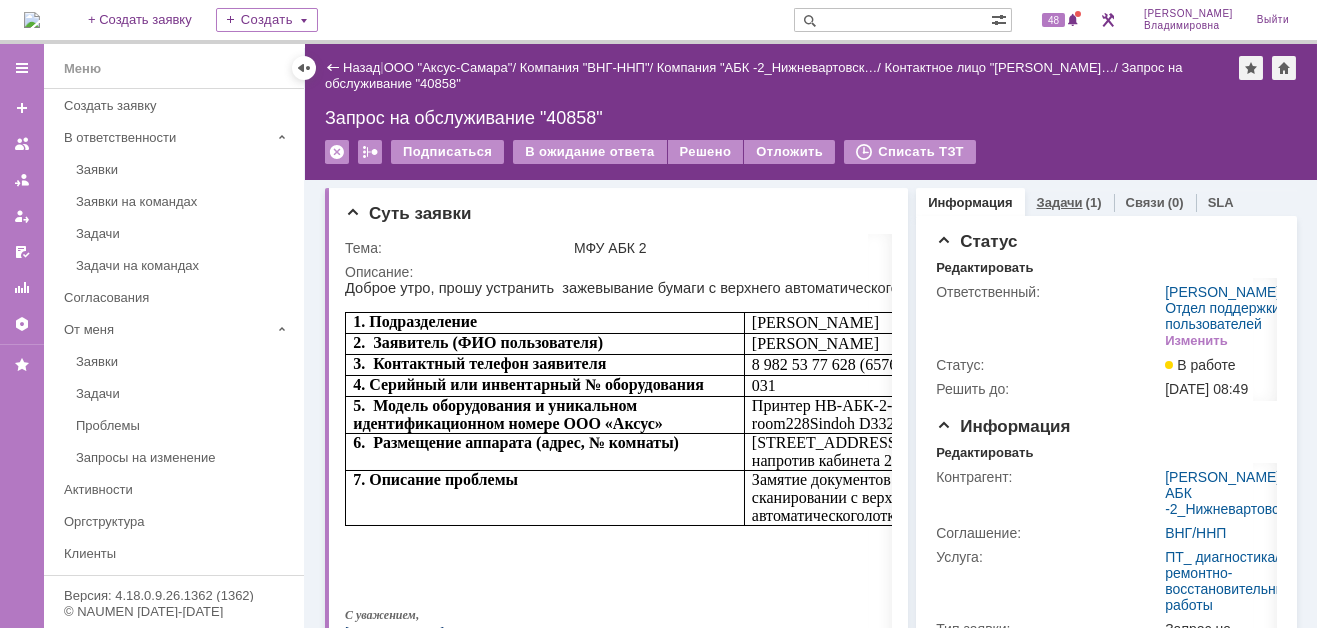 click on "Задачи" at bounding box center (1060, 202) 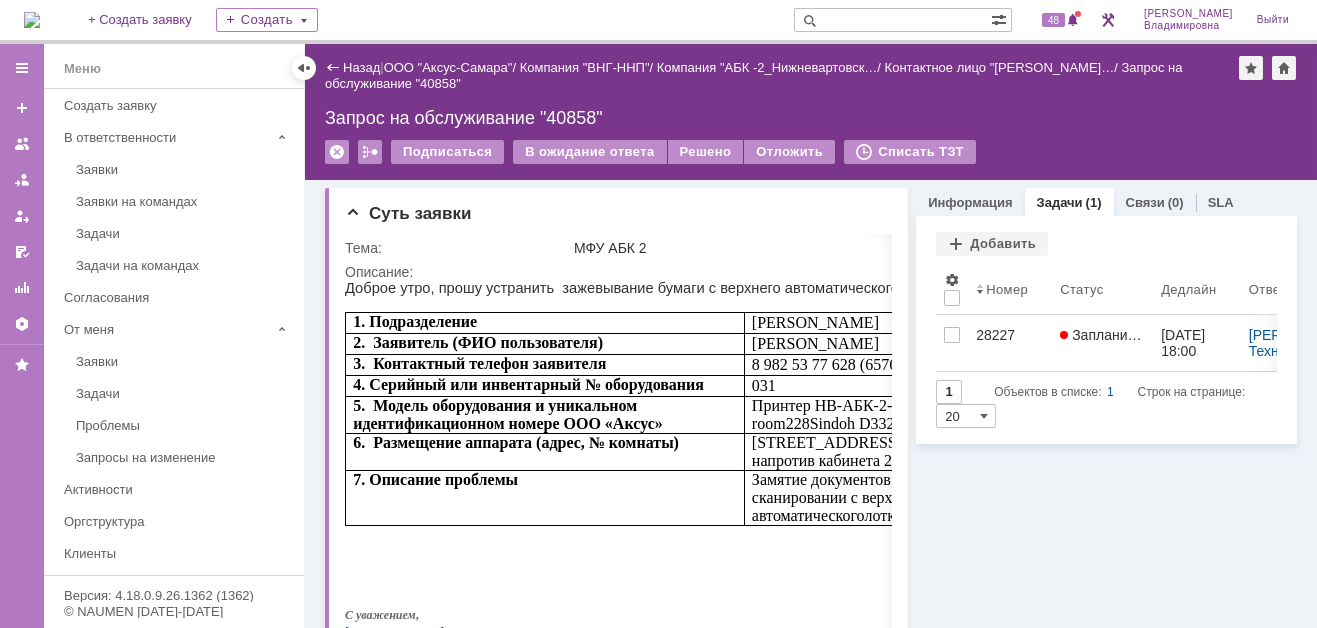 click at bounding box center (32, 20) 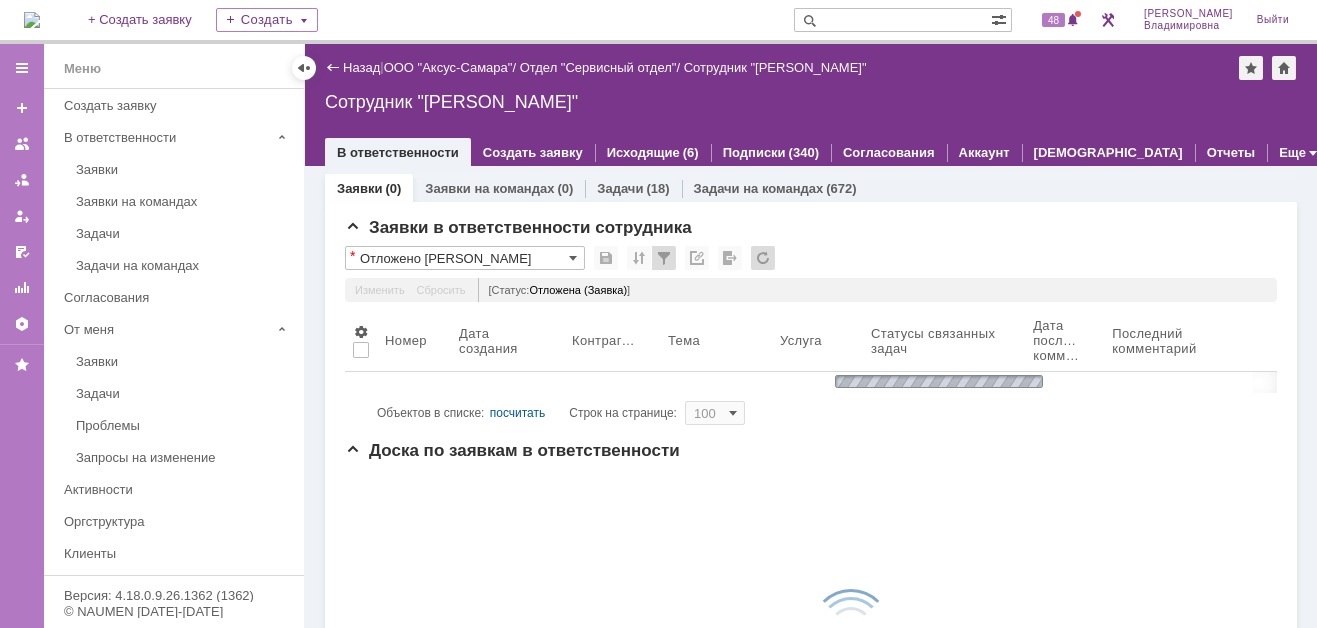 scroll, scrollTop: 0, scrollLeft: 0, axis: both 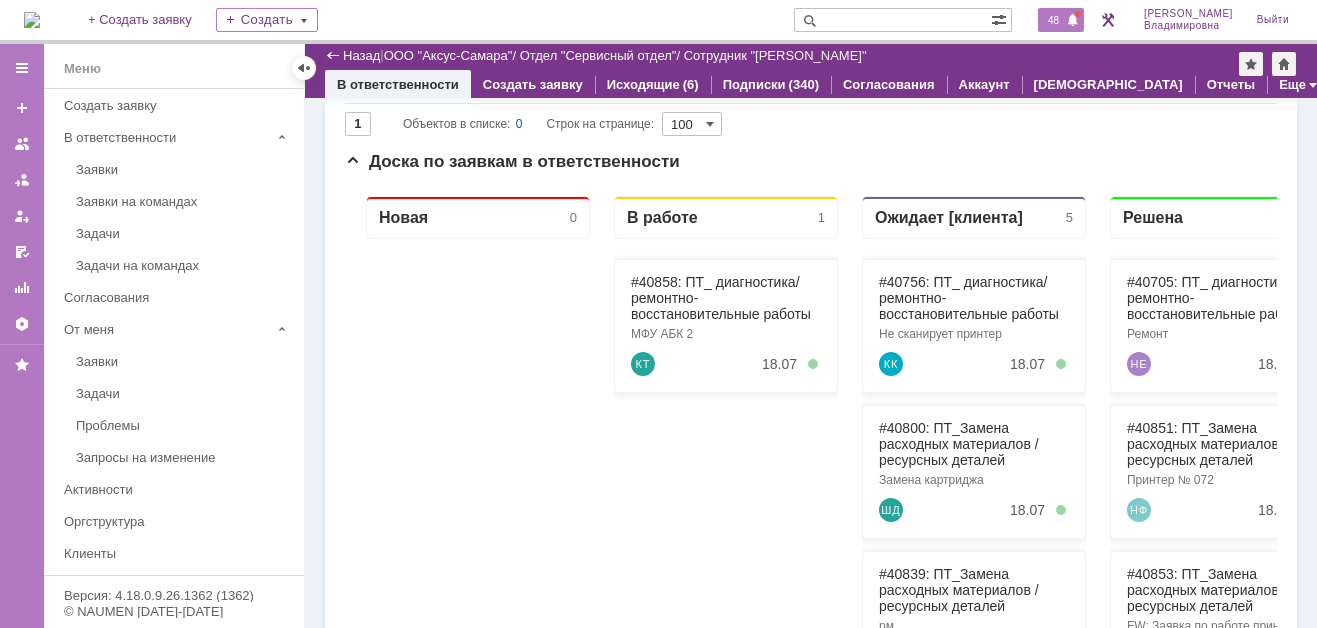 click on "48" at bounding box center (1053, 20) 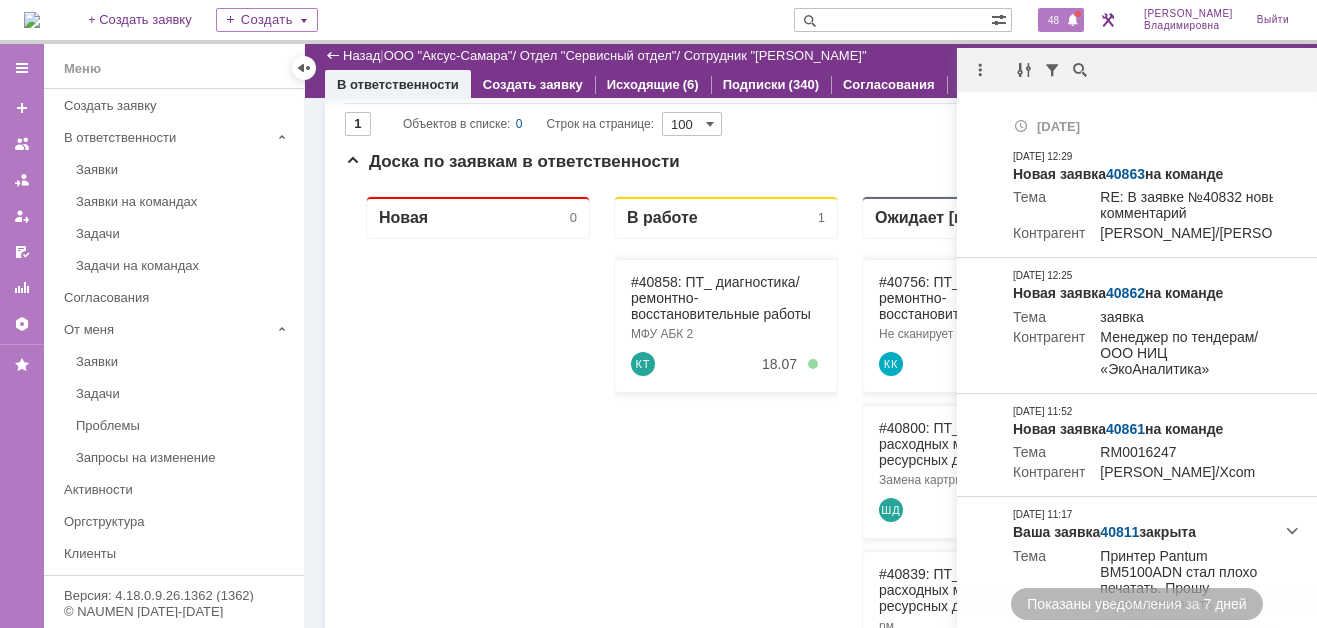 click on "Доска по заявкам в ответственности" at bounding box center (811, 162) 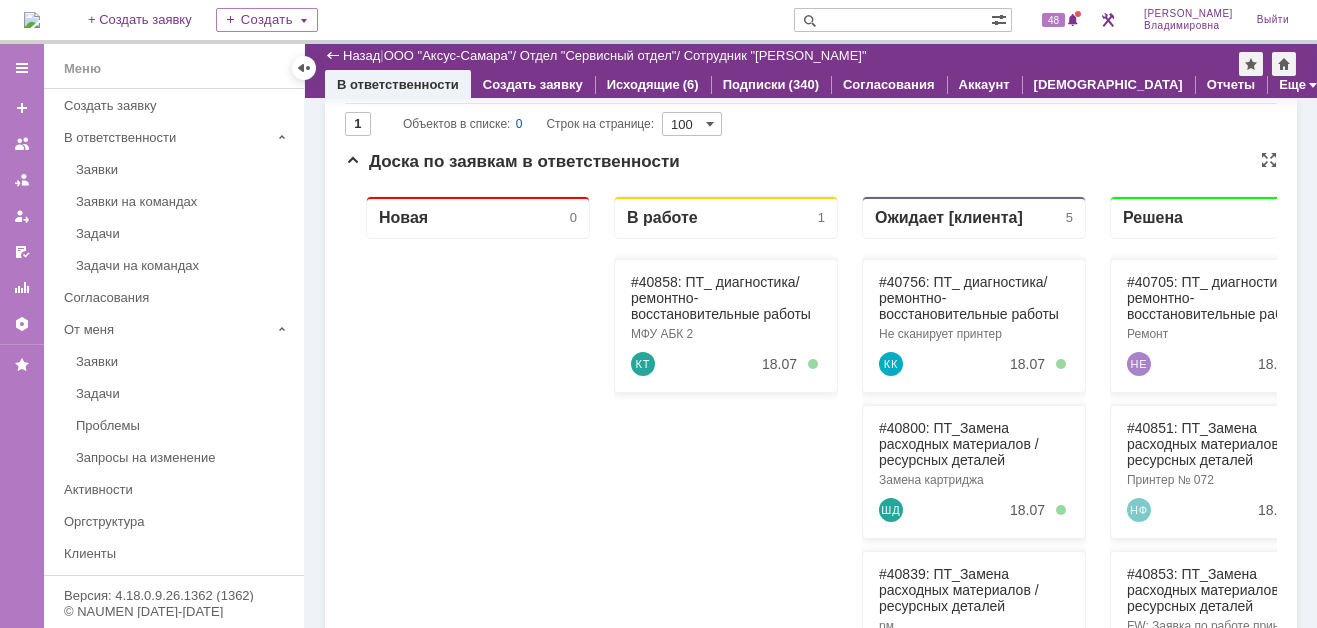 click at bounding box center (478, 601) 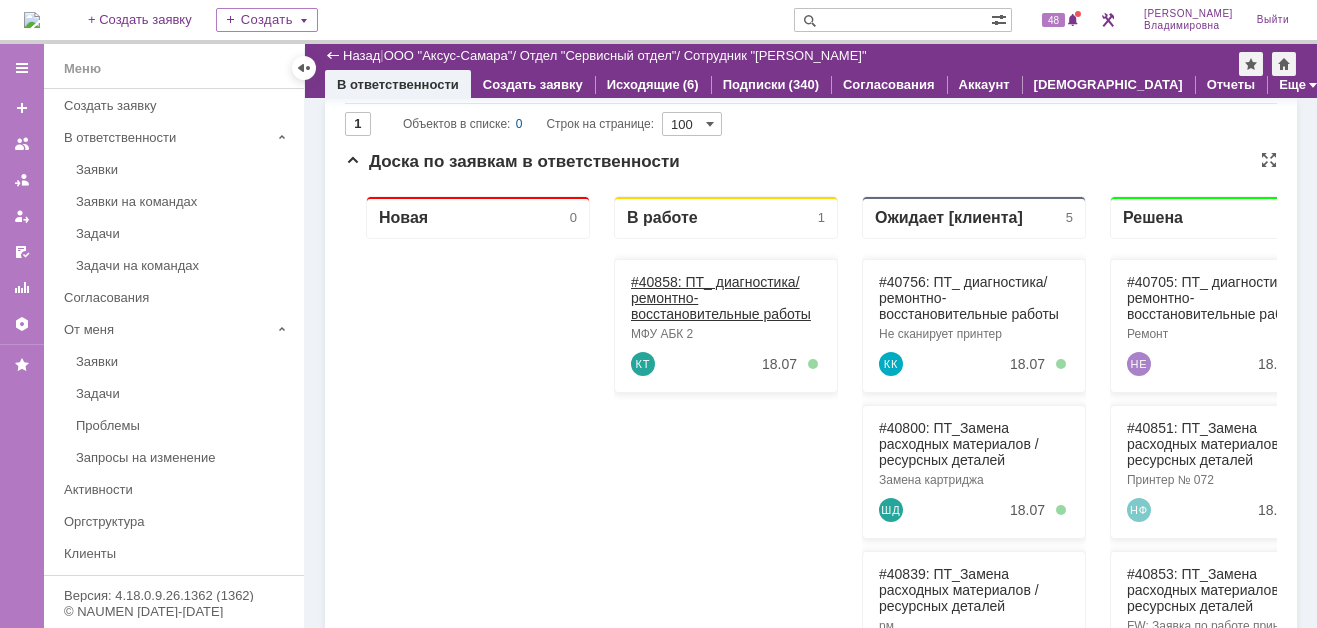 click on "#40858: ПТ_ диагностика/ ремонтно-восстановительные работы" at bounding box center (721, 298) 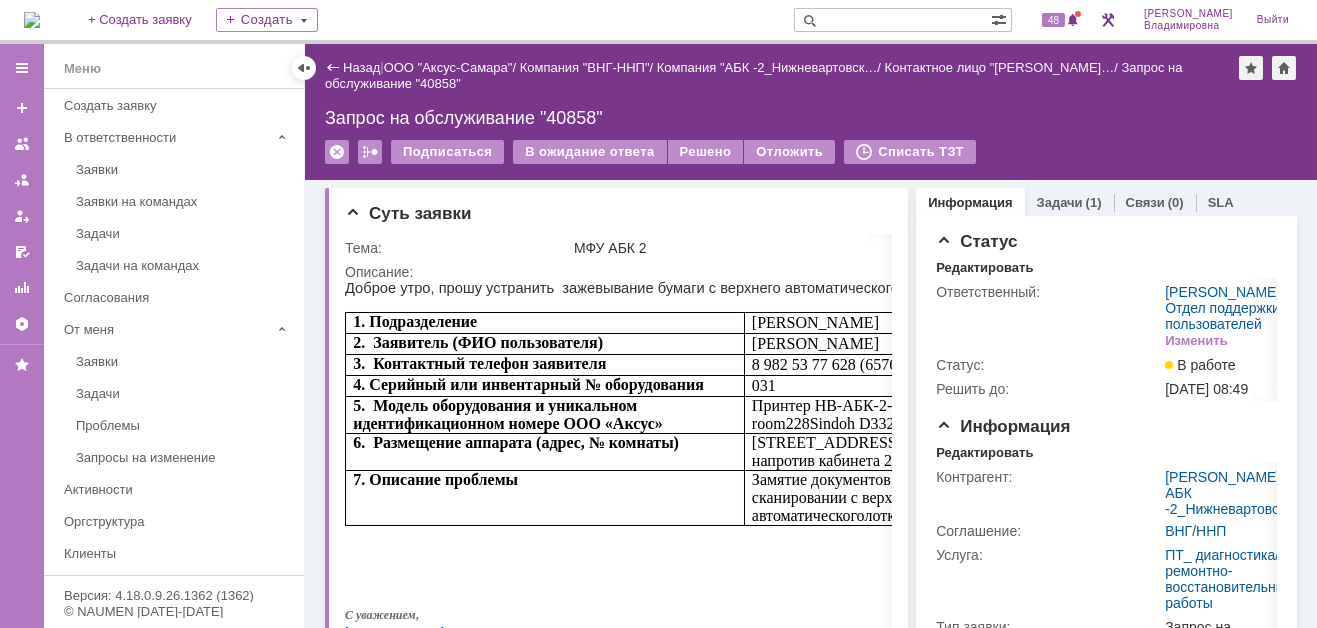 scroll, scrollTop: 0, scrollLeft: 0, axis: both 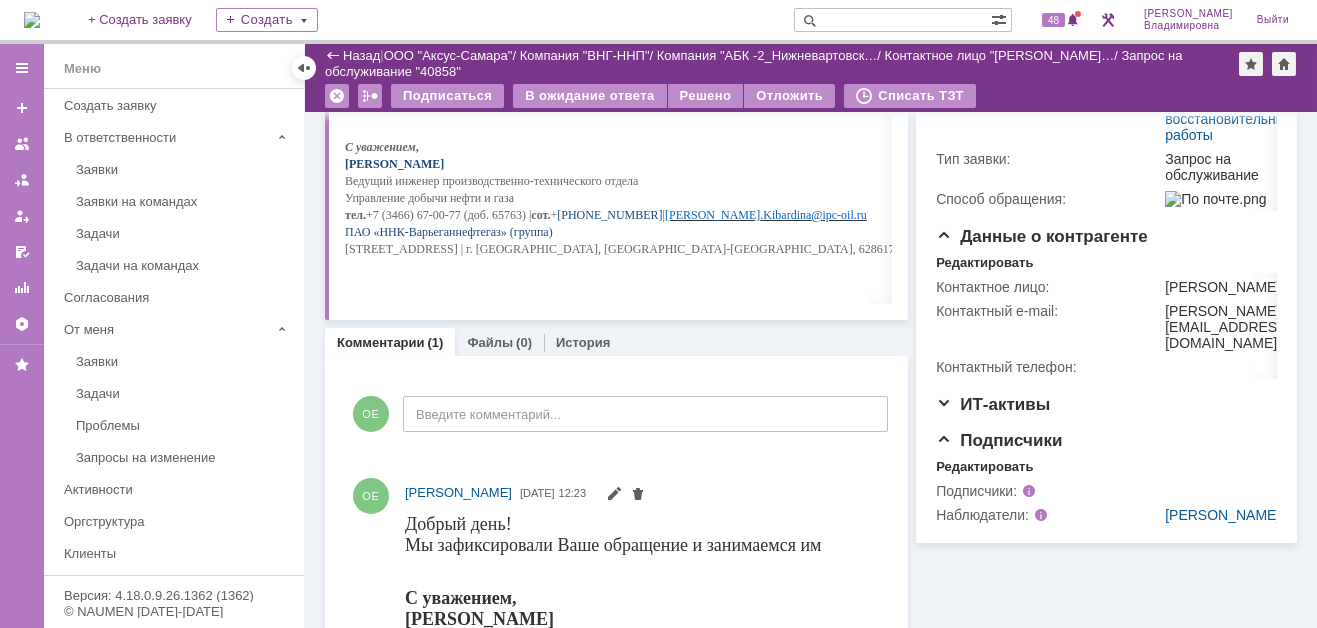 click at bounding box center [32, 20] 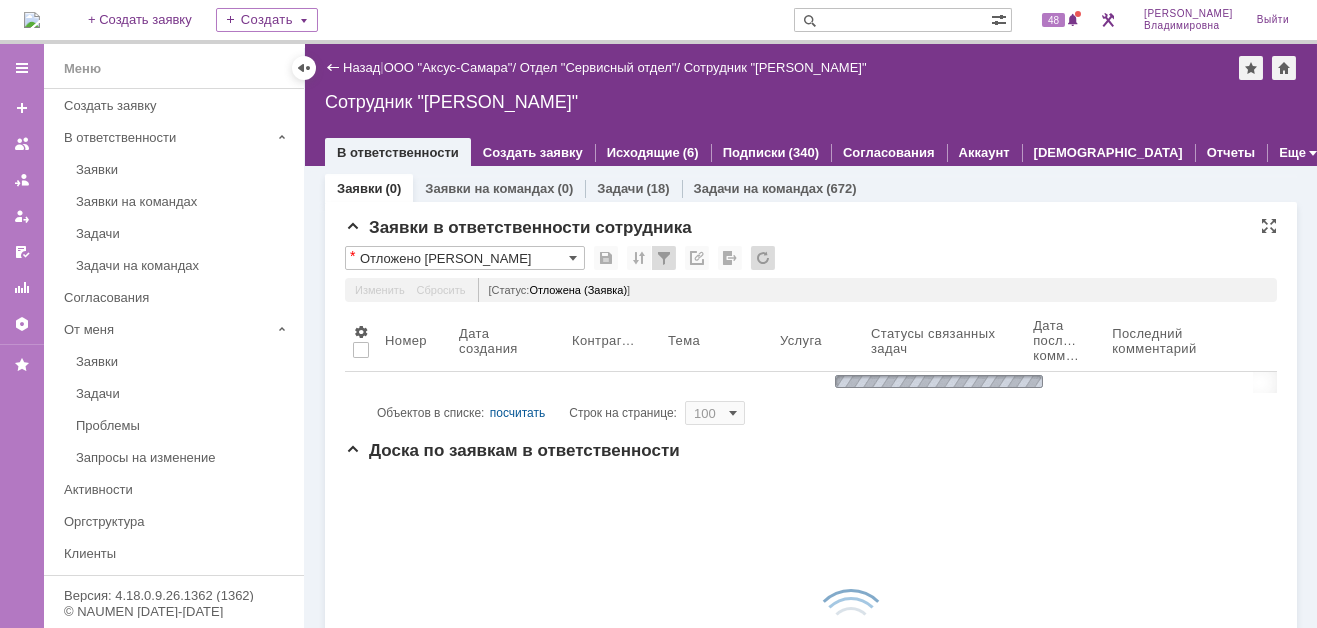 scroll, scrollTop: 0, scrollLeft: 0, axis: both 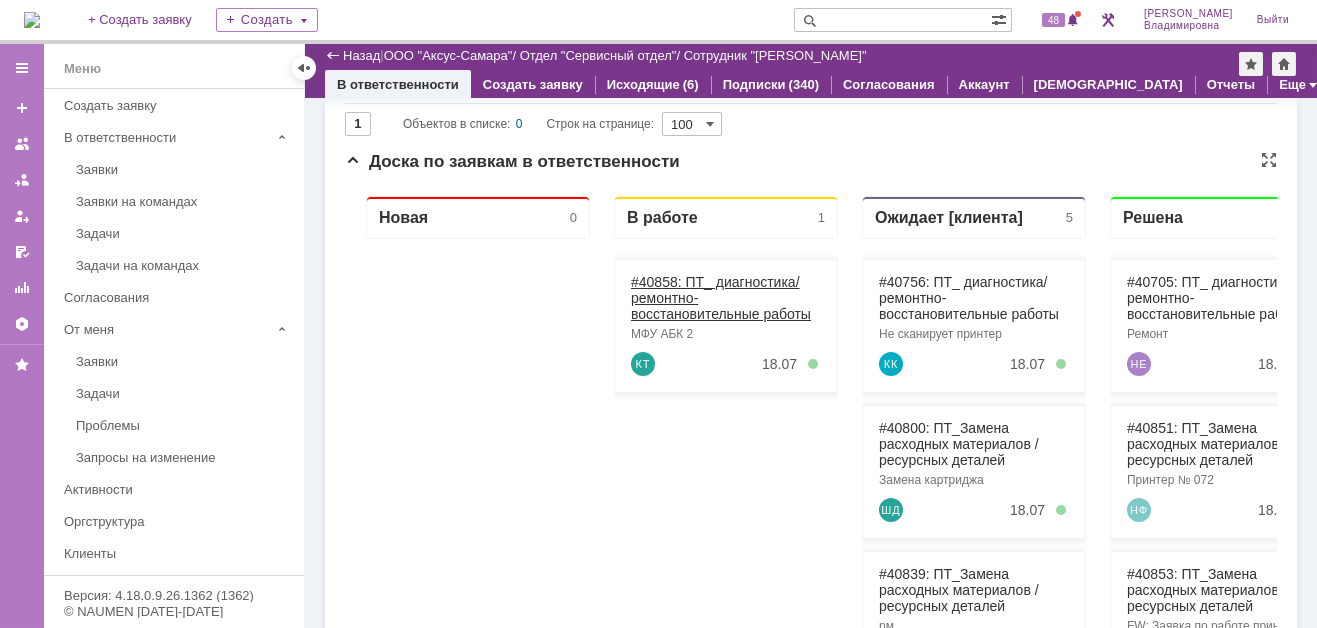 click on "#40858: ПТ_ диагностика/ ремонтно-восстановительные работы" at bounding box center [721, 298] 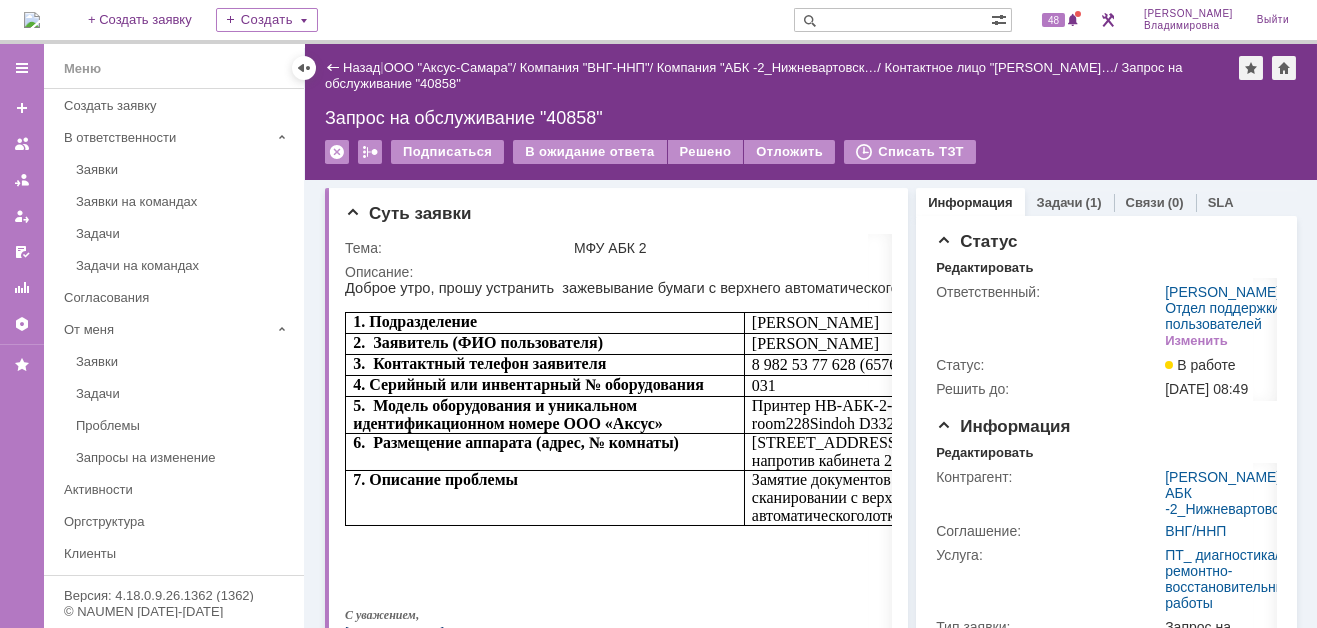 scroll, scrollTop: 0, scrollLeft: 0, axis: both 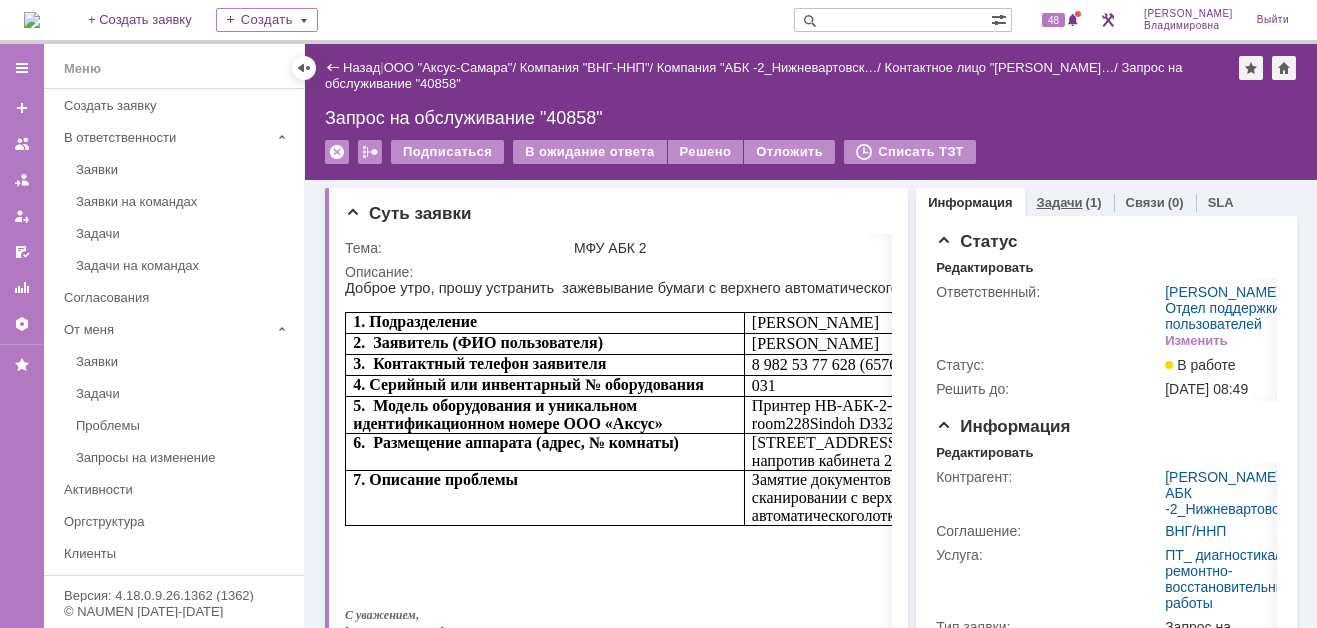 click on "Задачи" at bounding box center (1060, 202) 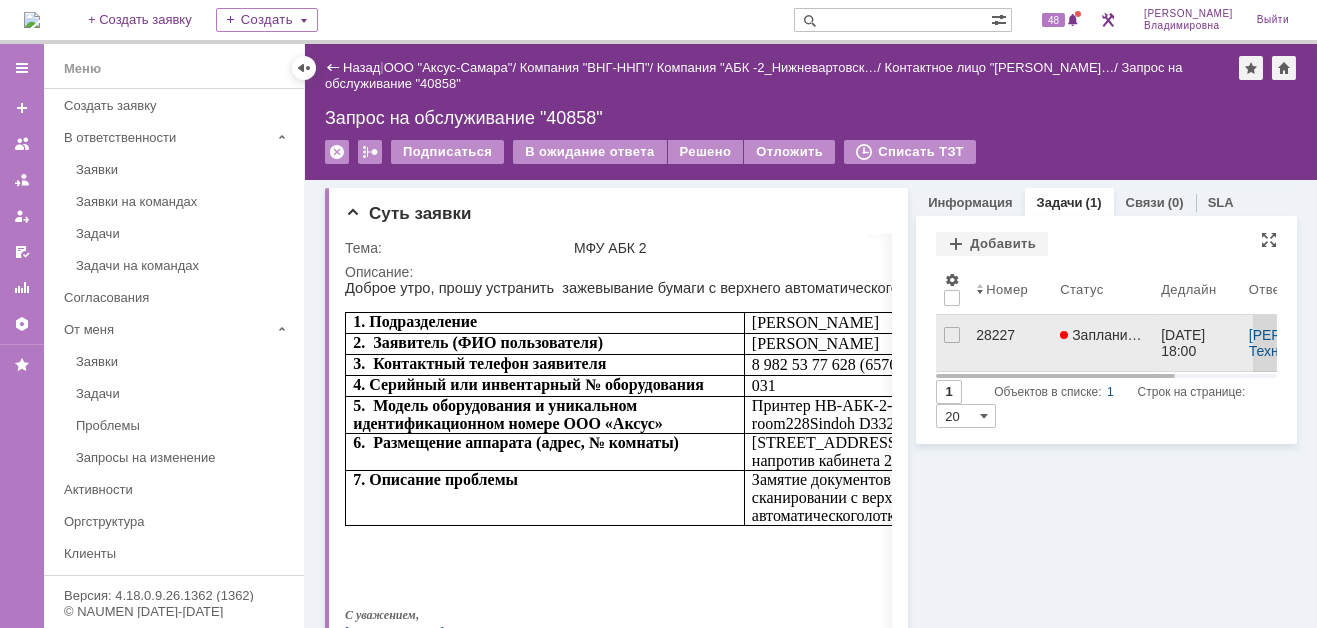 click on "28227" at bounding box center [1010, 335] 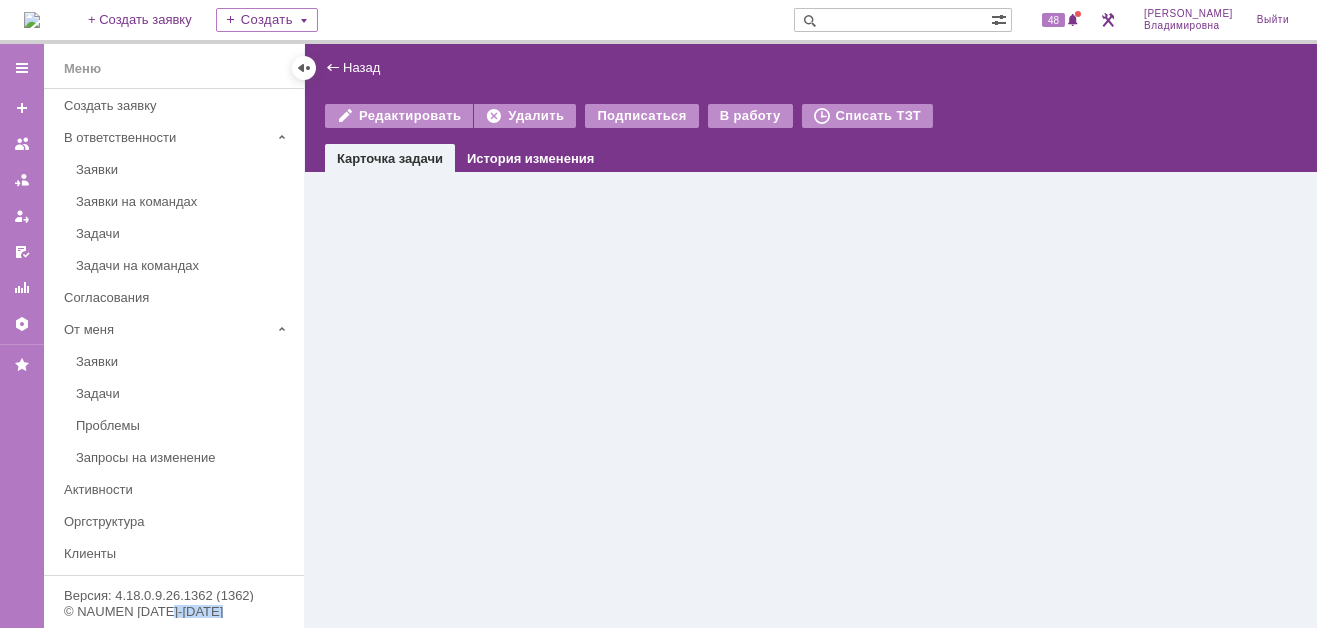 click on "Назад   |
Редактировать
Удалить Подписаться В работу Списать ТЗТ task$45607839 Карточка задачи История изменения" at bounding box center [811, 336] 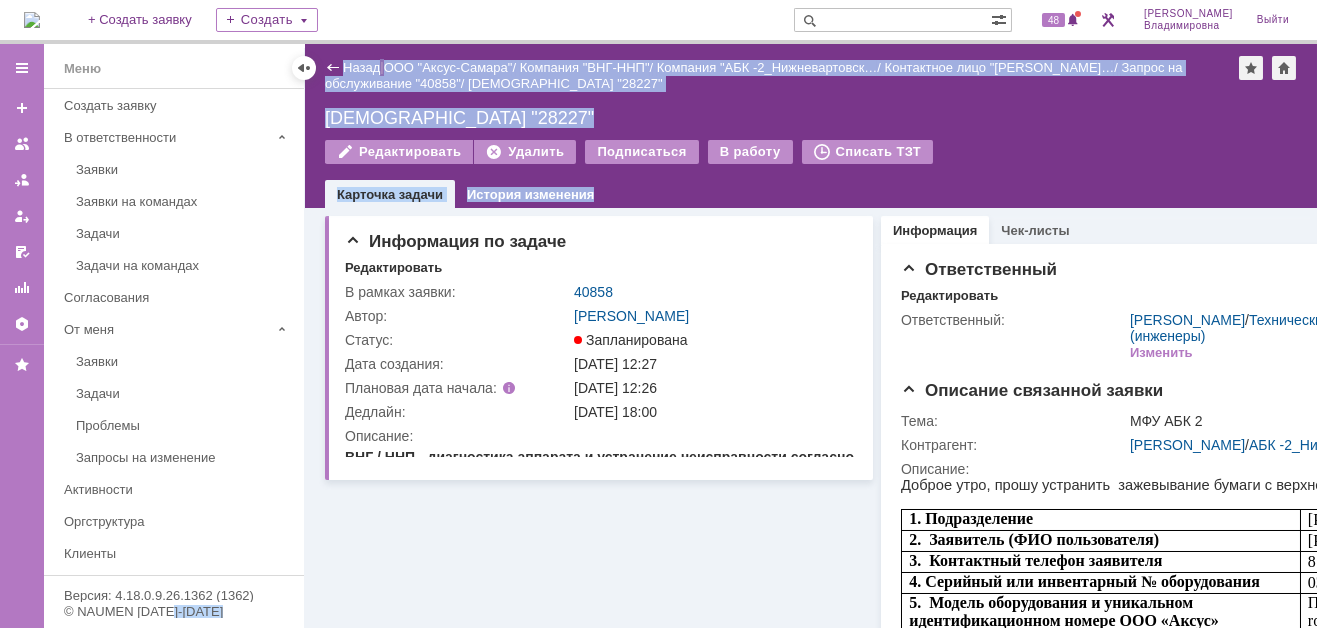 scroll, scrollTop: 0, scrollLeft: 0, axis: both 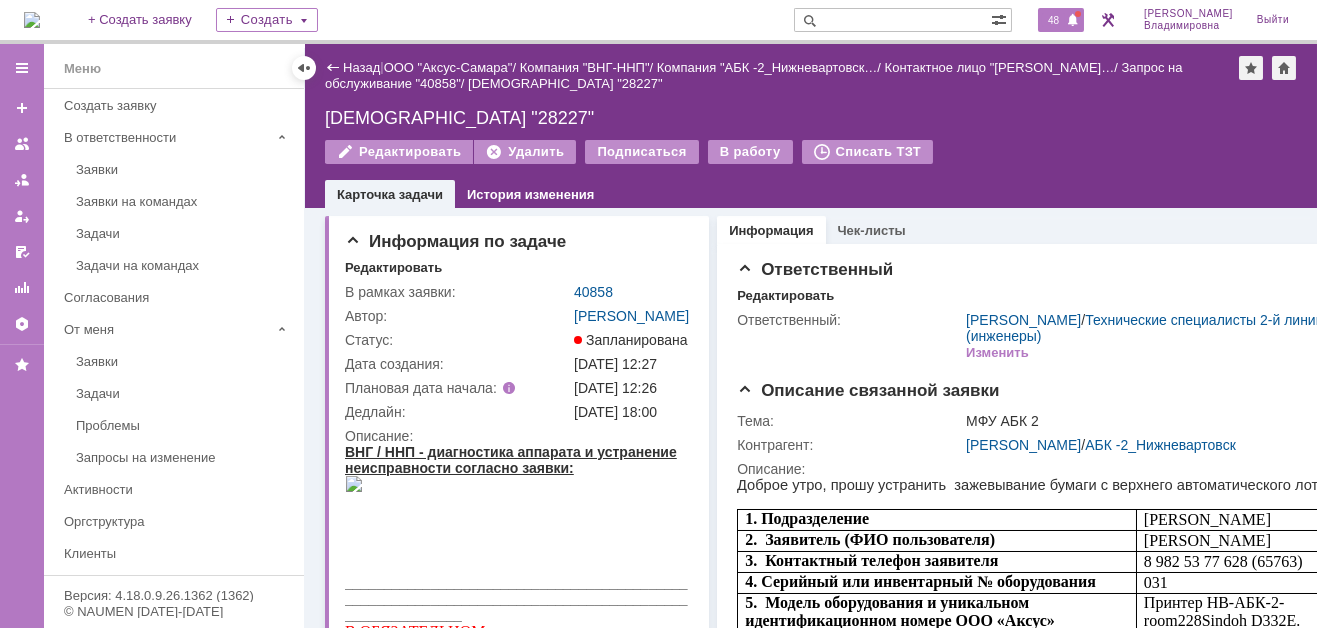 click on "48" at bounding box center [1053, 20] 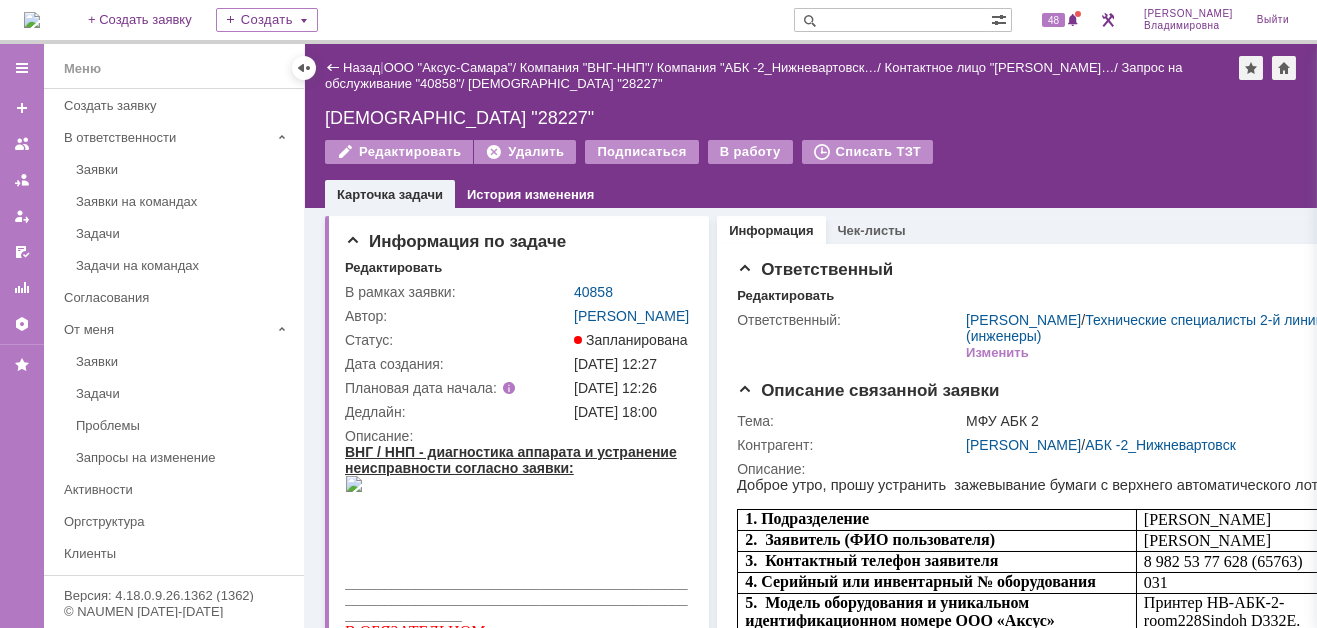 click on "На домашнюю + Создать заявку Создать 48 Орлова Елена  Владимировна Выйти" at bounding box center [658, 22] 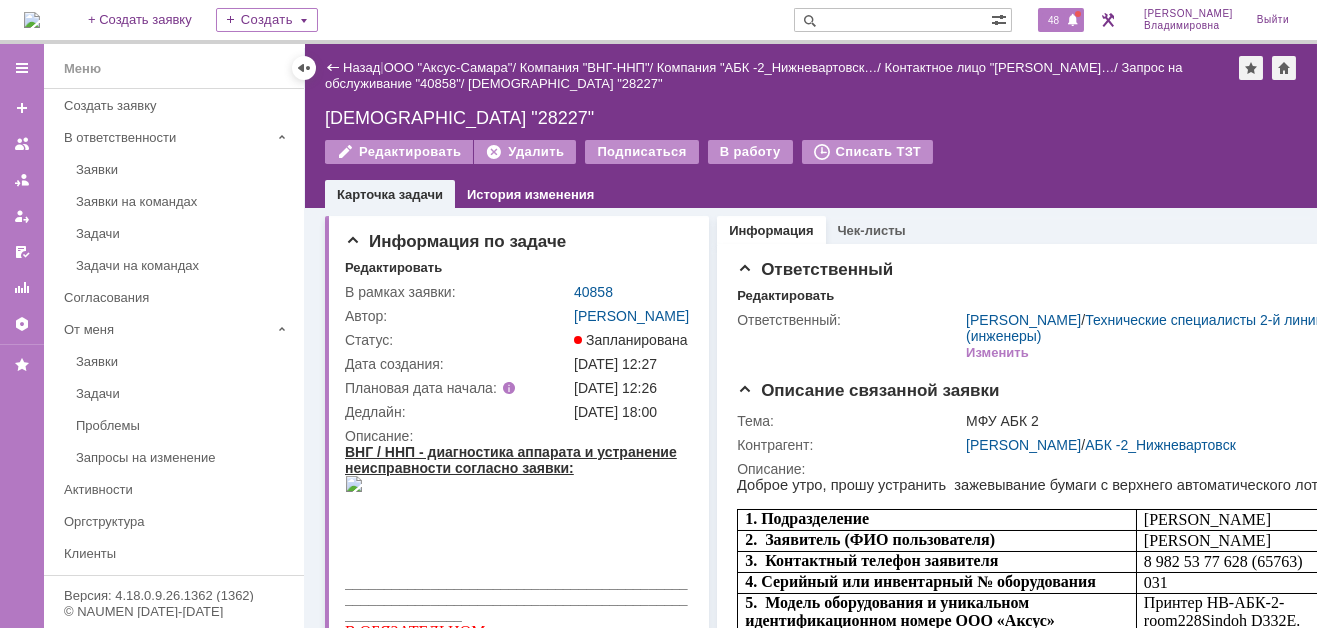 click at bounding box center (1073, 21) 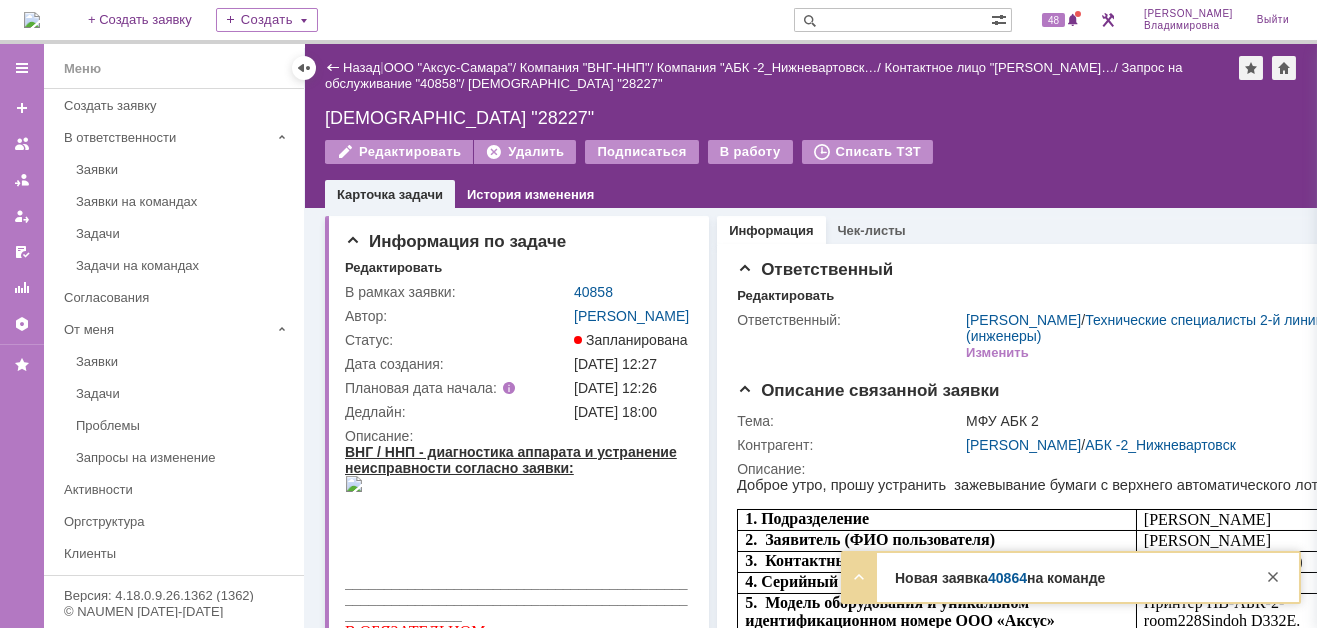 click on "40864" at bounding box center [1007, 578] 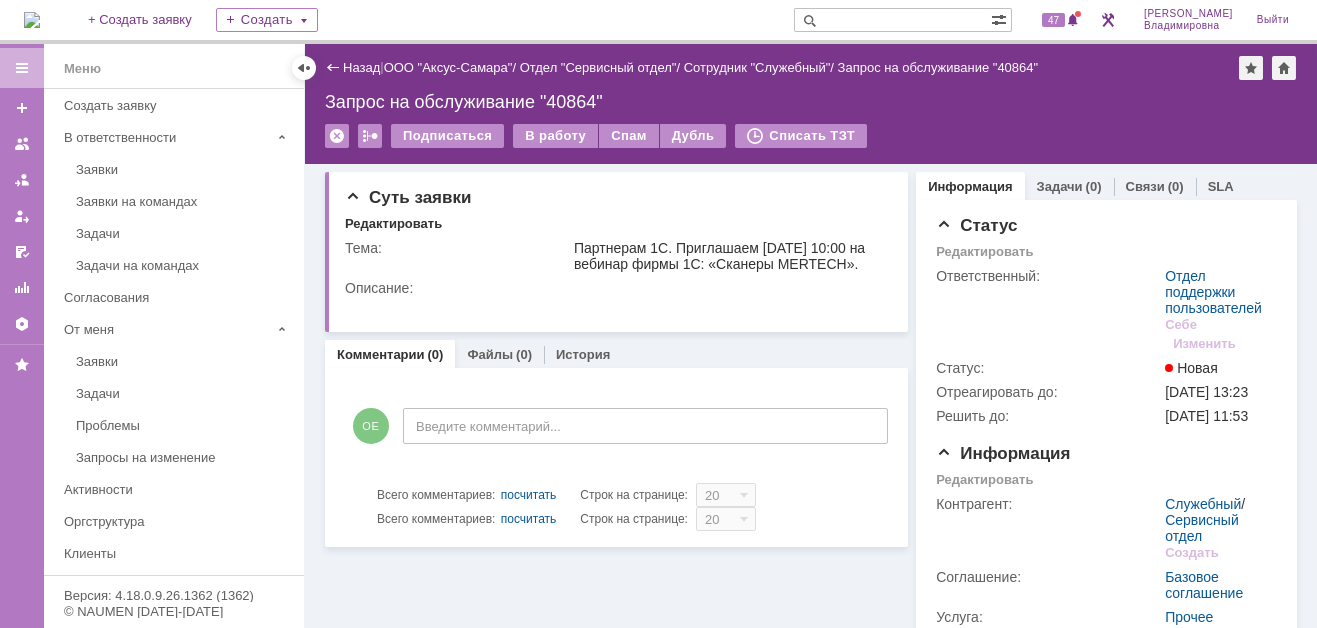 scroll, scrollTop: 0, scrollLeft: 0, axis: both 